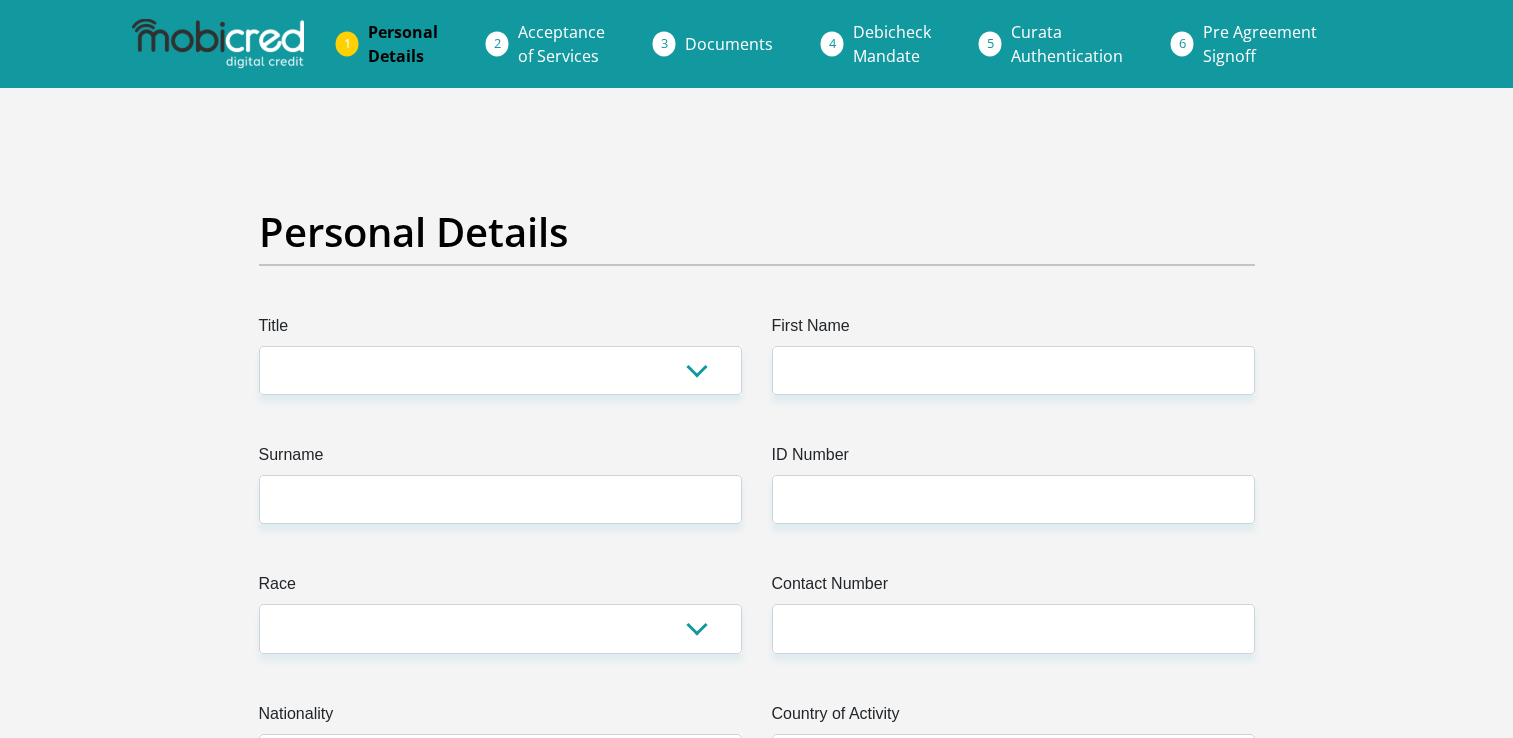 scroll, scrollTop: 0, scrollLeft: 0, axis: both 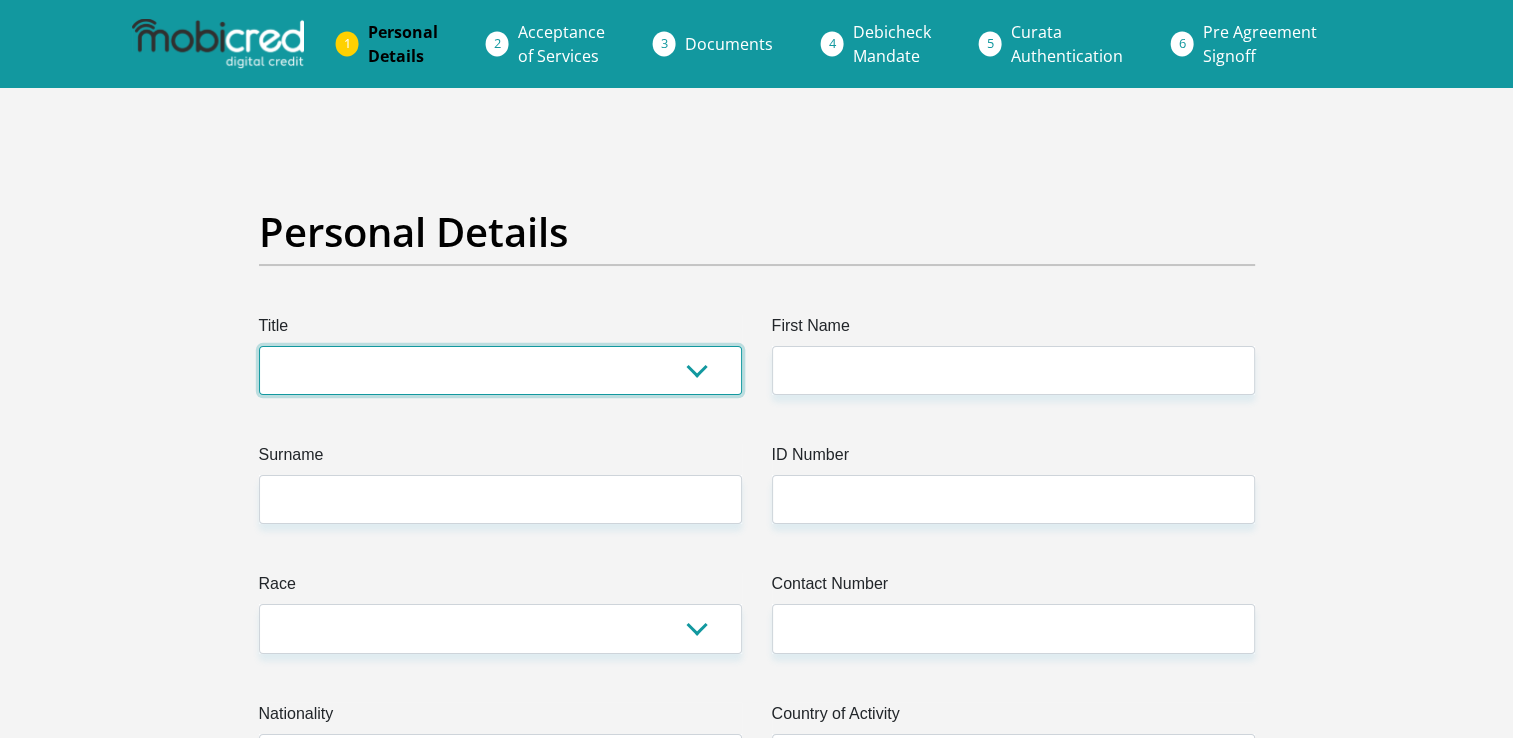 click on "Mr
Ms
Mrs
Dr
Other" at bounding box center (500, 370) 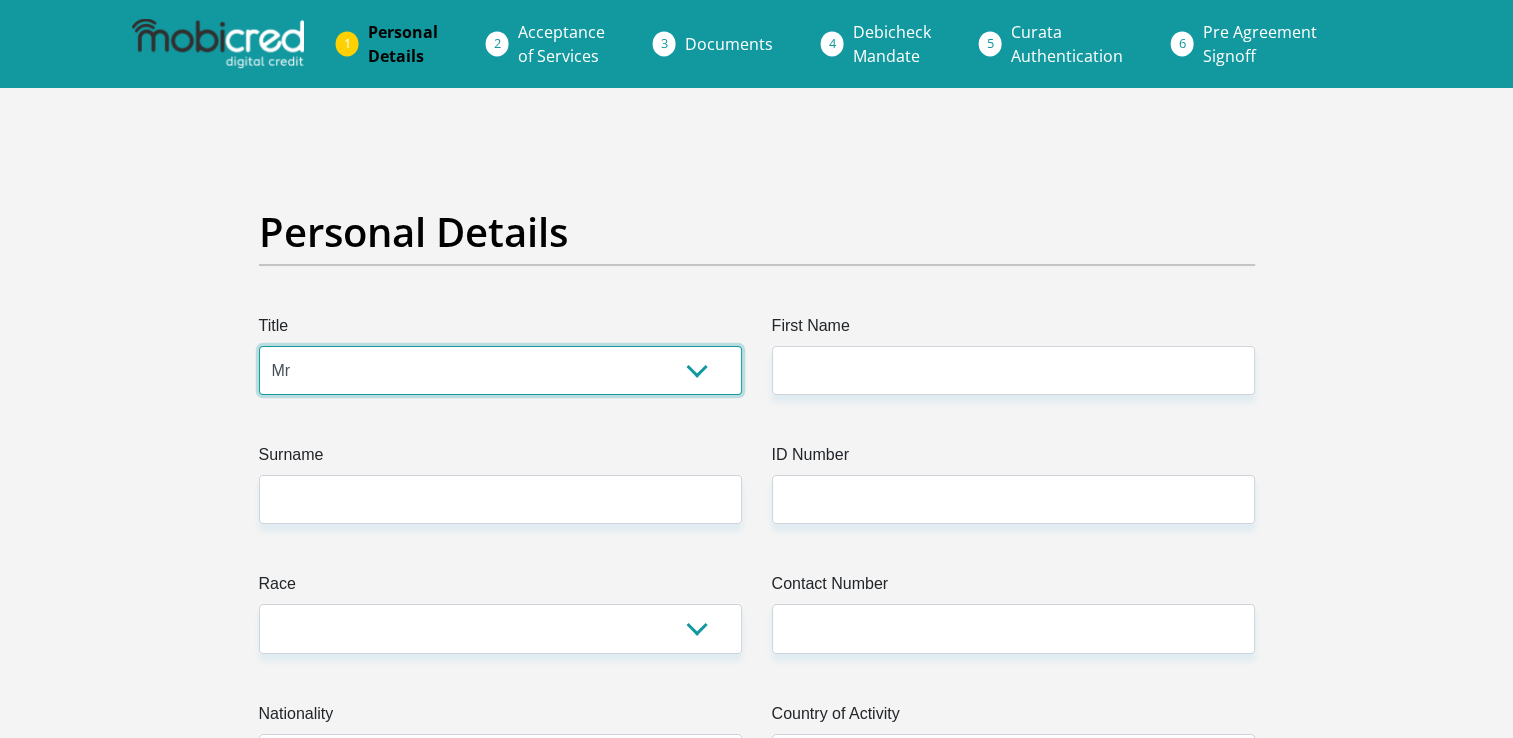 click on "Mr
Ms
Mrs
Dr
Other" at bounding box center (500, 370) 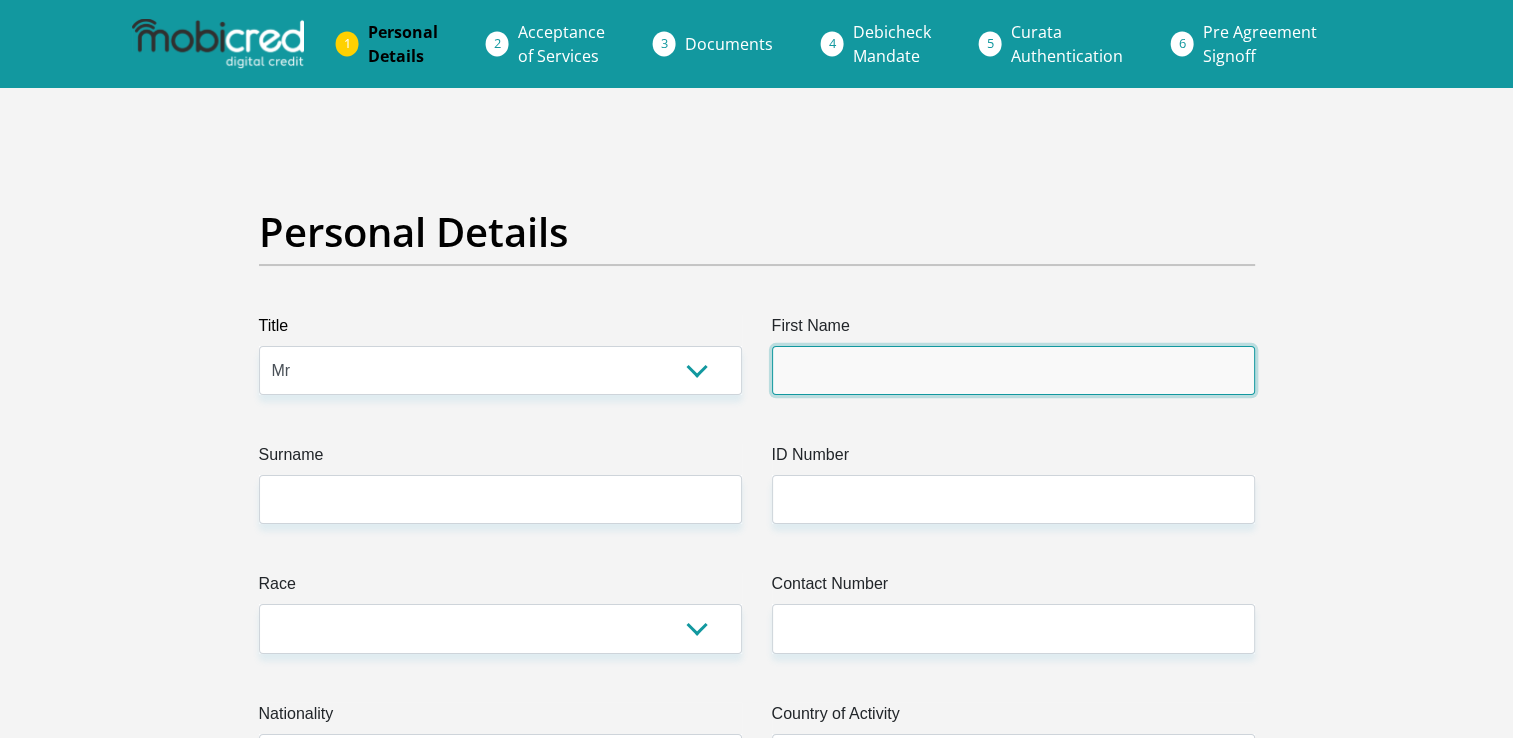 click on "First Name" at bounding box center [1013, 370] 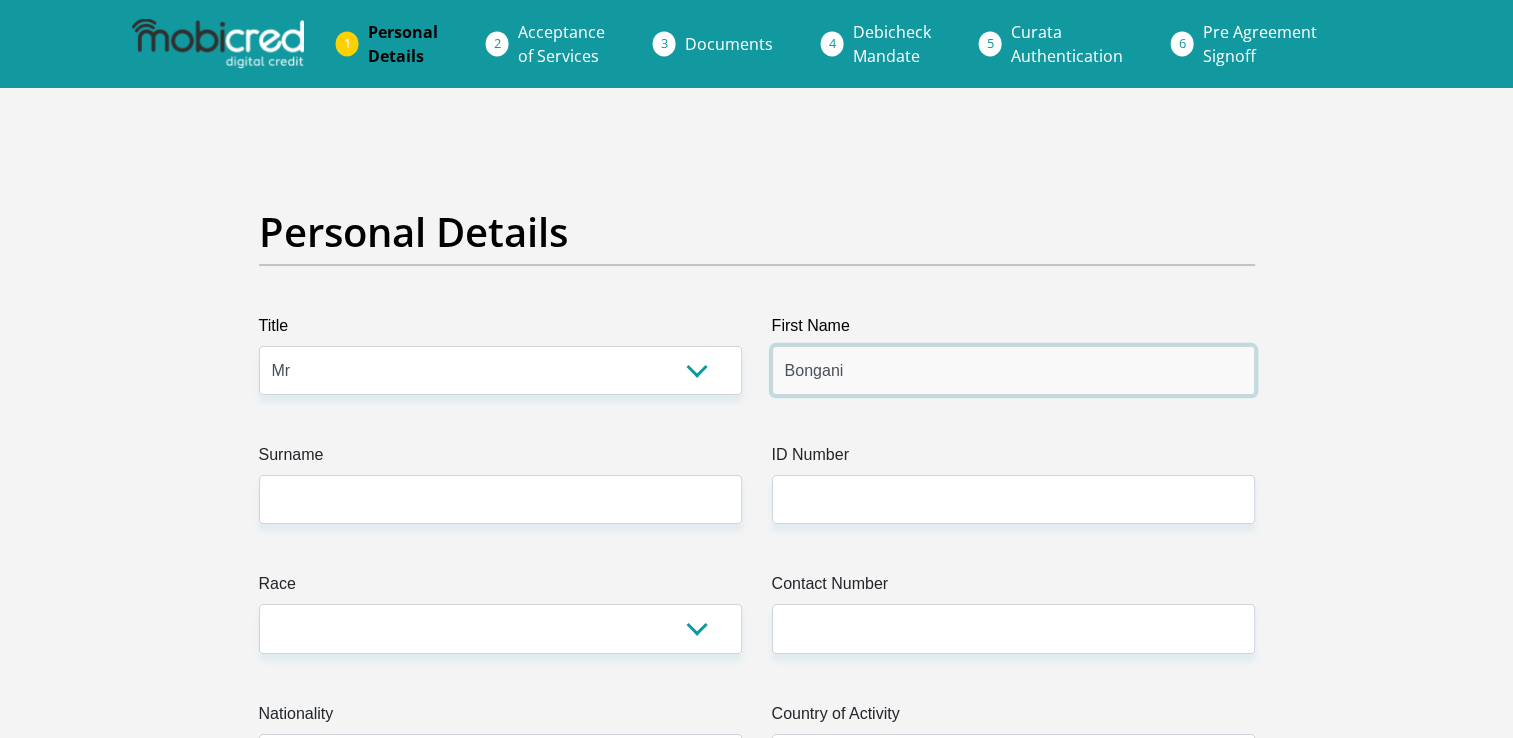 type on "Bongani" 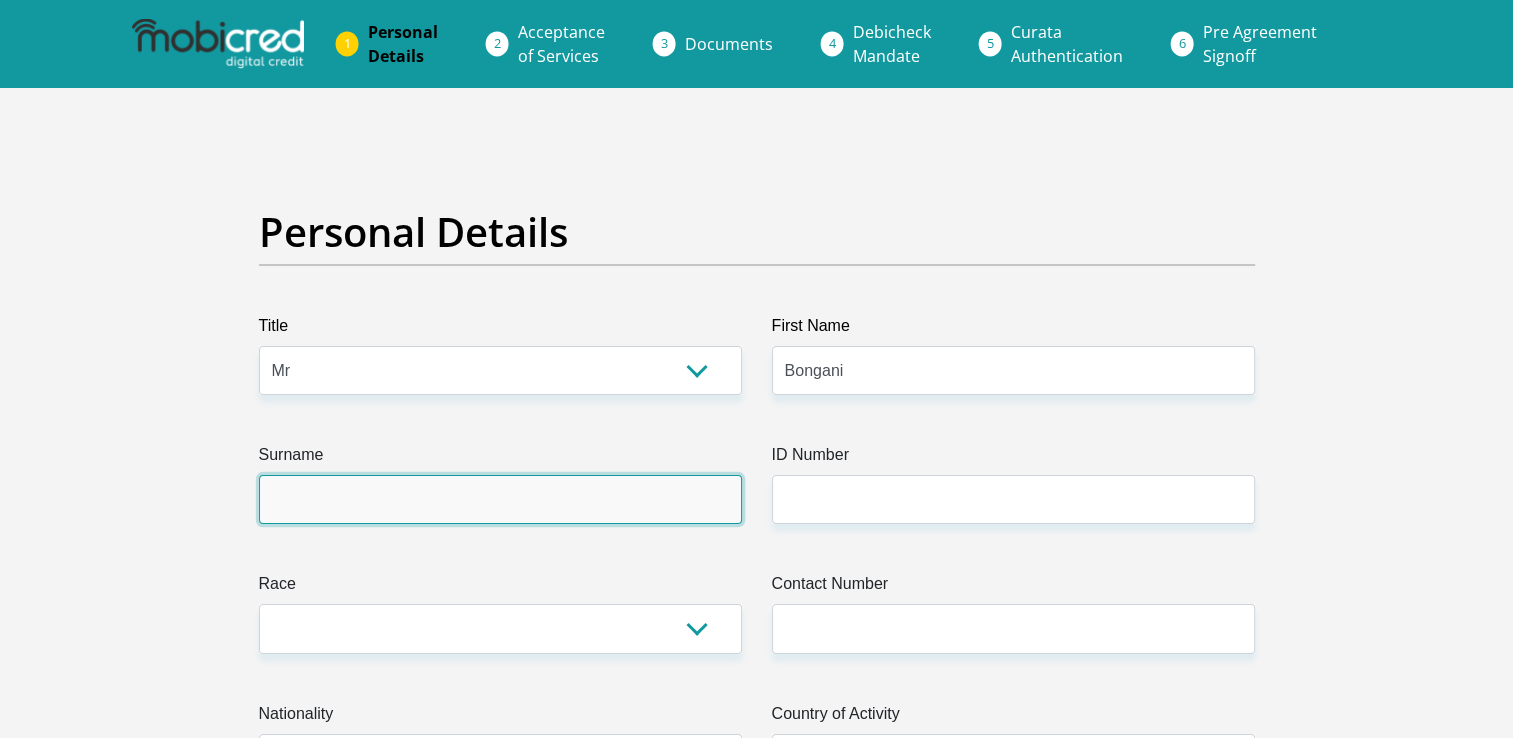 click on "Surname" at bounding box center [500, 499] 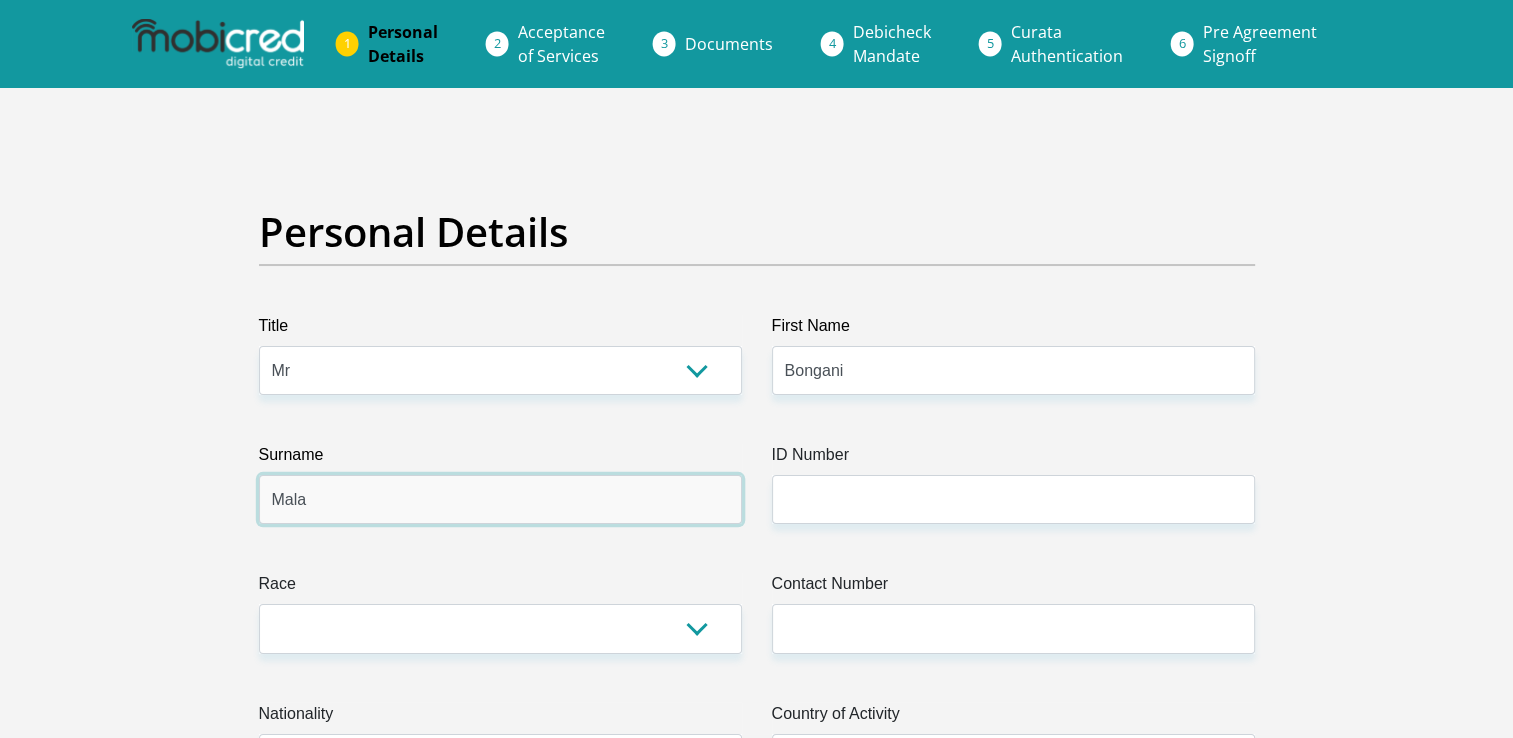 type on "Mala" 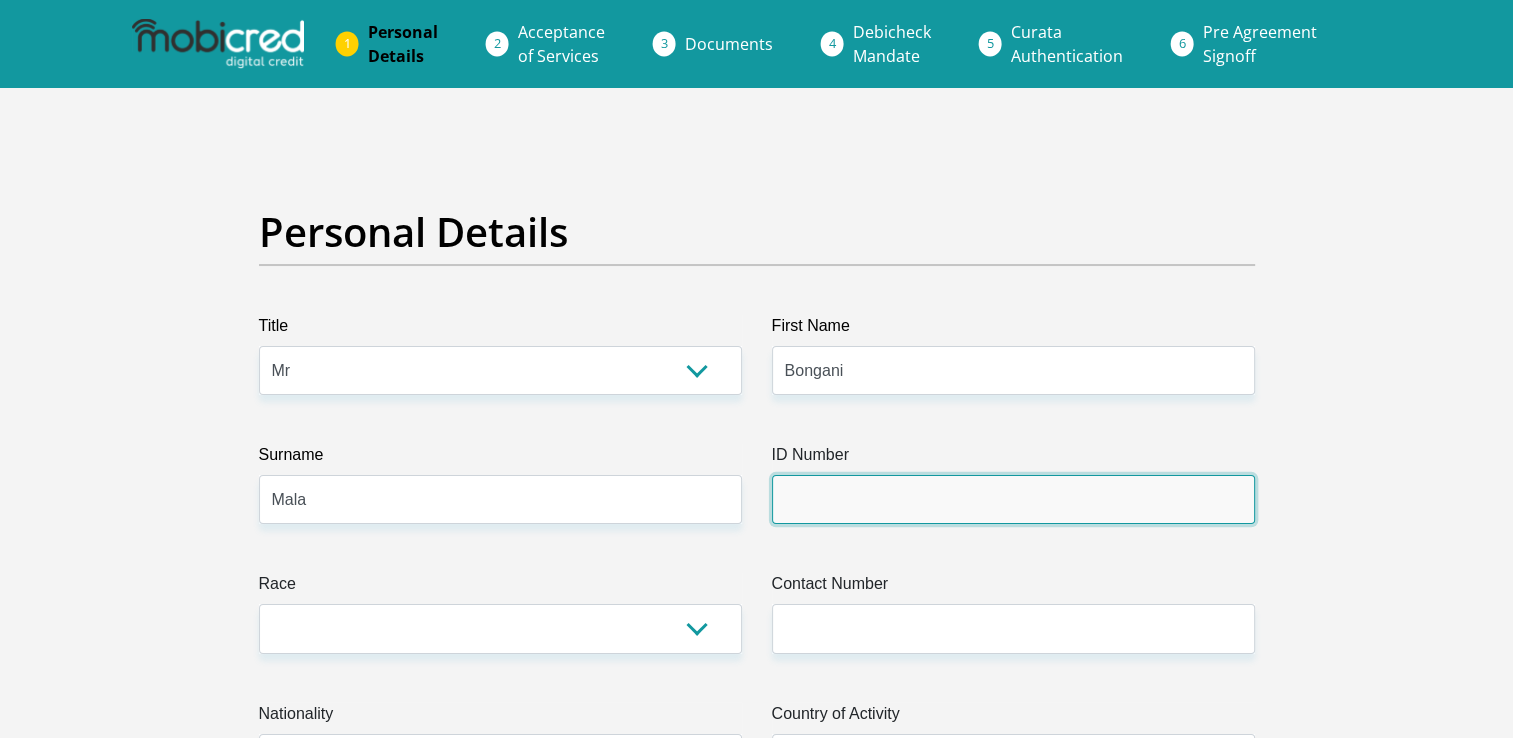 click on "ID Number" at bounding box center [1013, 499] 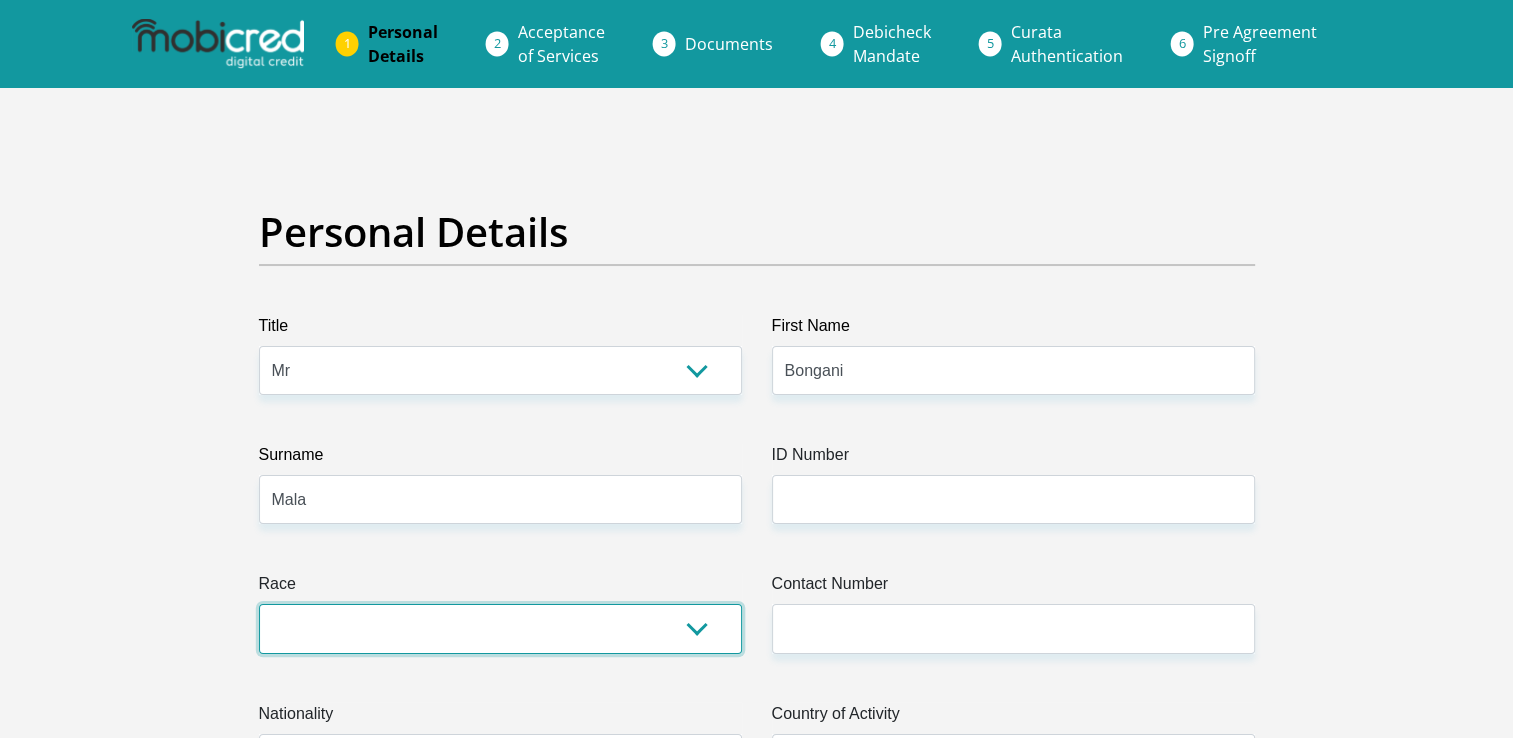 click on "Black
Coloured
Indian
White
Other" at bounding box center [500, 628] 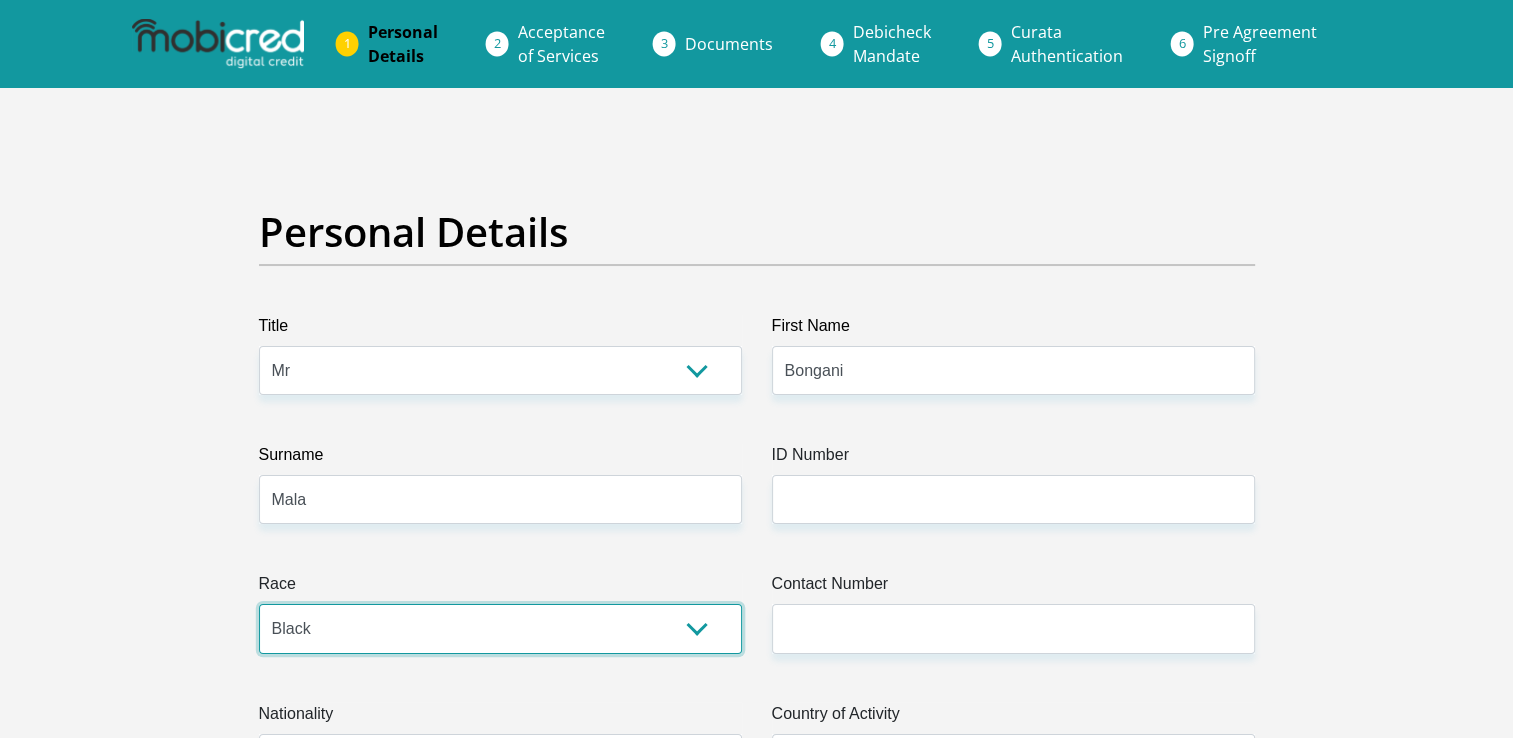 click on "Black
Coloured
Indian
White
Other" at bounding box center (500, 628) 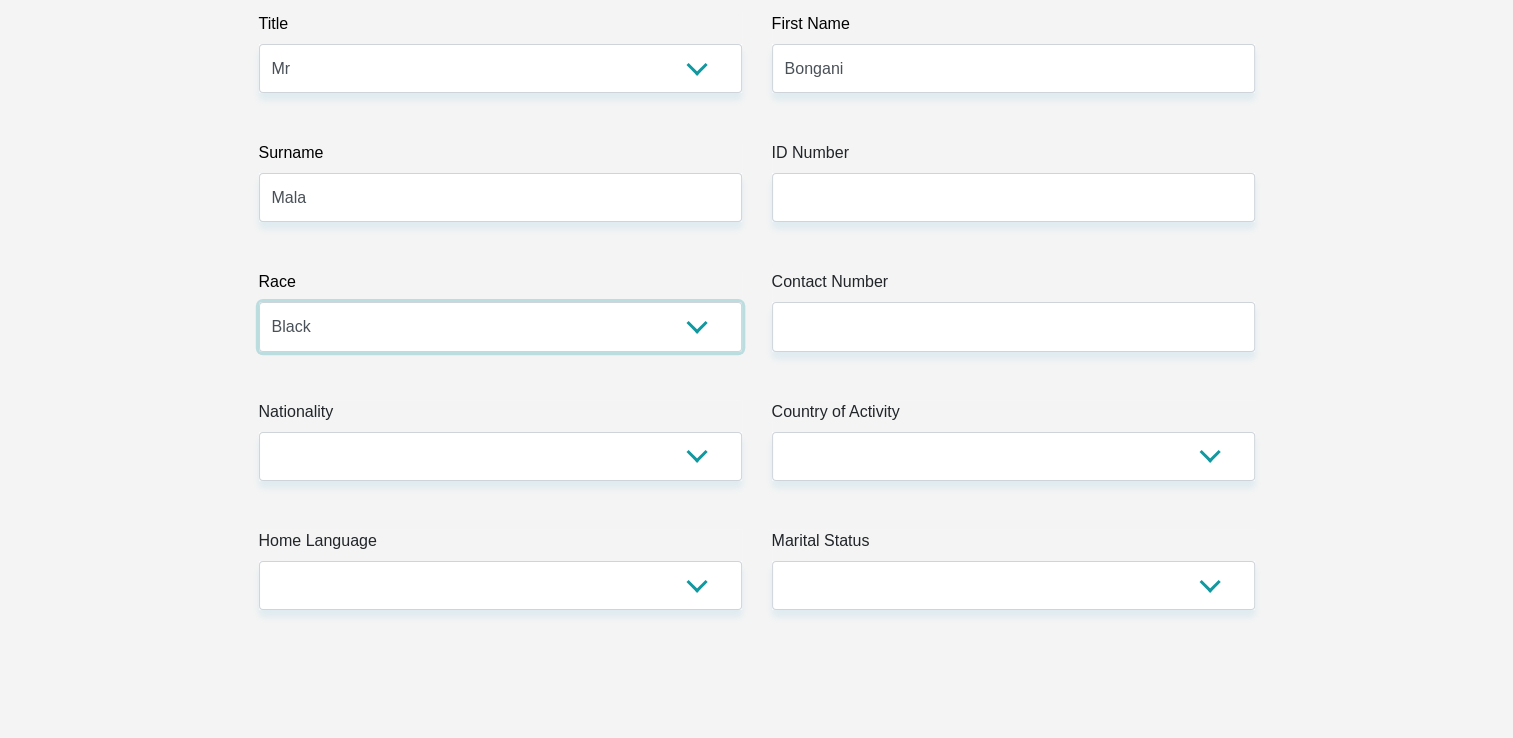 scroll, scrollTop: 294, scrollLeft: 0, axis: vertical 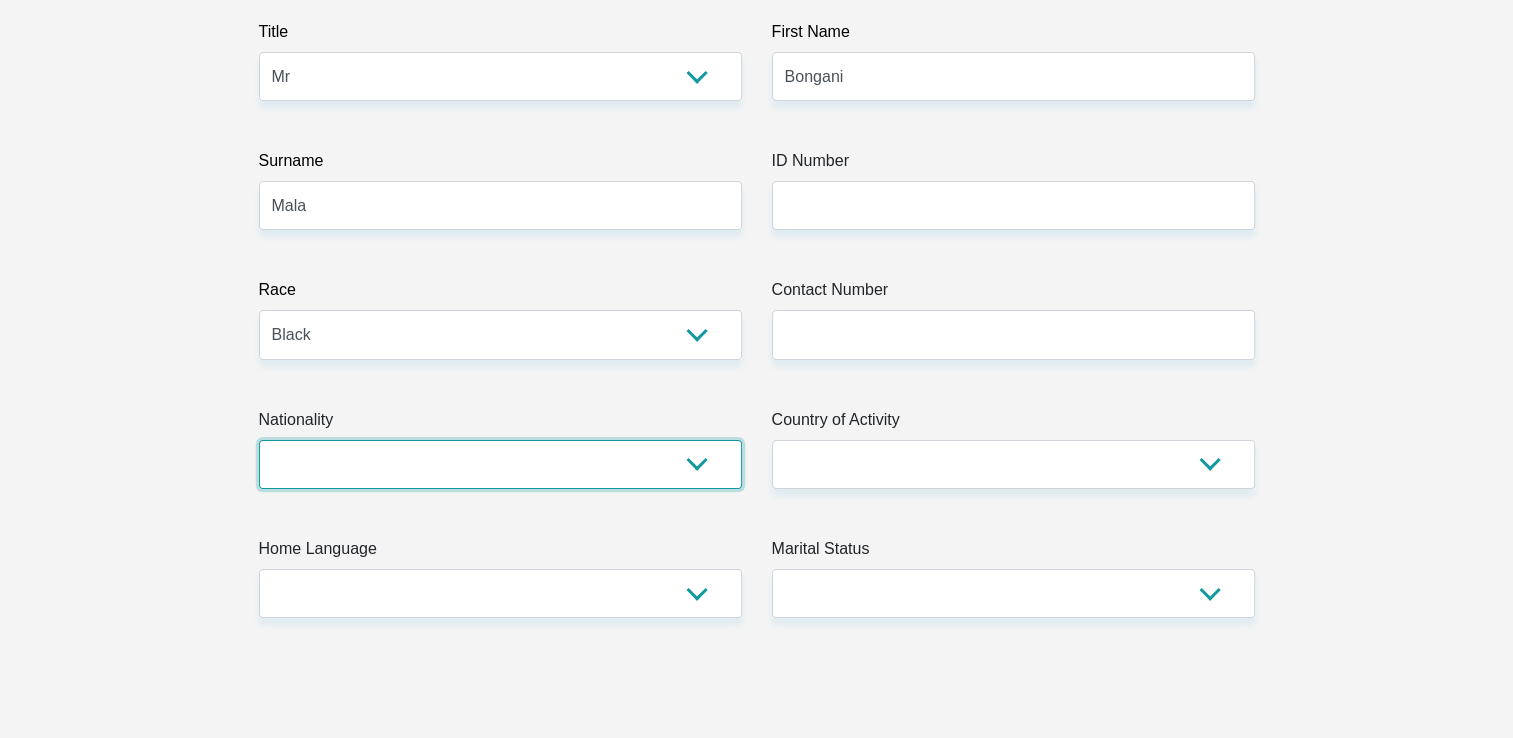 click on "South Africa
Afghanistan
Aland Islands
Albania
Algeria
America Samoa
American Virgin Islands
Andorra
Angola
Anguilla
Antarctica
Antigua and Barbuda
Argentina
Armenia
Aruba
Ascension Island
Australia
Austria
Azerbaijan
Bahamas
Bahrain
Bangladesh
Barbados
Chad" at bounding box center [500, 464] 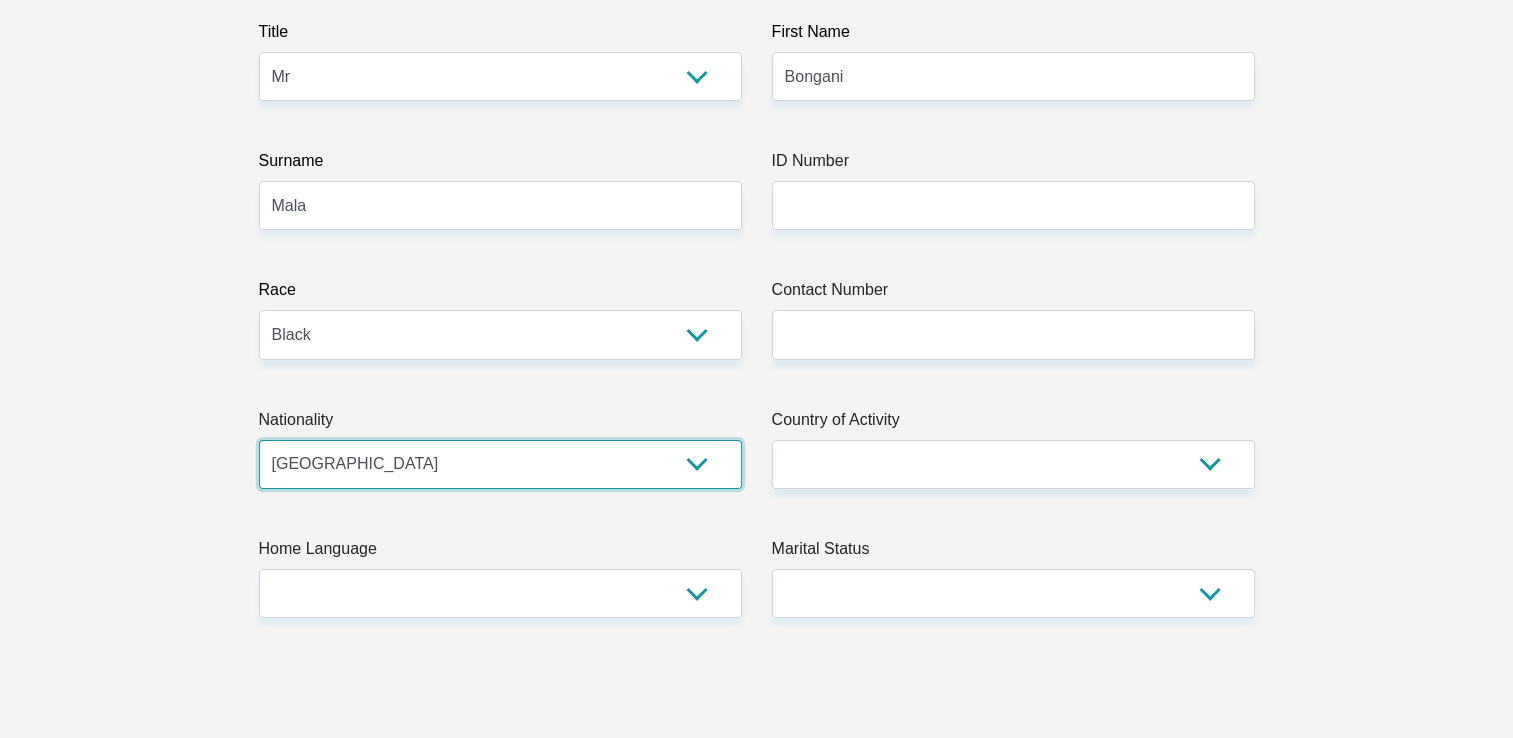 click on "South Africa
Afghanistan
Aland Islands
Albania
Algeria
America Samoa
American Virgin Islands
Andorra
Angola
Anguilla
Antarctica
Antigua and Barbuda
Argentina
Armenia
Aruba
Ascension Island
Australia
Austria
Azerbaijan
Bahamas
Bahrain
Bangladesh
Barbados
Chad" at bounding box center [500, 464] 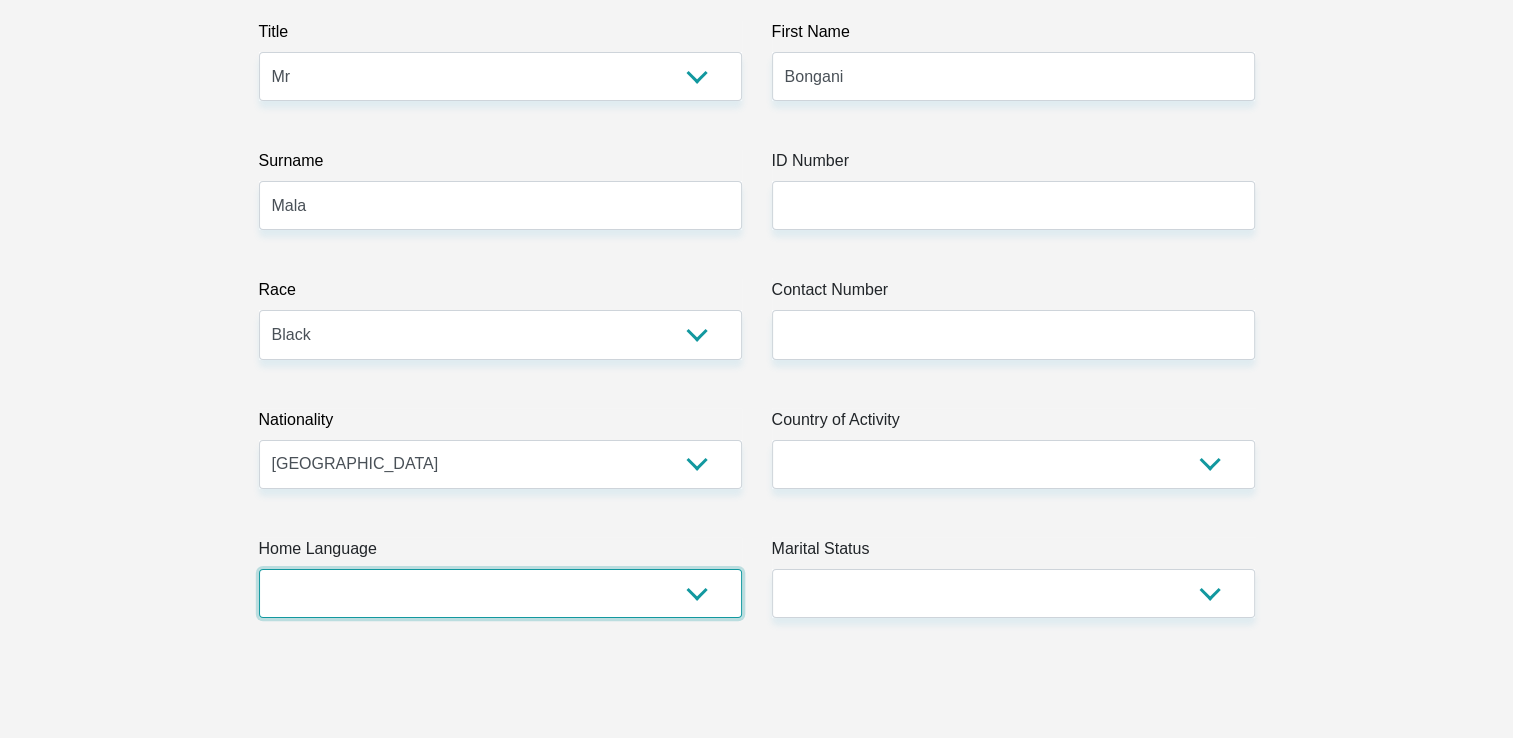 click on "Afrikaans
English
Sepedi
South Ndebele
Southern Sotho
Swati
Tsonga
Tswana
Venda
Xhosa
Zulu
Other" at bounding box center [500, 593] 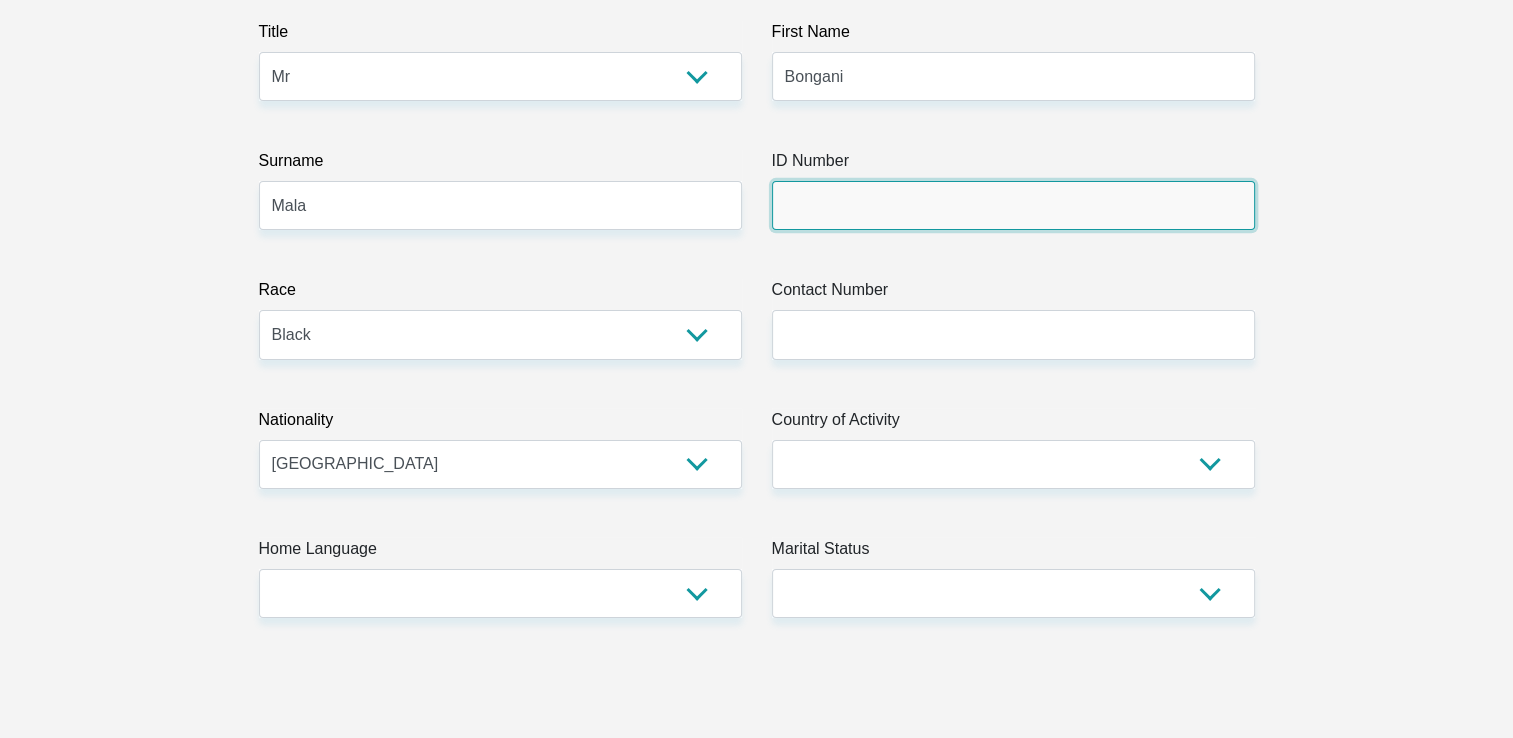 click on "ID Number" at bounding box center [1013, 205] 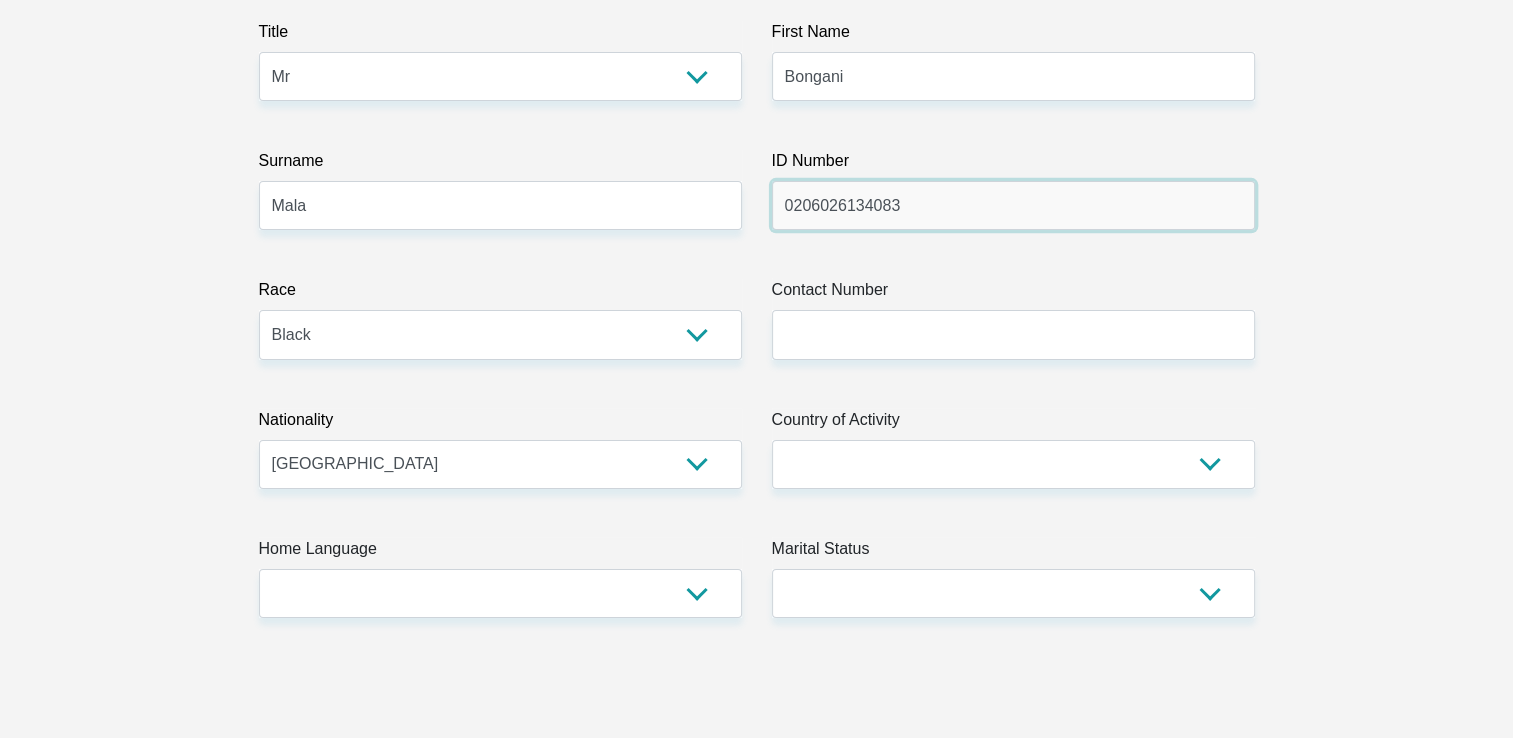 type on "0206026134083" 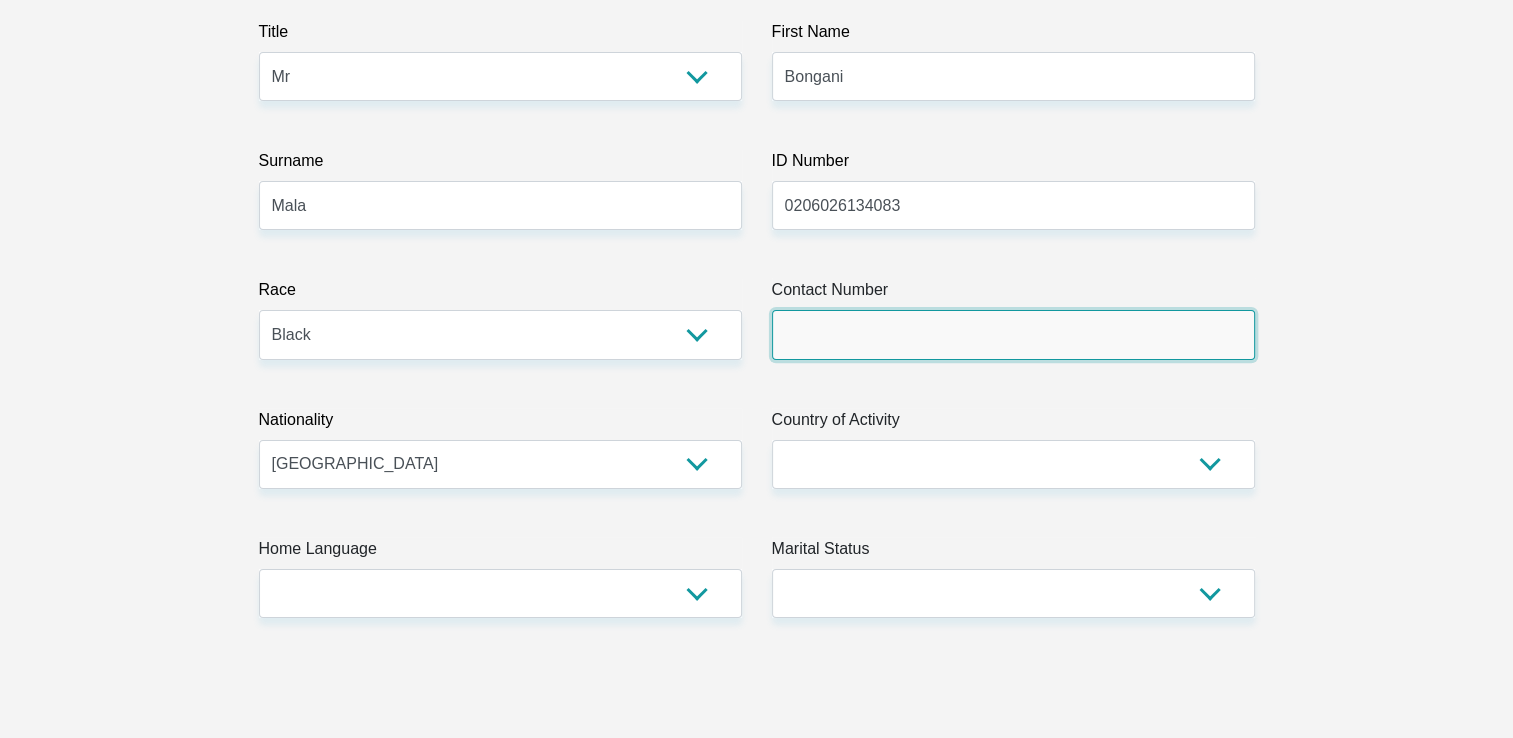 click on "Contact Number" at bounding box center [1013, 334] 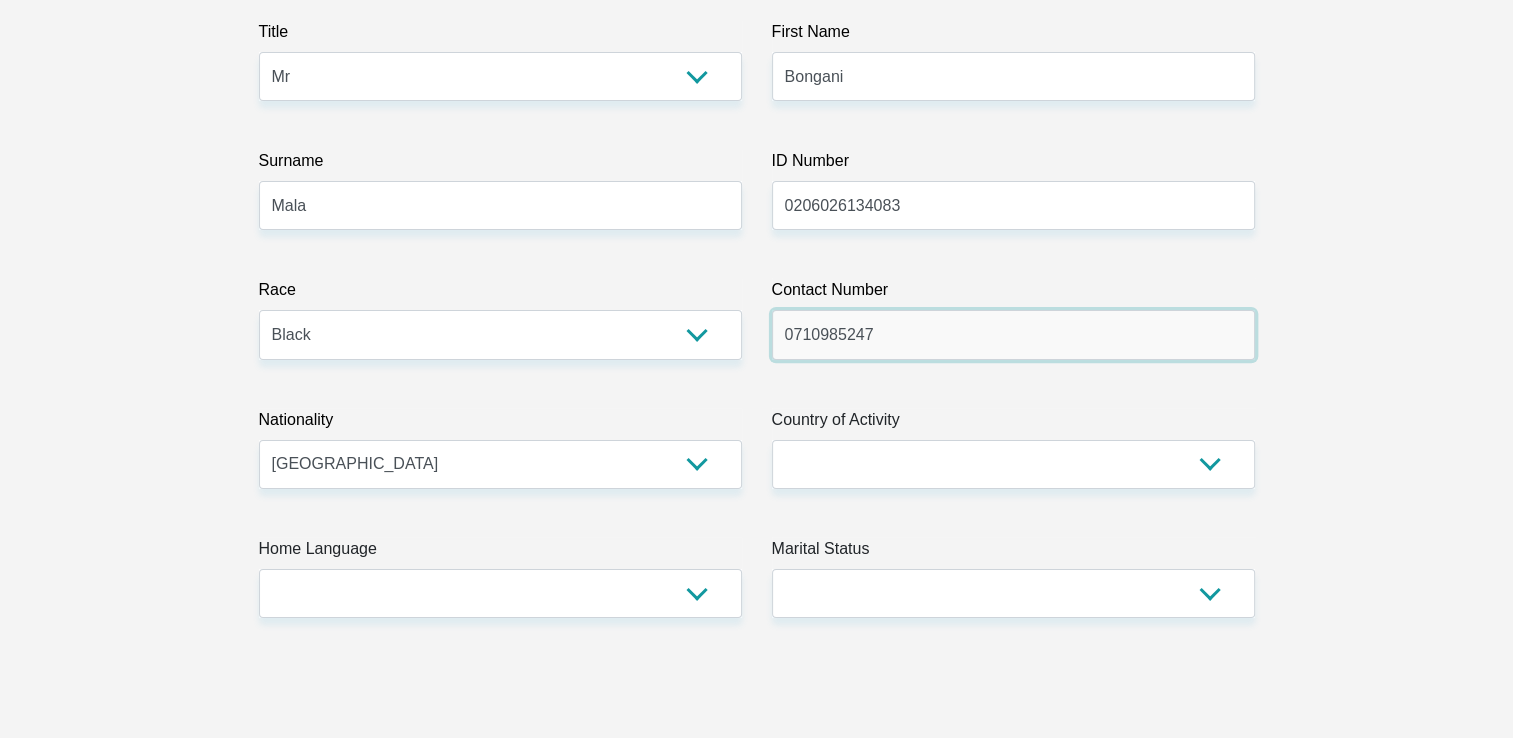 type on "0710985247" 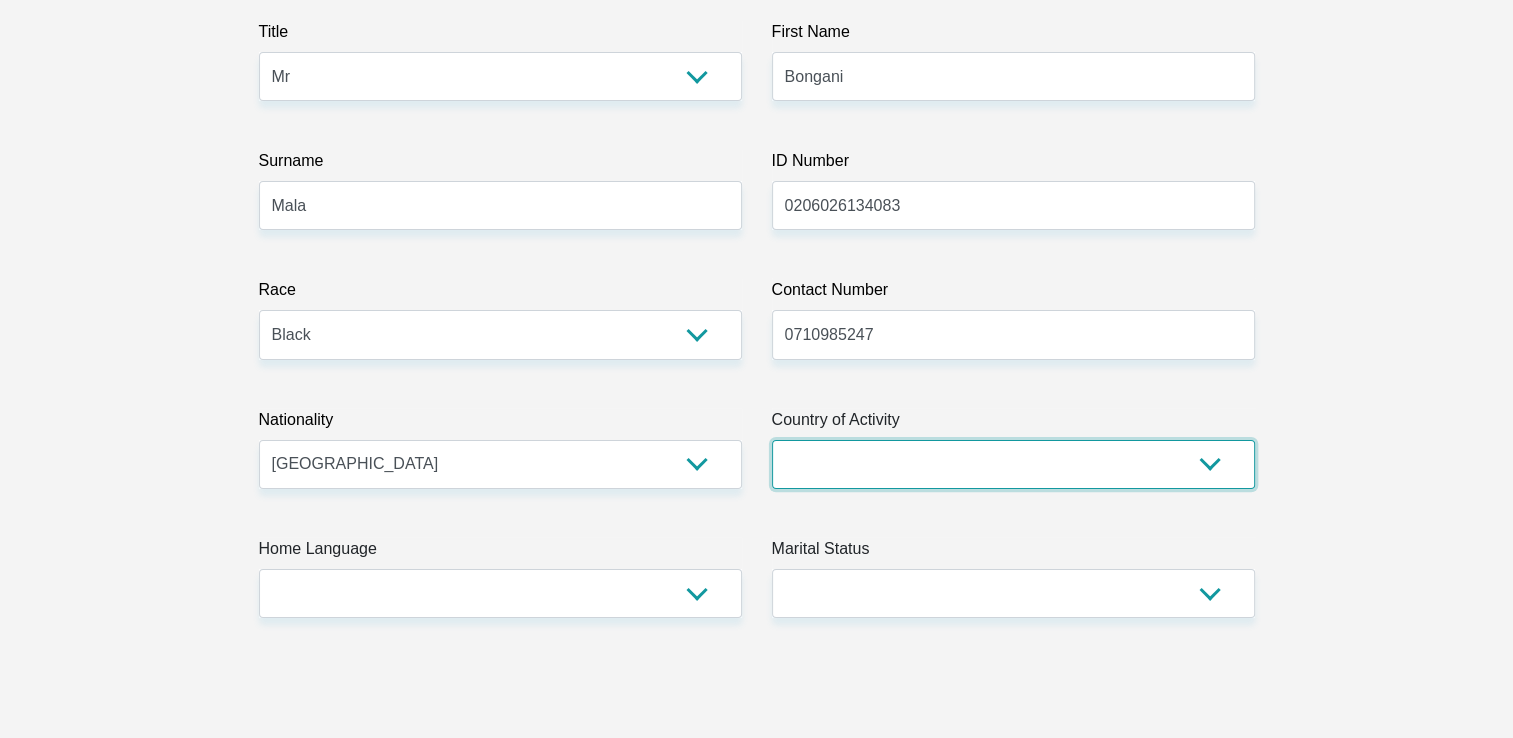 click on "South Africa
Afghanistan
Aland Islands
Albania
Algeria
America Samoa
American Virgin Islands
Andorra
Angola
Anguilla
Antarctica
Antigua and Barbuda
Argentina
Armenia
Aruba
Ascension Island
Australia
Austria
Azerbaijan
Chad" at bounding box center [1013, 464] 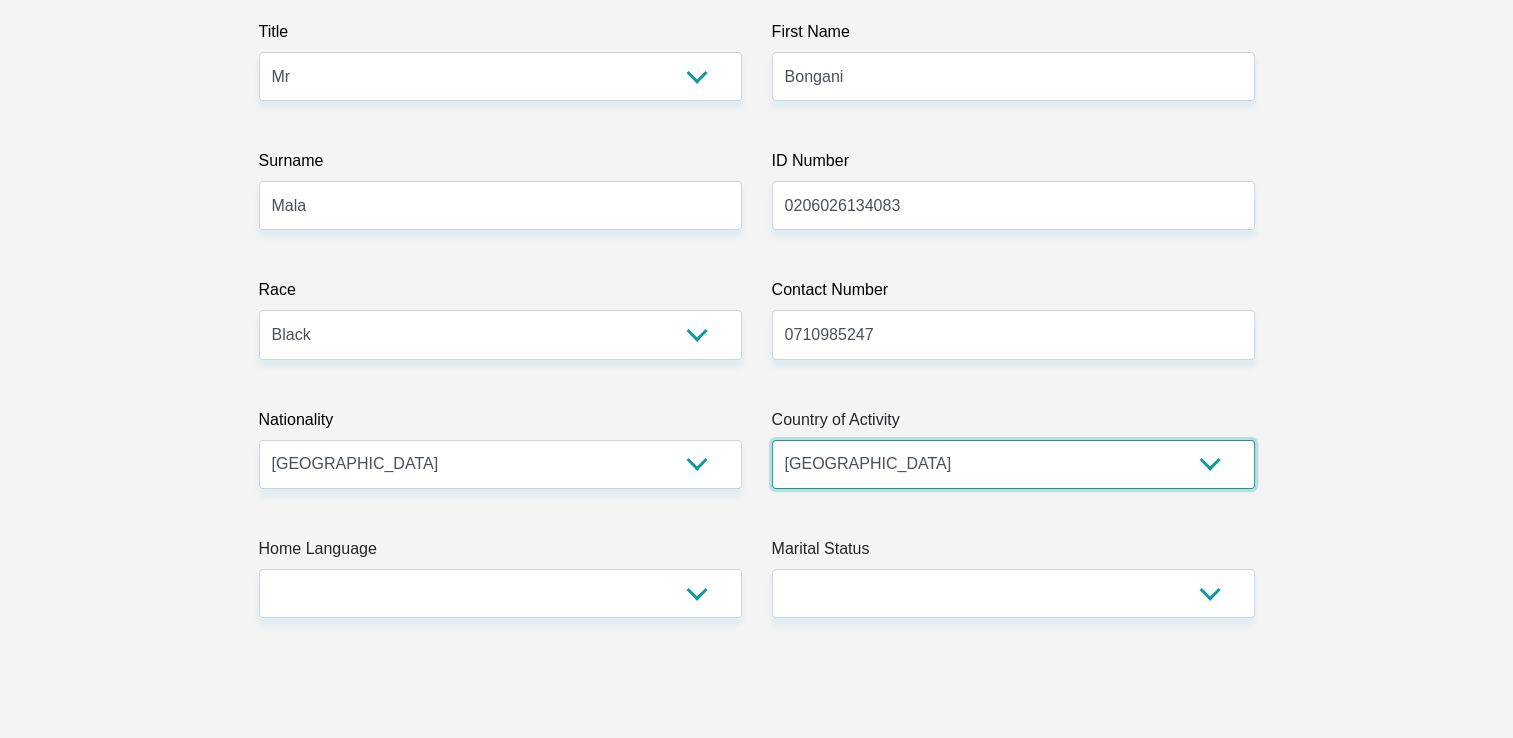 click on "South Africa
Afghanistan
Aland Islands
Albania
Algeria
America Samoa
American Virgin Islands
Andorra
Angola
Anguilla
Antarctica
Antigua and Barbuda
Argentina
Armenia
Aruba
Ascension Island
Australia
Austria
Azerbaijan
Chad" at bounding box center [1013, 464] 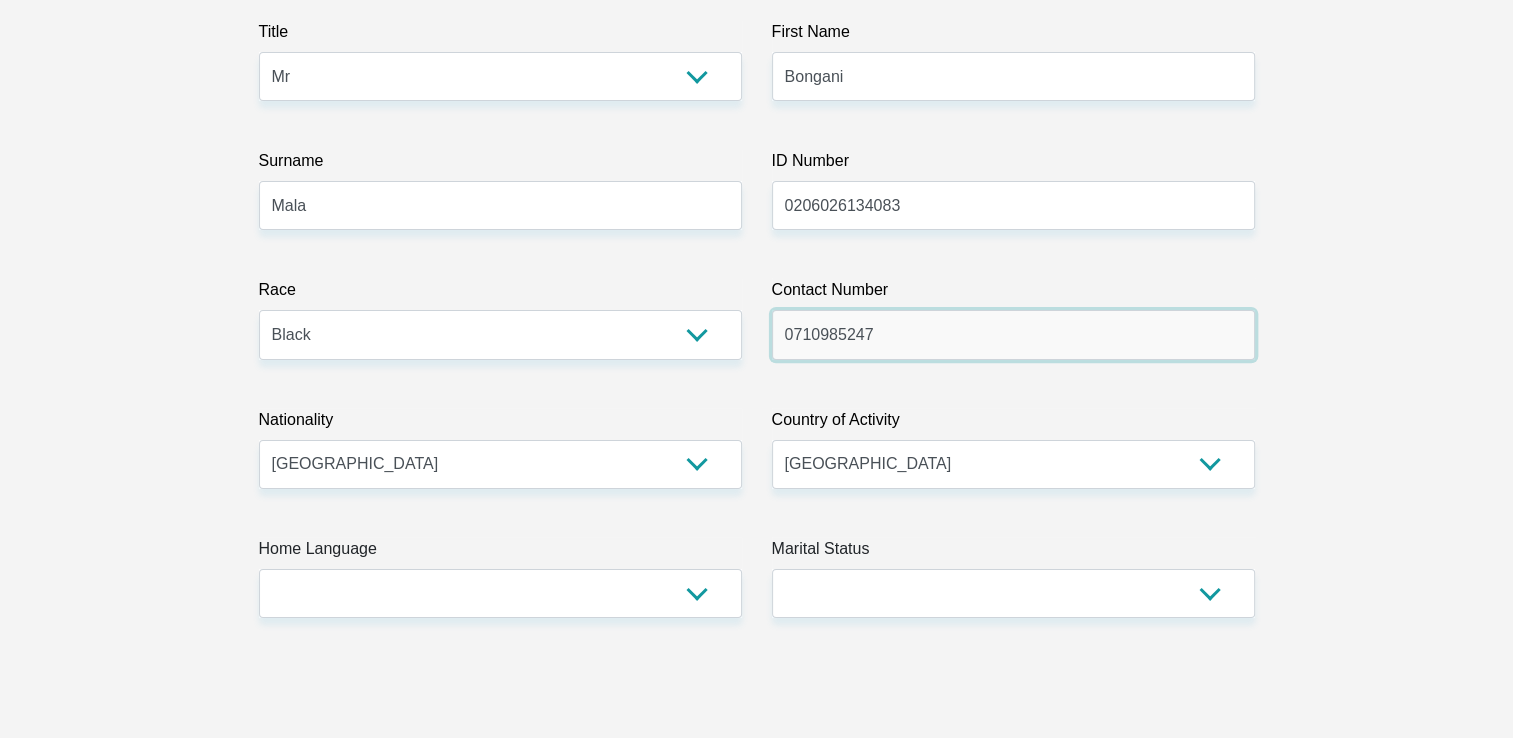 click on "0710985247" at bounding box center [1013, 334] 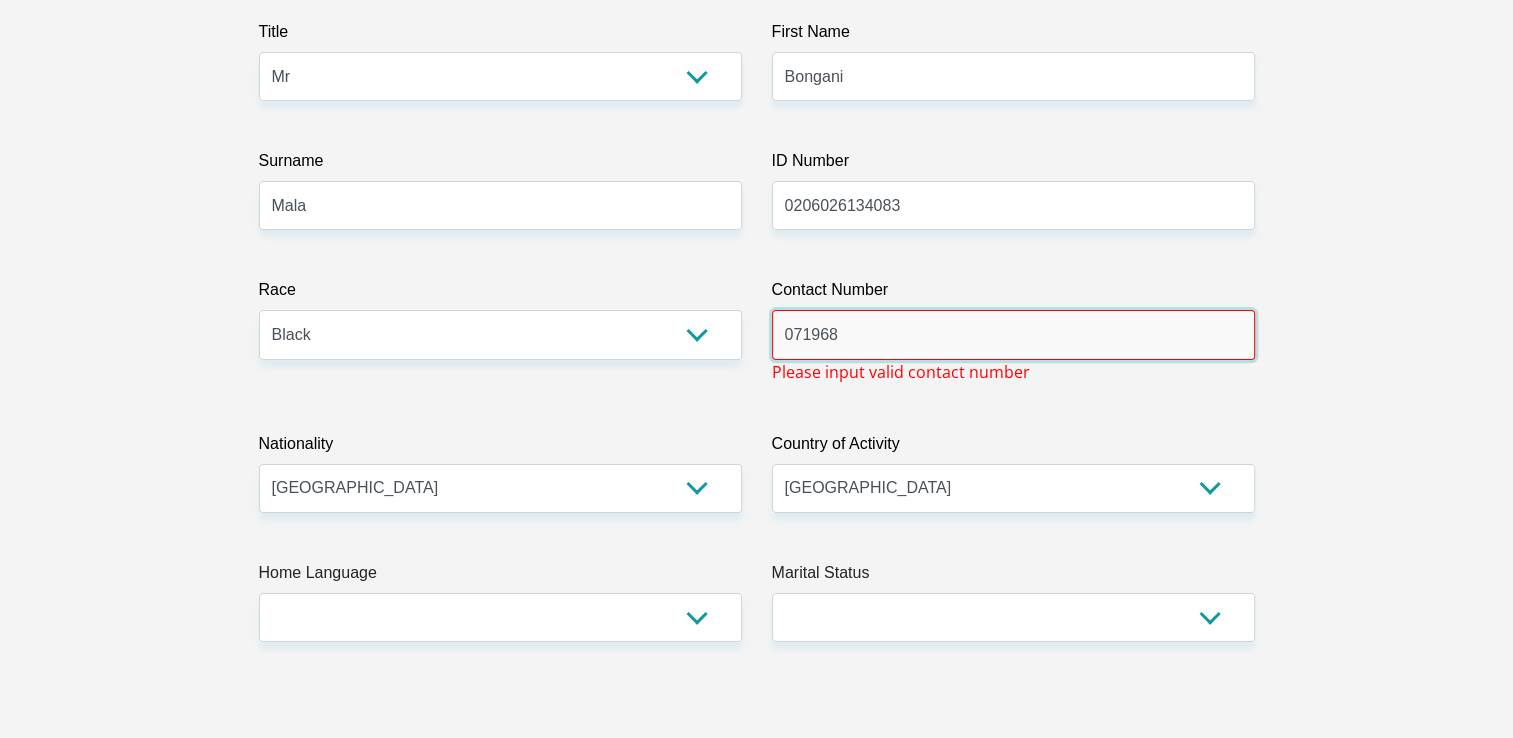 type on "0719684748" 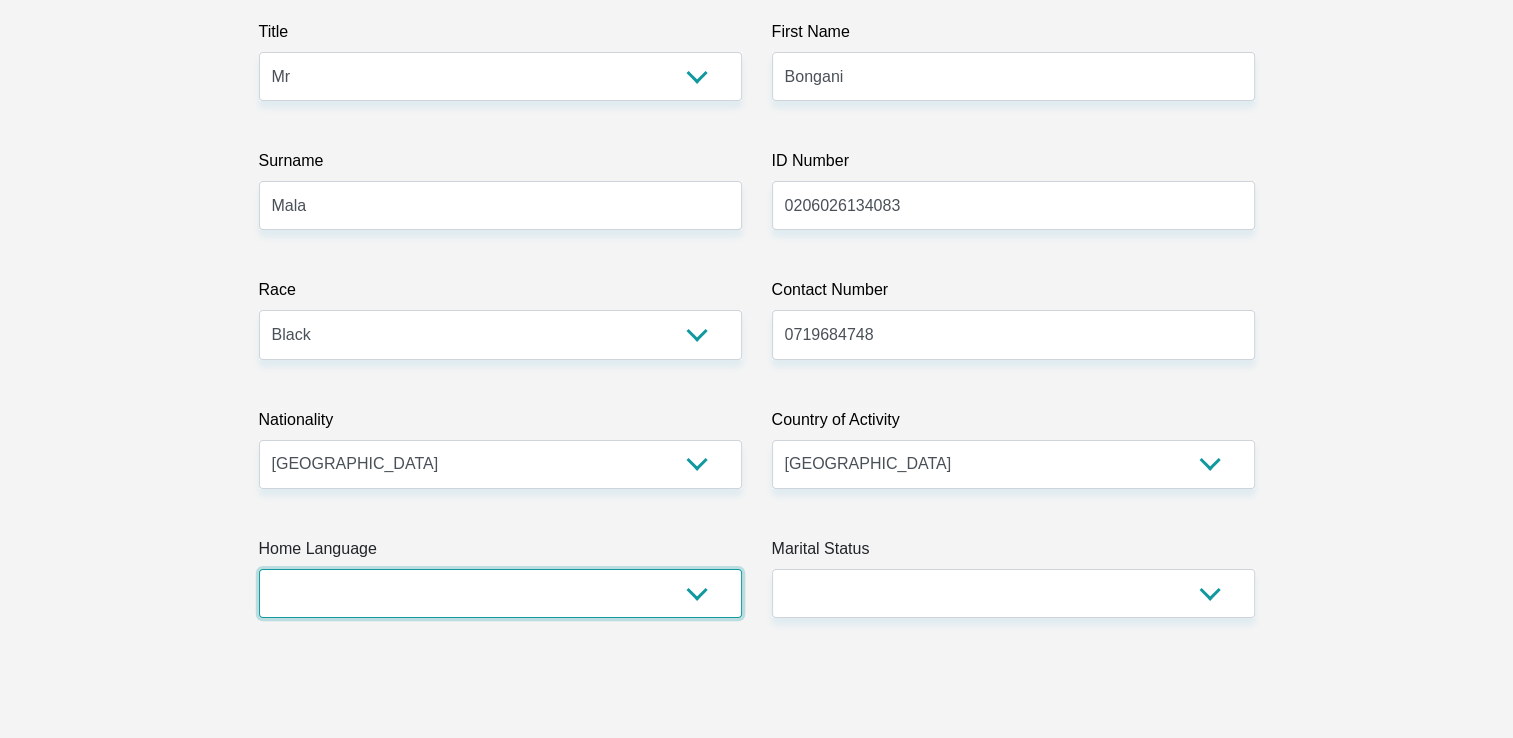 click on "Afrikaans
English
Sepedi
South Ndebele
Southern Sotho
Swati
Tsonga
Tswana
Venda
Xhosa
Zulu
Other" at bounding box center [500, 593] 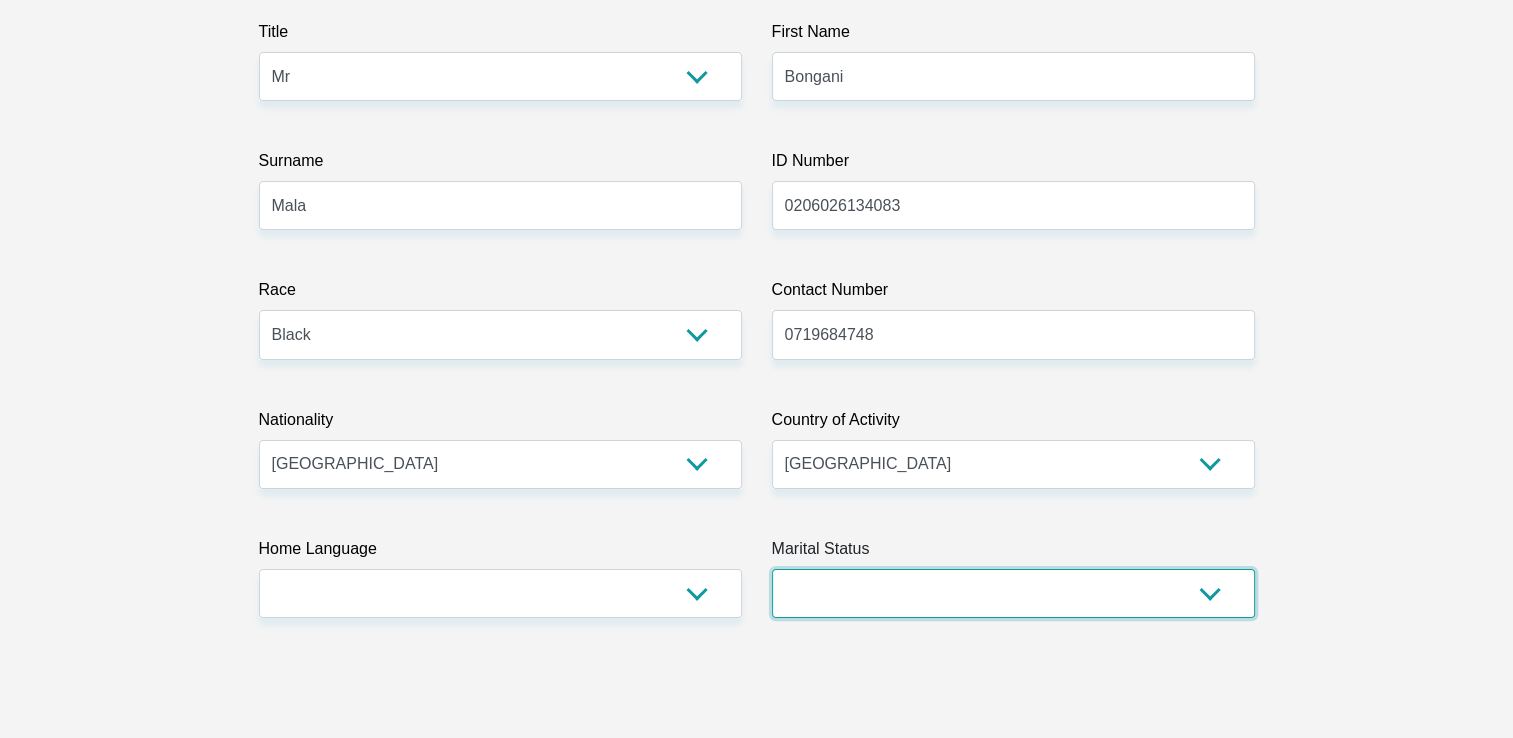 click on "Married ANC
Single
Divorced
Widowed
Married COP or Customary Law" at bounding box center (1013, 593) 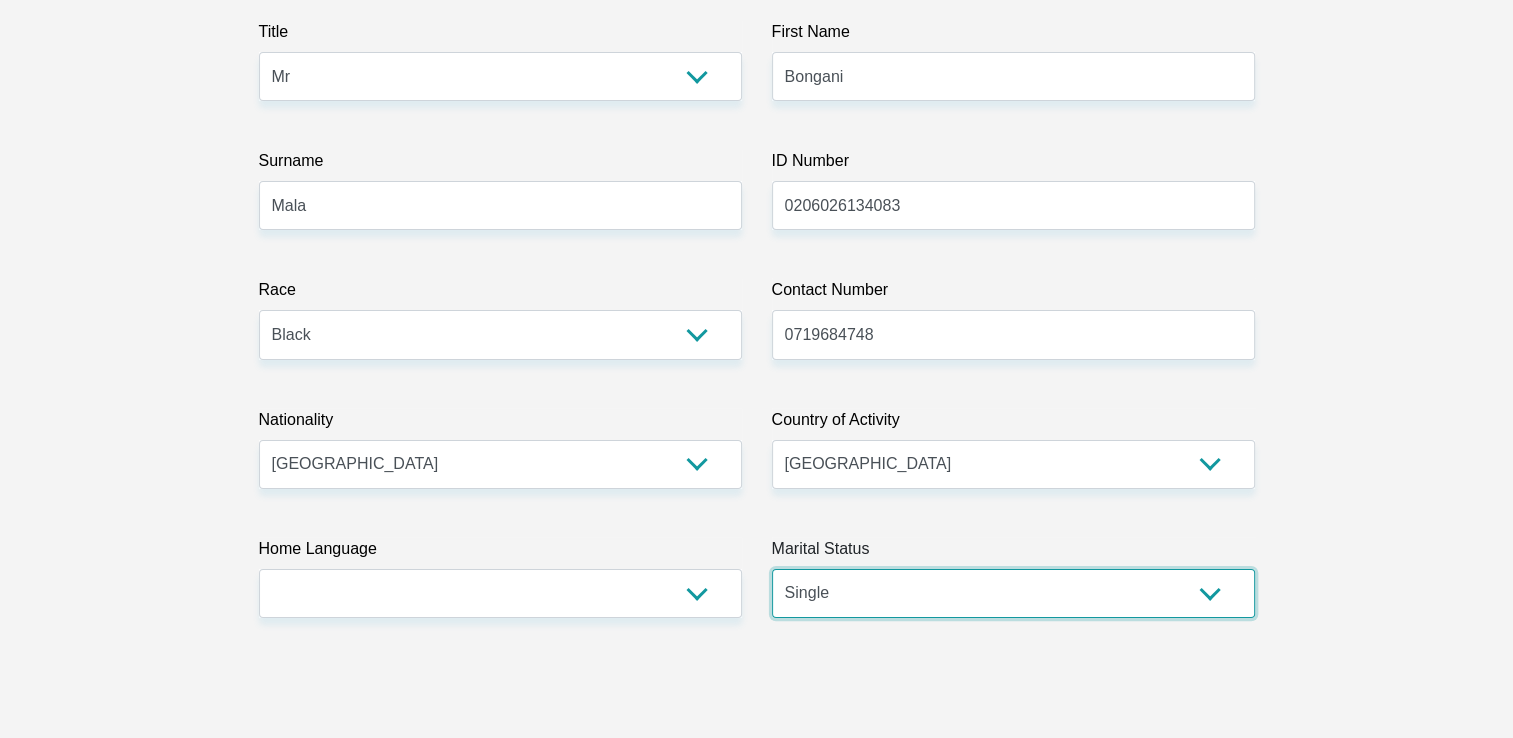 click on "Married ANC
Single
Divorced
Widowed
Married COP or Customary Law" at bounding box center (1013, 593) 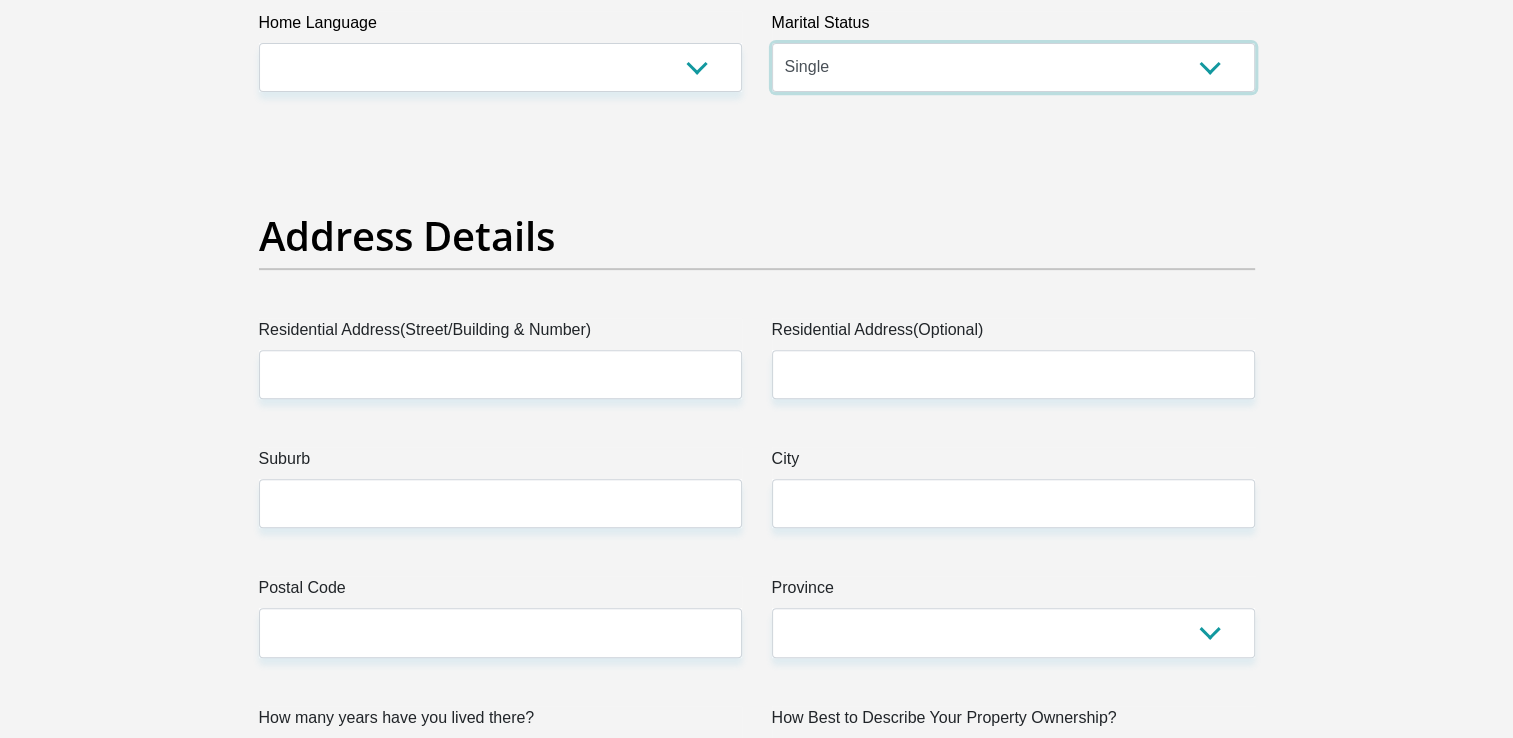 scroll, scrollTop: 845, scrollLeft: 0, axis: vertical 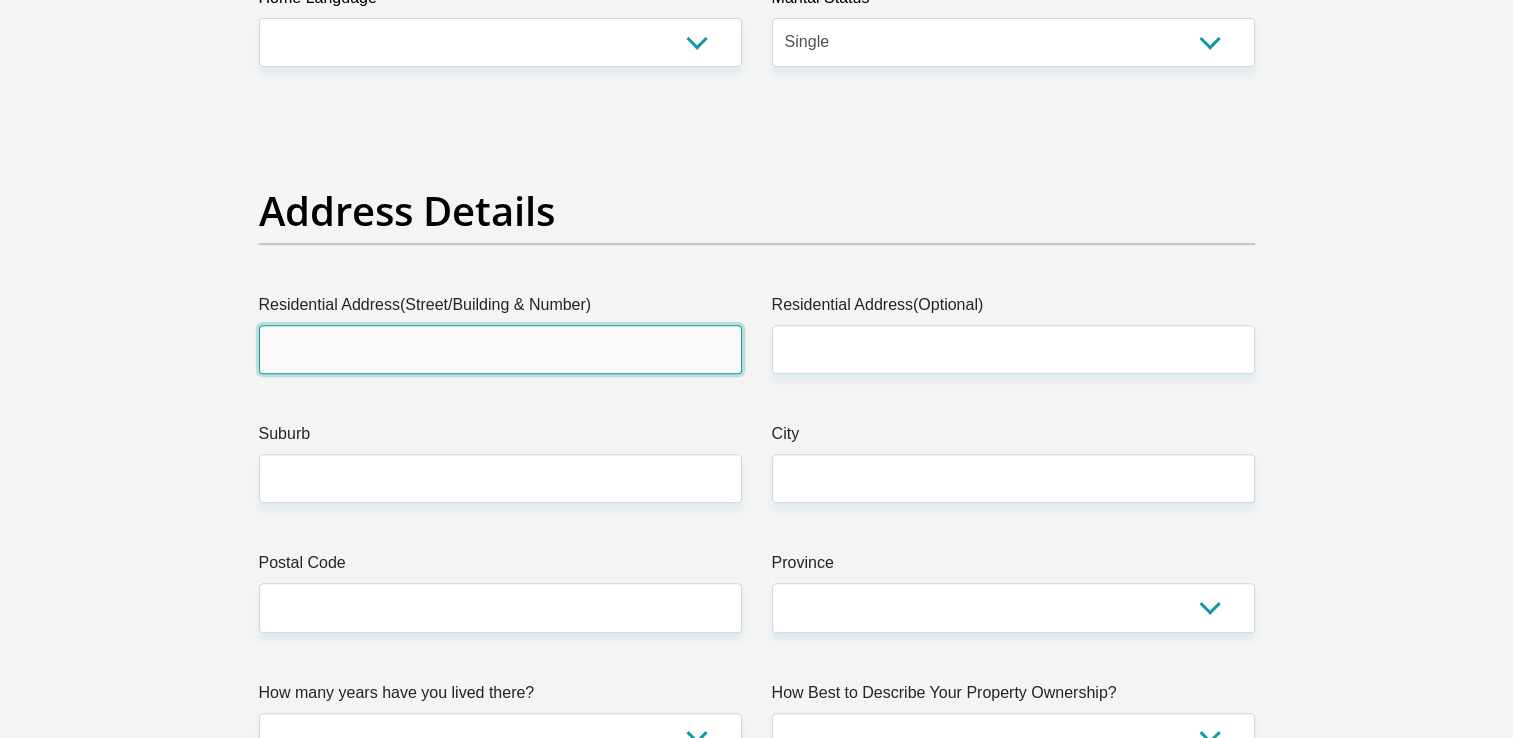 click on "Residential Address(Street/Building & Number)" at bounding box center (500, 349) 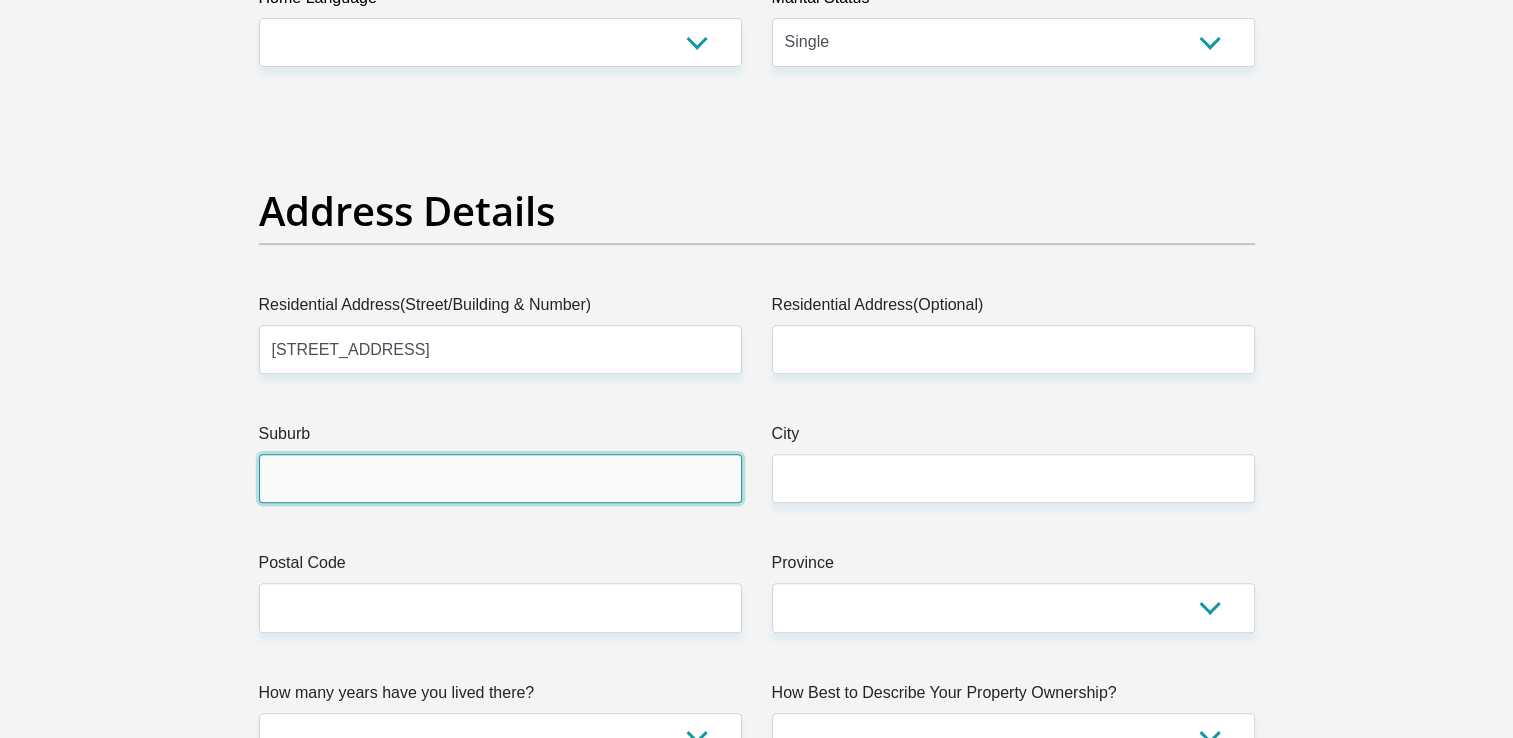 type on "Vosloorus" 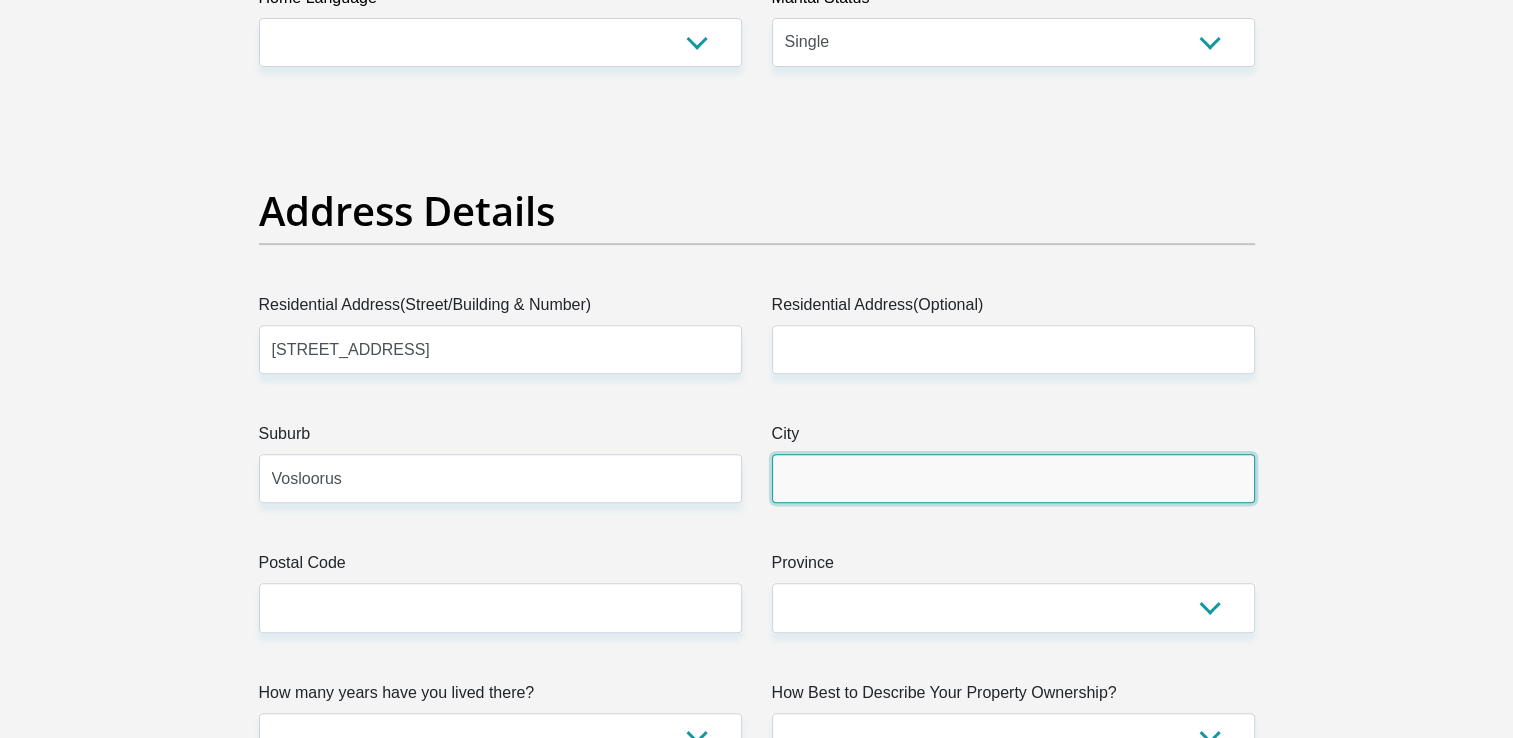 type on "Vosloorus" 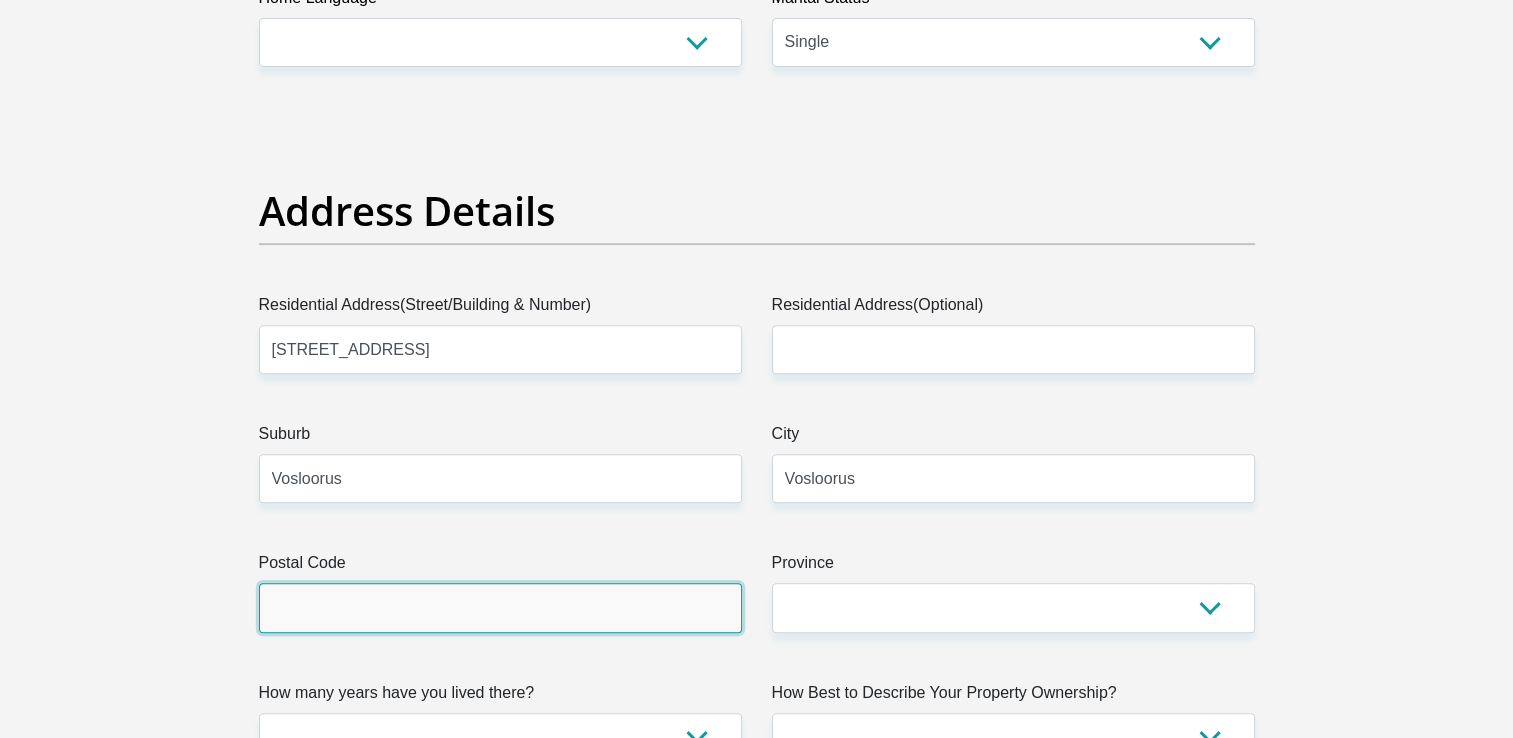 type on "1475" 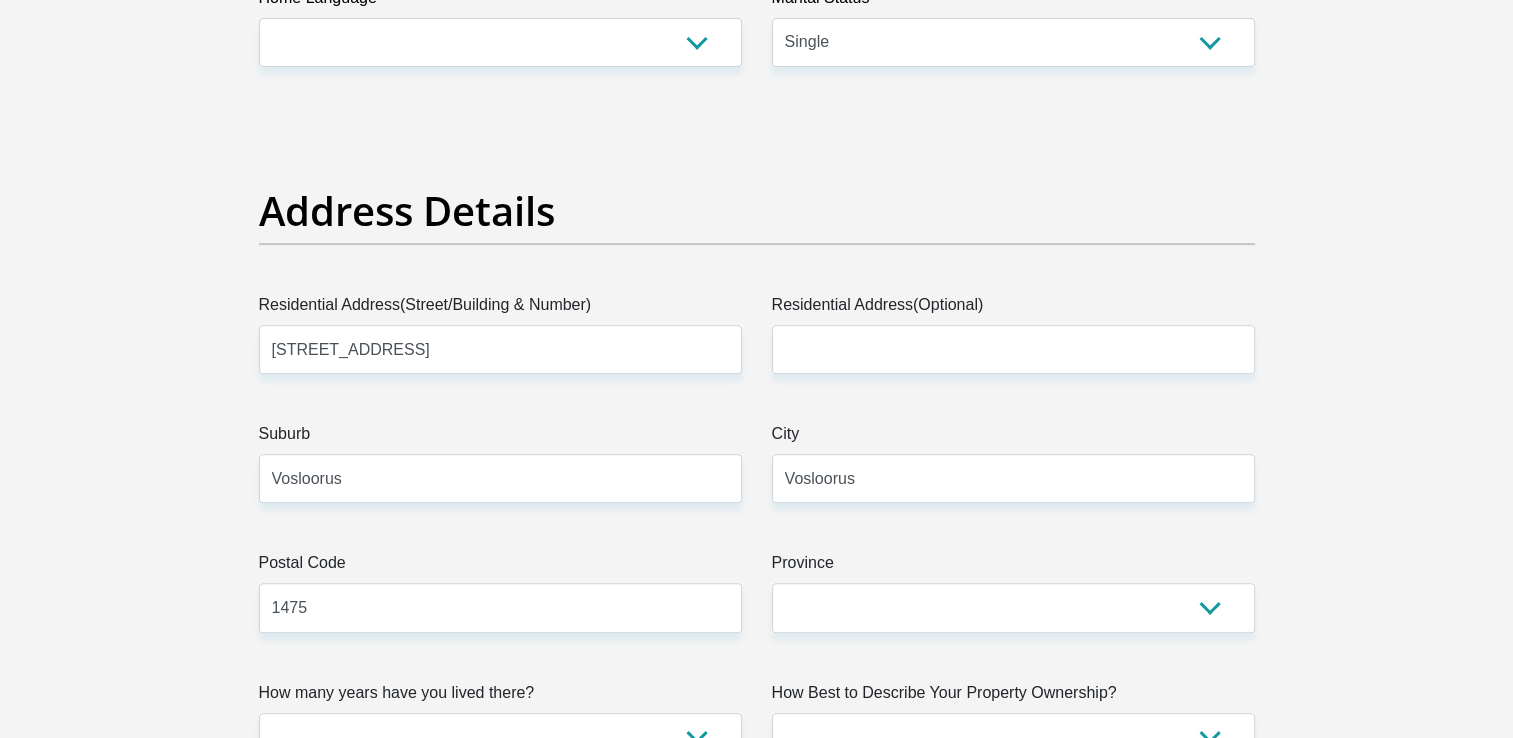 type on "lzzy.malahlela@gmail.com" 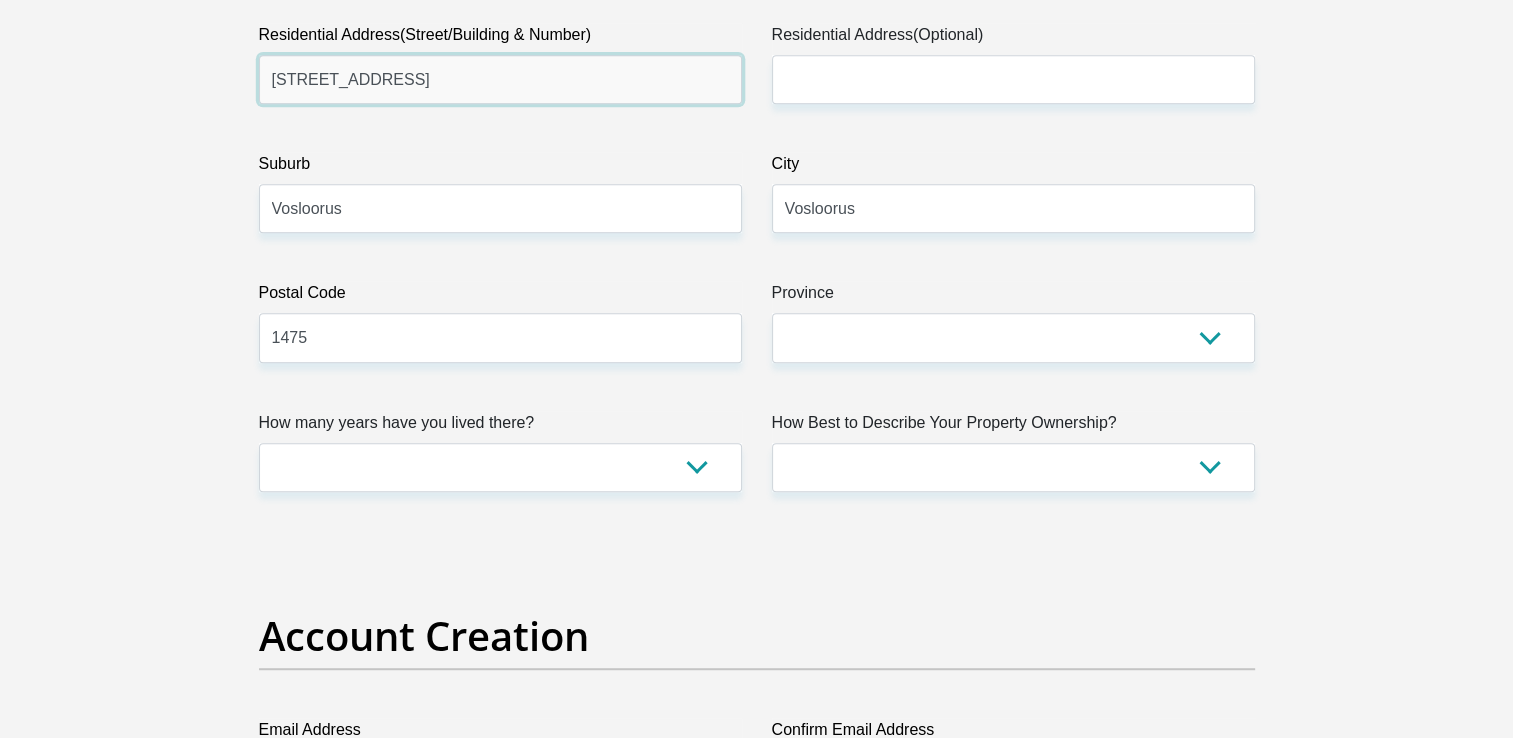 scroll, scrollTop: 1123, scrollLeft: 0, axis: vertical 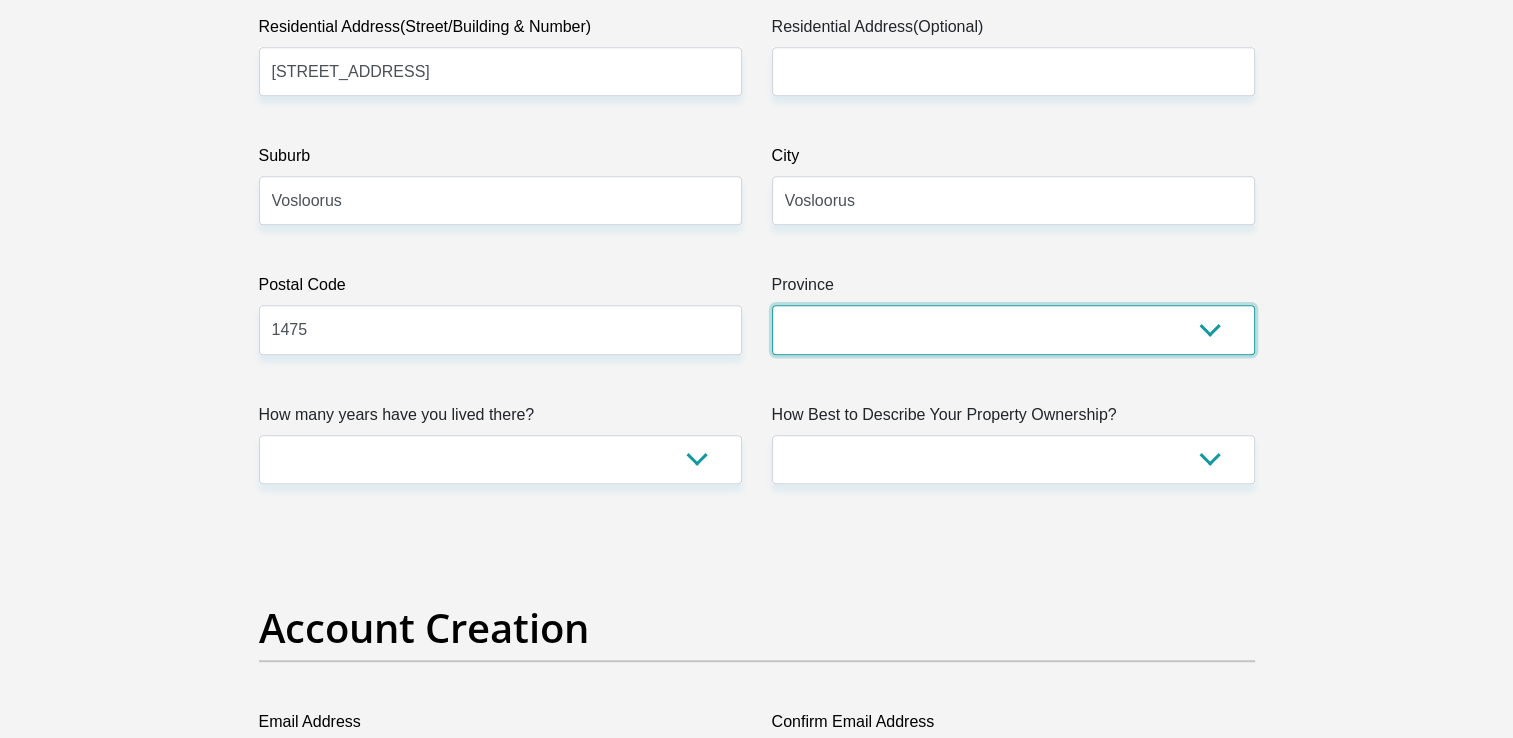 click on "Eastern Cape
Free State
Gauteng
KwaZulu-Natal
Limpopo
Mpumalanga
Northern Cape
North West
Western Cape" at bounding box center (1013, 329) 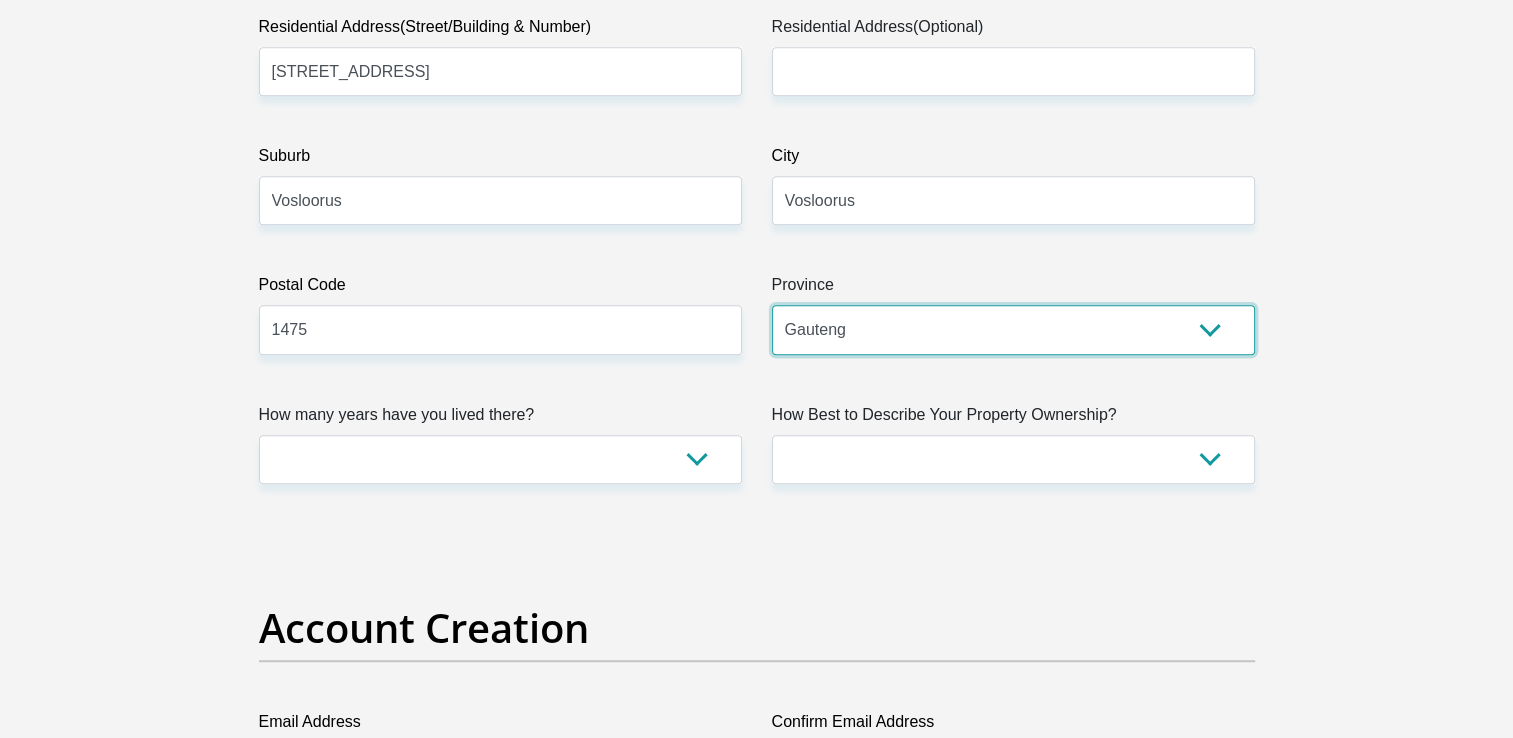 click on "Eastern Cape
Free State
Gauteng
KwaZulu-Natal
Limpopo
Mpumalanga
Northern Cape
North West
Western Cape" at bounding box center (1013, 329) 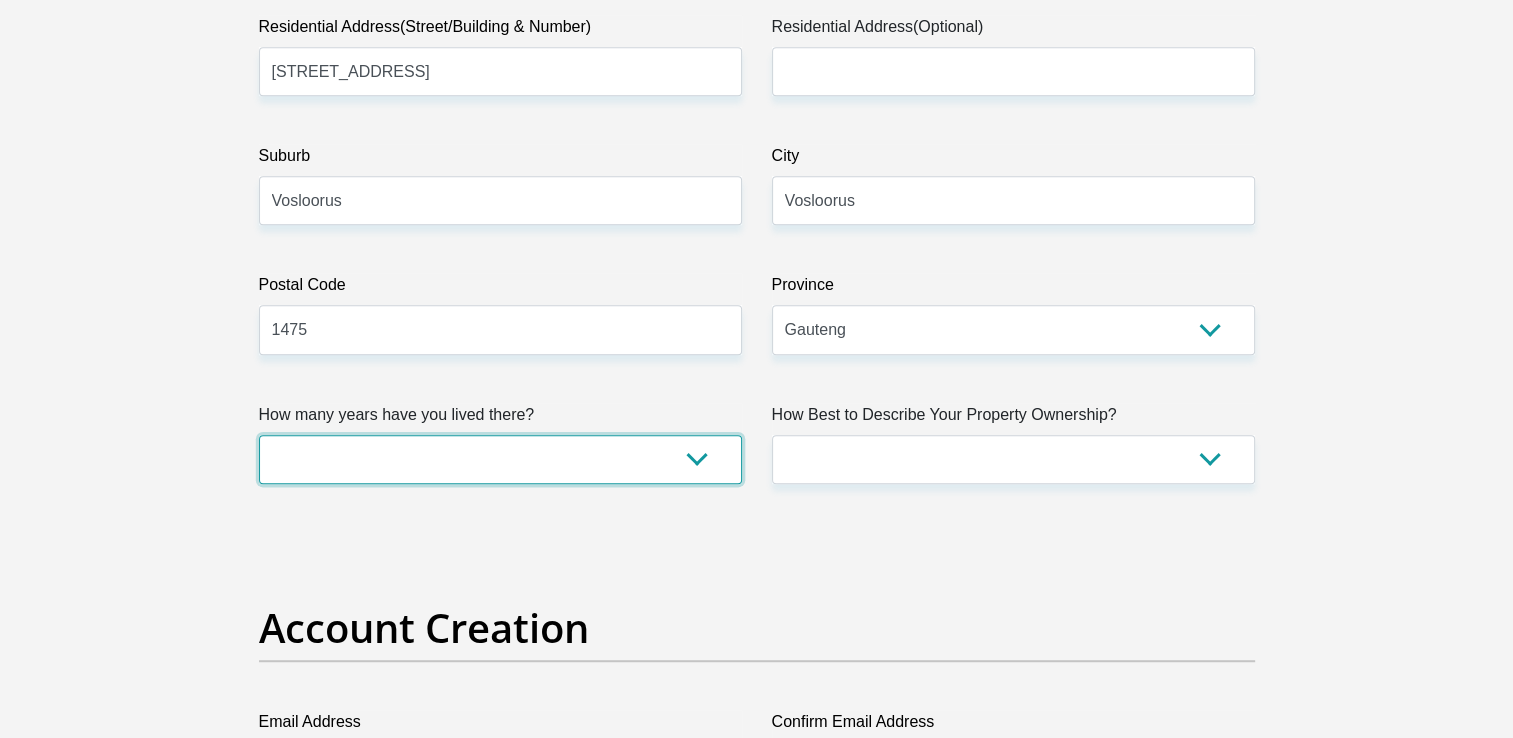 click on "less than 1 year
1-3 years
3-5 years
5+ years" at bounding box center (500, 459) 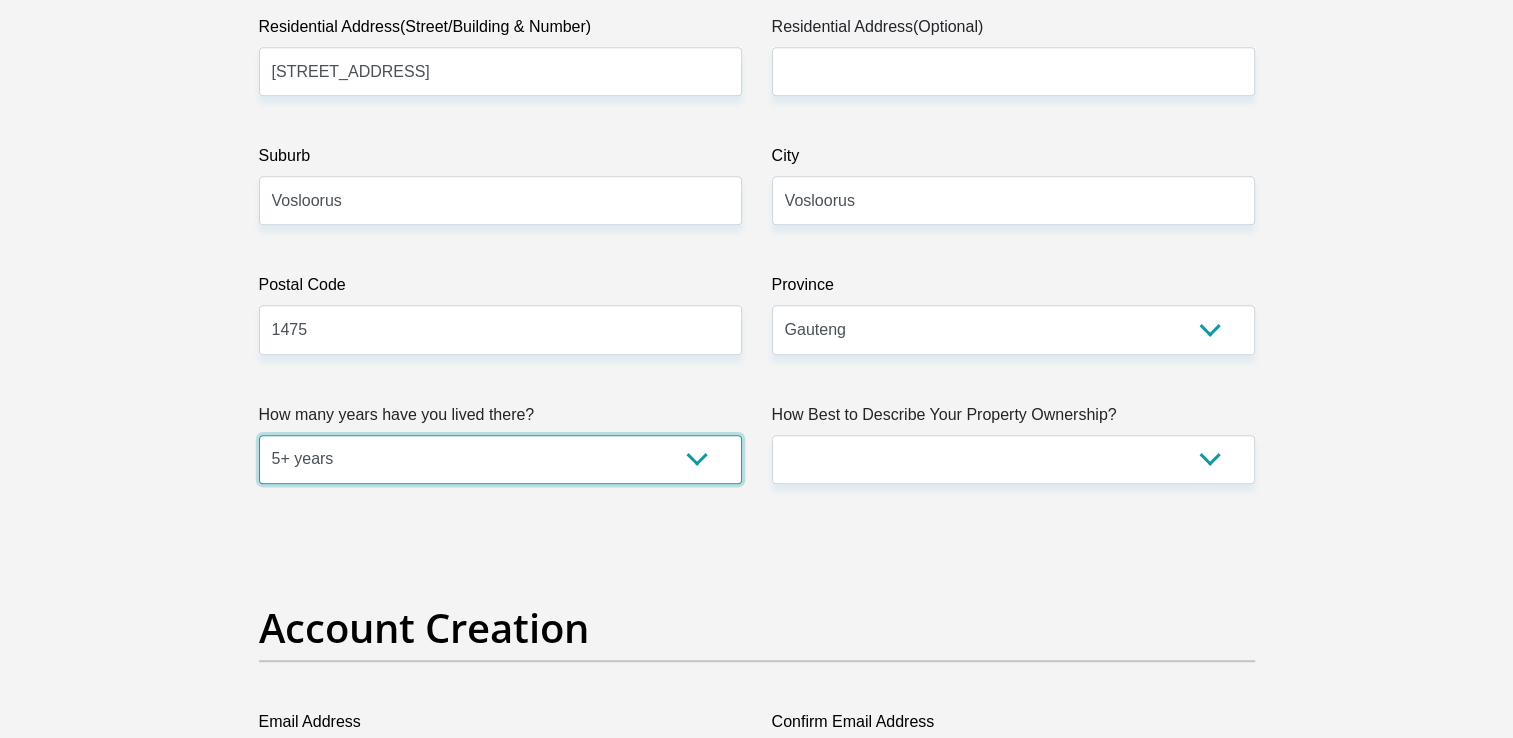 click on "less than 1 year
1-3 years
3-5 years
5+ years" at bounding box center [500, 459] 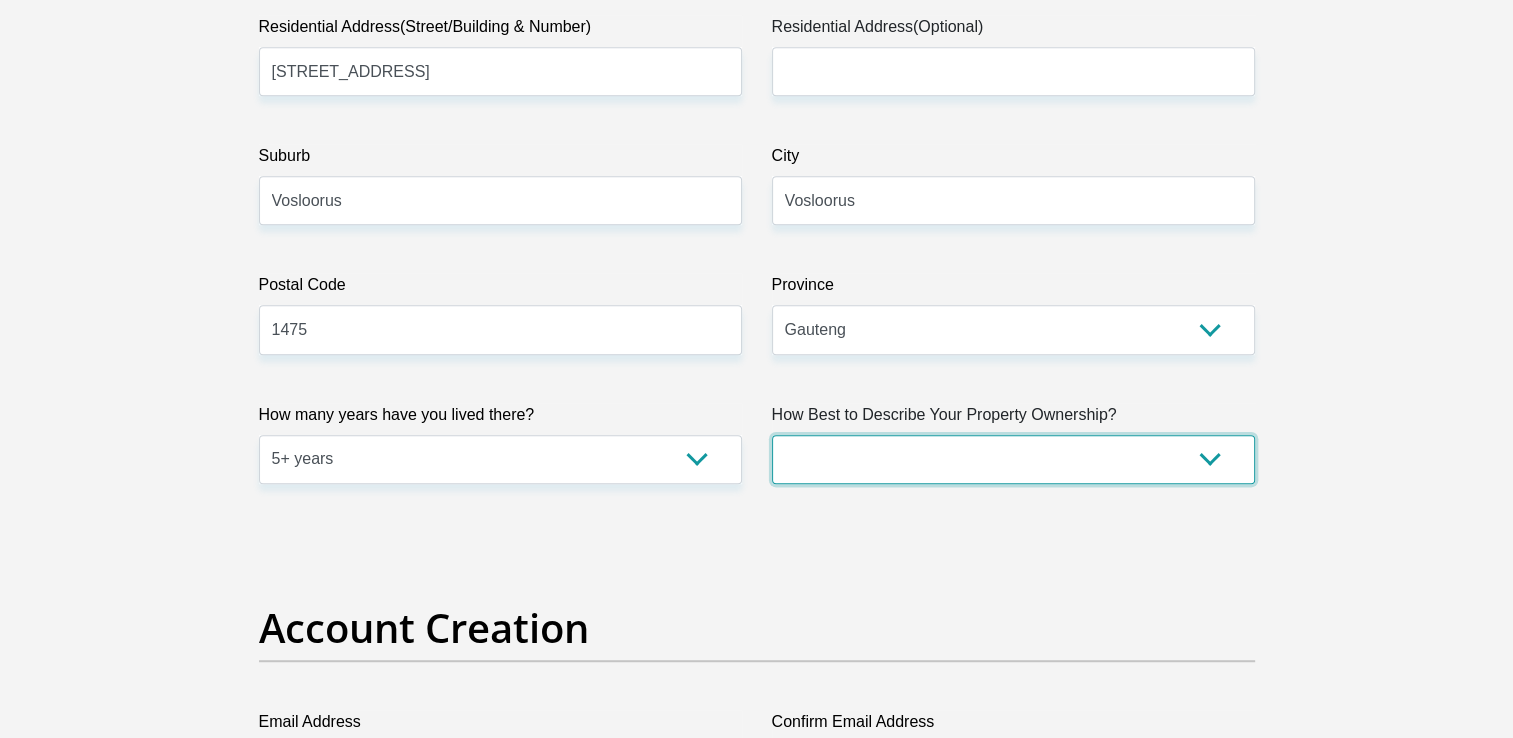 click on "Owned
Rented
Family Owned
Company Dwelling" at bounding box center (1013, 459) 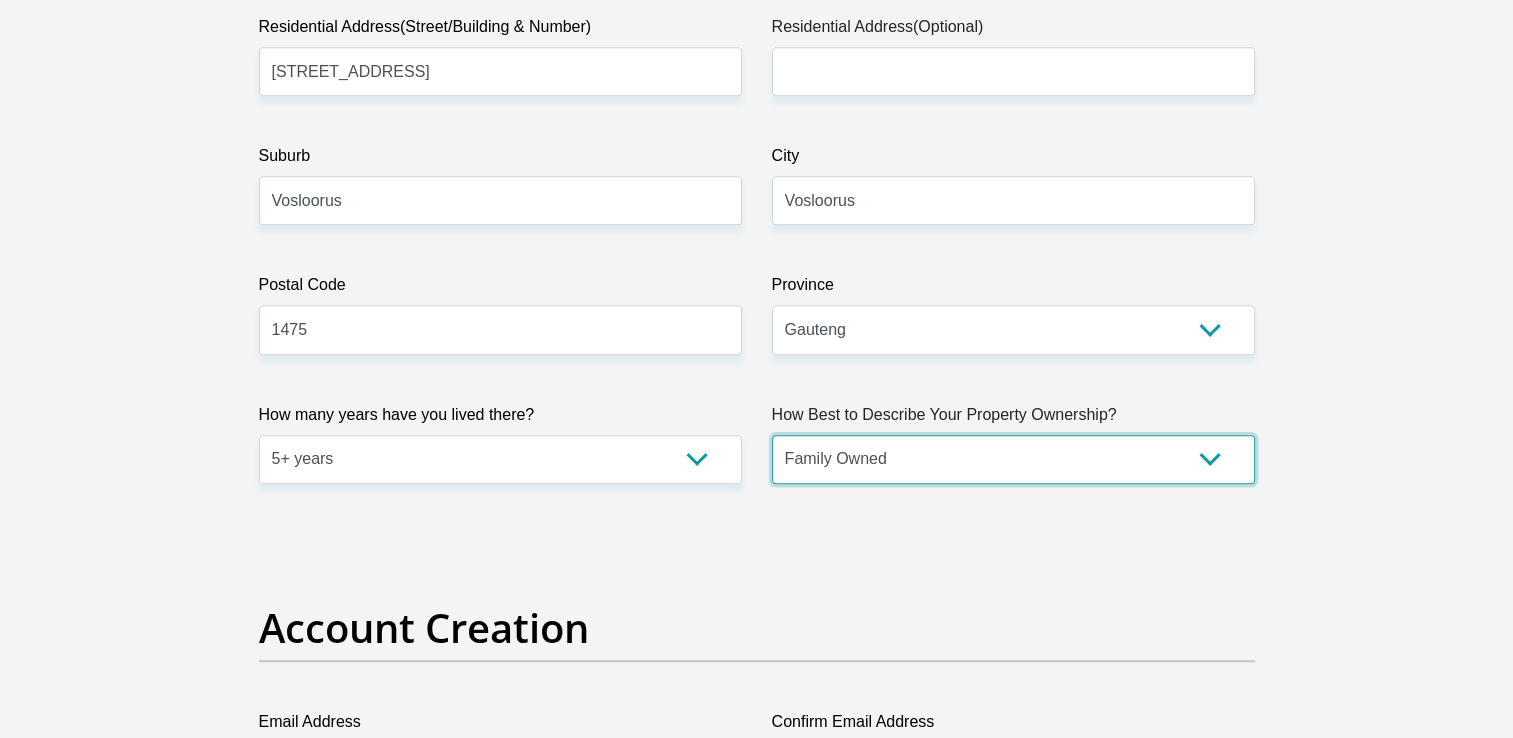 click on "Owned
Rented
Family Owned
Company Dwelling" at bounding box center [1013, 459] 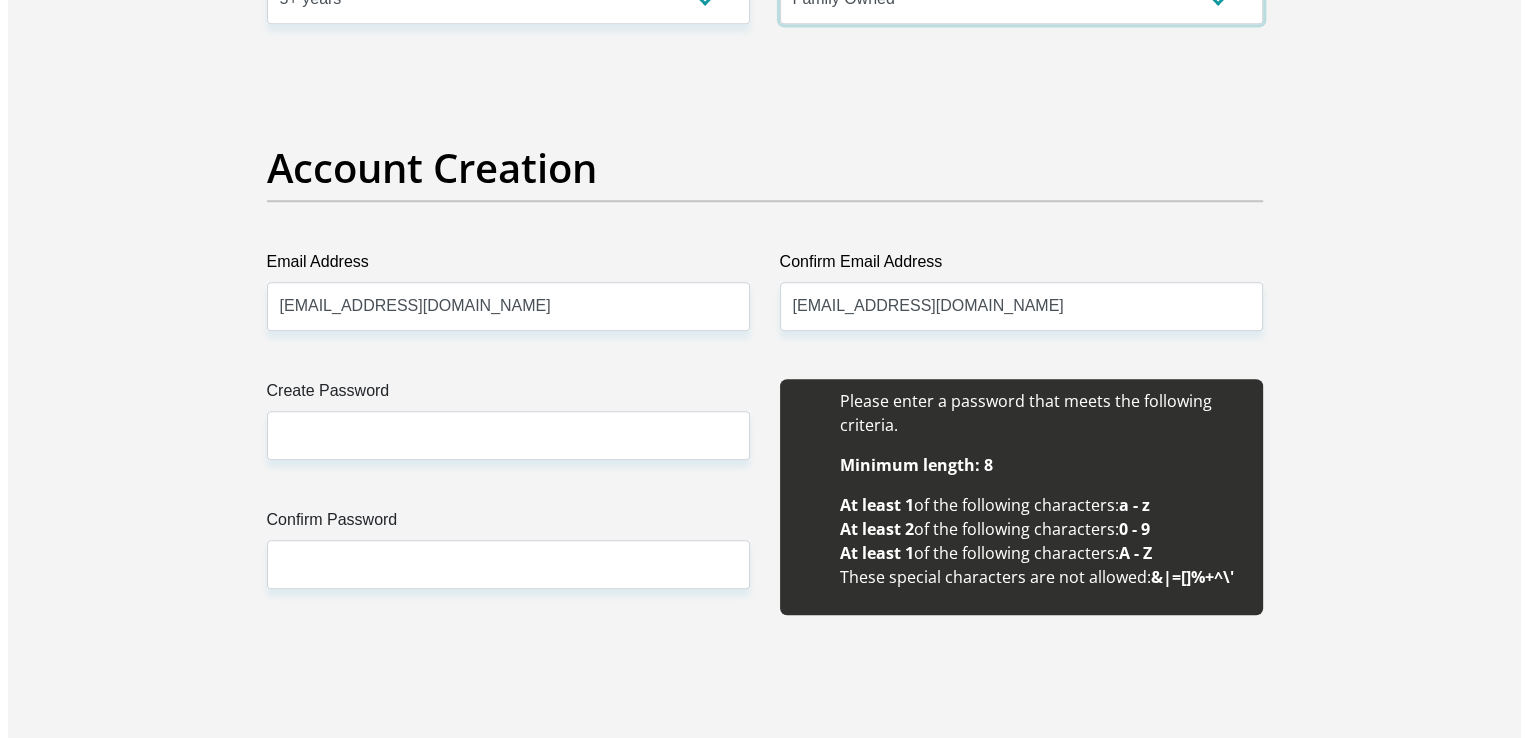 scroll, scrollTop: 1600, scrollLeft: 0, axis: vertical 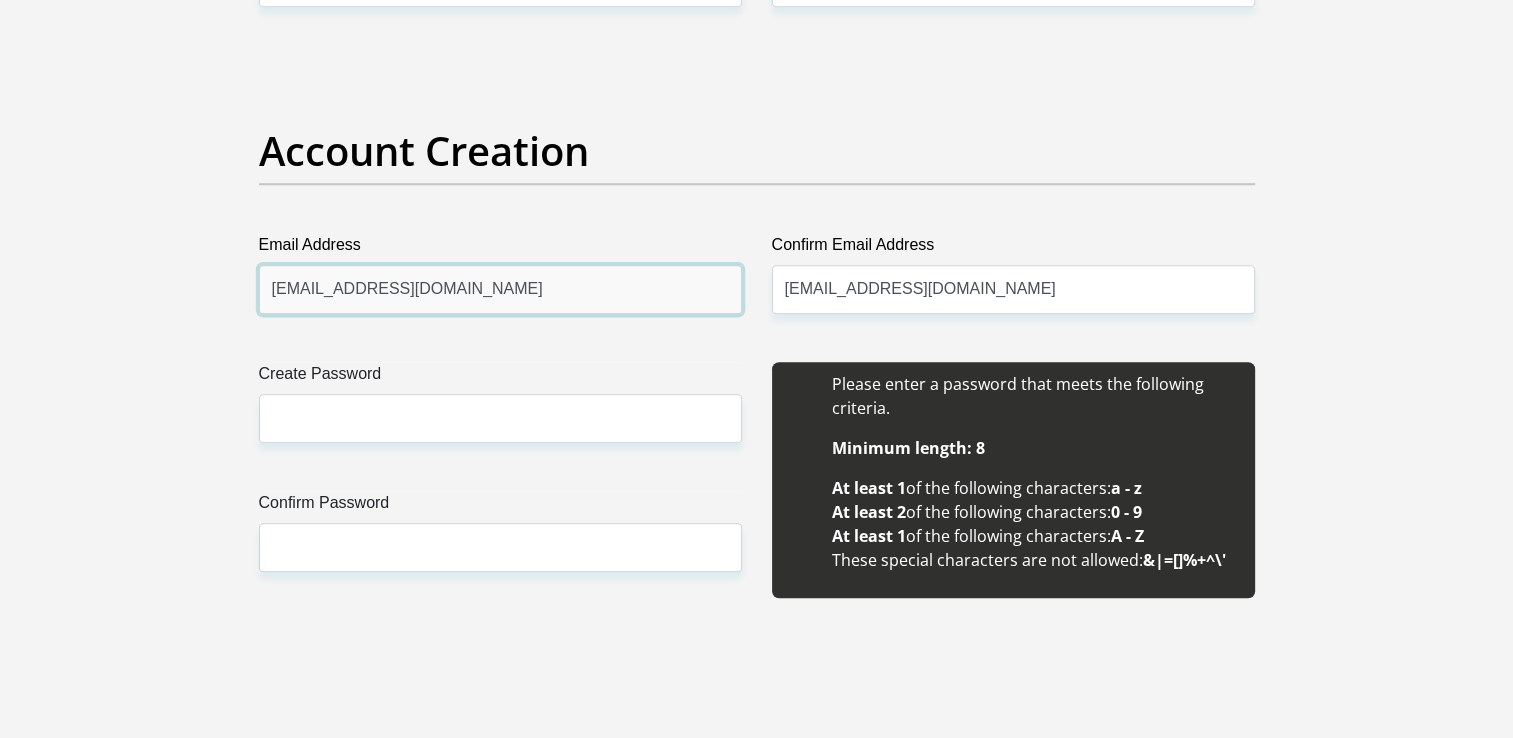 click on "lzzy.malahlela@gmail.com" at bounding box center (500, 289) 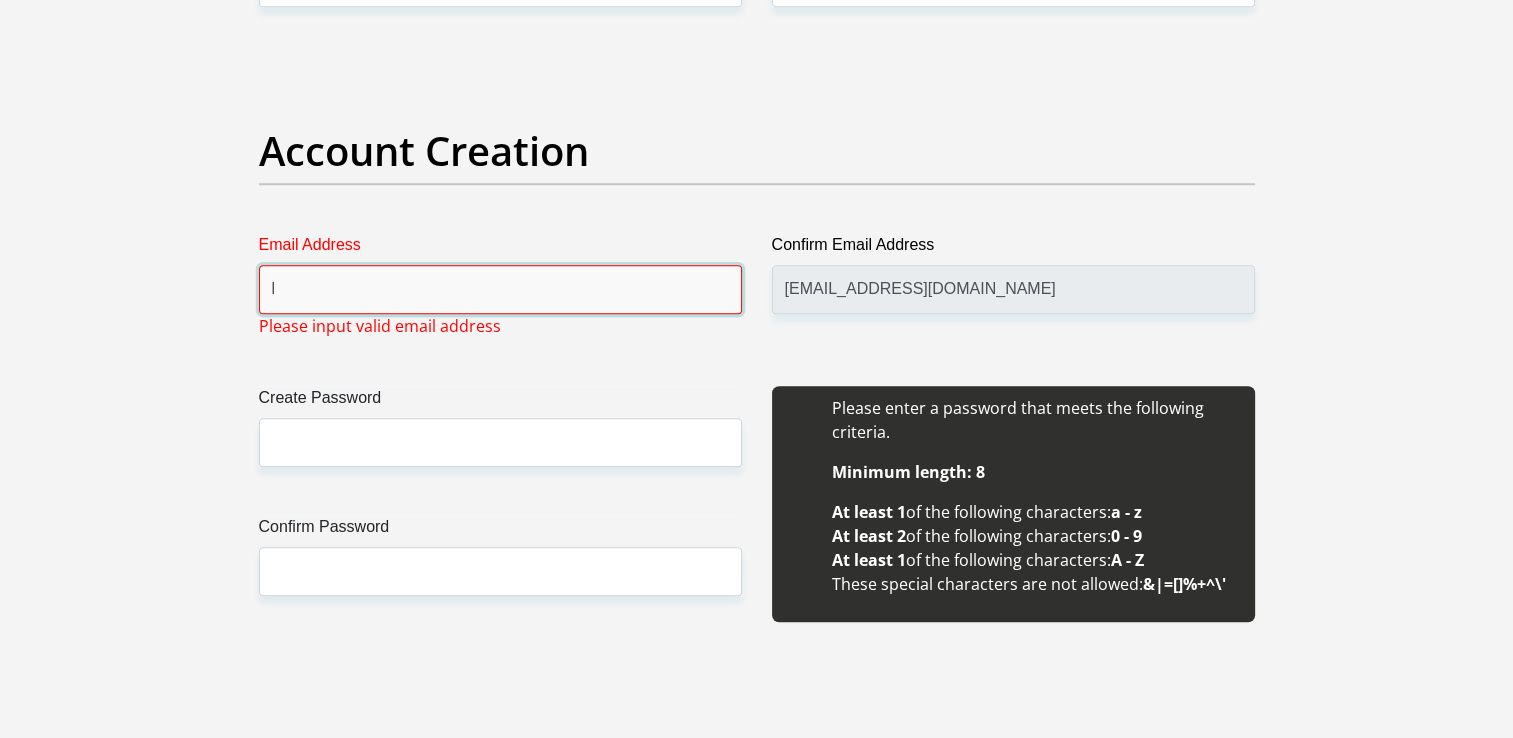 drag, startPoint x: 470, startPoint y: 286, endPoint x: 971, endPoint y: 292, distance: 501.03592 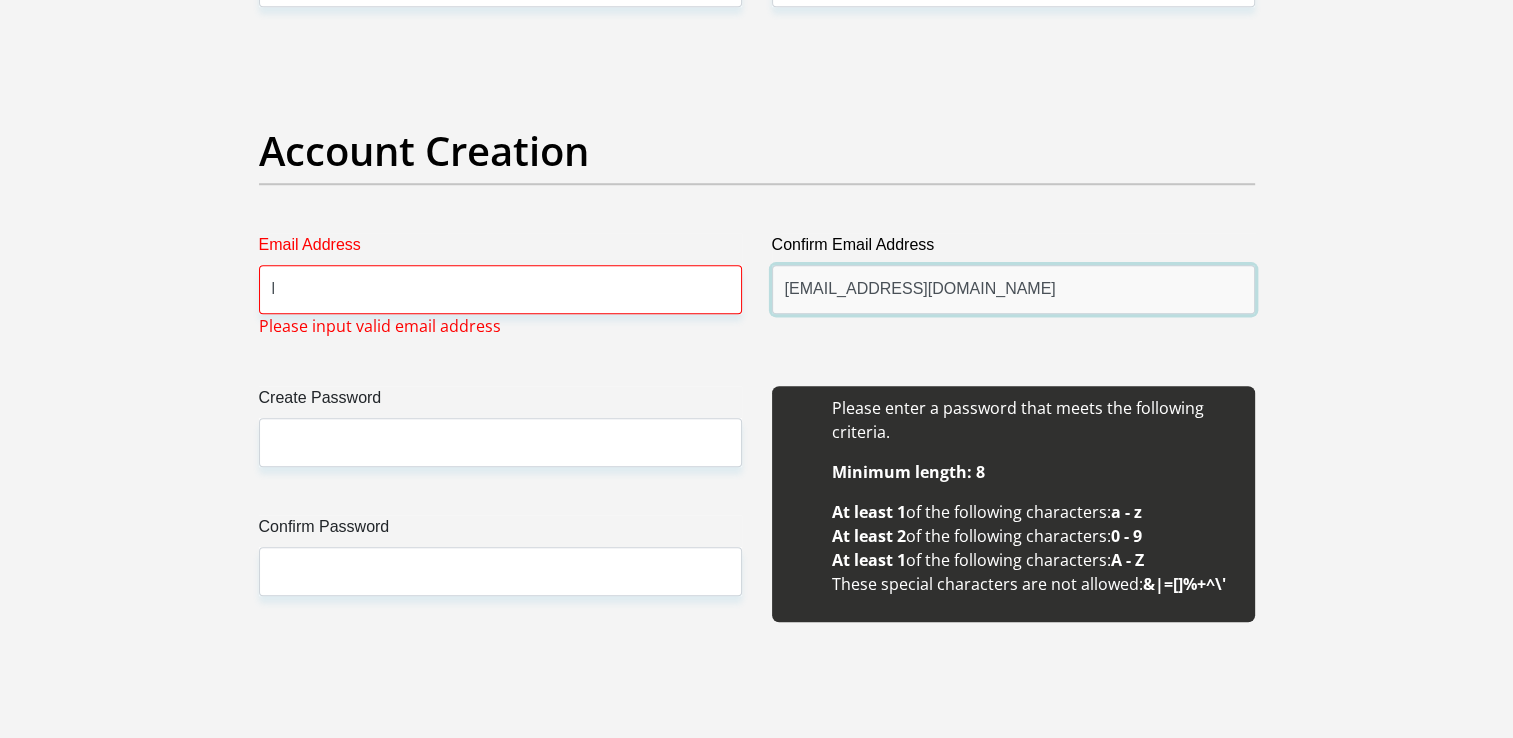 click on "lzzy.malahlela@gmail.com" at bounding box center (1013, 289) 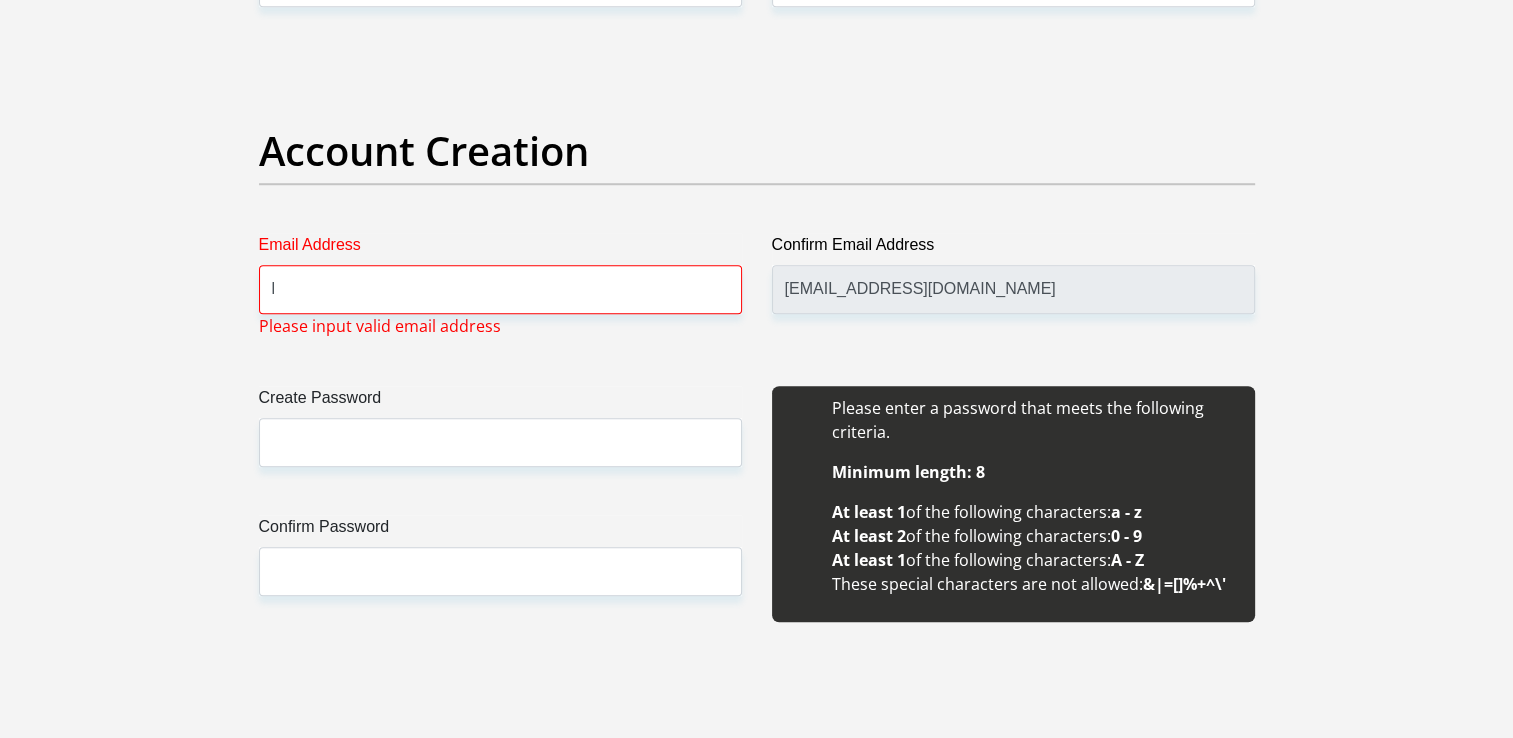 click on "Title
Mr
Ms
Mrs
Dr
Other
First Name
Bongani
Surname
Mala
ID Number
0206026134083
Please input valid ID number
Race
Black
Coloured
Indian
White
Other
Contact Number
0719684748
Please input valid contact number
Nationality
South Africa
Afghanistan
Aland Islands  Albania  Algeria" at bounding box center [757, 1979] 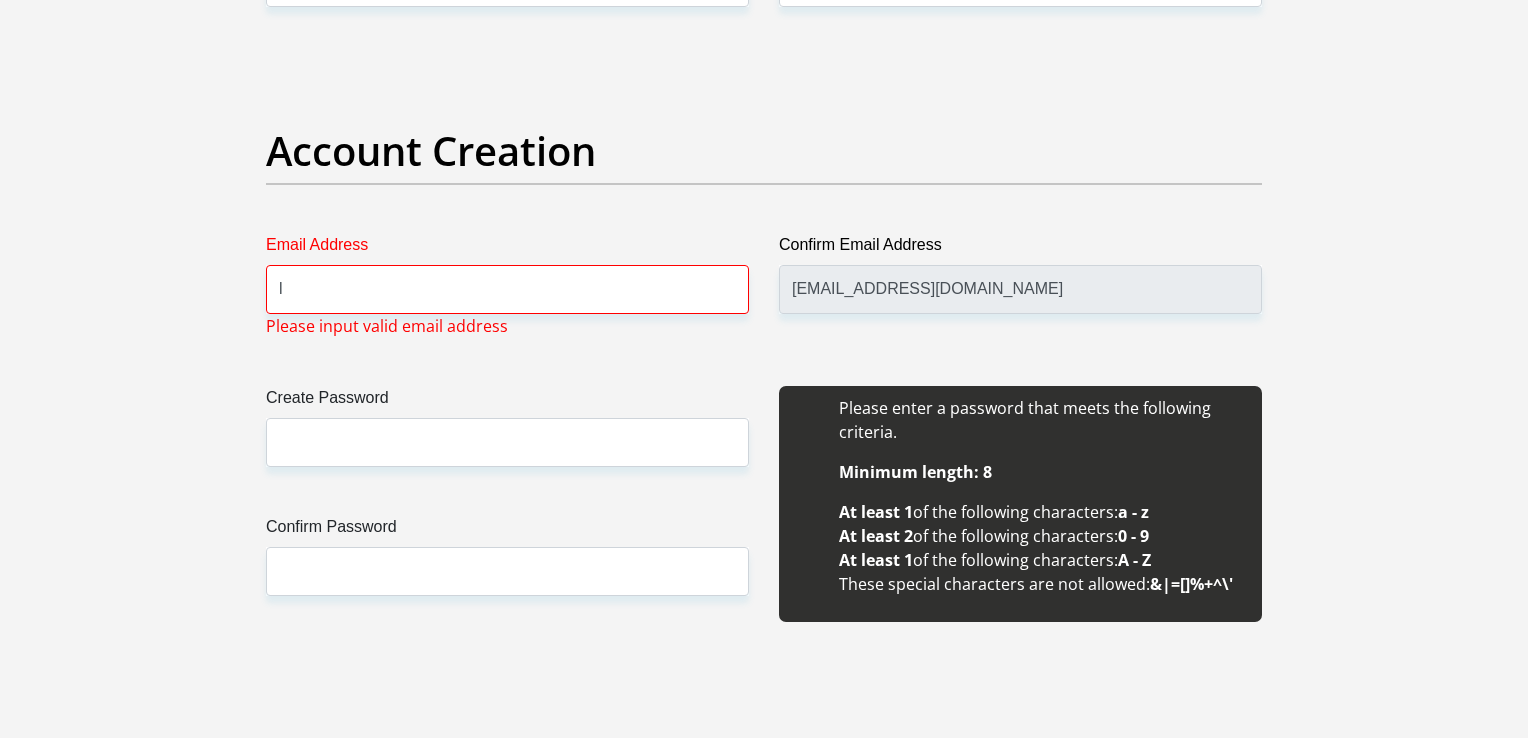 click on "Email Address
l
Please input valid email address" at bounding box center [507, 285] 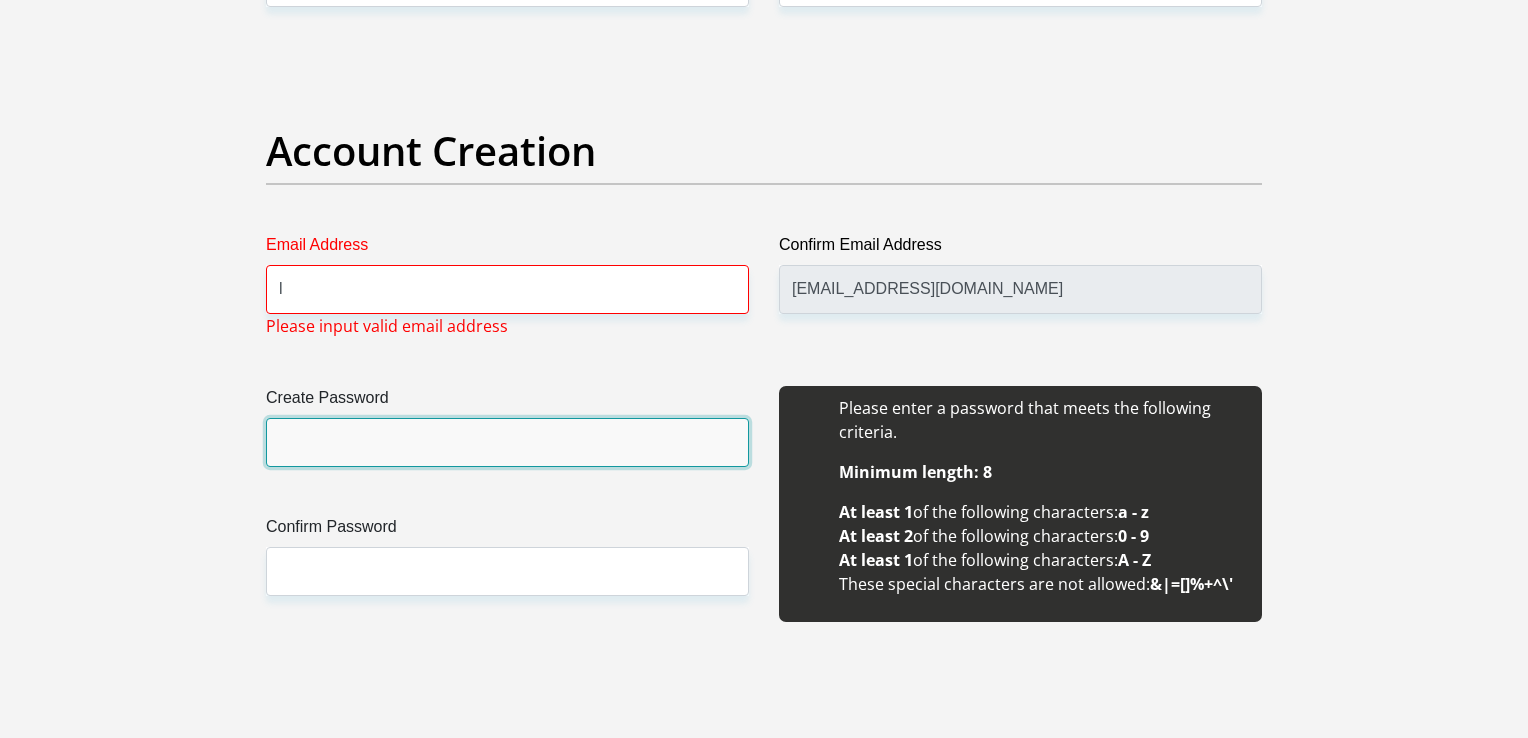 click on "Create Password" at bounding box center [507, 442] 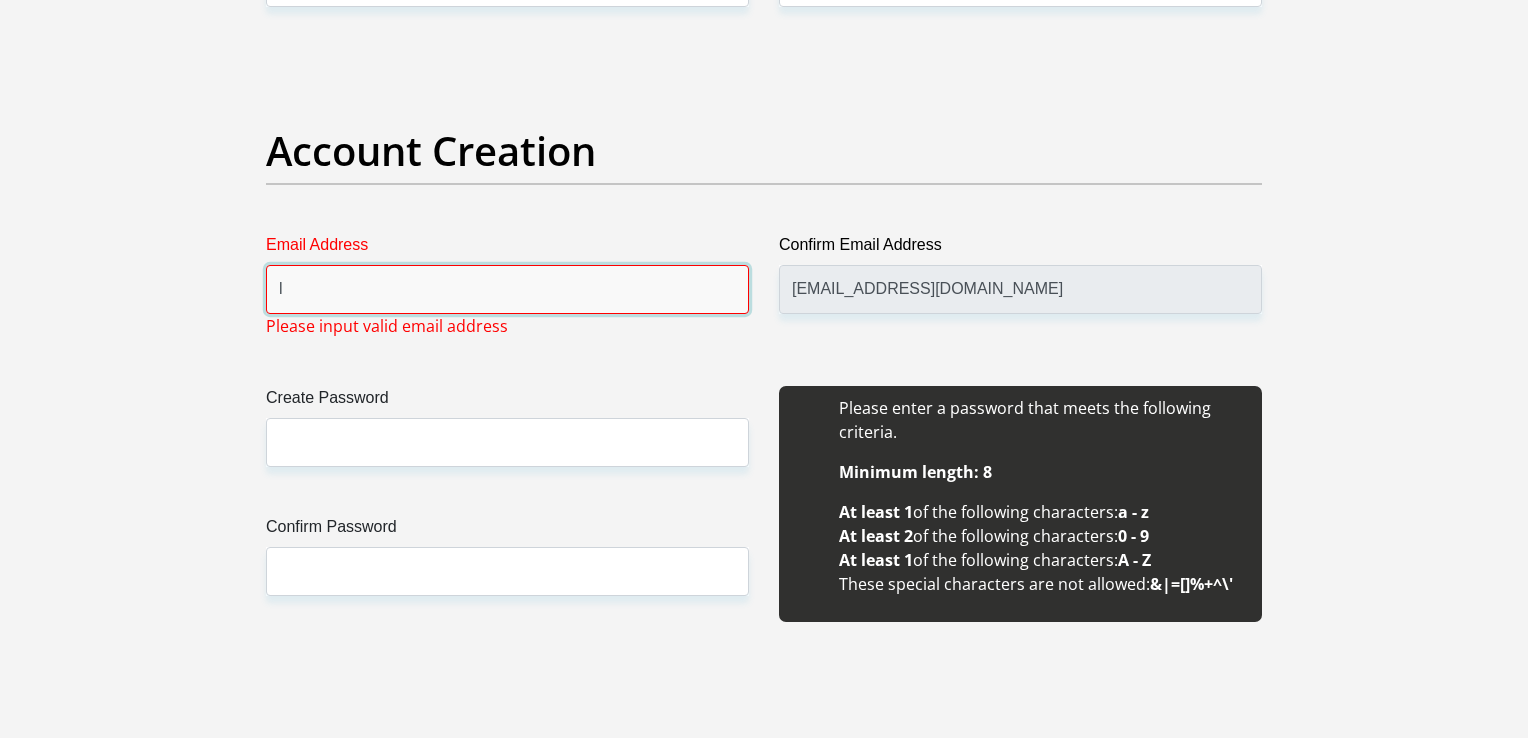 click on "l" at bounding box center (507, 289) 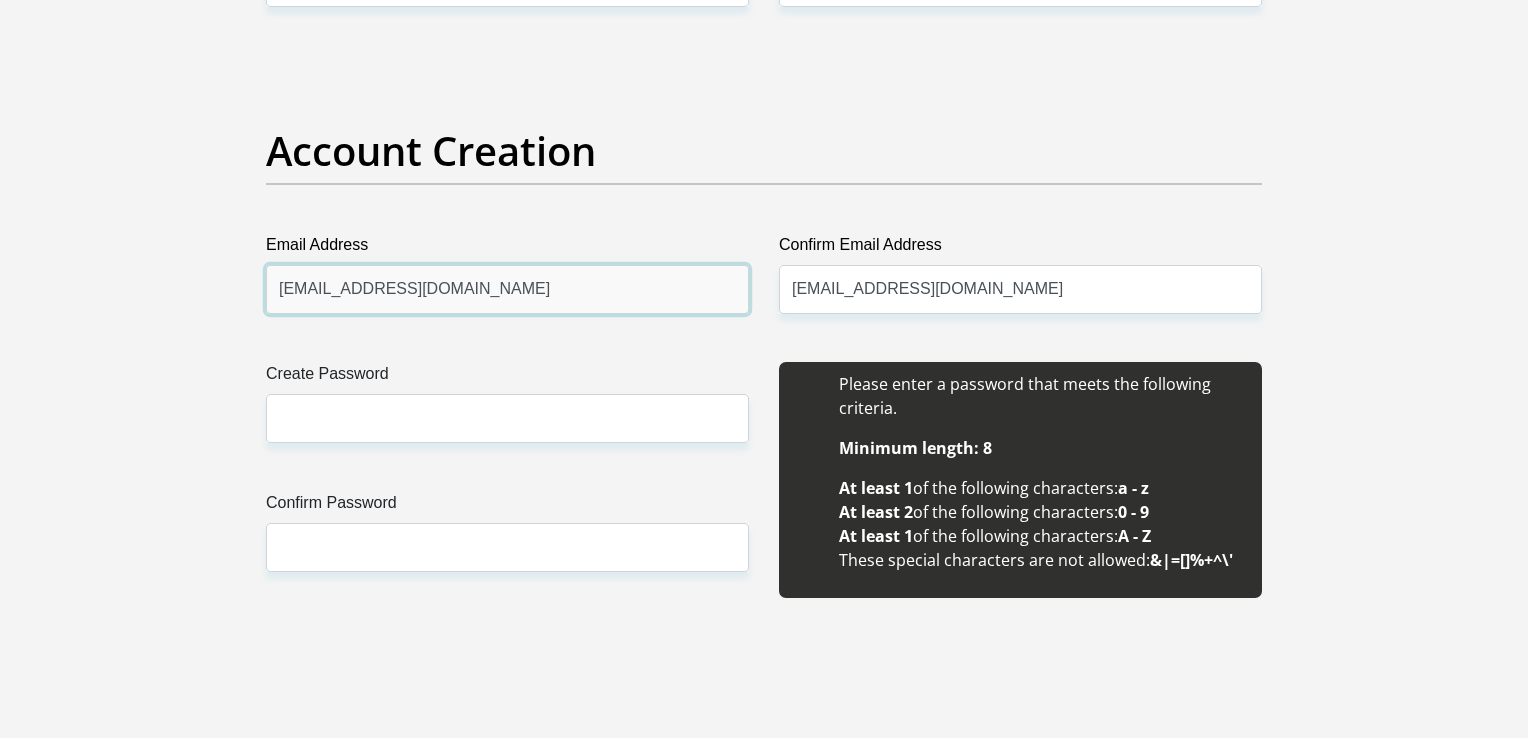 type on "bonganimalahlela023@gmail.com" 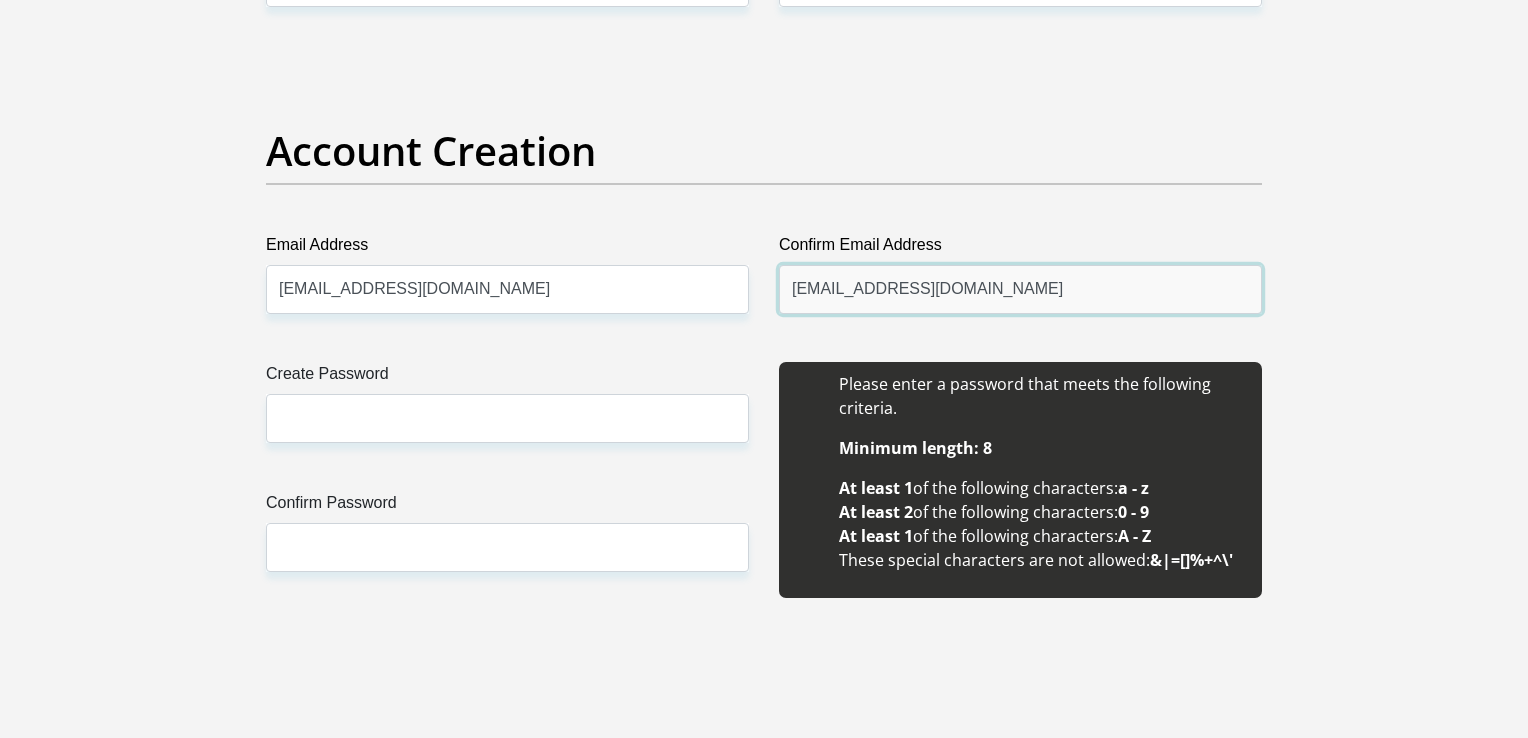 click on "lzzy.malahlela@gmail.com" at bounding box center [1020, 289] 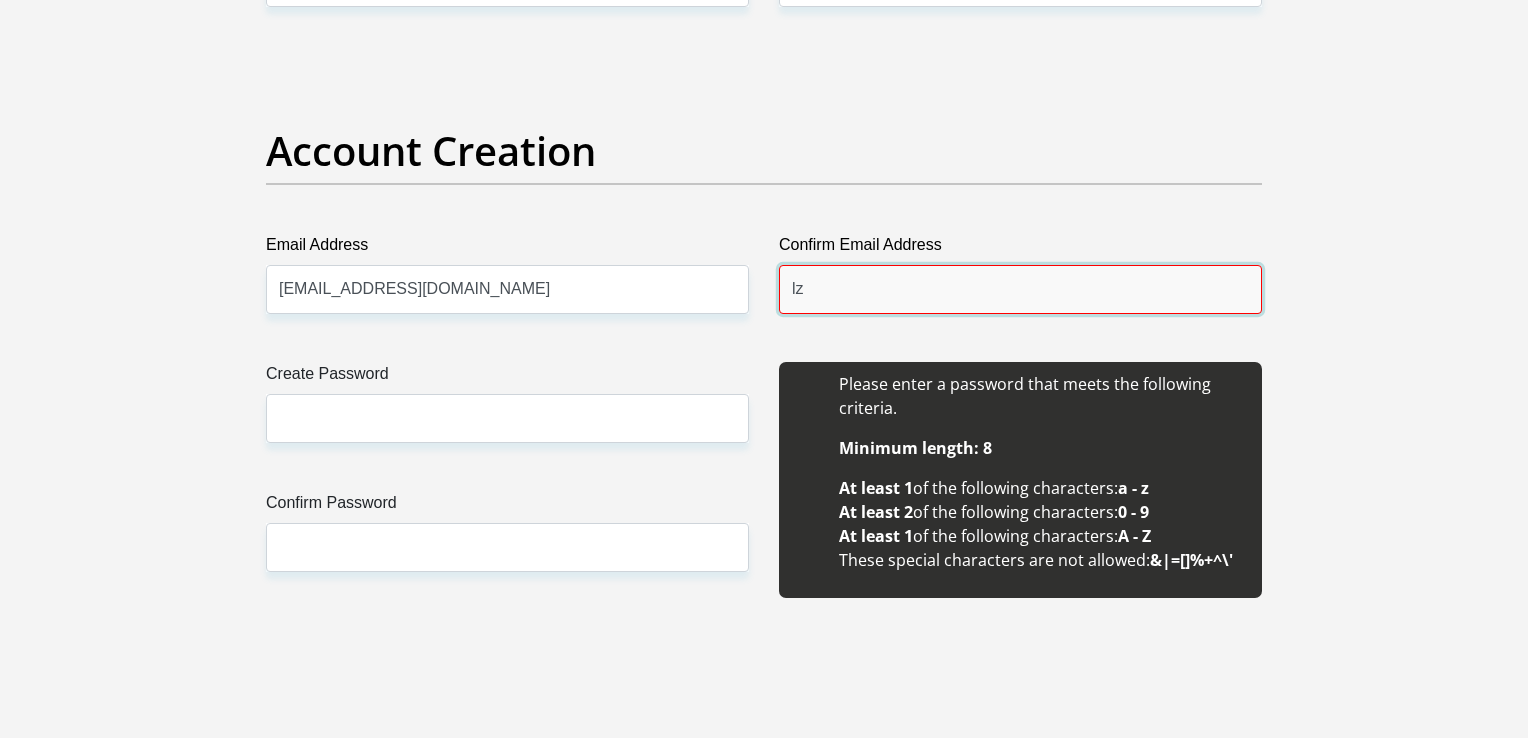 type on "l" 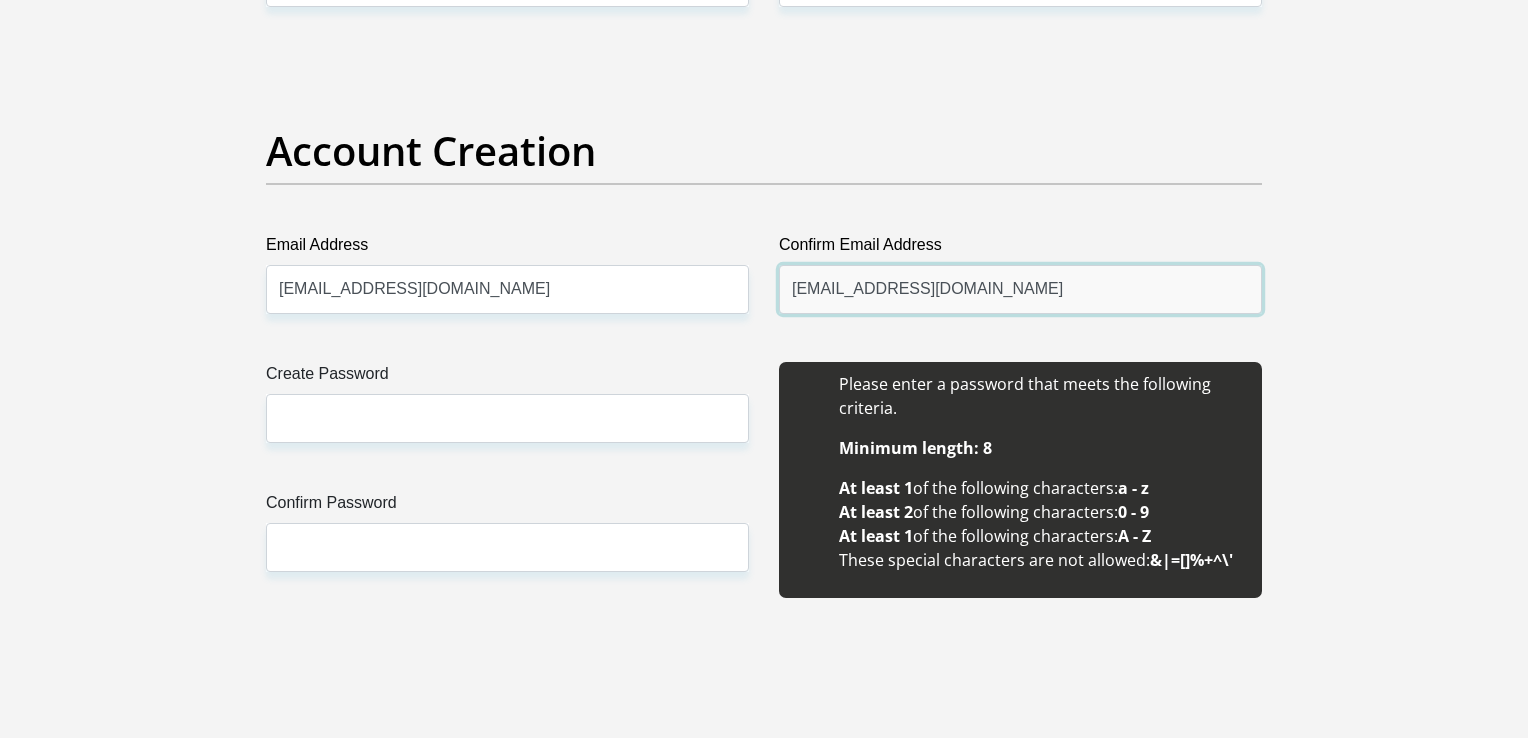 type on "bonganimalahlela023@gmail.com" 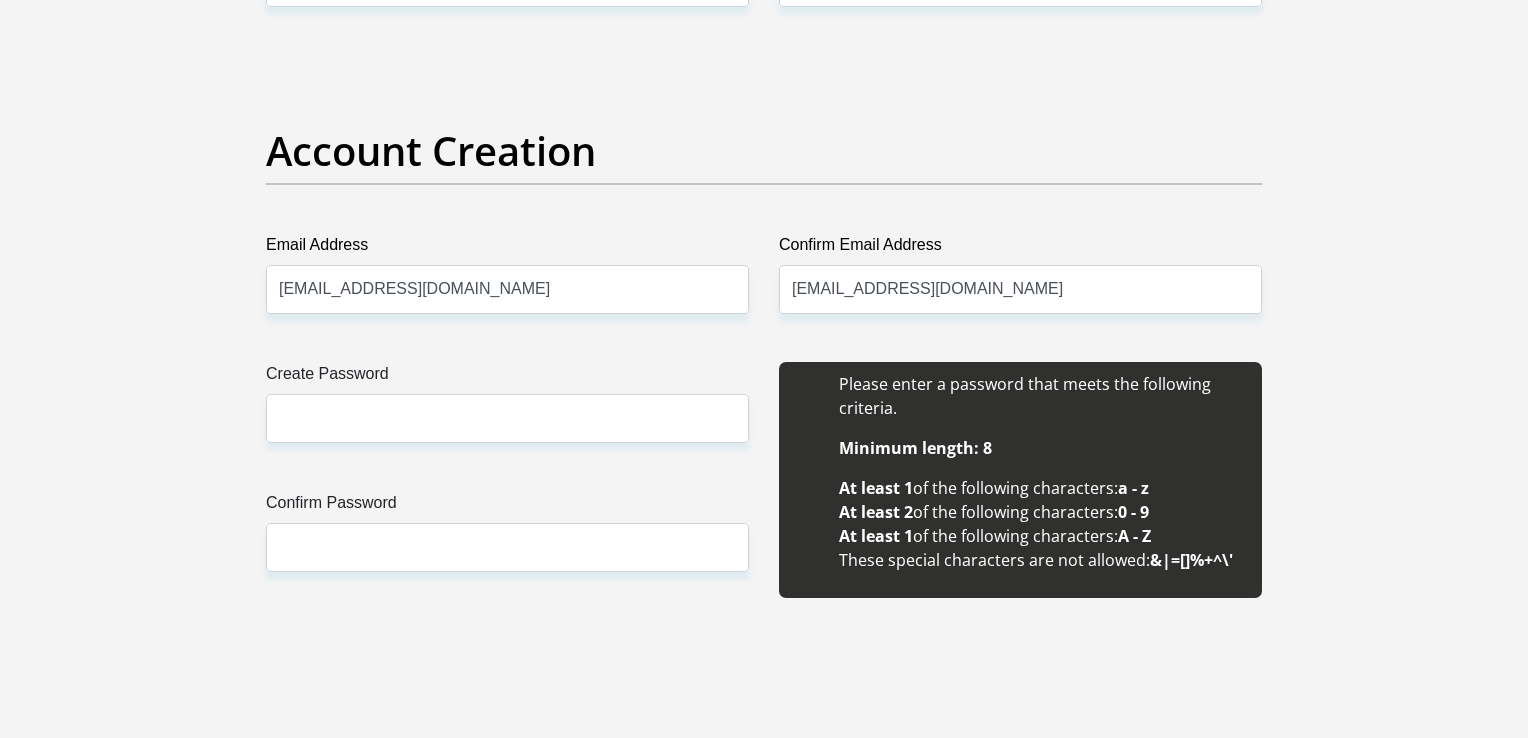 click on "Create Password
Please input valid password
Confirm Password" at bounding box center [507, 491] 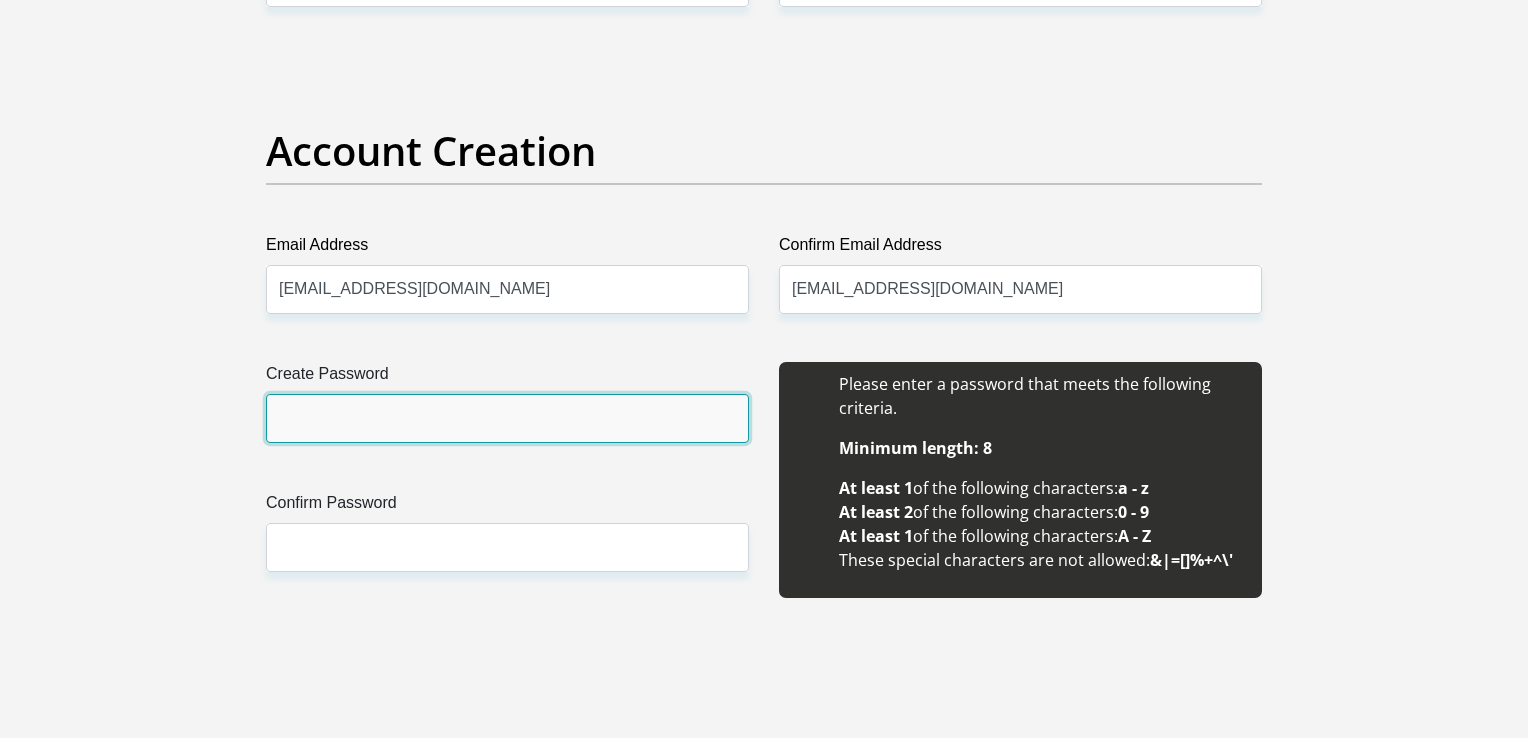 click on "Create Password" at bounding box center (507, 418) 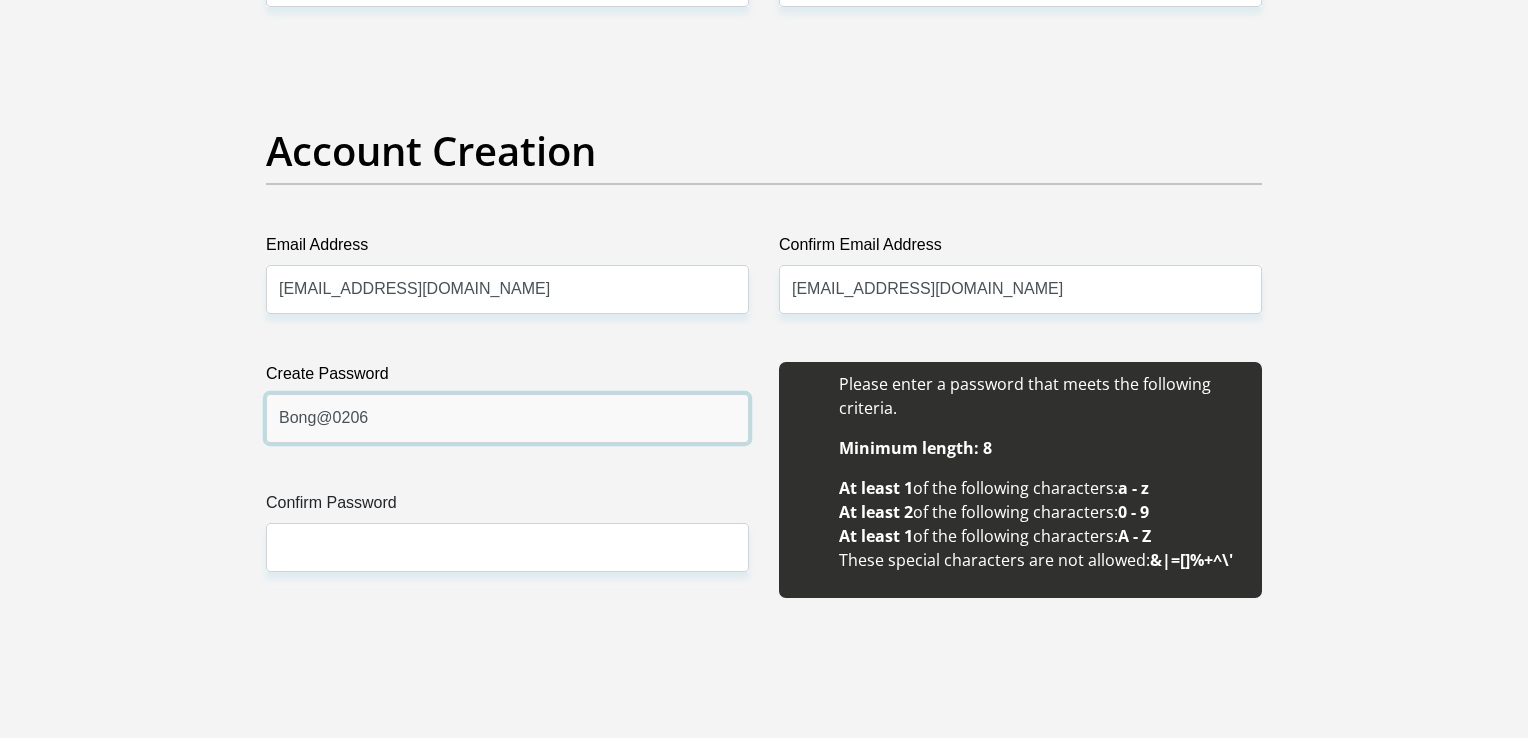 type on "Bong@0206" 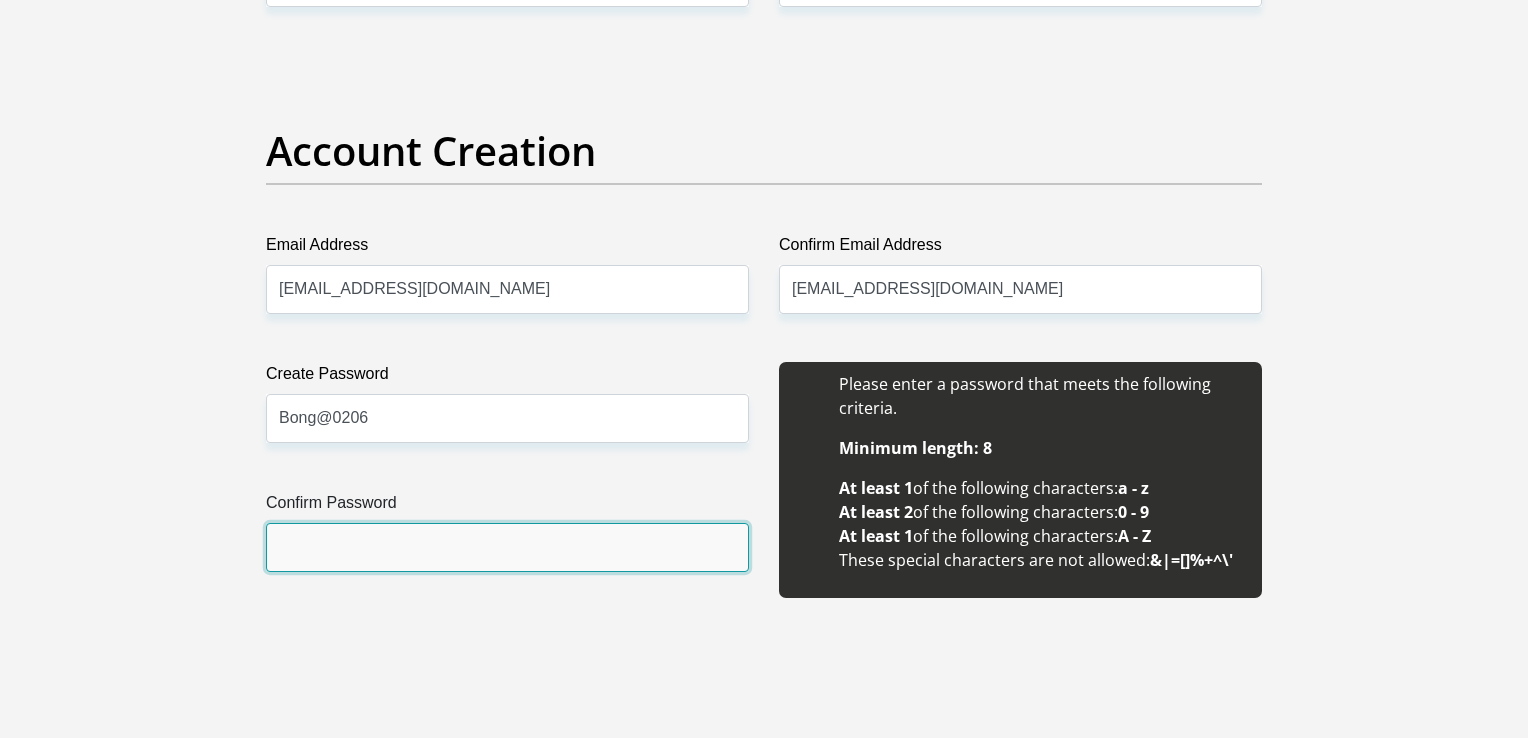 click on "Confirm Password" at bounding box center [507, 547] 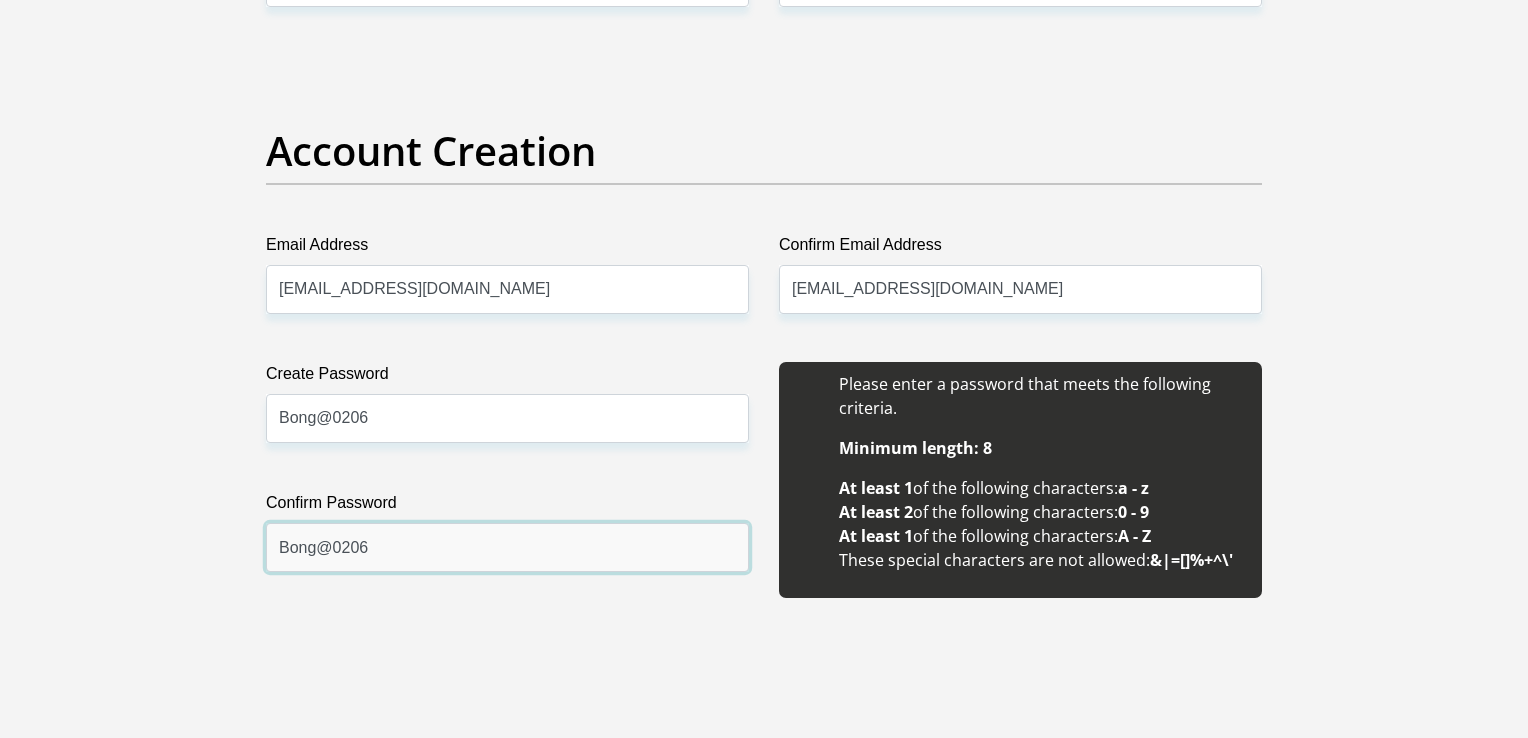 type on "Bong@0206" 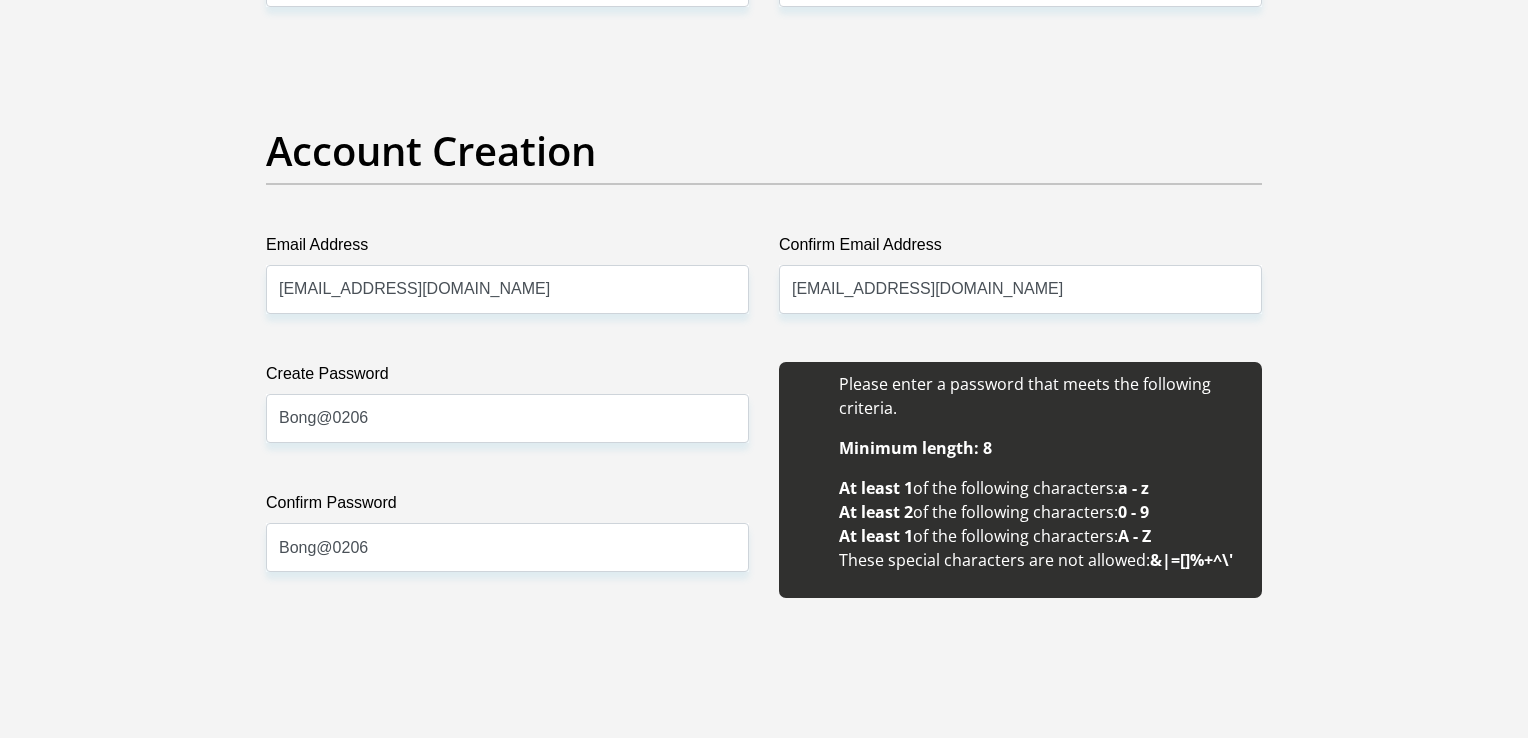 click on "Title
Mr
Ms
Mrs
Dr
Other
First Name
Bongani
Surname
Mala
ID Number
0206026134083
Please input valid ID number
Race
Black
Coloured
Indian
White
Other
Contact Number
0719684748
Please input valid contact number
Nationality
South Africa
Afghanistan
Aland Islands  Albania  Algeria" at bounding box center (764, 1967) 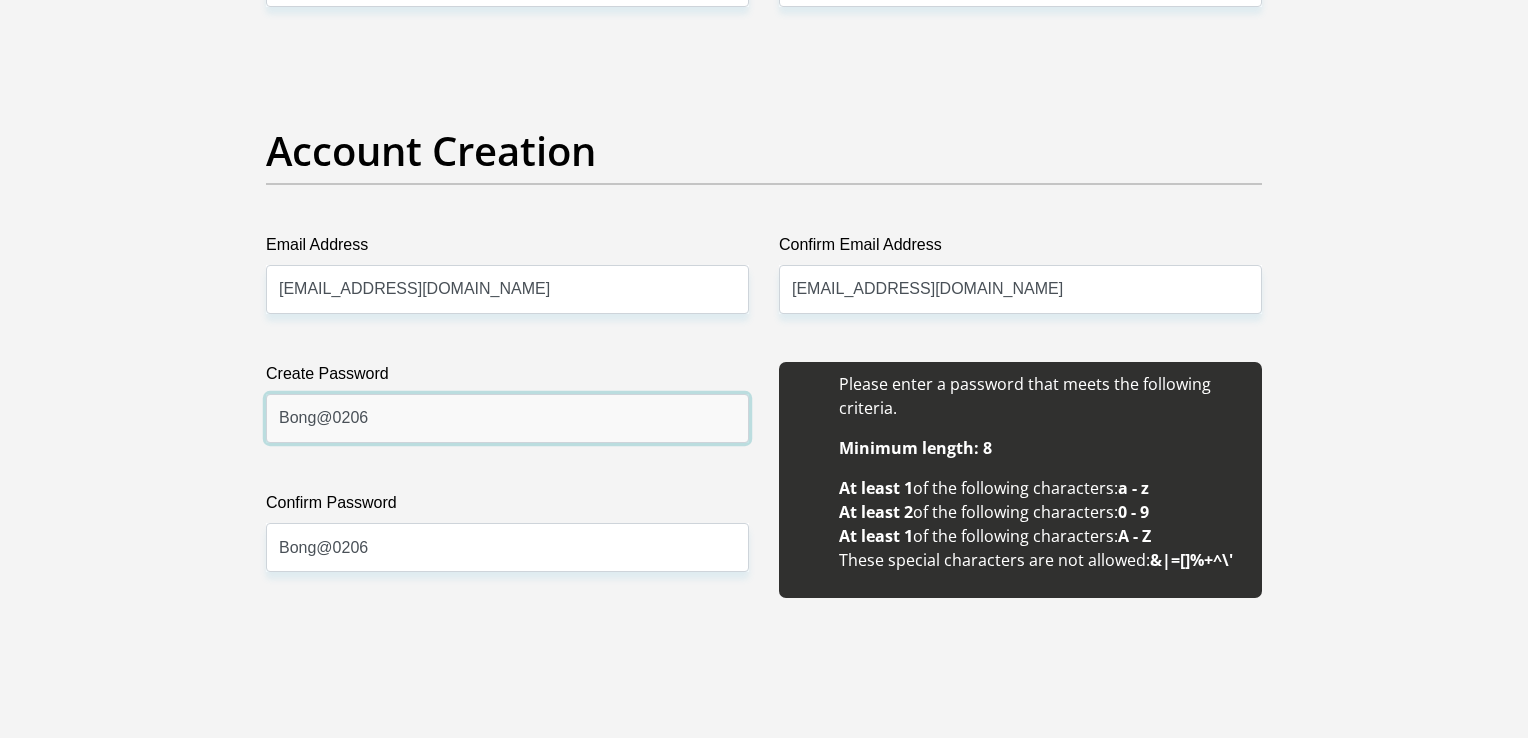 click on "Bong@0206" at bounding box center [507, 418] 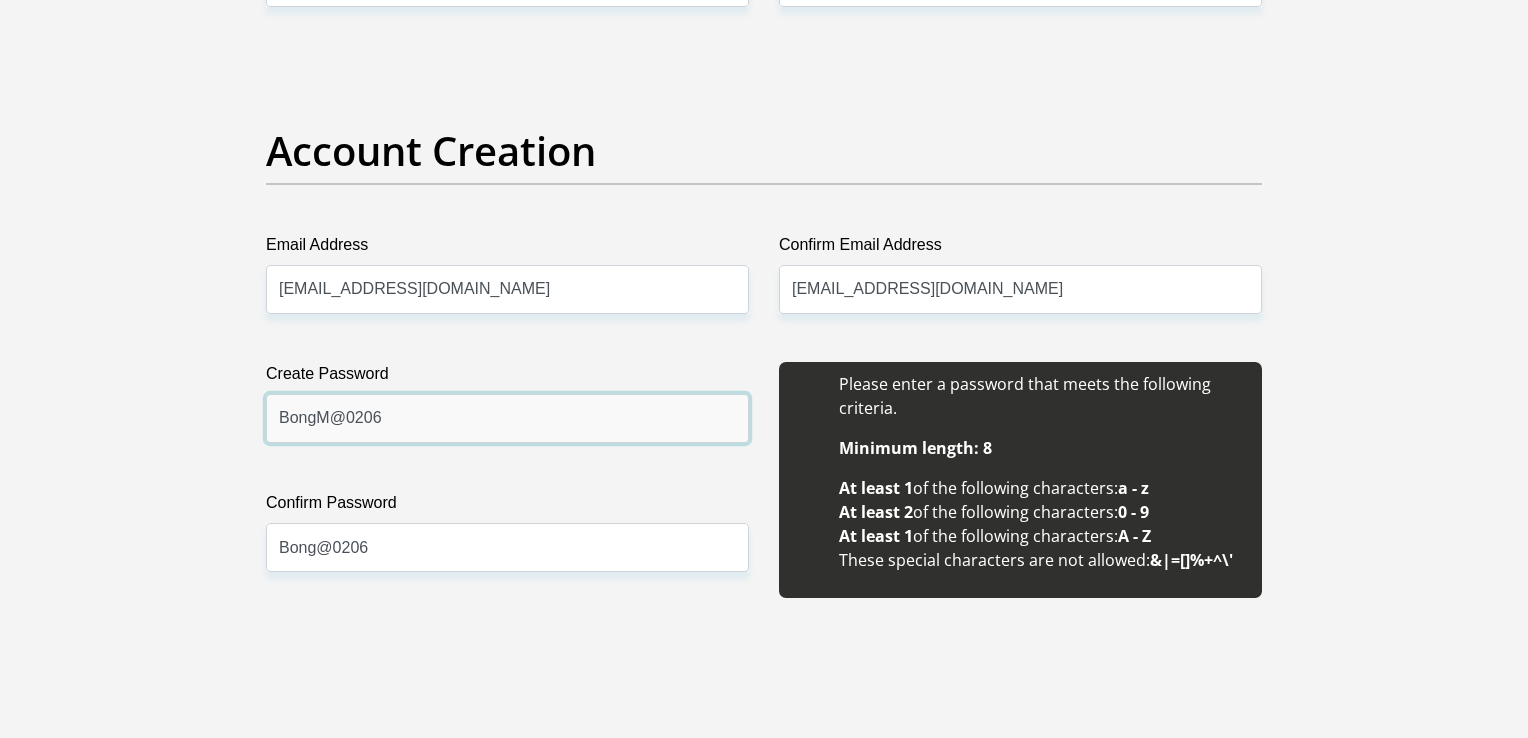 type on "BongM@0206" 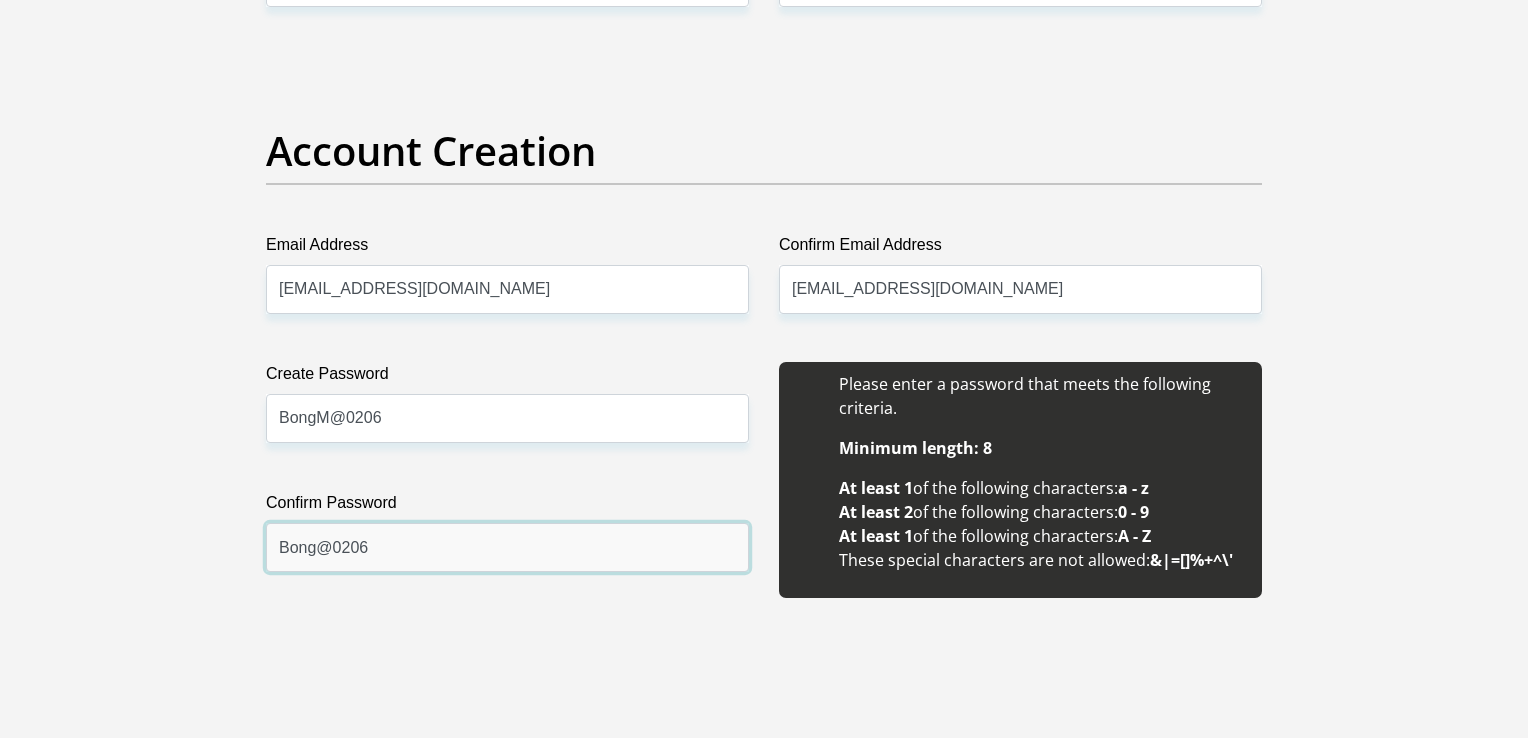 click on "Bong@0206" at bounding box center [507, 547] 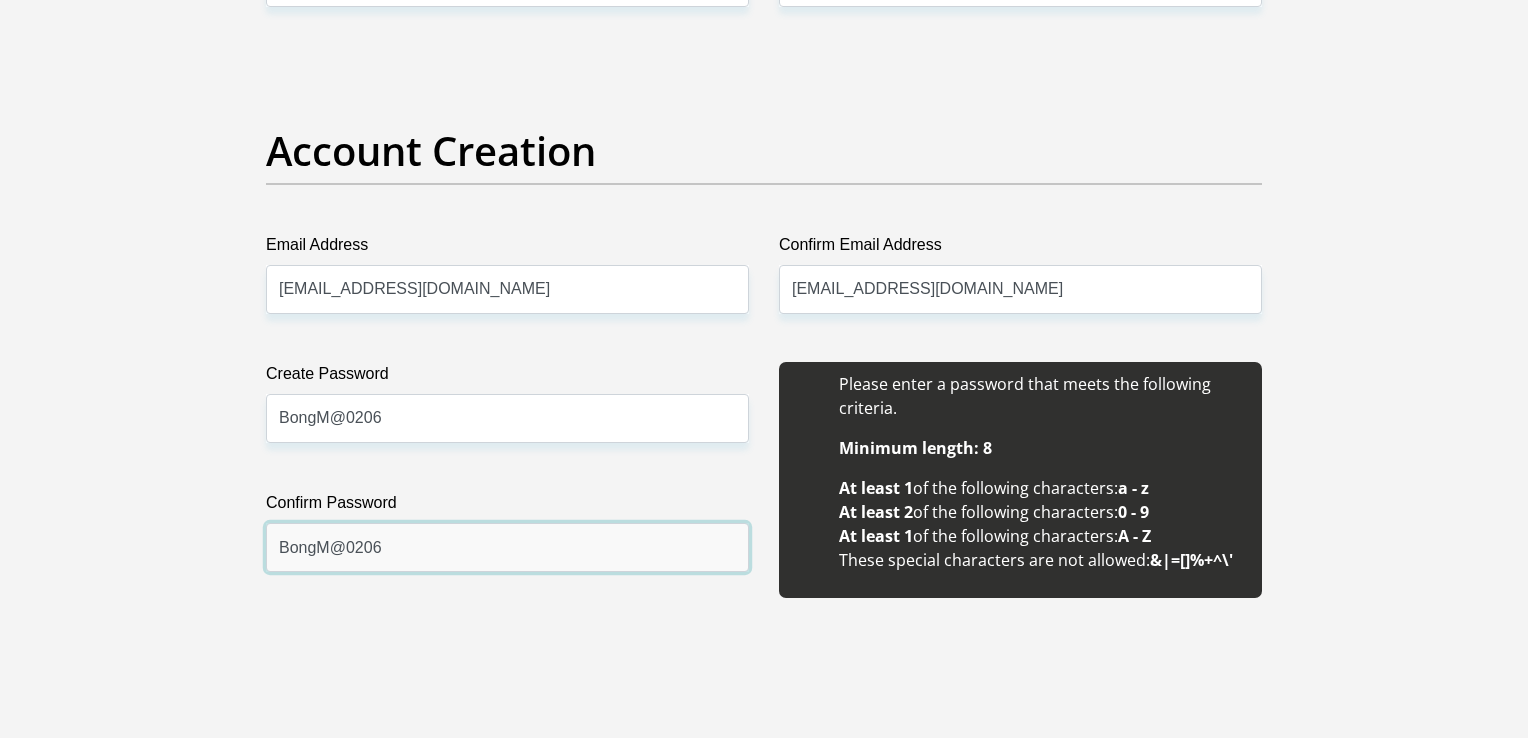 type on "BongM@0206" 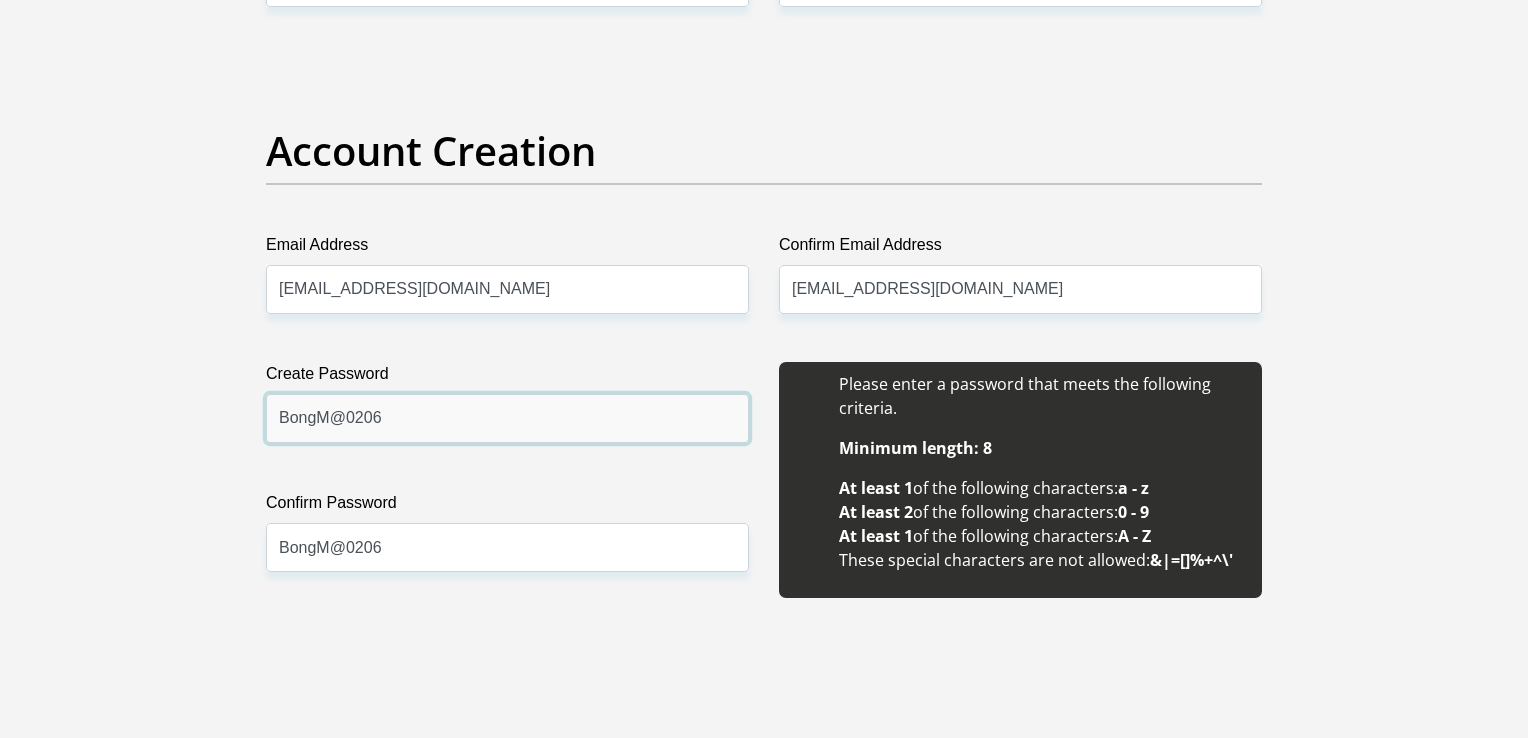 click on "BongM@0206" at bounding box center (507, 418) 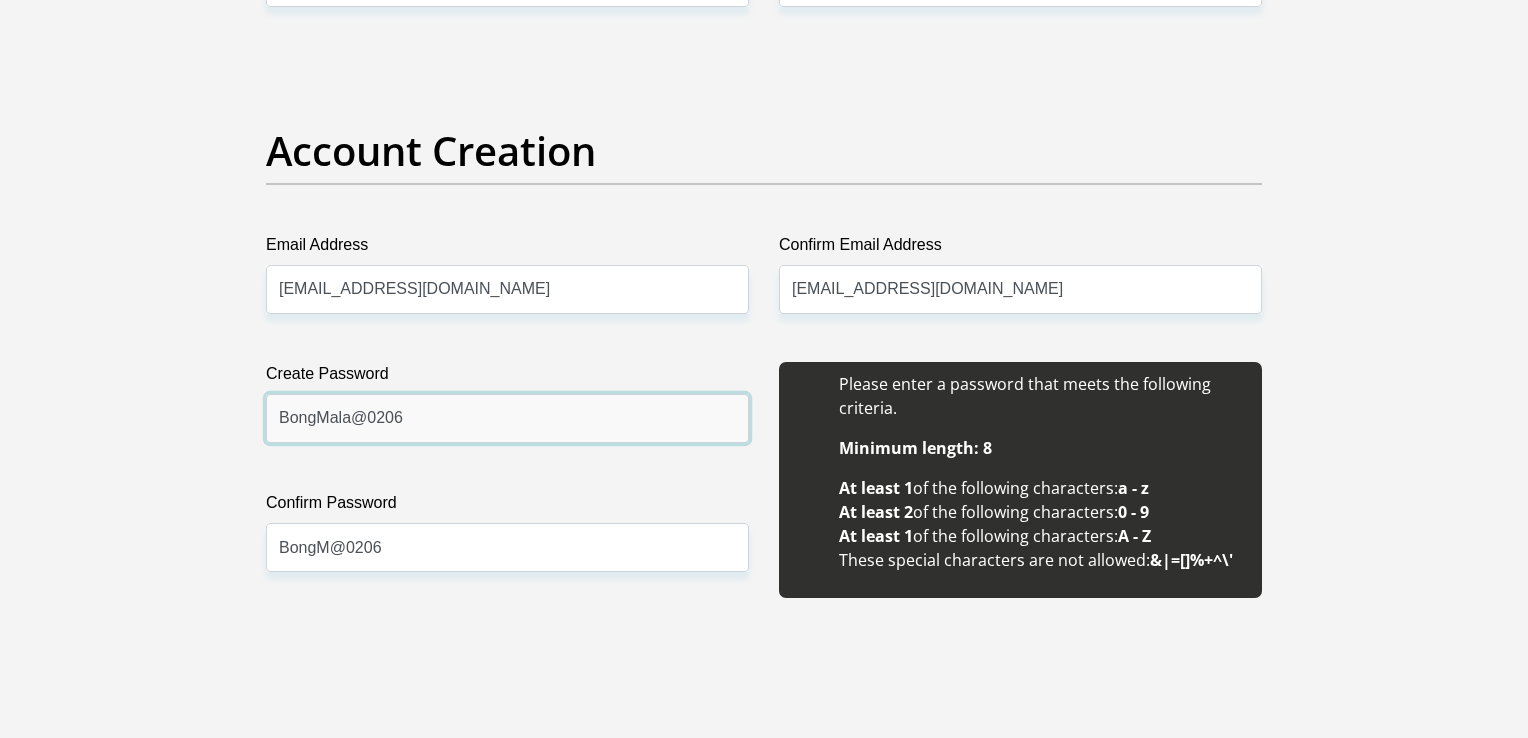 type on "BongMala@0206" 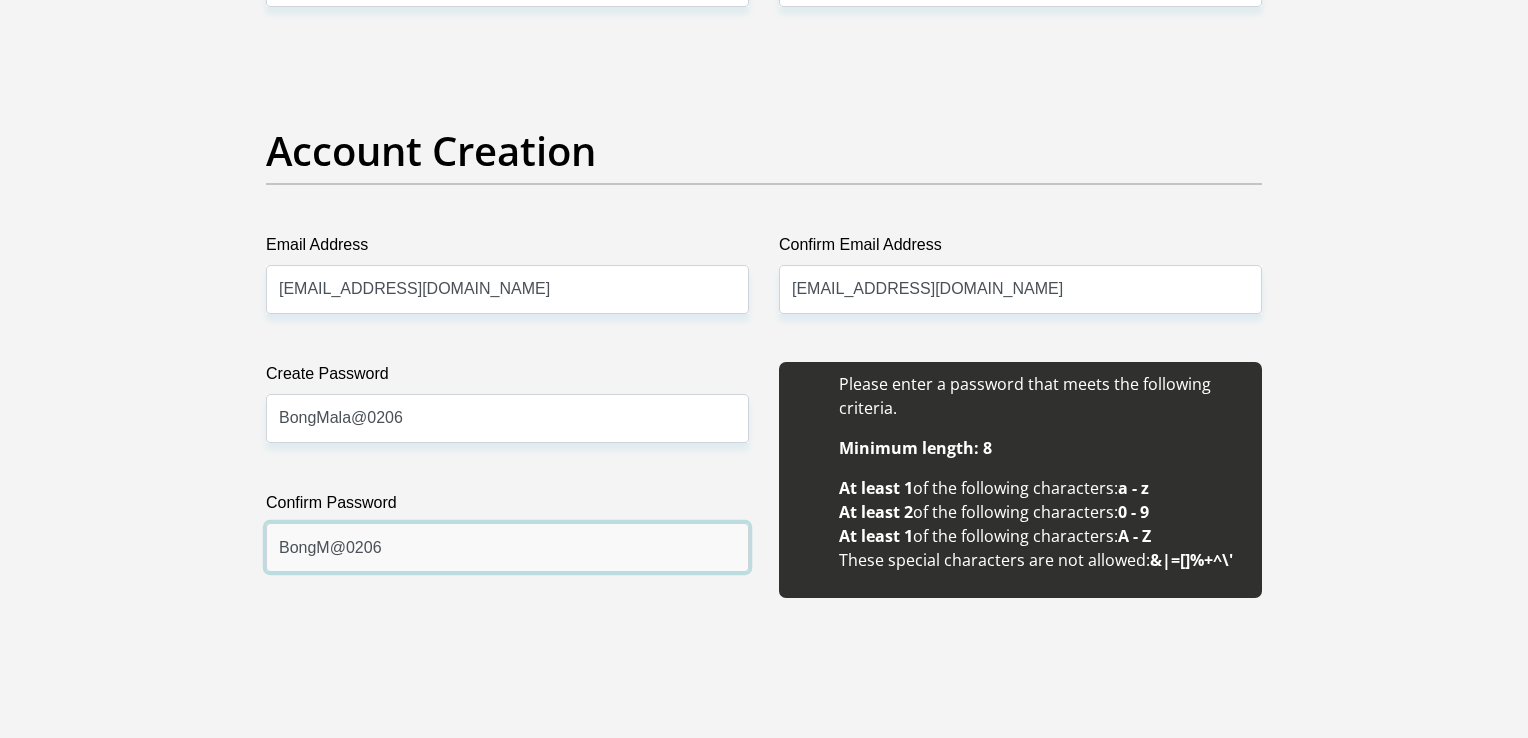 click on "BongM@0206" at bounding box center [507, 547] 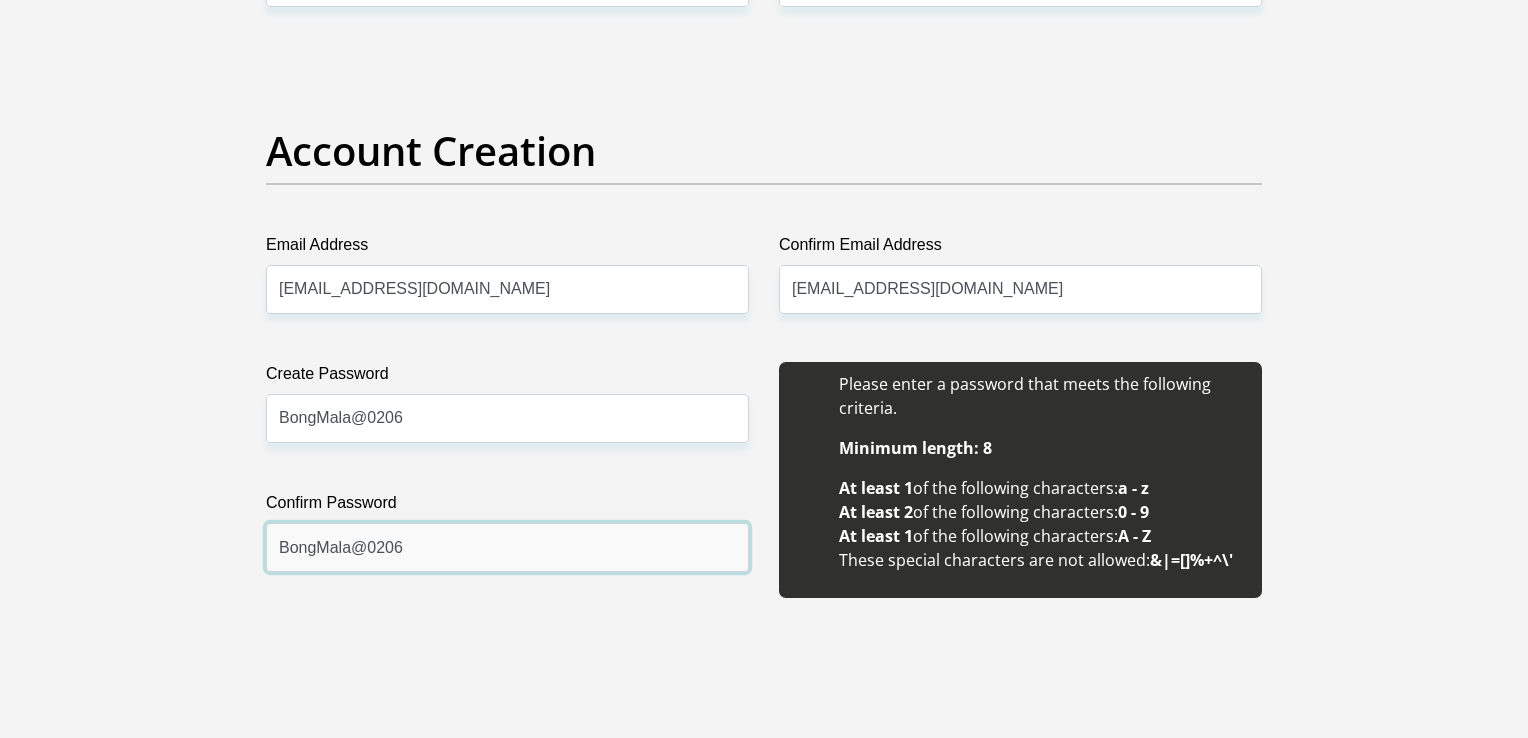 type on "BongMala@0206" 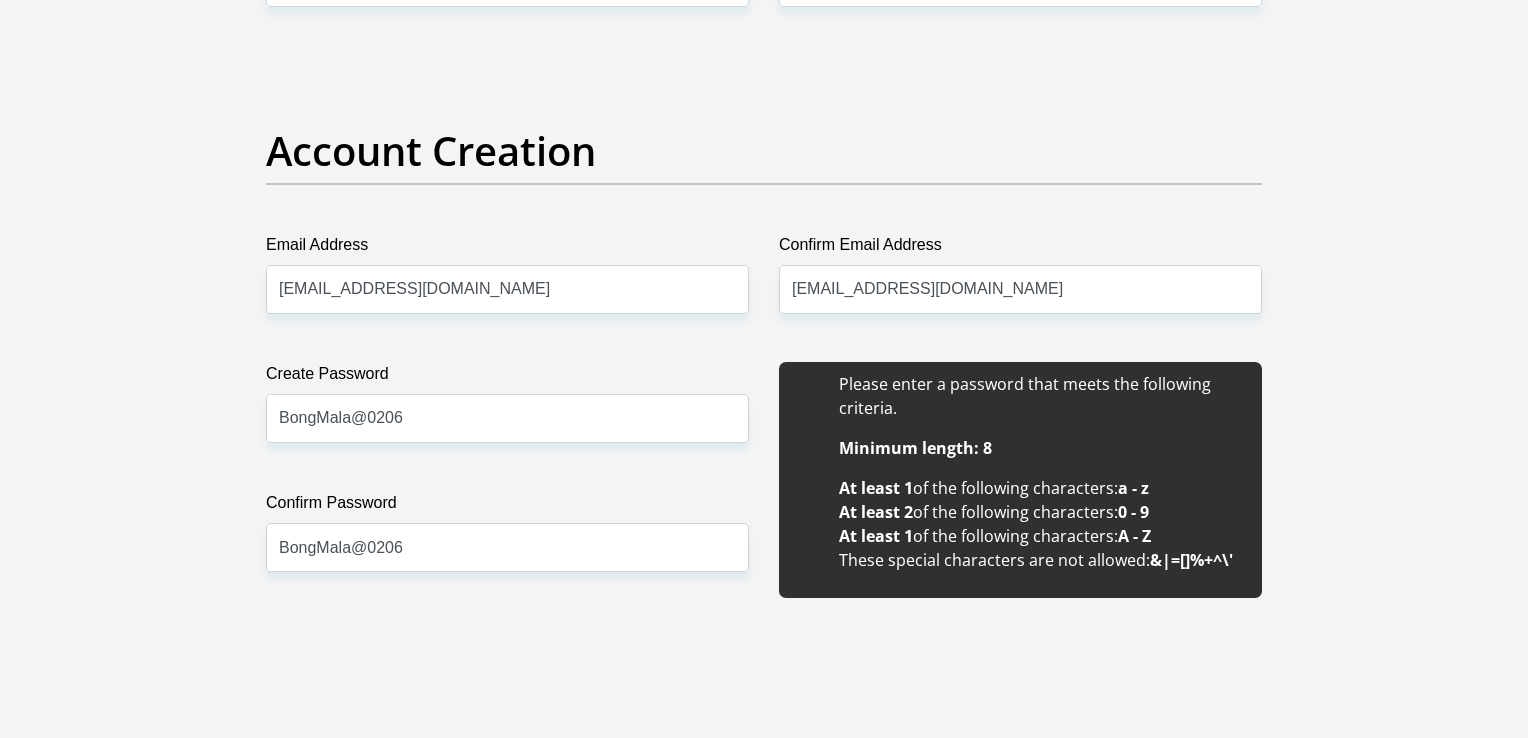 click on "Title
Mr
Ms
Mrs
Dr
Other
First Name
Bongani
Surname
Mala
ID Number
0206026134083
Please input valid ID number
Race
Black
Coloured
Indian
White
Other
Contact Number
0719684748
Please input valid contact number
Nationality
South Africa
Afghanistan
Aland Islands  Albania  Algeria" at bounding box center [764, 1967] 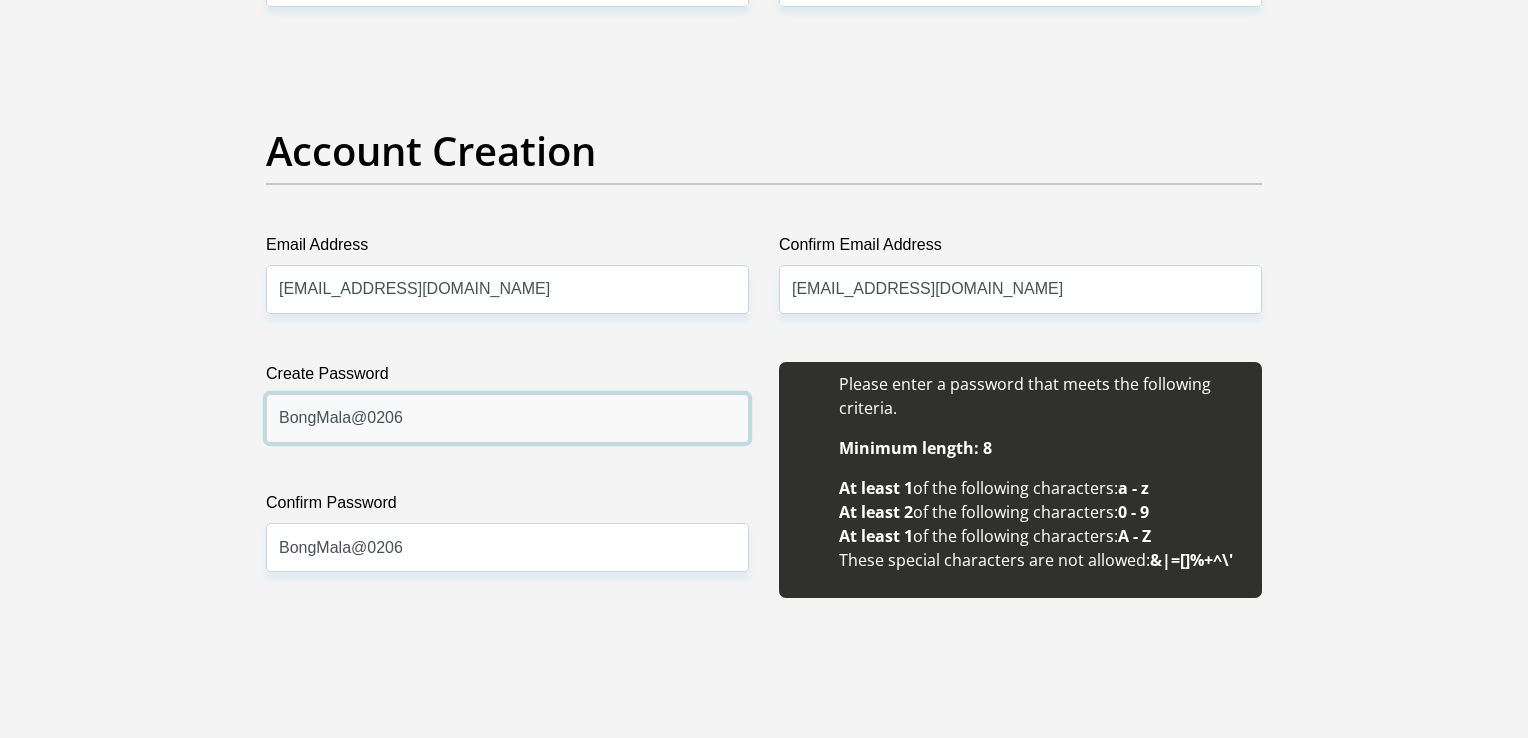 click on "BongMala@0206" at bounding box center (507, 418) 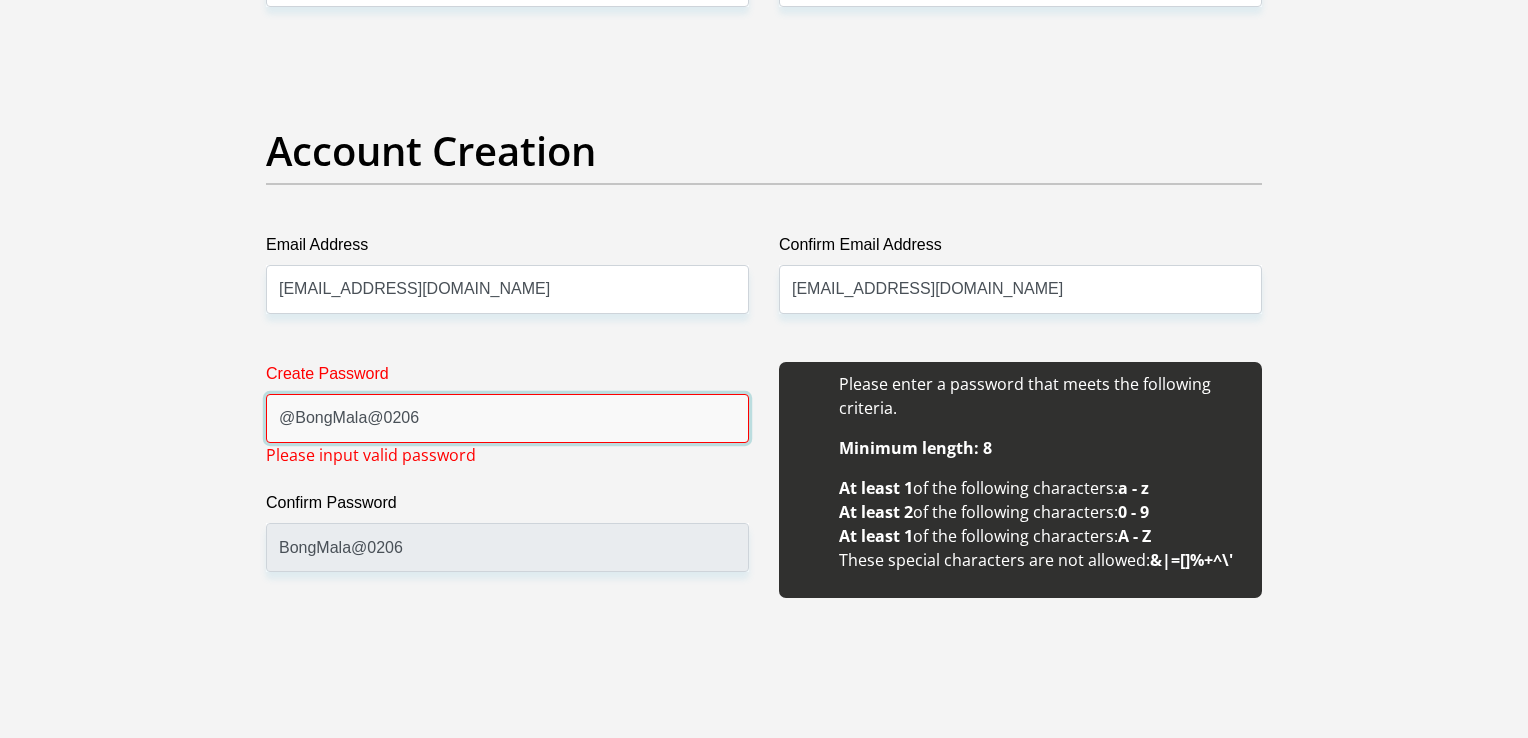 click on "@BongMala@0206" at bounding box center [507, 418] 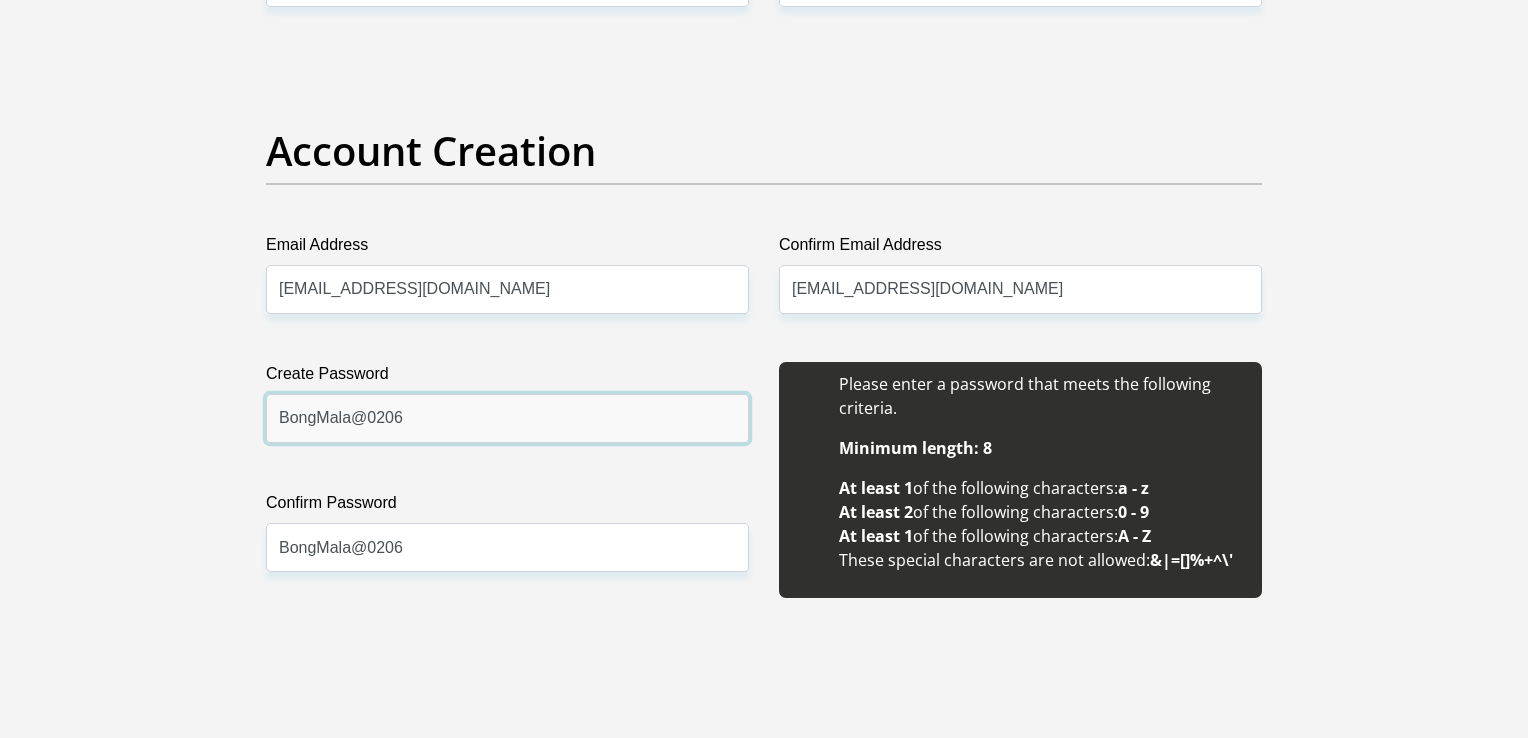 click on "BongMala@0206" at bounding box center (507, 418) 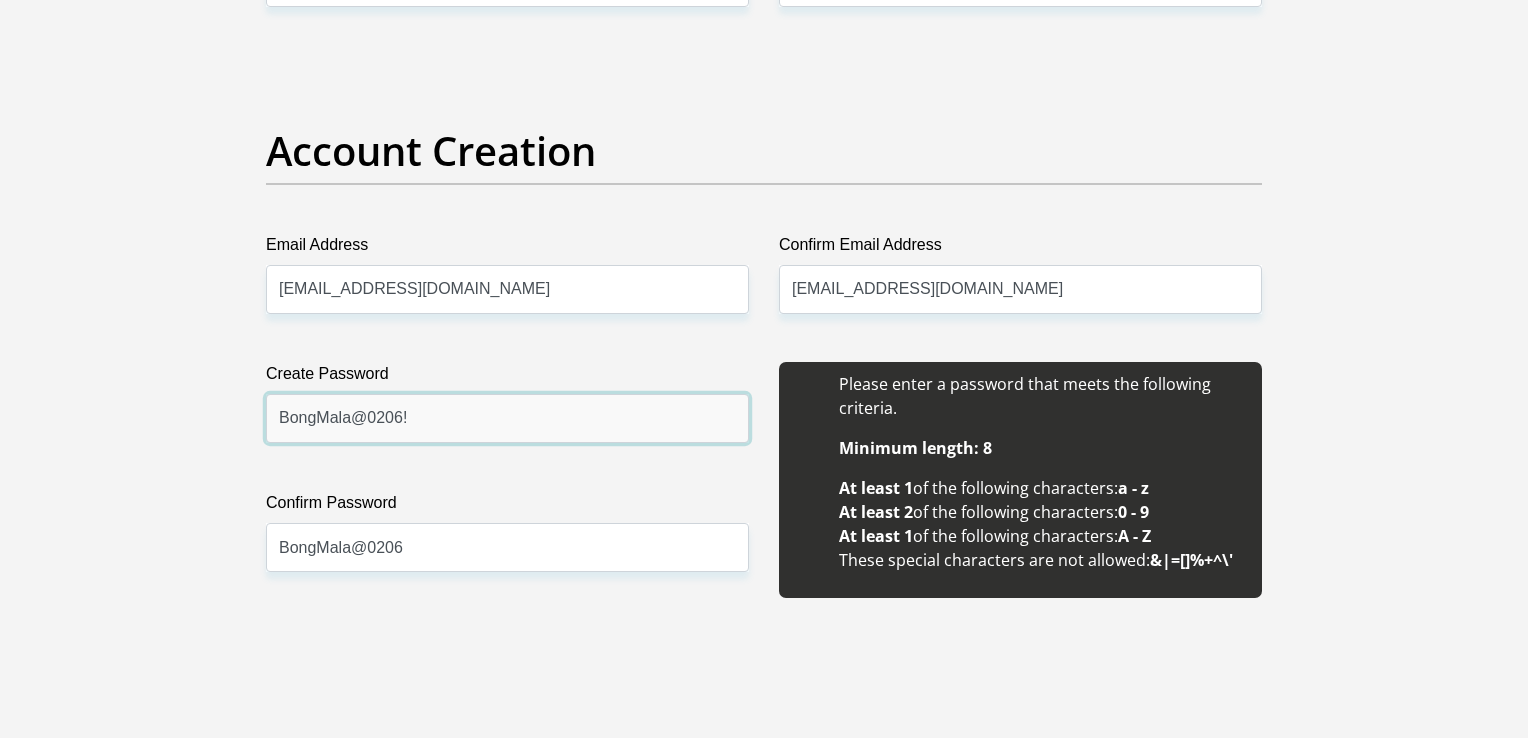 type on "BongMala@0206!" 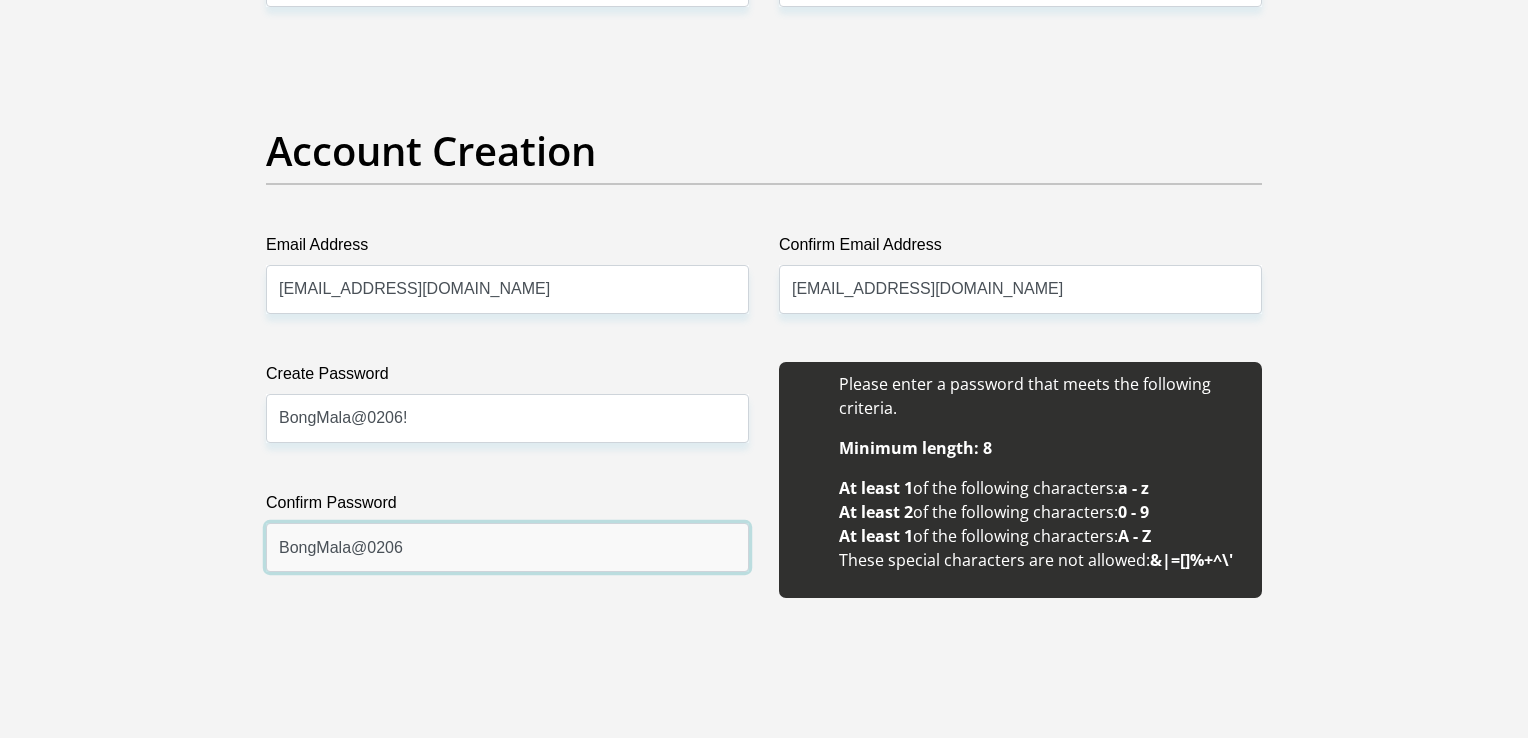 click on "BongMala@0206" at bounding box center (507, 547) 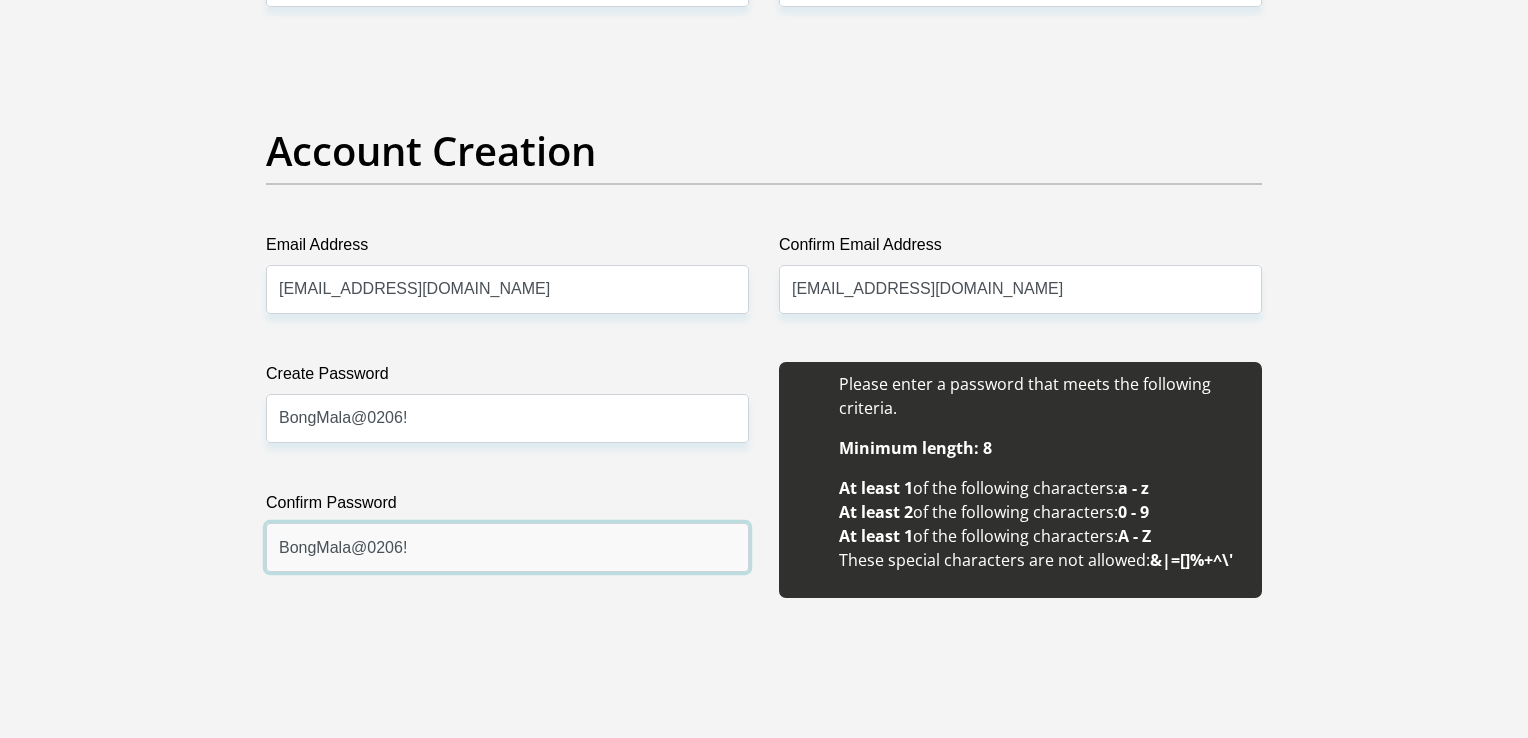 type on "BongMala@0206!" 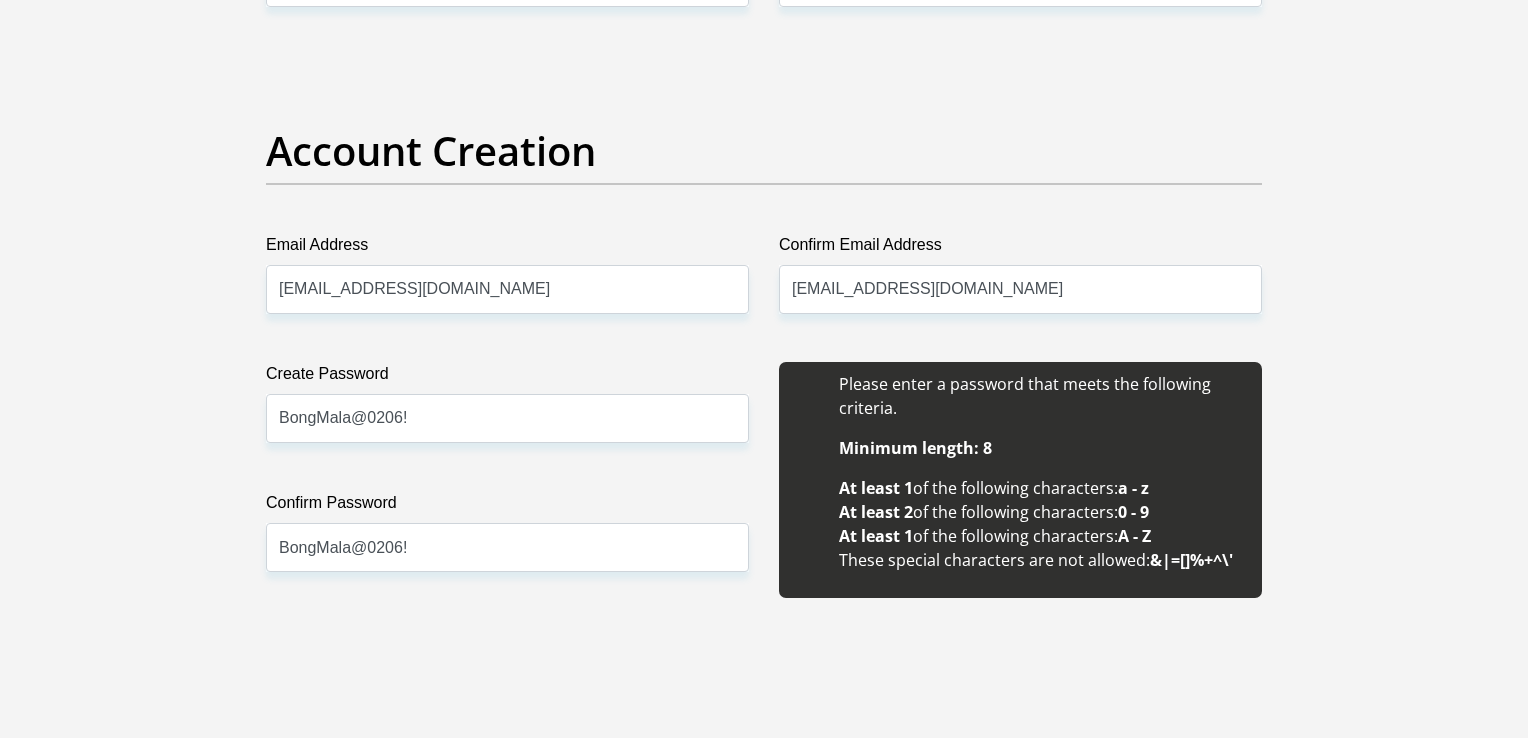 click on "Title
Mr
Ms
Mrs
Dr
Other
First Name
Bongani
Surname
Mala
ID Number
0206026134083
Please input valid ID number
Race
Black
Coloured
Indian
White
Other
Contact Number
0719684748
Please input valid contact number
Nationality
South Africa
Afghanistan
Aland Islands  Albania  Algeria" at bounding box center (764, 1967) 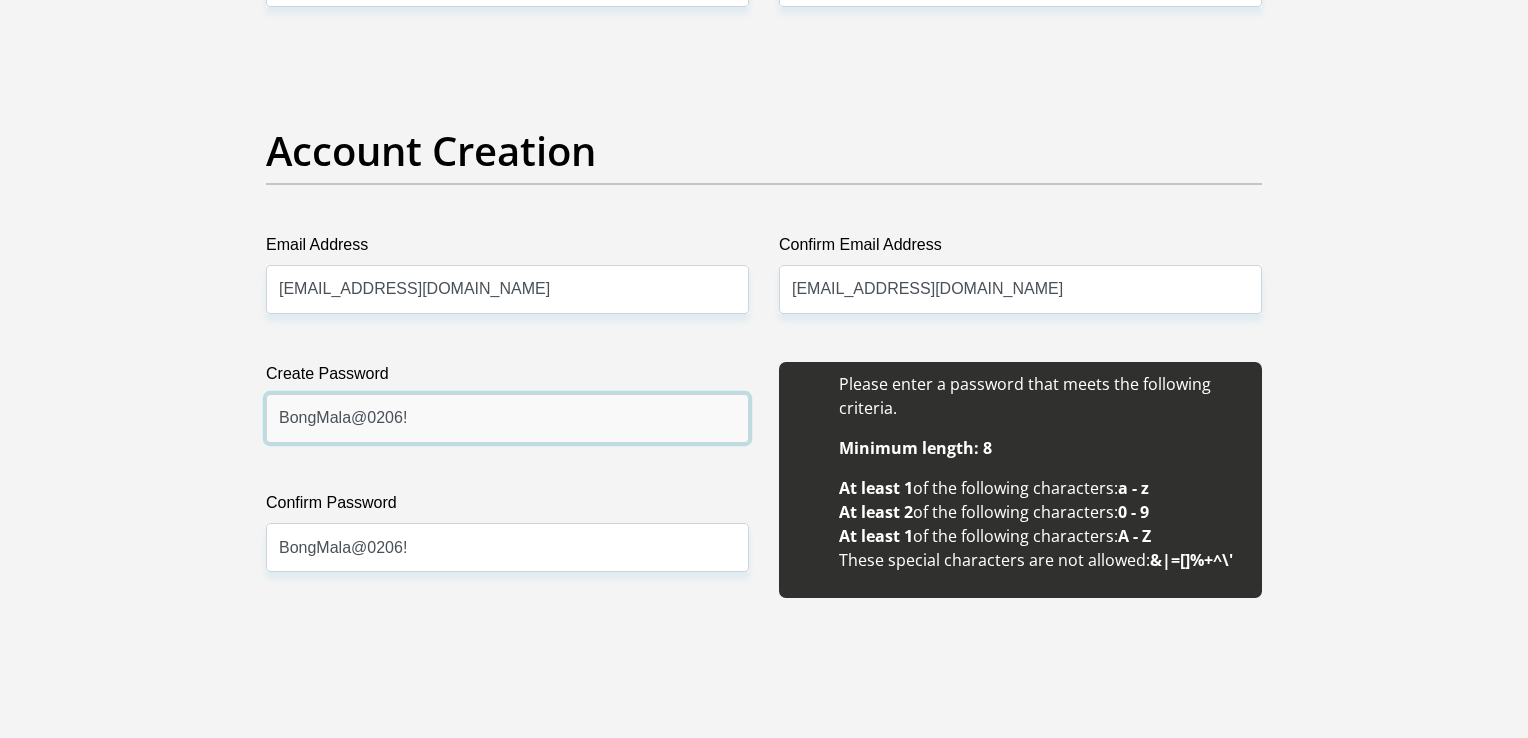 click on "BongMala@0206!" at bounding box center [507, 418] 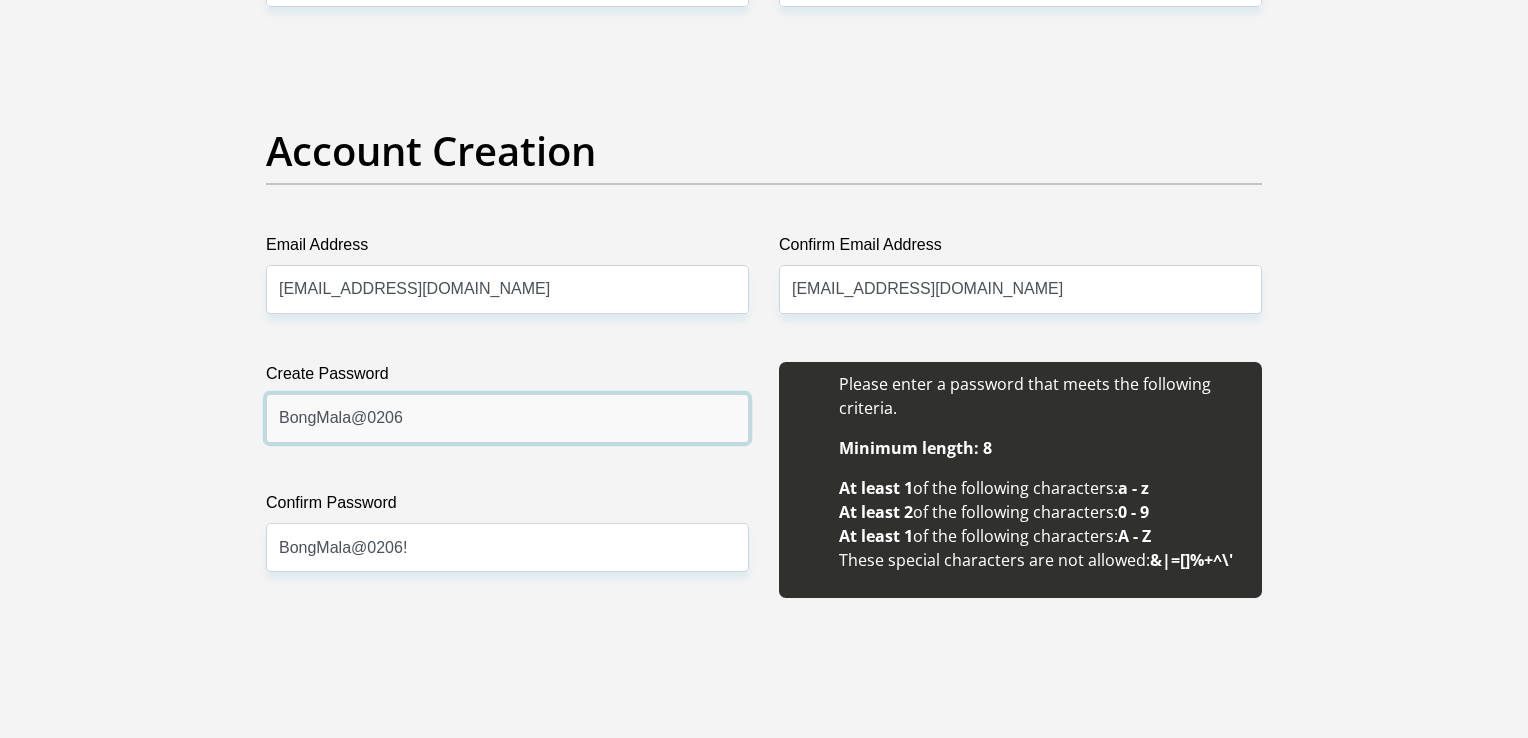 click on "BongMala@0206" at bounding box center (507, 418) 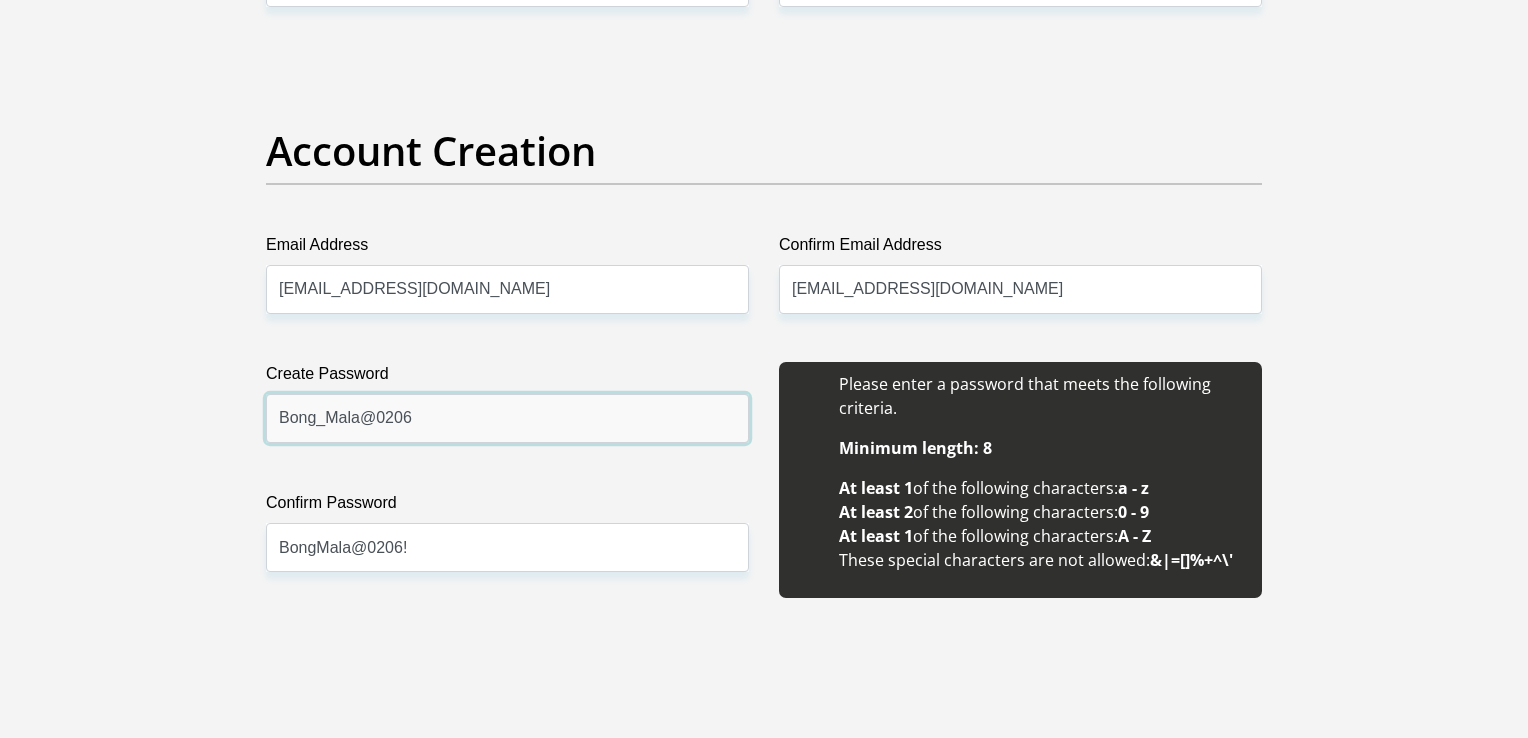 type on "Bong_Mala@0206" 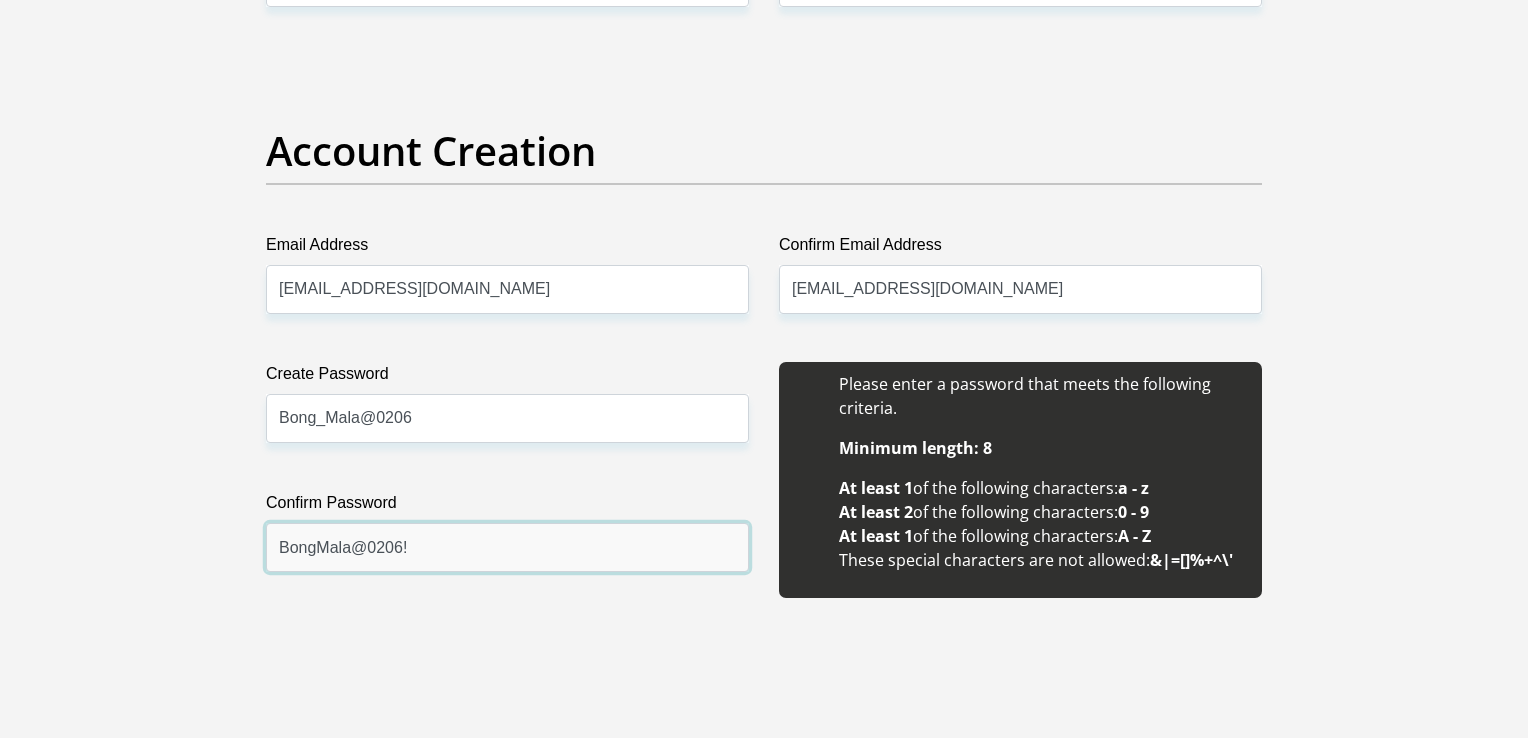 click on "BongMala@0206!" at bounding box center (507, 547) 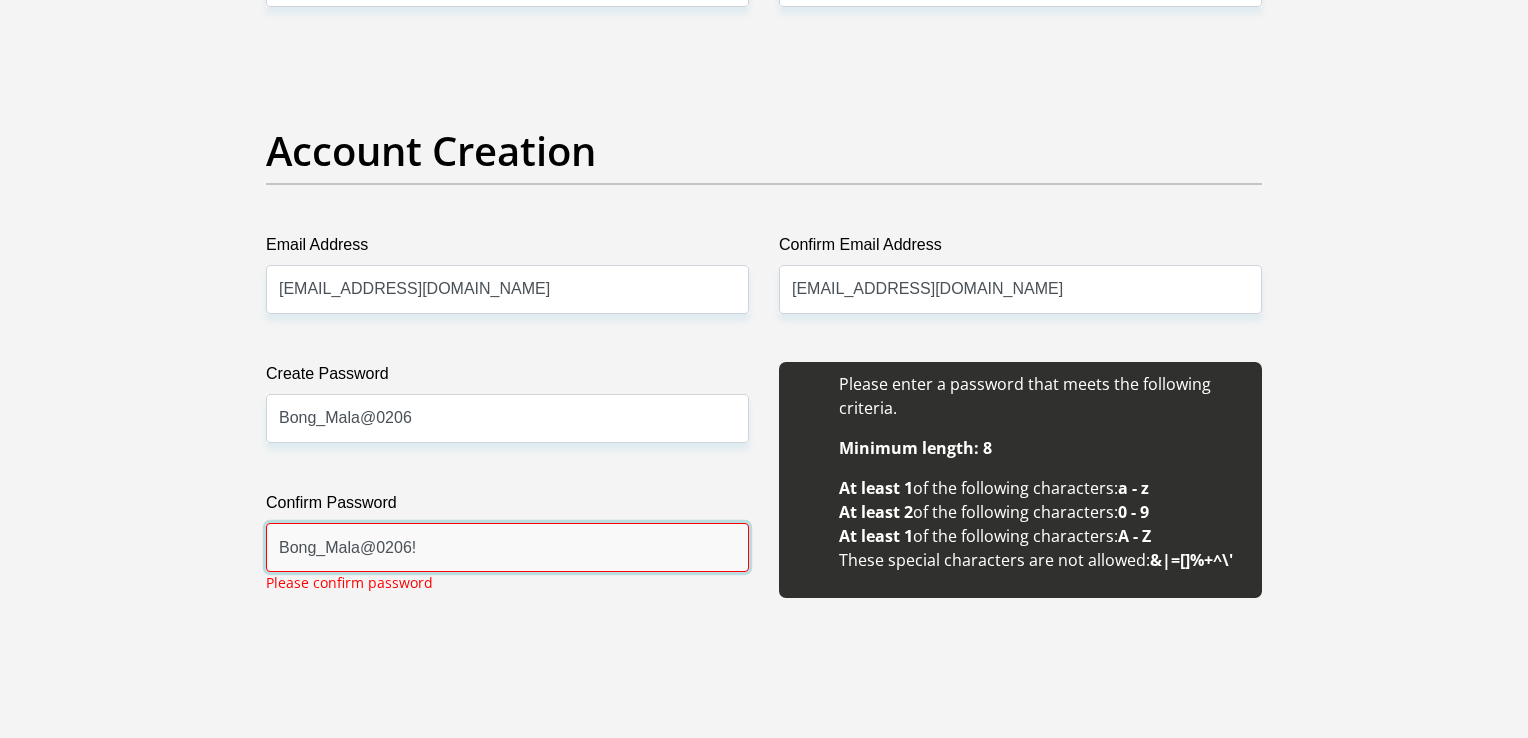 click on "Bong_Mala@0206!" at bounding box center (507, 547) 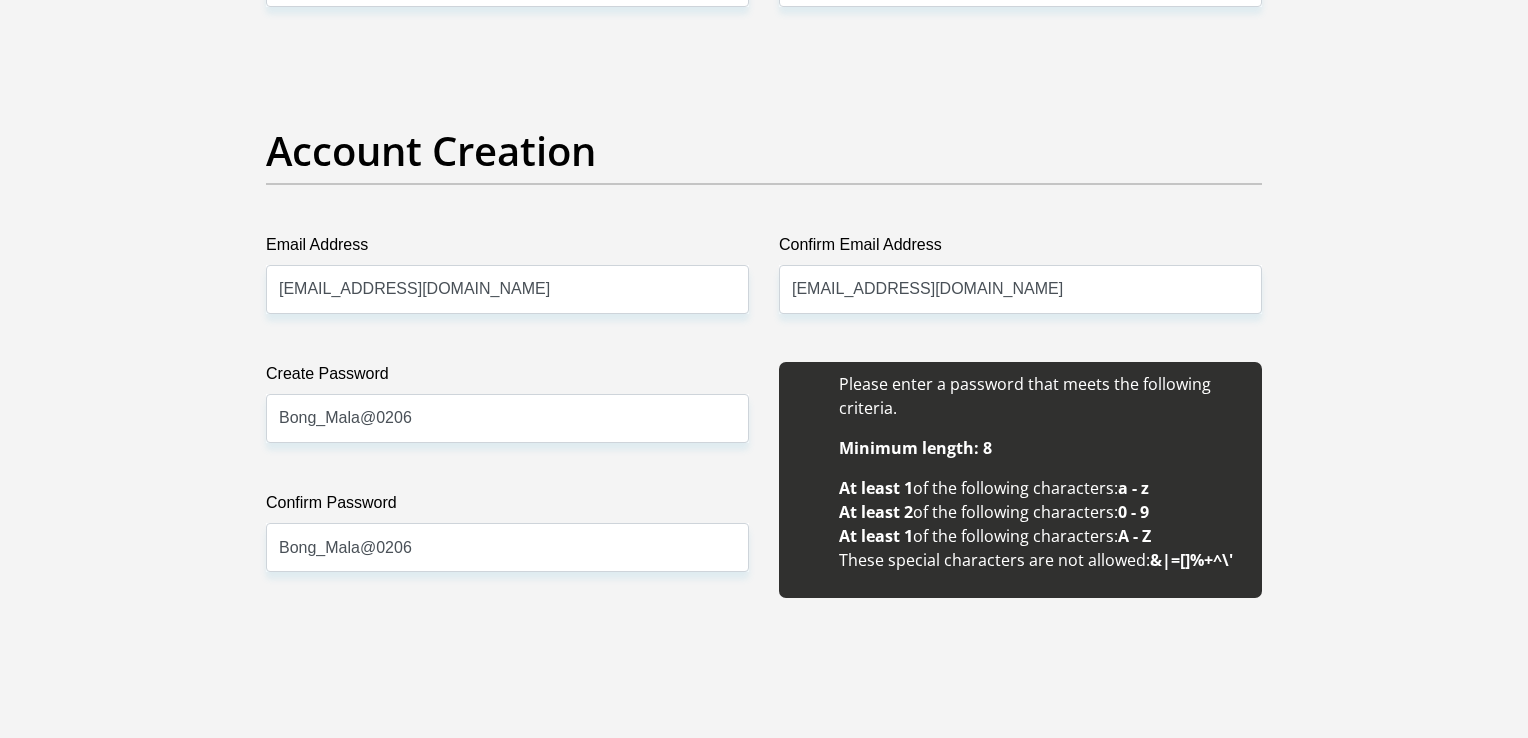 click on "Title
Mr
Ms
Mrs
Dr
Other
First Name
Bongani
Surname
Mala
ID Number
0206026134083
Please input valid ID number
Race
Black
Coloured
Indian
White
Other
Contact Number
0719684748
Please input valid contact number
Nationality
South Africa
Afghanistan
Aland Islands  Albania  Algeria" at bounding box center (764, 1967) 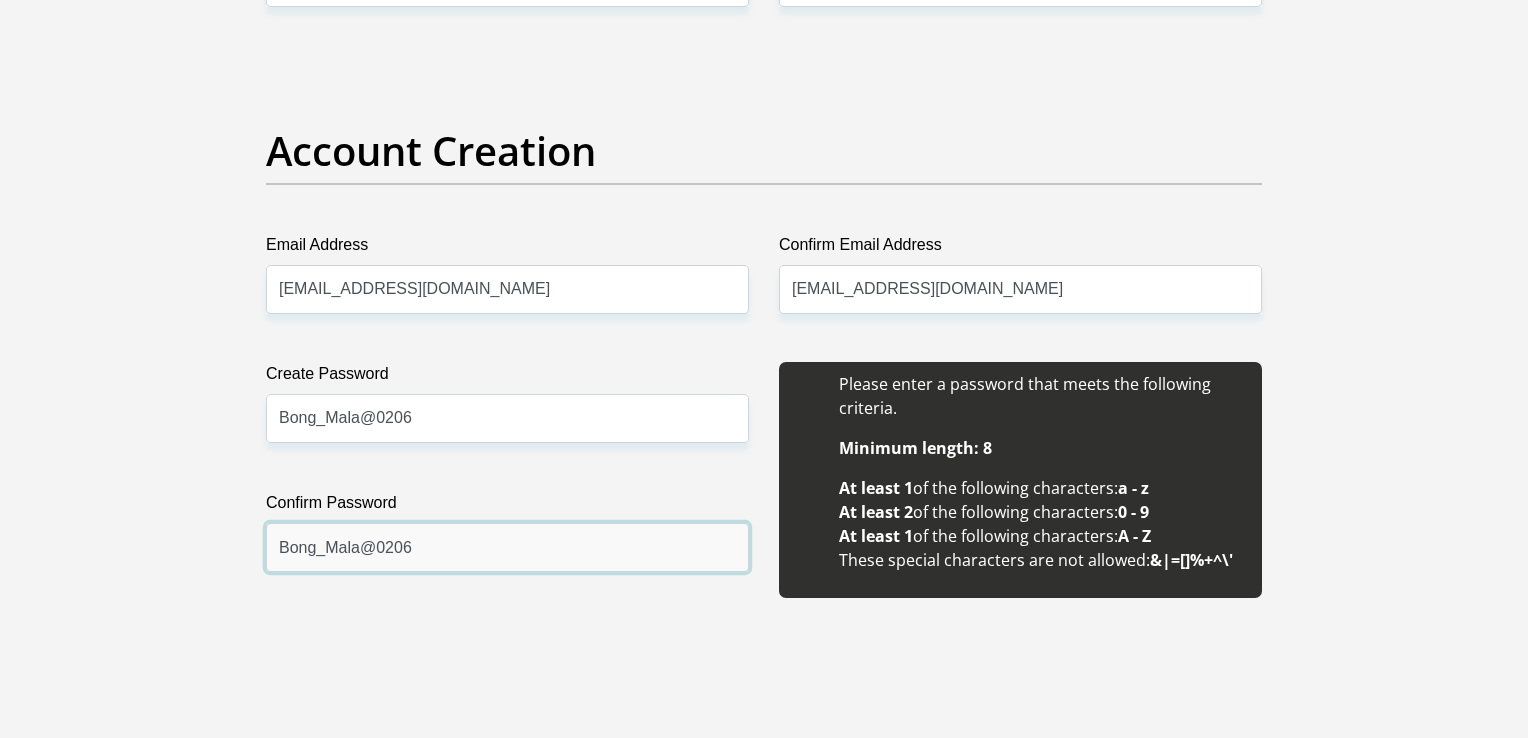 click on "Bong_Mala@0206" at bounding box center (507, 547) 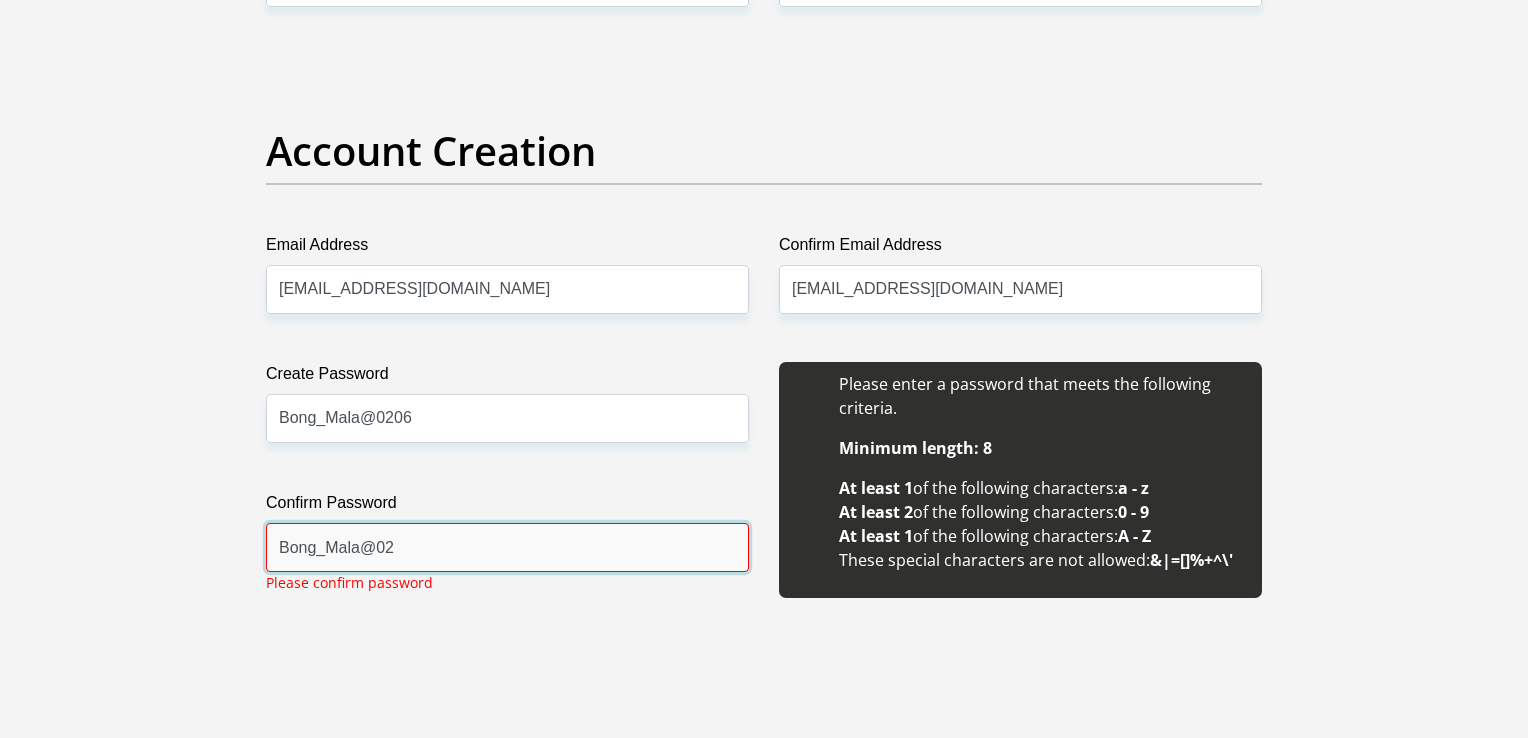 type on "Bong_Mala@02" 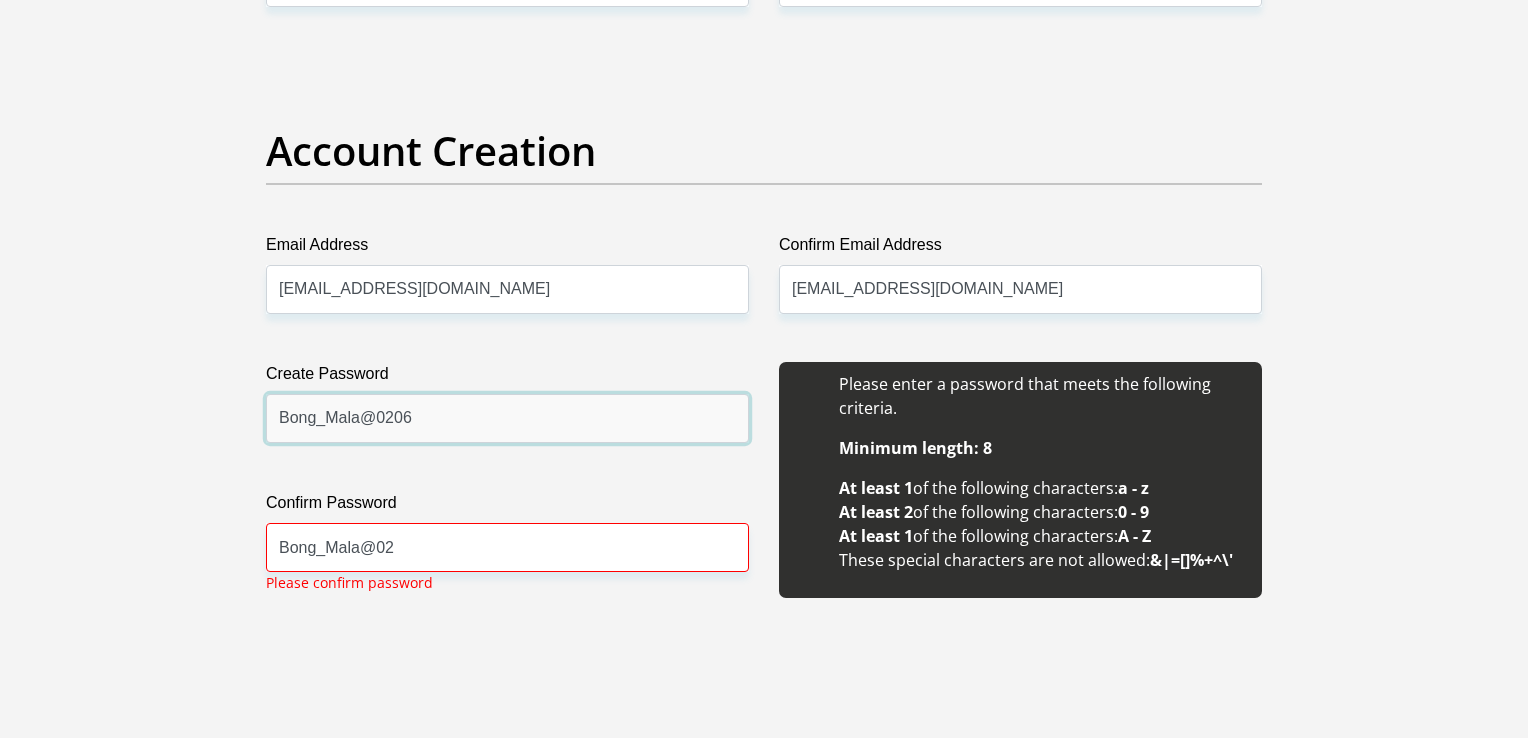 click on "Bong_Mala@0206" at bounding box center (507, 418) 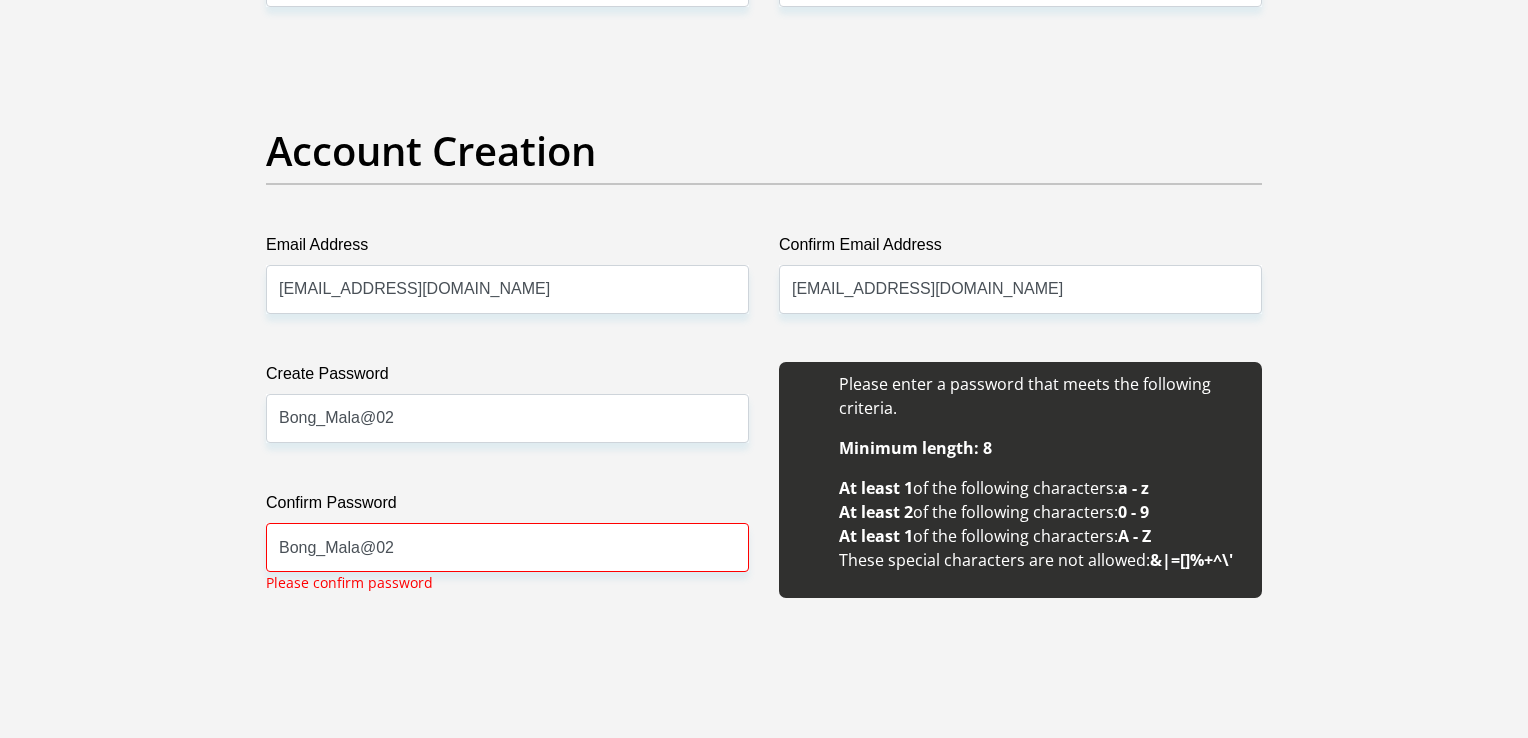 click on "Title
Mr
Ms
Mrs
Dr
Other
First Name
Bongani
Surname
Mala
ID Number
0206026134083
Please input valid ID number
Race
Black
Coloured
Indian
White
Other
Contact Number
0719684748
Please input valid contact number
Nationality
South Africa
Afghanistan
Aland Islands  Albania  Algeria" at bounding box center [764, 1967] 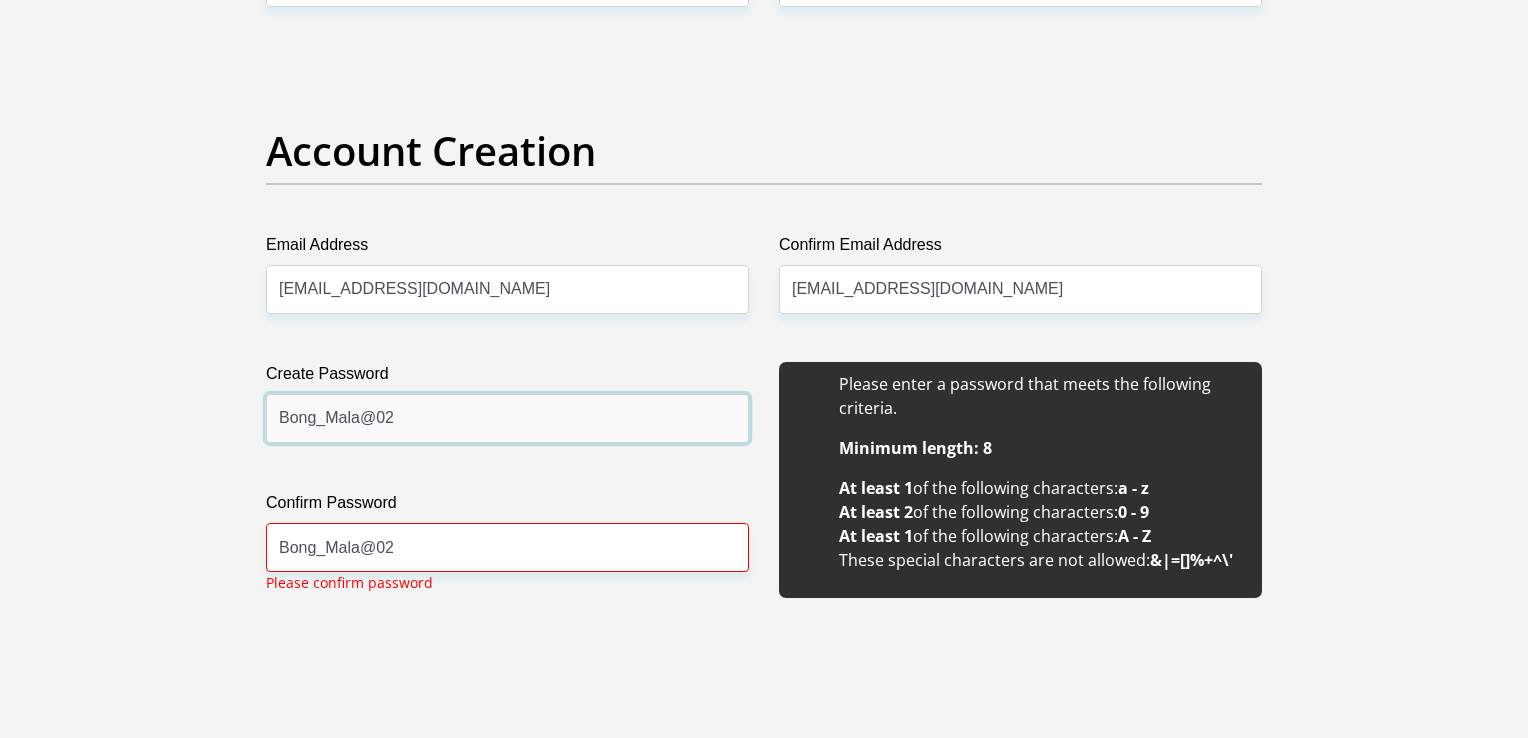 click on "Bong_Mala@02" at bounding box center (507, 418) 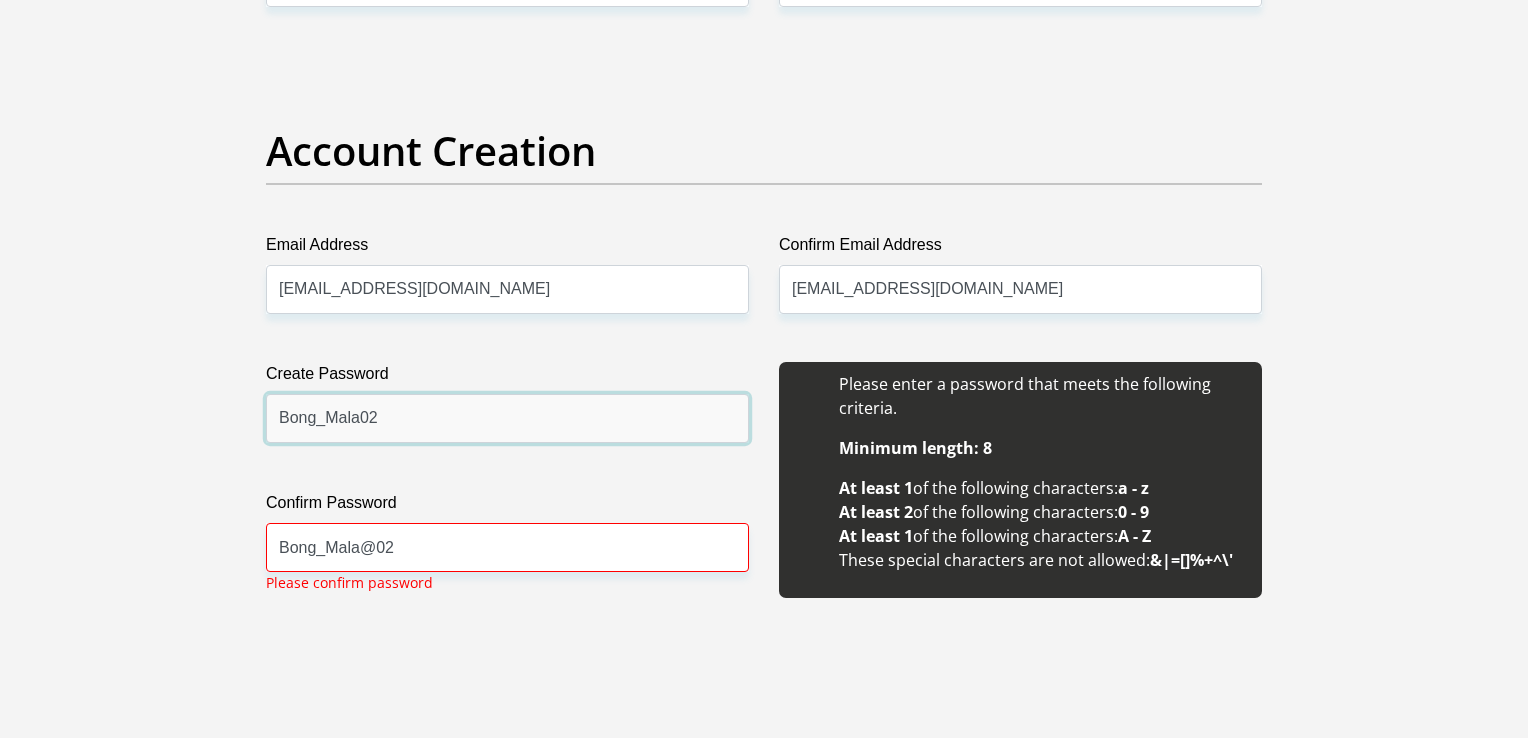 type on "Bong_Mala02" 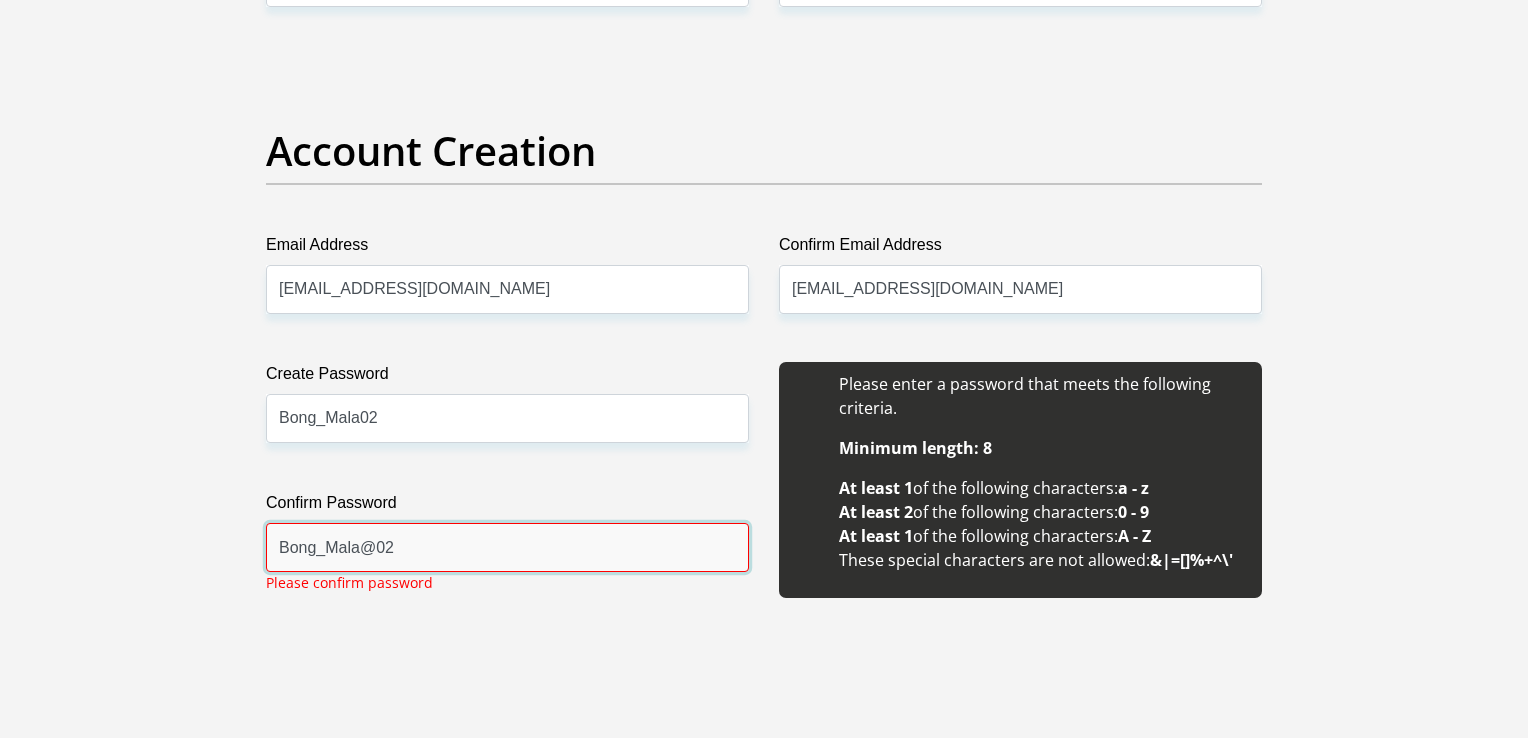 click on "Bong_Mala@02" at bounding box center (507, 547) 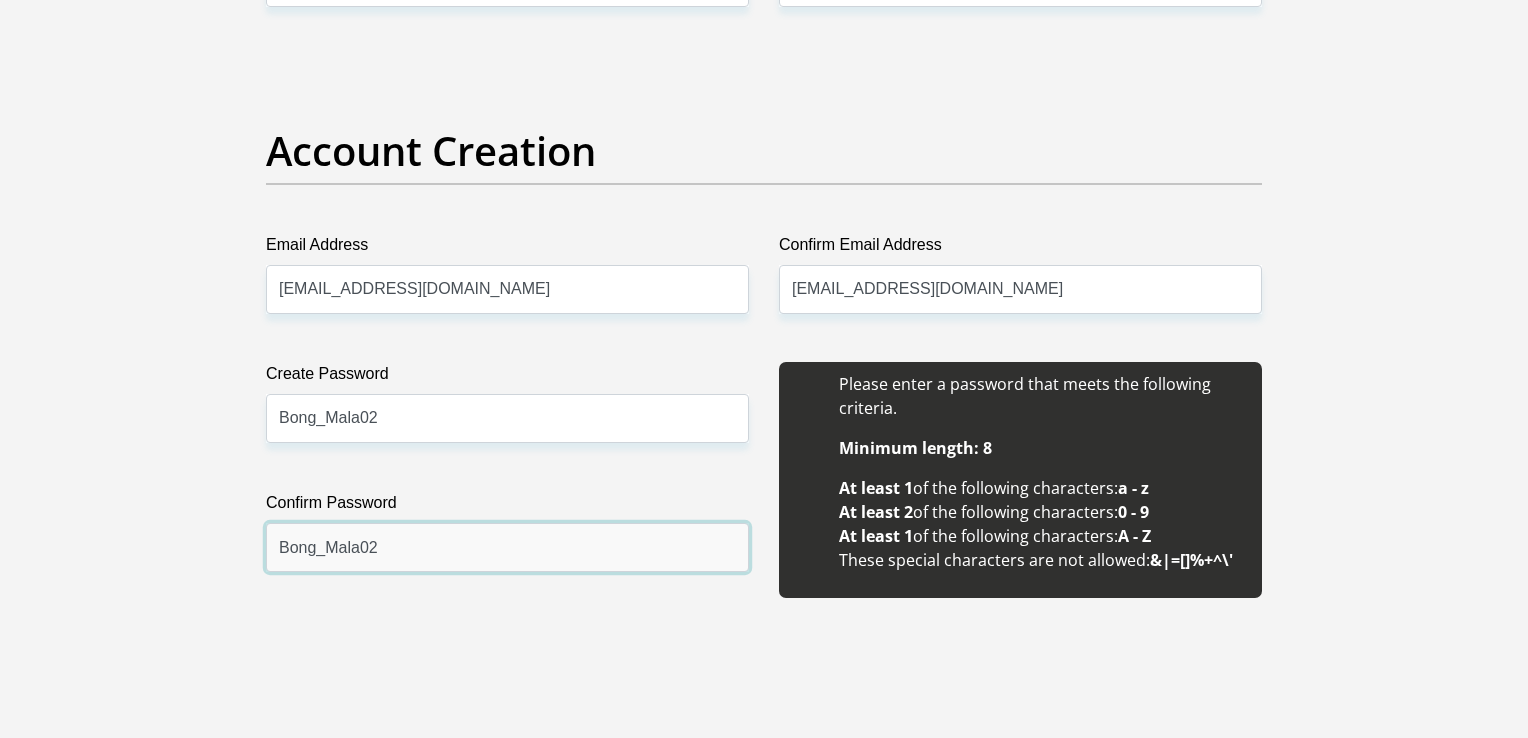 type on "Bong_Mala02" 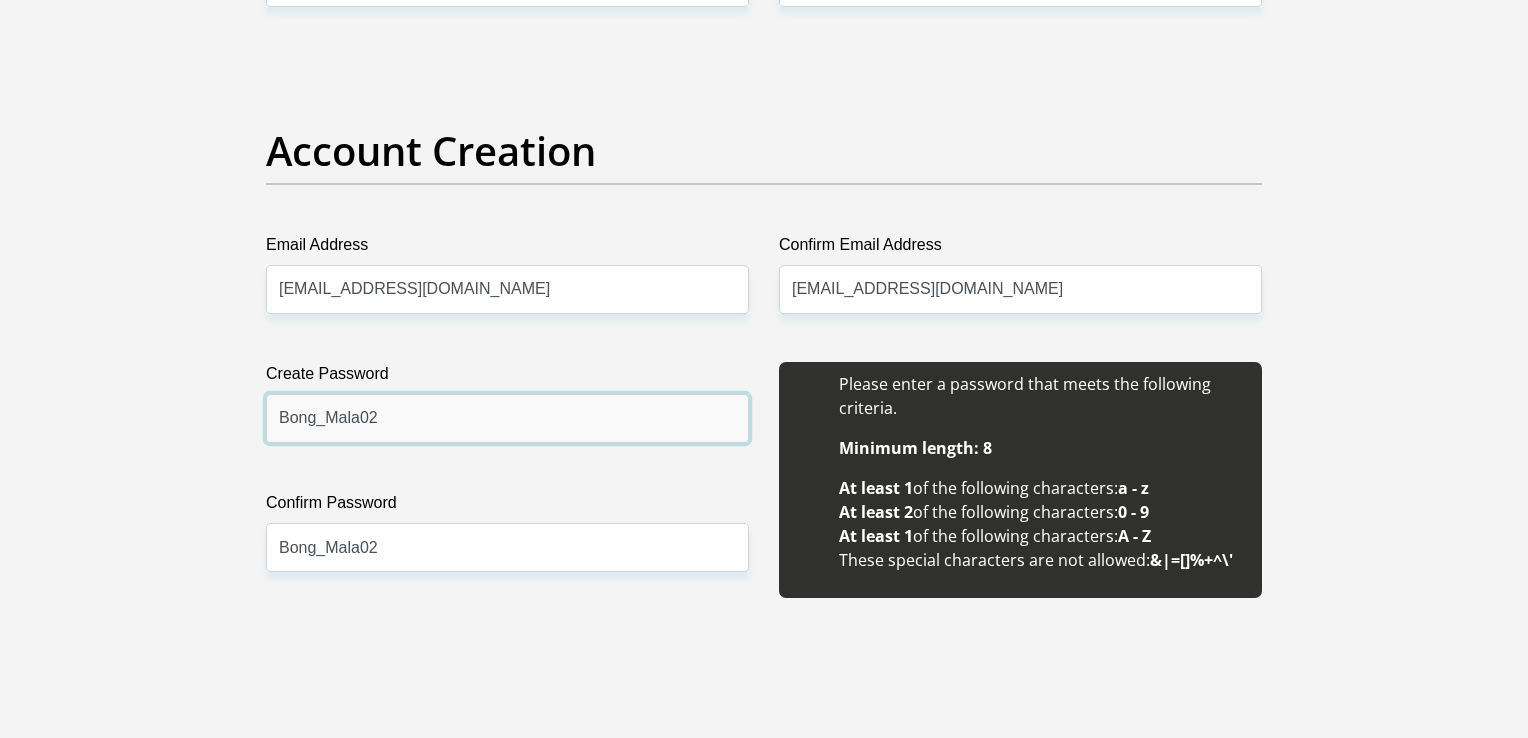 click on "Bong_Mala02" at bounding box center [507, 418] 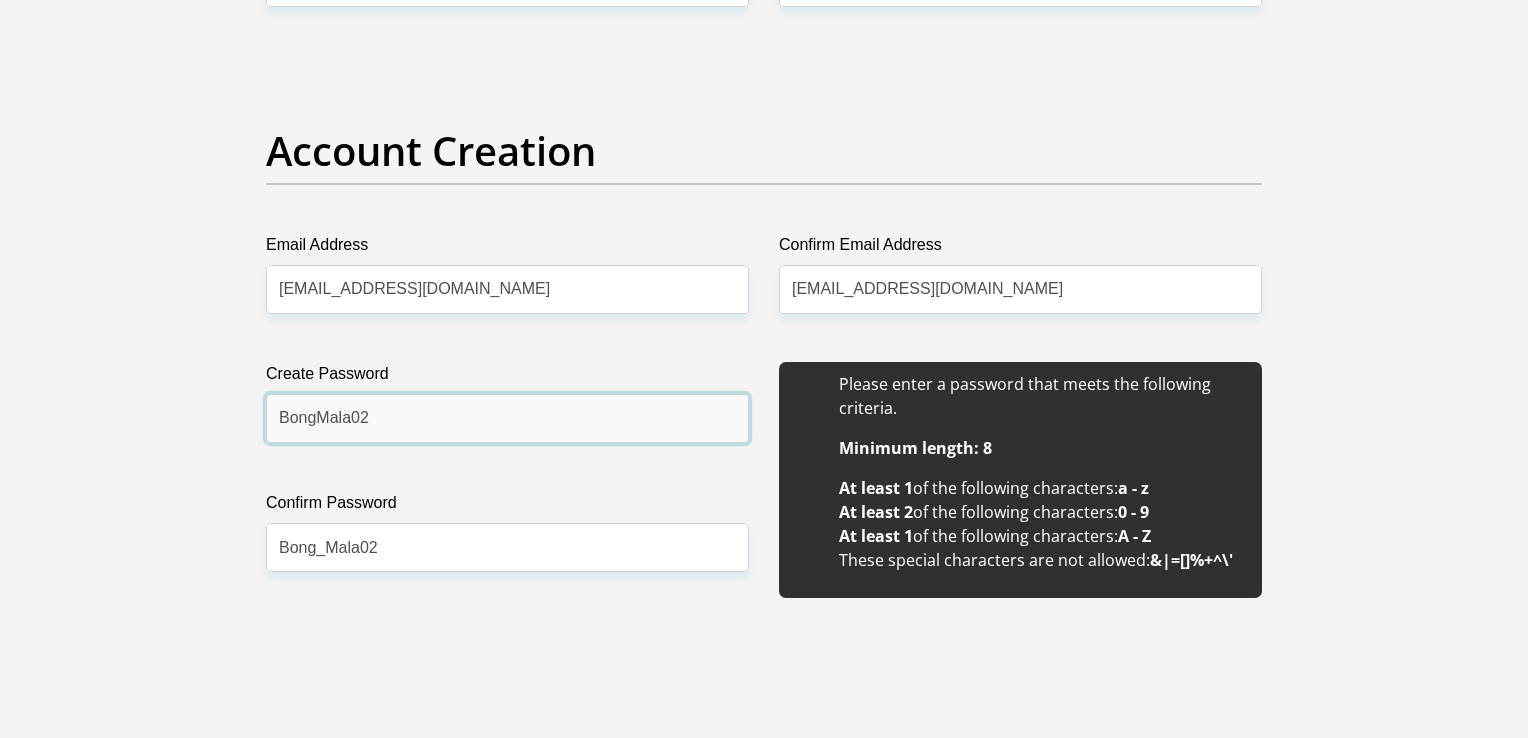 type on "BongMala02" 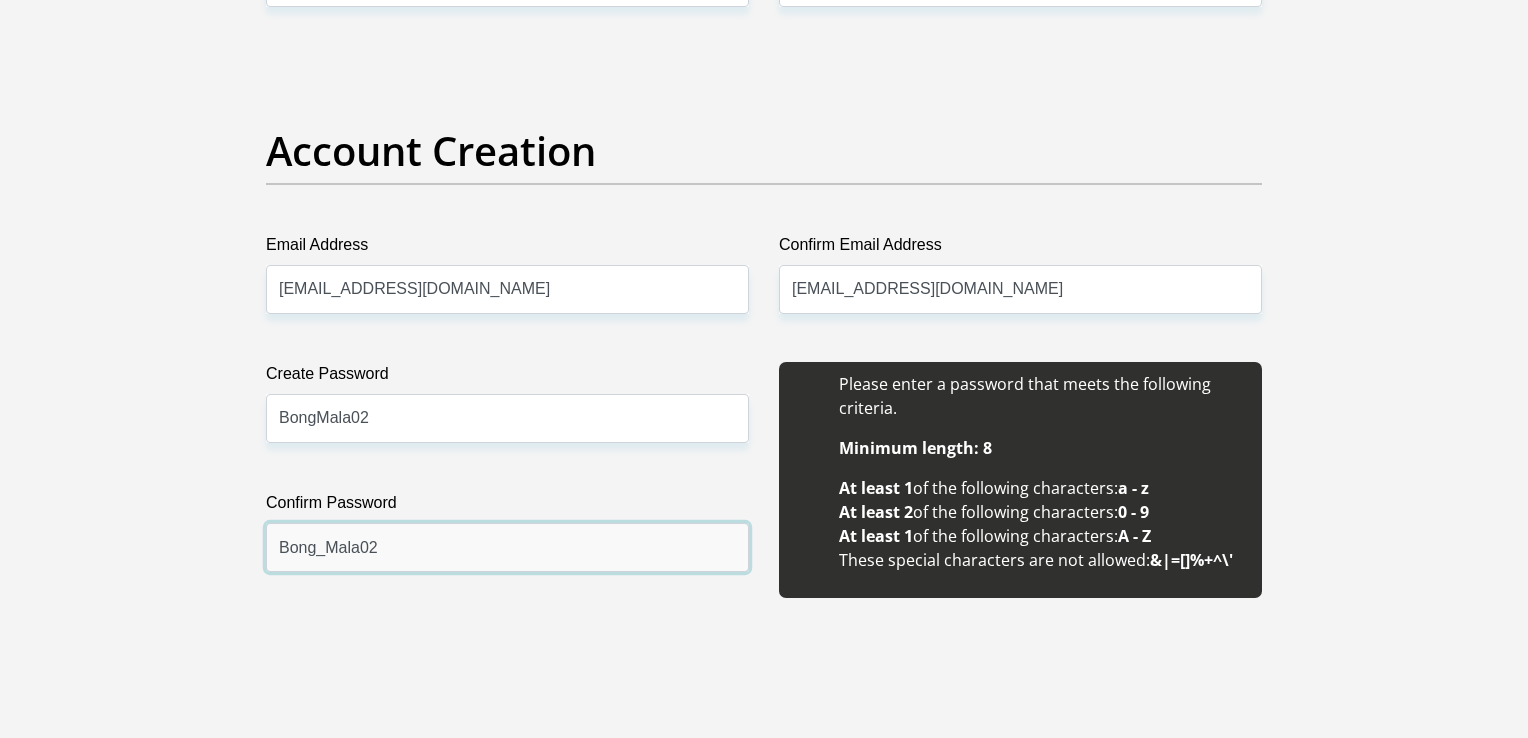 click on "Bong_Mala02" at bounding box center (507, 547) 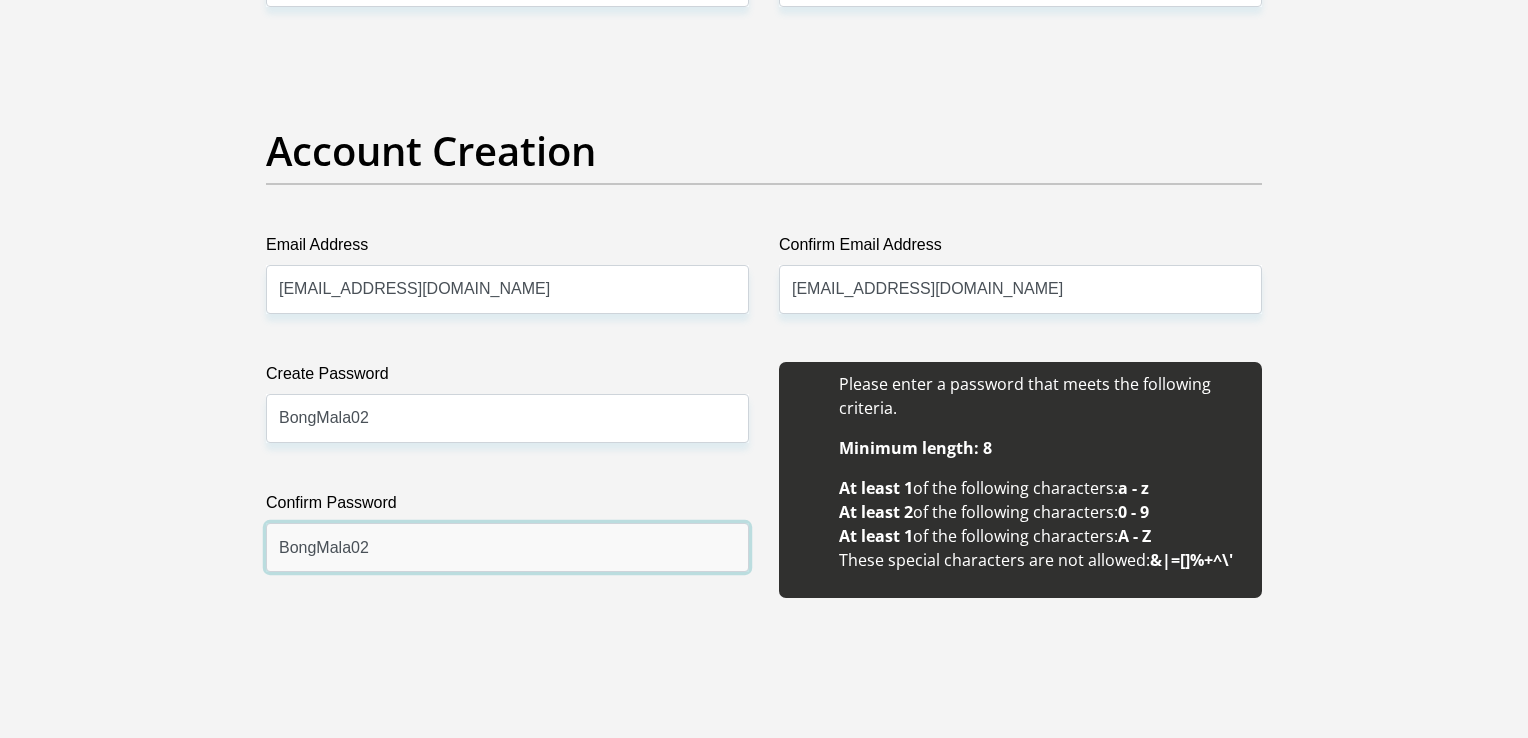 click on "BongMala02" at bounding box center [507, 547] 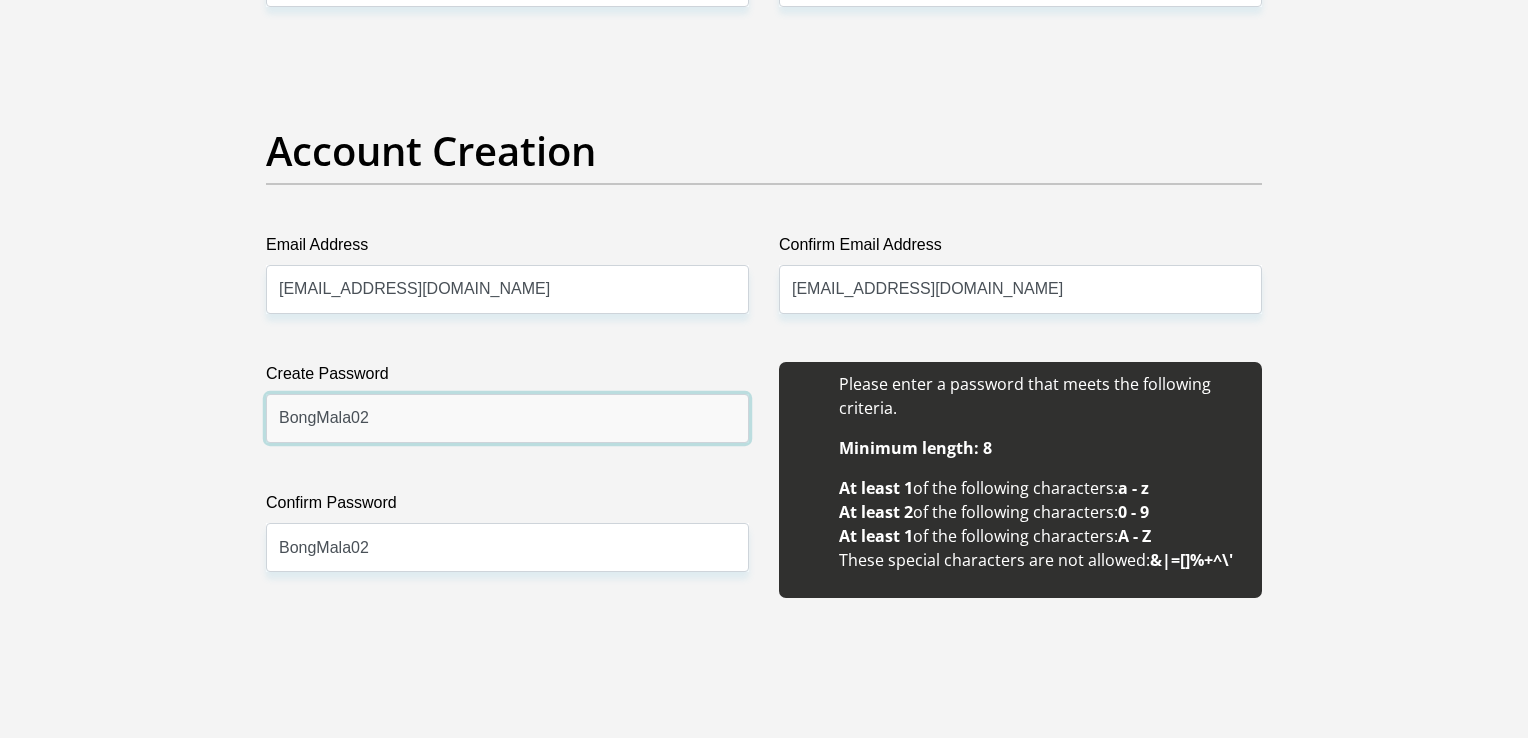 click on "BongMala02" at bounding box center (507, 418) 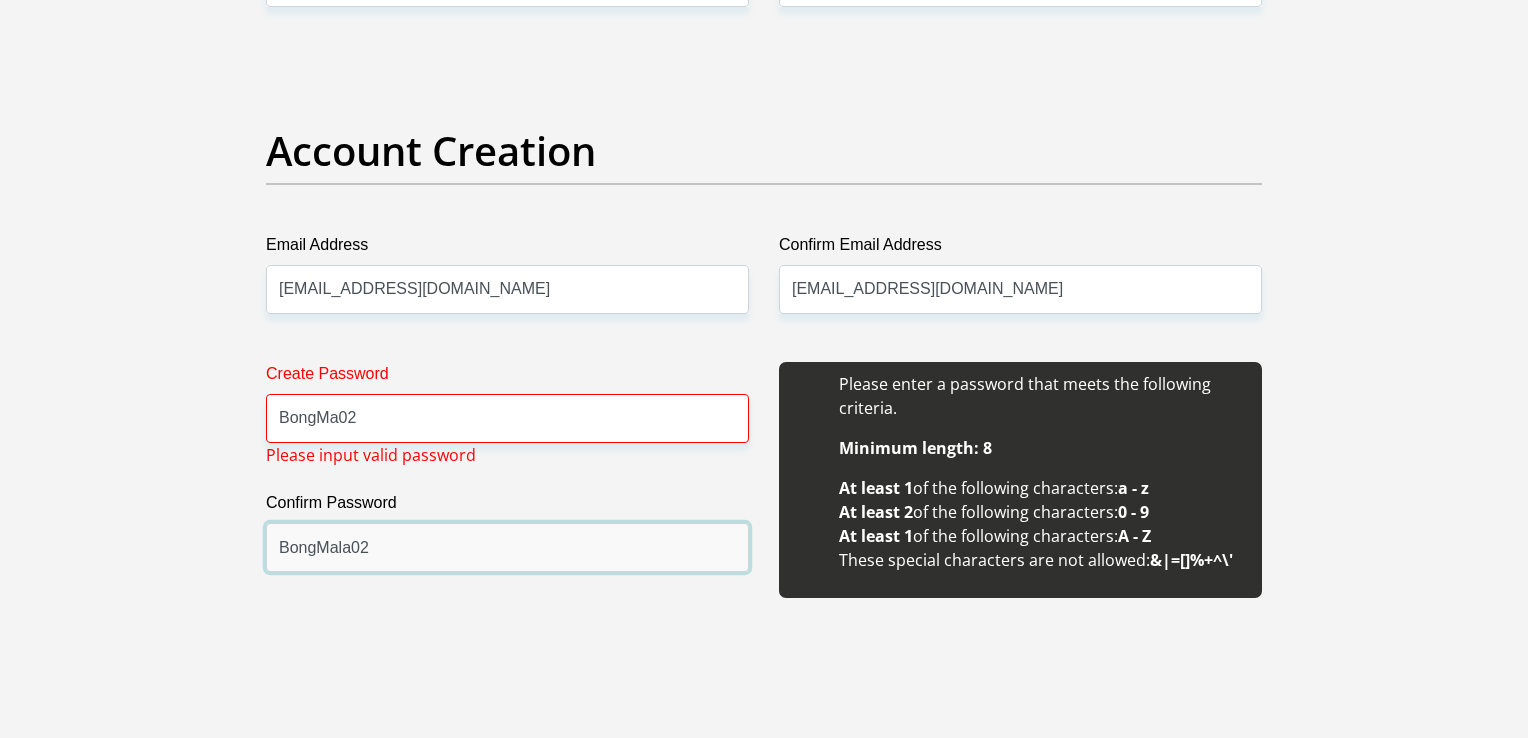 click on "BongMala02" at bounding box center (507, 547) 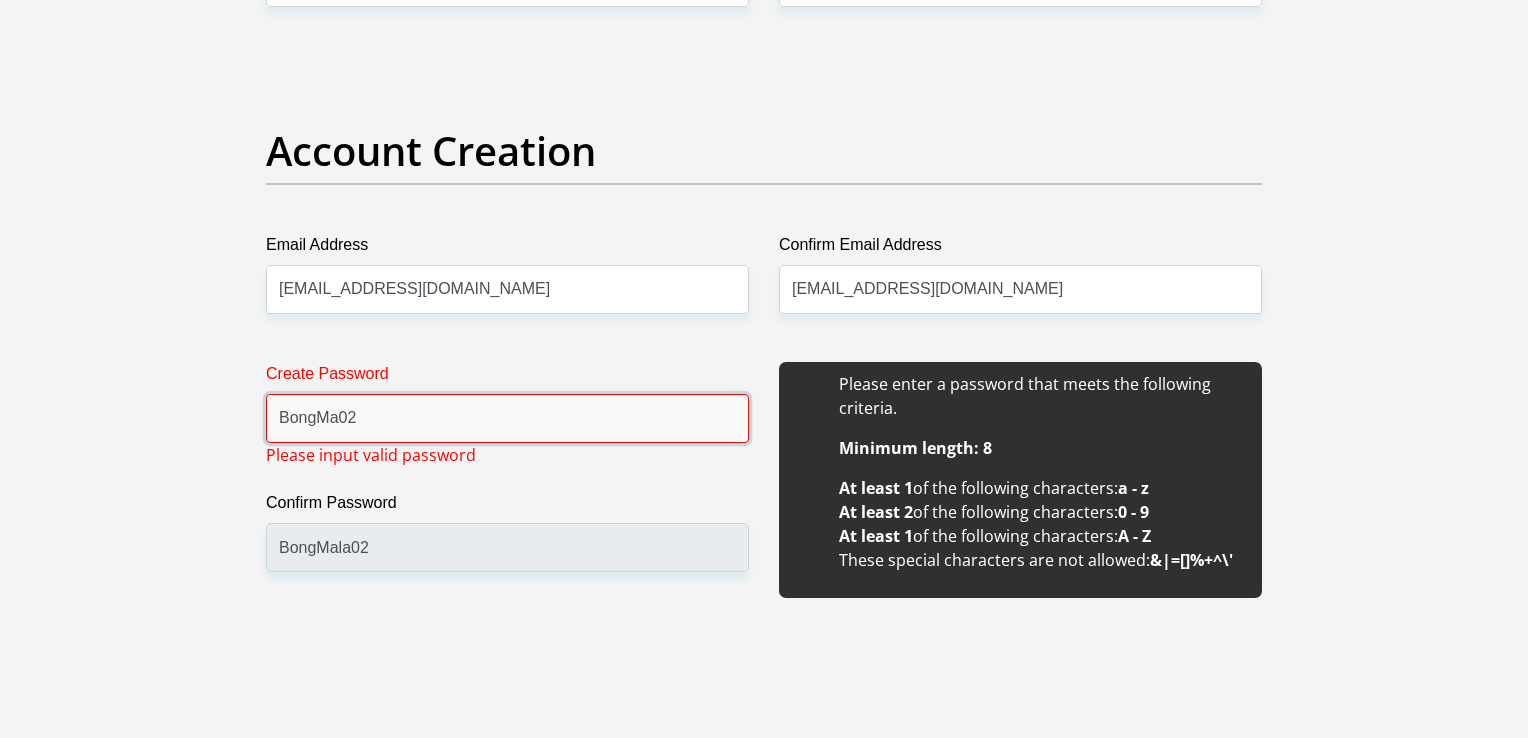 click on "BongMa02" at bounding box center [507, 418] 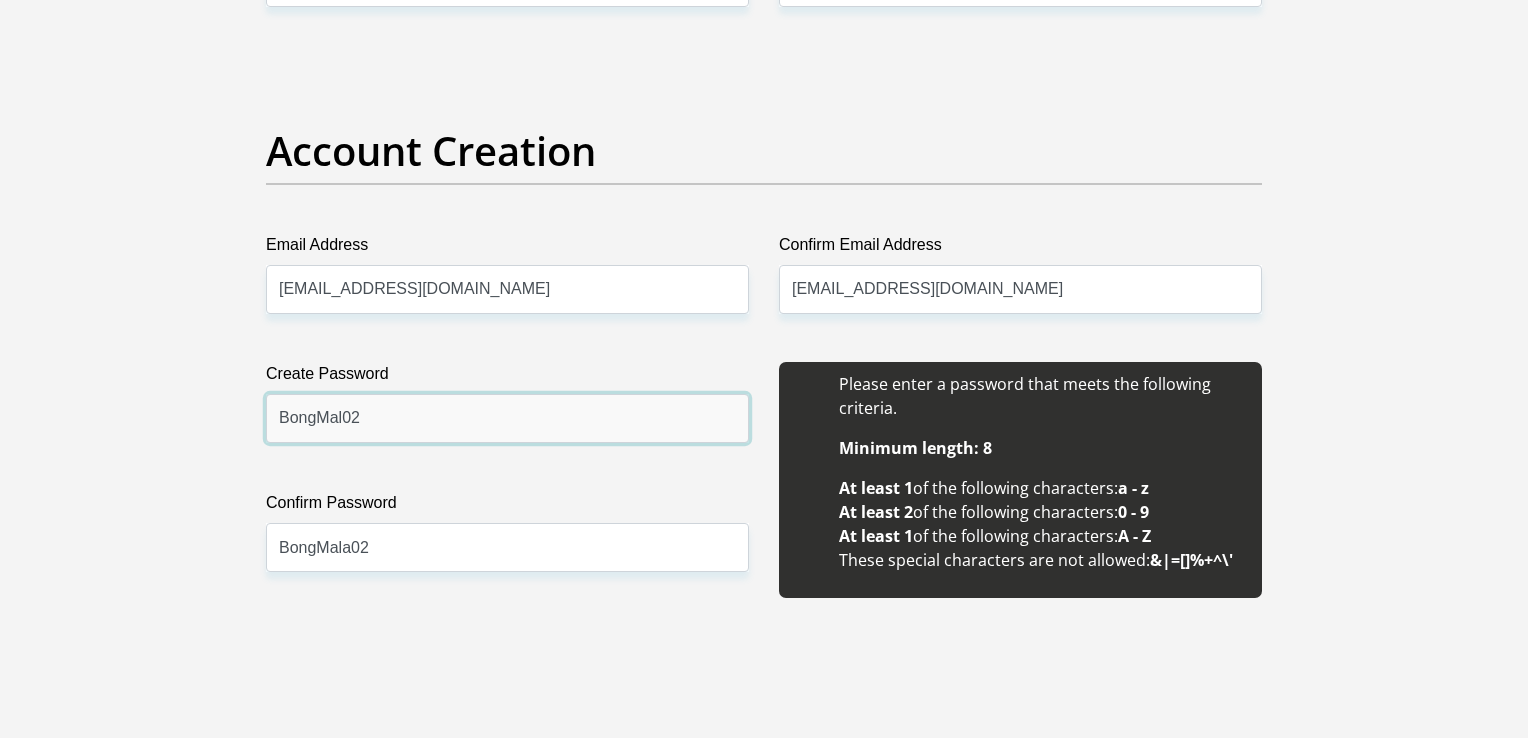 type on "BongMal02" 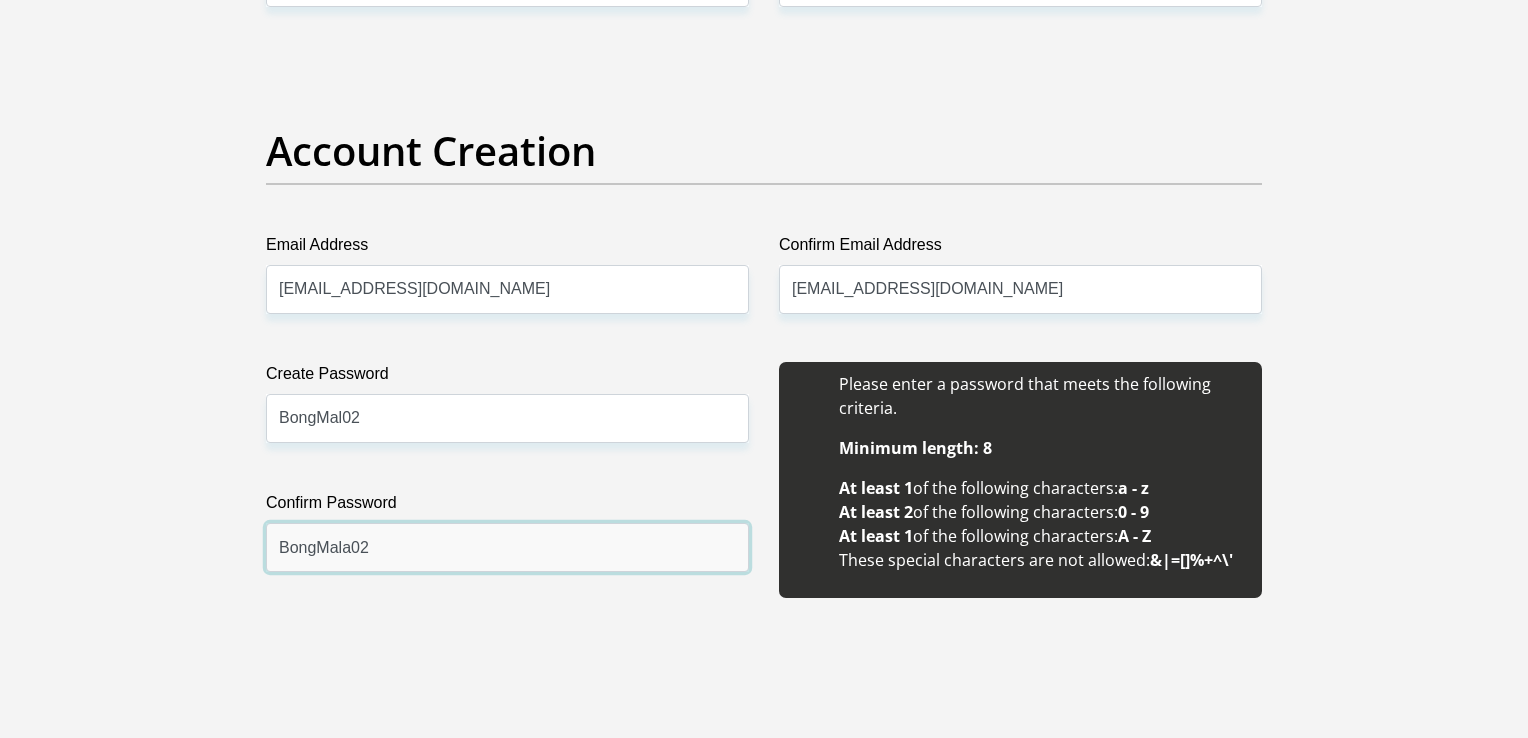 click on "BongMala02" at bounding box center (507, 547) 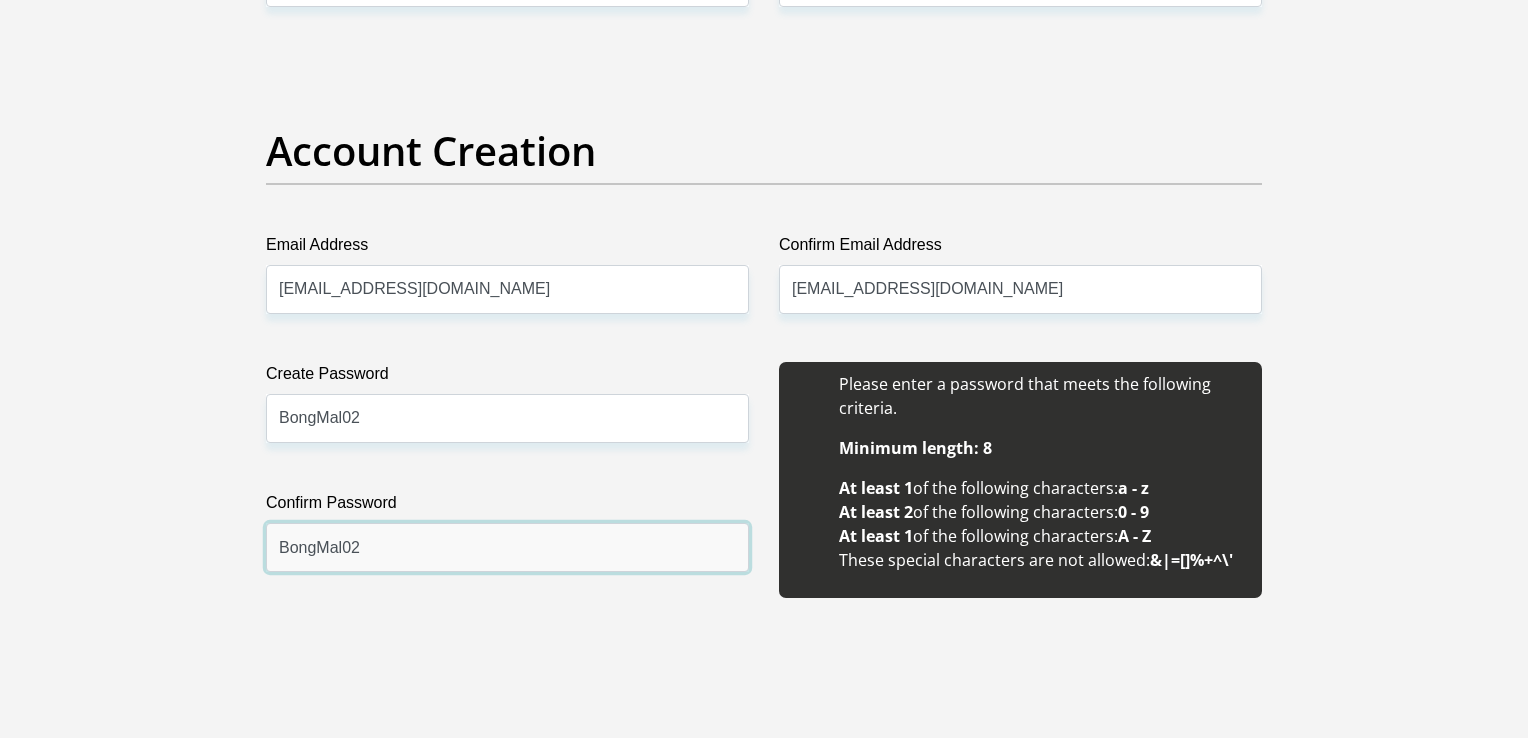 type on "BongMal02" 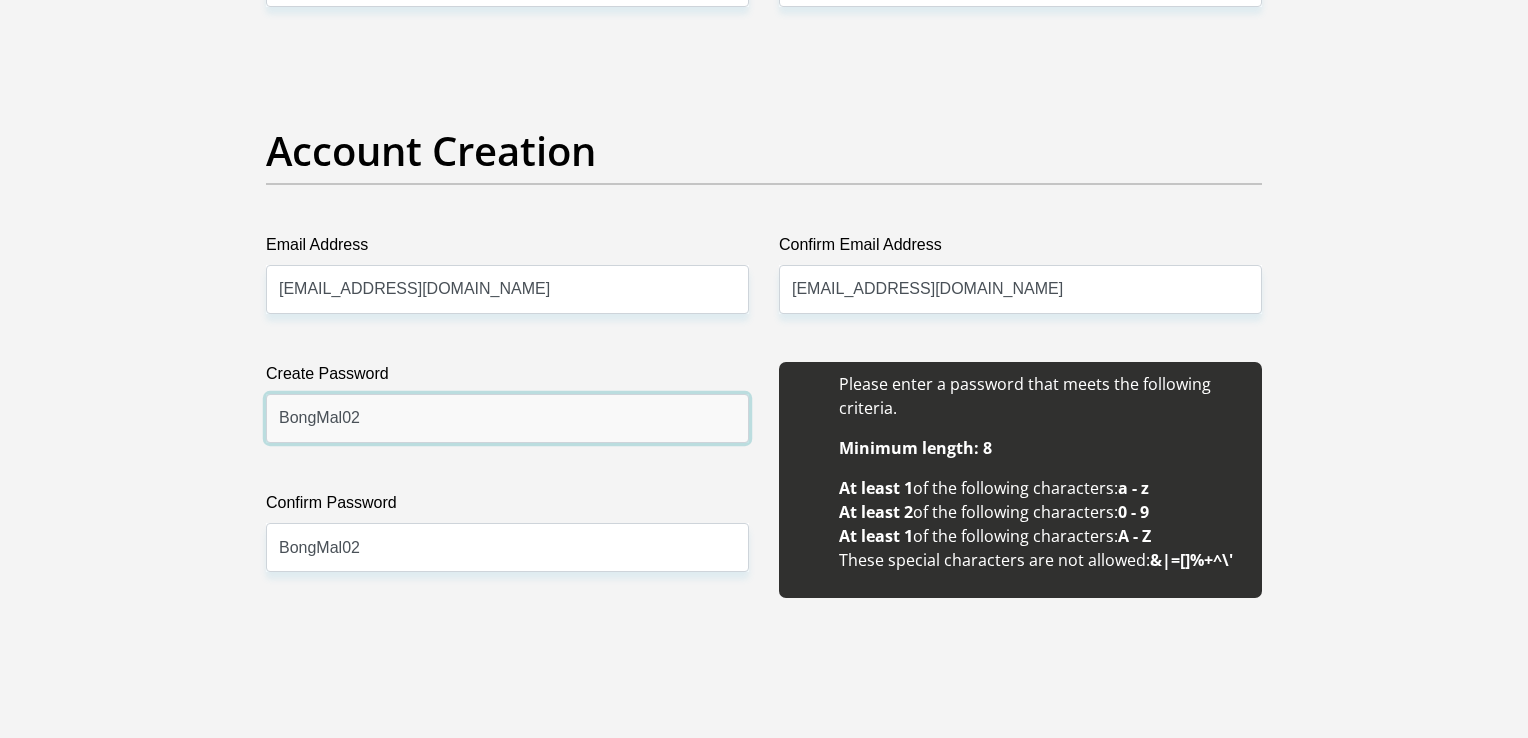 click on "BongMal02" at bounding box center [507, 418] 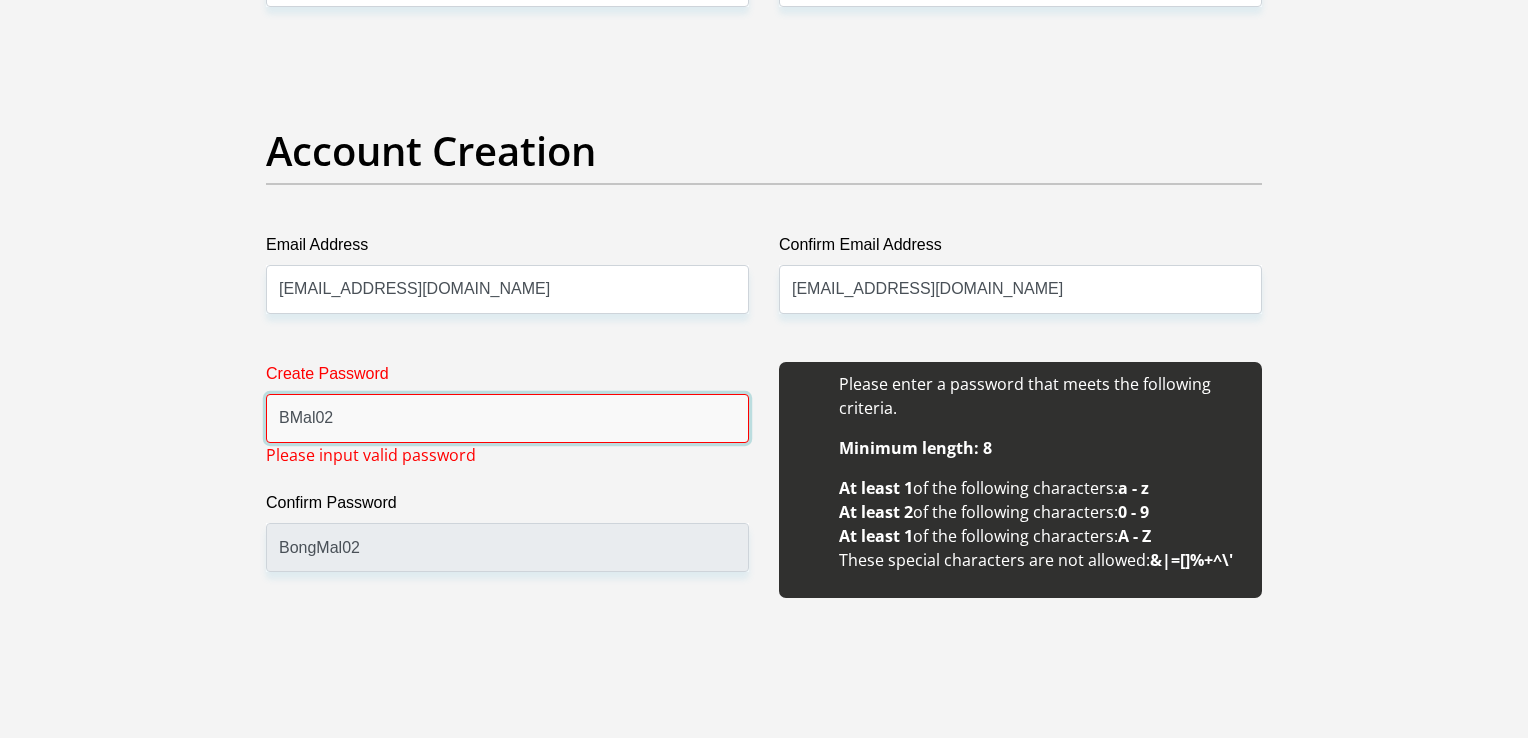 click on "BMal02" at bounding box center [507, 418] 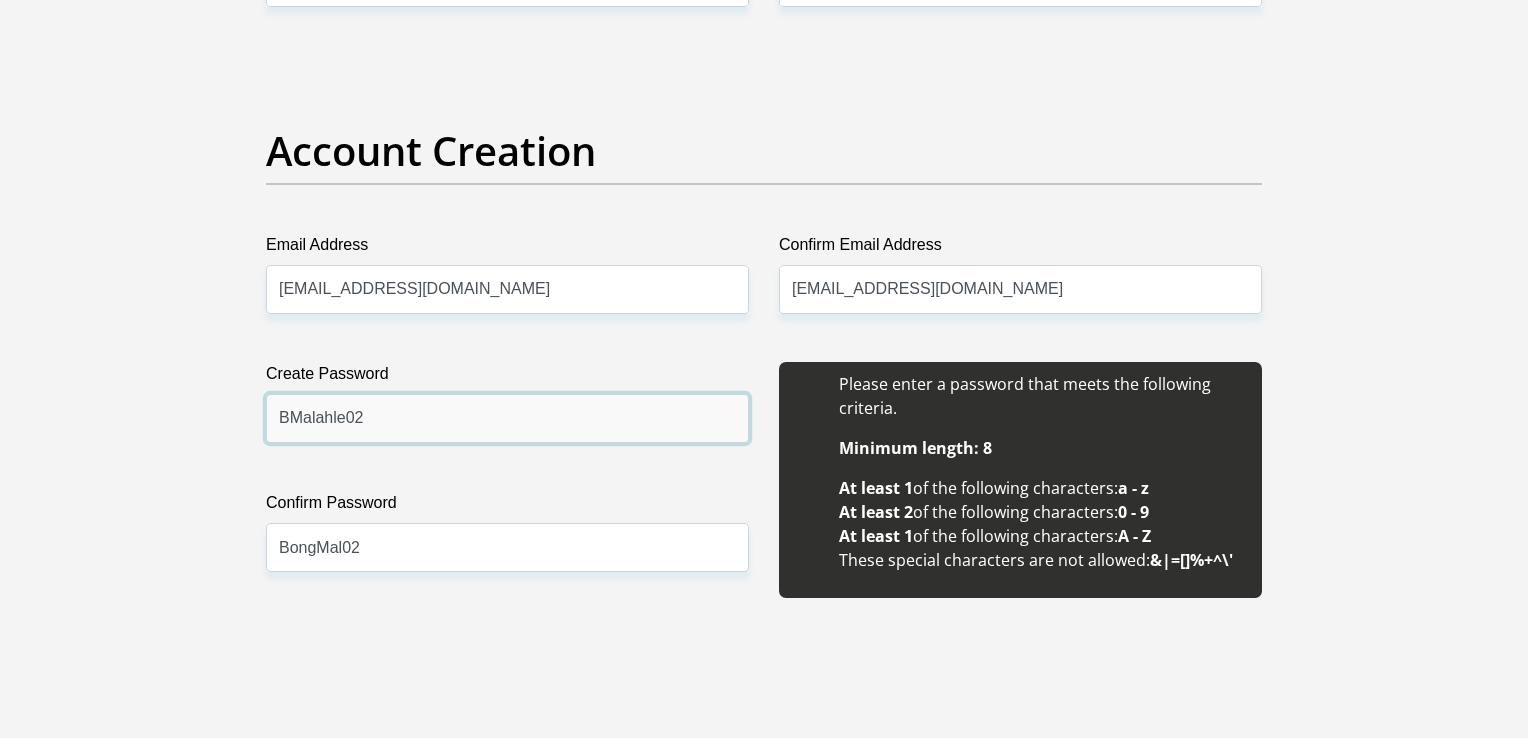 type on "BMalahle02" 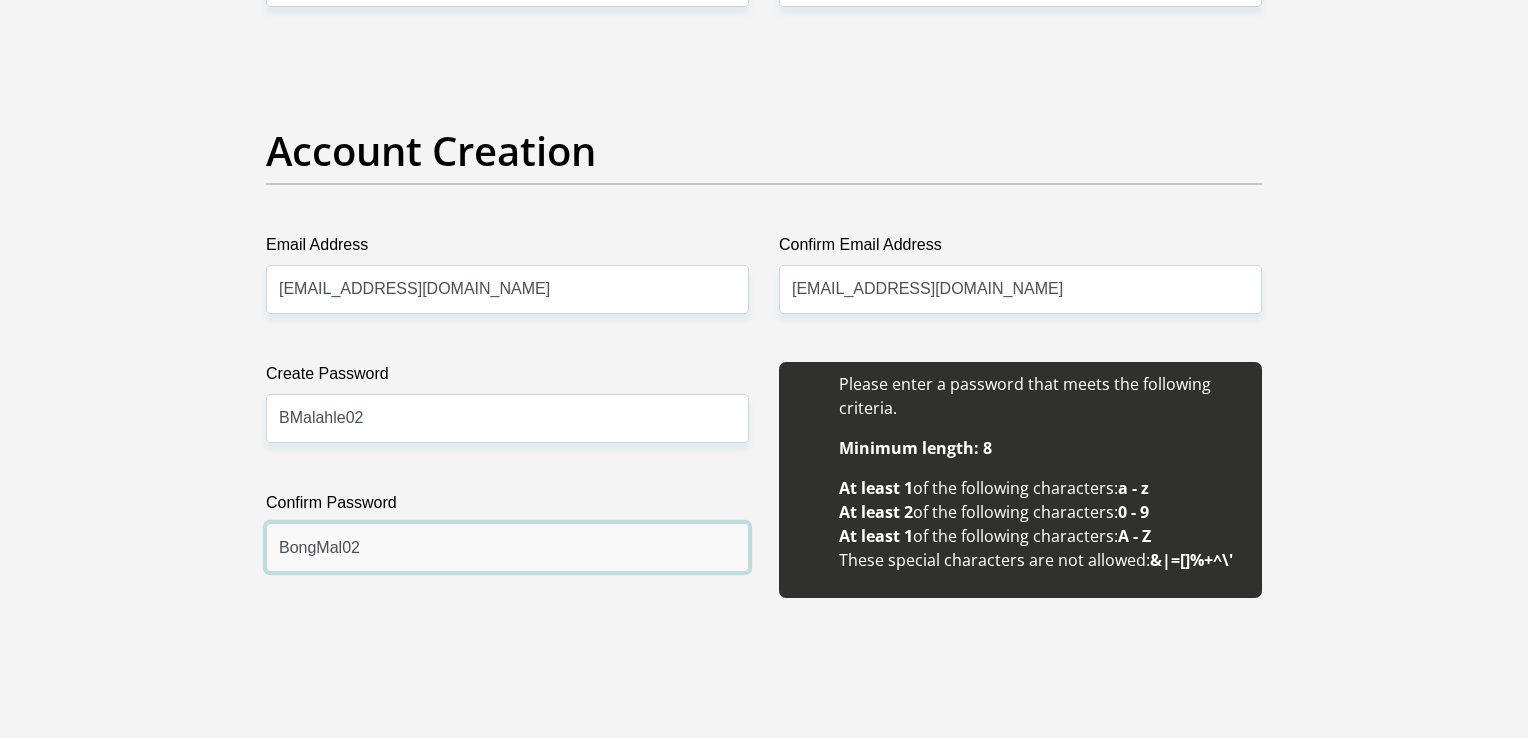click on "BongMal02" at bounding box center [507, 547] 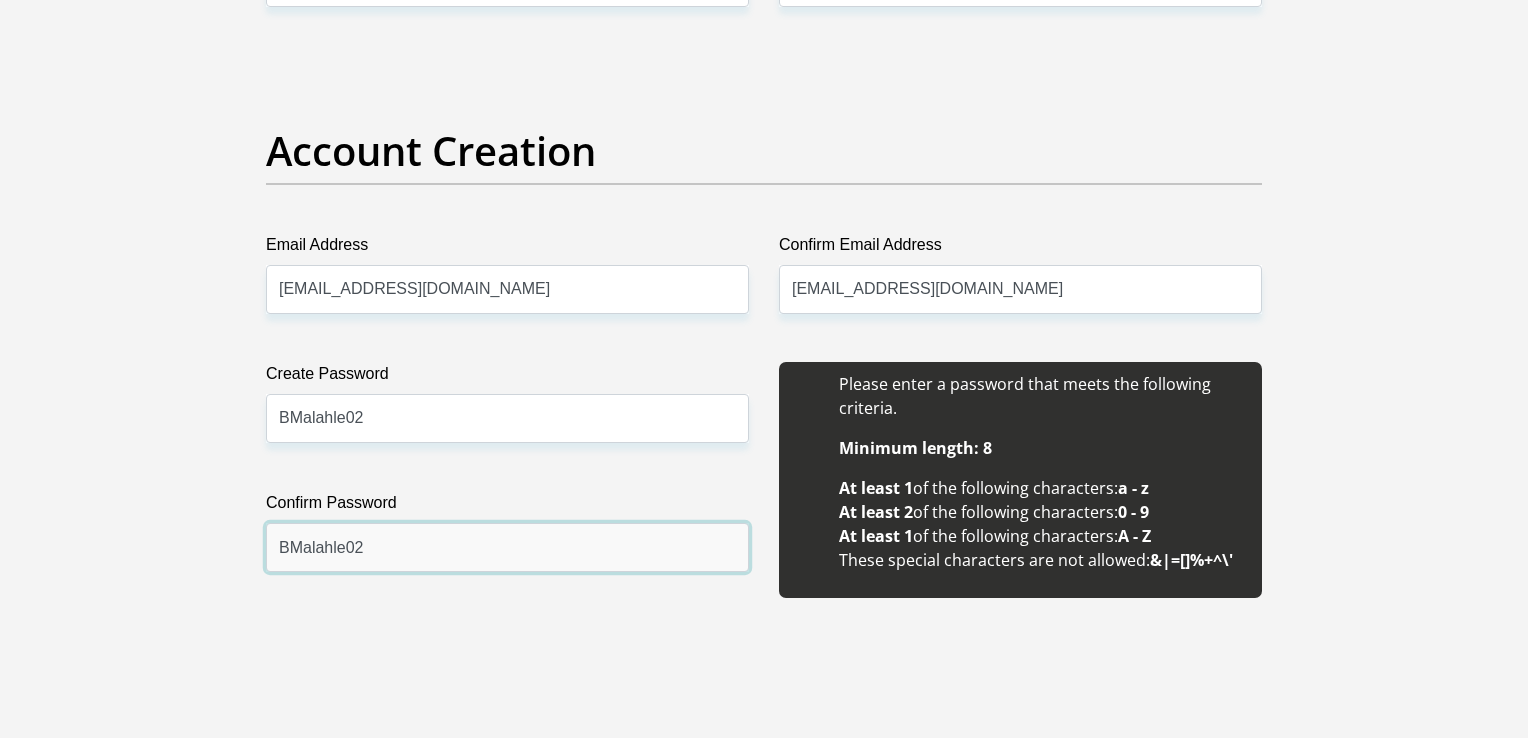 type on "BMalahle02" 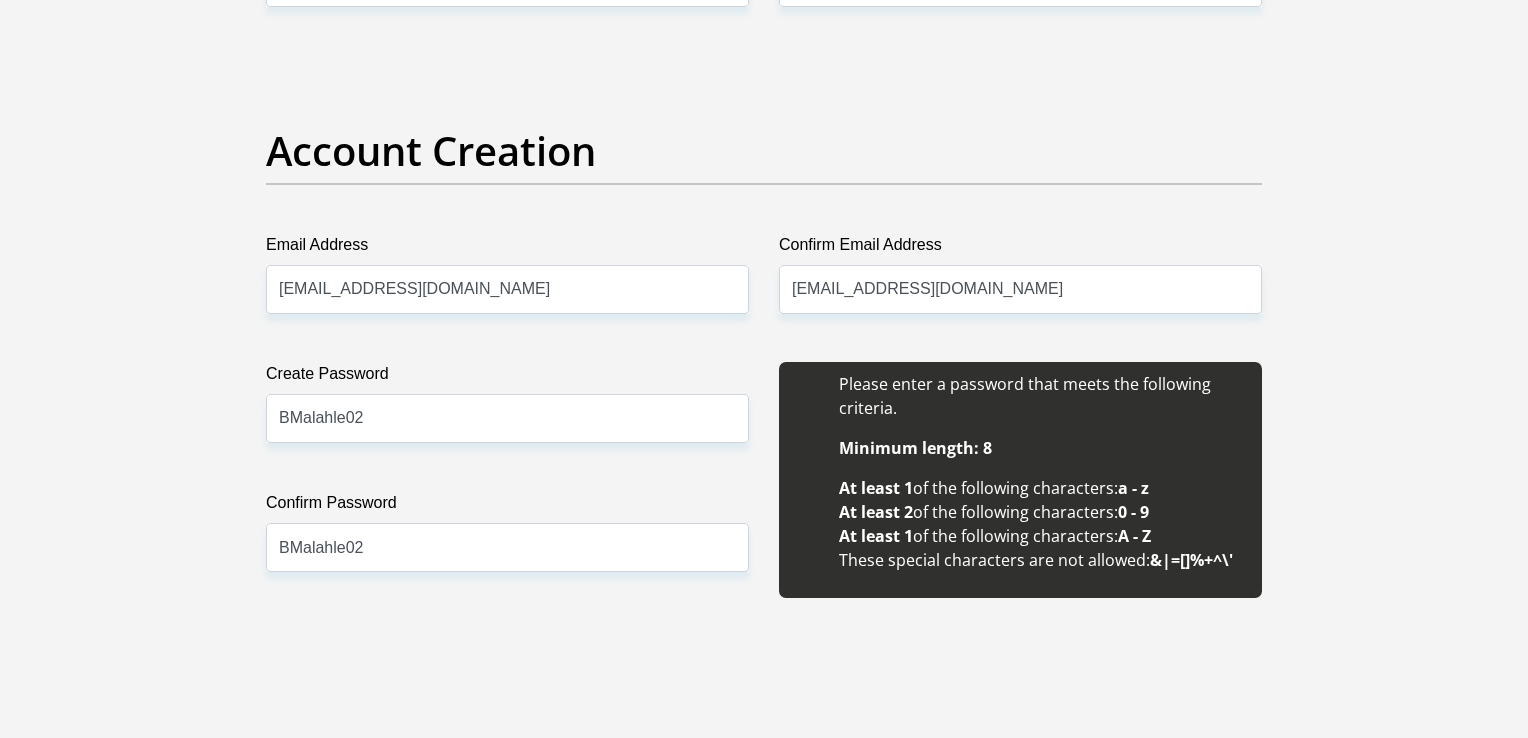 click on "Title
Mr
Ms
Mrs
Dr
Other
First Name
Bongani
Surname
Mala
ID Number
0206026134083
Please input valid ID number
Race
Black
Coloured
Indian
White
Other
Contact Number
0719684748
Please input valid contact number
Nationality
South Africa
Afghanistan
Aland Islands  Albania  Algeria" at bounding box center [764, 1967] 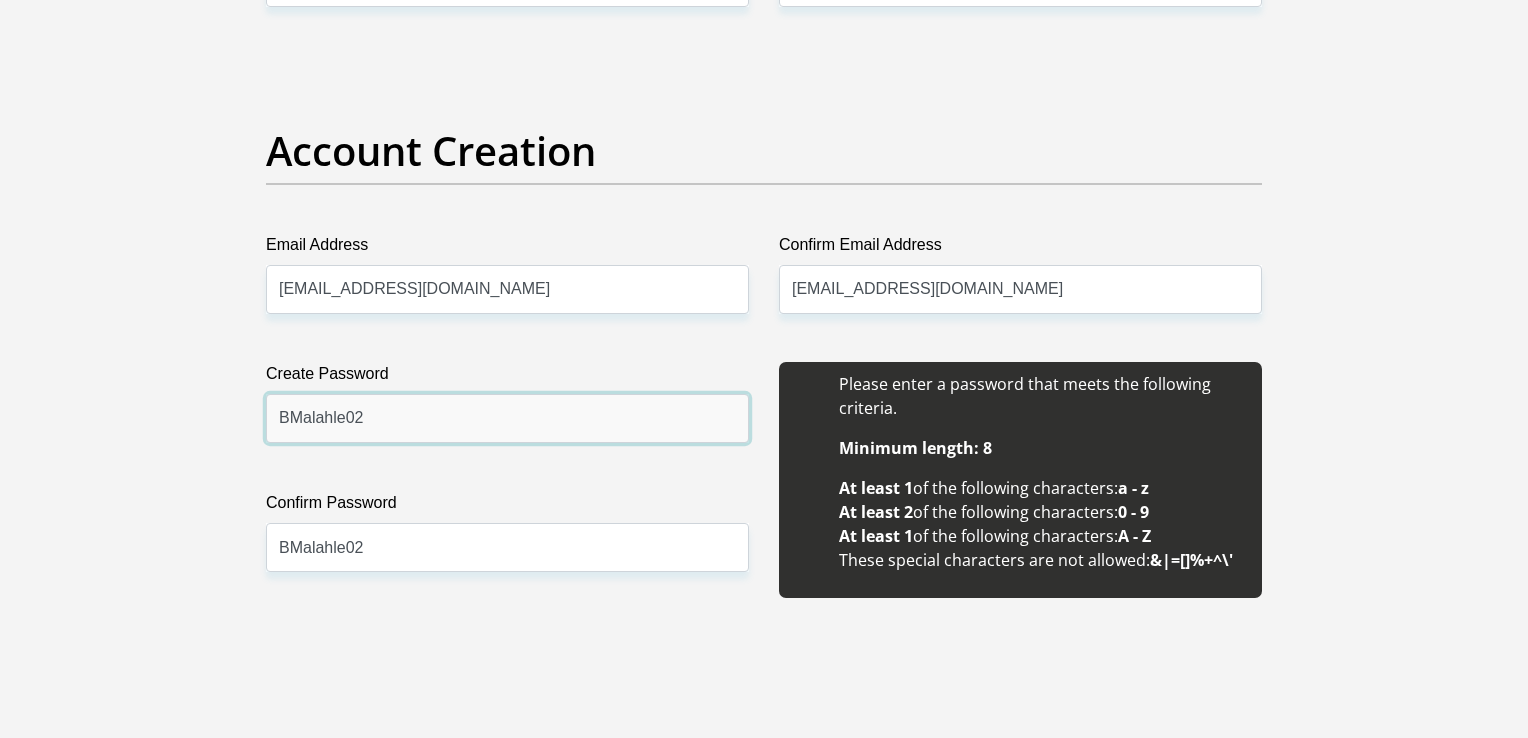 click on "BMalahle02" at bounding box center (507, 418) 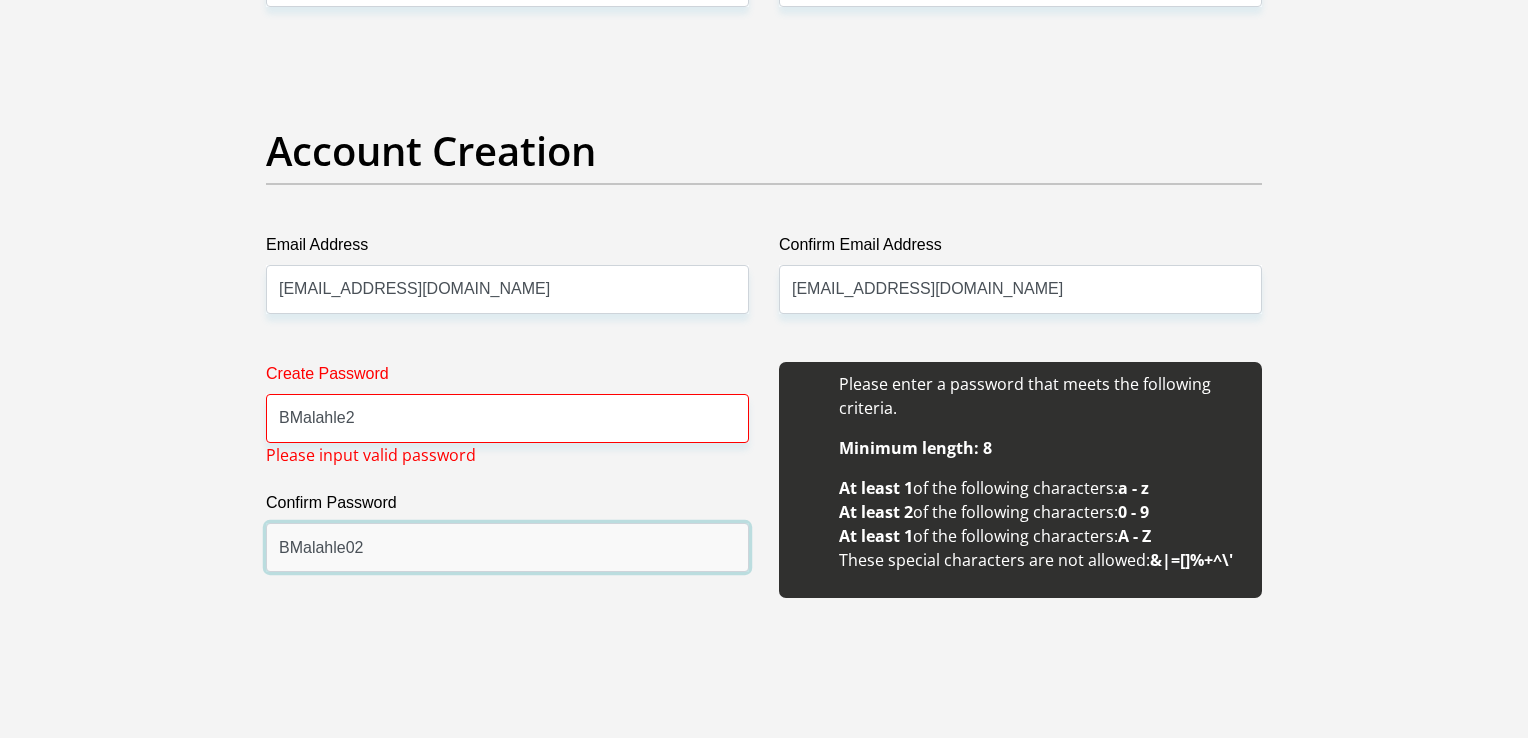click on "BMalahle02" at bounding box center [507, 547] 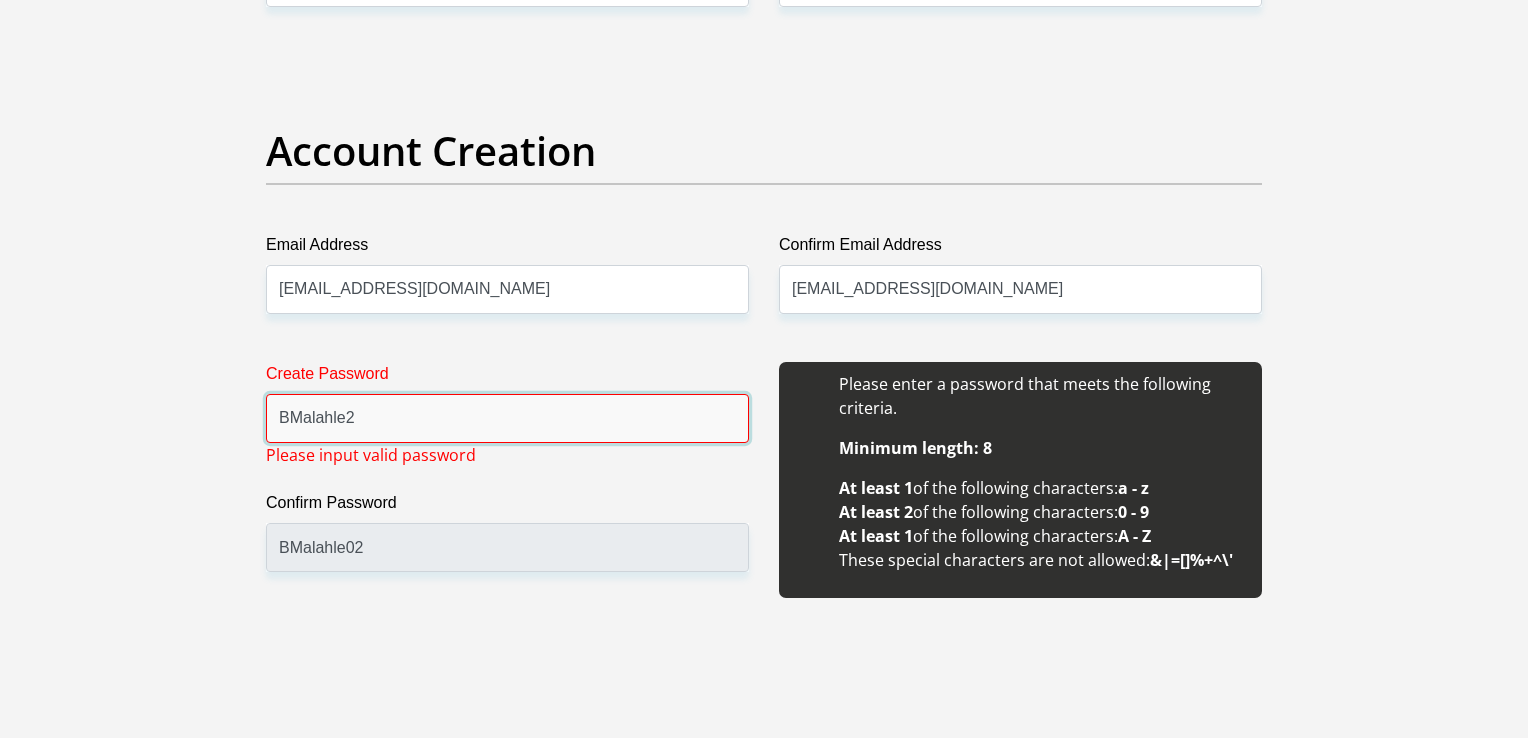 click on "BMalahle2" at bounding box center [507, 418] 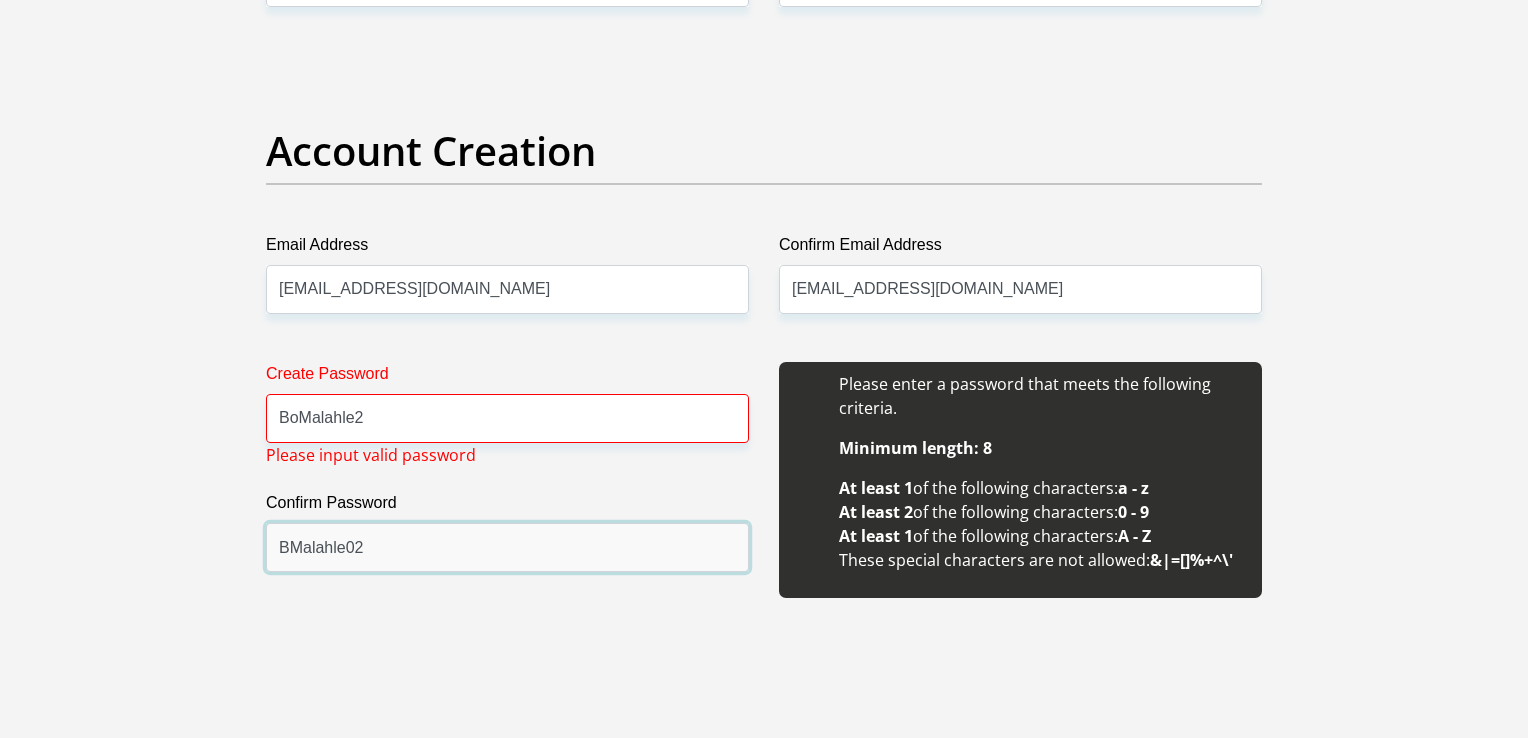 click on "BMalahle02" at bounding box center [507, 547] 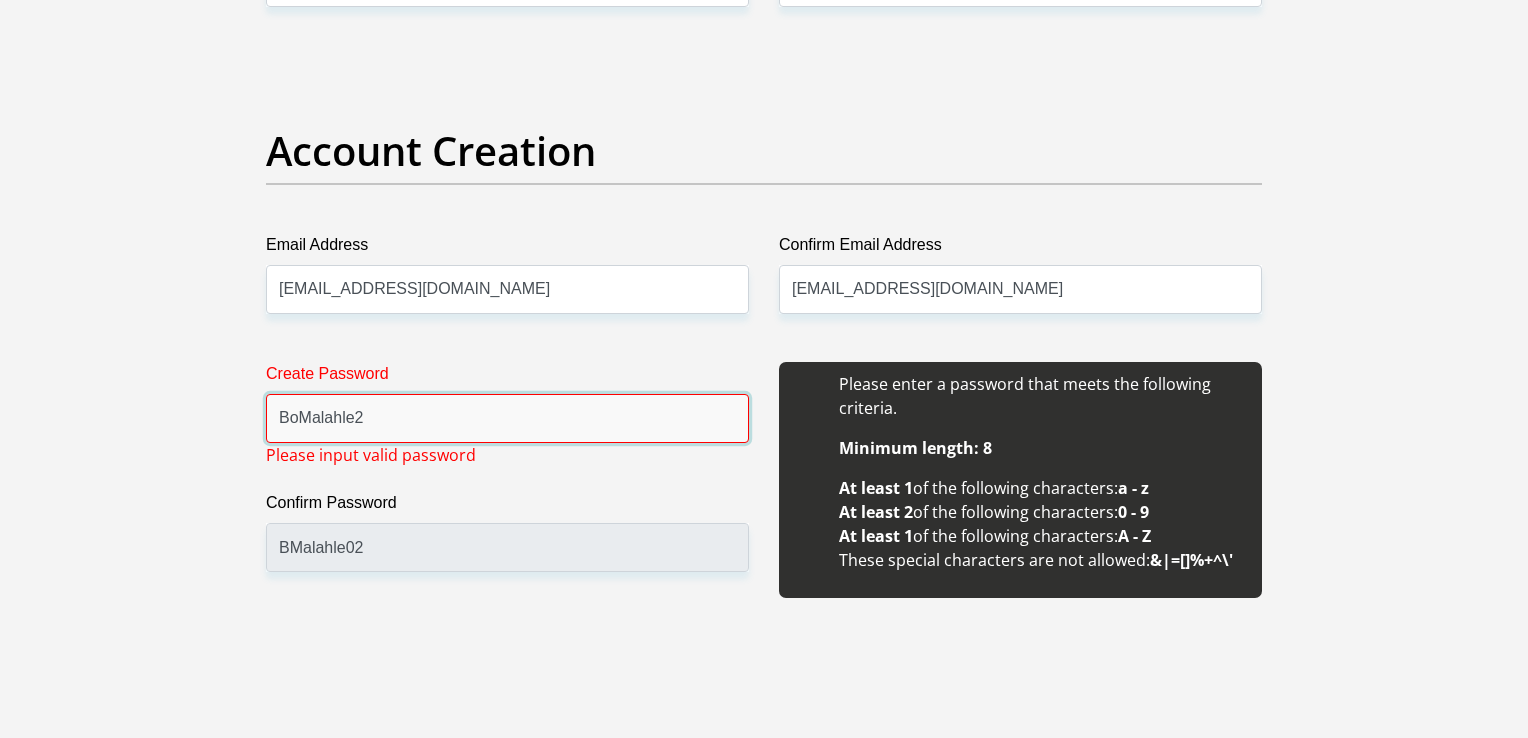 click on "BoMalahle2" at bounding box center [507, 418] 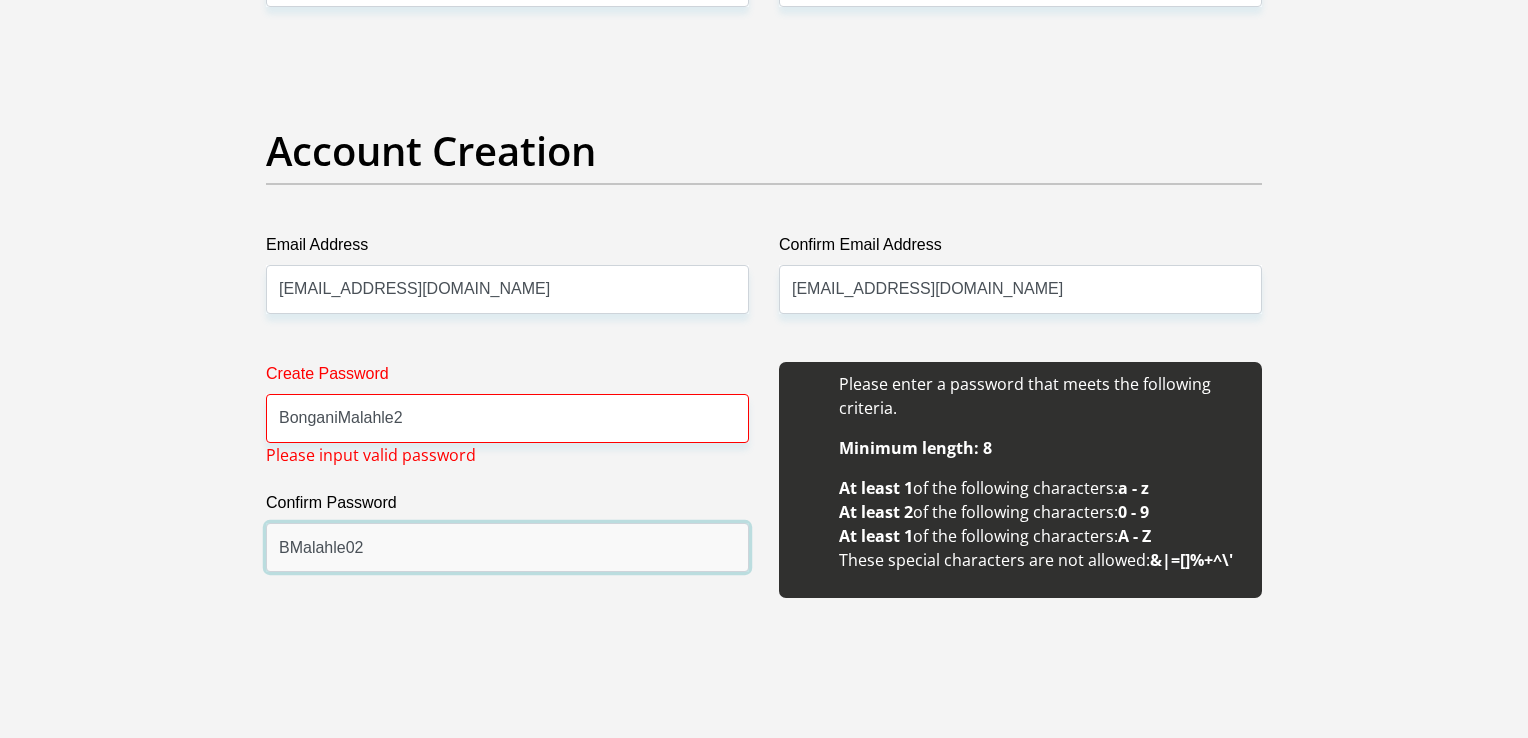 click on "BMalahle02" at bounding box center (507, 547) 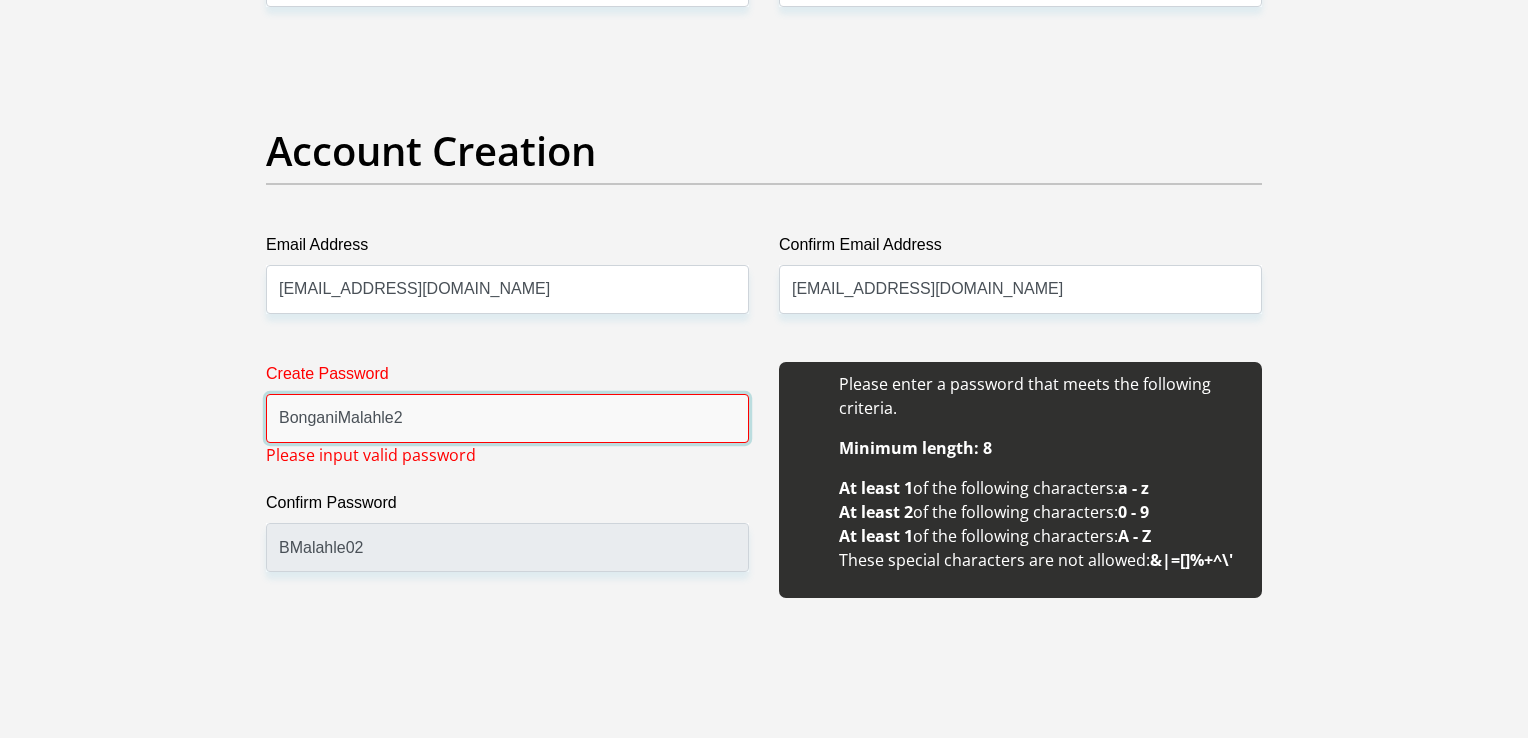 click on "BonganiMalahle2" at bounding box center (507, 418) 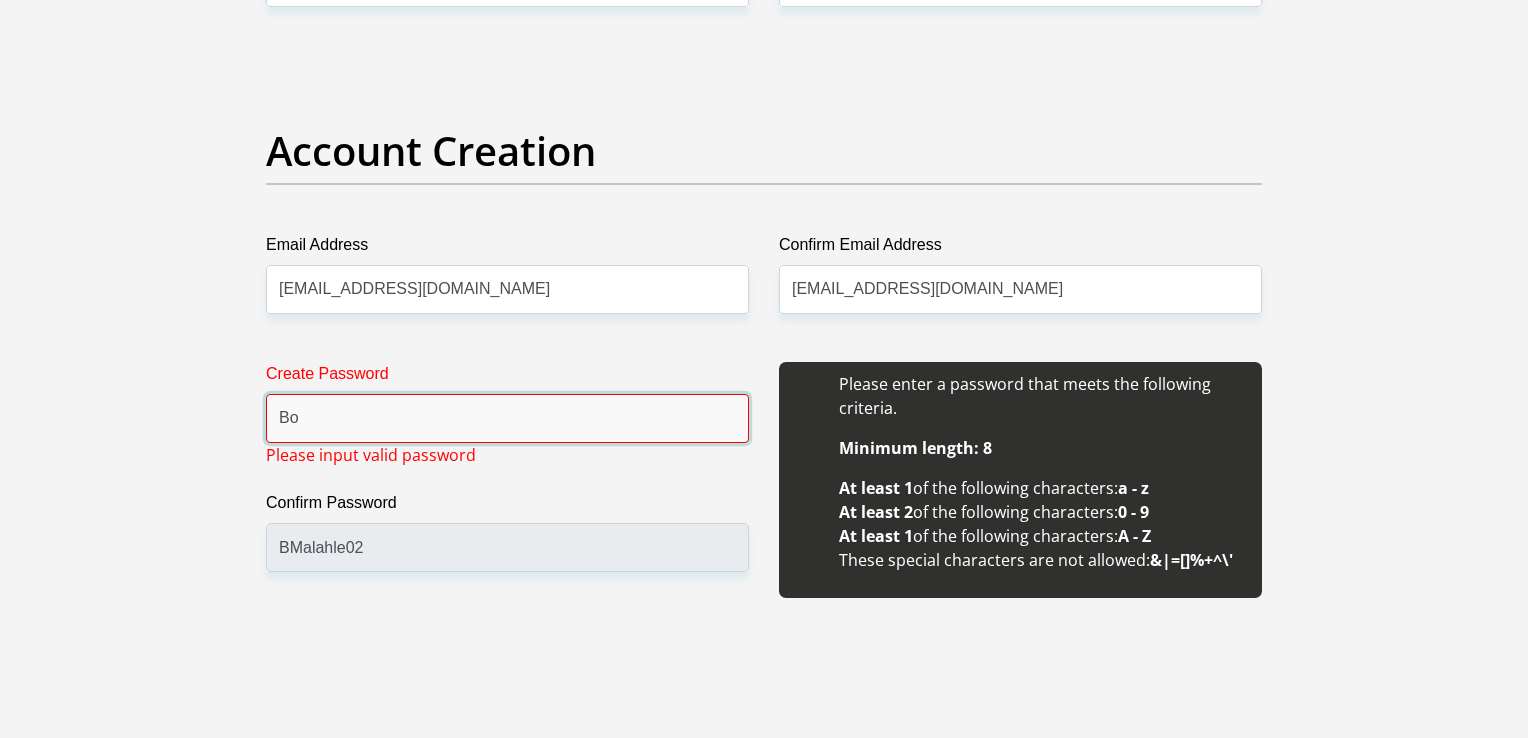 type on "B" 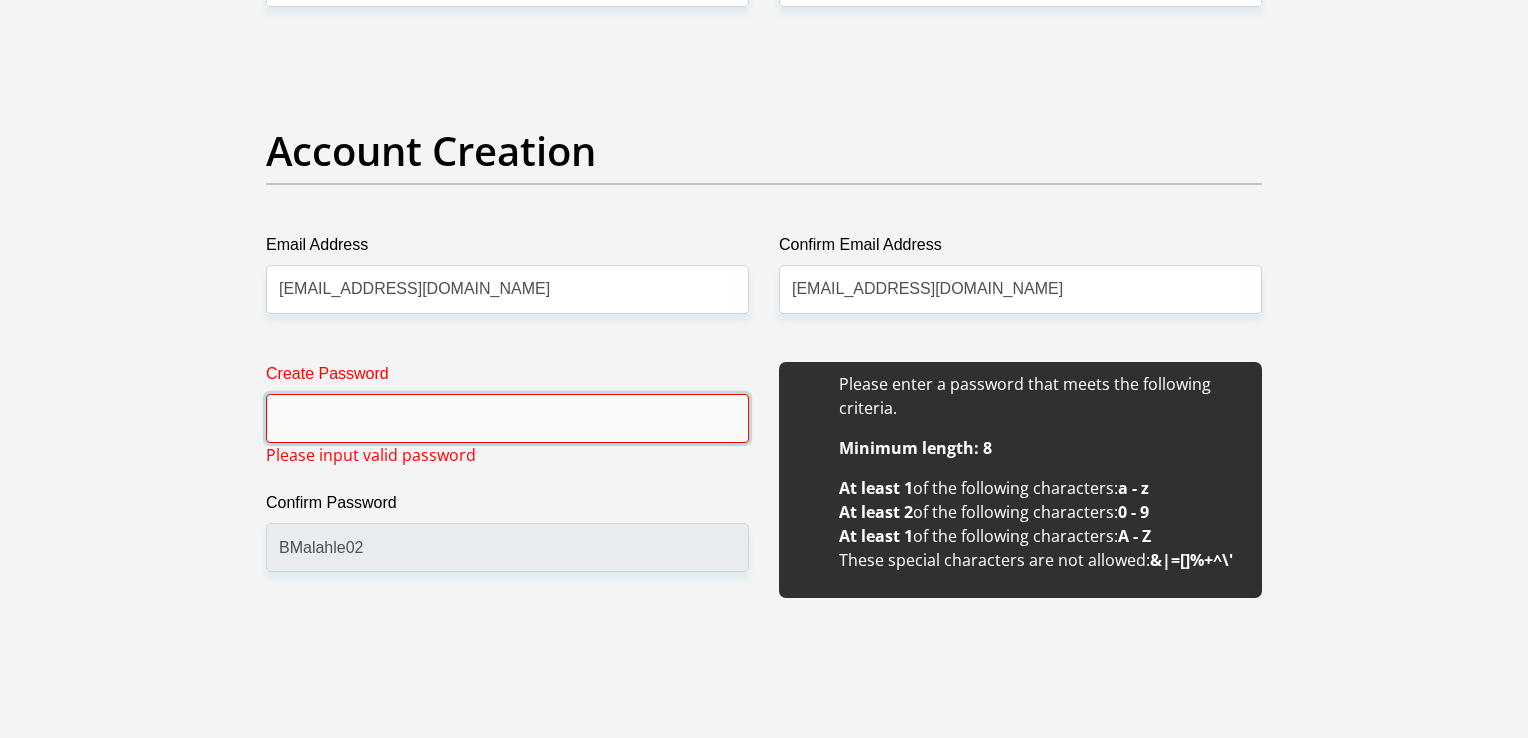 click on "Create Password" at bounding box center (507, 418) 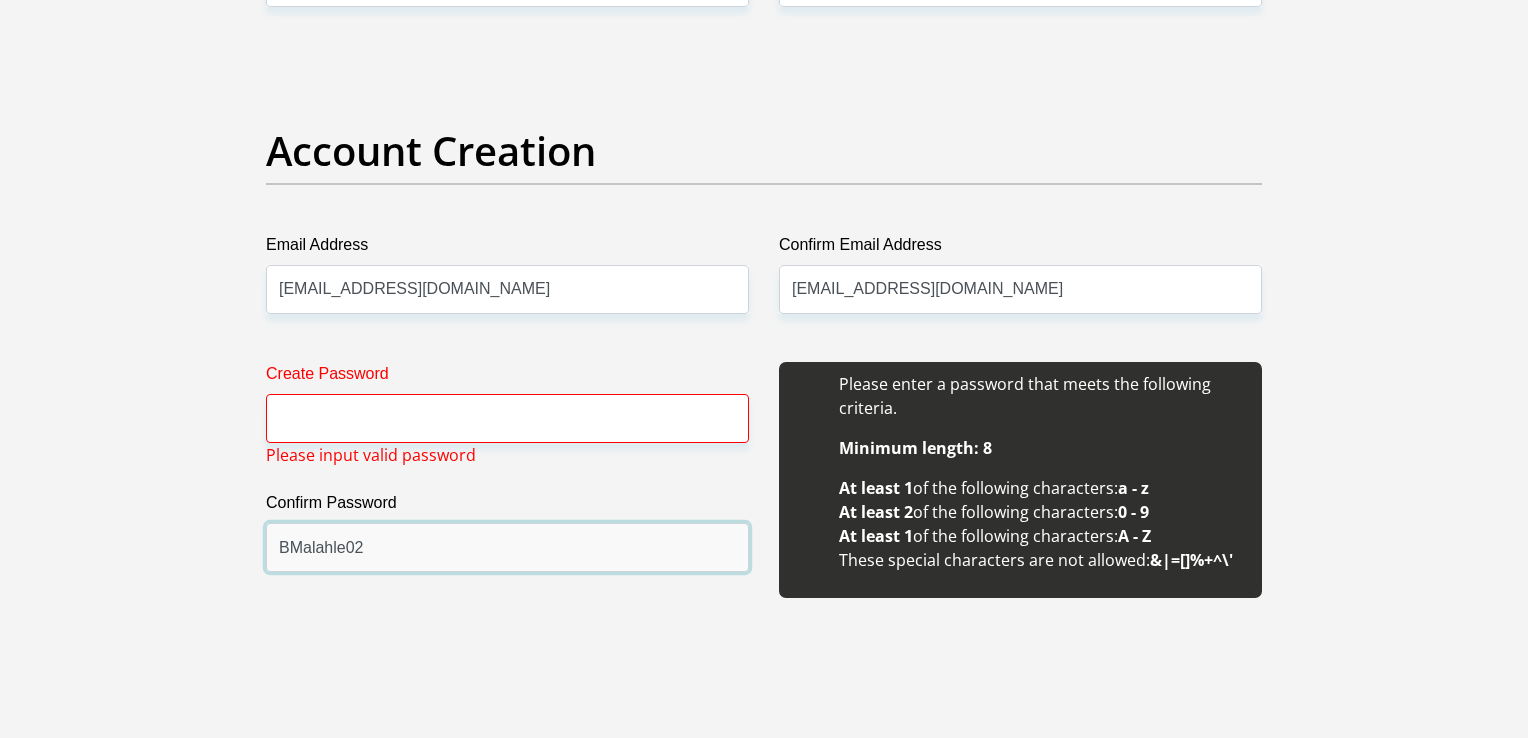 click on "BMalahle02" at bounding box center [507, 547] 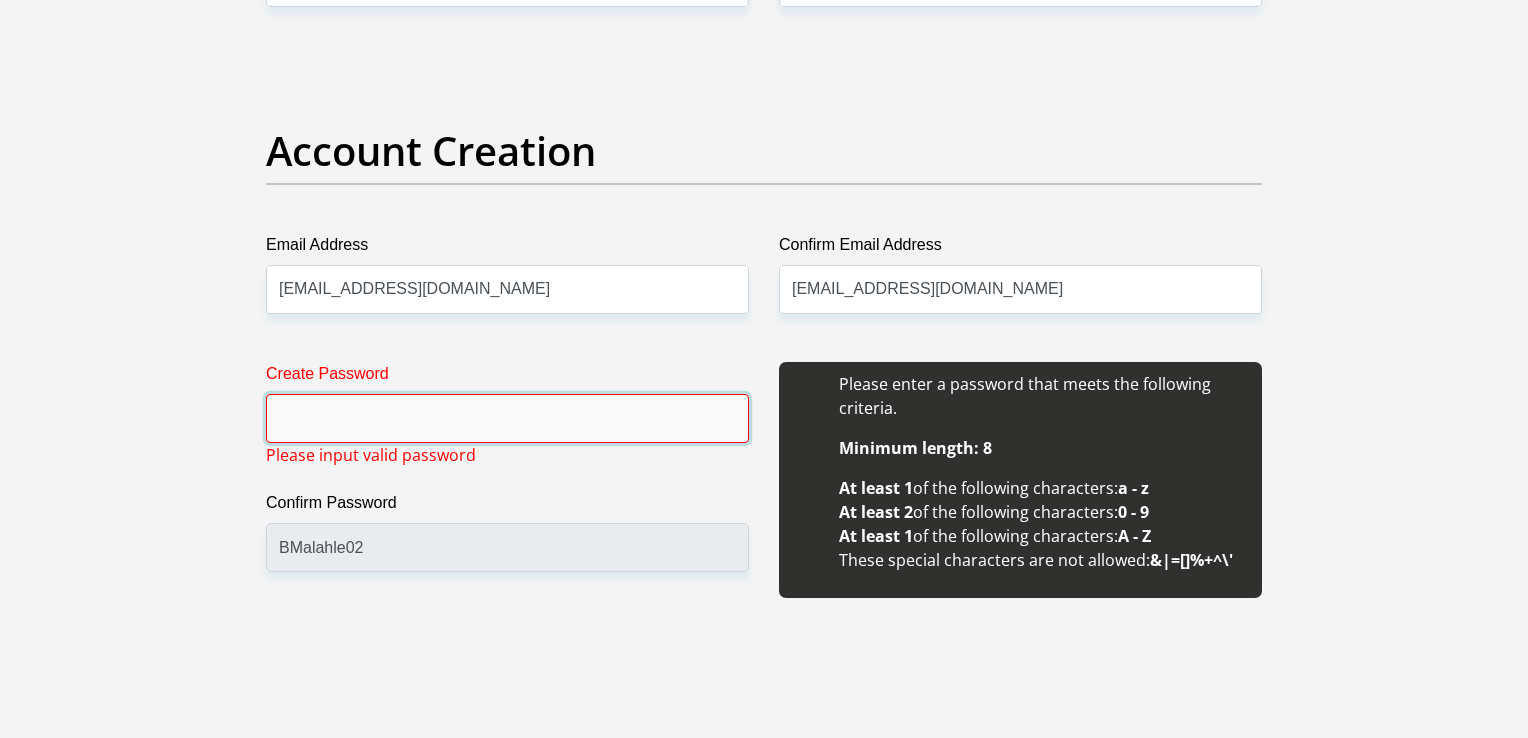 click on "Create Password" at bounding box center (507, 418) 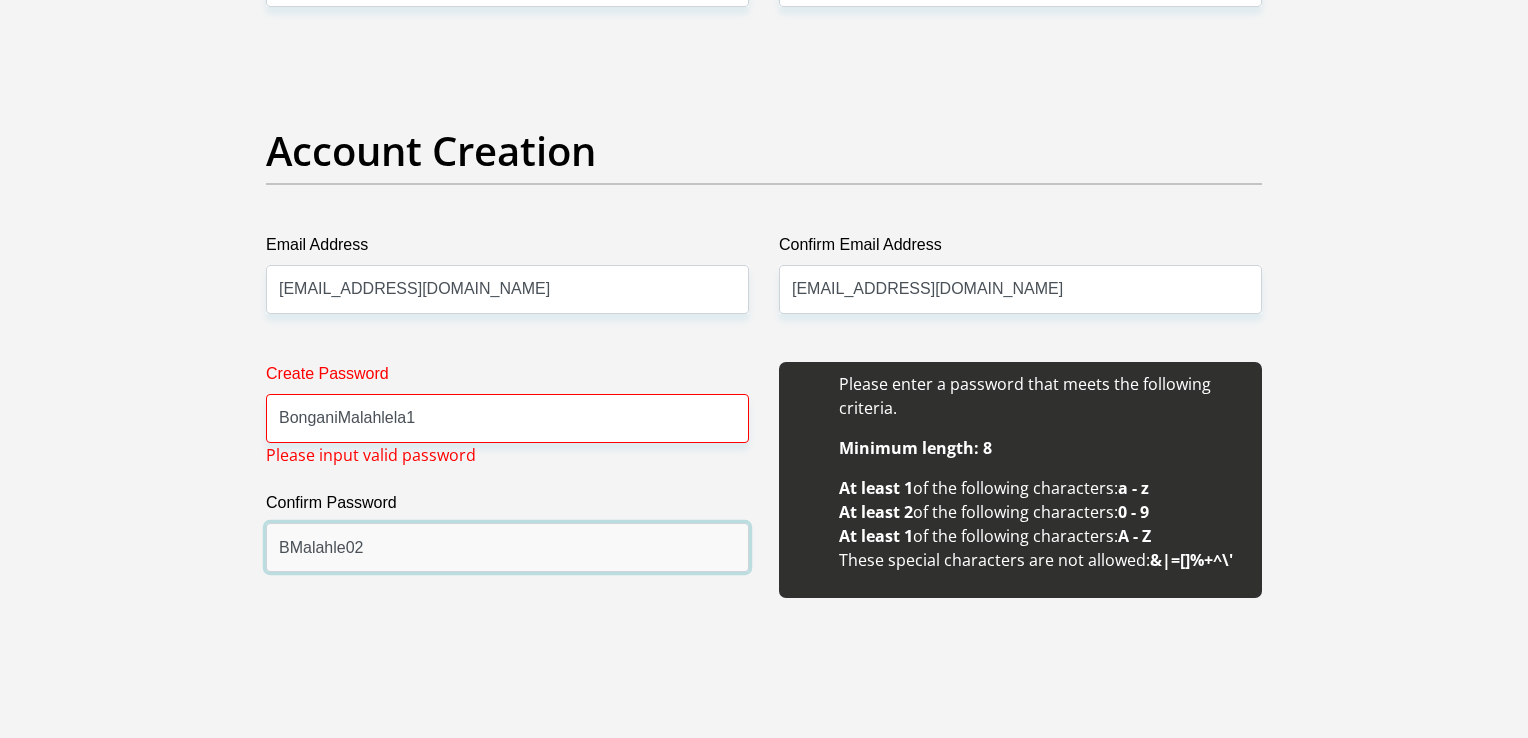 click on "BMalahle02" at bounding box center [507, 547] 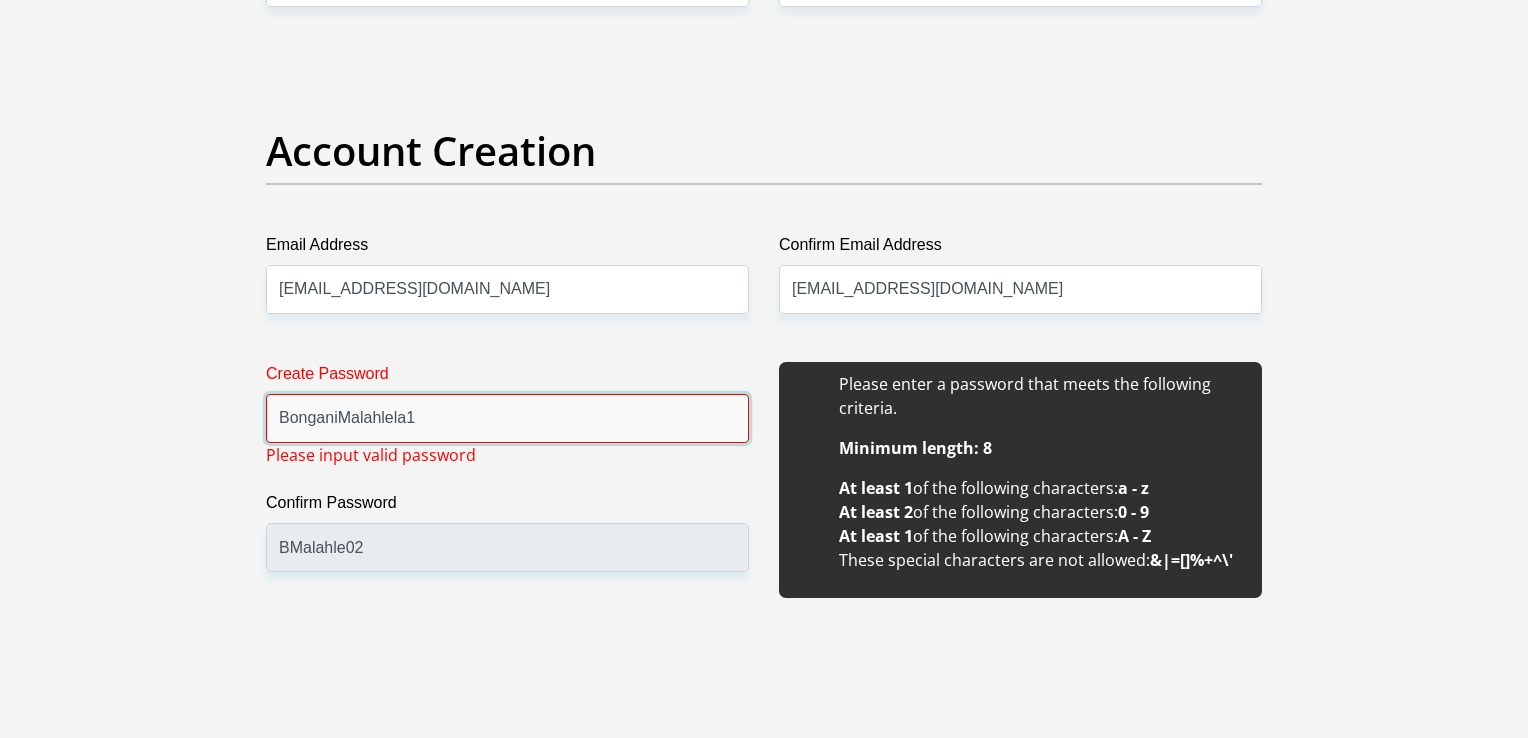 drag, startPoint x: 432, startPoint y: 548, endPoint x: 417, endPoint y: 410, distance: 138.81282 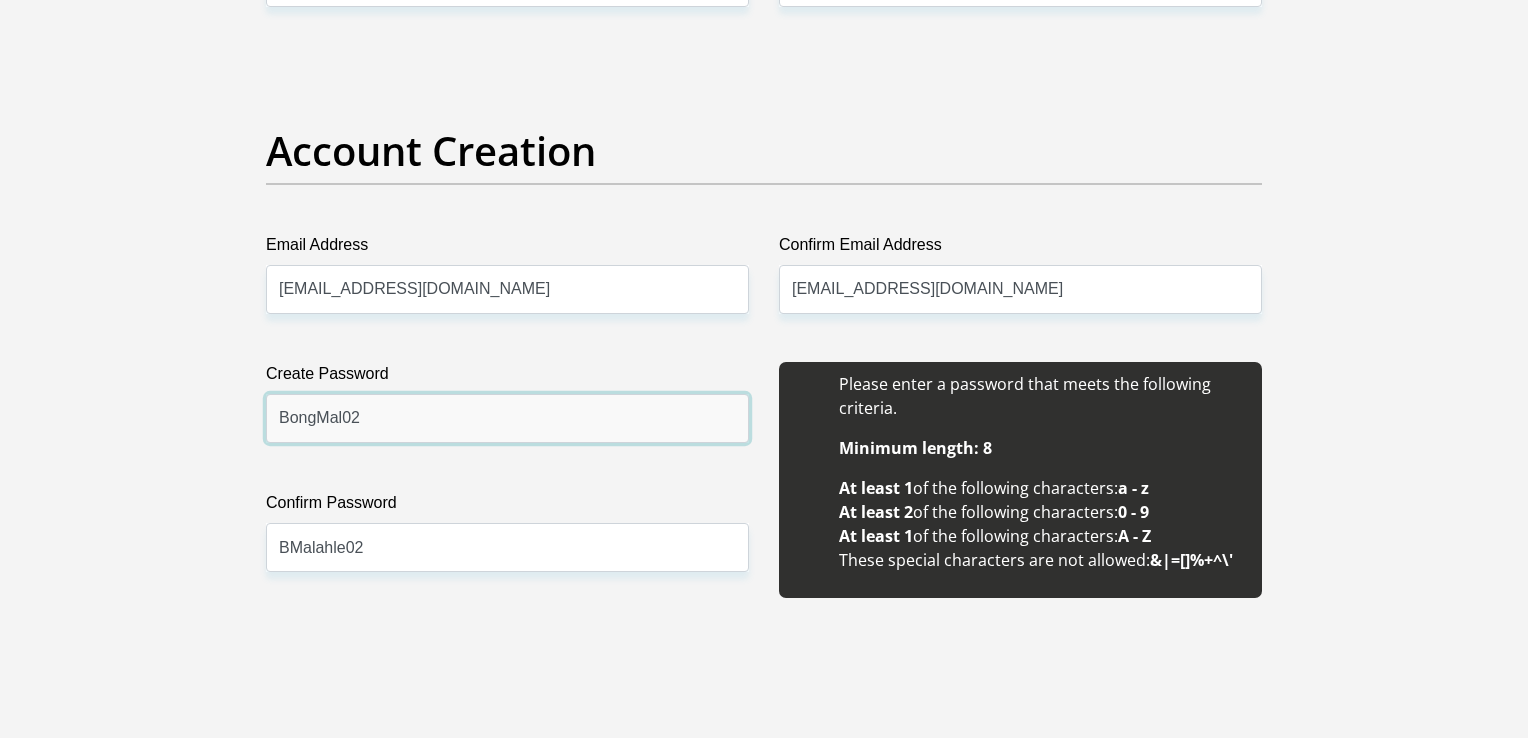 type on "BongMal02" 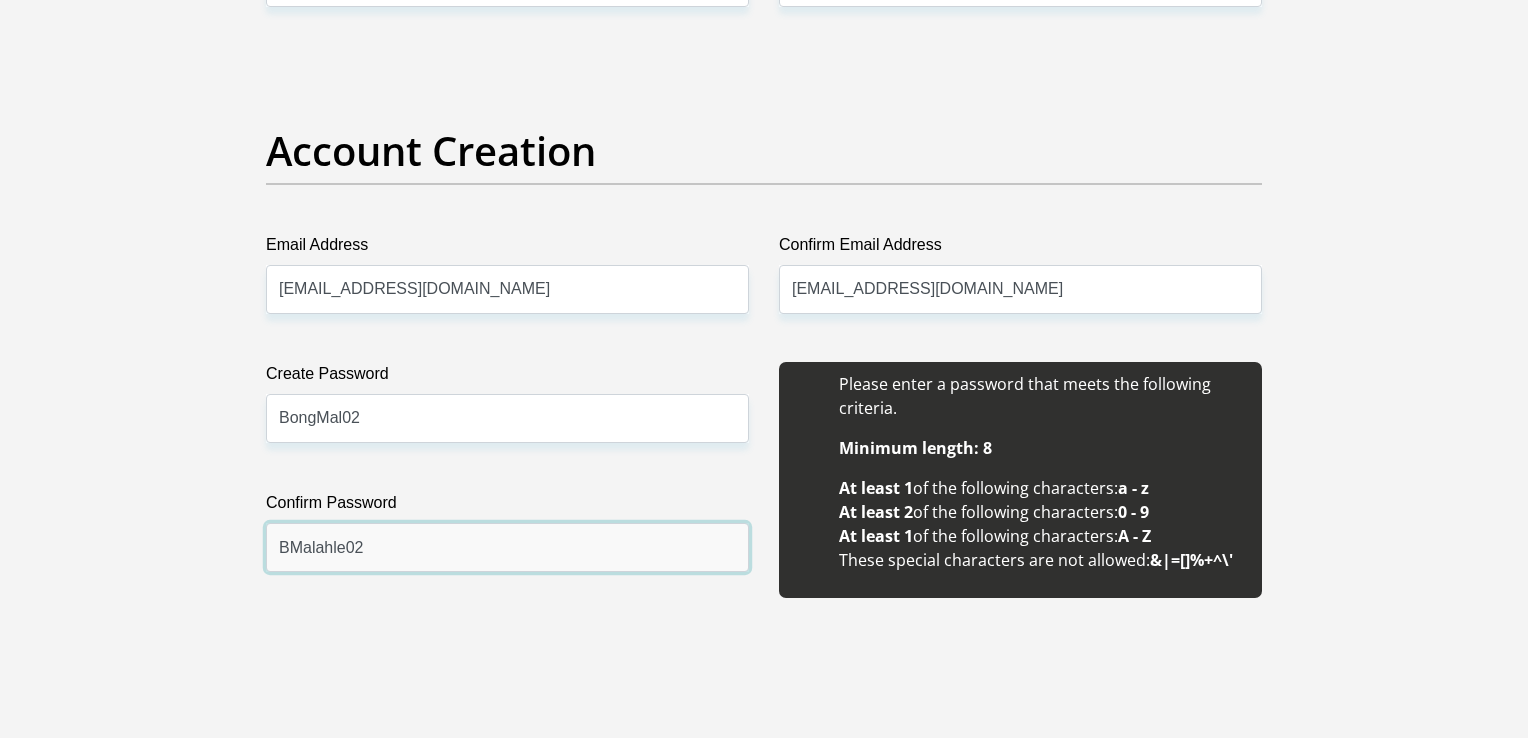 click on "BMalahle02" at bounding box center (507, 547) 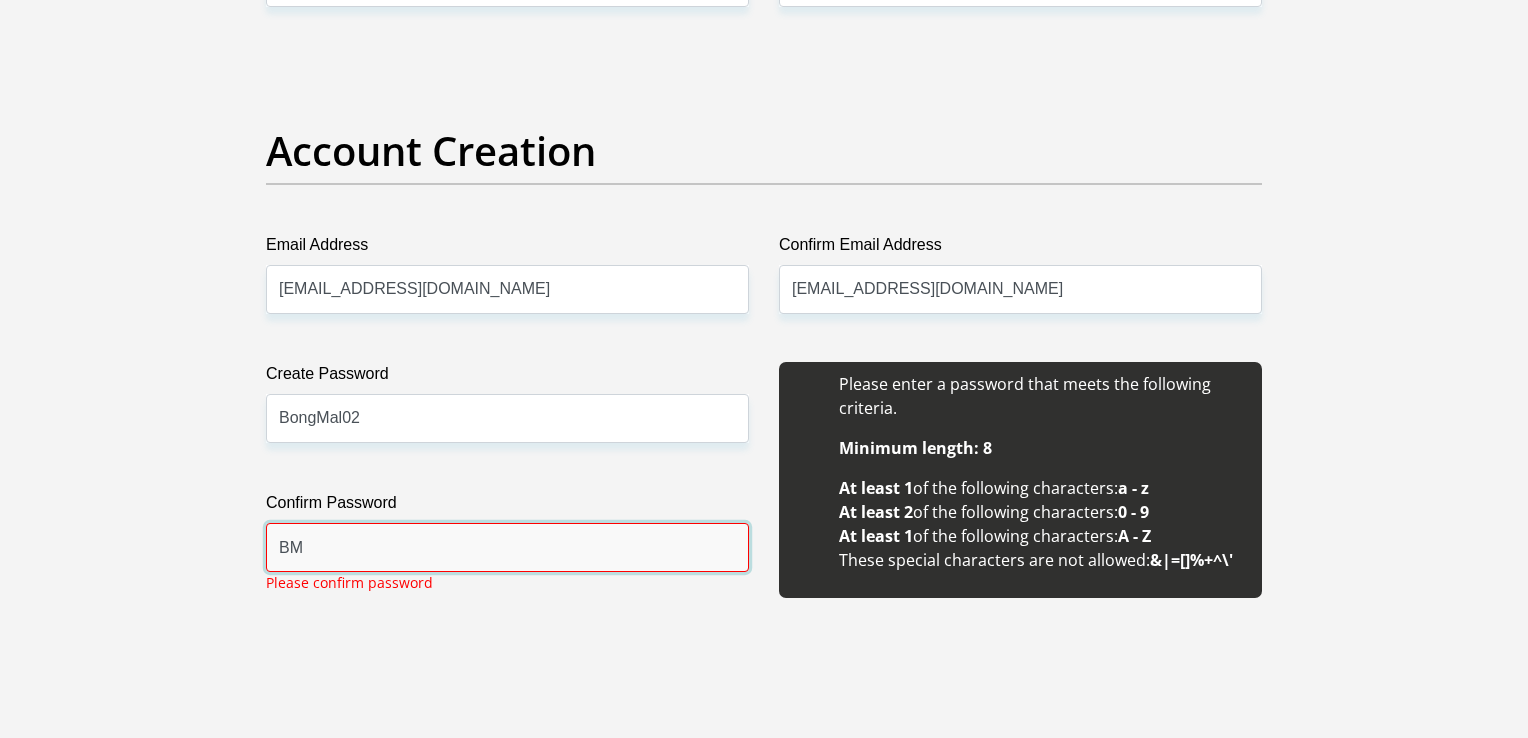 type on "B" 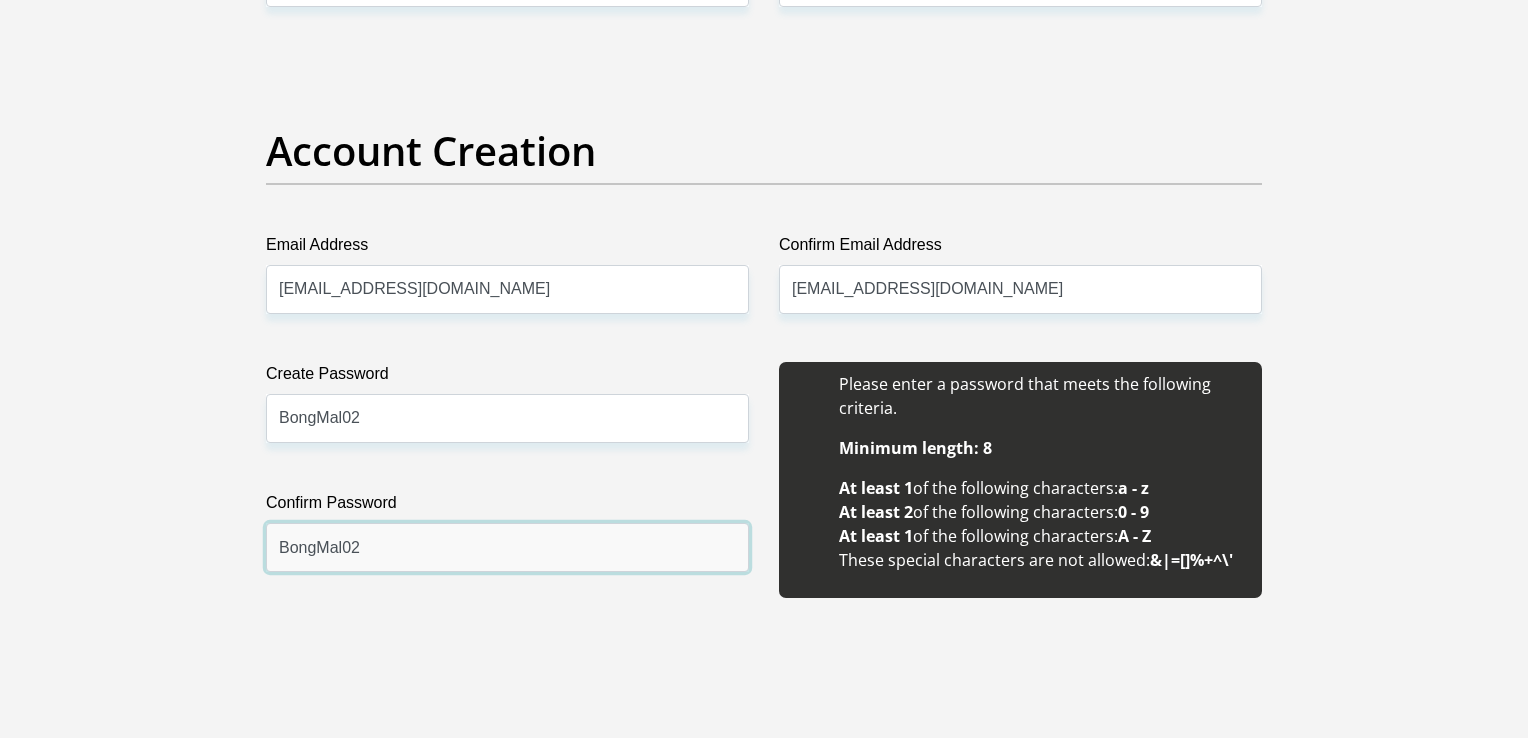 type on "BongMal02" 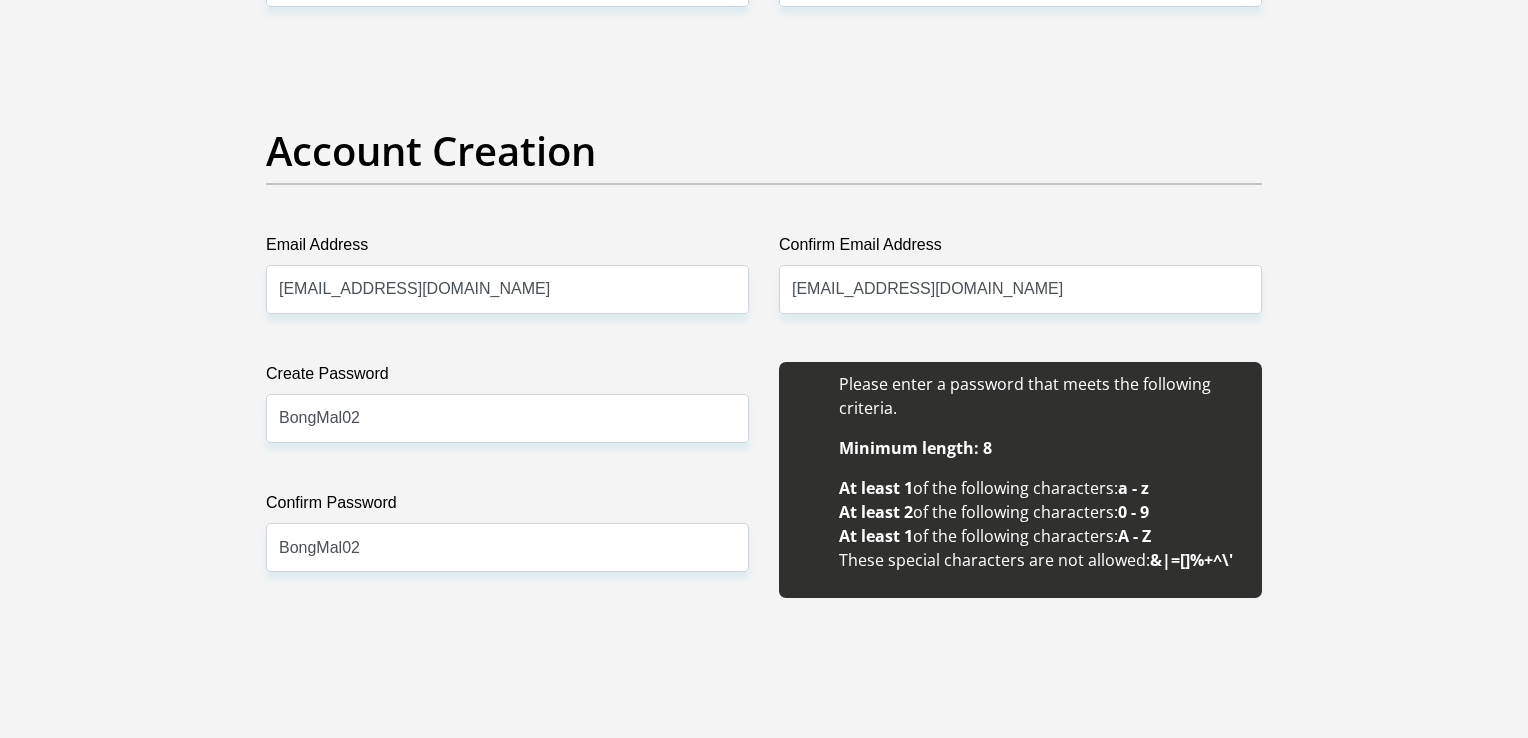 click on "Create Password
BongMal02
Please input valid password
Confirm Password
BongMal02" at bounding box center [507, 491] 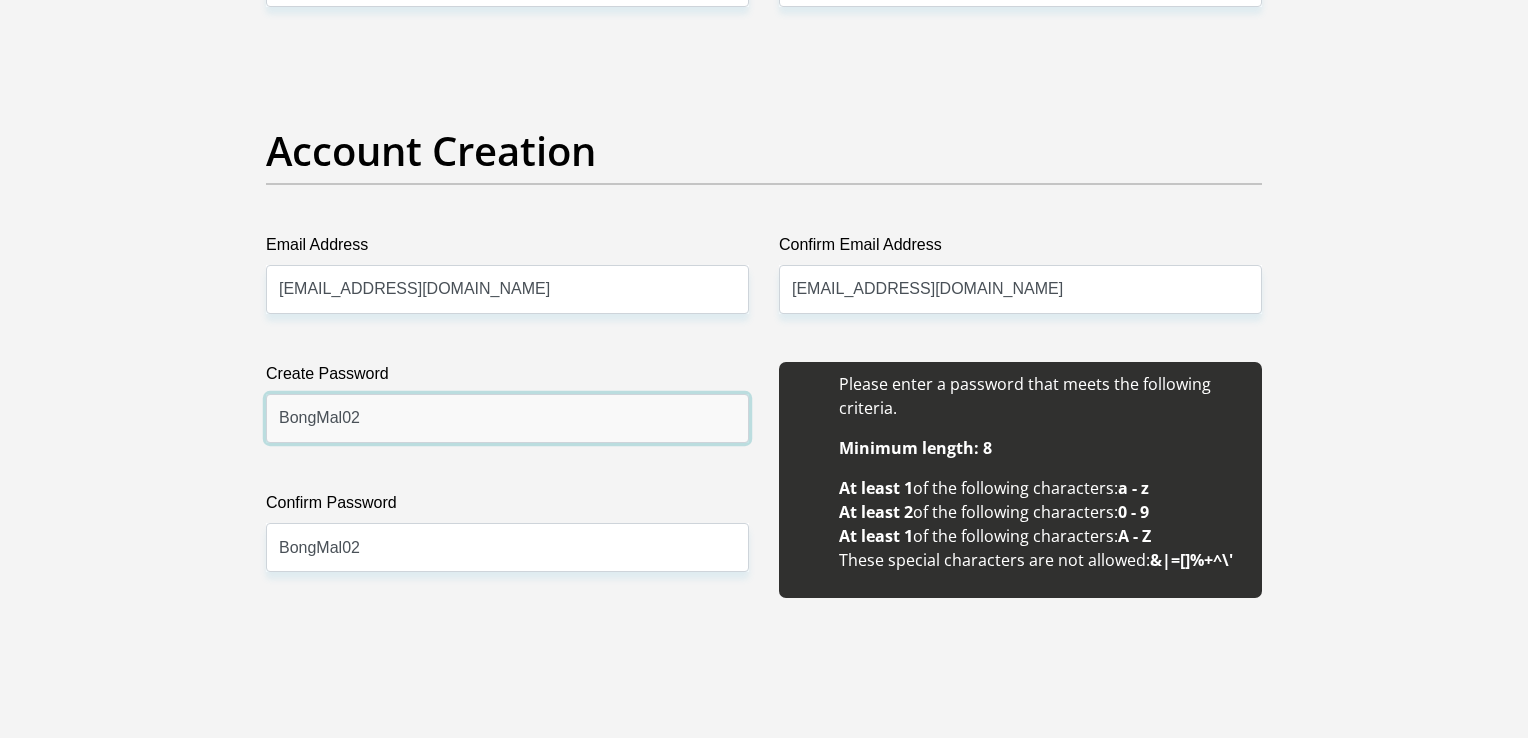 click on "BongMal02" at bounding box center [507, 418] 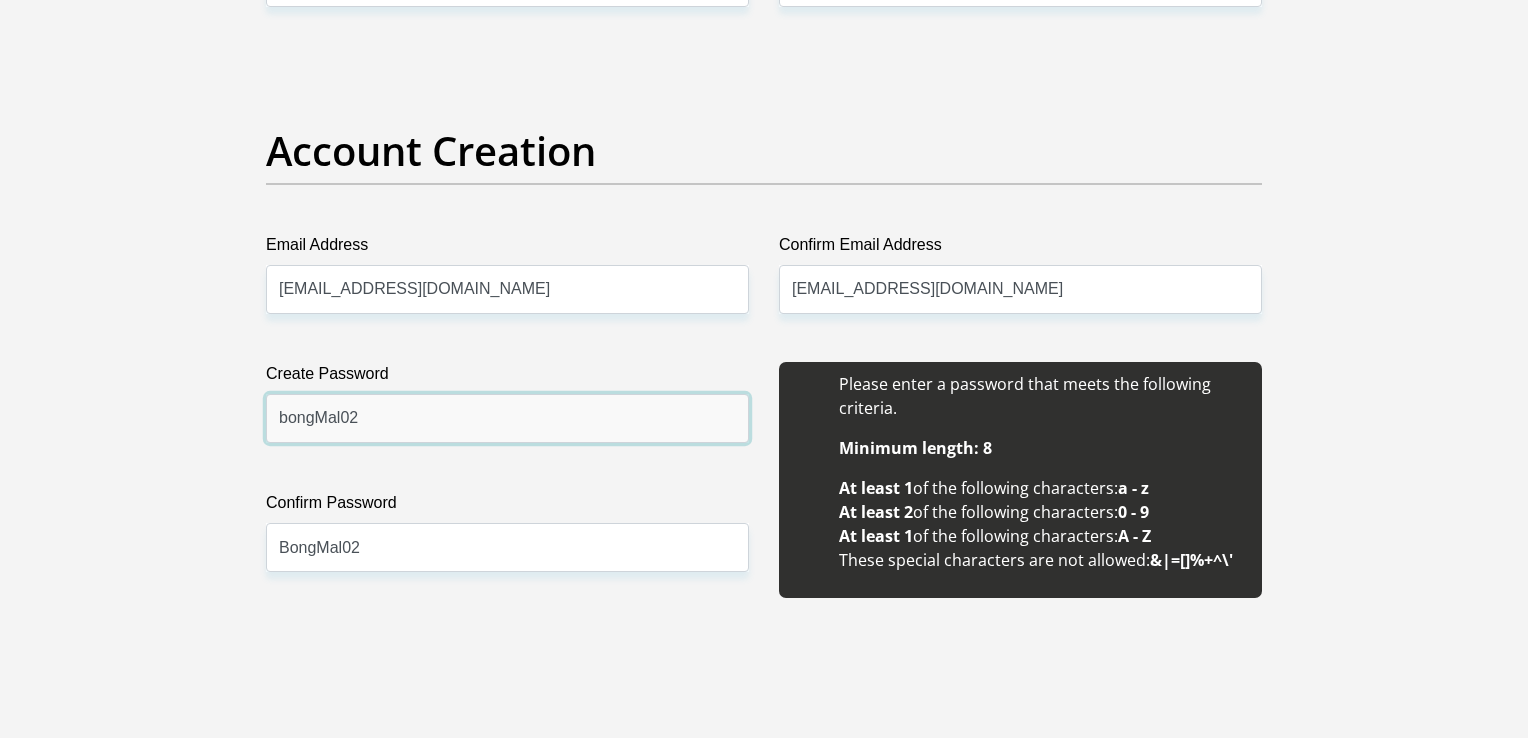 type on "bongMal02" 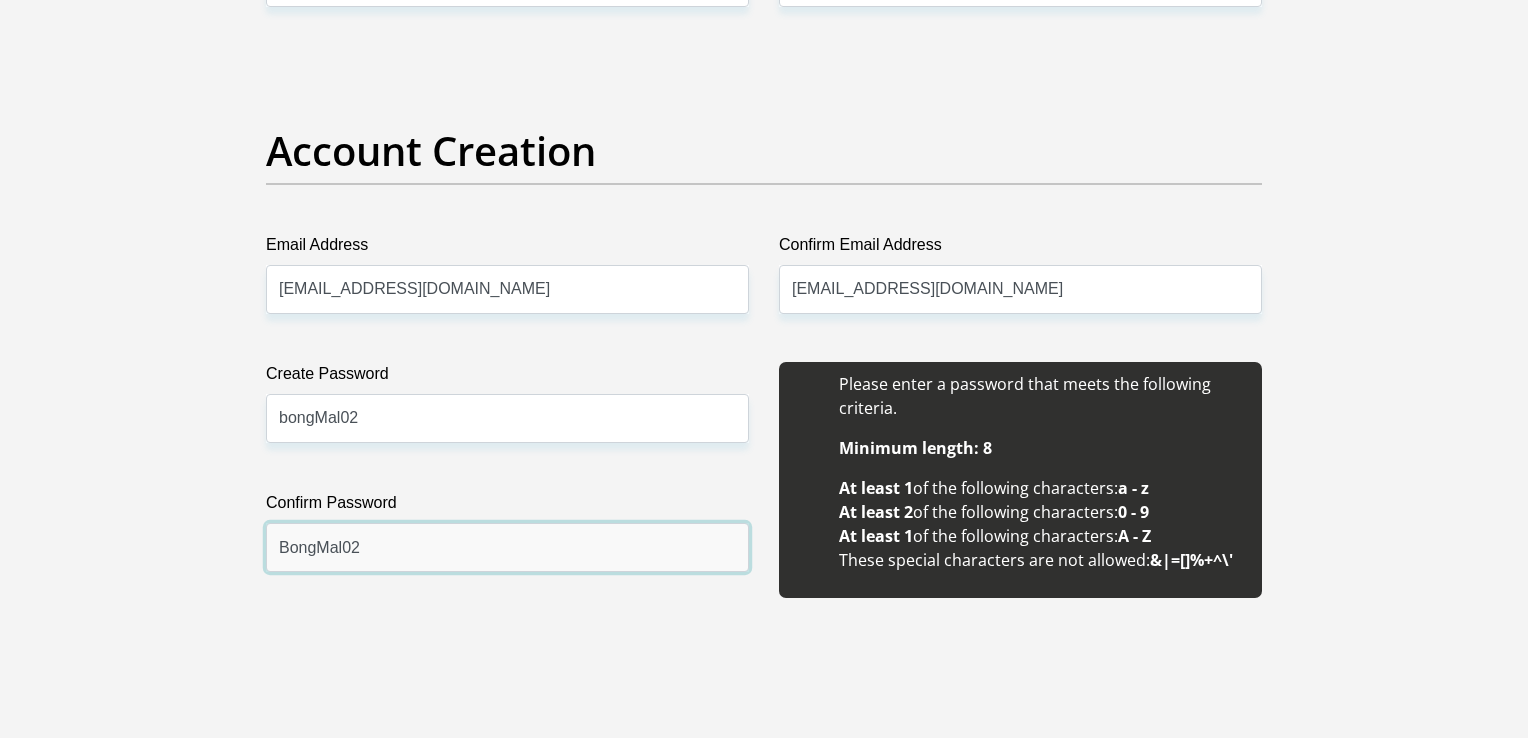 click on "BongMal02" at bounding box center (507, 547) 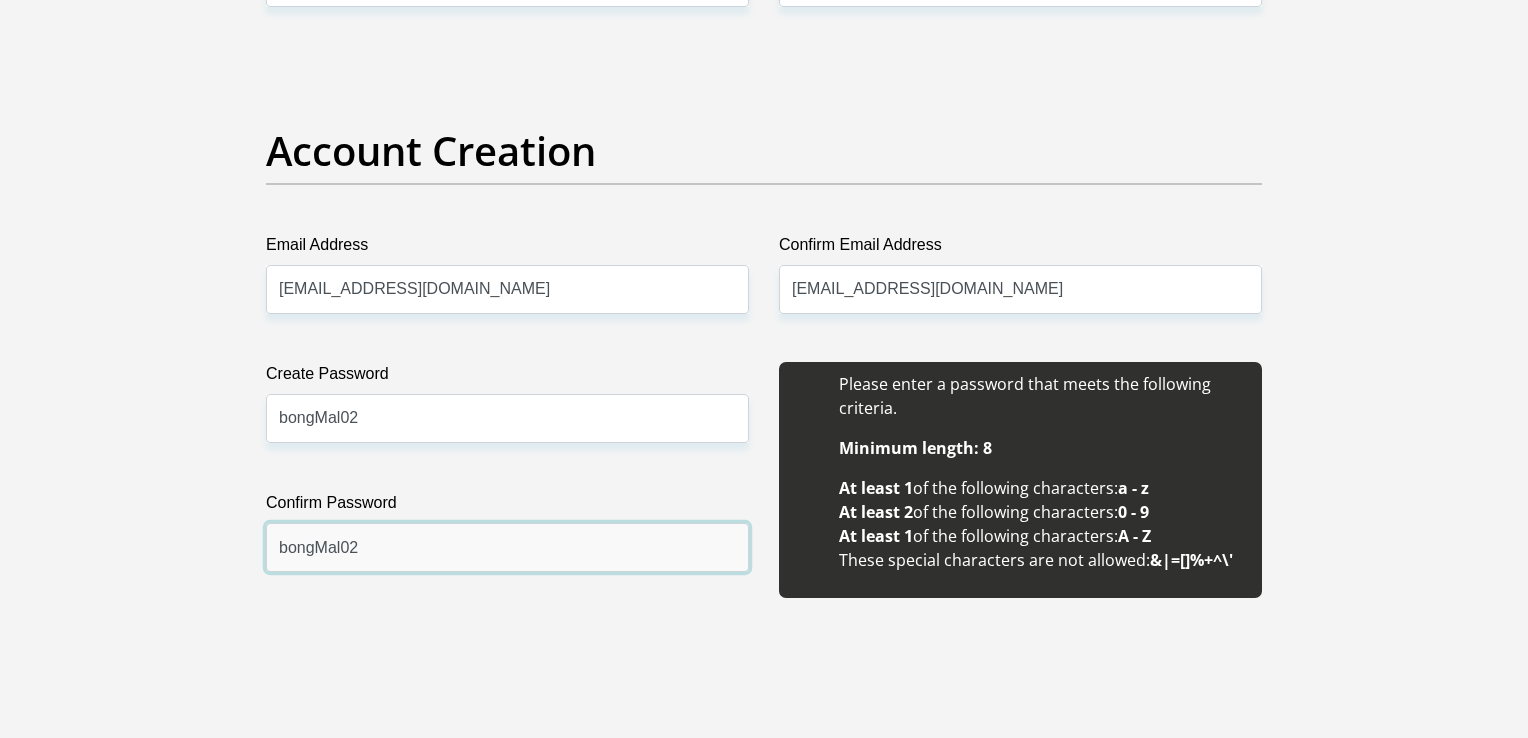 type on "bongMal02" 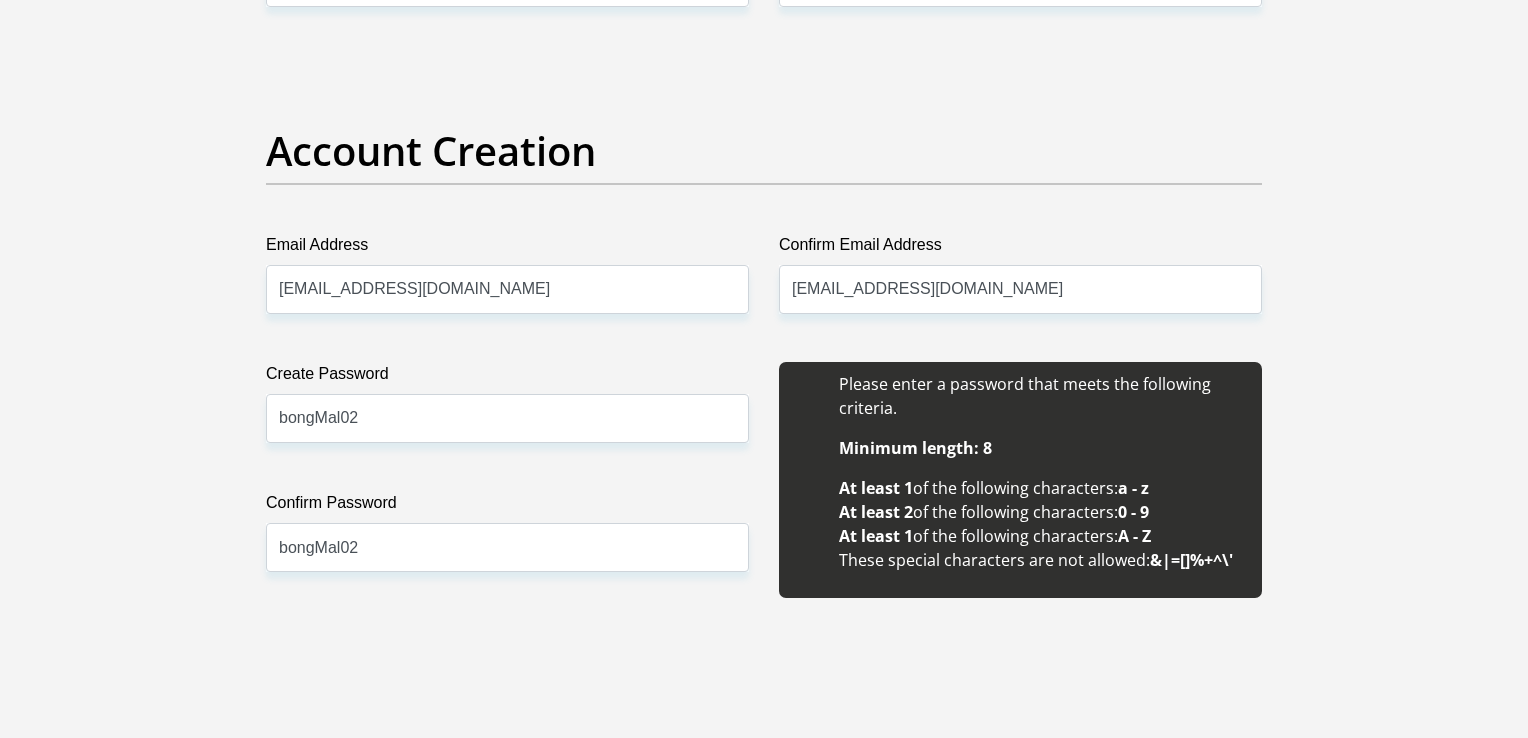 click on "Create Password
bongMal02
Please input valid password
Confirm Password
bongMal02" at bounding box center (507, 491) 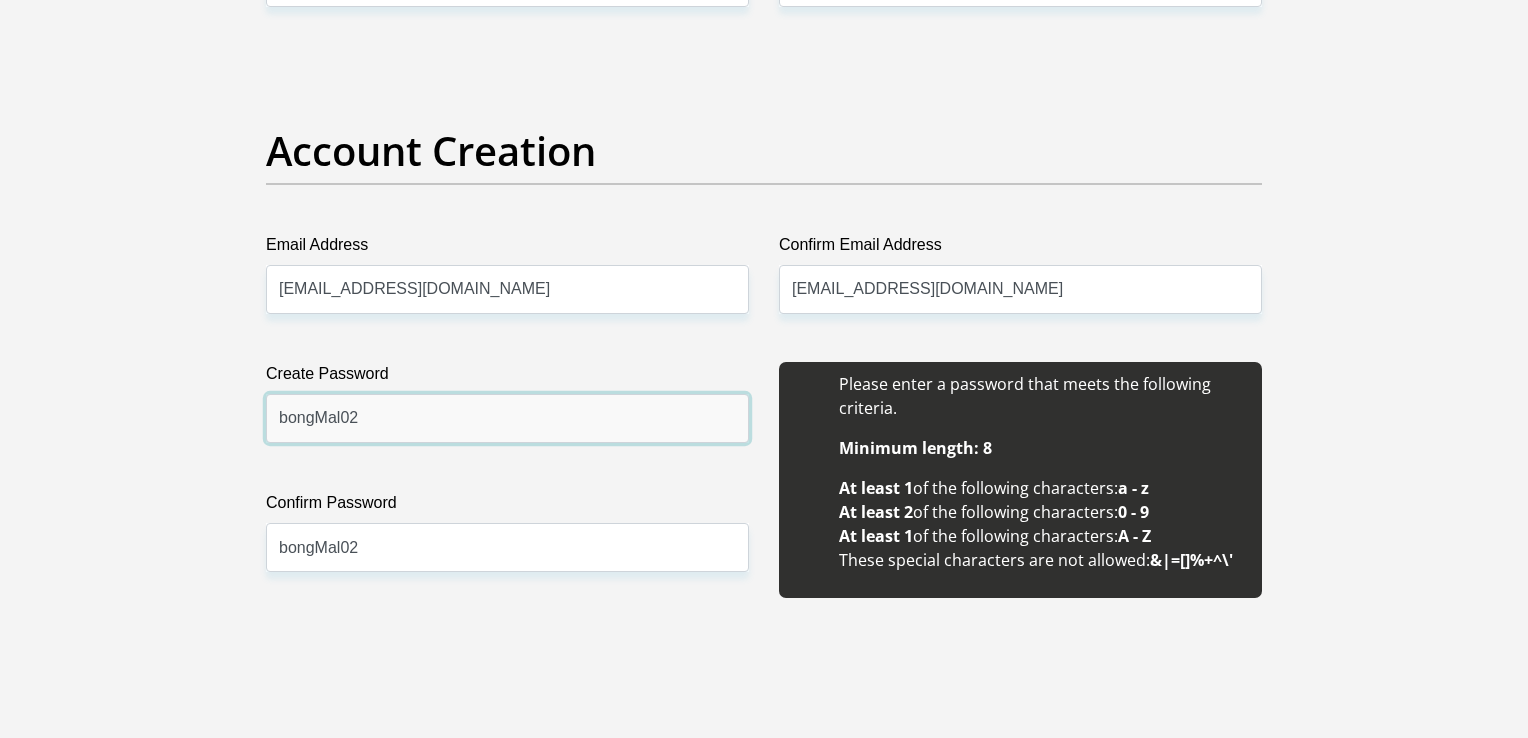 click on "bongMal02" at bounding box center [507, 418] 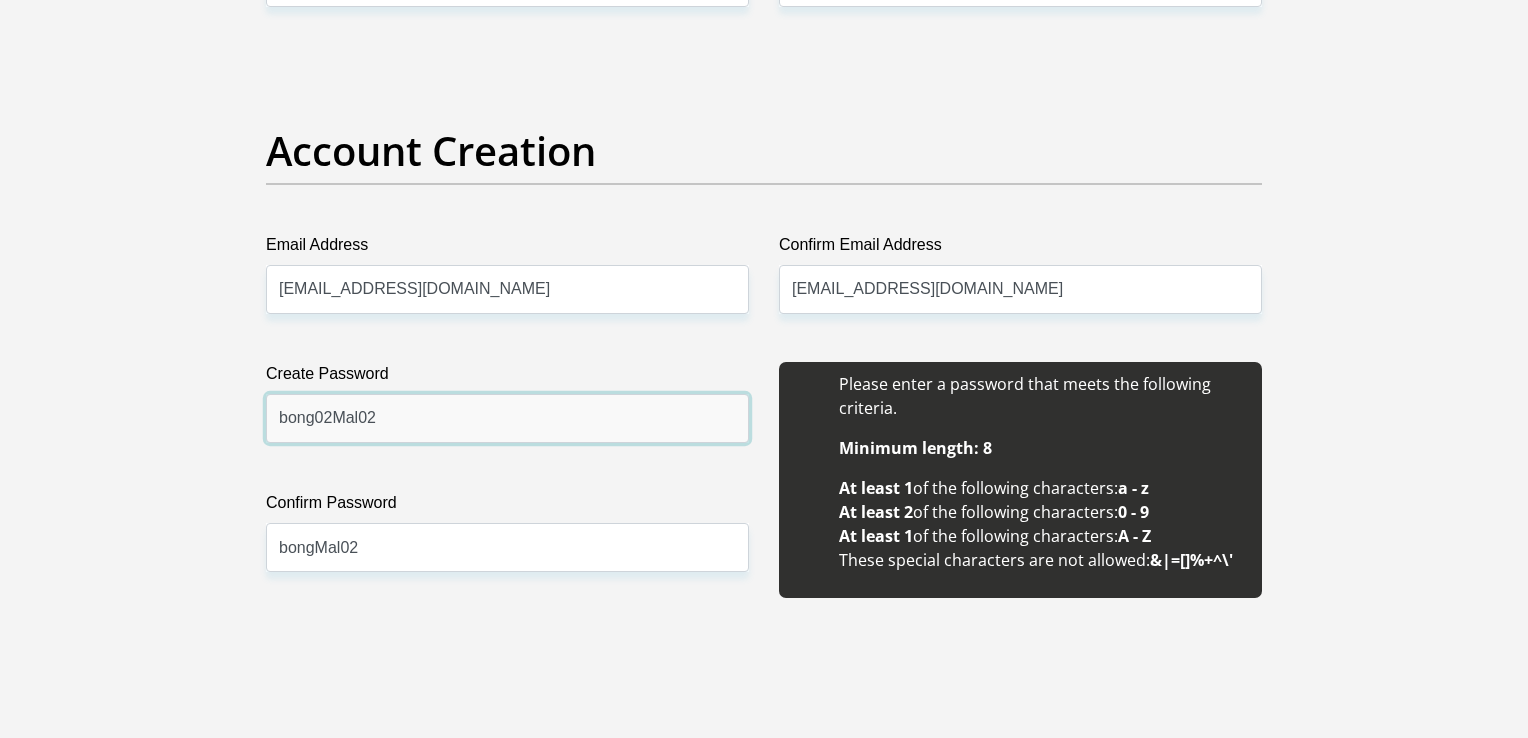 click on "bong02Mal02" at bounding box center [507, 418] 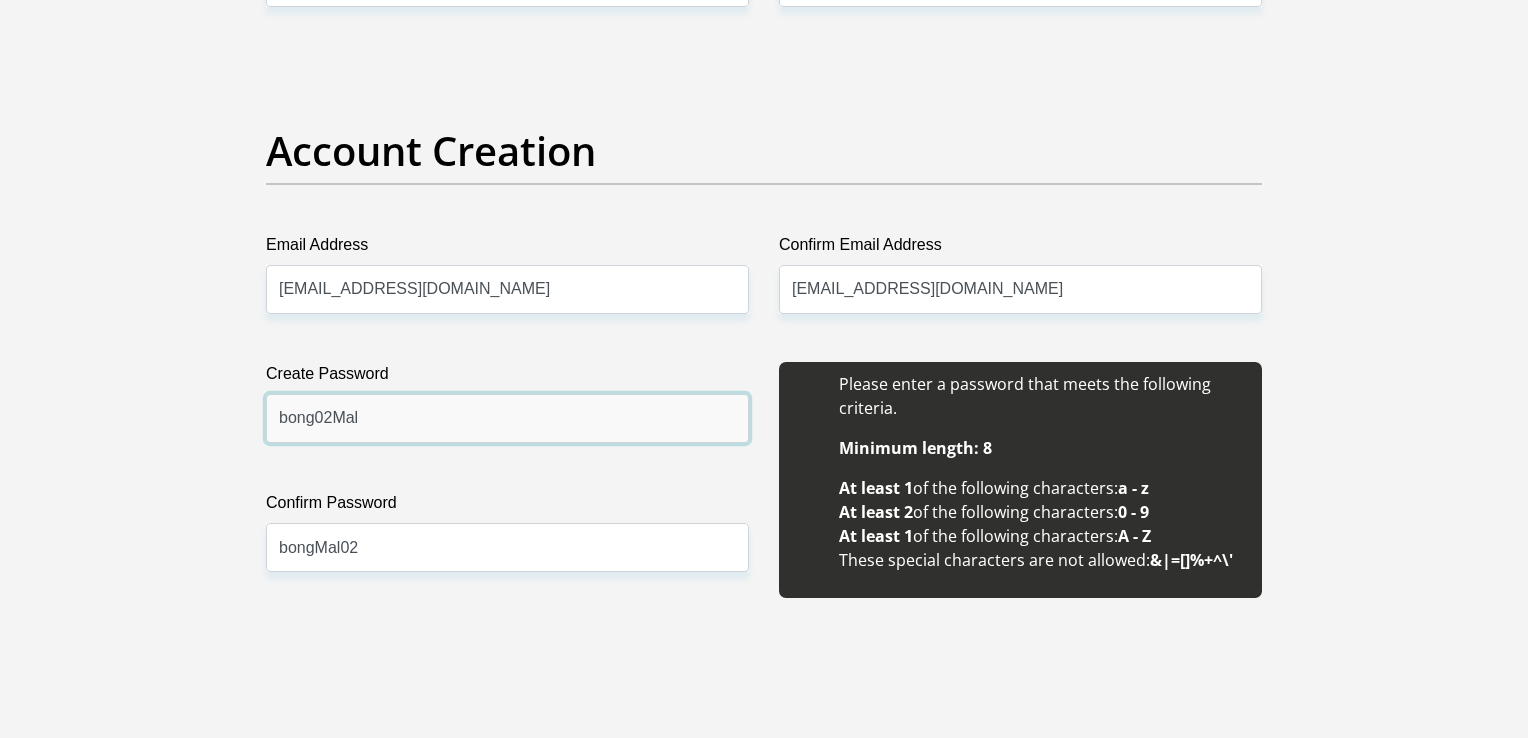 type on "bong02Mal" 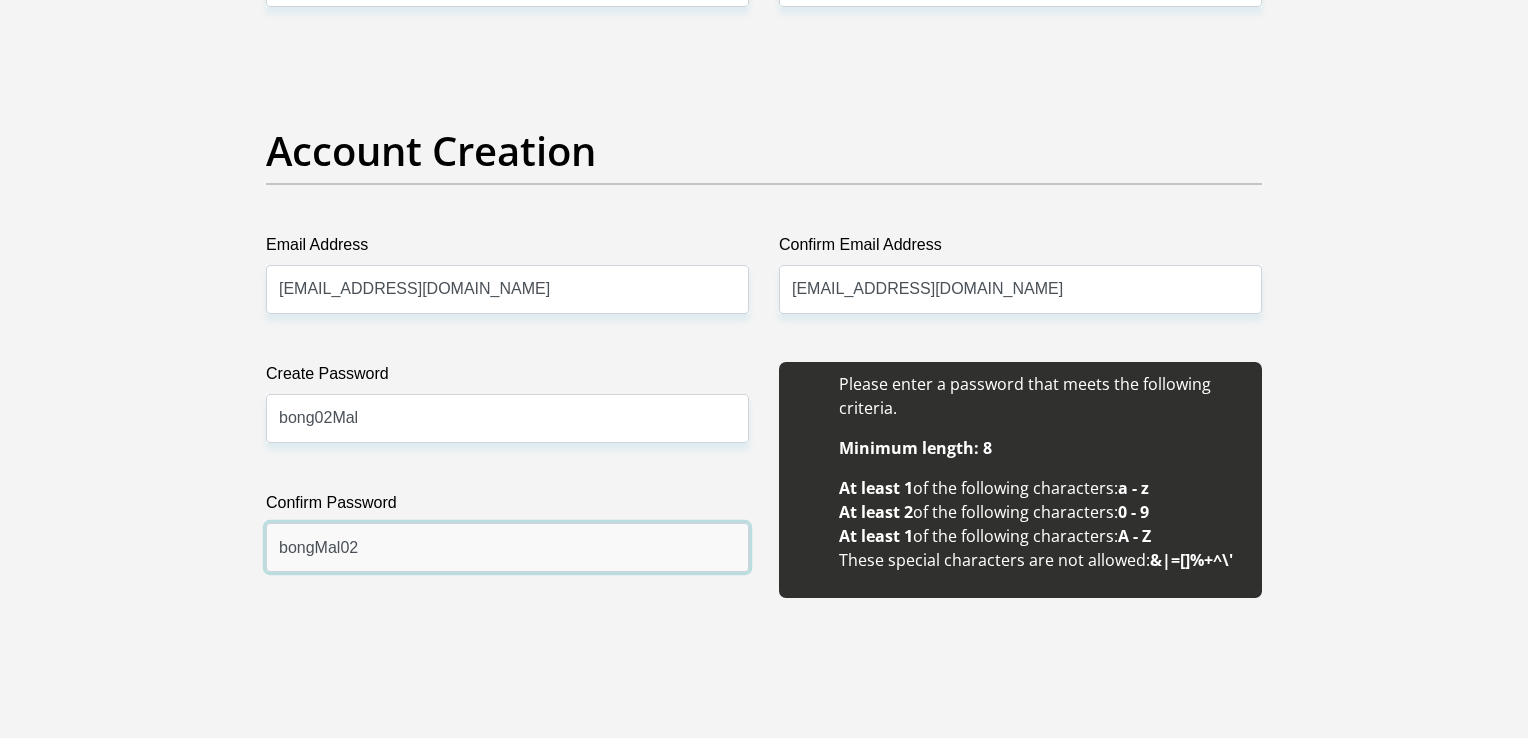 click on "bongMal02" at bounding box center (507, 547) 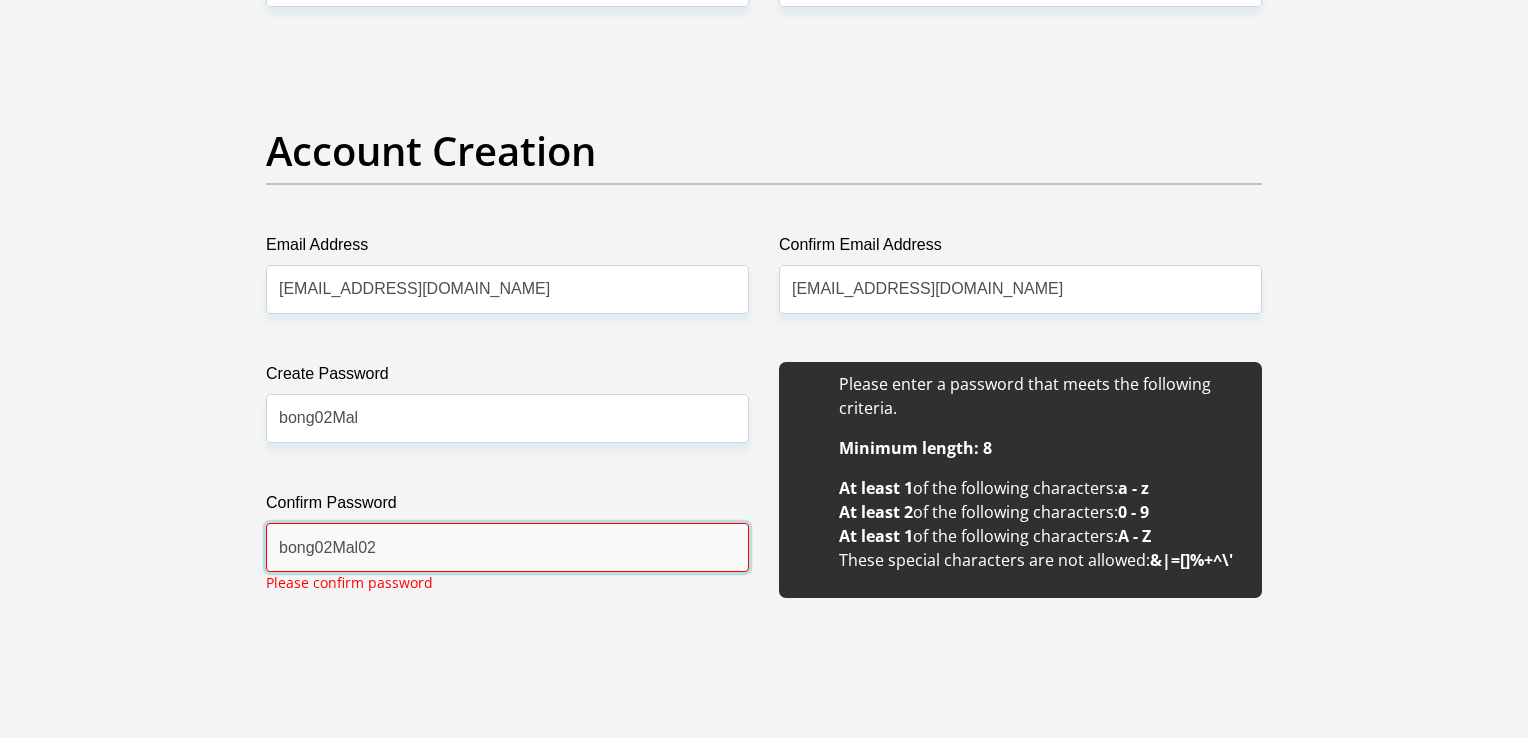 click on "bong02Mal02" at bounding box center [507, 547] 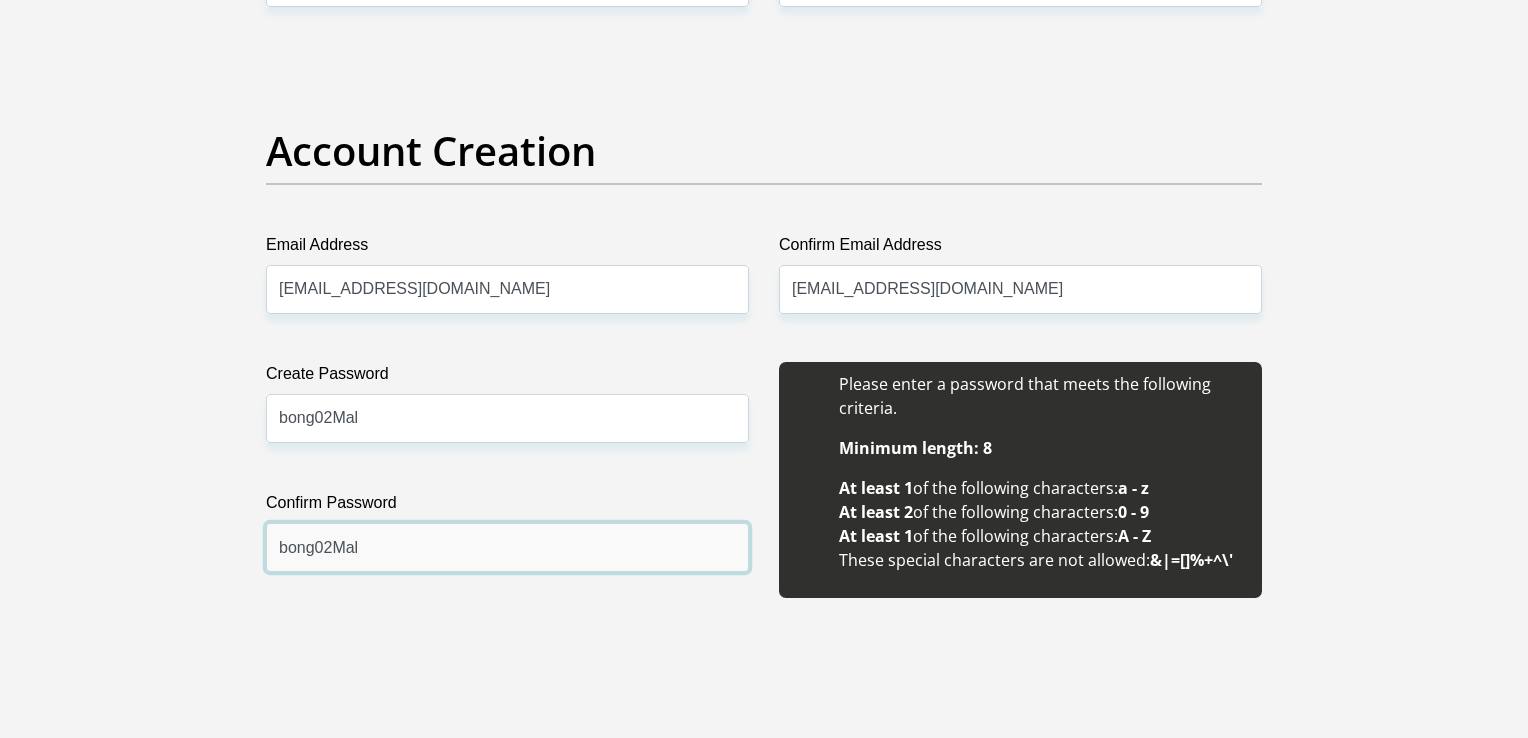 type on "bong02Mal" 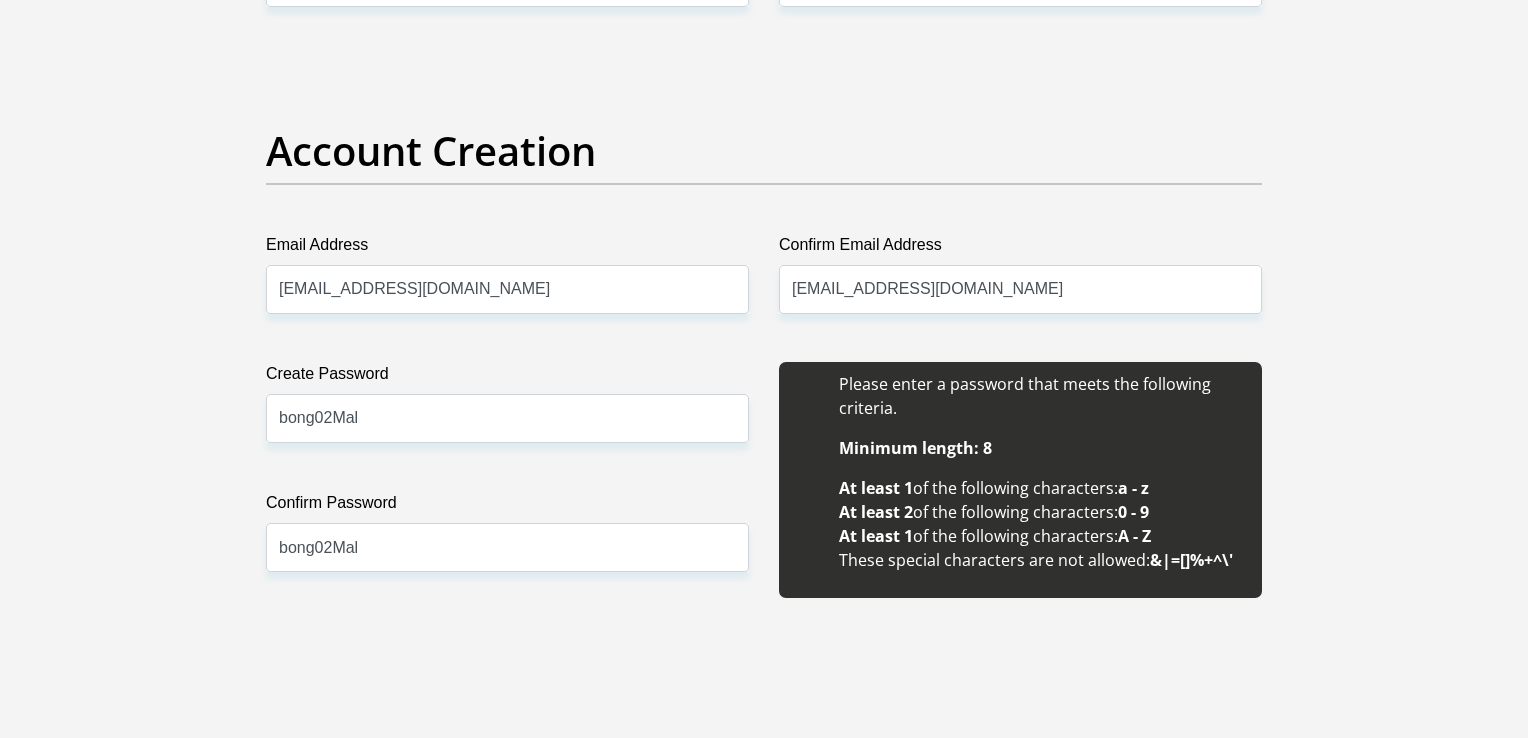 click on "Title
Mr
Ms
Mrs
Dr
Other
First Name
Bongani
Surname
Mala
ID Number
0206026134083
Please input valid ID number
Race
Black
Coloured
Indian
White
Other
Contact Number
0719684748
Please input valid contact number
Nationality
South Africa
Afghanistan
Aland Islands  Albania  Algeria" at bounding box center (764, 1967) 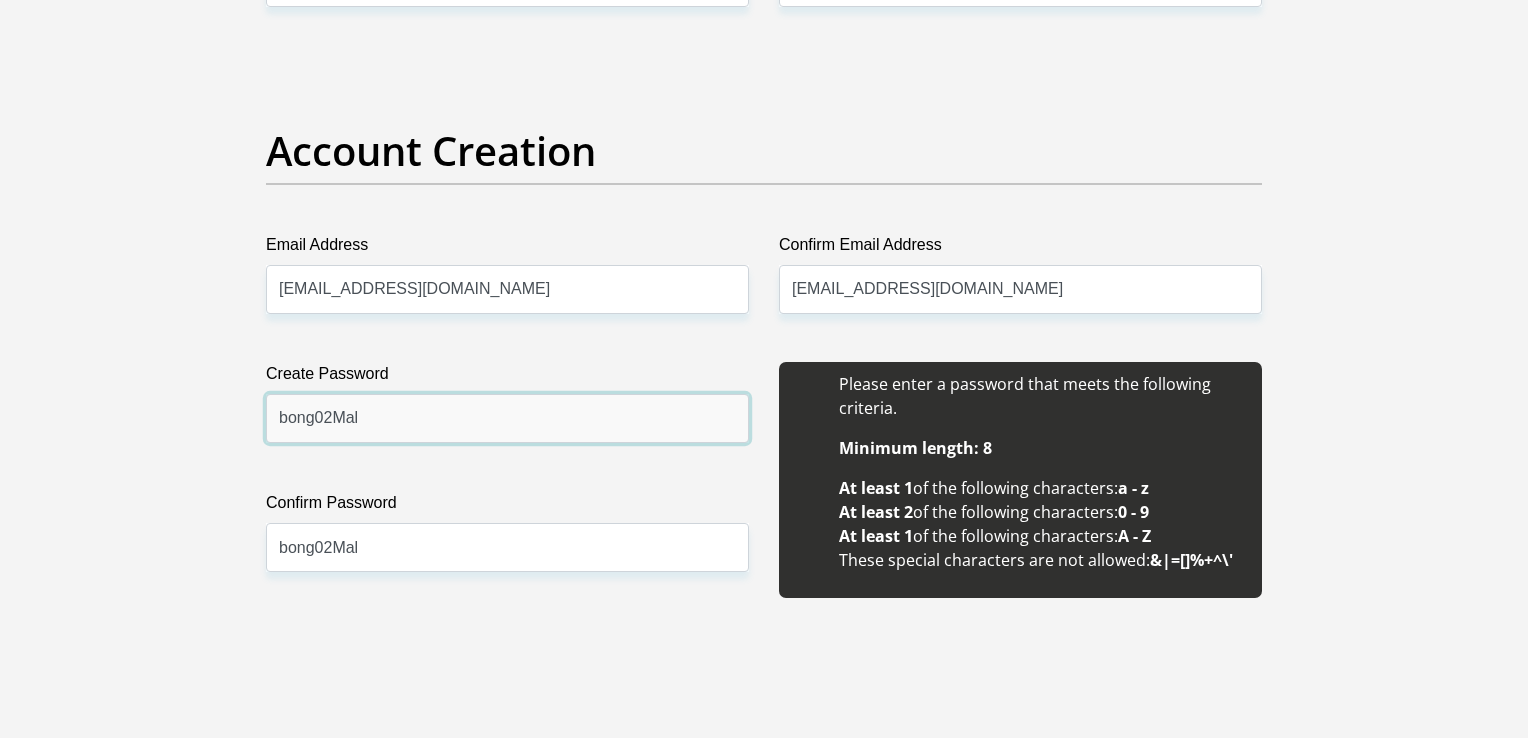click on "bong02Mal" at bounding box center [507, 418] 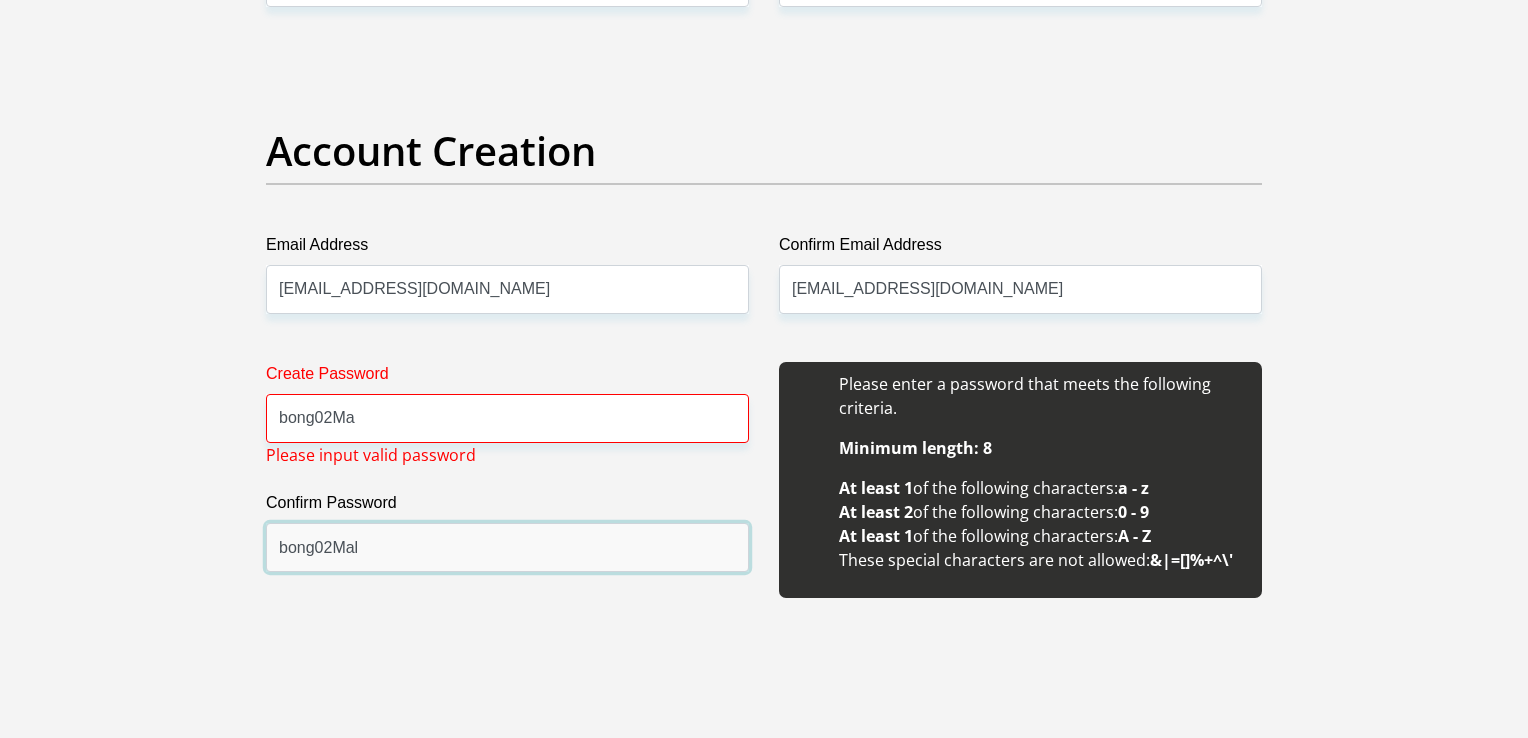 click on "bong02Mal" at bounding box center (507, 547) 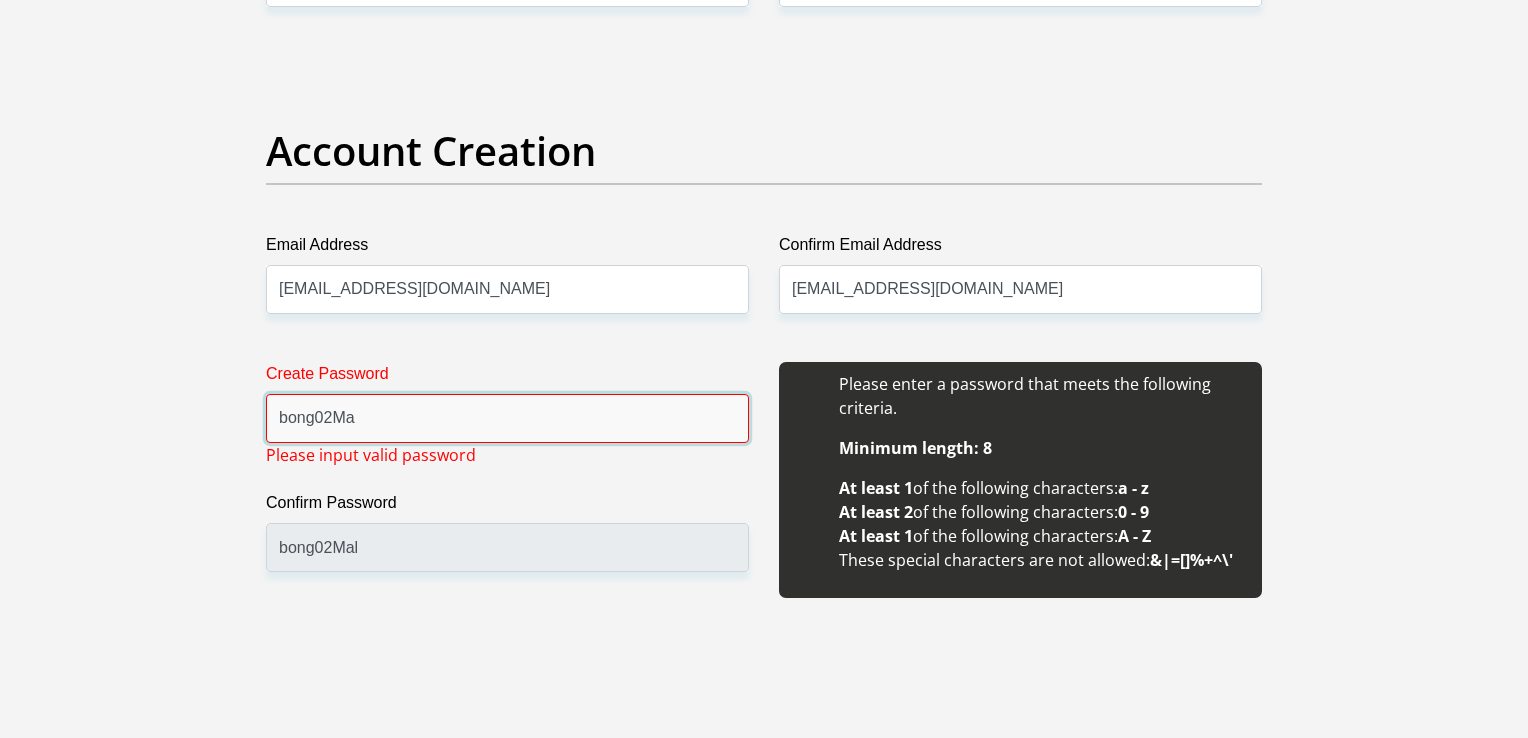 click on "bong02Ma" at bounding box center (507, 418) 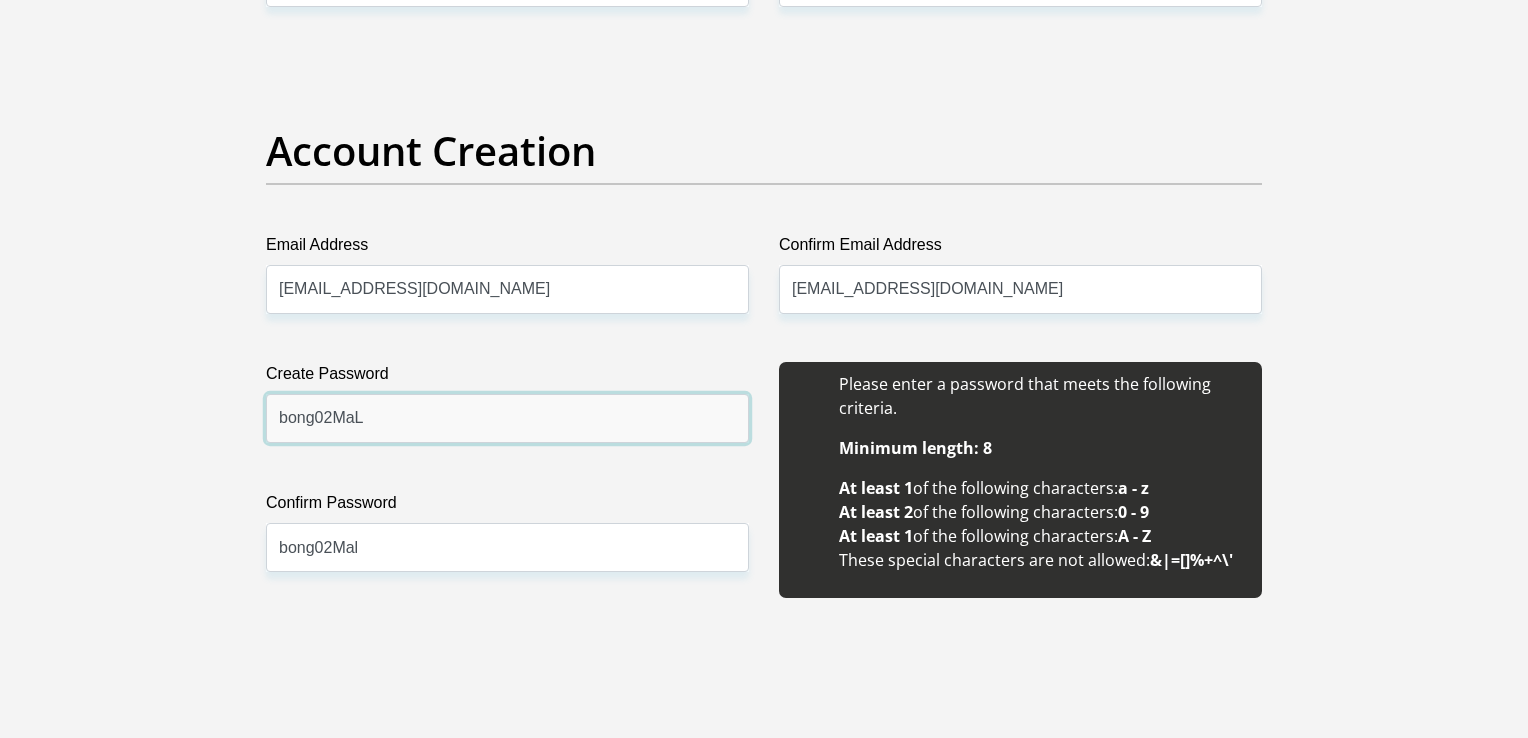 type on "bong02MaL" 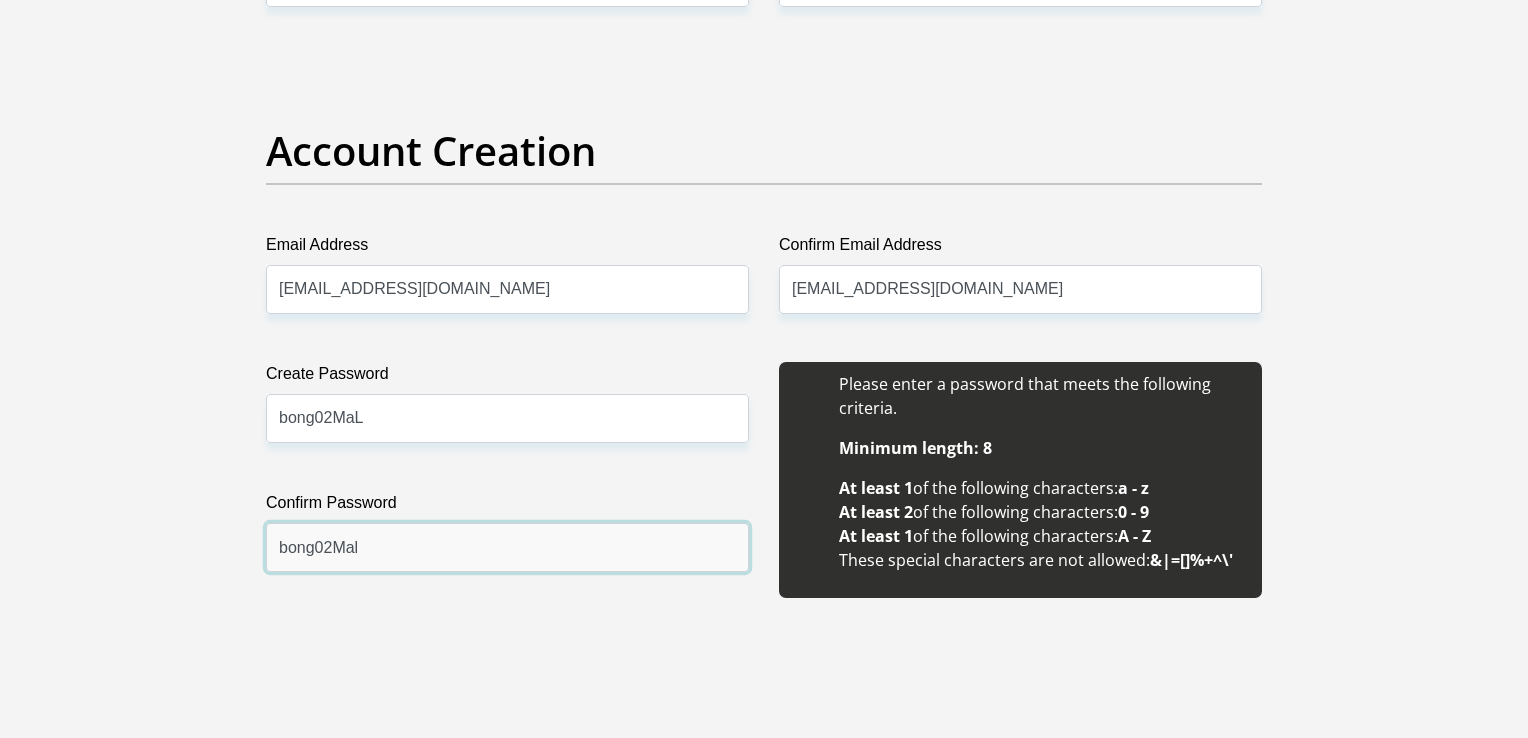 click on "bong02Mal" at bounding box center (507, 547) 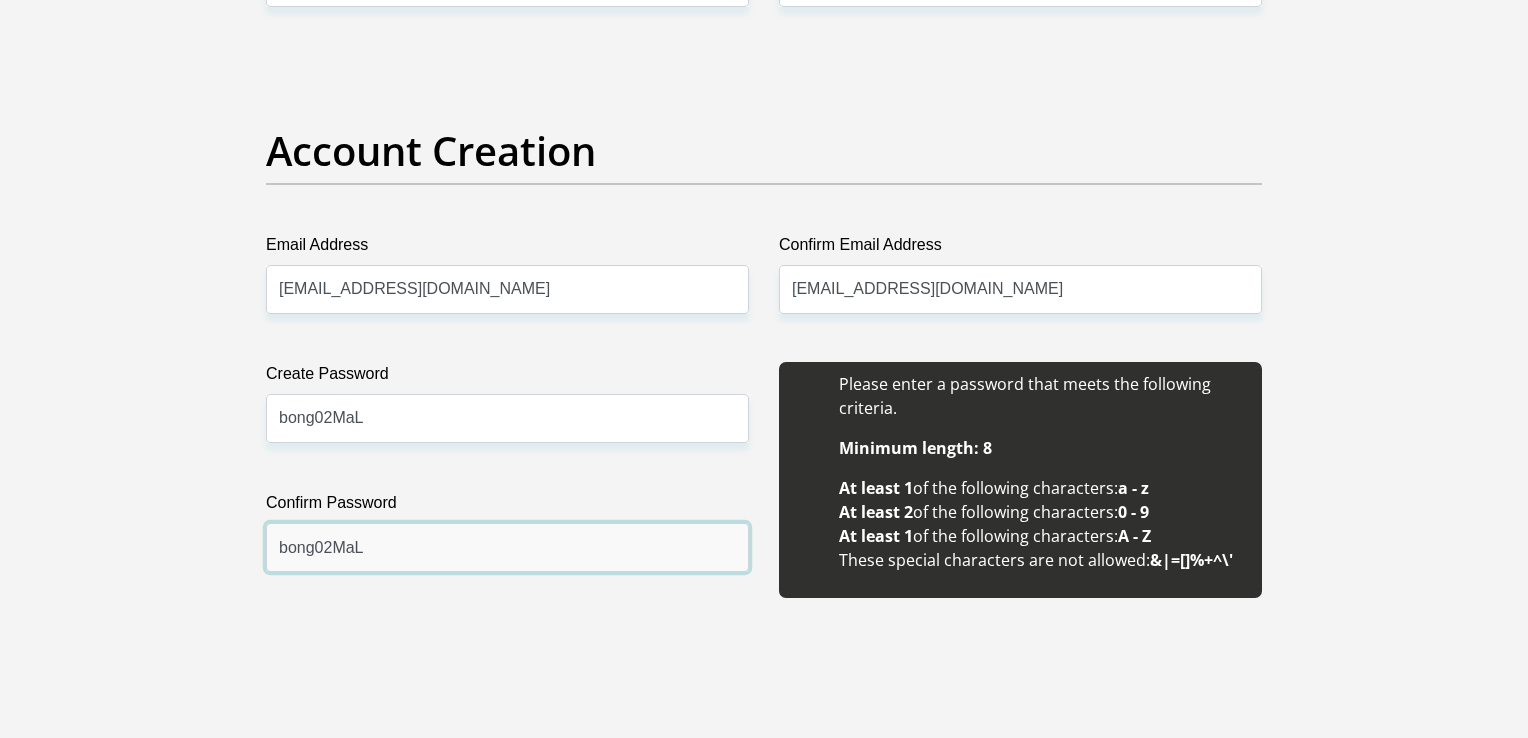 type on "bong02MaL" 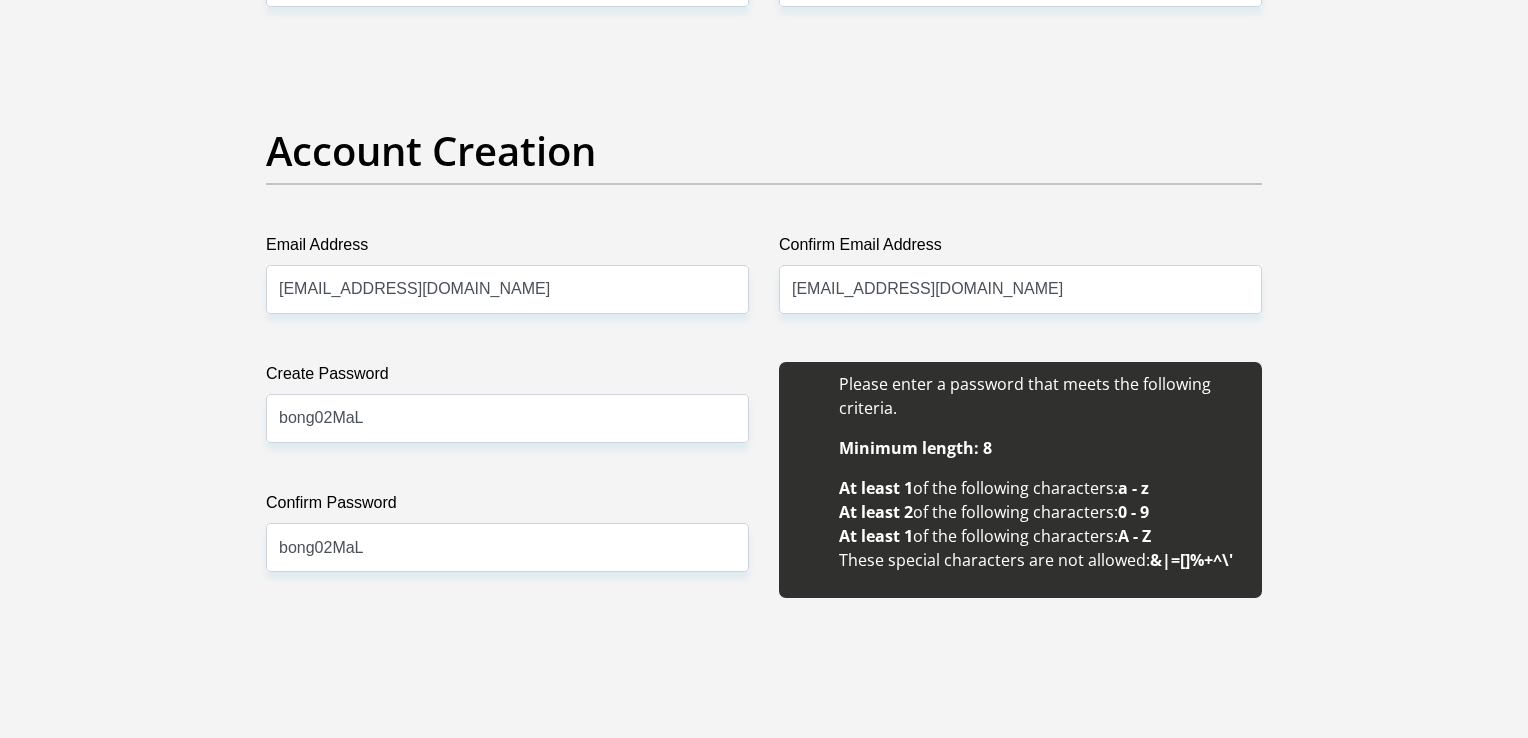click on "Title
Mr
Ms
Mrs
Dr
Other
First Name
Bongani
Surname
Mala
ID Number
0206026134083
Please input valid ID number
Race
Black
Coloured
Indian
White
Other
Contact Number
0719684748
Please input valid contact number
Nationality
South Africa
Afghanistan
Aland Islands  Albania  Algeria" at bounding box center [764, 1967] 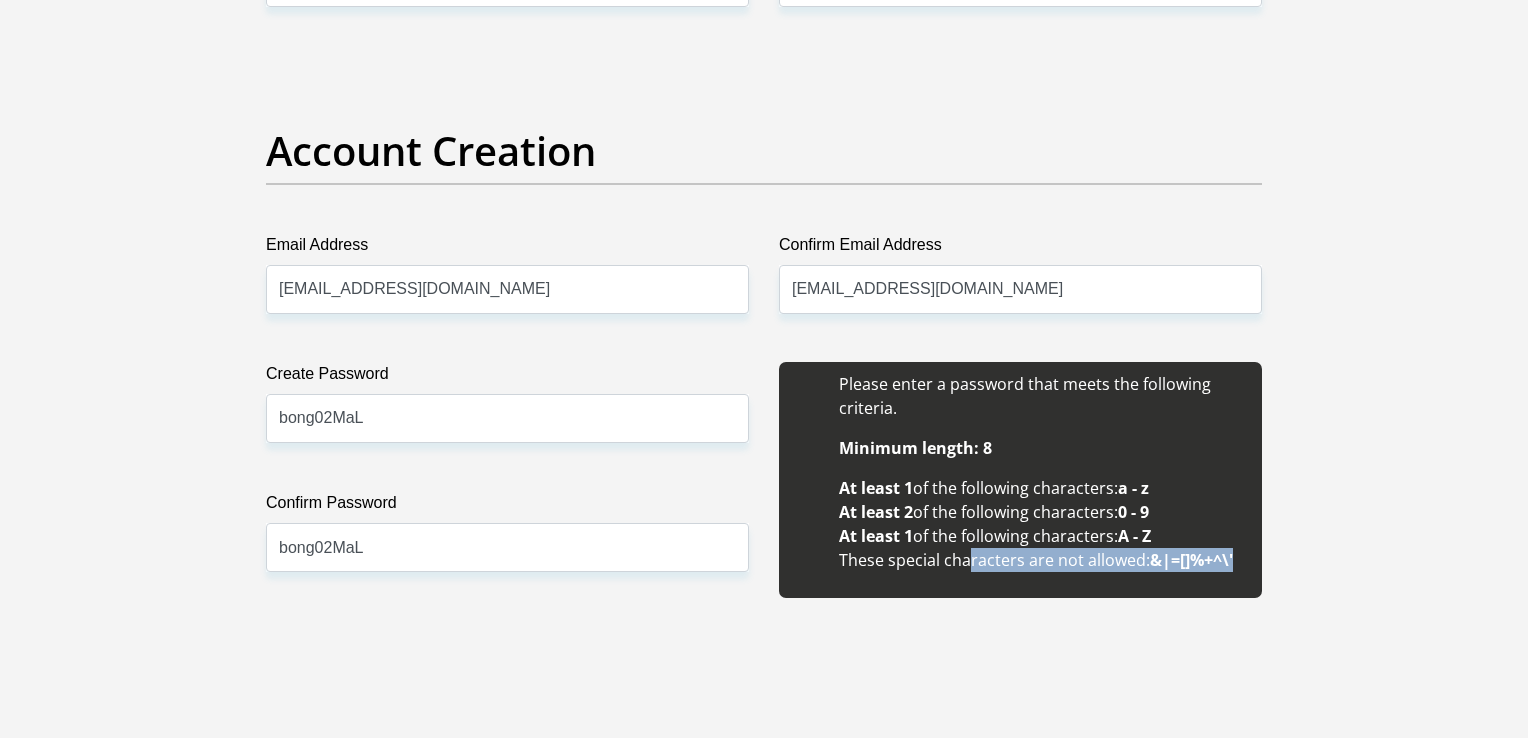 drag, startPoint x: 1469, startPoint y: 645, endPoint x: 967, endPoint y: 672, distance: 502.7256 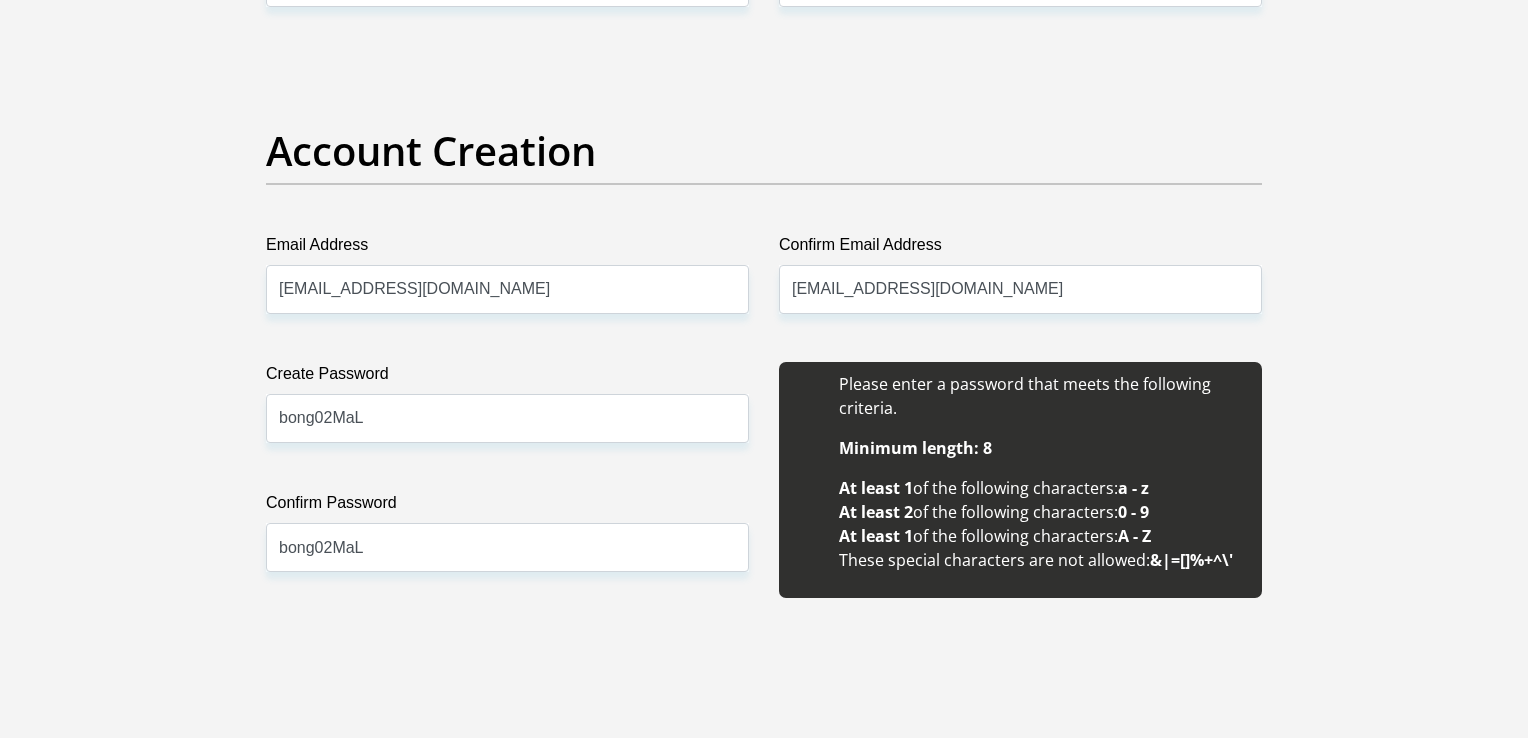 click on "Title
Mr
Ms
Mrs
Dr
Other
First Name
Bongani
Surname
Mala
ID Number
0206026134083
Please input valid ID number
Race
Black
Coloured
Indian
White
Other
Contact Number
0719684748
Please input valid contact number
Nationality
South Africa
Afghanistan
Aland Islands  Albania  Algeria" at bounding box center (764, 1967) 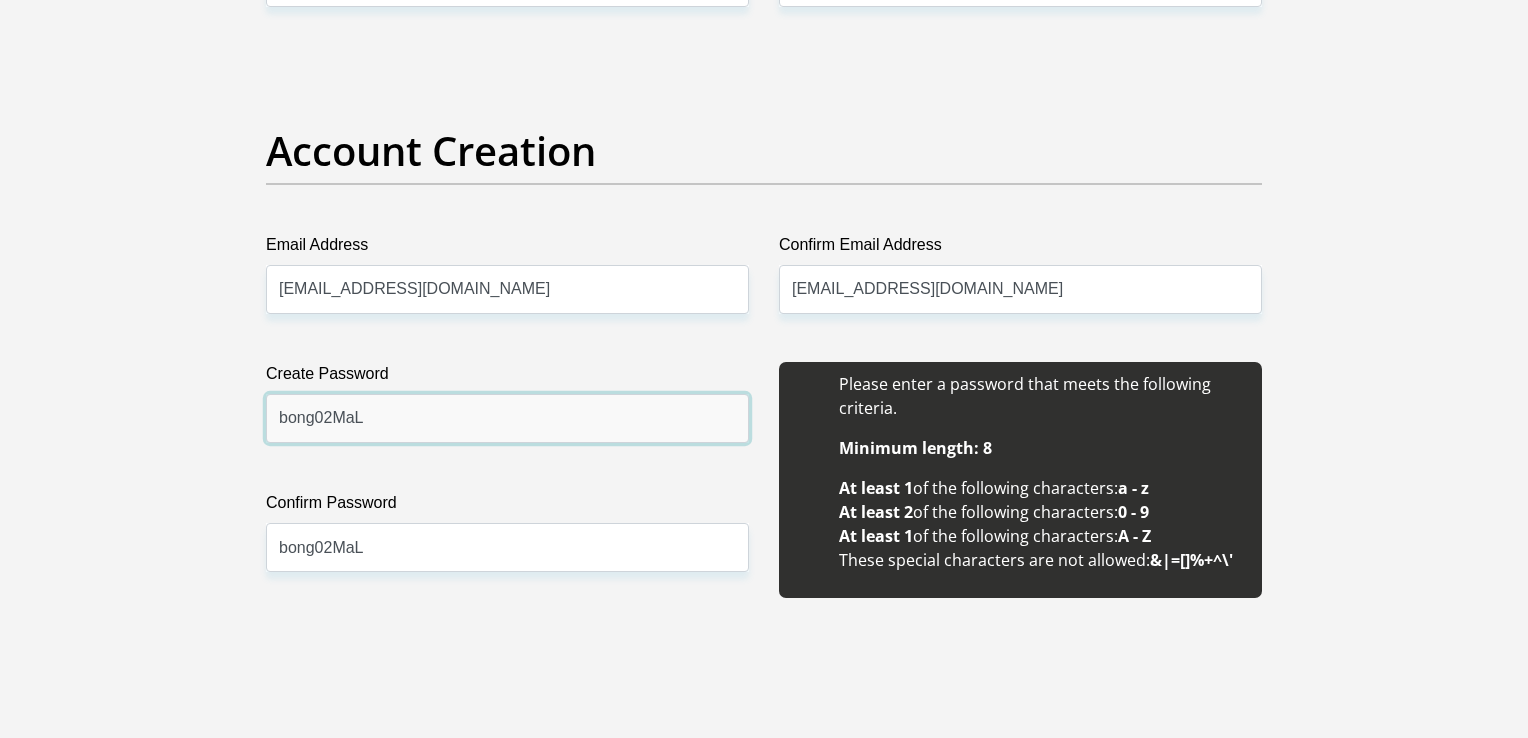 click on "bong02MaL" at bounding box center (507, 418) 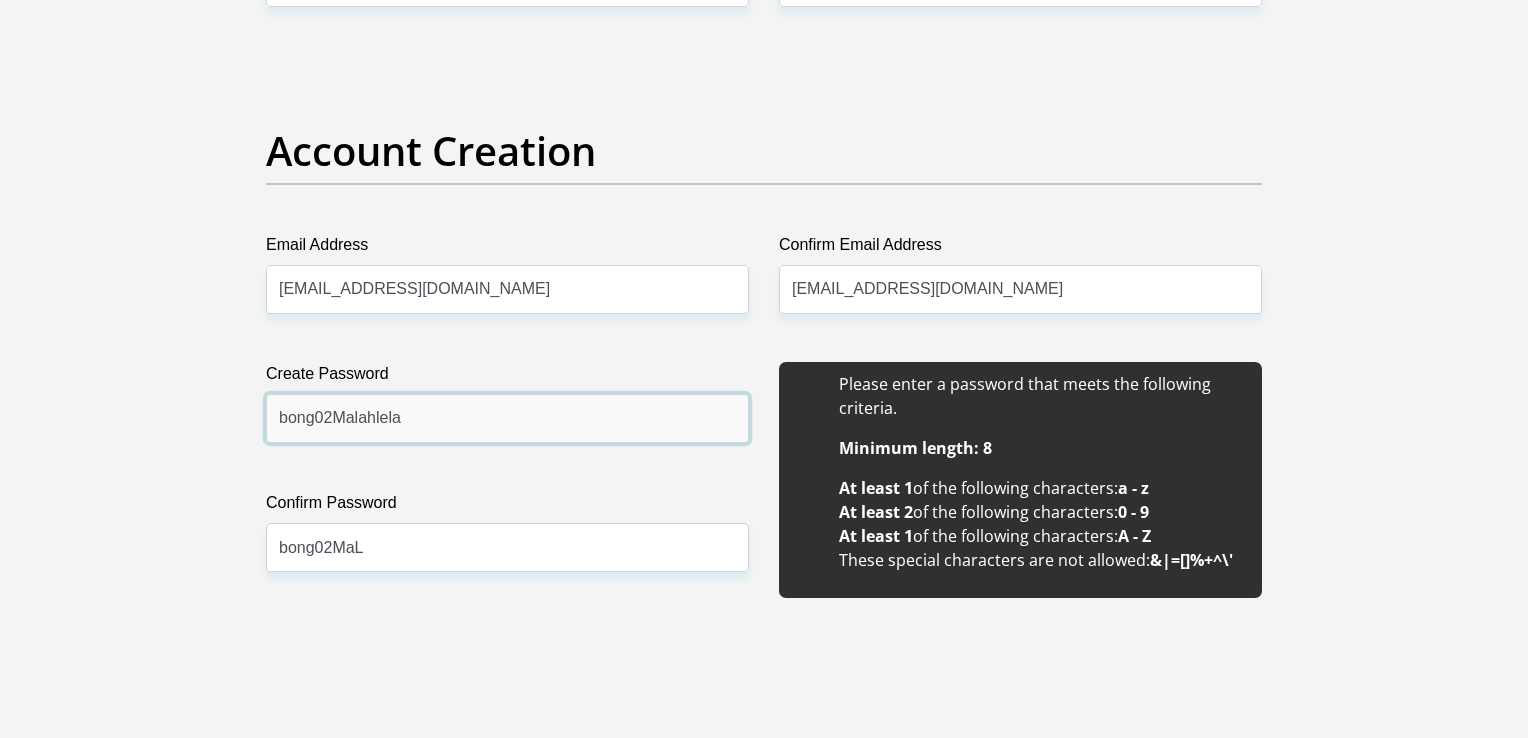 type on "bong02Malahlela" 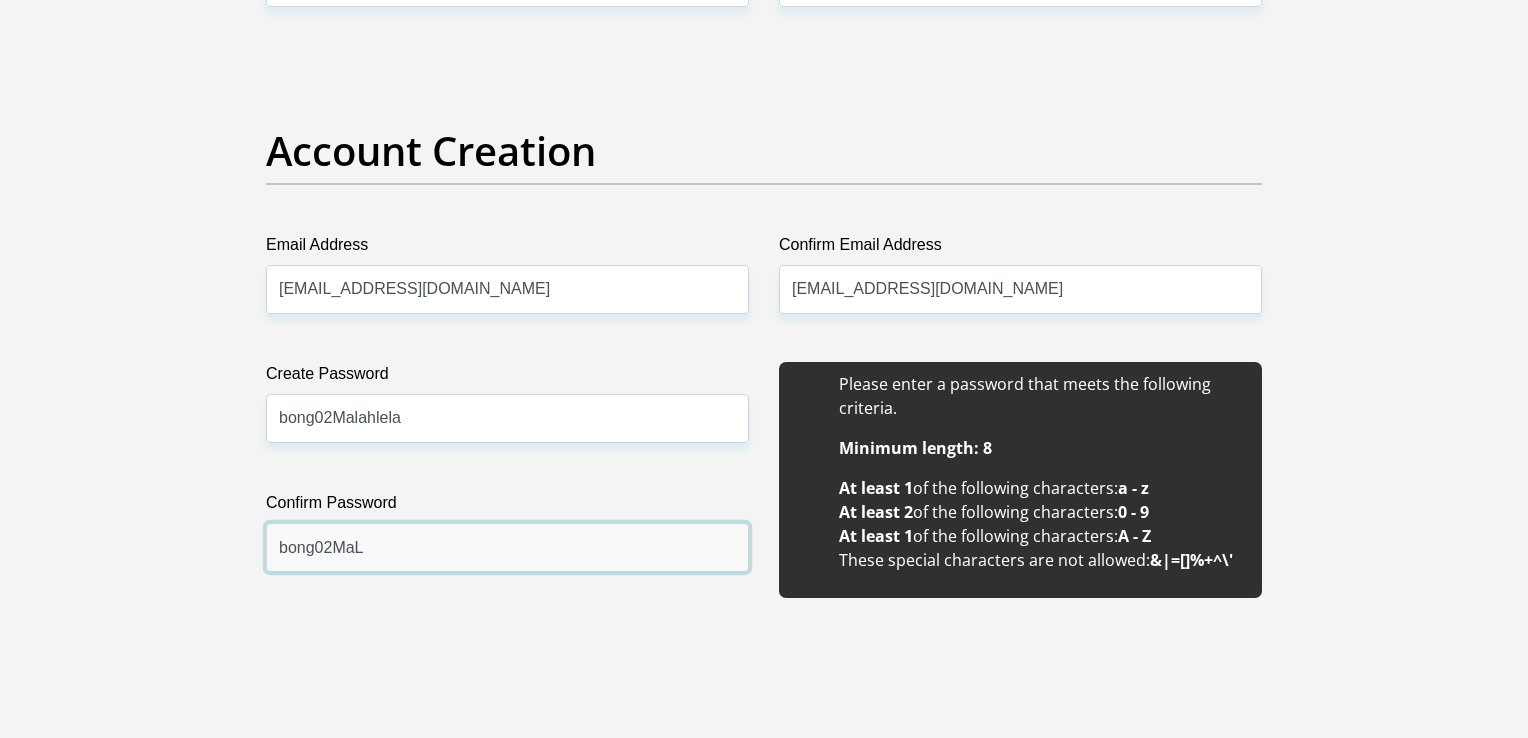 click on "bong02MaL" at bounding box center [507, 547] 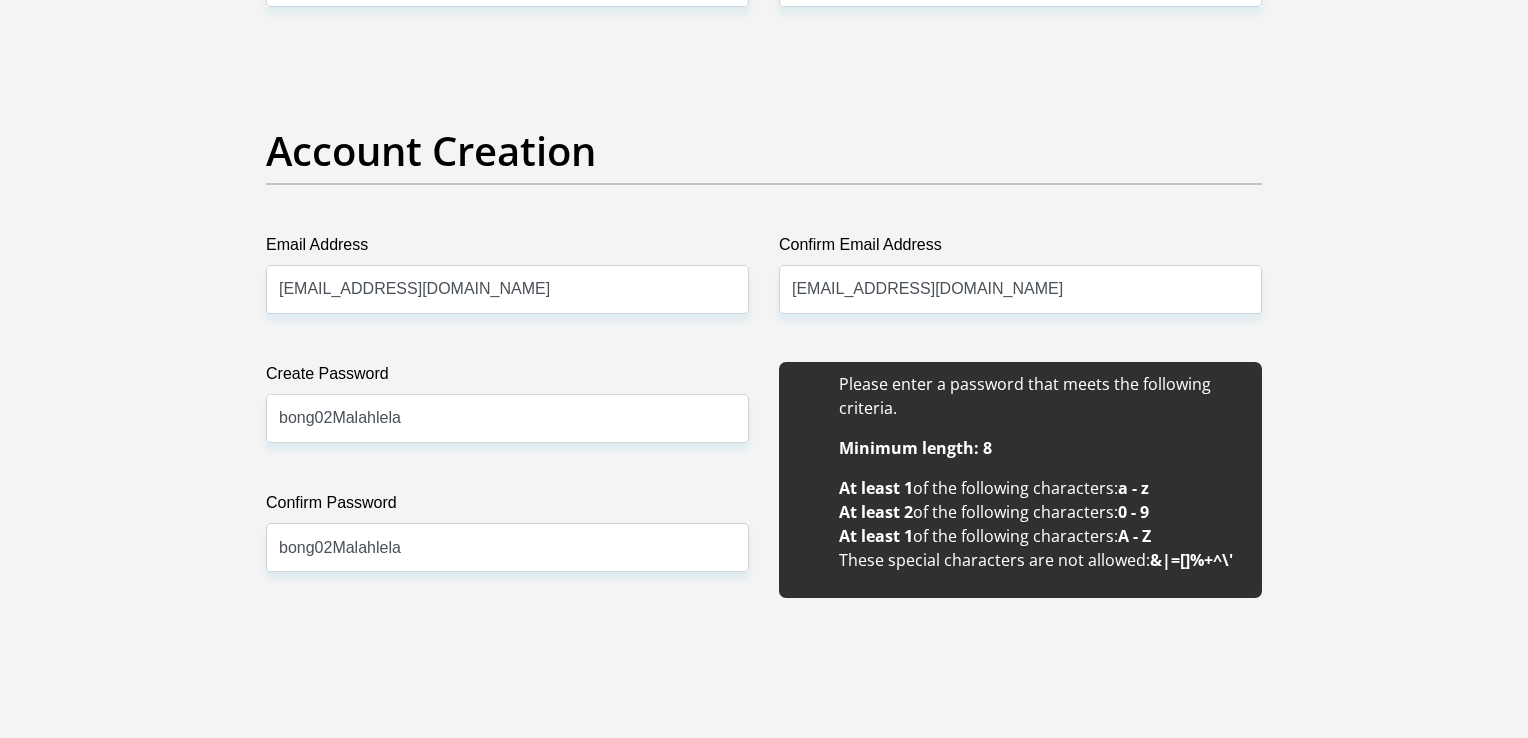 click on "Create Password
bong02Malahlela
Please input valid password
Confirm Password
bong02Malahlela" at bounding box center (507, 491) 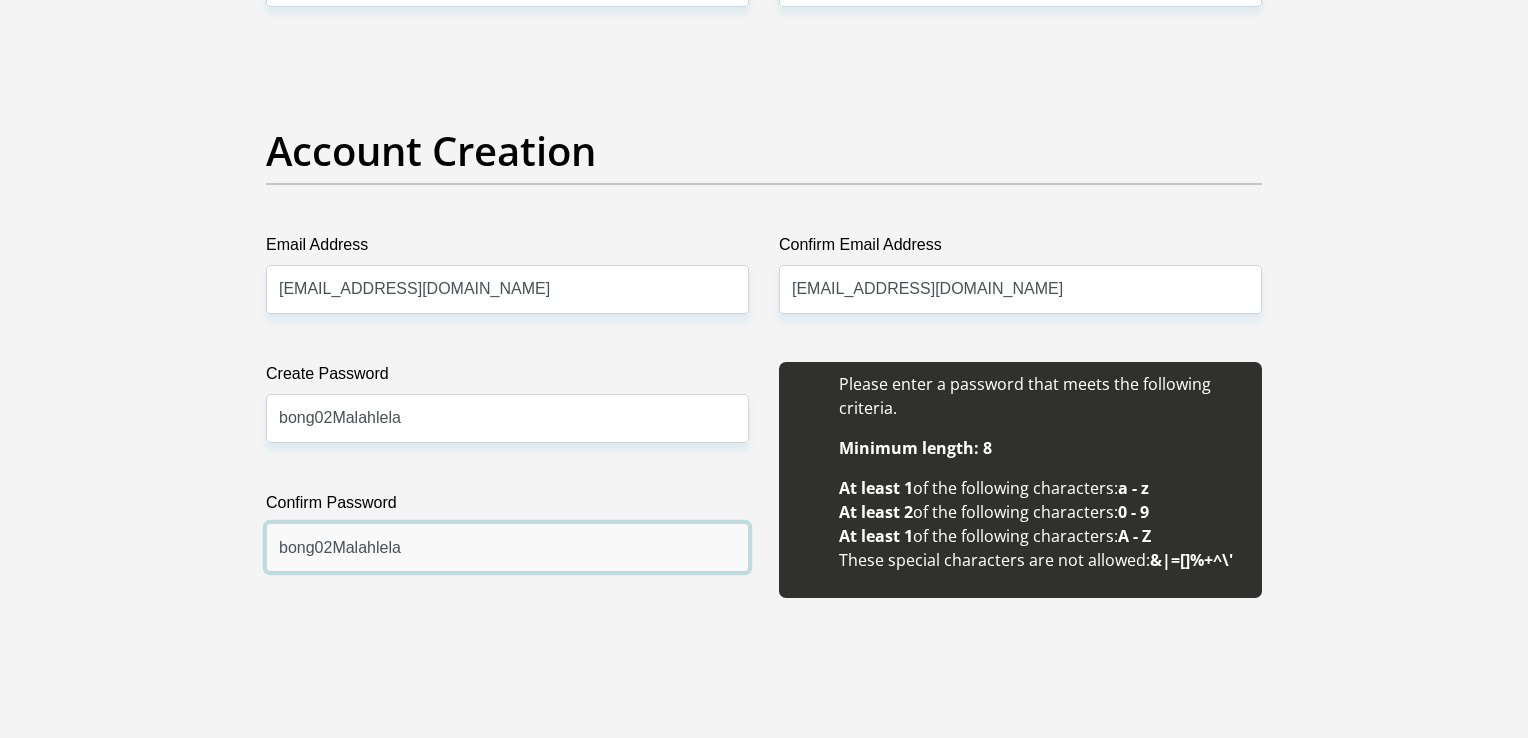 click on "bong02Malahlela" at bounding box center (507, 547) 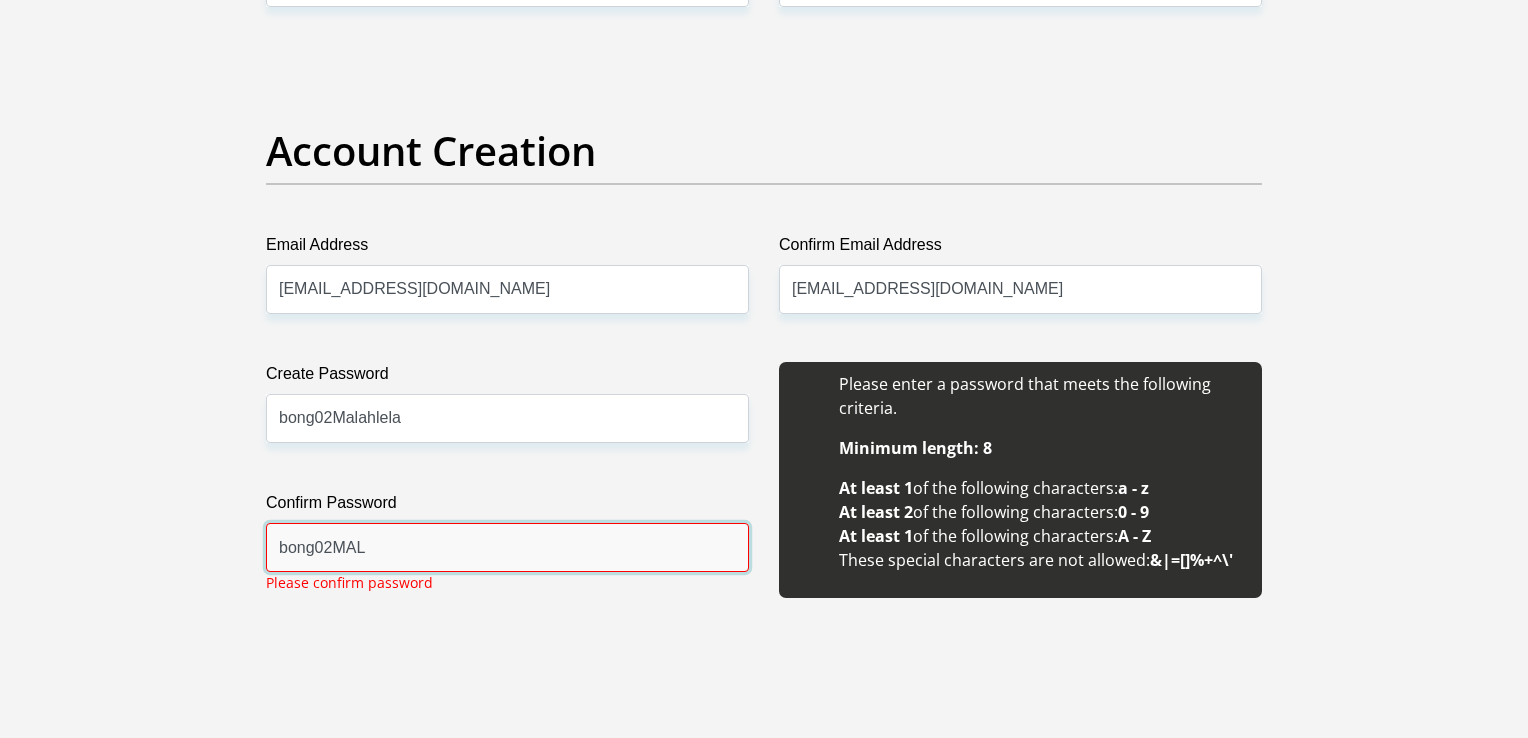 type on "bong02MAL" 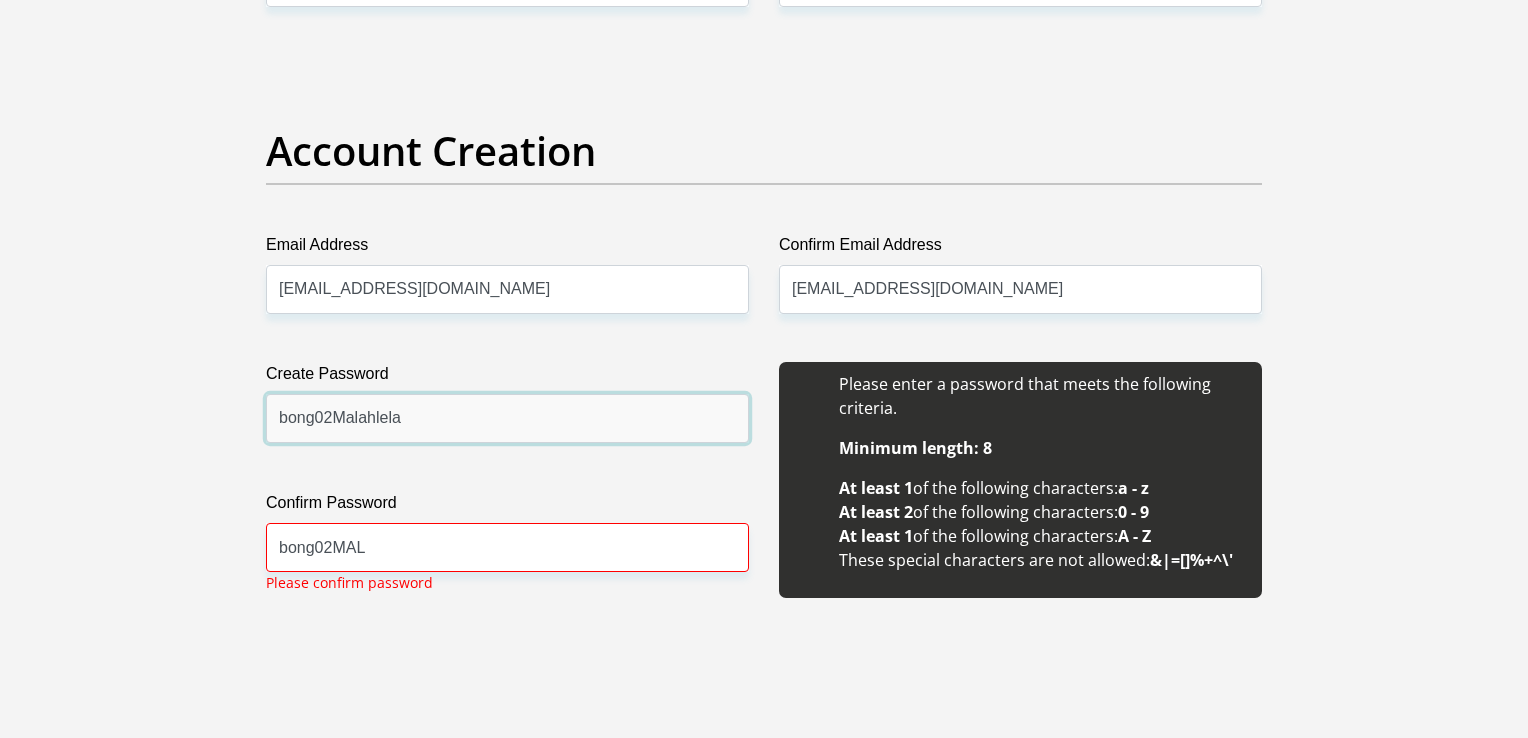 click on "bong02Malahlela" at bounding box center [507, 418] 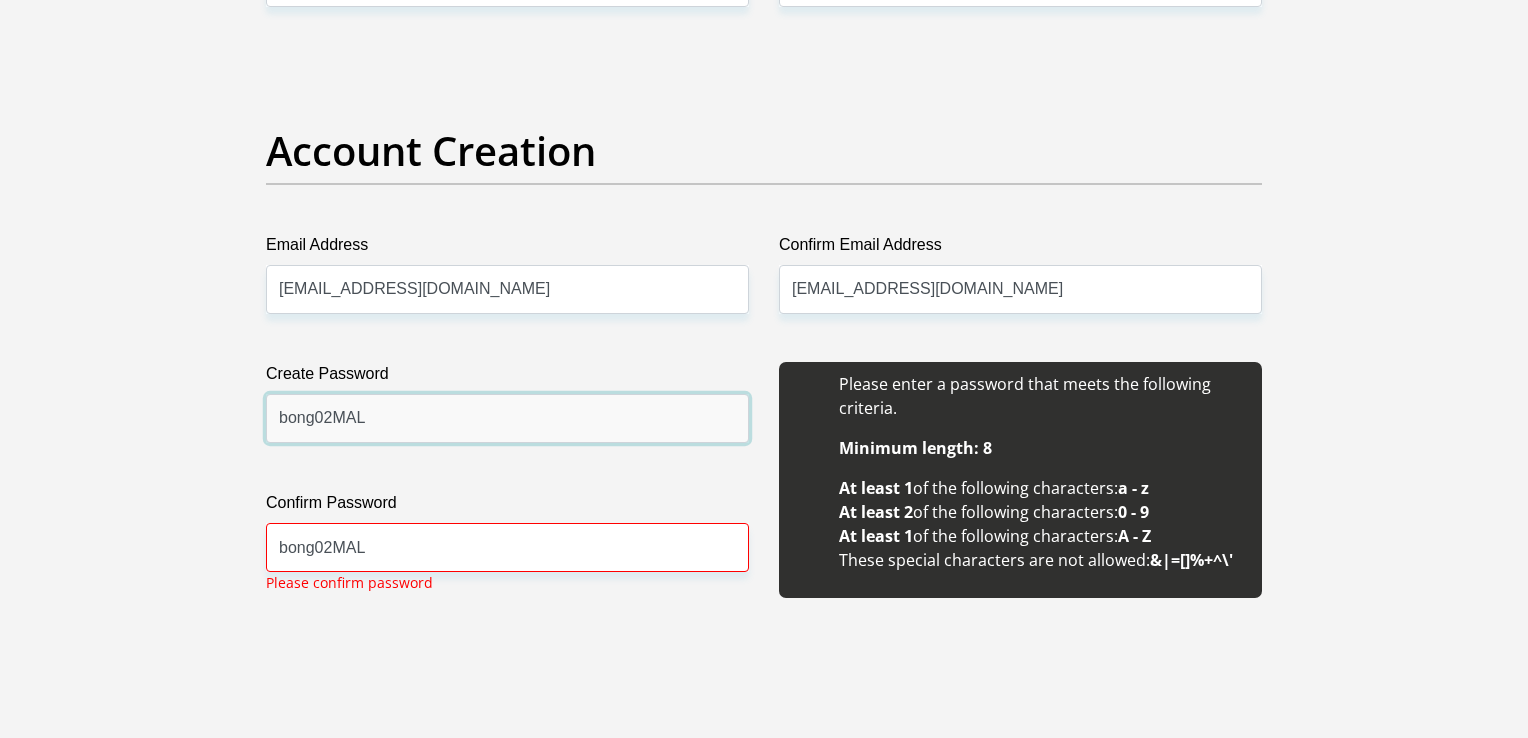 type on "bong02MAL" 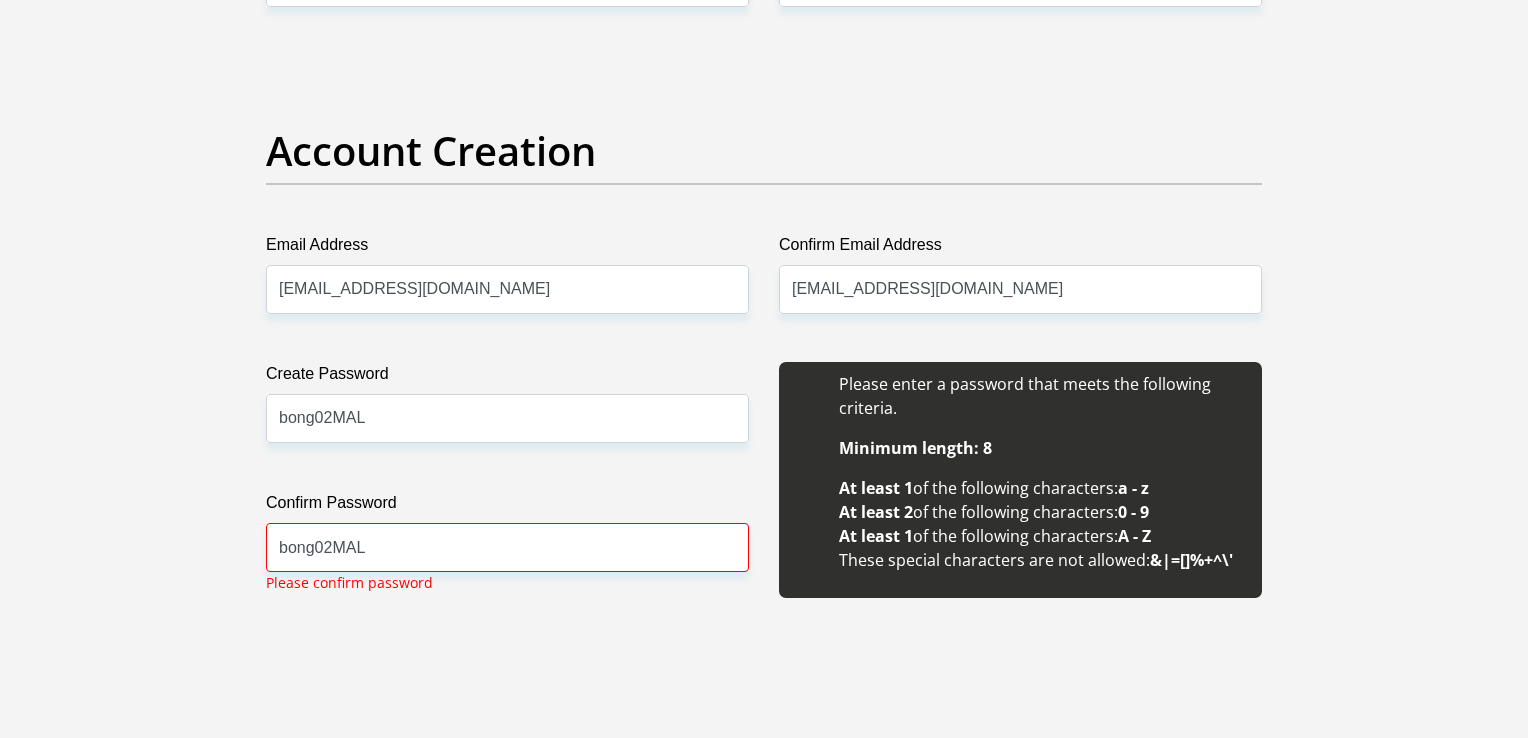 click on "Create Password
bong02MAL
Please input valid password
Confirm Password
bong02MAL
Please confirm password" at bounding box center [507, 491] 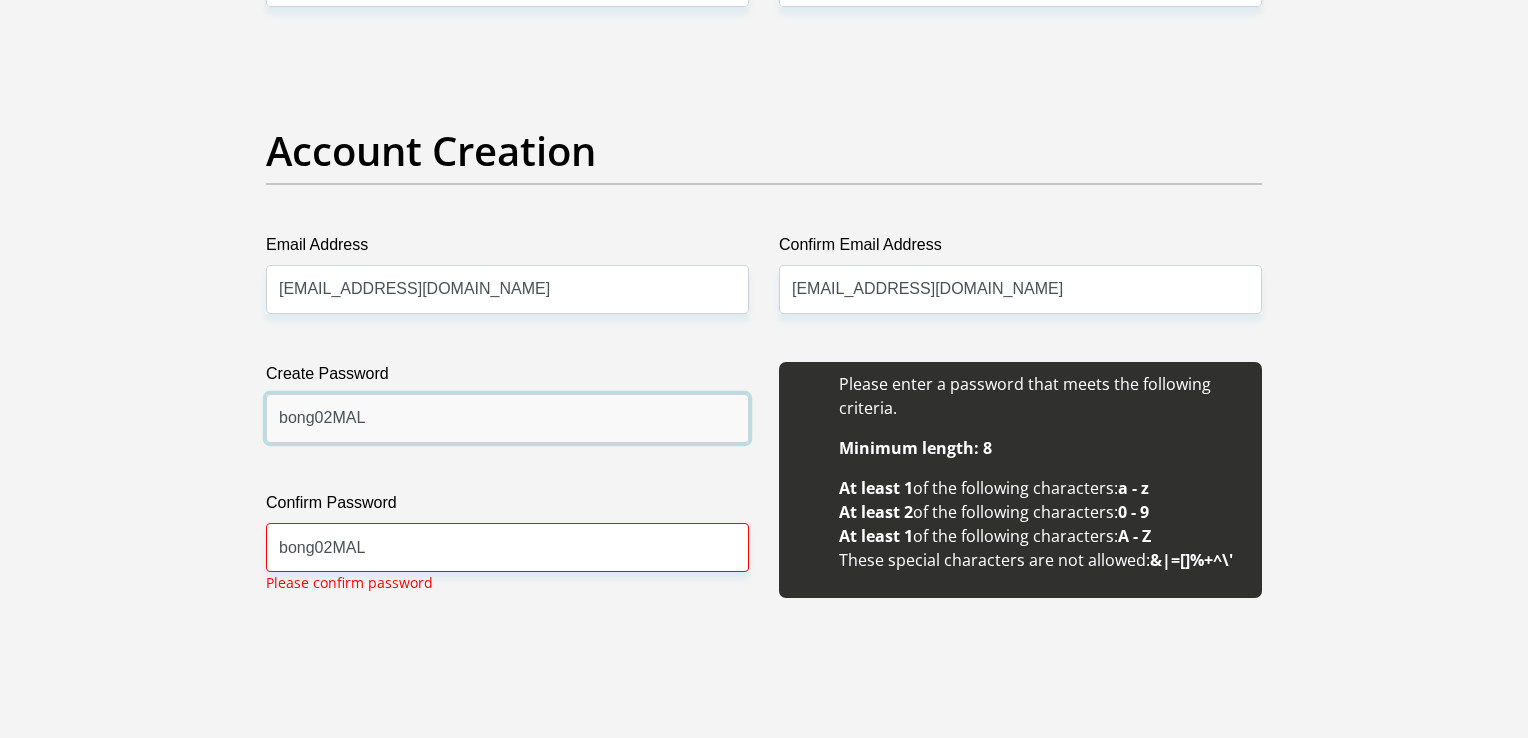 click on "bong02MAL" at bounding box center (507, 418) 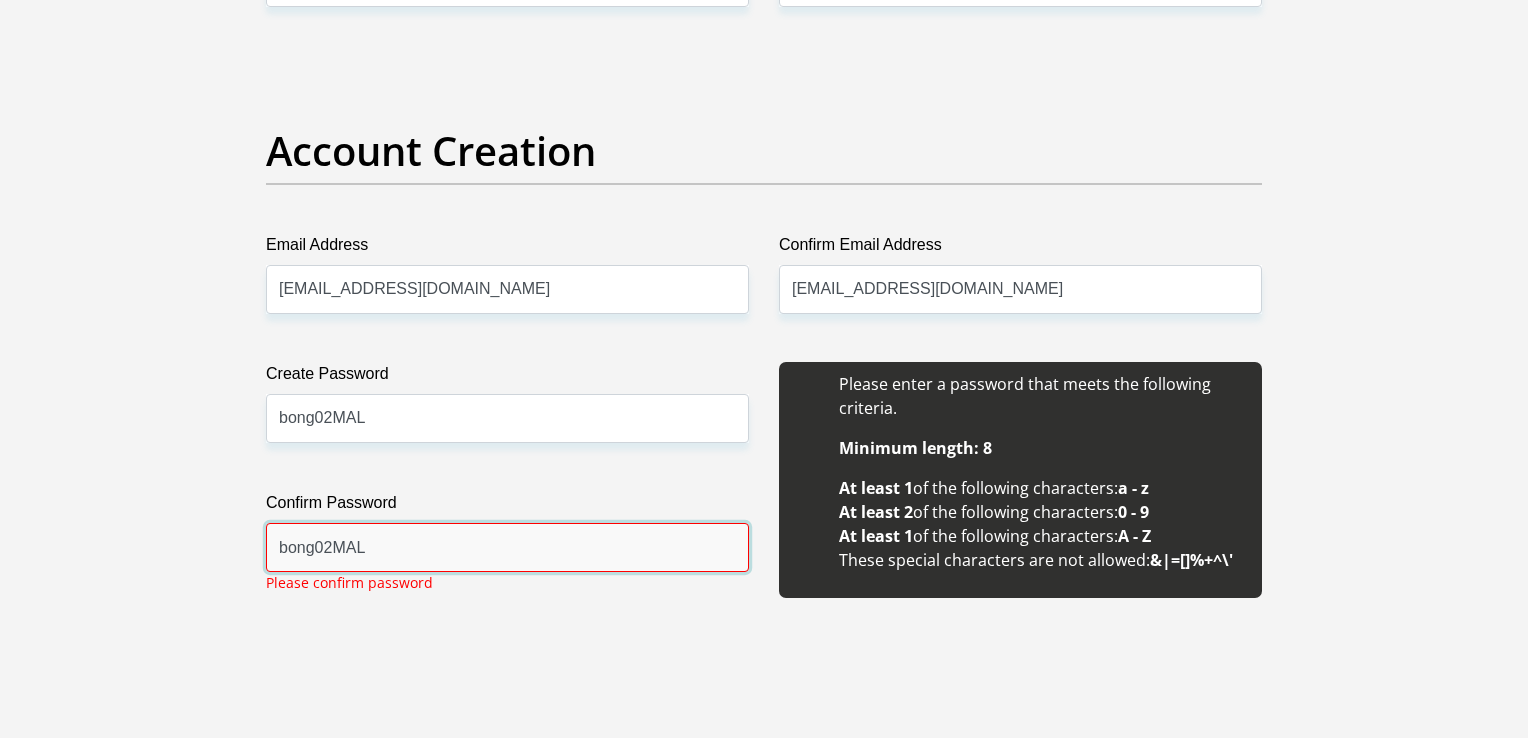 click on "bong02MAL" at bounding box center (507, 547) 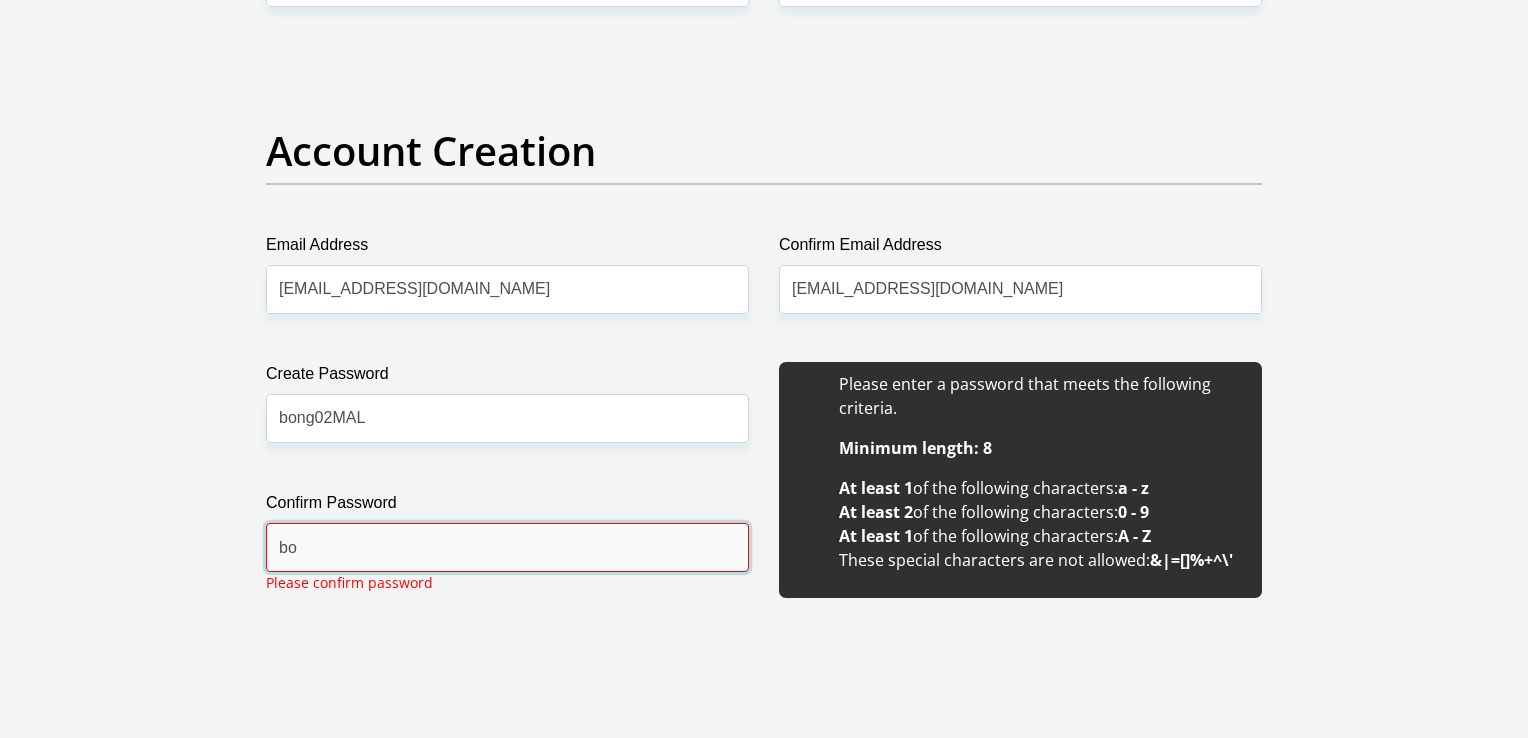 type on "b" 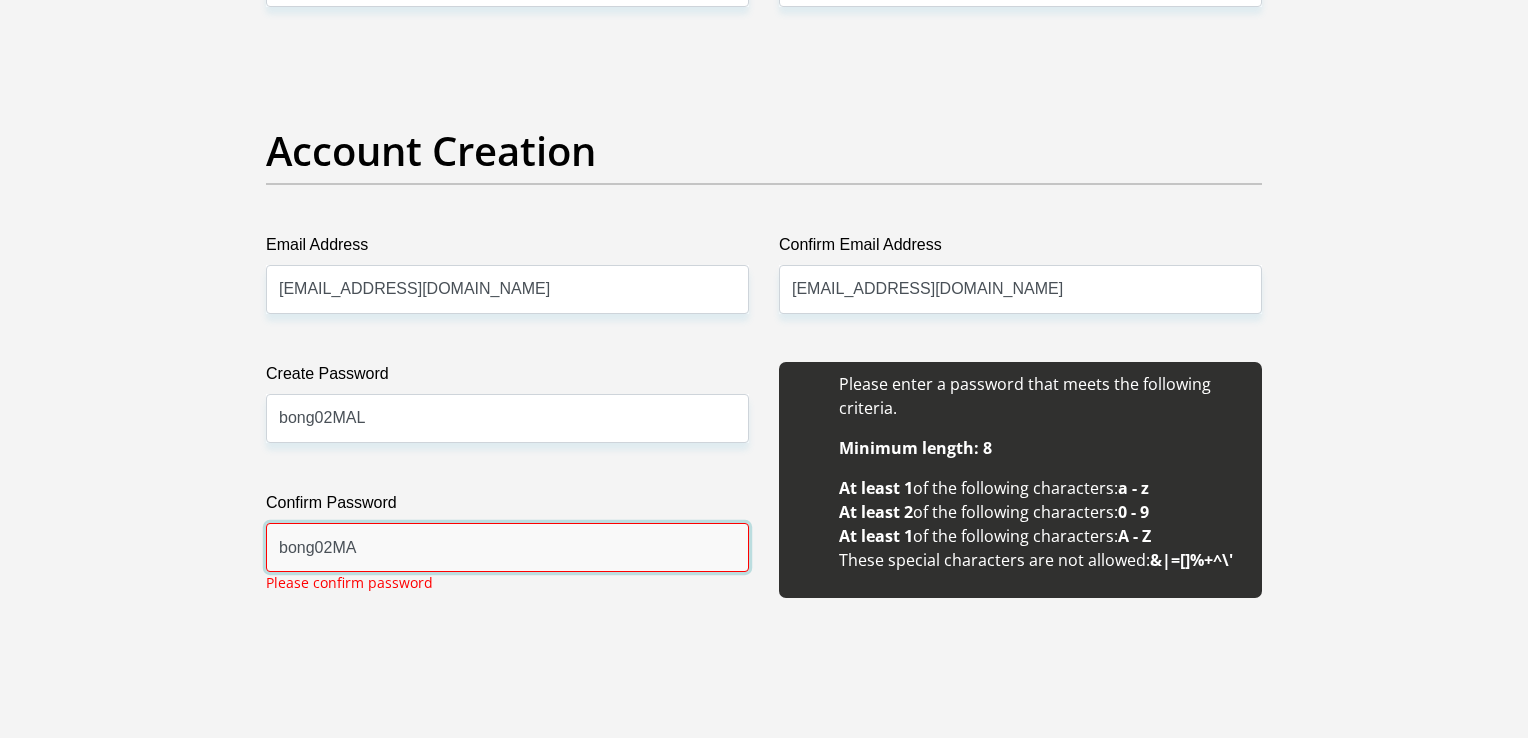 type on "bong02MAL" 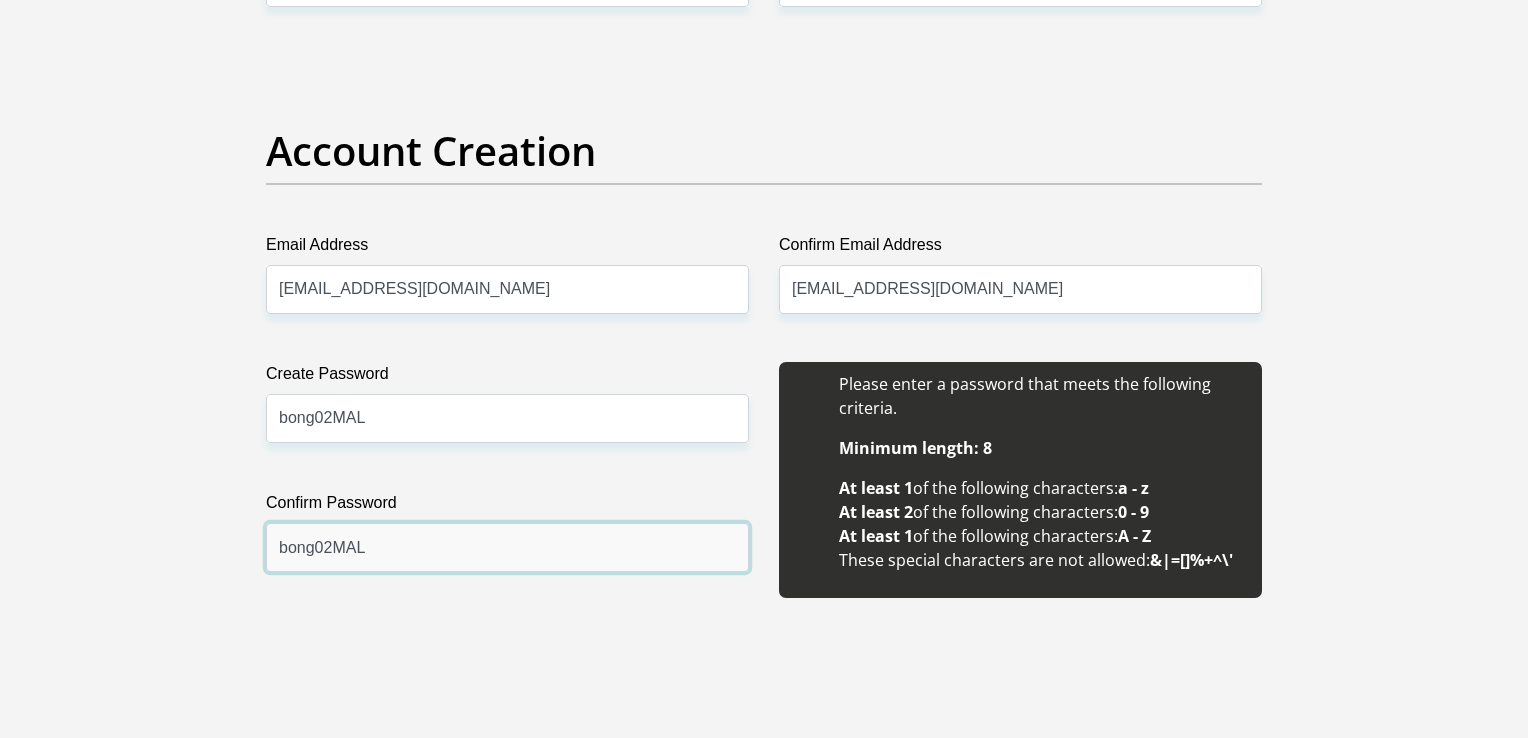 click on "Proceed" at bounding box center (925, 5315) 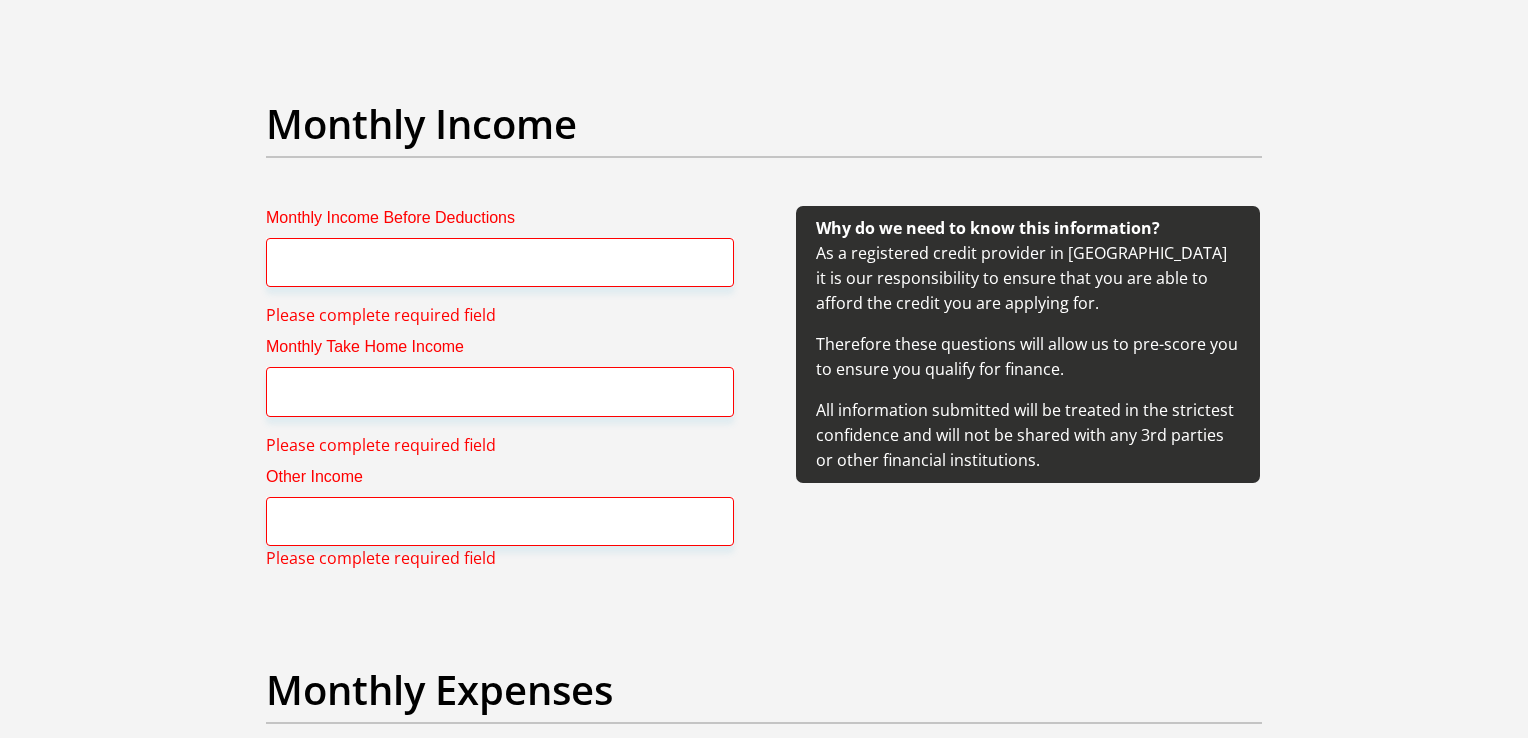 scroll, scrollTop: 2242, scrollLeft: 0, axis: vertical 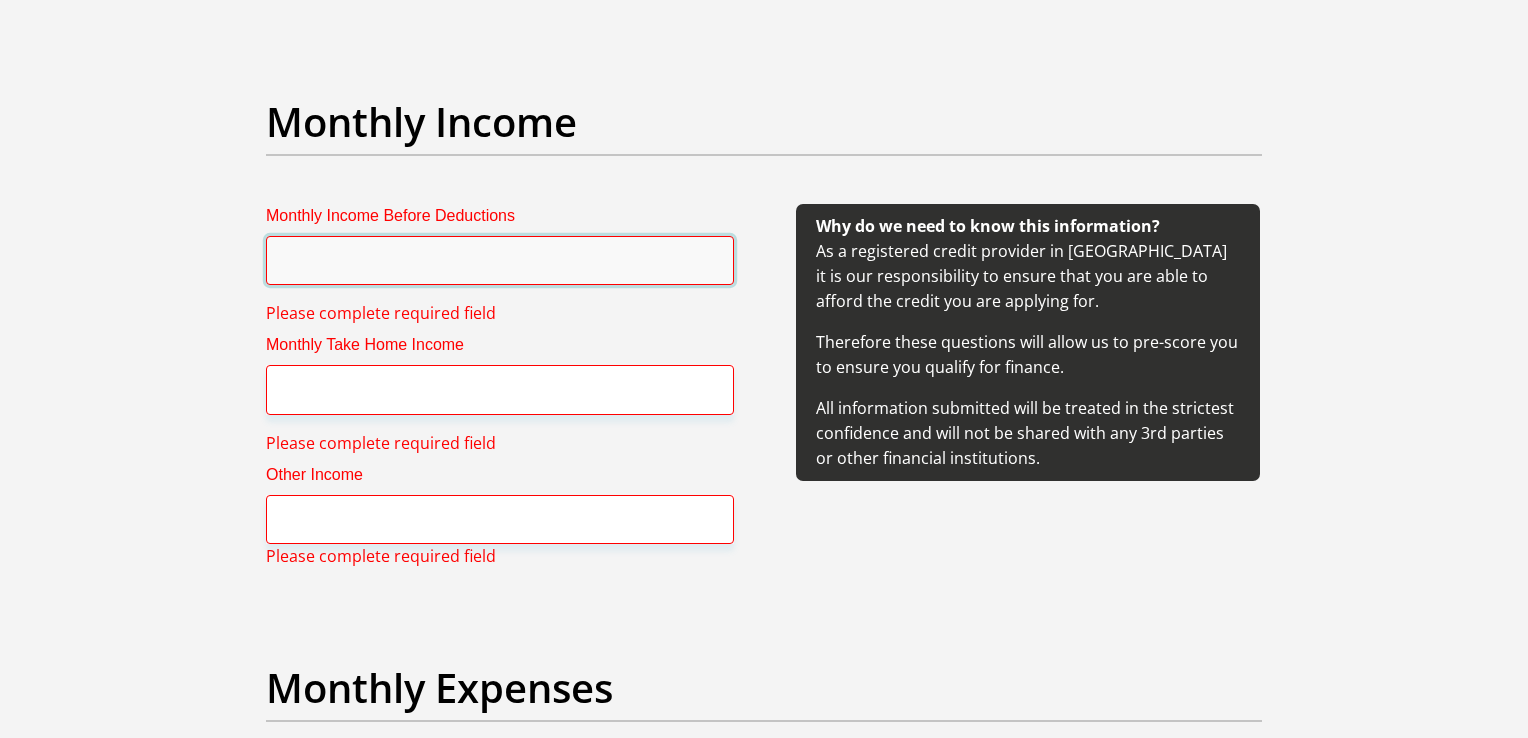 click on "Monthly Income Before Deductions" at bounding box center (500, 260) 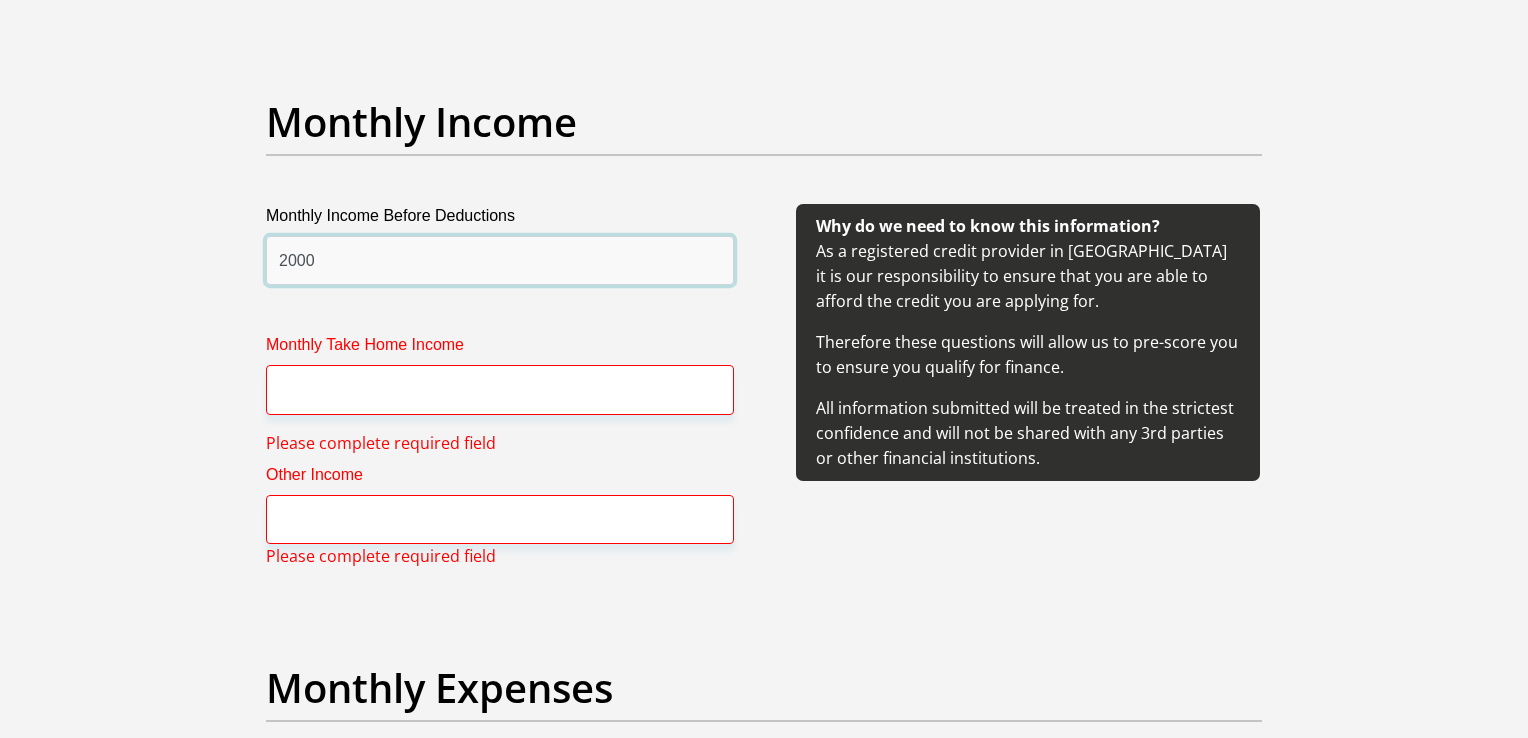 type on "2000" 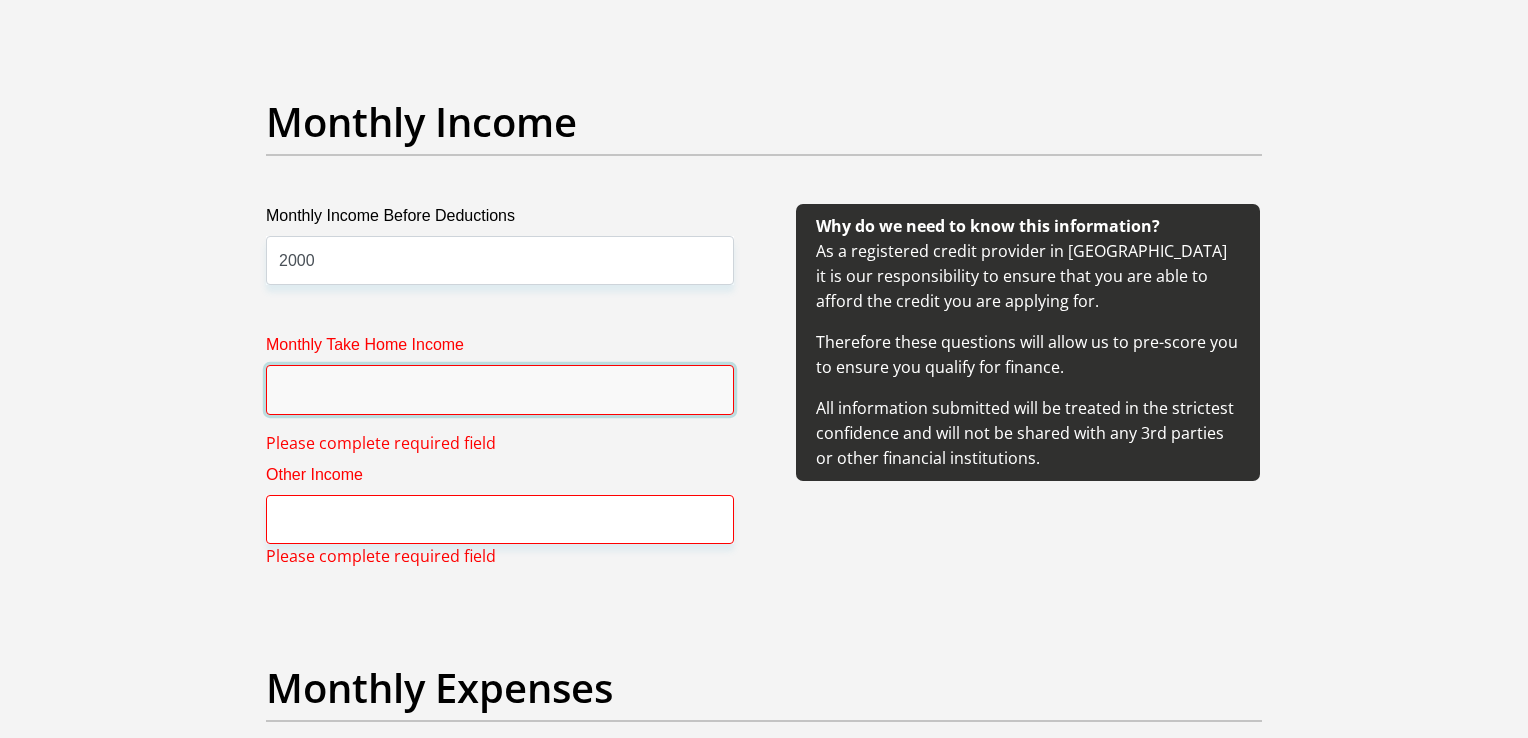 click on "Monthly Take Home Income" at bounding box center [500, 389] 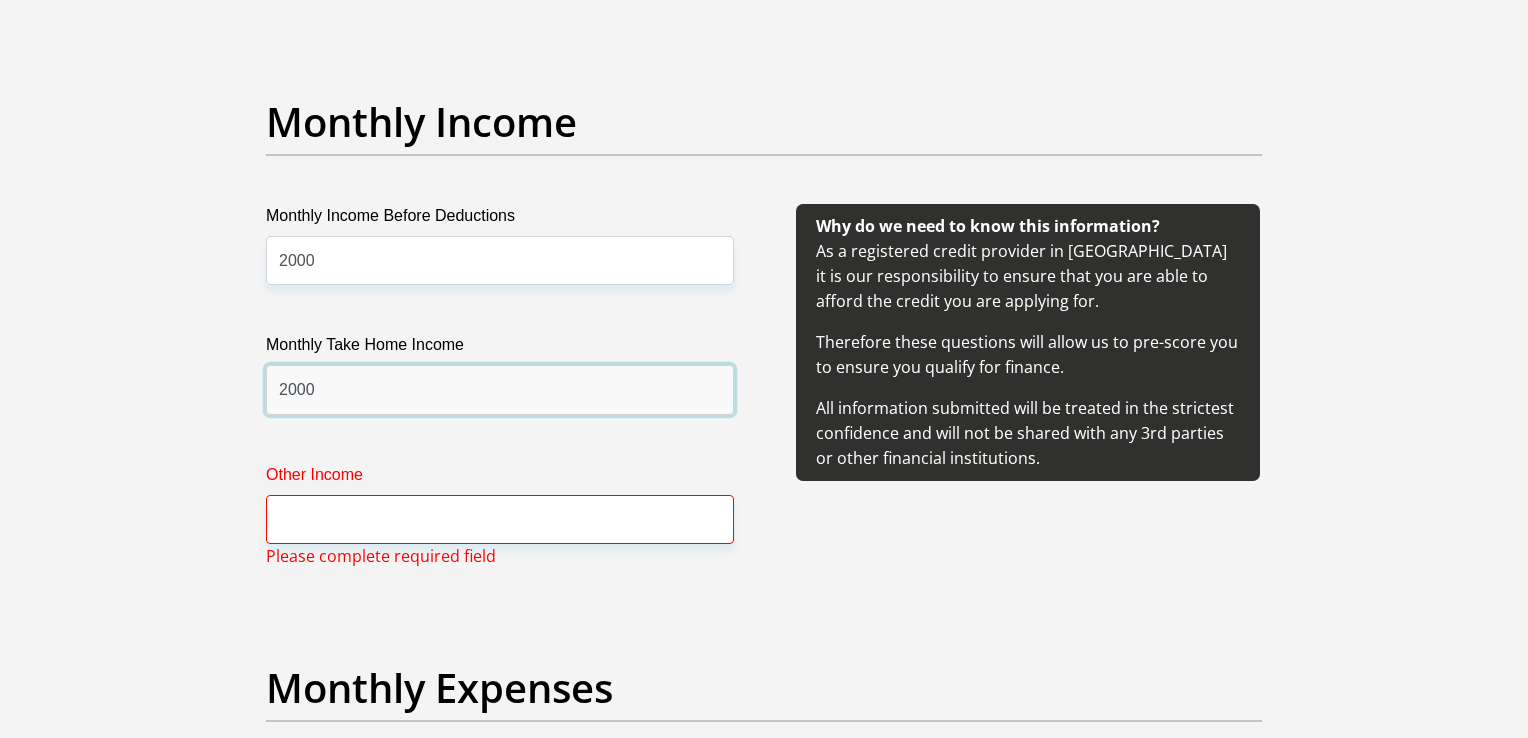 type on "2000" 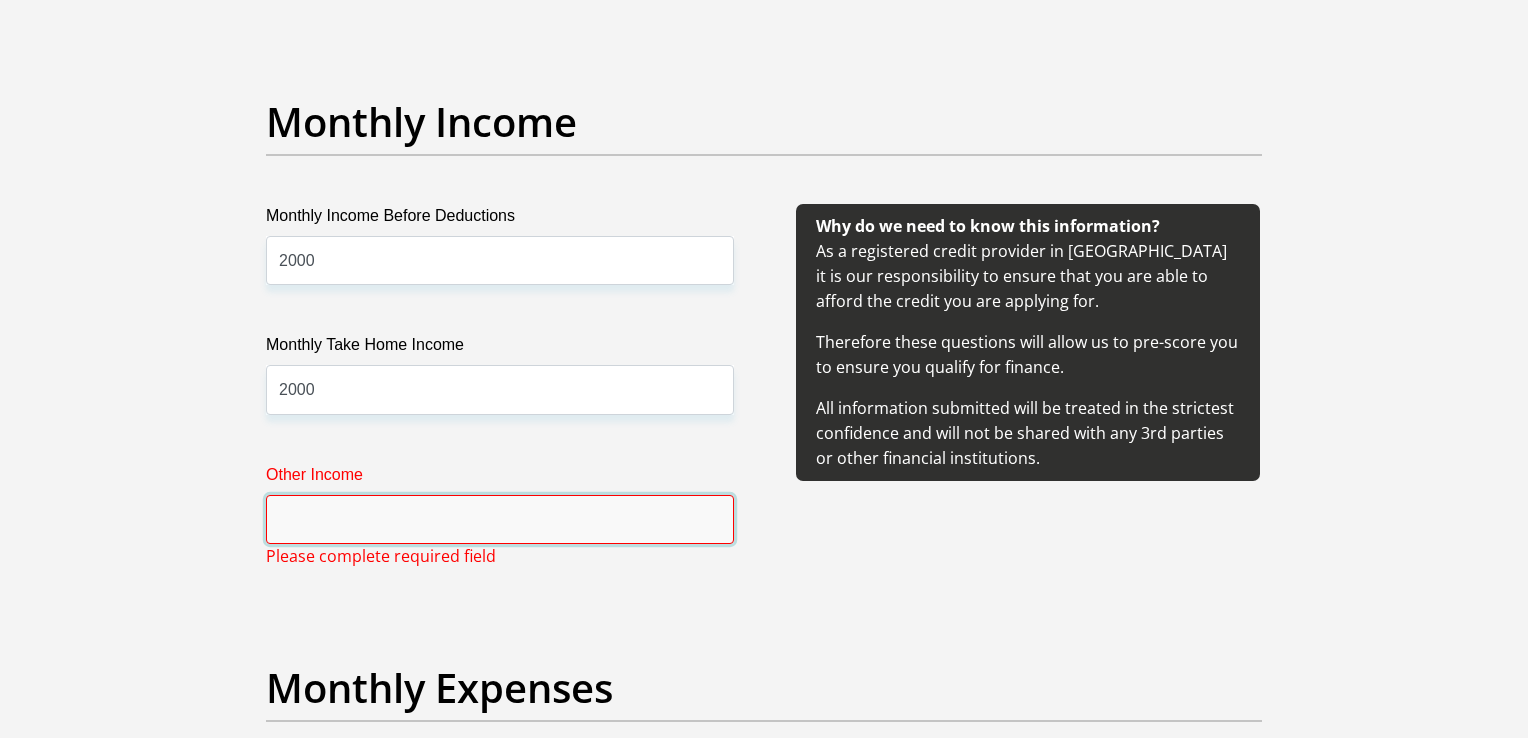 click on "Other Income" at bounding box center (500, 519) 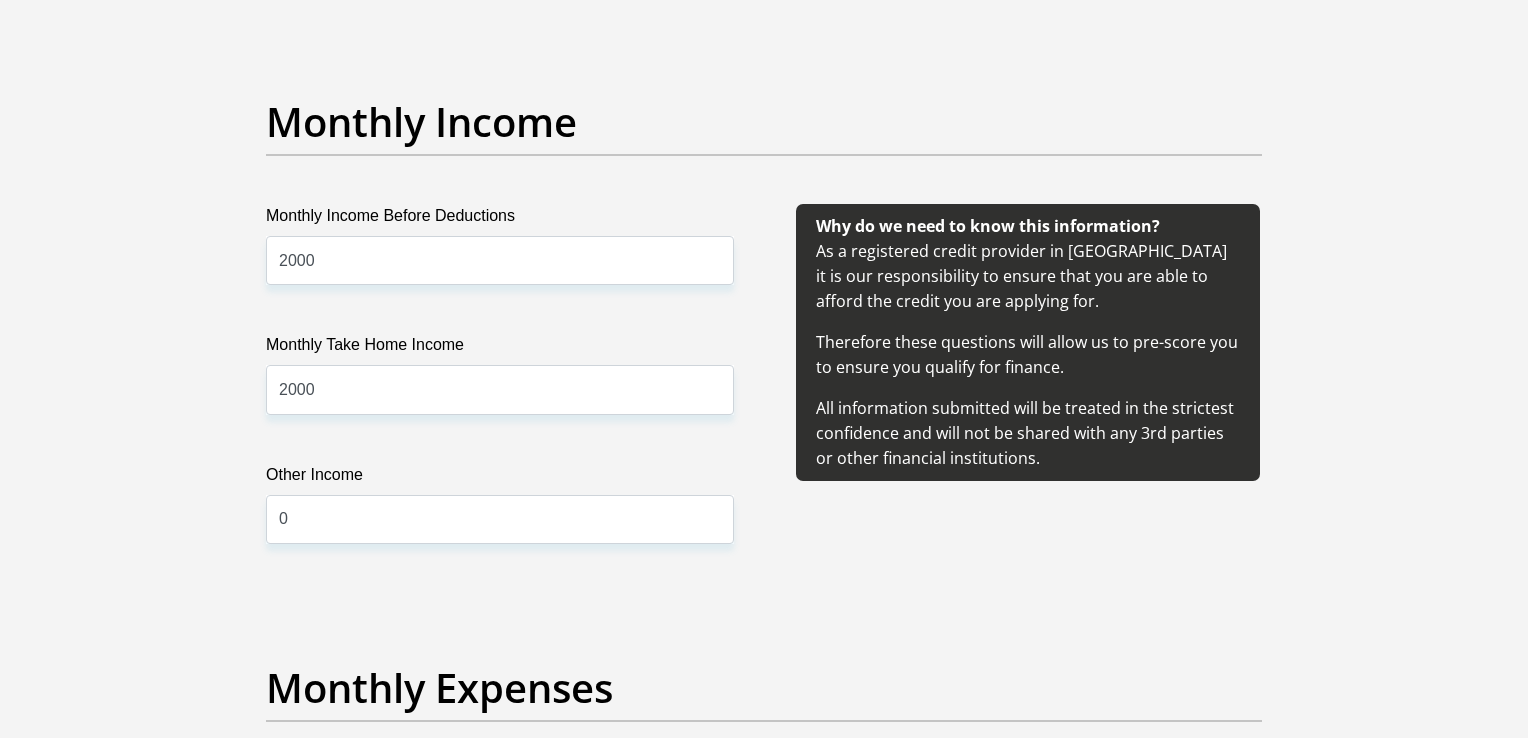 click on "Why do we need to know this information?
As a registered credit provider in South Africa it is our responsibility
to ensure that you are able to afford the credit you are applying for.
Therefore these questions will allow us to pre-score you to ensure you qualify for finance.
All information submitted will be treated in the strictest confidence
and will not be shared with any 3rd parties or other financial institutions." at bounding box center [1028, 398] 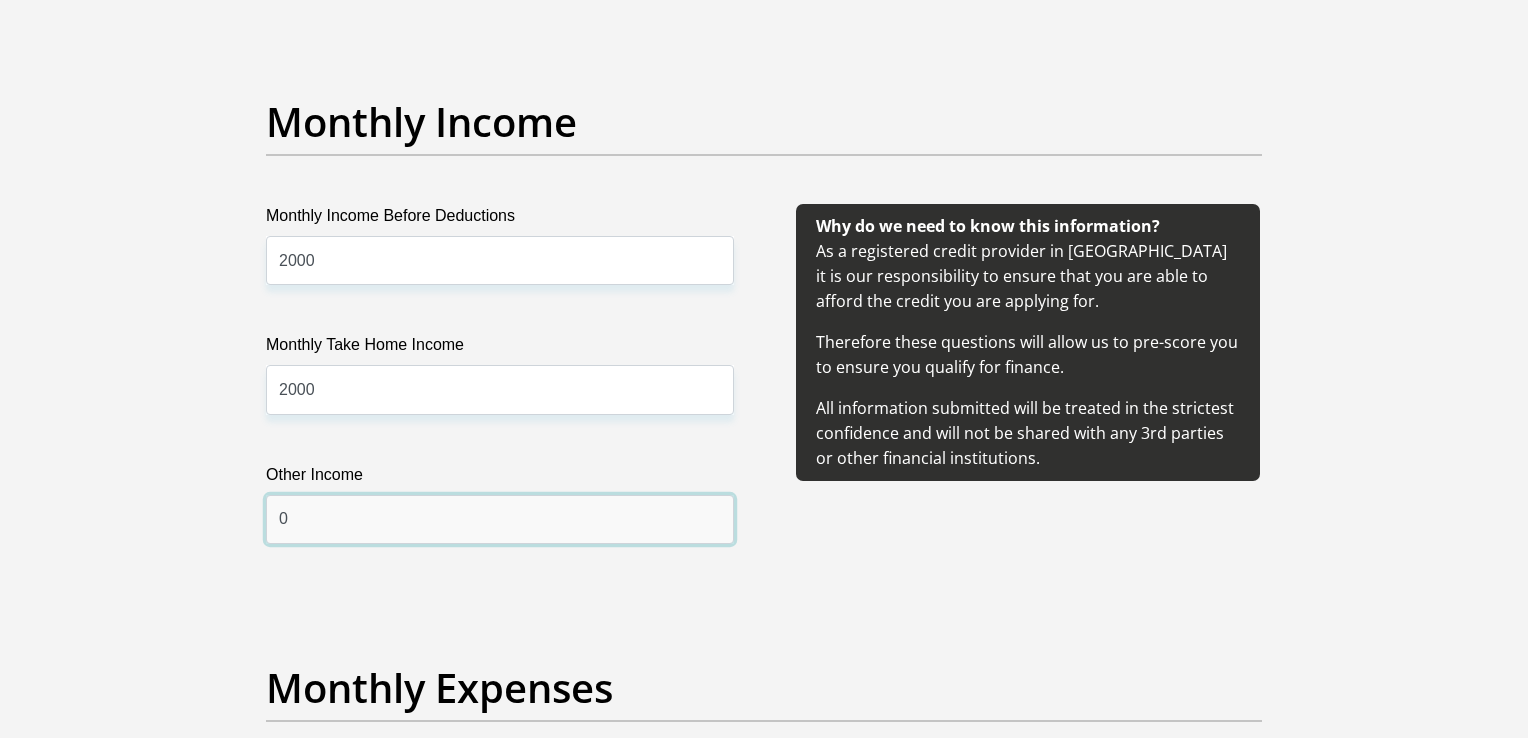click on "0" at bounding box center [500, 519] 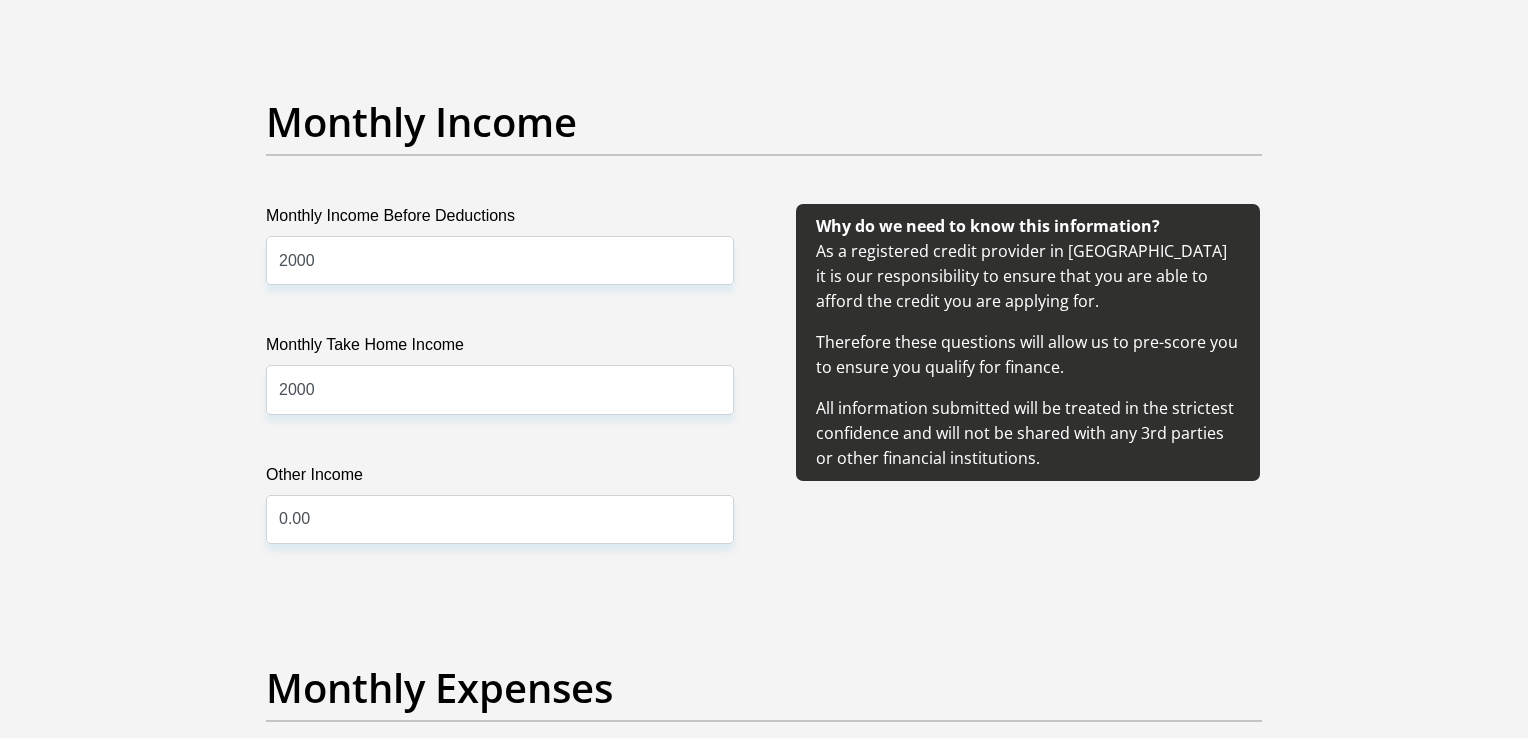 click on "Title
Mr
Ms
Mrs
Dr
Other
First Name
Bongani
Surname
Mala
ID Number
0206026134083
Please input valid ID number
Race
Black
Coloured
Indian
White
Other
Contact Number
0719684748
Please input valid contact number
Nationality
South Africa
Afghanistan
Aland Islands  Albania  Algeria" at bounding box center (764, 1481) 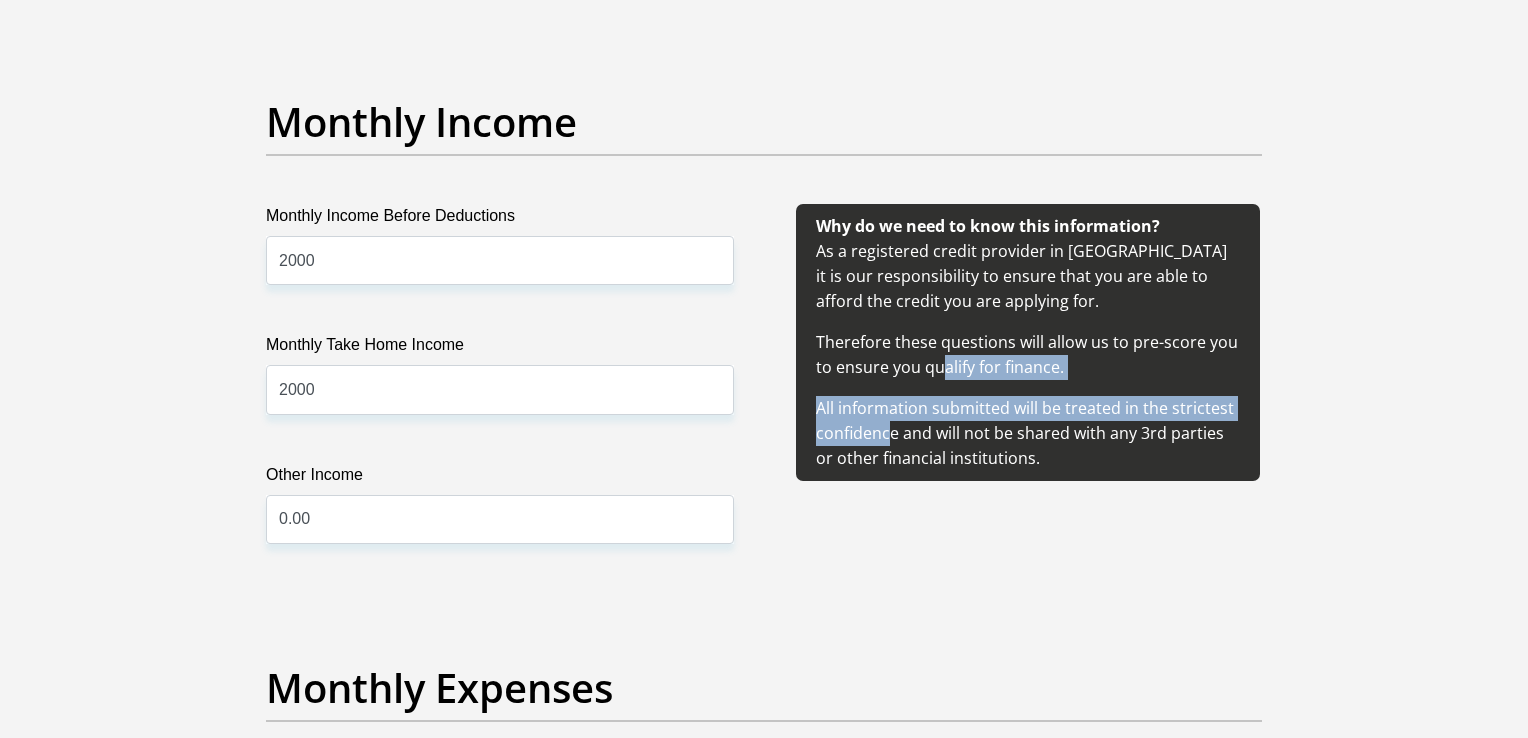 drag, startPoint x: 1204, startPoint y: 409, endPoint x: 1446, endPoint y: 336, distance: 252.77065 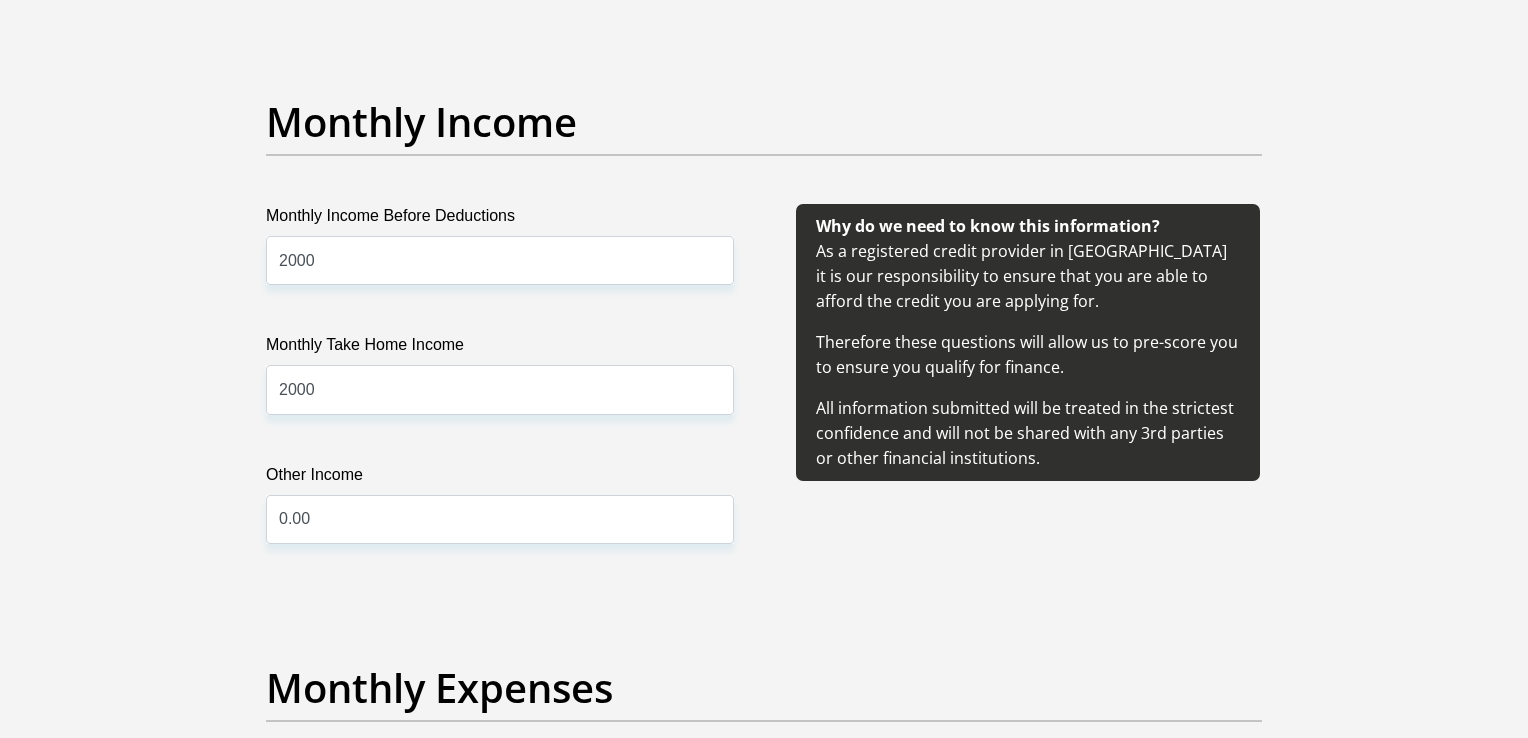 drag, startPoint x: 1446, startPoint y: 336, endPoint x: 1436, endPoint y: 409, distance: 73.68175 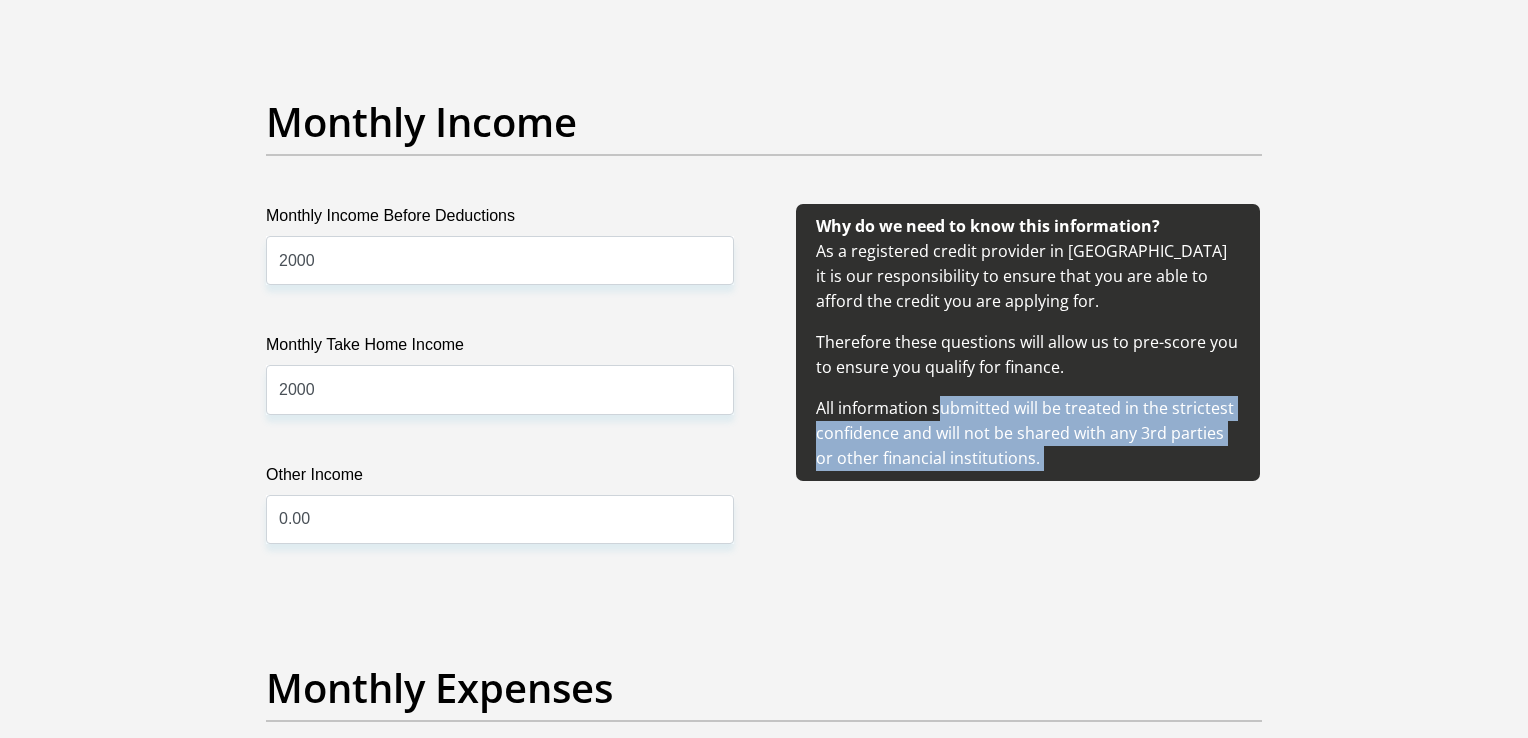 click on "Title
Mr
Ms
Mrs
Dr
Other
First Name
Bongani
Surname
Mala
ID Number
0206026134083
Please input valid ID number
Race
Black
Coloured
Indian
White
Other
Contact Number
0719684748
Please input valid contact number
Nationality
South Africa
Afghanistan
Aland Islands  Albania  Algeria" at bounding box center (764, 1481) 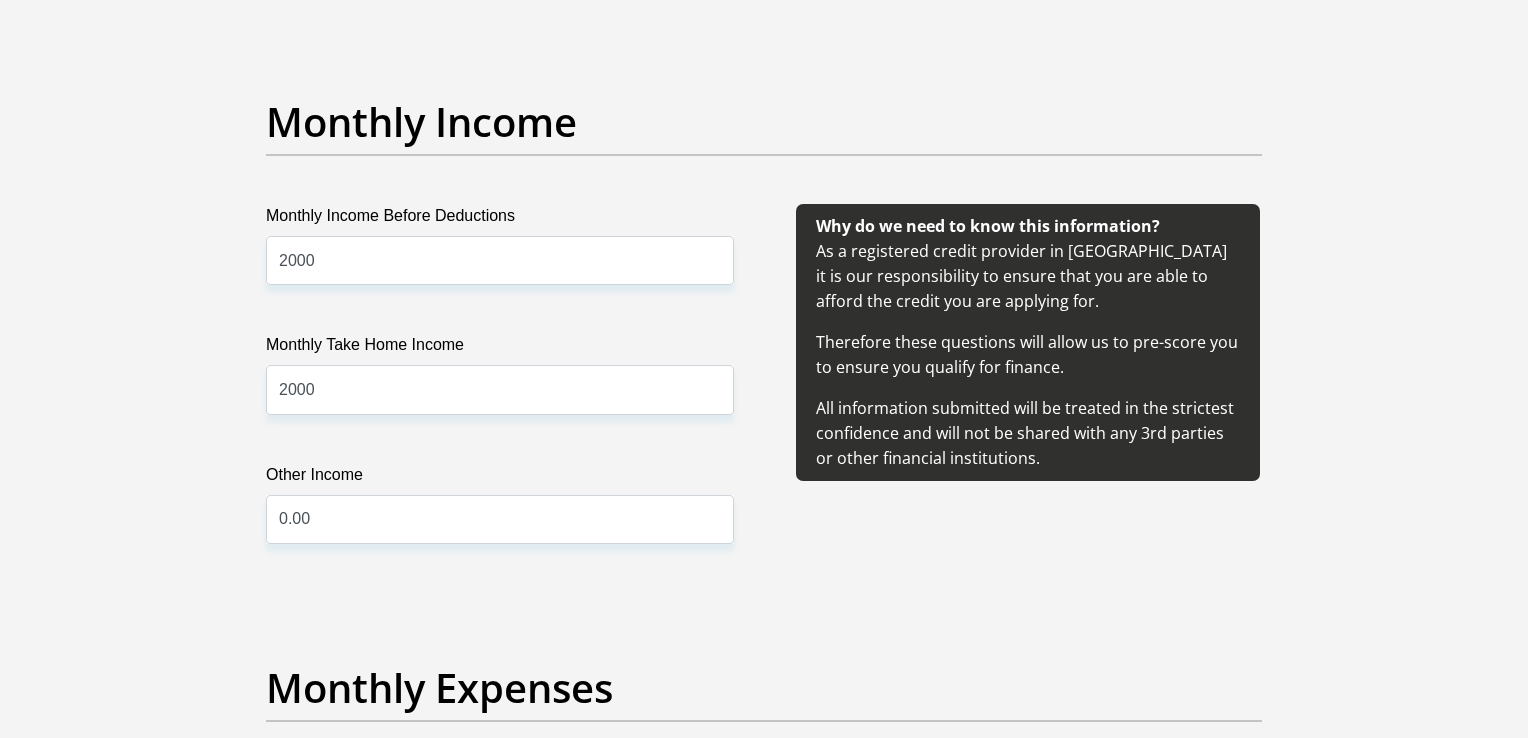 drag, startPoint x: 1271, startPoint y: 593, endPoint x: 1216, endPoint y: 629, distance: 65.734314 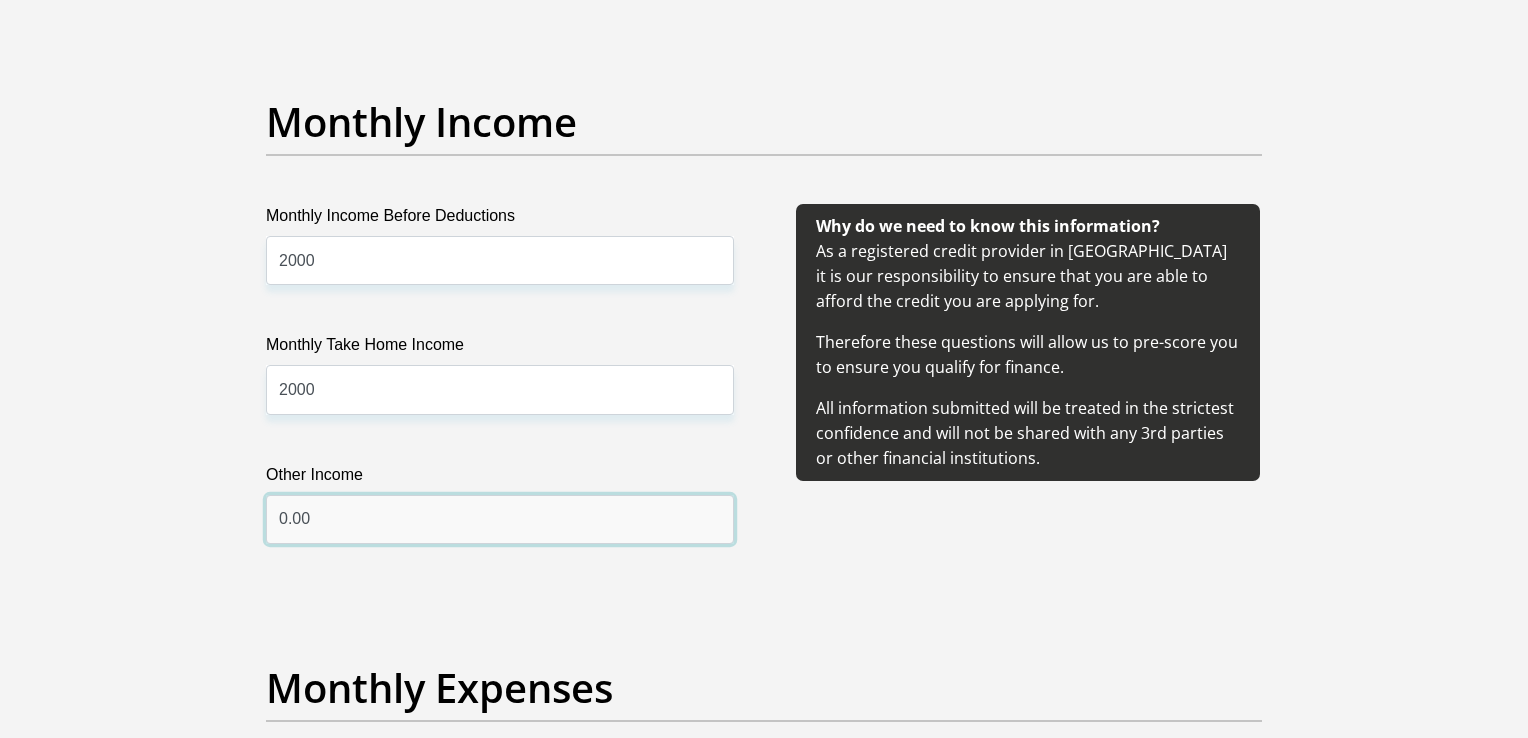 click on "0.00" at bounding box center (500, 519) 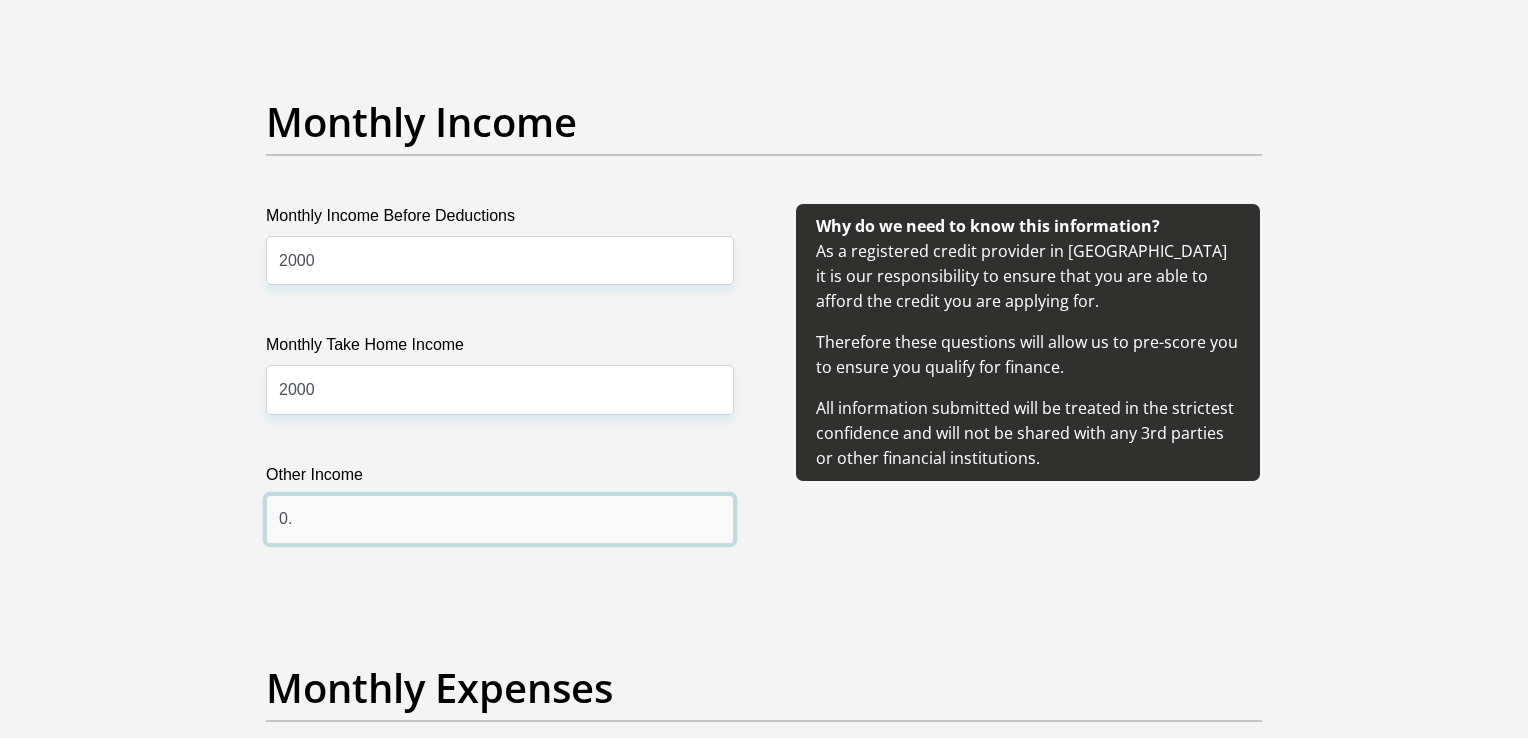 type on "0" 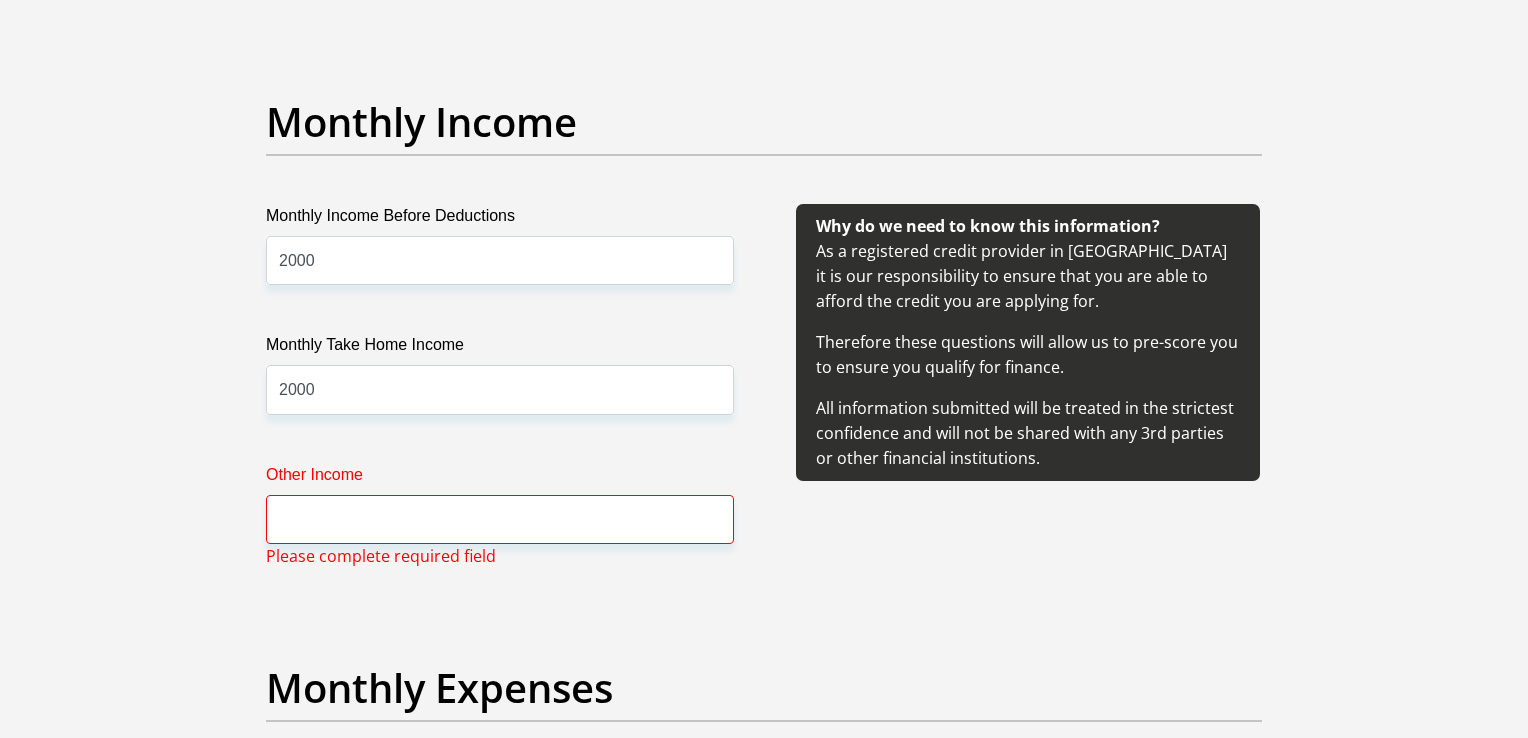 click on "Monthly Income Before Deductions
2000
Monthly Take Home Income
2000
Other Income
Please complete required field" at bounding box center (500, 398) 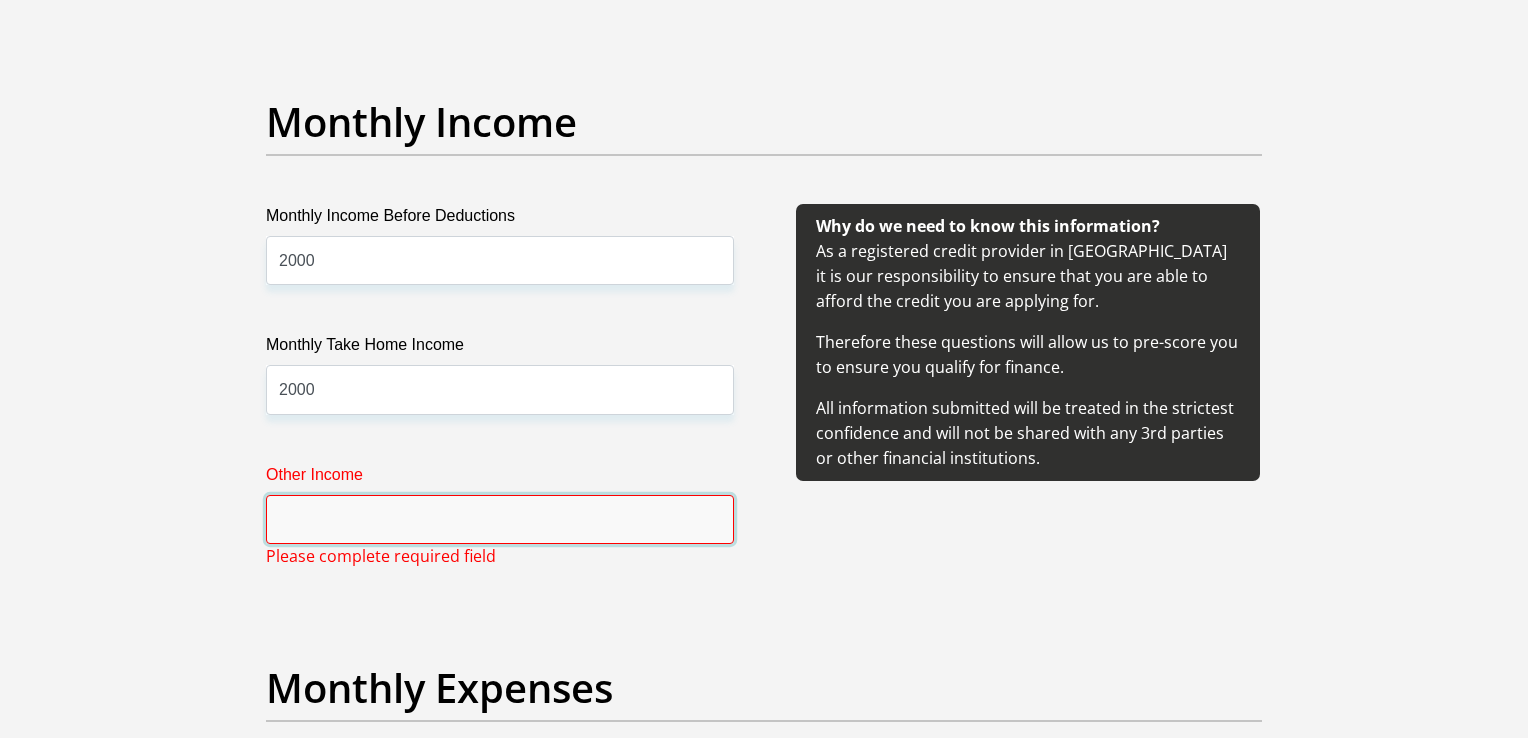click on "Other Income" at bounding box center (500, 519) 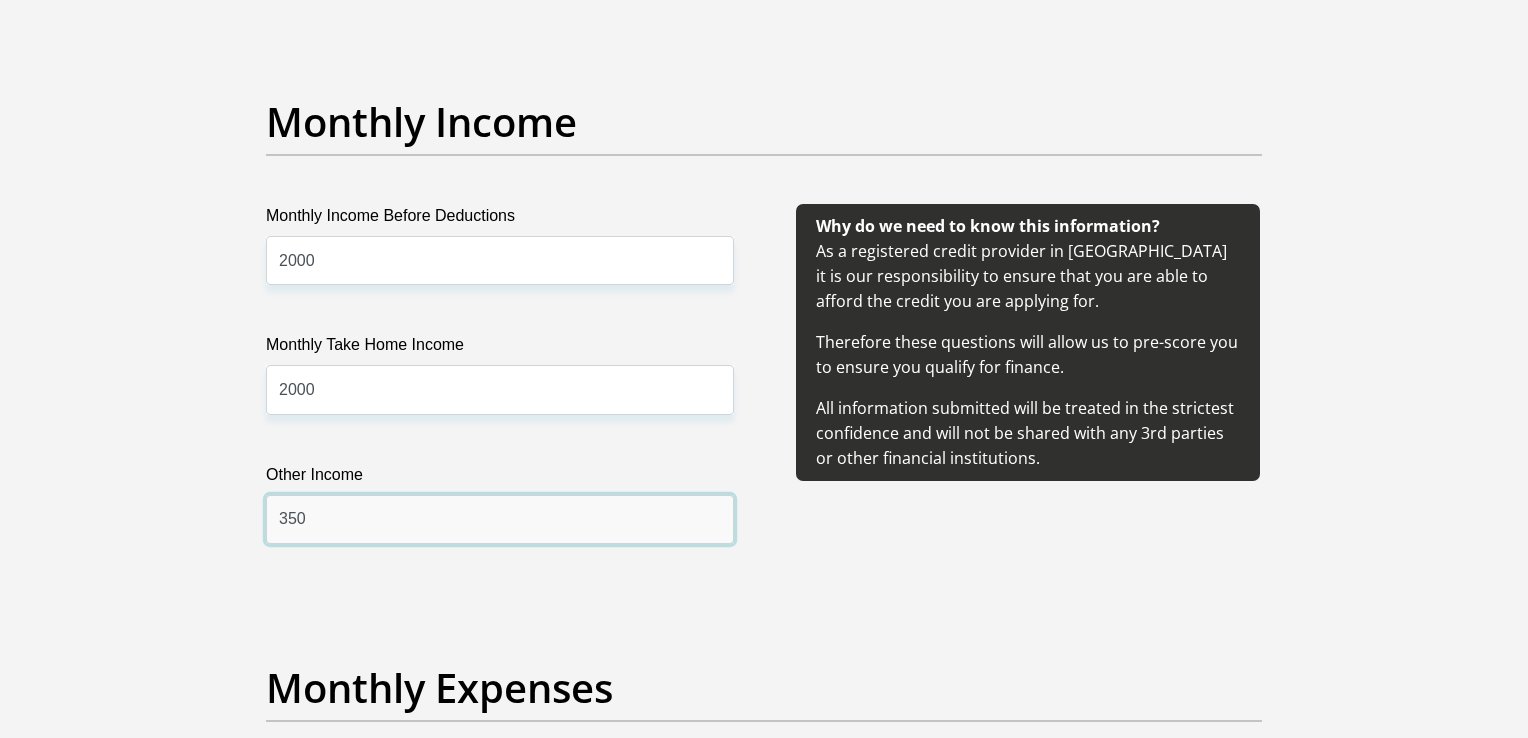 type on "350" 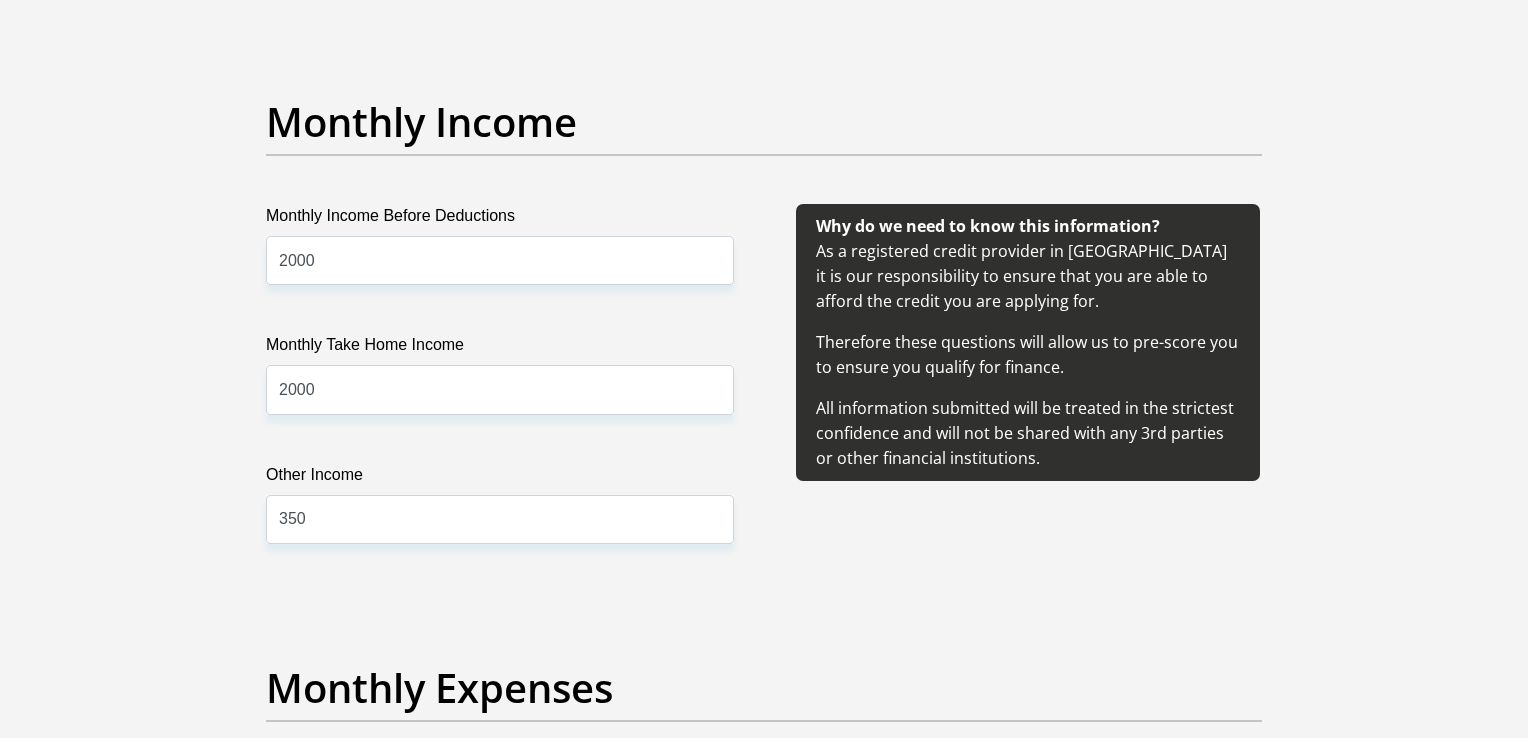 click on "Monthly Income Before Deductions
2000
Monthly Take Home Income
2000
Other Income
350" at bounding box center (500, 398) 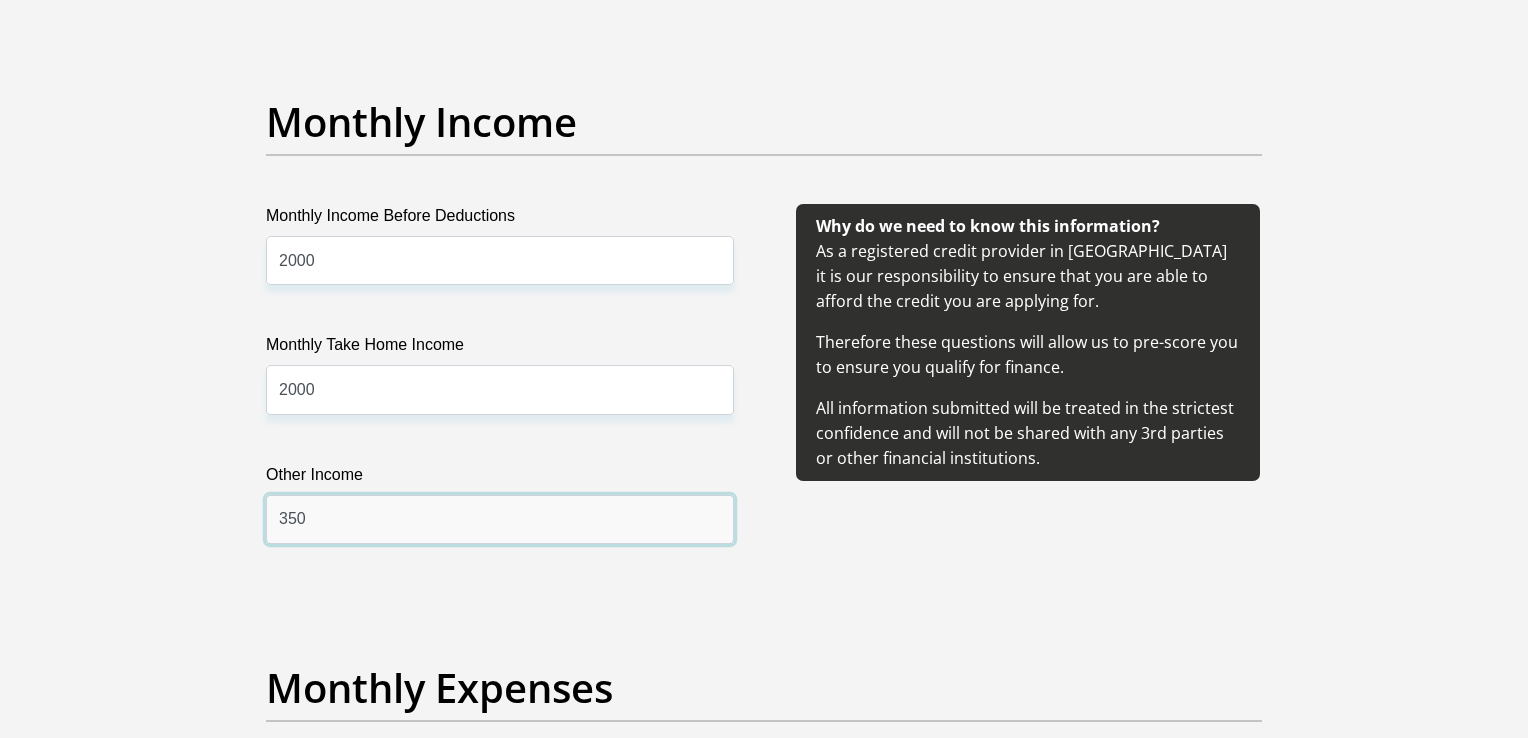 click on "350" at bounding box center (500, 519) 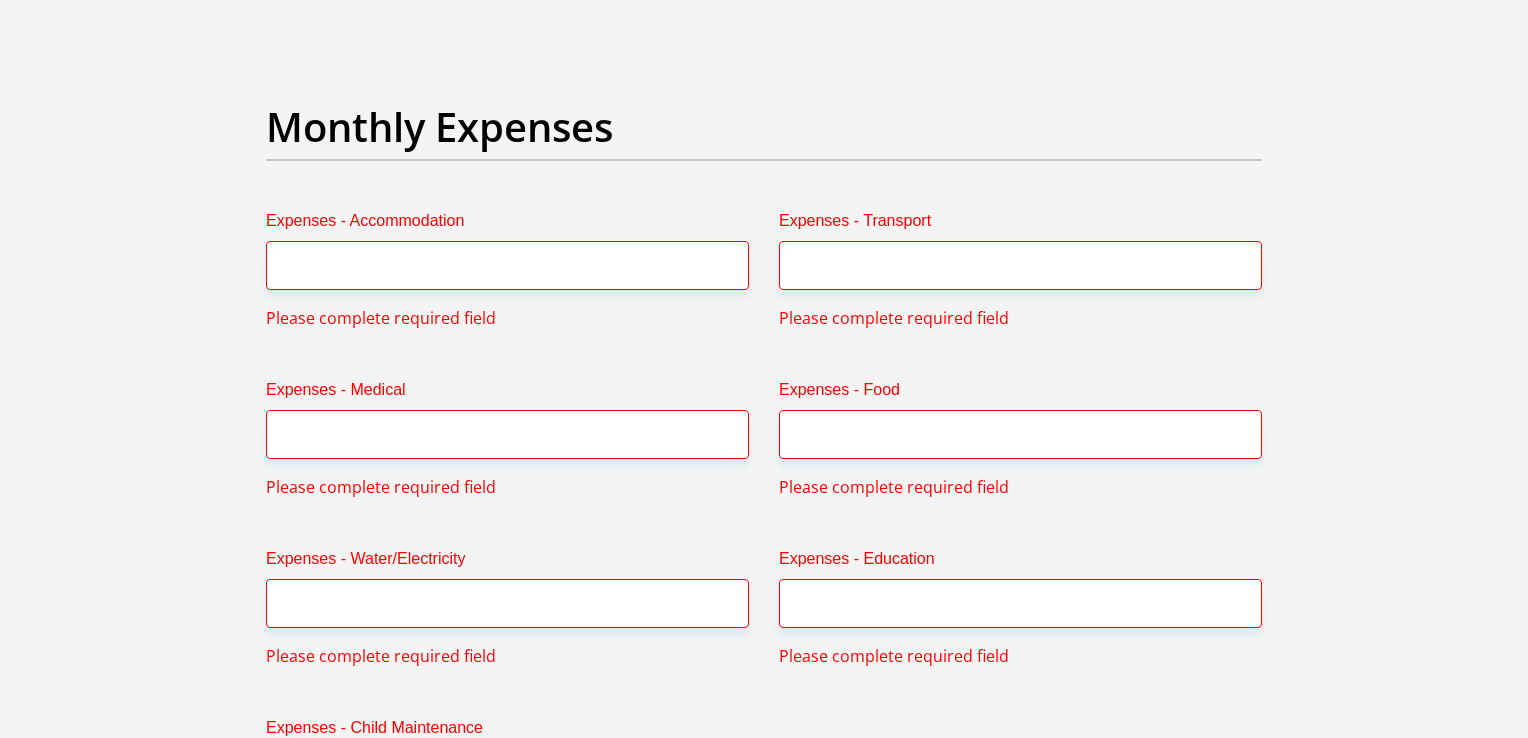 scroll, scrollTop: 2807, scrollLeft: 0, axis: vertical 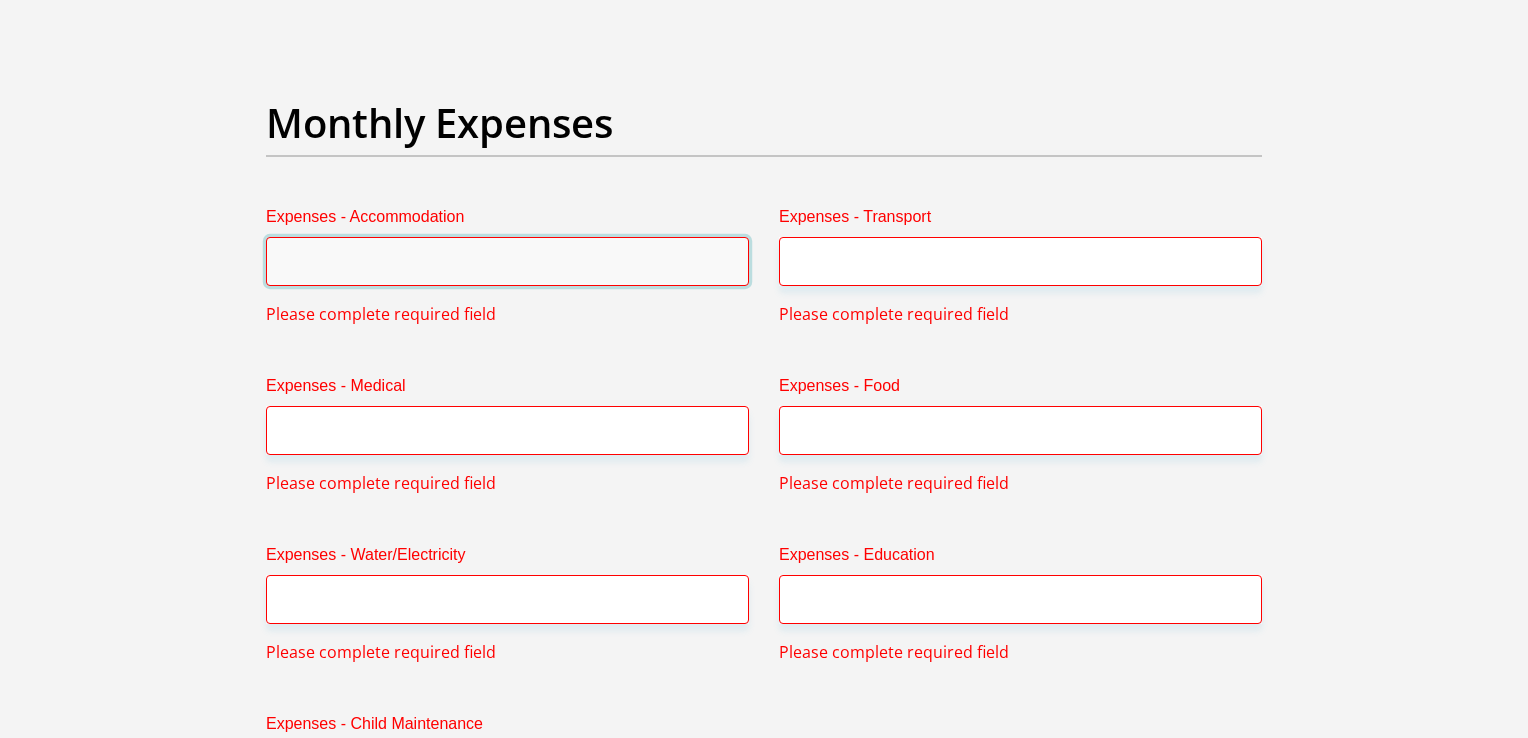 click on "Expenses - Accommodation" at bounding box center [507, 261] 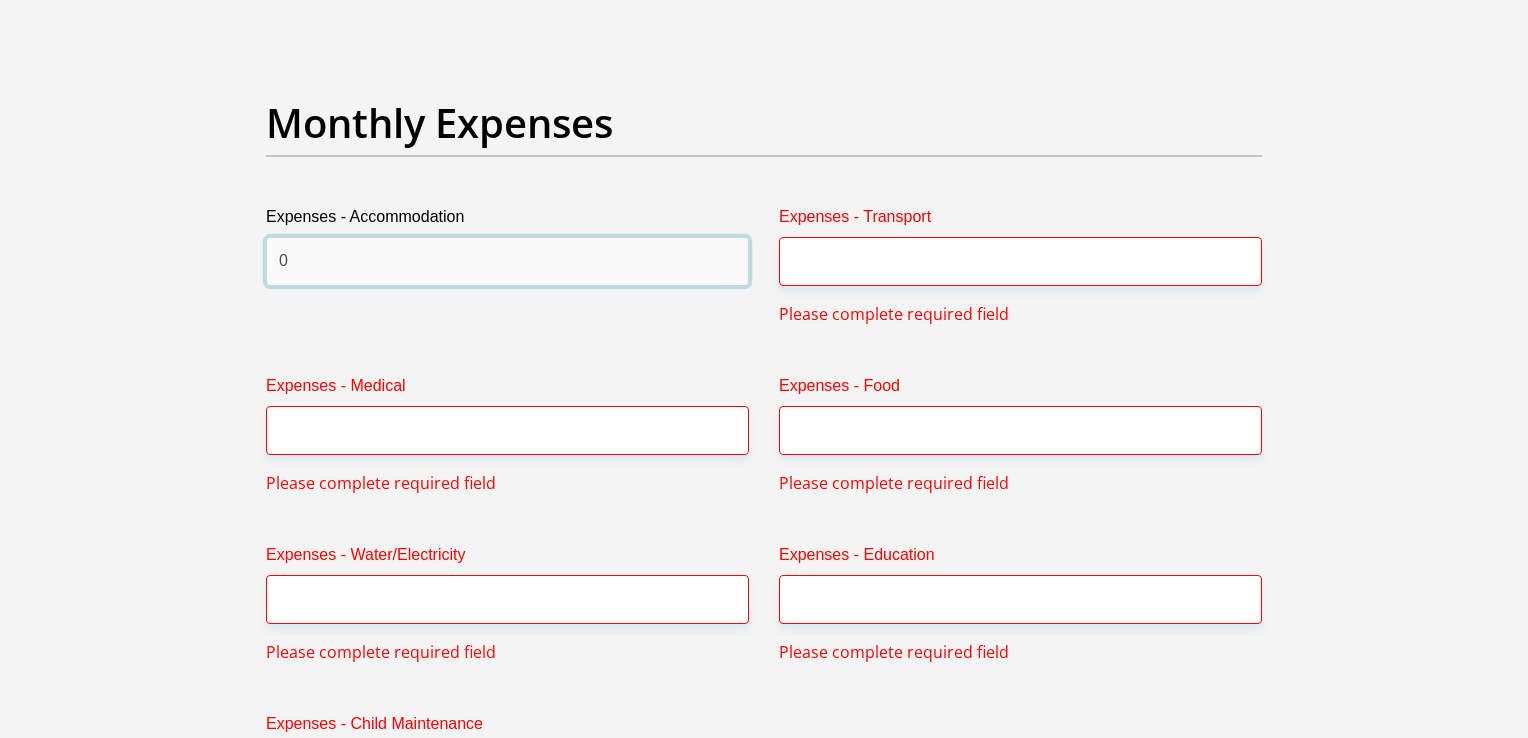 type on "0" 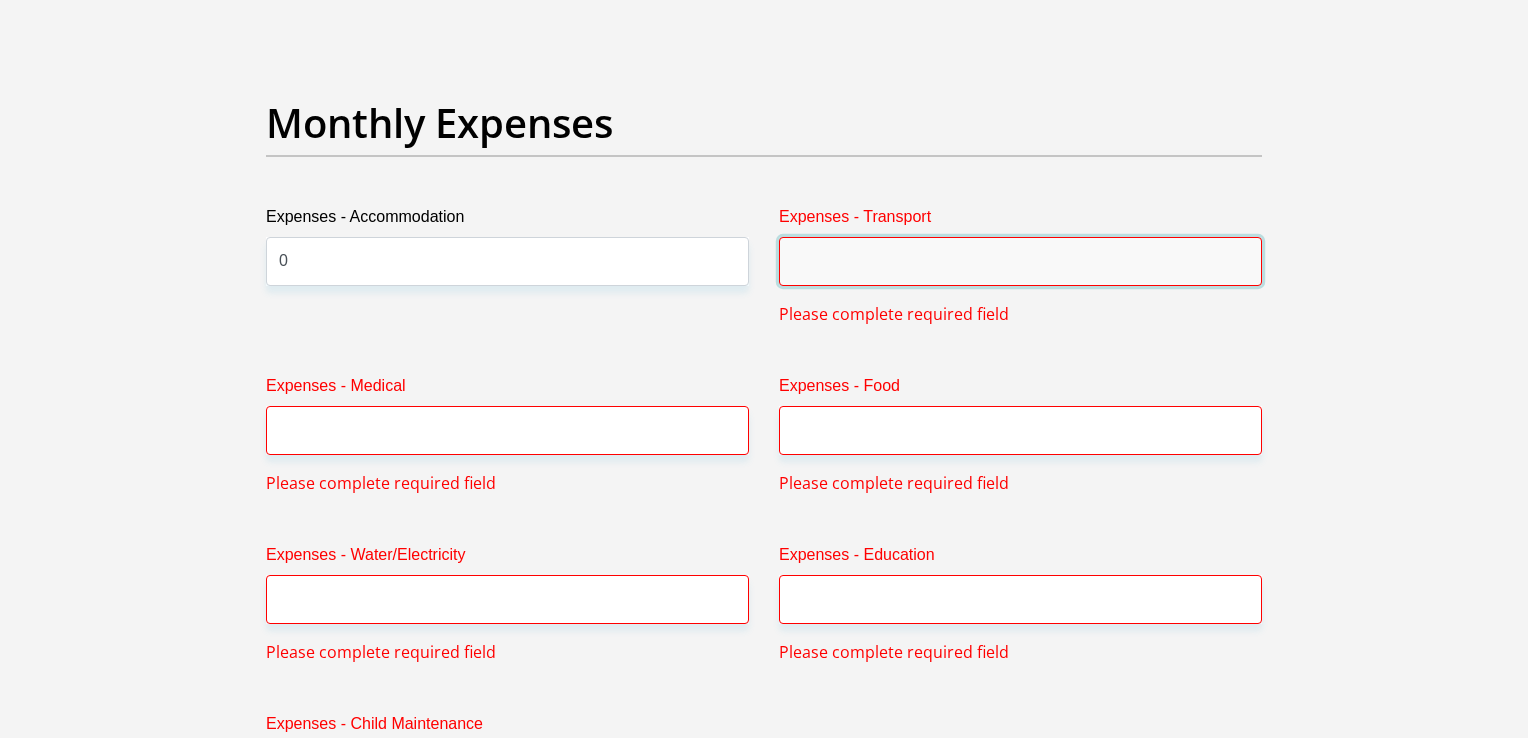 click on "Expenses - Transport" at bounding box center (1020, 261) 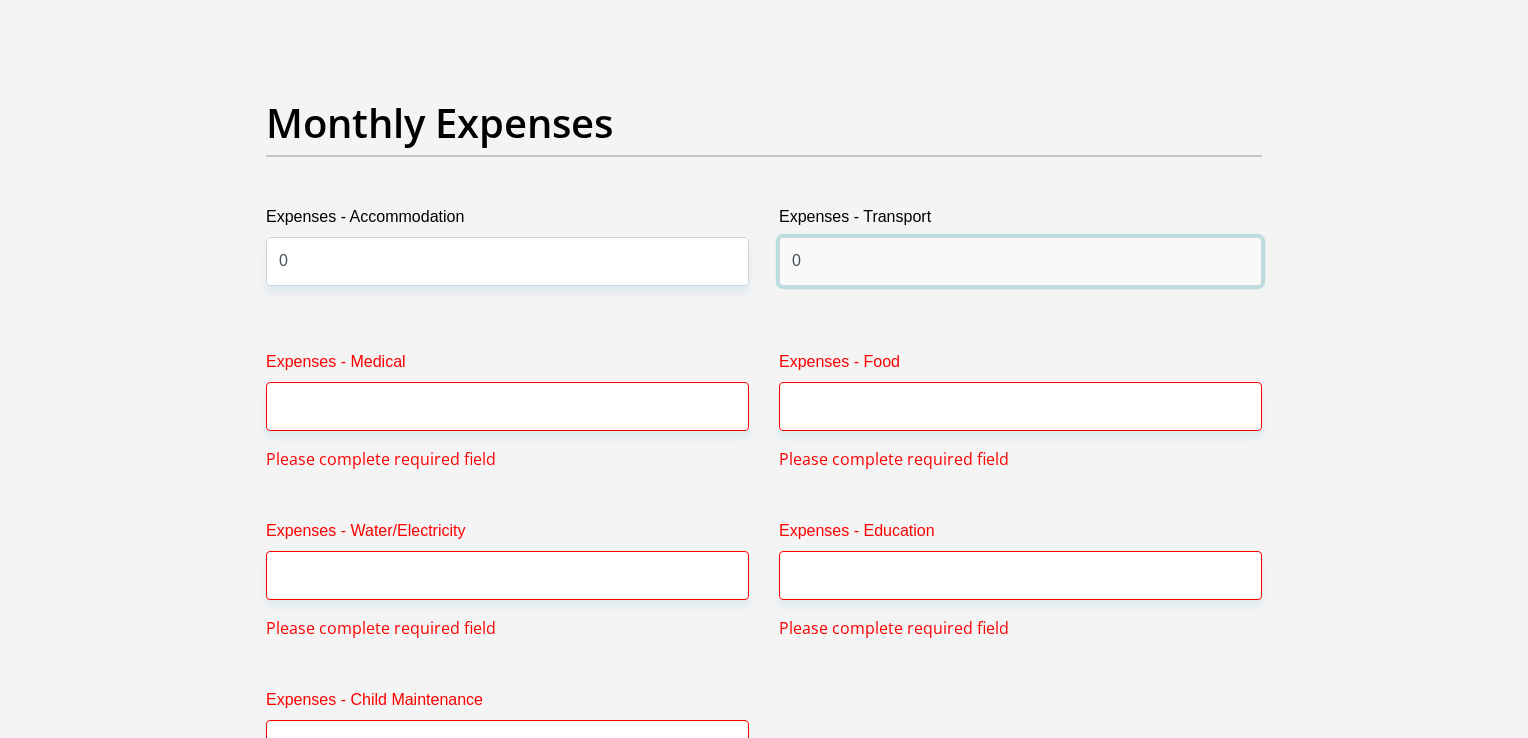 type on "0" 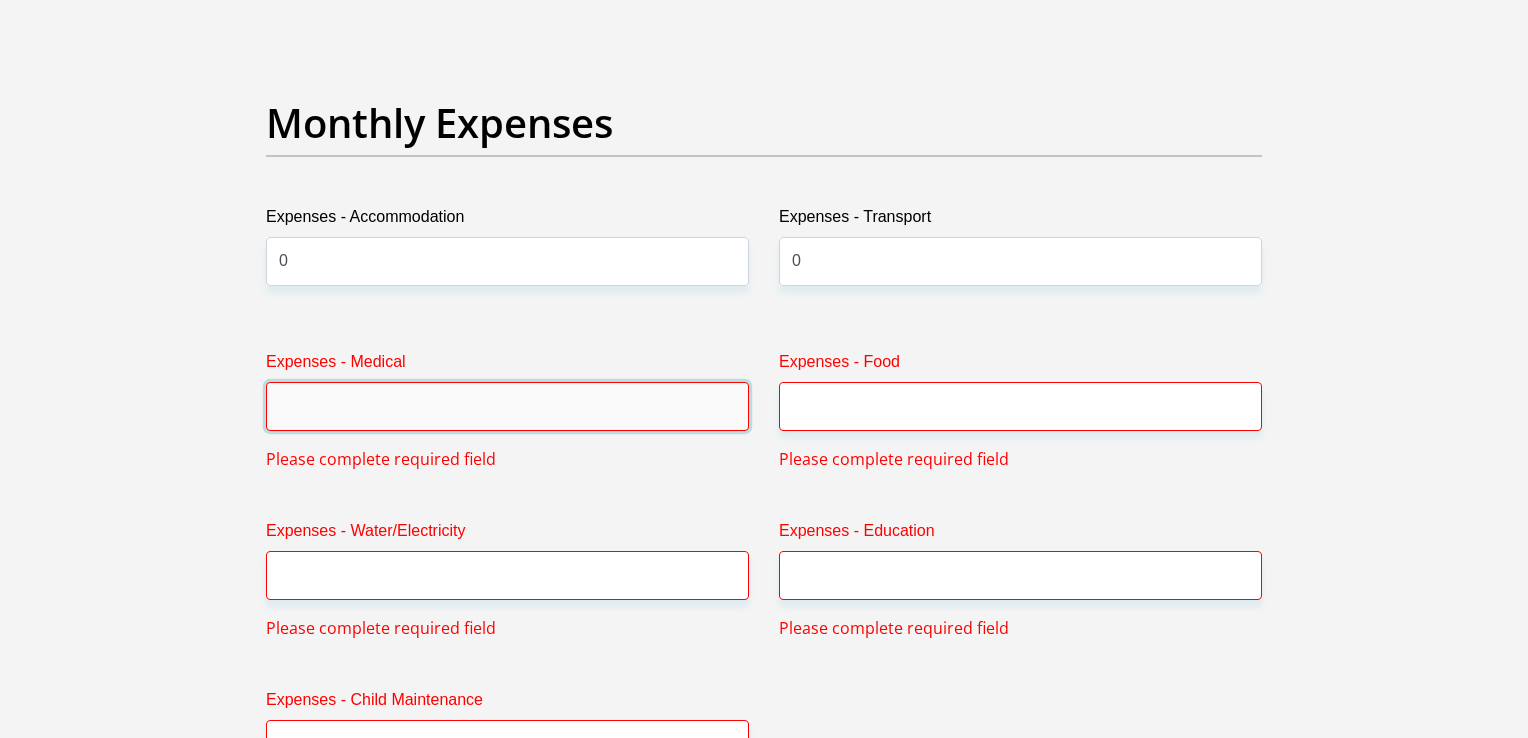 click on "Expenses - Medical" at bounding box center (507, 406) 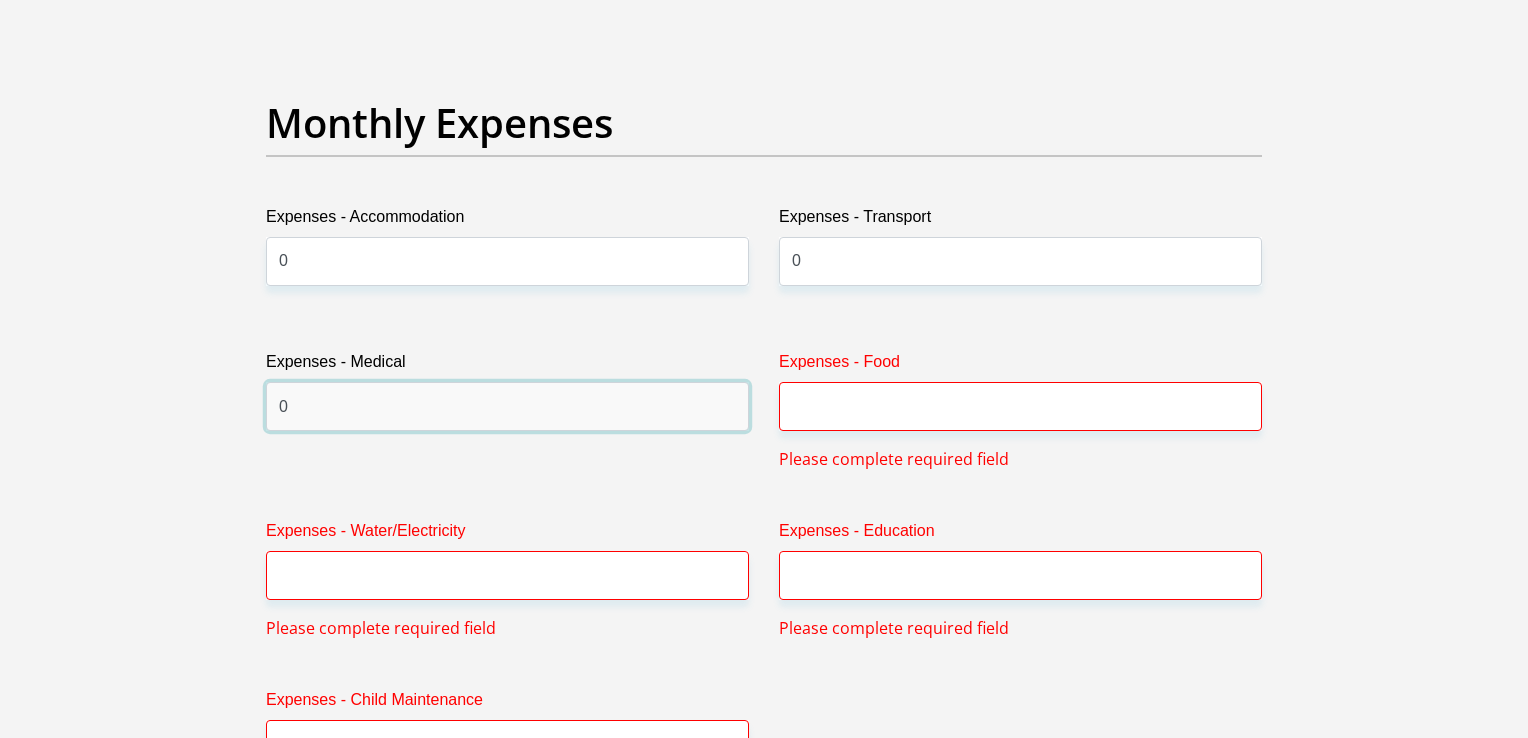 type on "0" 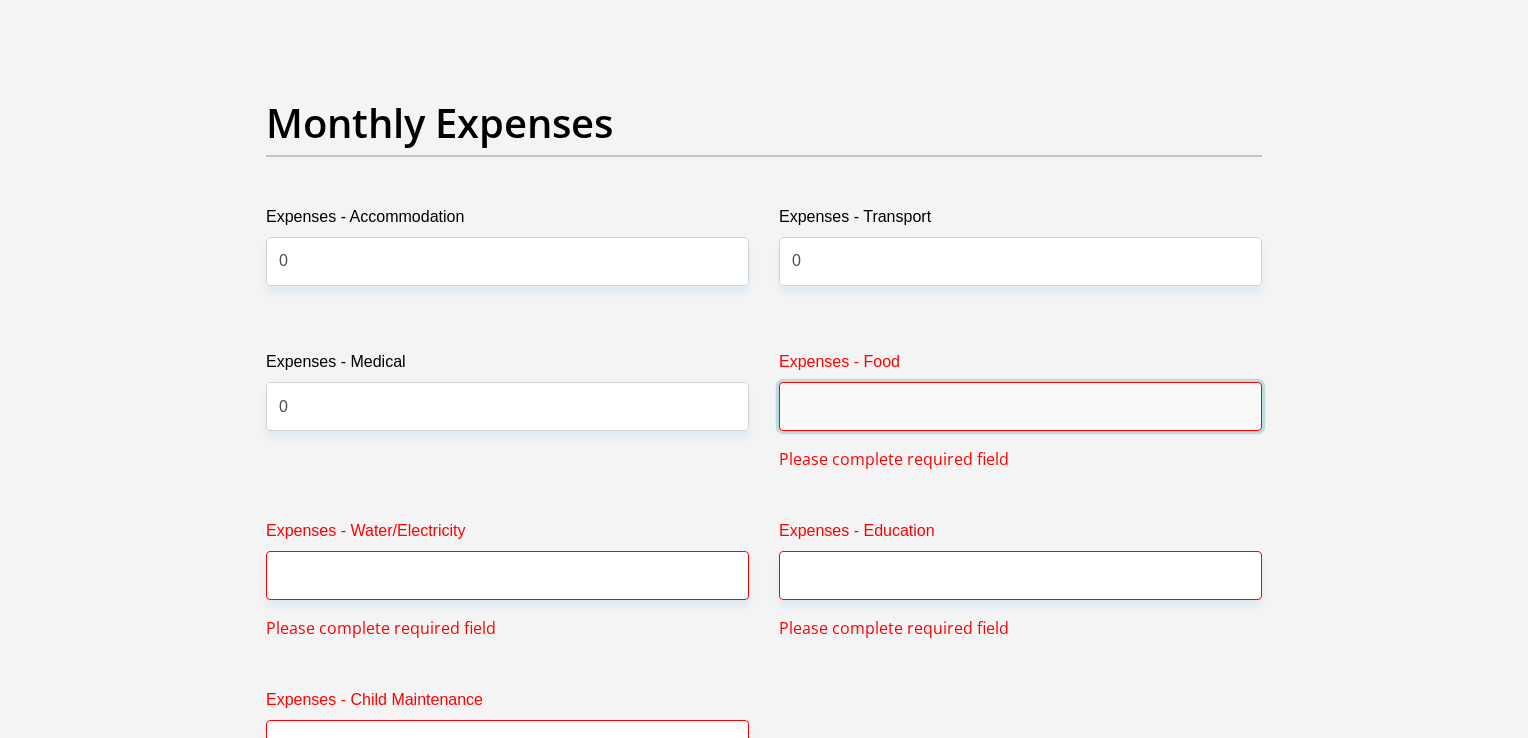 click on "Expenses - Food" at bounding box center (1020, 406) 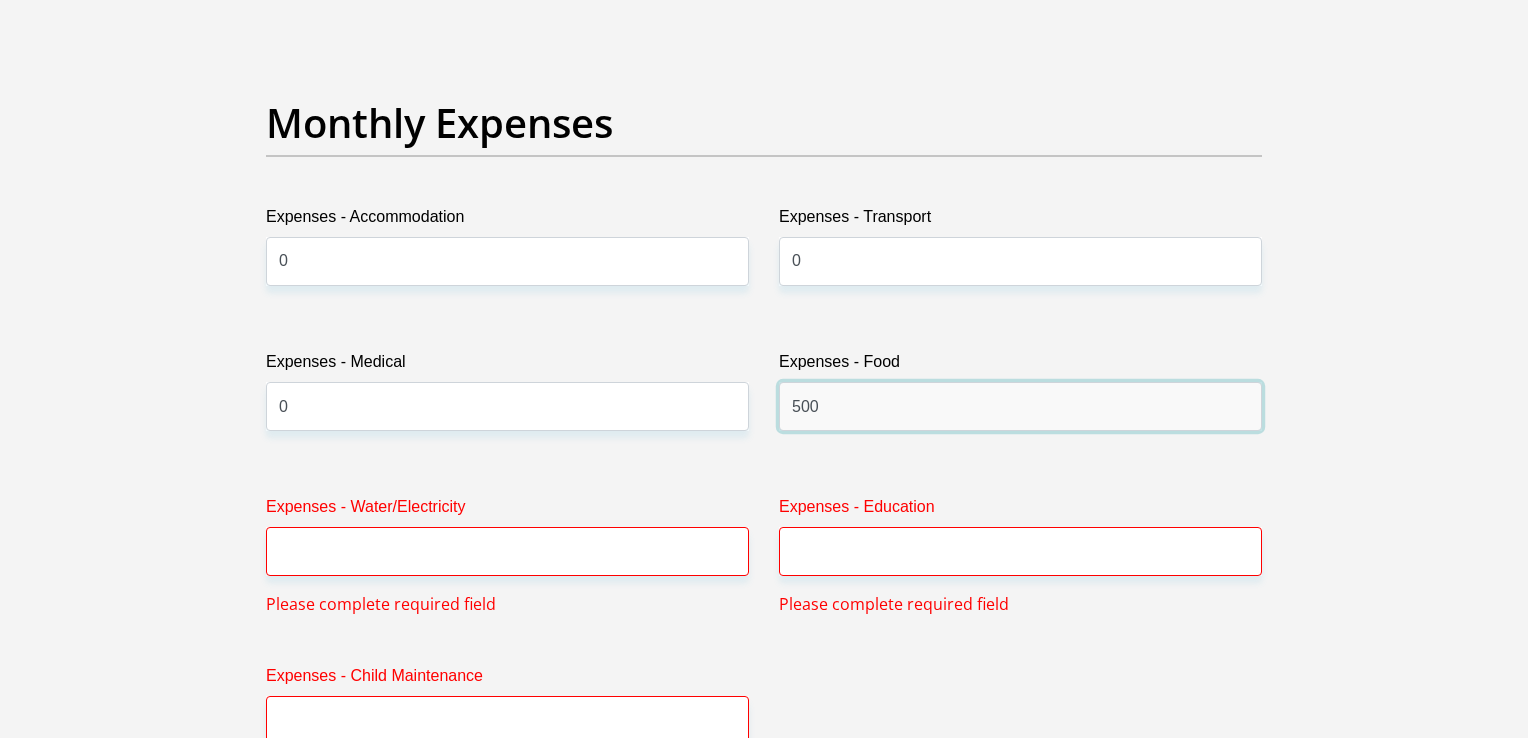 type on "500" 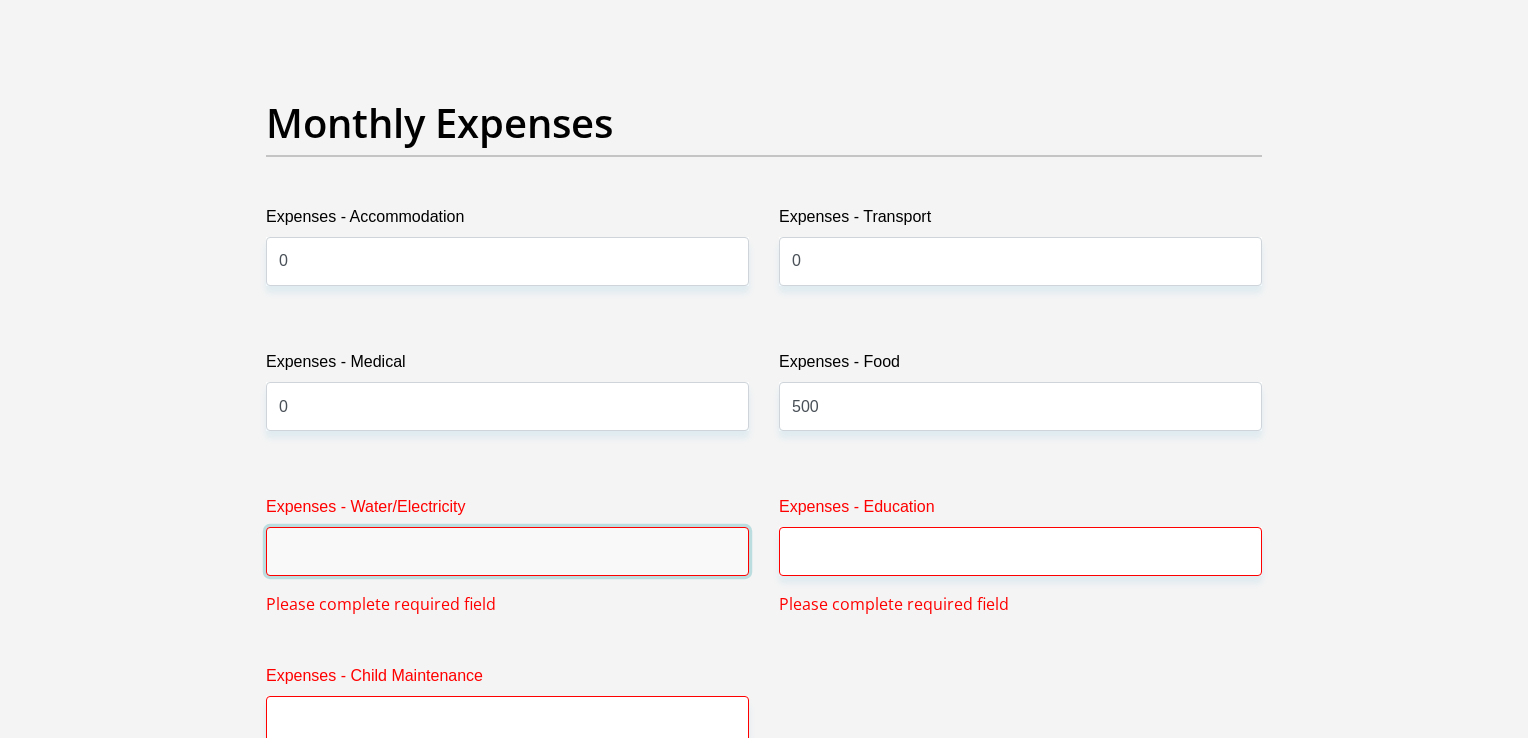 click on "Expenses - Water/Electricity" at bounding box center [507, 551] 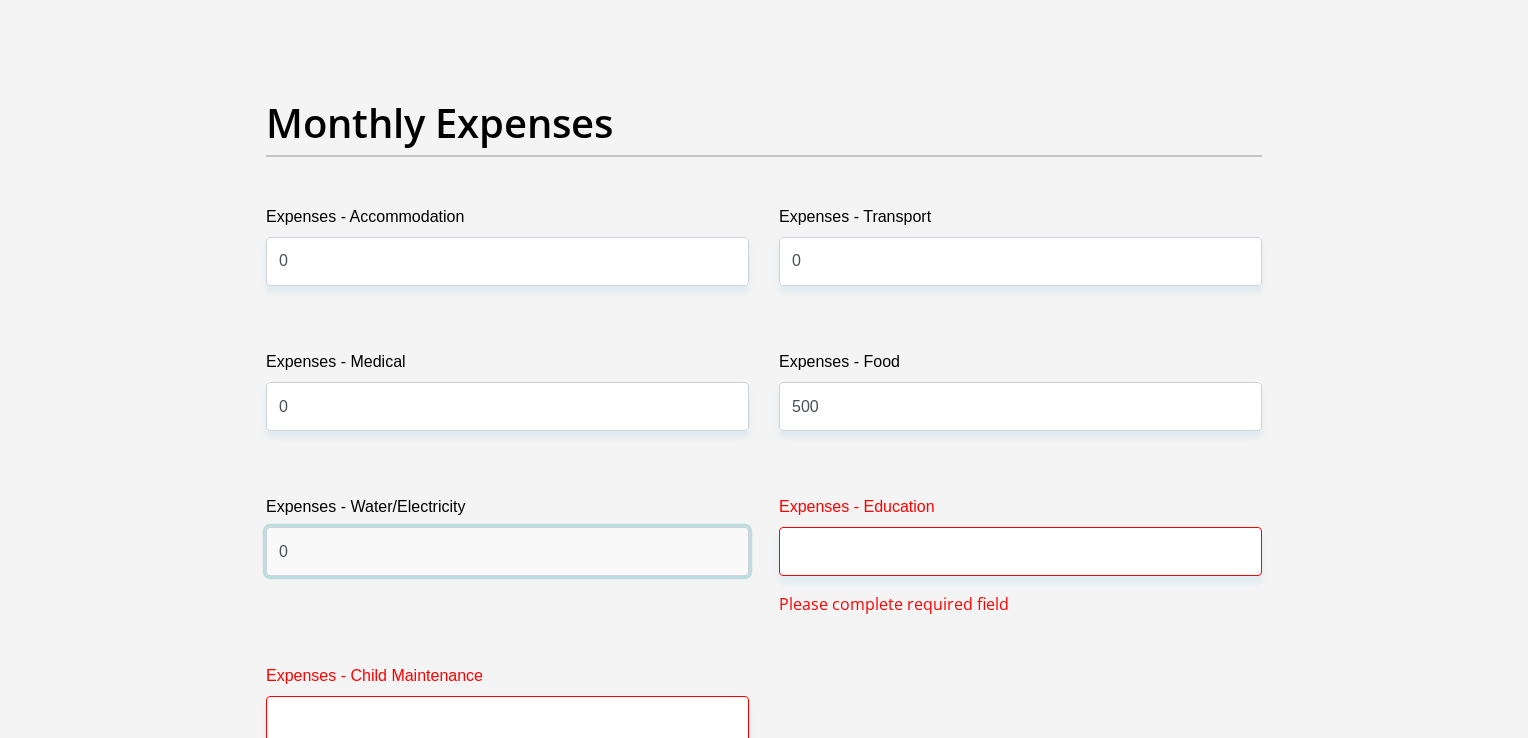 type on "0" 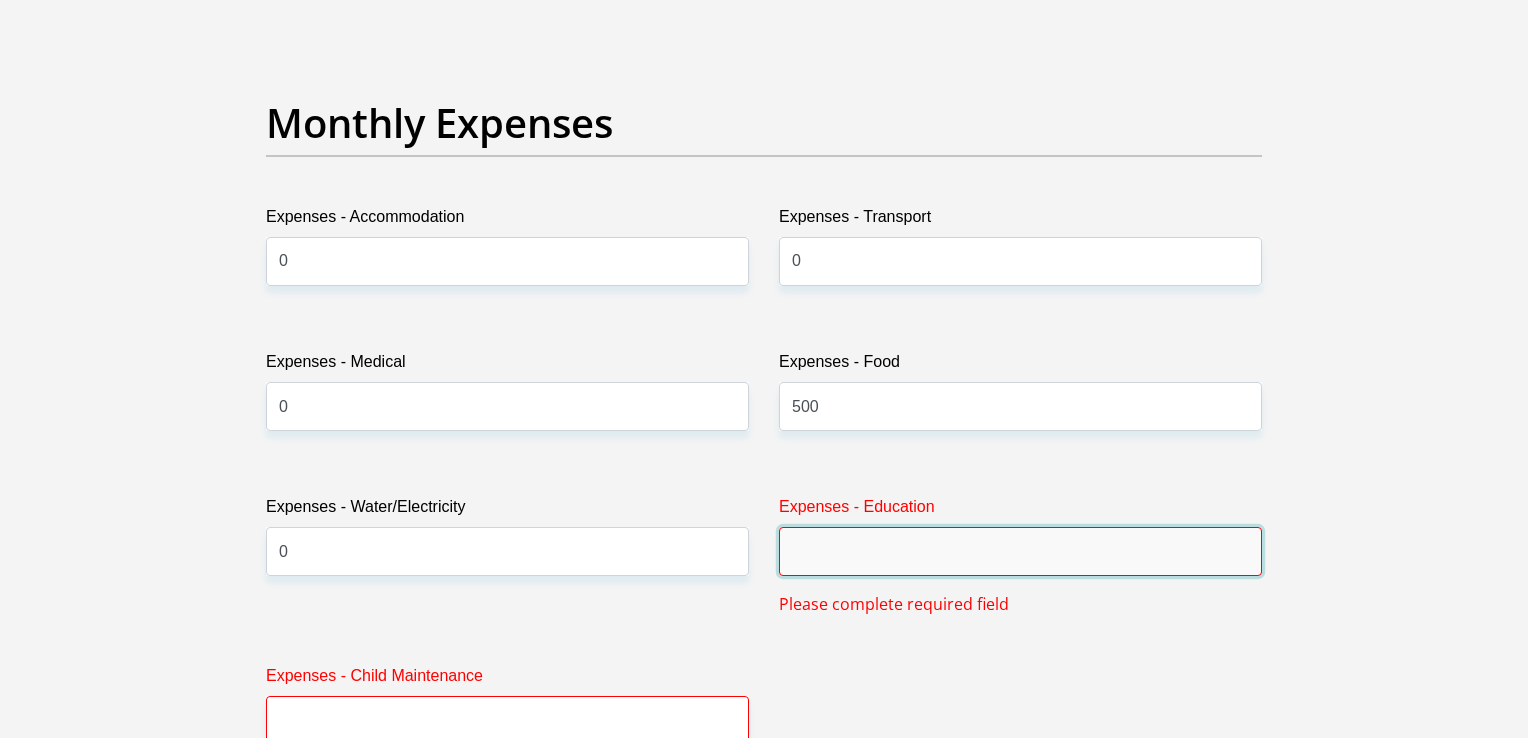 click on "Expenses - Education" at bounding box center [1020, 551] 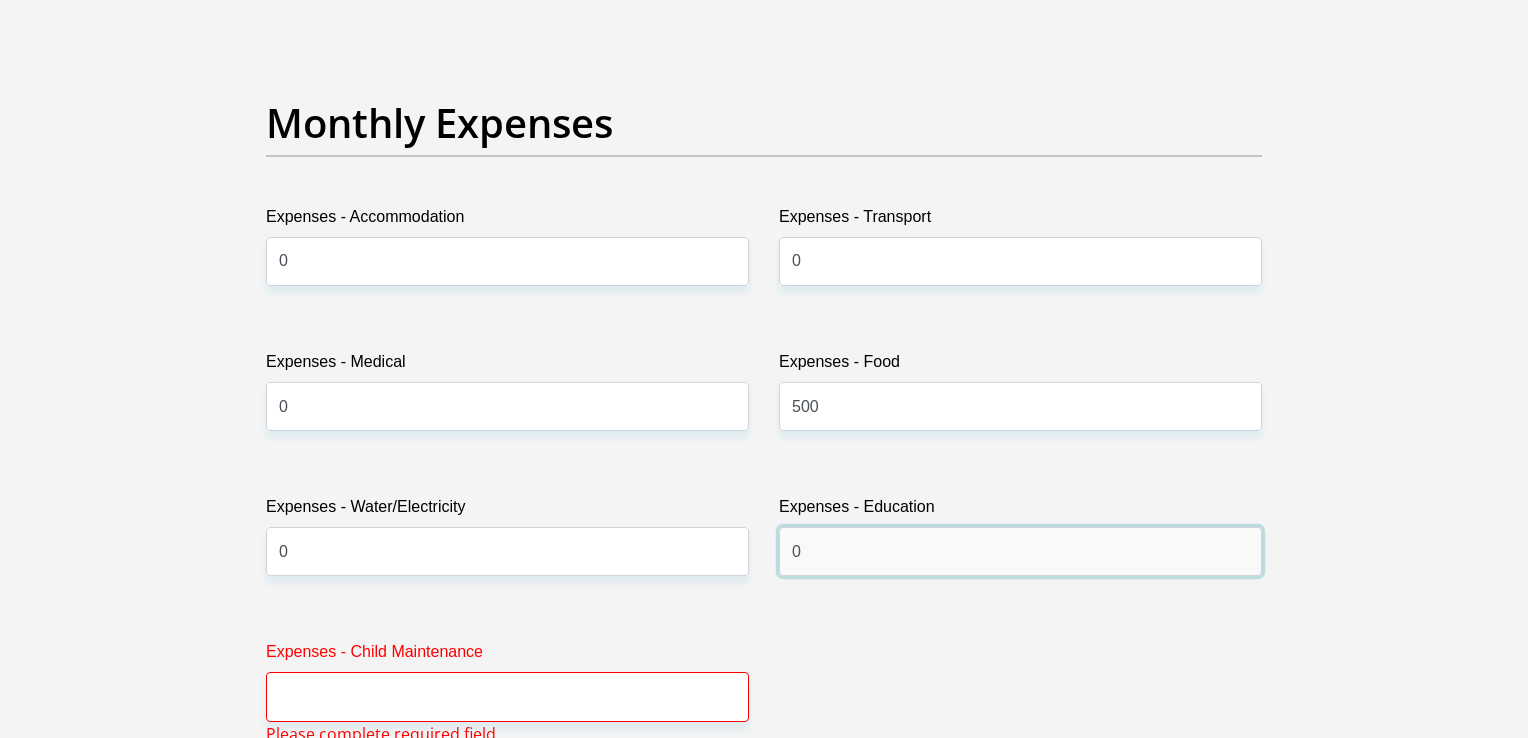 type on "0" 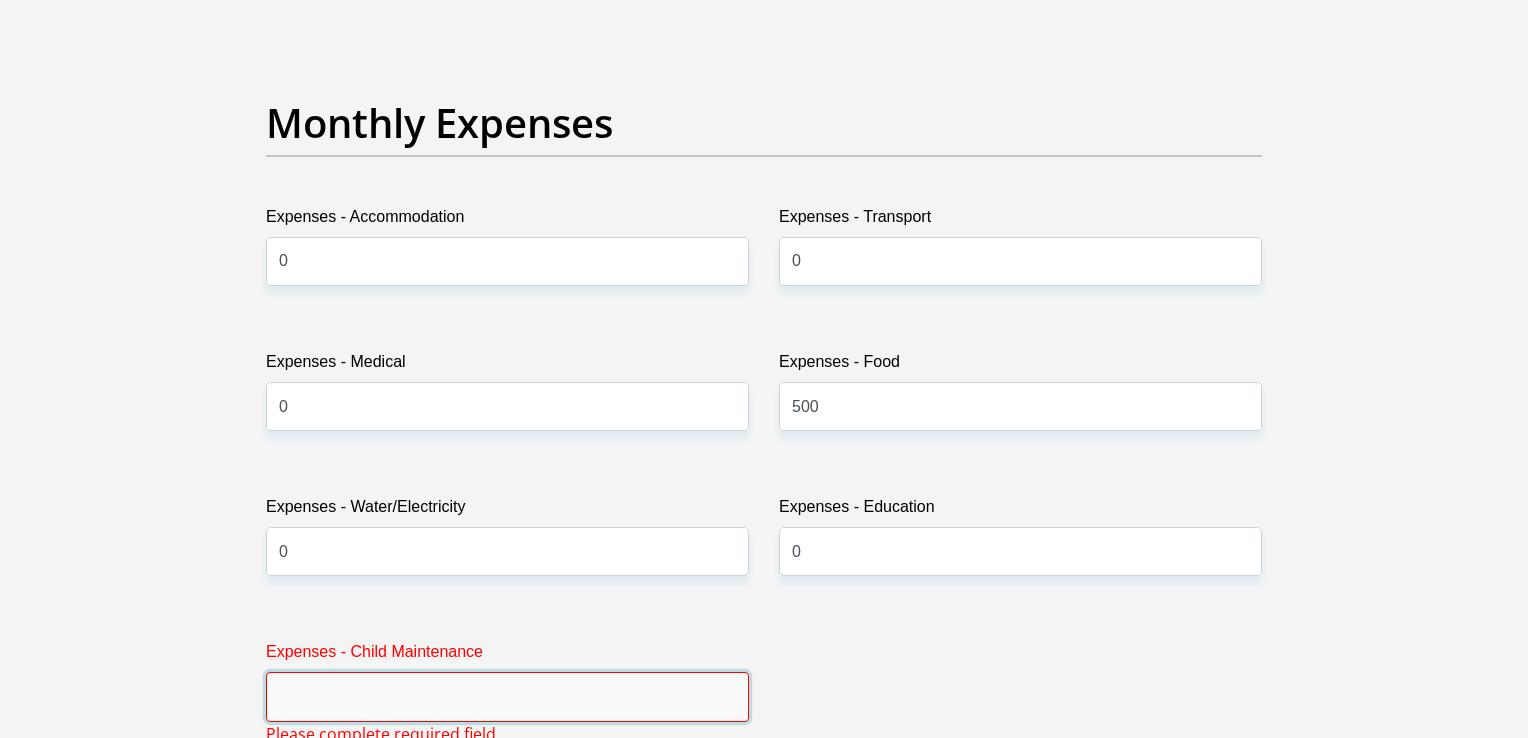 click on "Expenses - Child Maintenance" at bounding box center [507, 696] 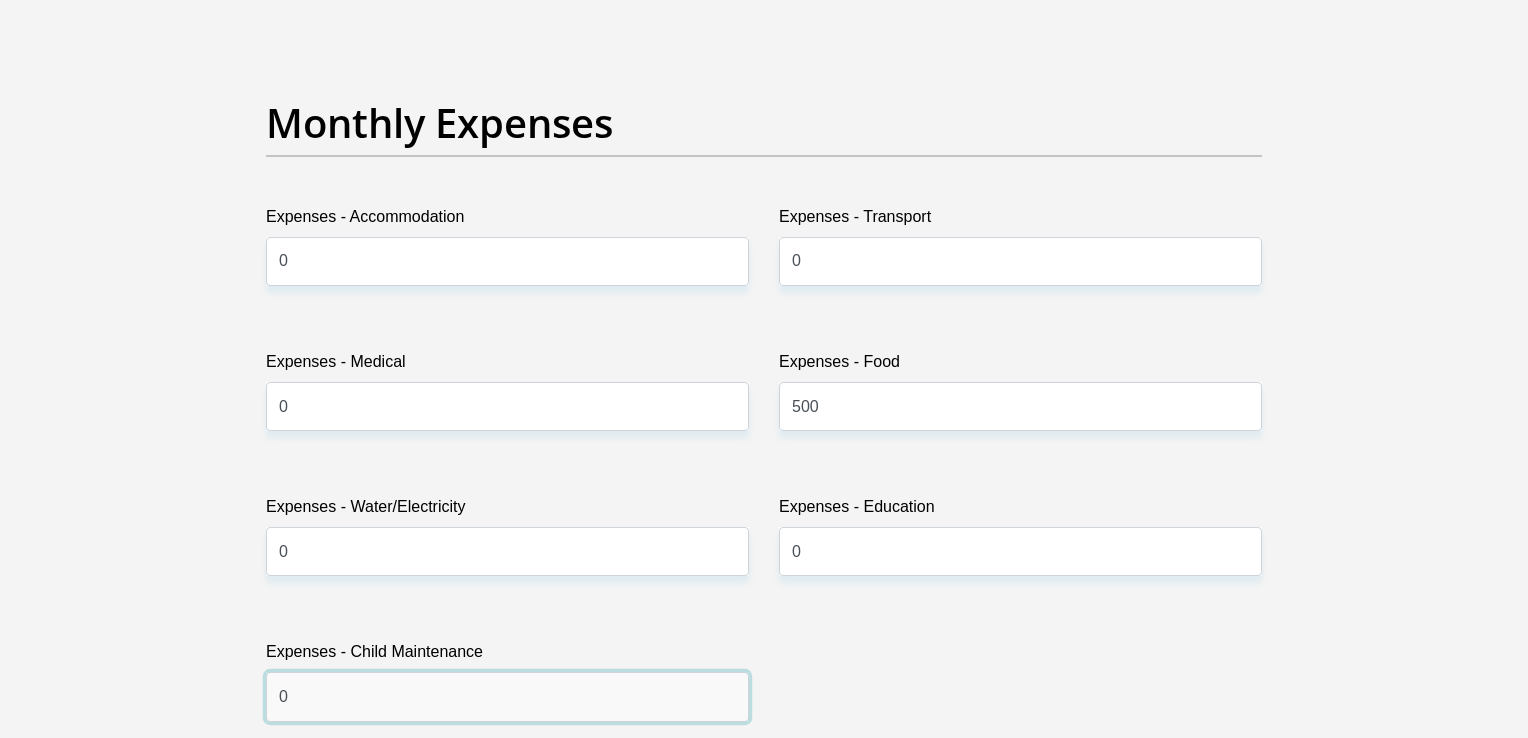 type on "0" 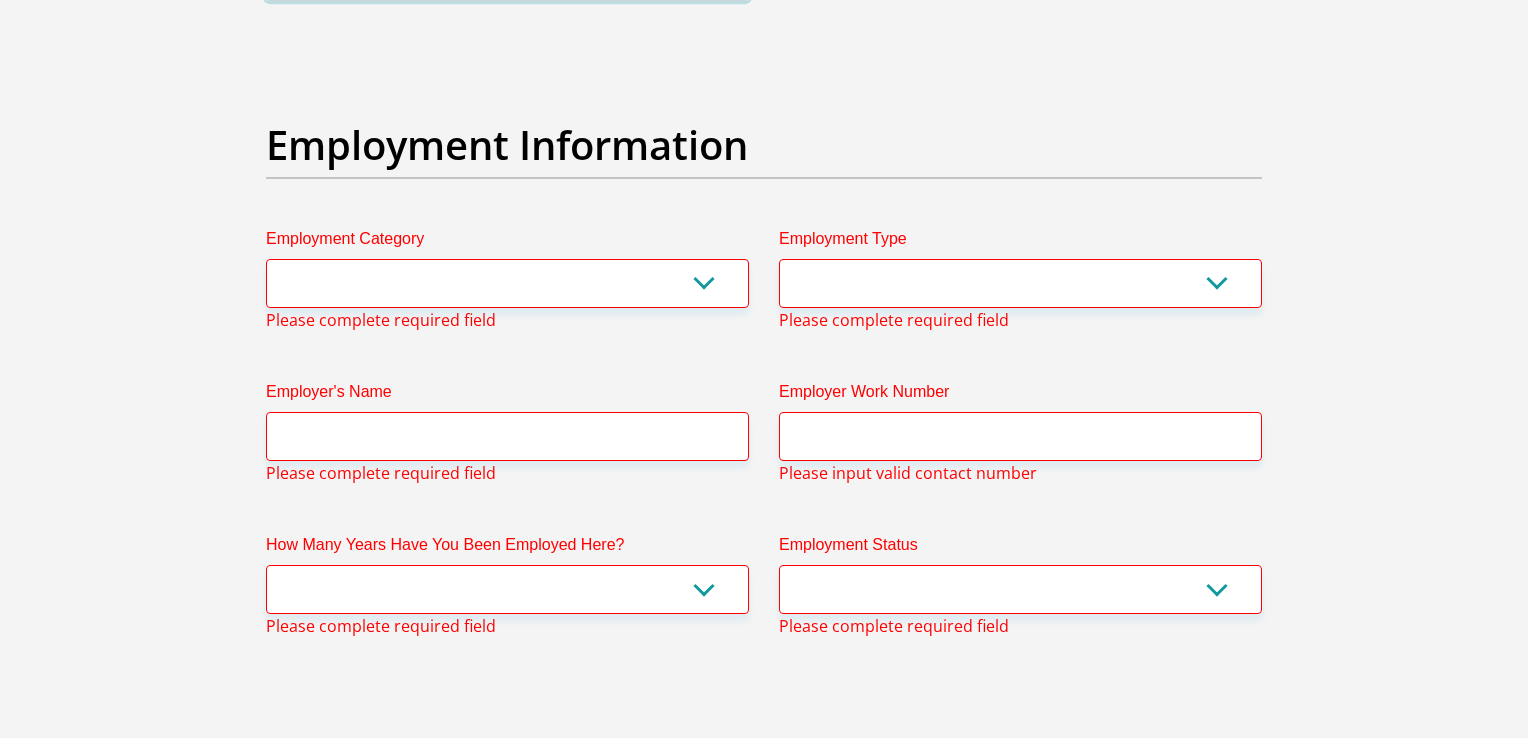 scroll, scrollTop: 3533, scrollLeft: 0, axis: vertical 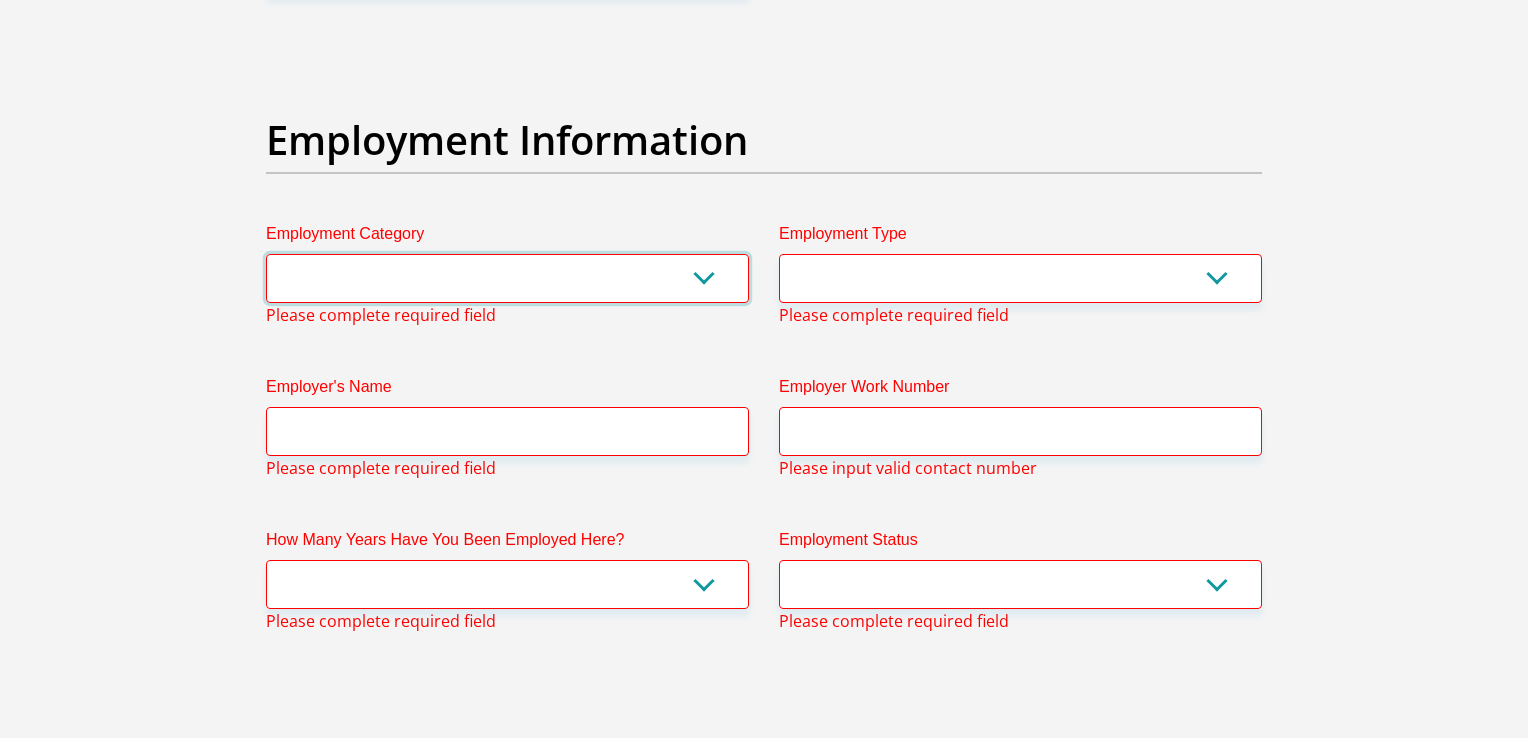 click on "AGRICULTURE
ALCOHOL & TOBACCO
CONSTRUCTION MATERIALS
METALLURGY
EQUIPMENT FOR RENEWABLE ENERGY
SPECIALIZED CONTRACTORS
CAR
GAMING (INCL. INTERNET
OTHER WHOLESALE
UNLICENSED PHARMACEUTICALS
CURRENCY EXCHANGE HOUSES
OTHER FINANCIAL INSTITUTIONS & INSURANCE
REAL ESTATE AGENTS
OIL & GAS
OTHER MATERIALS (E.G. IRON ORE)
PRECIOUS STONES & PRECIOUS METALS
POLITICAL ORGANIZATIONS
RELIGIOUS ORGANIZATIONS(NOT SECTS)
ACTI. HAVING BUSINESS DEAL WITH PUBLIC ADMINISTRATION
LAUNDROMATS" at bounding box center (507, 278) 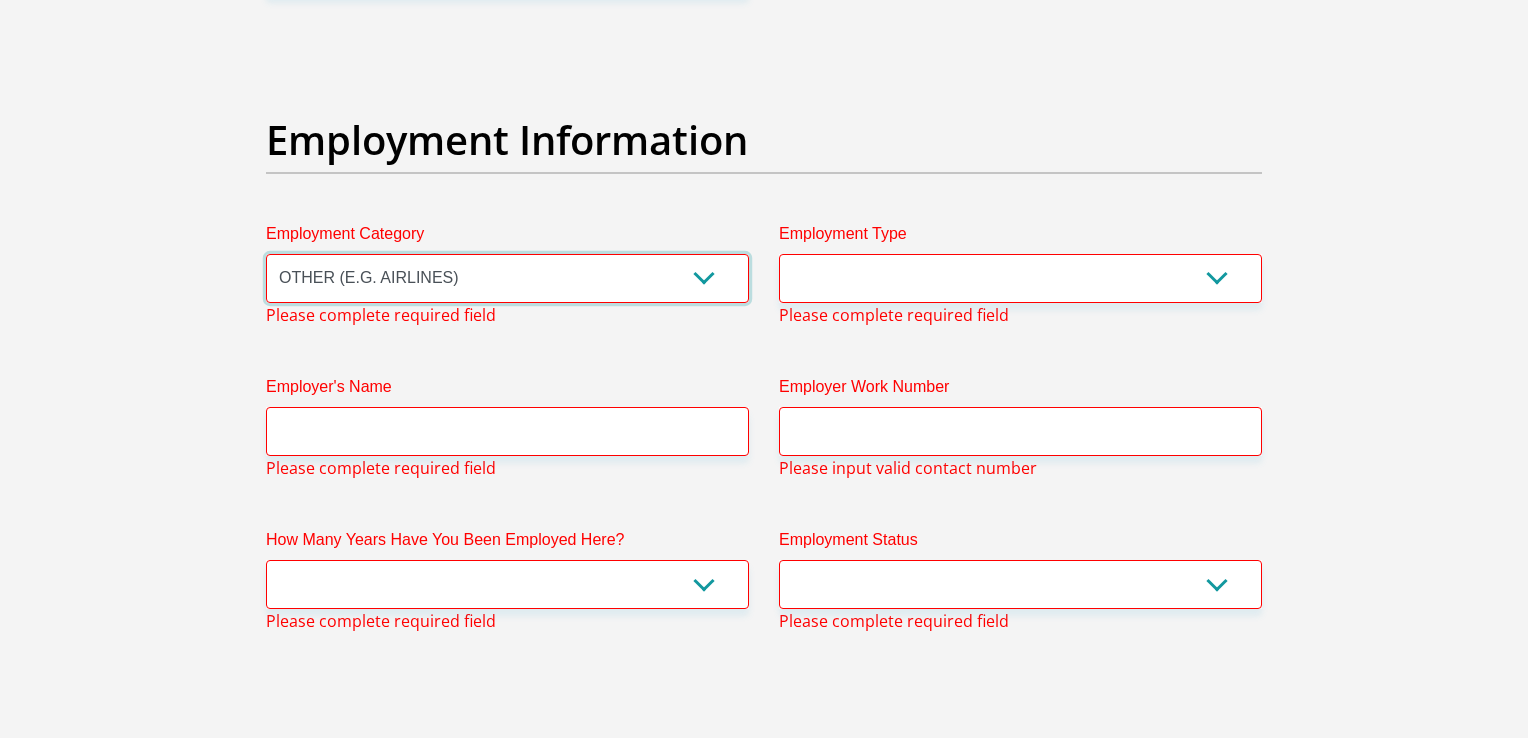 click on "AGRICULTURE
ALCOHOL & TOBACCO
CONSTRUCTION MATERIALS
METALLURGY
EQUIPMENT FOR RENEWABLE ENERGY
SPECIALIZED CONTRACTORS
CAR
GAMING (INCL. INTERNET
OTHER WHOLESALE
UNLICENSED PHARMACEUTICALS
CURRENCY EXCHANGE HOUSES
OTHER FINANCIAL INSTITUTIONS & INSURANCE
REAL ESTATE AGENTS
OIL & GAS
OTHER MATERIALS (E.G. IRON ORE)
PRECIOUS STONES & PRECIOUS METALS
POLITICAL ORGANIZATIONS
RELIGIOUS ORGANIZATIONS(NOT SECTS)
ACTI. HAVING BUSINESS DEAL WITH PUBLIC ADMINISTRATION
LAUNDROMATS" at bounding box center [507, 278] 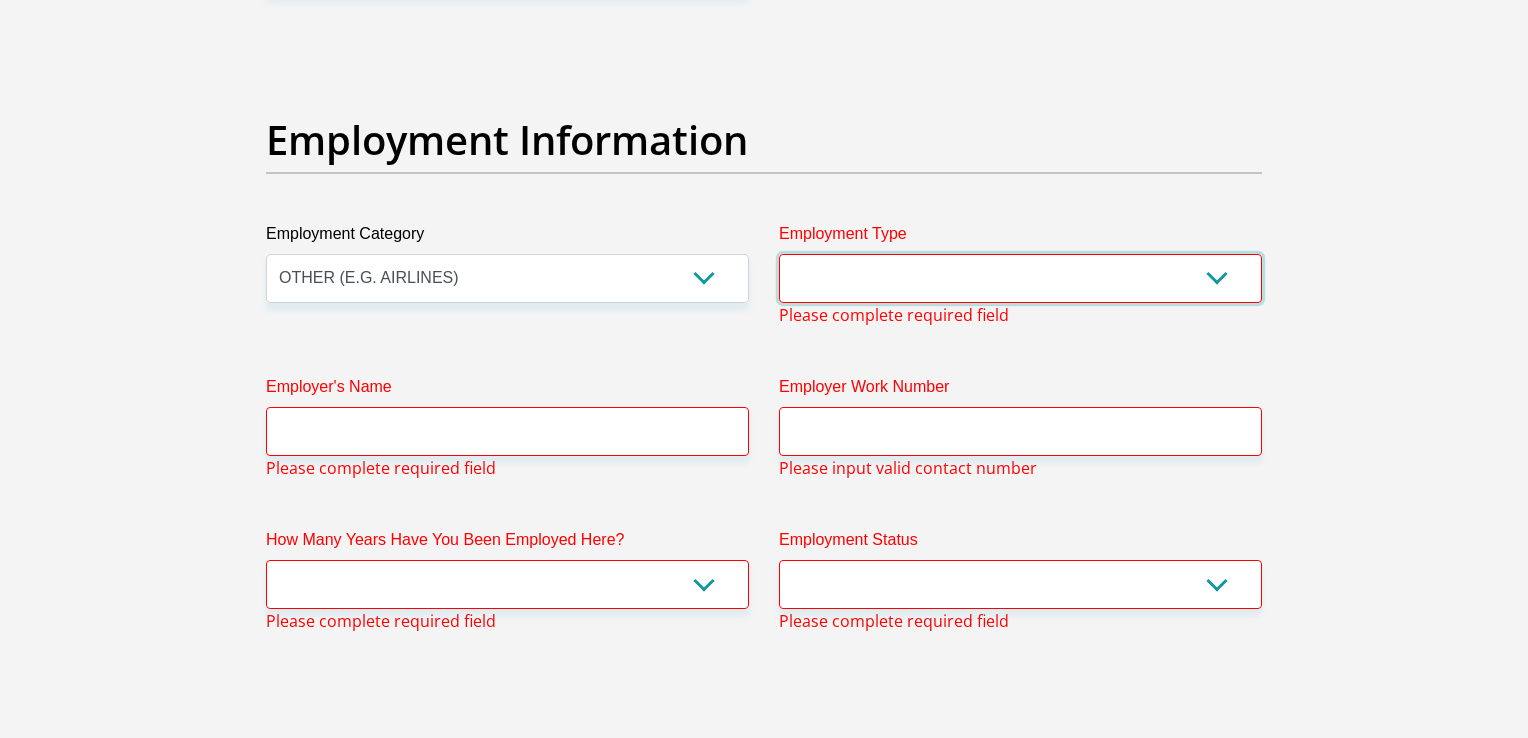 click on "College/Lecturer
Craft Seller
Creative
Driver
Executive
Farmer
Forces - Non Commissioned
Forces - Officer
Hawker
Housewife
Labourer
Licenced Professional
Manager
Miner
Non Licenced Professional
Office Staff/Clerk
Outside Worker
Pensioner
Permanent Teacher
Production/Manufacturing
Sales
Self-Employed
Semi-Professional Worker
Service Industry  Social Worker  Student" at bounding box center (1020, 278) 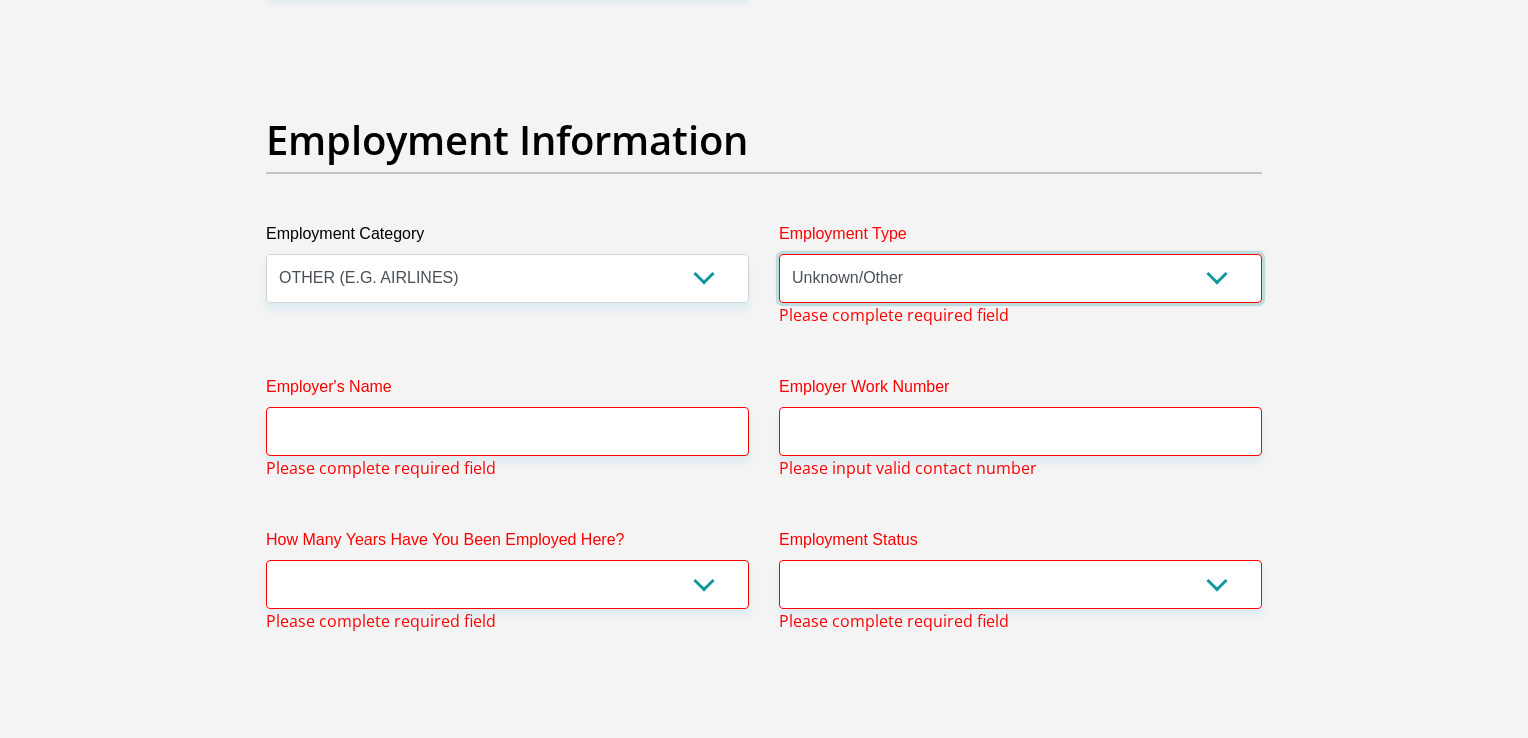 click on "College/Lecturer
Craft Seller
Creative
Driver
Executive
Farmer
Forces - Non Commissioned
Forces - Officer
Hawker
Housewife
Labourer
Licenced Professional
Manager
Miner
Non Licenced Professional
Office Staff/Clerk
Outside Worker
Pensioner
Permanent Teacher
Production/Manufacturing
Sales
Self-Employed
Semi-Professional Worker
Service Industry  Social Worker  Student" at bounding box center (1020, 278) 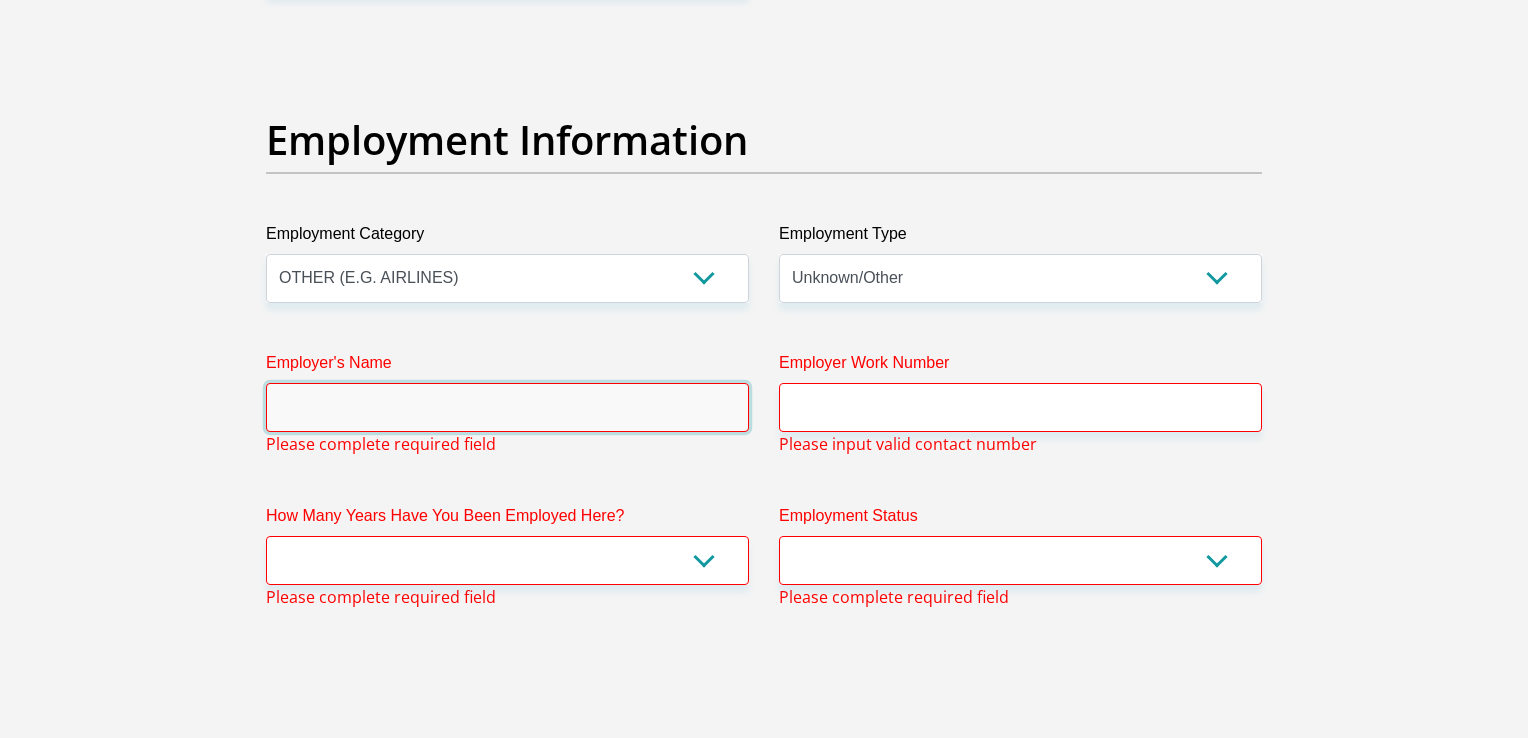 click on "Employer's Name" at bounding box center [507, 407] 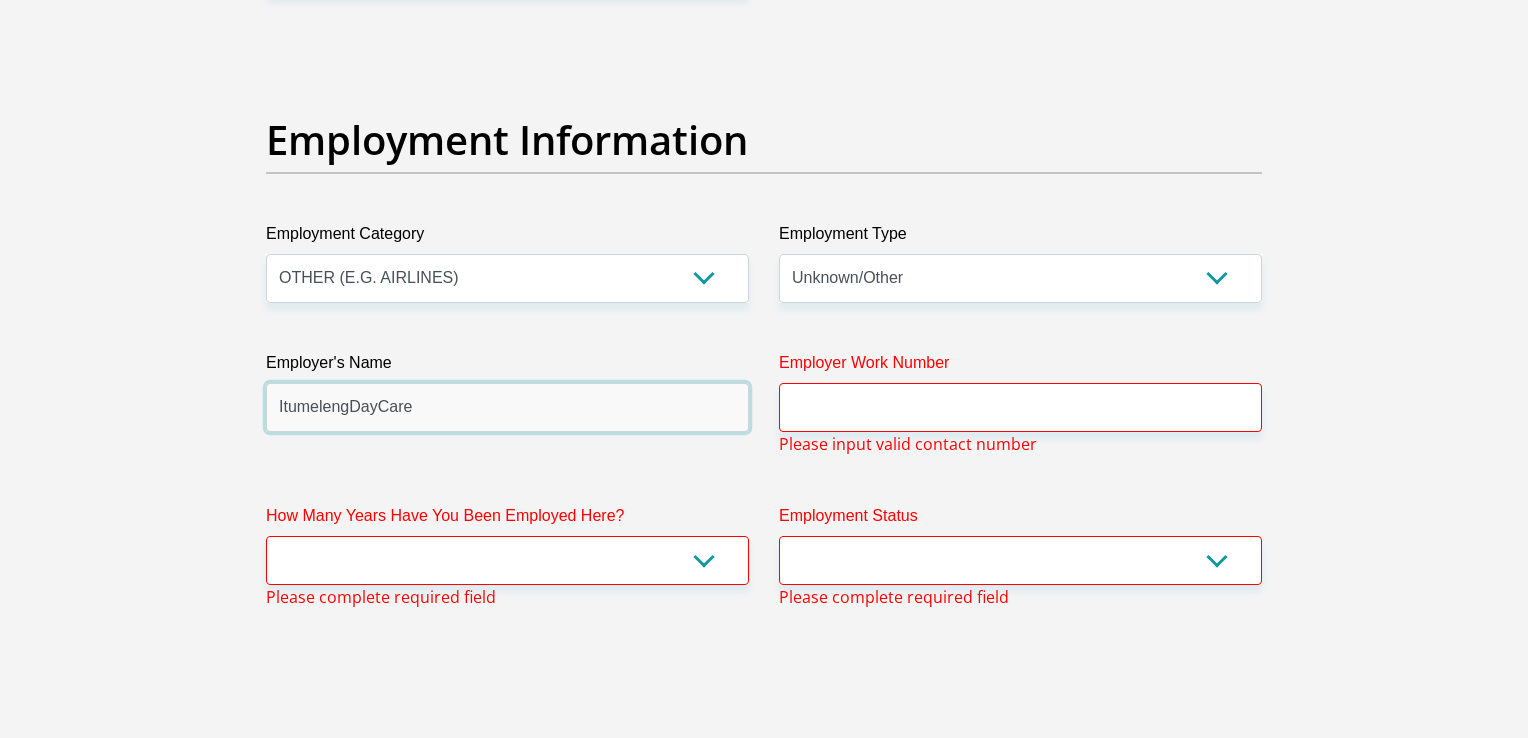 type on "ItumelengDayCare" 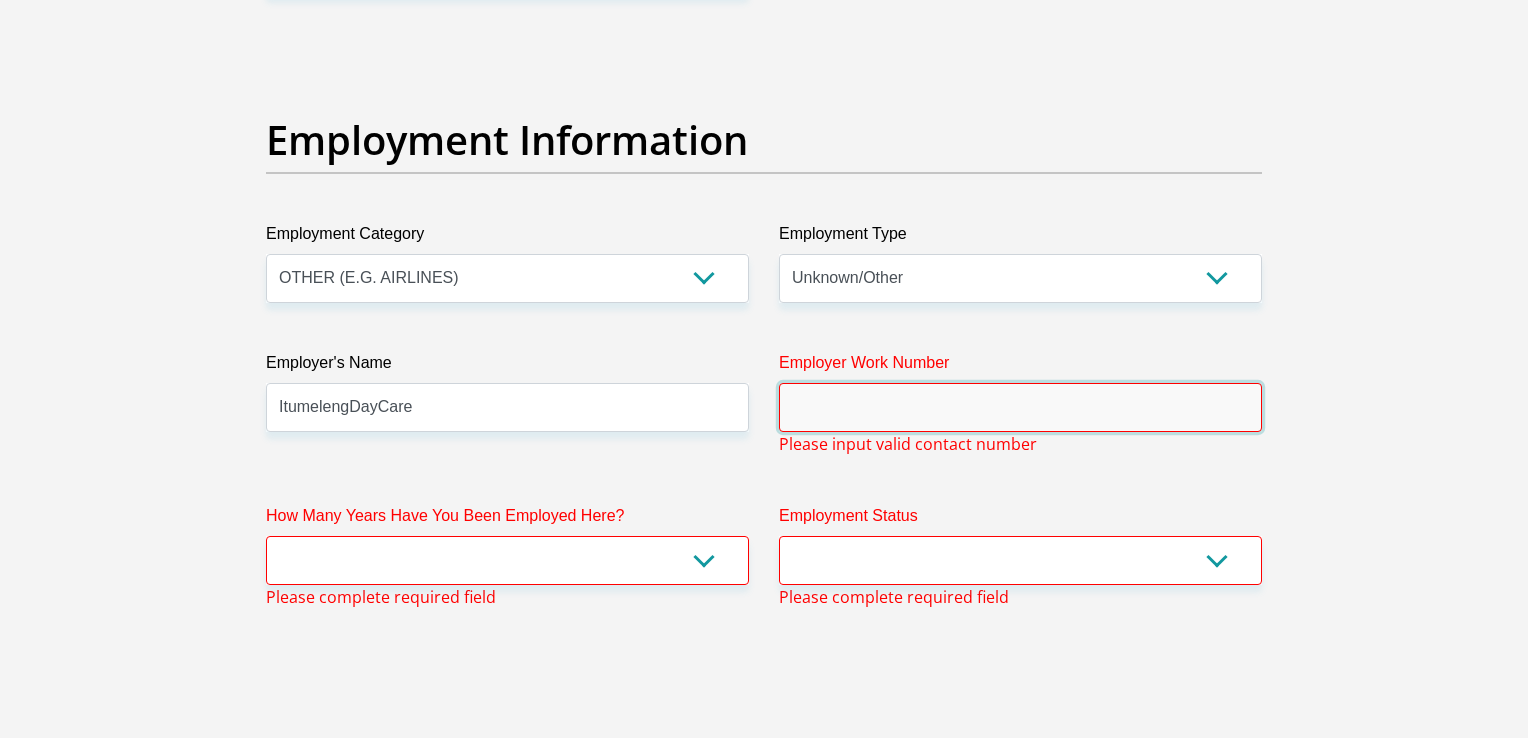 click on "Employer Work Number" at bounding box center [1020, 407] 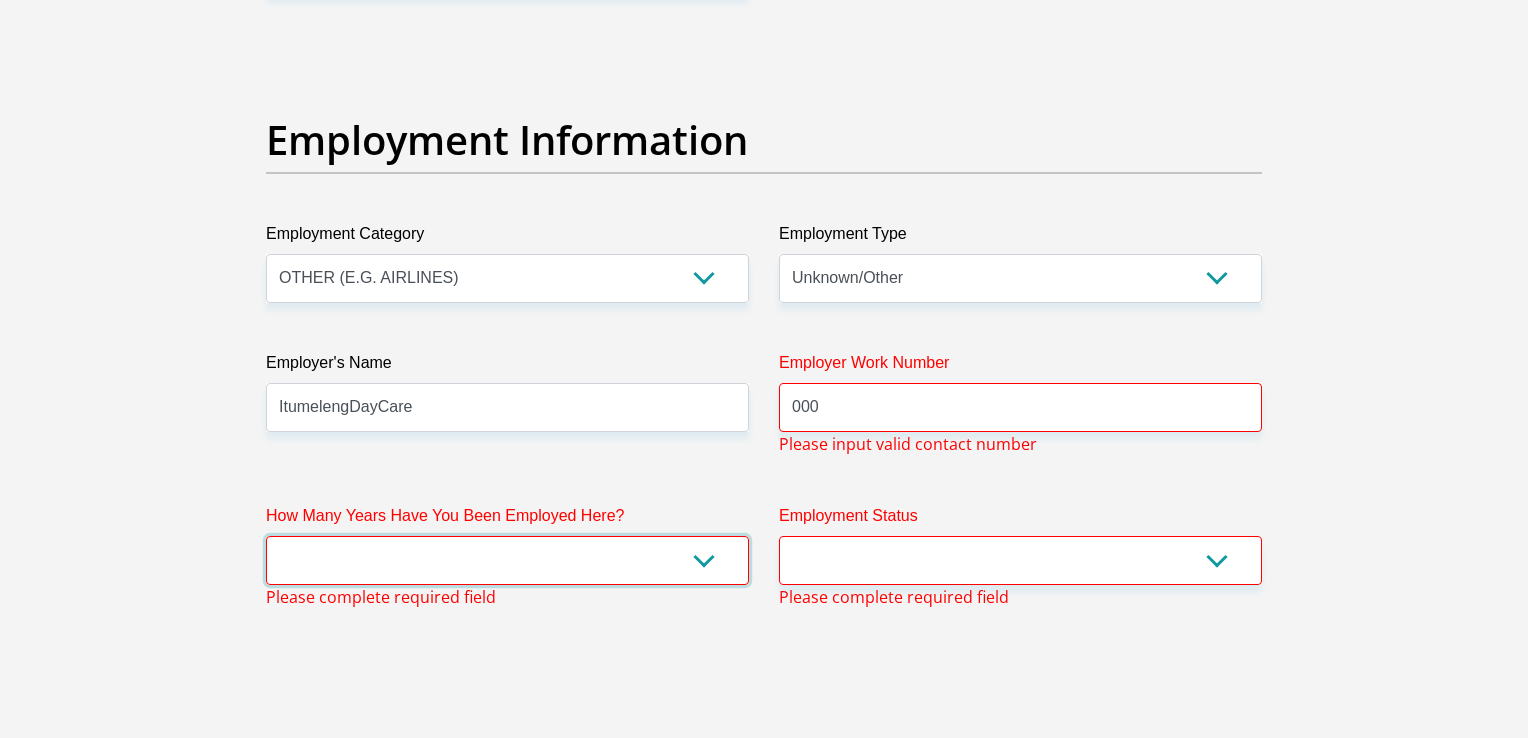 click on "less than 1 year
1-3 years
3-5 years
5+ years" at bounding box center (507, 560) 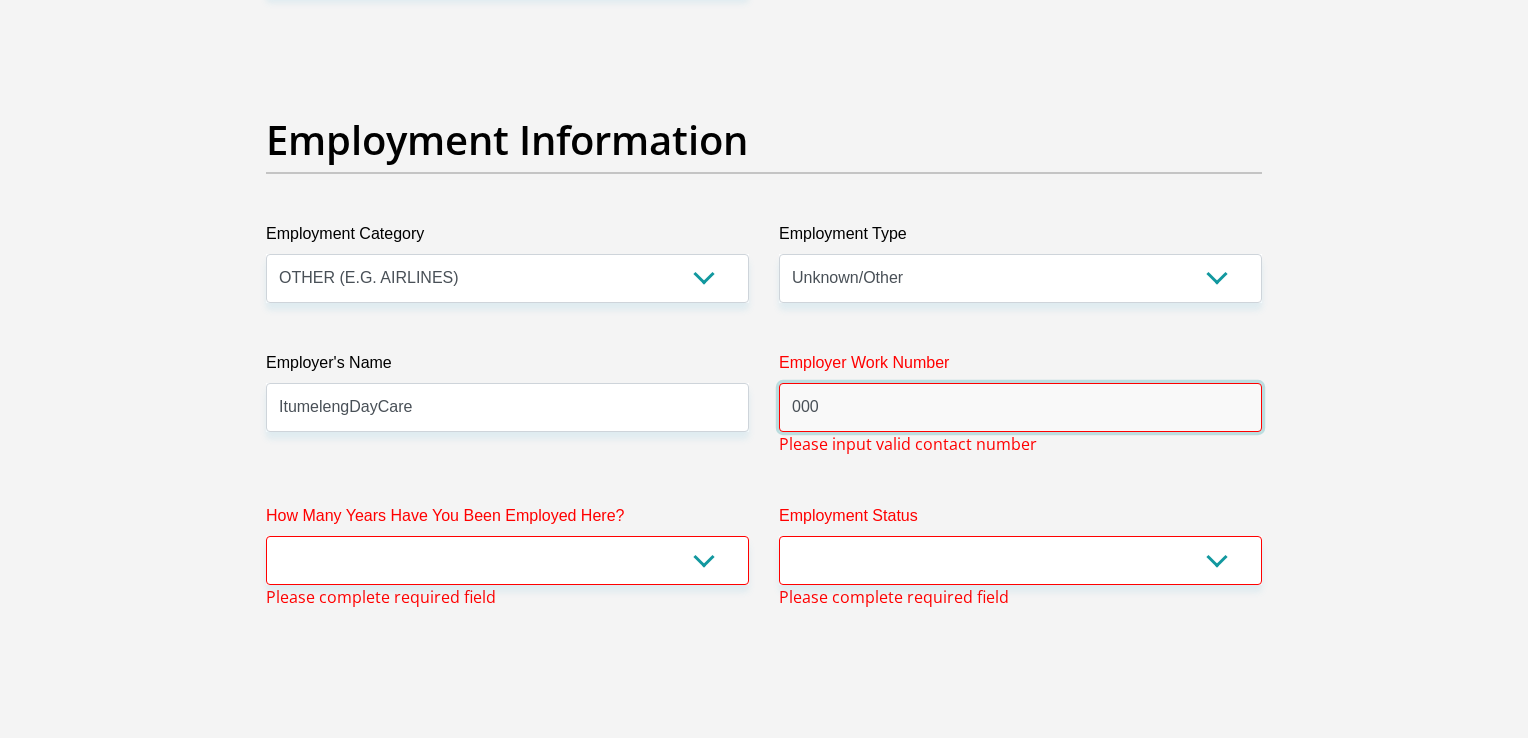 click on "000" at bounding box center [1020, 407] 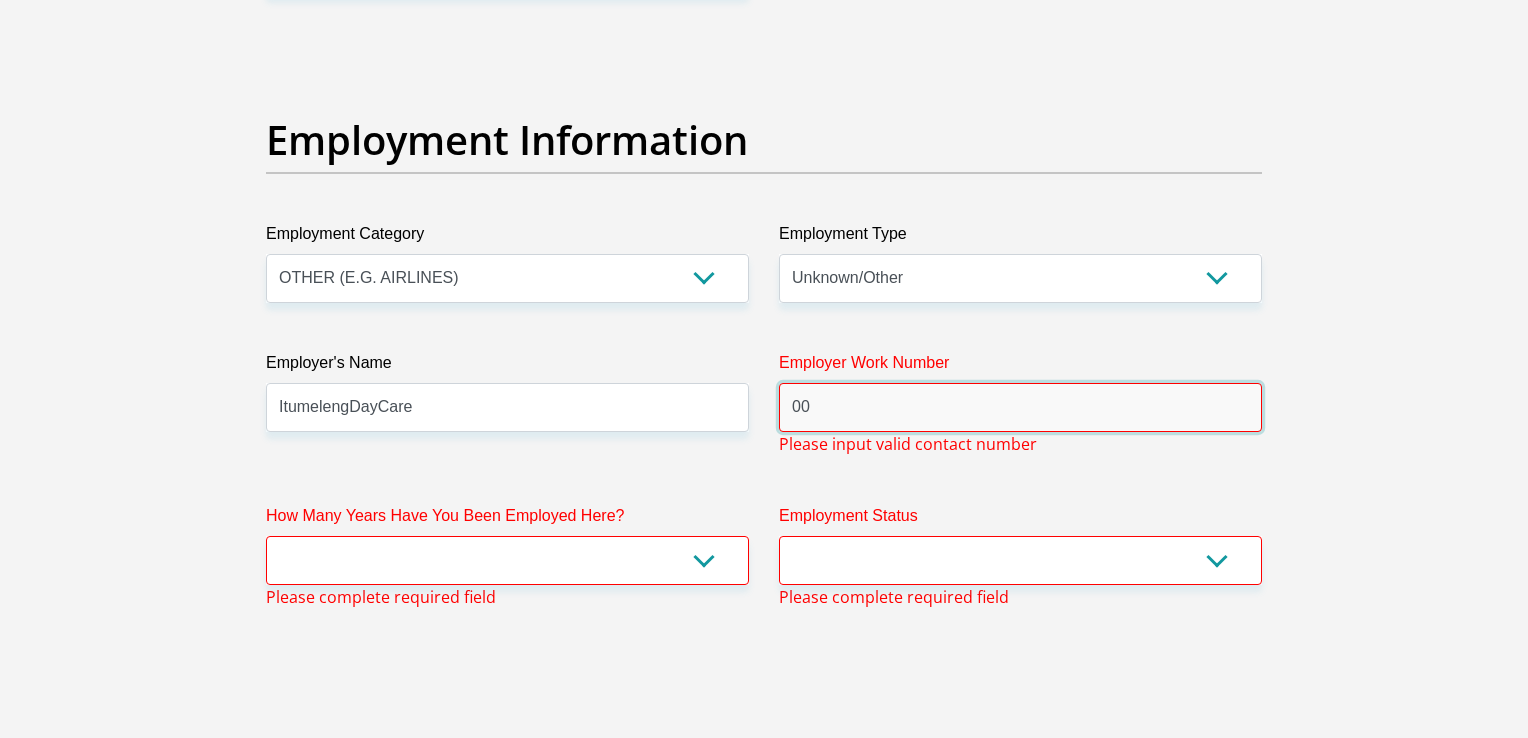 type on "0" 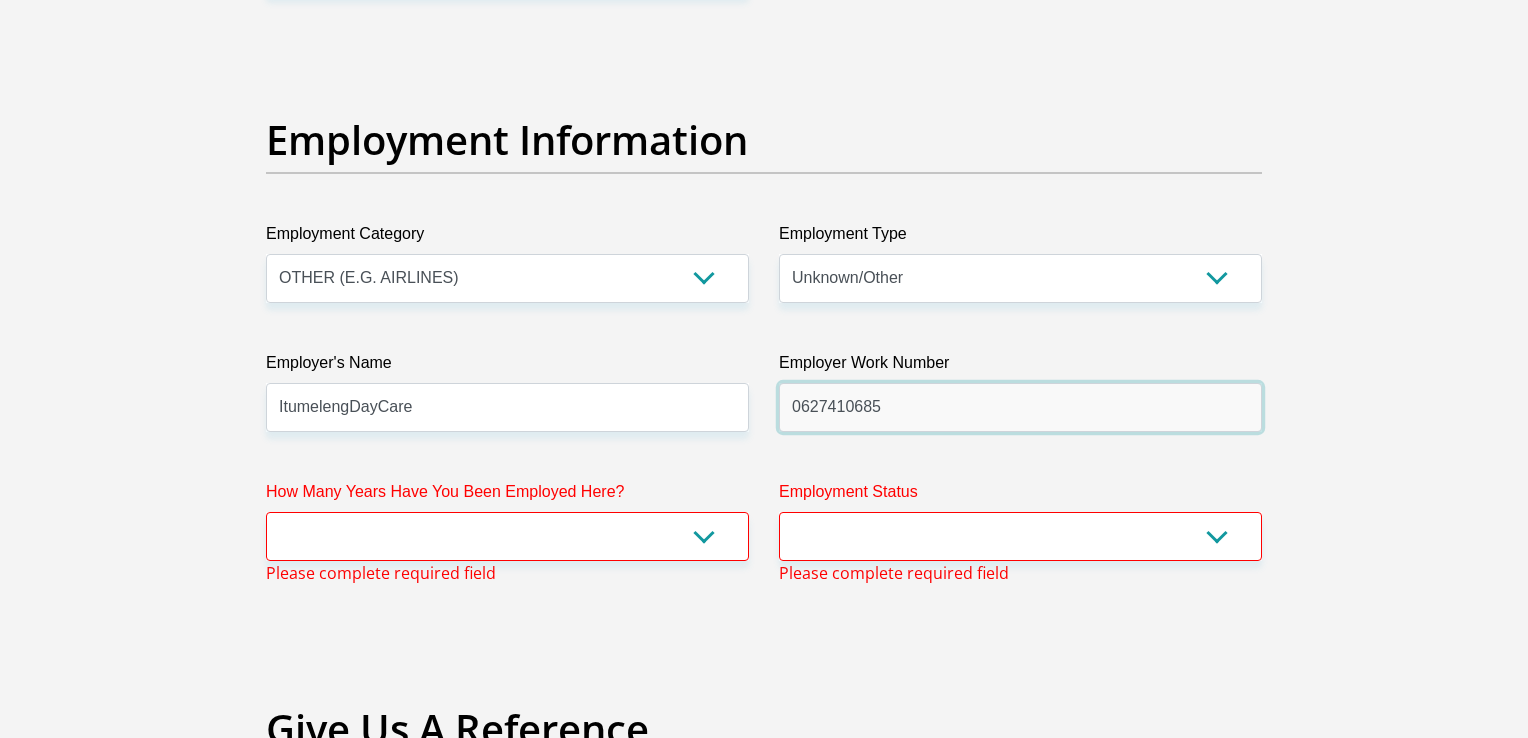 type on "0627410685" 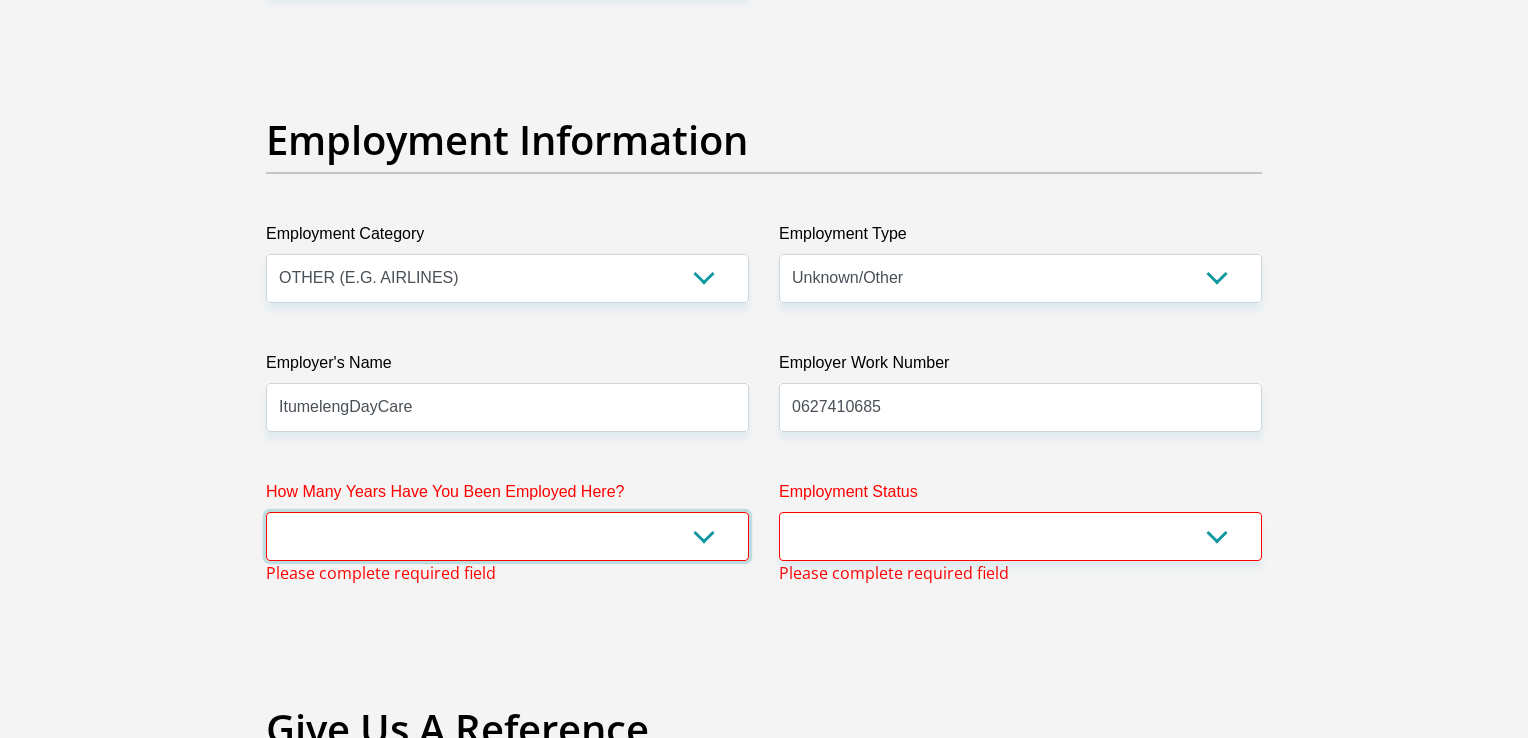 click on "less than 1 year
1-3 years
3-5 years
5+ years" at bounding box center (507, 536) 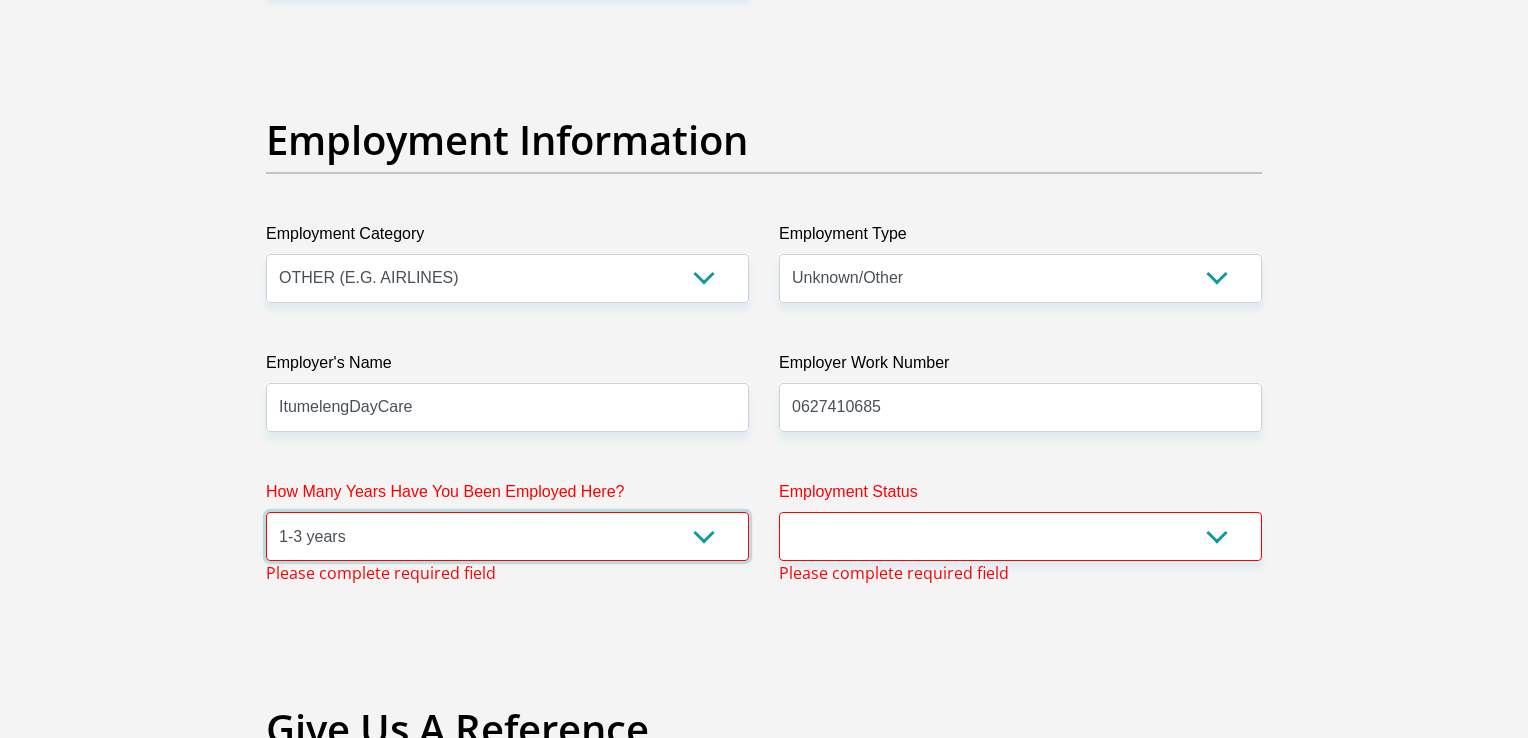 click on "less than 1 year
1-3 years
3-5 years
5+ years" at bounding box center (507, 536) 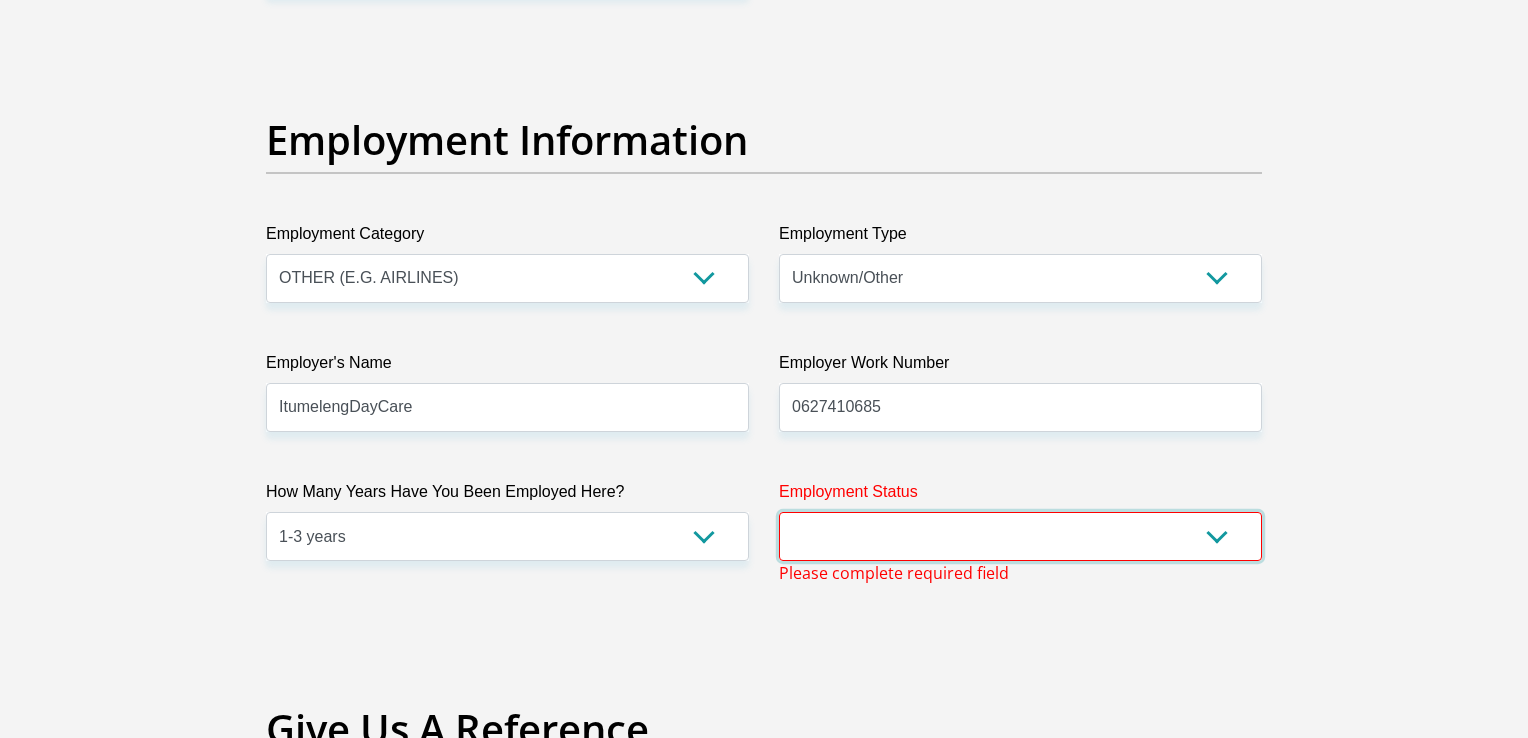 click on "Permanent/Full-time
Part-time/Casual
Contract Worker
Self-Employed
Housewife
Retired
Student
Medically Boarded
Disability
Unemployed" at bounding box center [1020, 536] 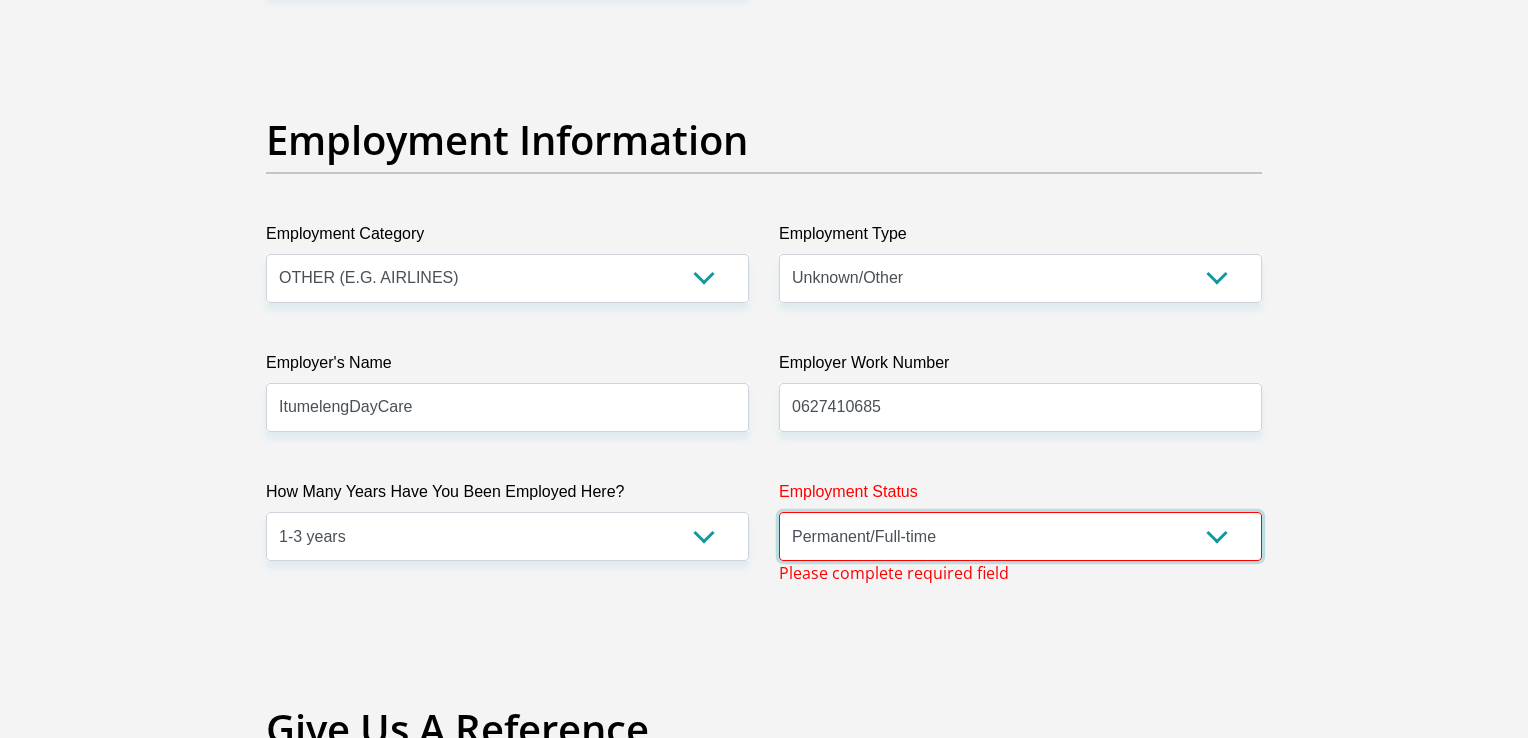 click on "Permanent/Full-time
Part-time/Casual
Contract Worker
Self-Employed
Housewife
Retired
Student
Medically Boarded
Disability
Unemployed" at bounding box center [1020, 536] 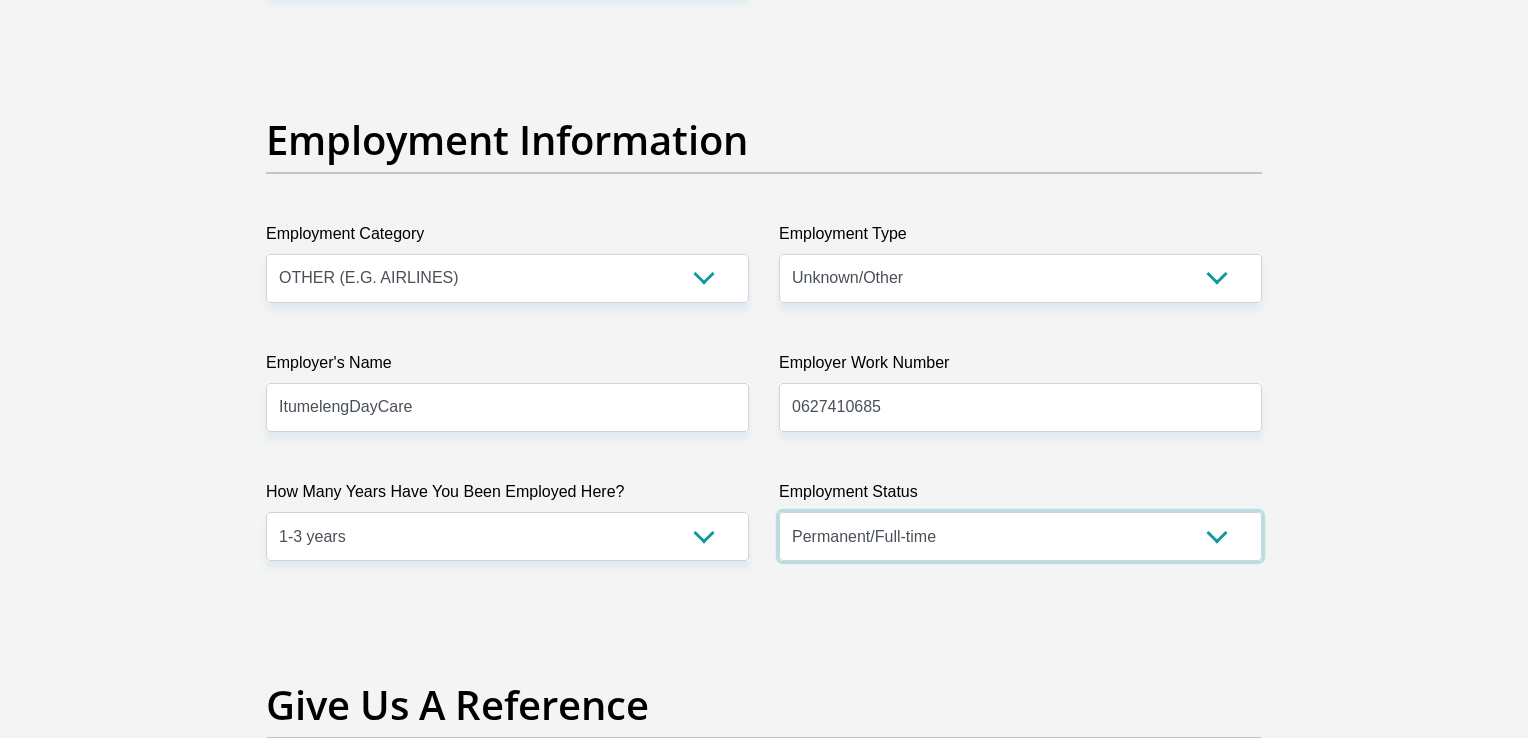 click on "Permanent/Full-time
Part-time/Casual
Contract Worker
Self-Employed
Housewife
Retired
Student
Medically Boarded
Disability
Unemployed" at bounding box center [1020, 536] 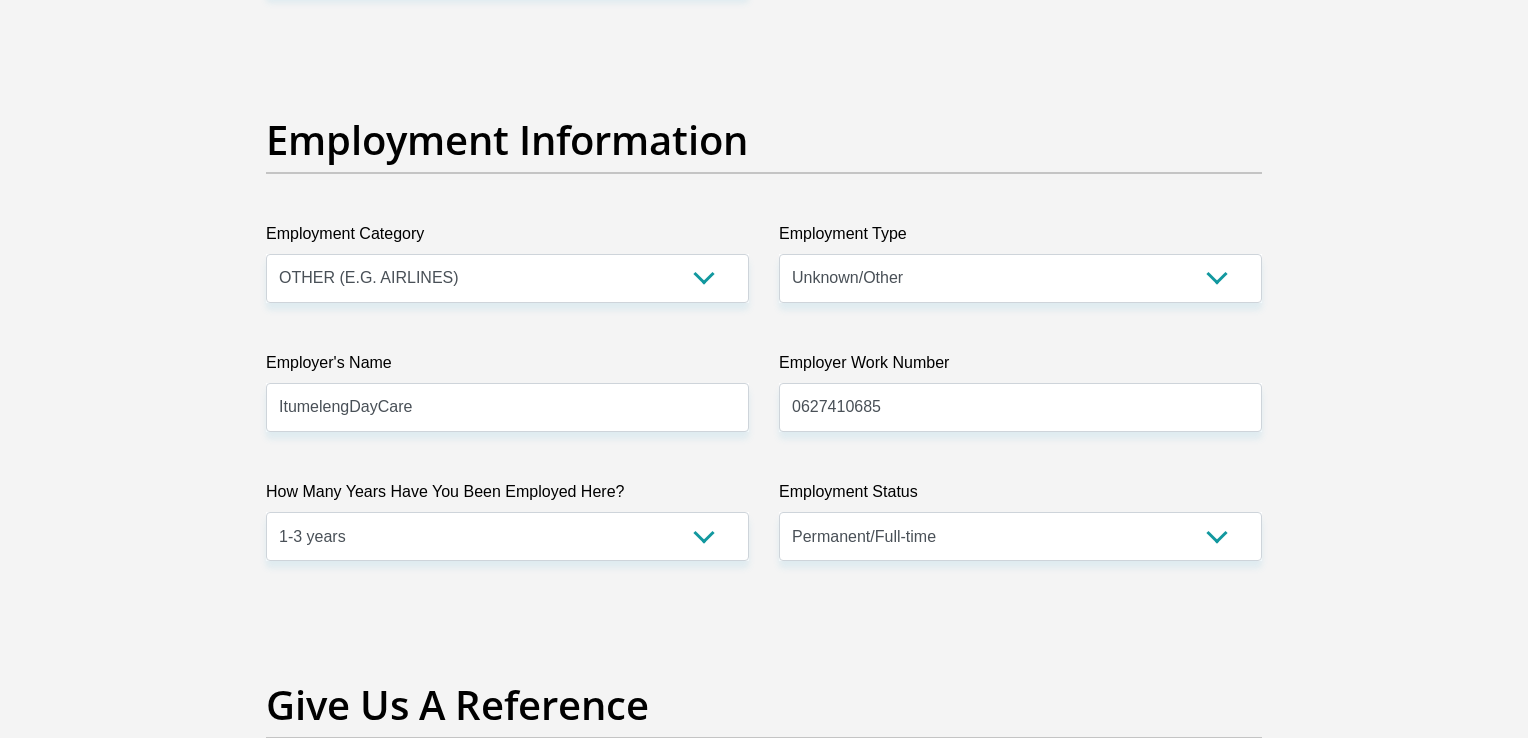 click on "Personal Details
Title
Mr
Ms
Mrs
Dr
Other
First Name
Bongani
Surname
Mala
ID Number
0206026134083
Please input valid ID number
Race
Black
Coloured
Indian
White
Other
Contact Number
0719684748
Please input valid contact number
Nationality" at bounding box center (764, 112) 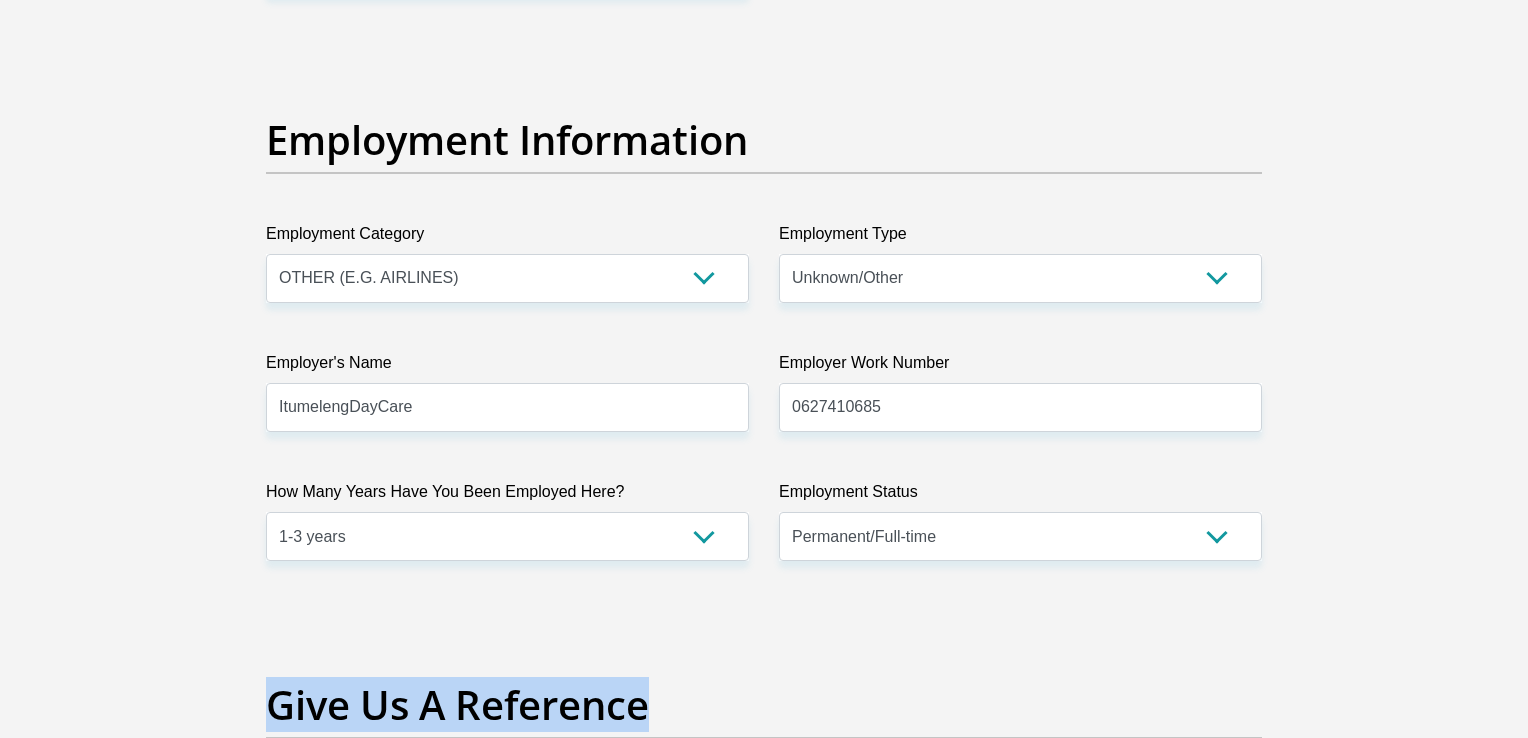 click on "Personal Details
Title
Mr
Ms
Mrs
Dr
Other
First Name
Bongani
Surname
Mala
ID Number
0206026134083
Please input valid ID number
Race
Black
Coloured
Indian
White
Other
Contact Number
0719684748
Please input valid contact number
Chad" at bounding box center (764, 112) 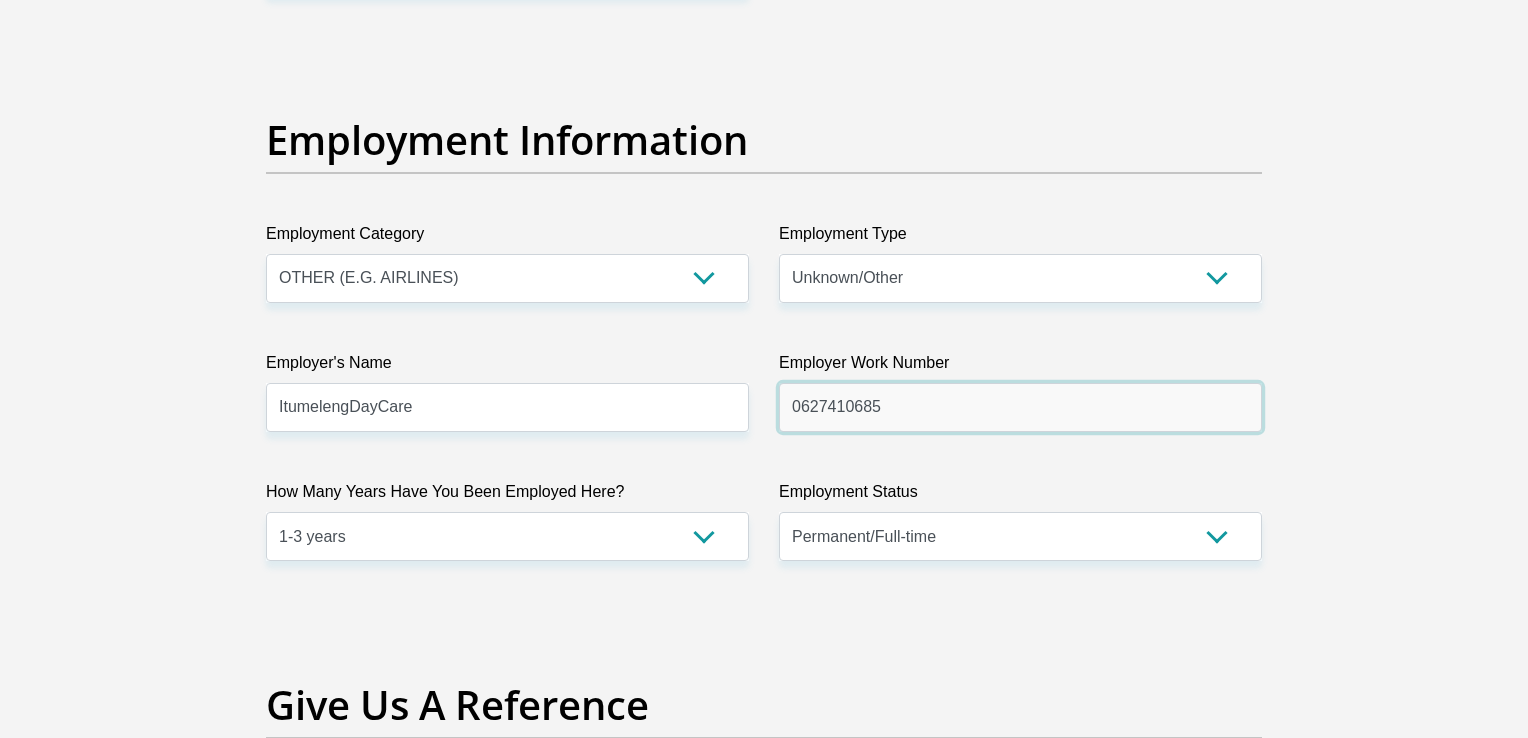 click on "0627410685" at bounding box center [1020, 407] 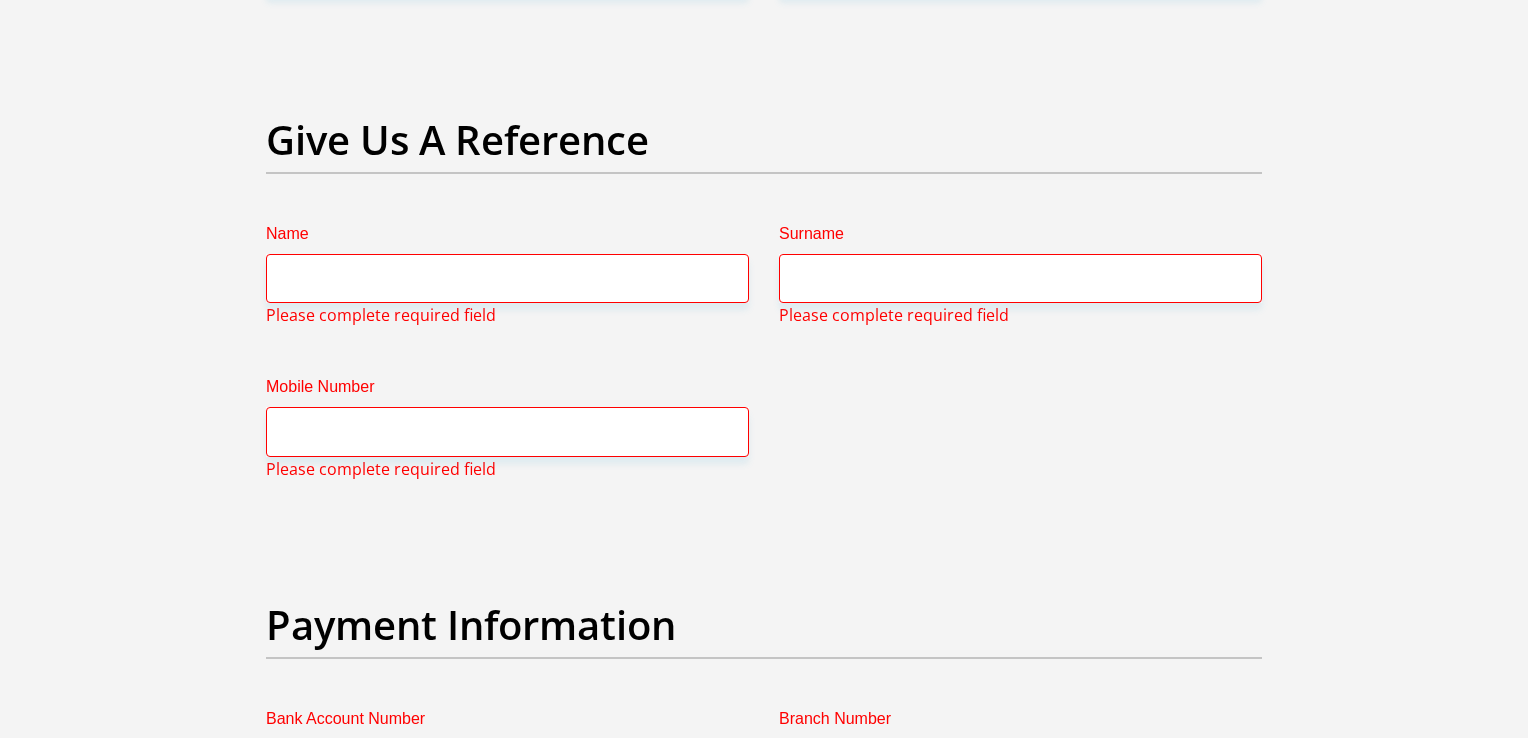 scroll, scrollTop: 4099, scrollLeft: 0, axis: vertical 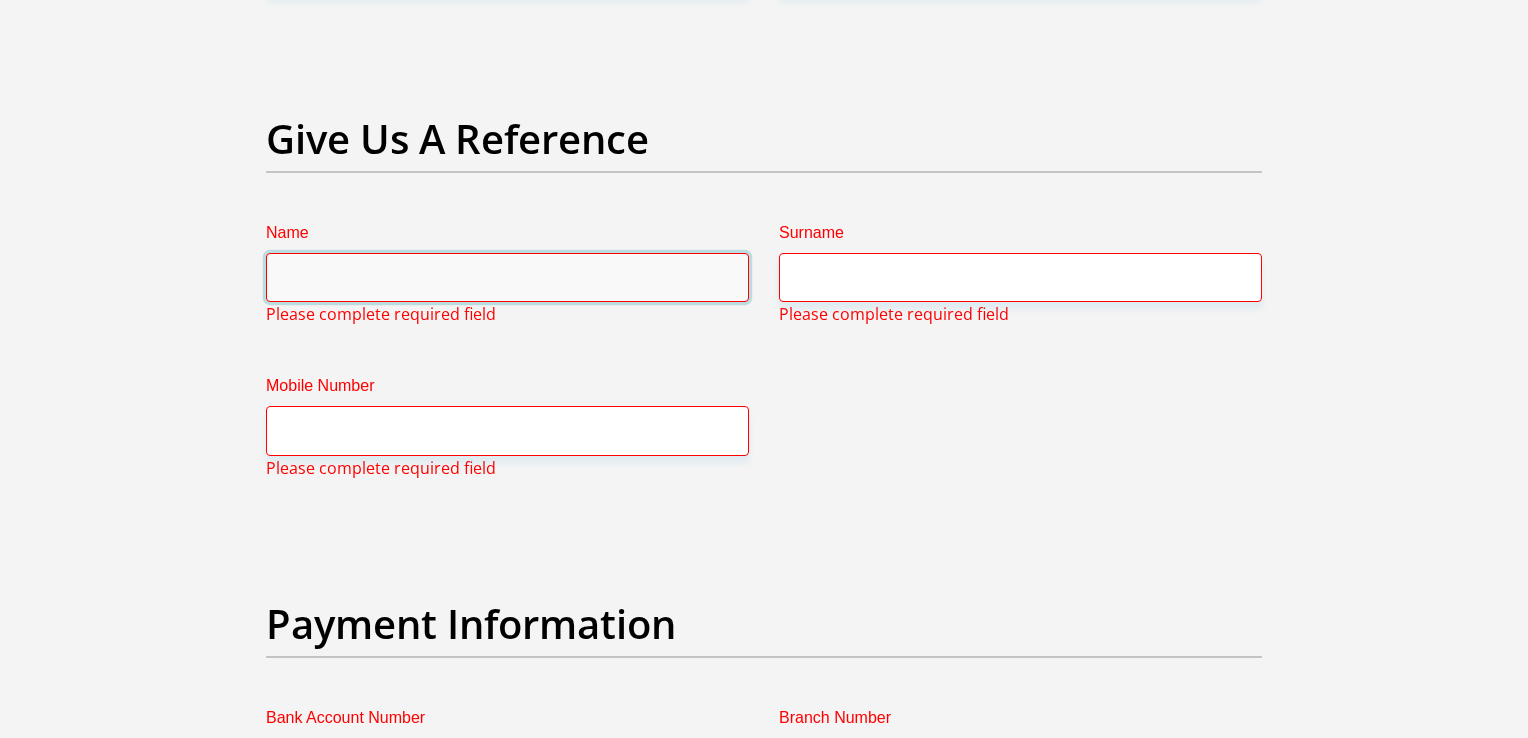 click on "Name" at bounding box center [507, 277] 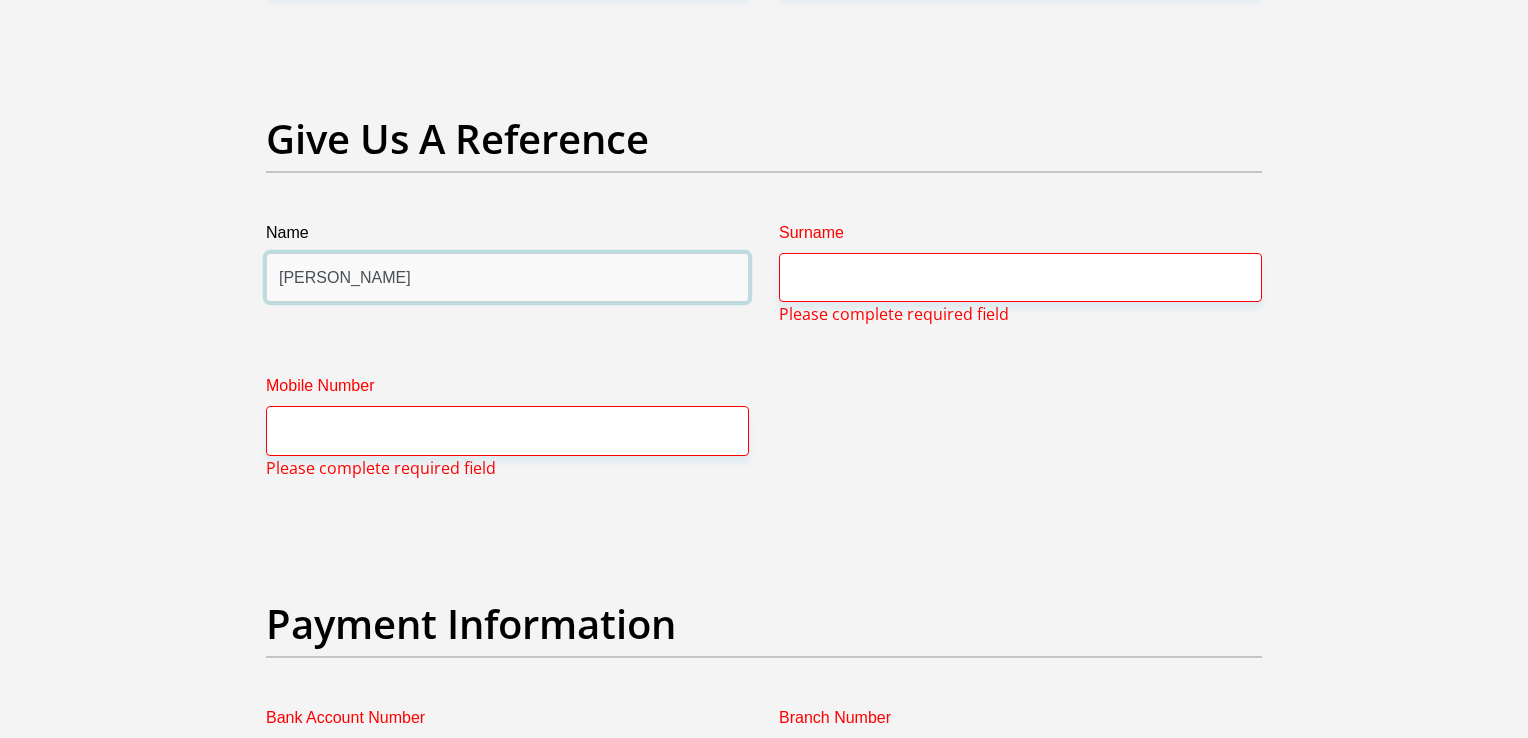 type on "Maria" 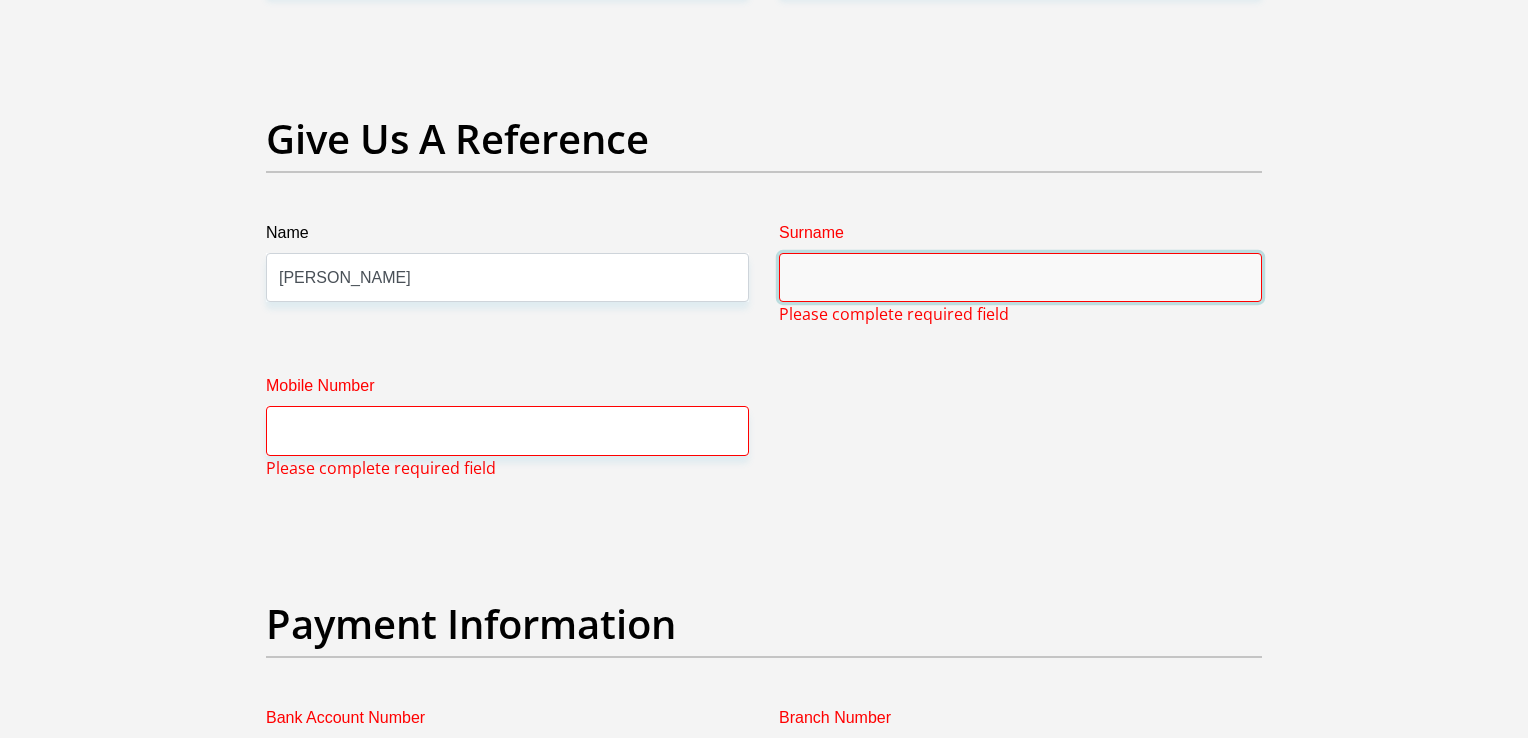 click on "Surname" at bounding box center [1020, 277] 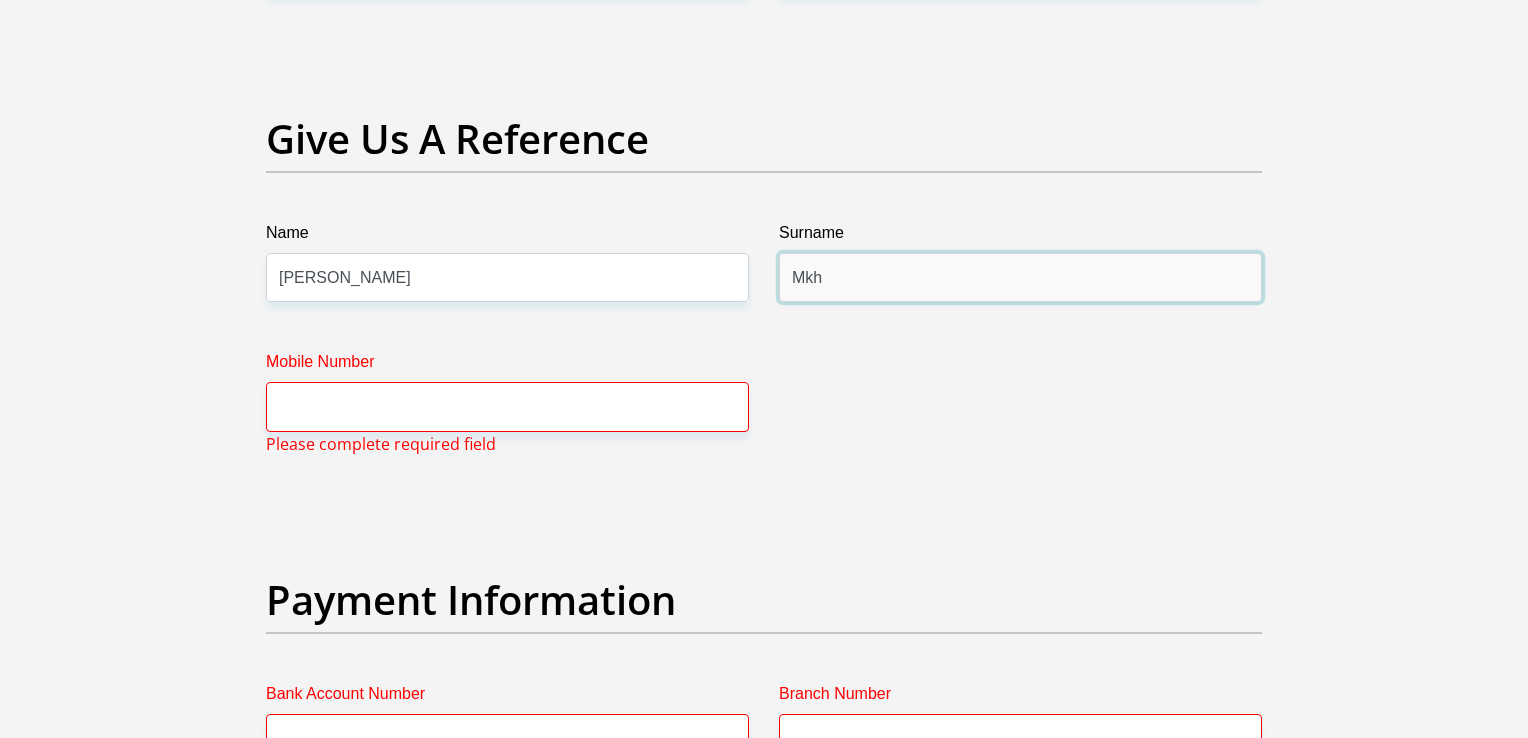type on "Mkh" 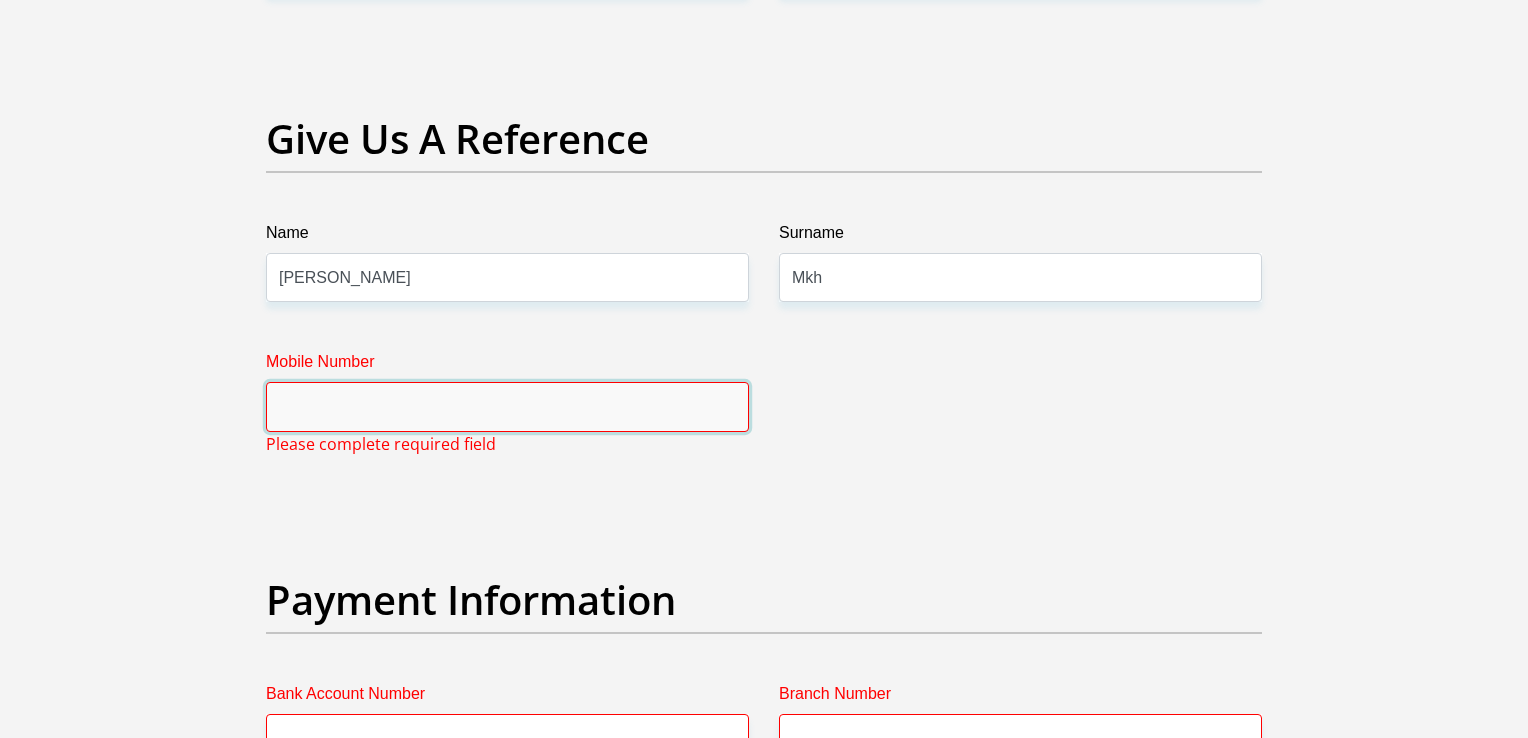 click on "Mobile Number" at bounding box center [507, 406] 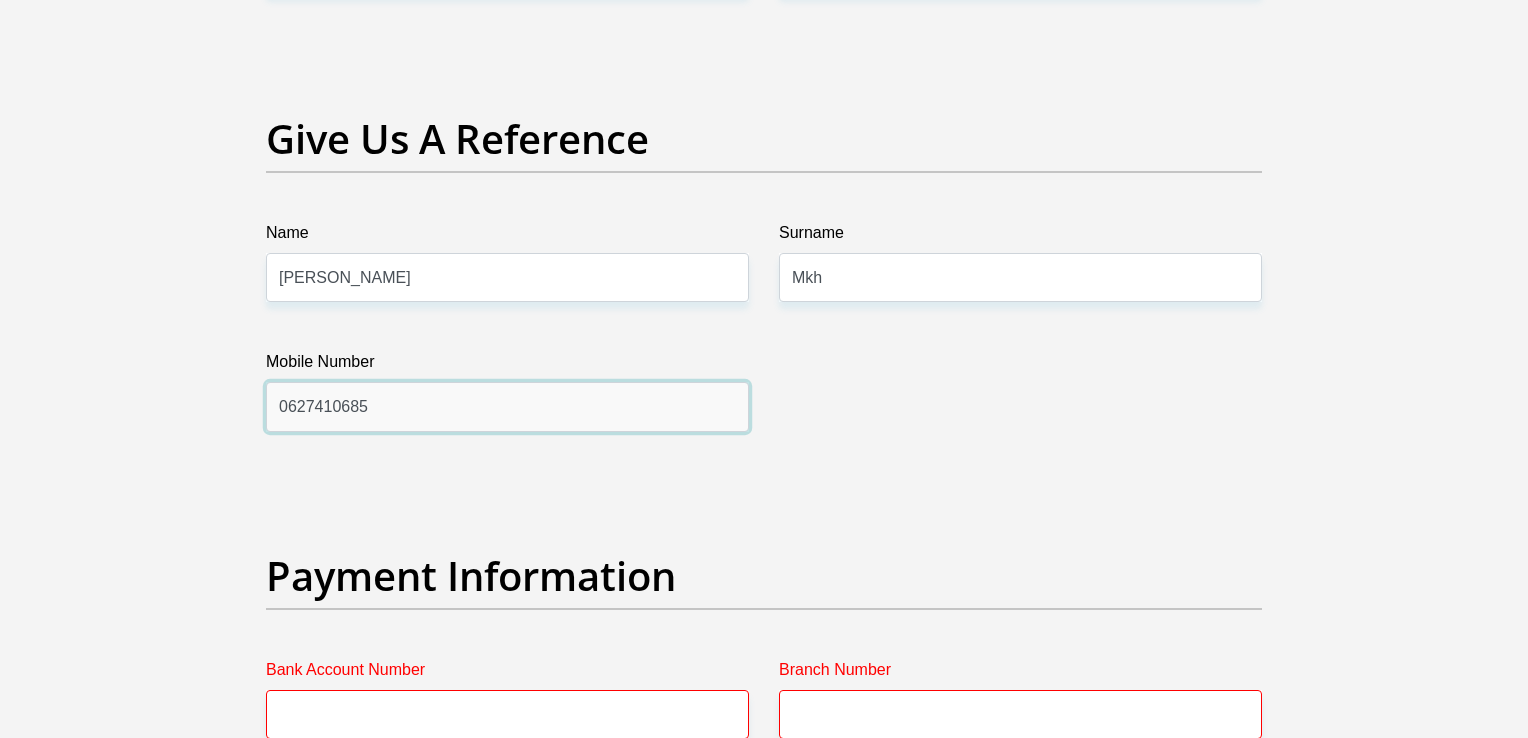 type on "0627410685" 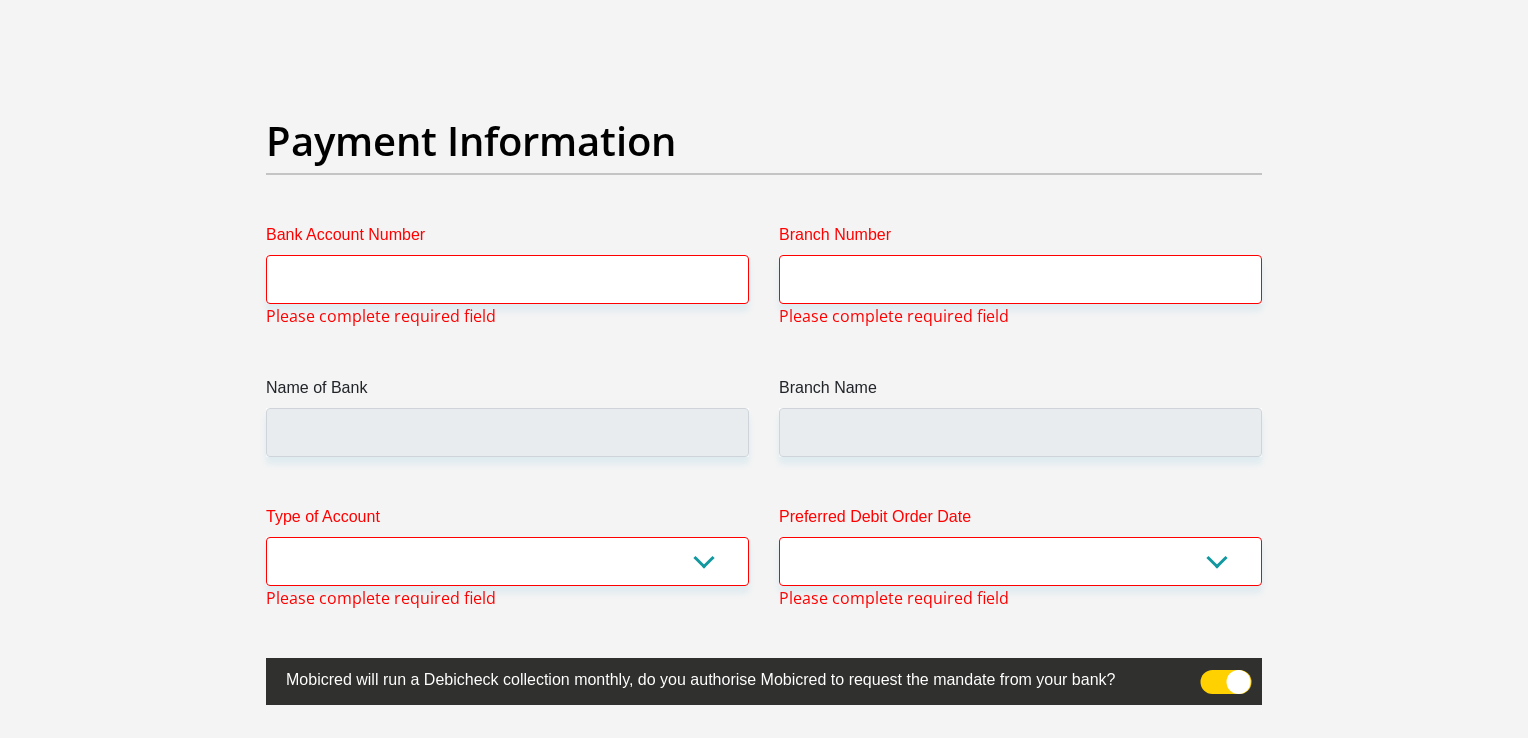 scroll, scrollTop: 4535, scrollLeft: 0, axis: vertical 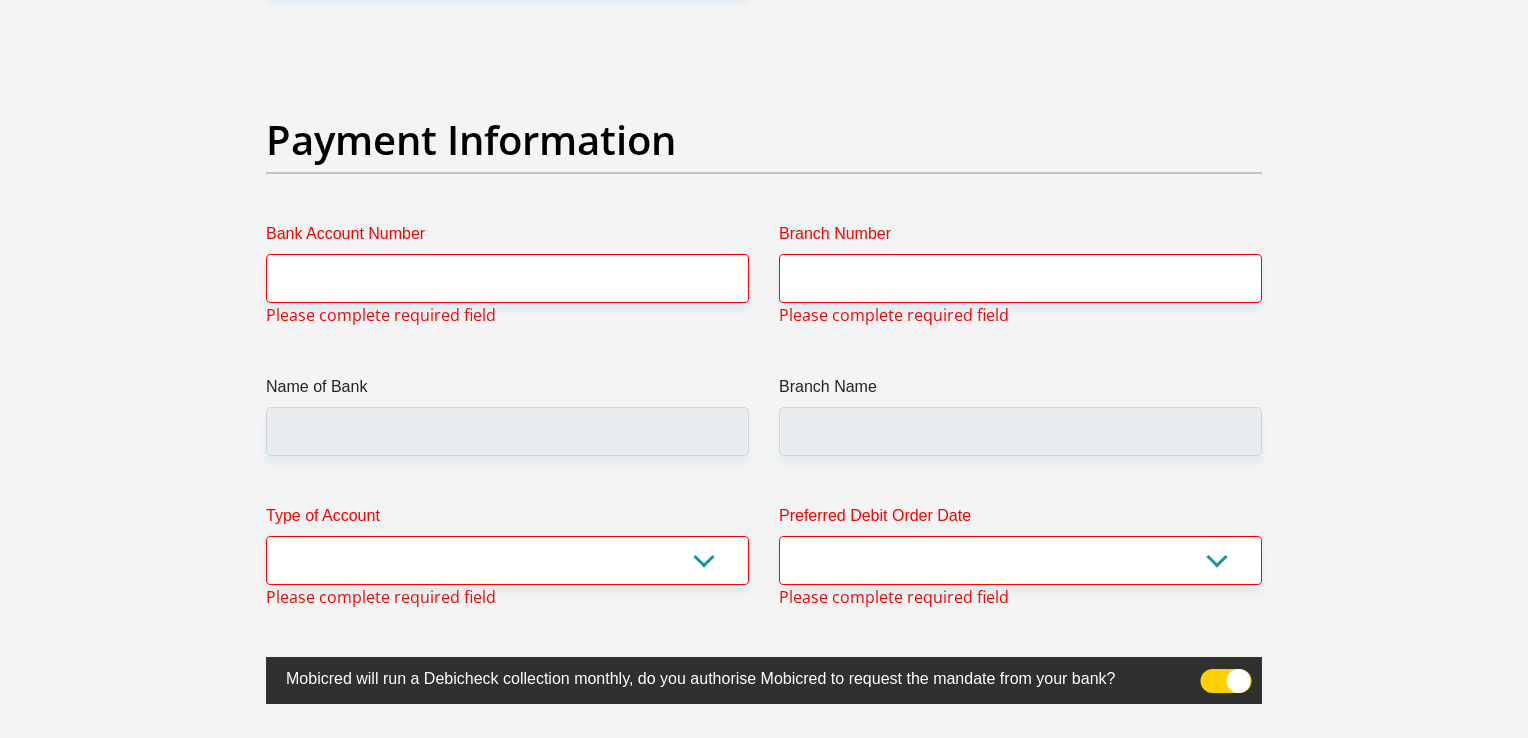 click on "Title
Mr
Ms
Mrs
Dr
Other
First Name
Bongani
Surname
Mala
ID Number
0206026134083
Please input valid ID number
Race
Black
Coloured
Indian
White
Other
Contact Number
0719684748
Please input valid contact number
Nationality
South Africa
Afghanistan
Aland Islands  Albania  Algeria" at bounding box center [764, -920] 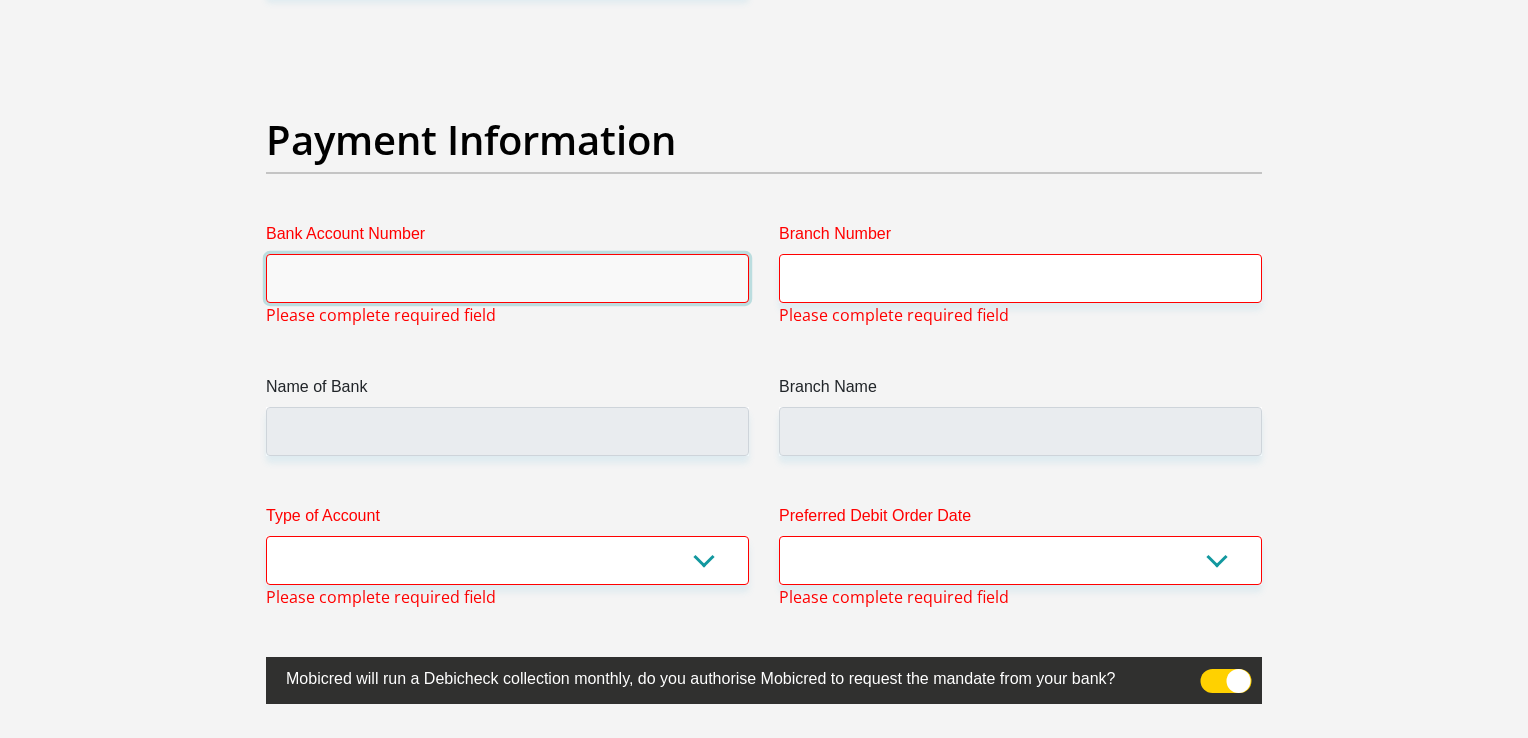 click on "Bank Account Number" at bounding box center [507, 278] 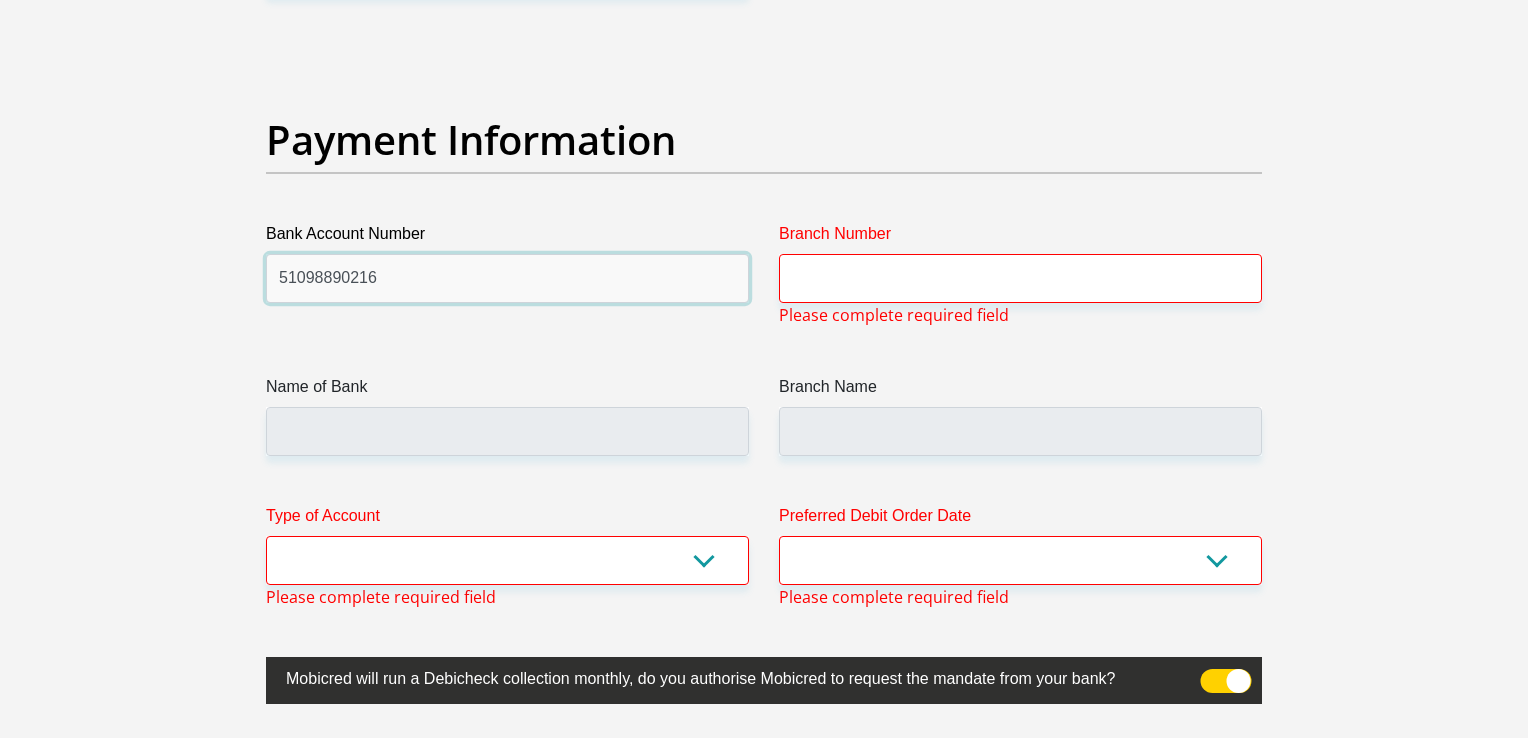 type on "51098890216" 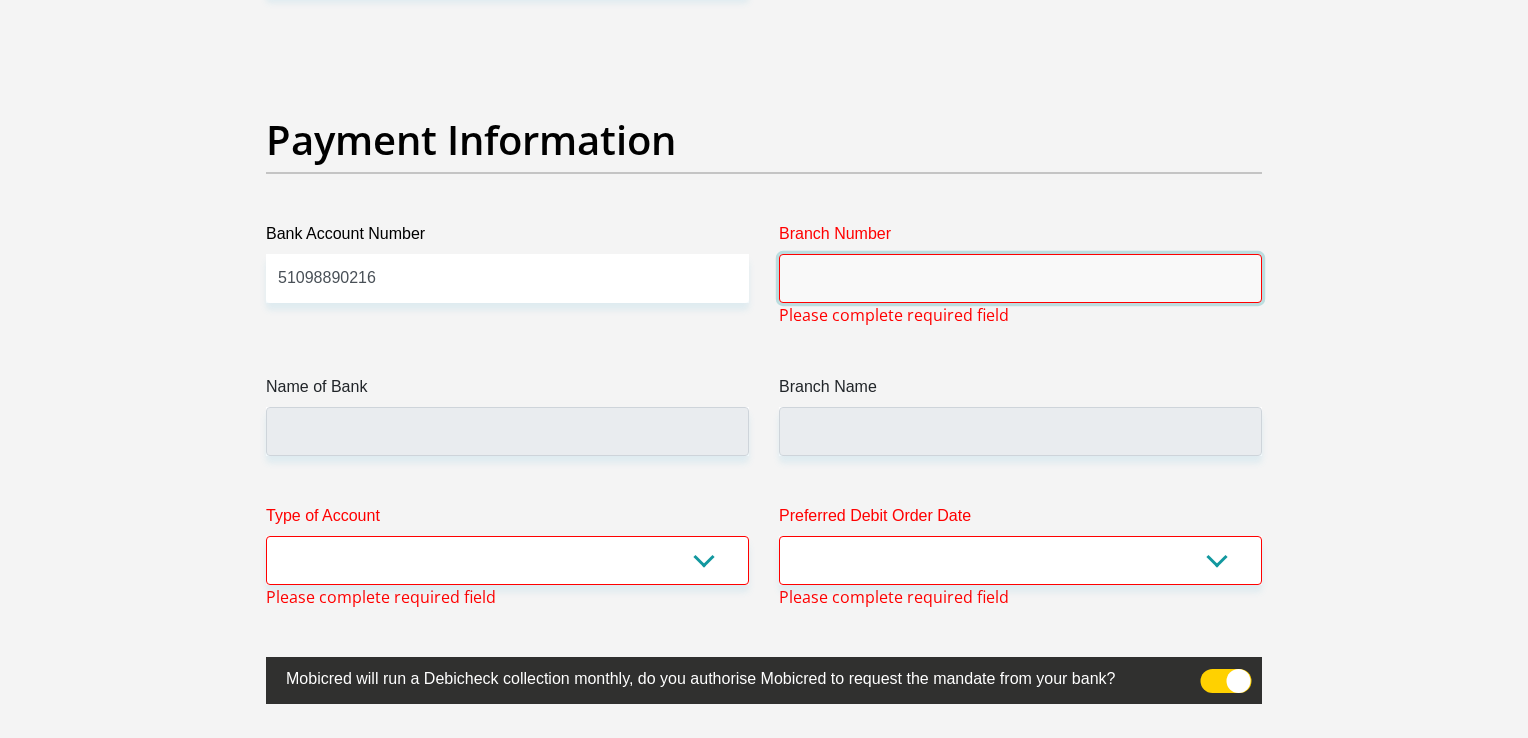 click on "Branch Number" at bounding box center (1020, 278) 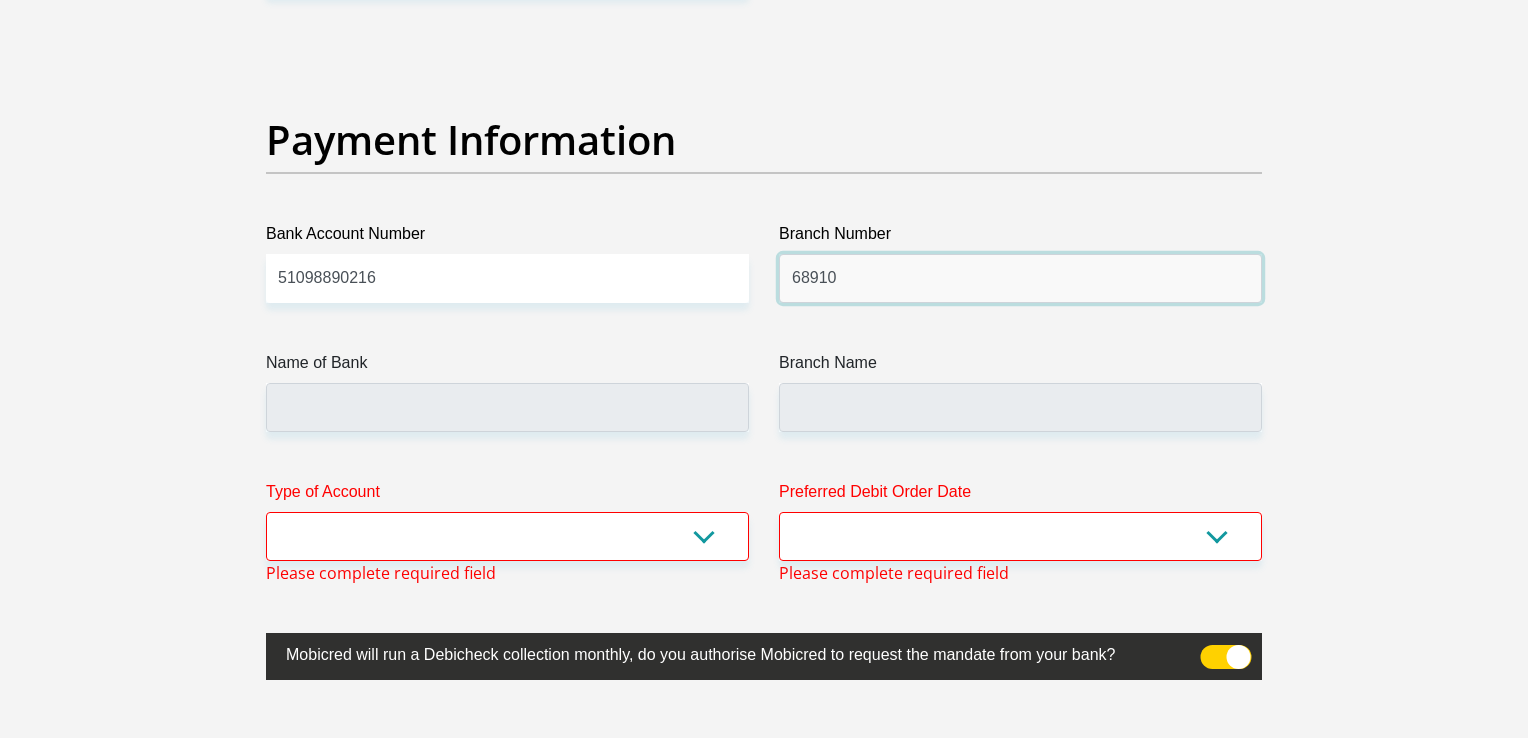 type on "68910" 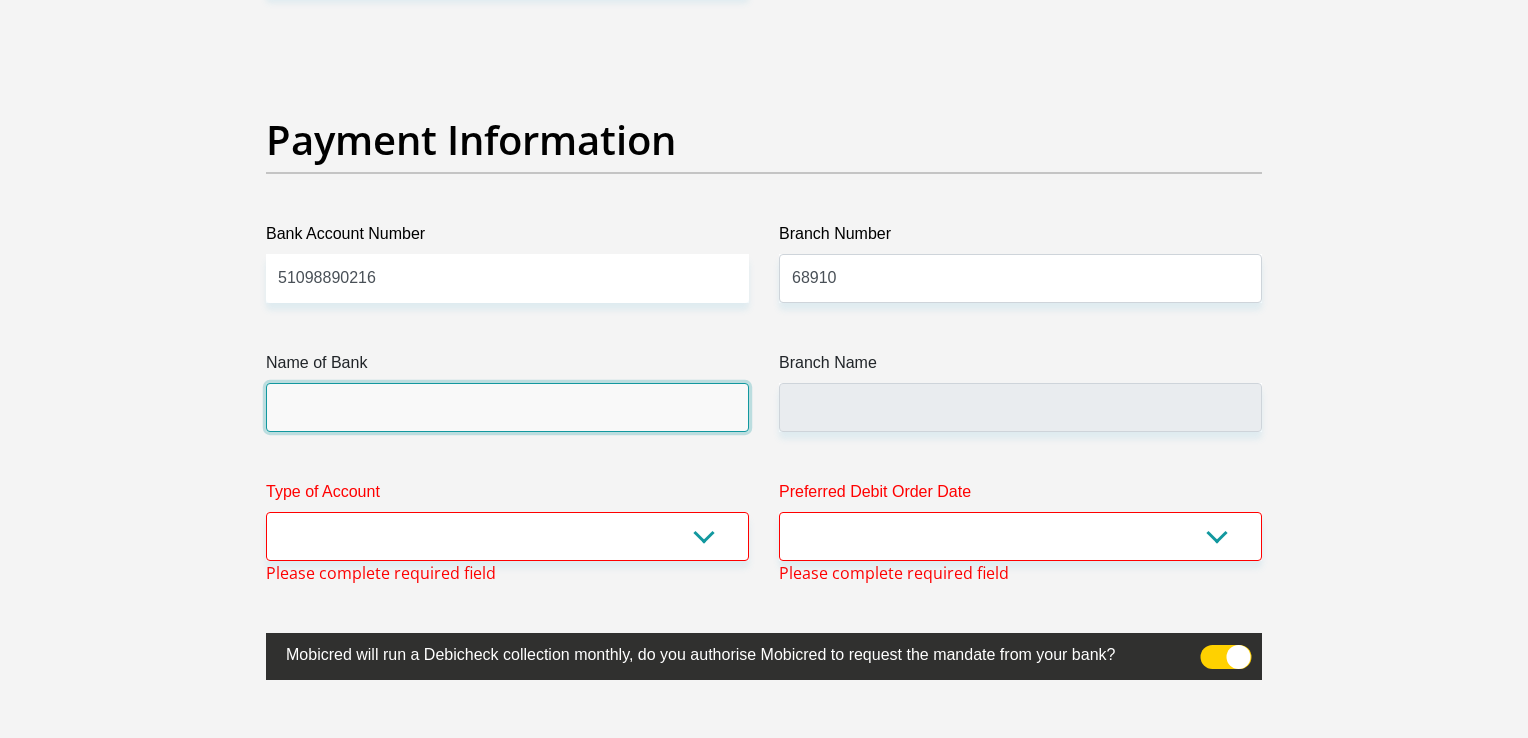 click on "Name of Bank" at bounding box center (507, 407) 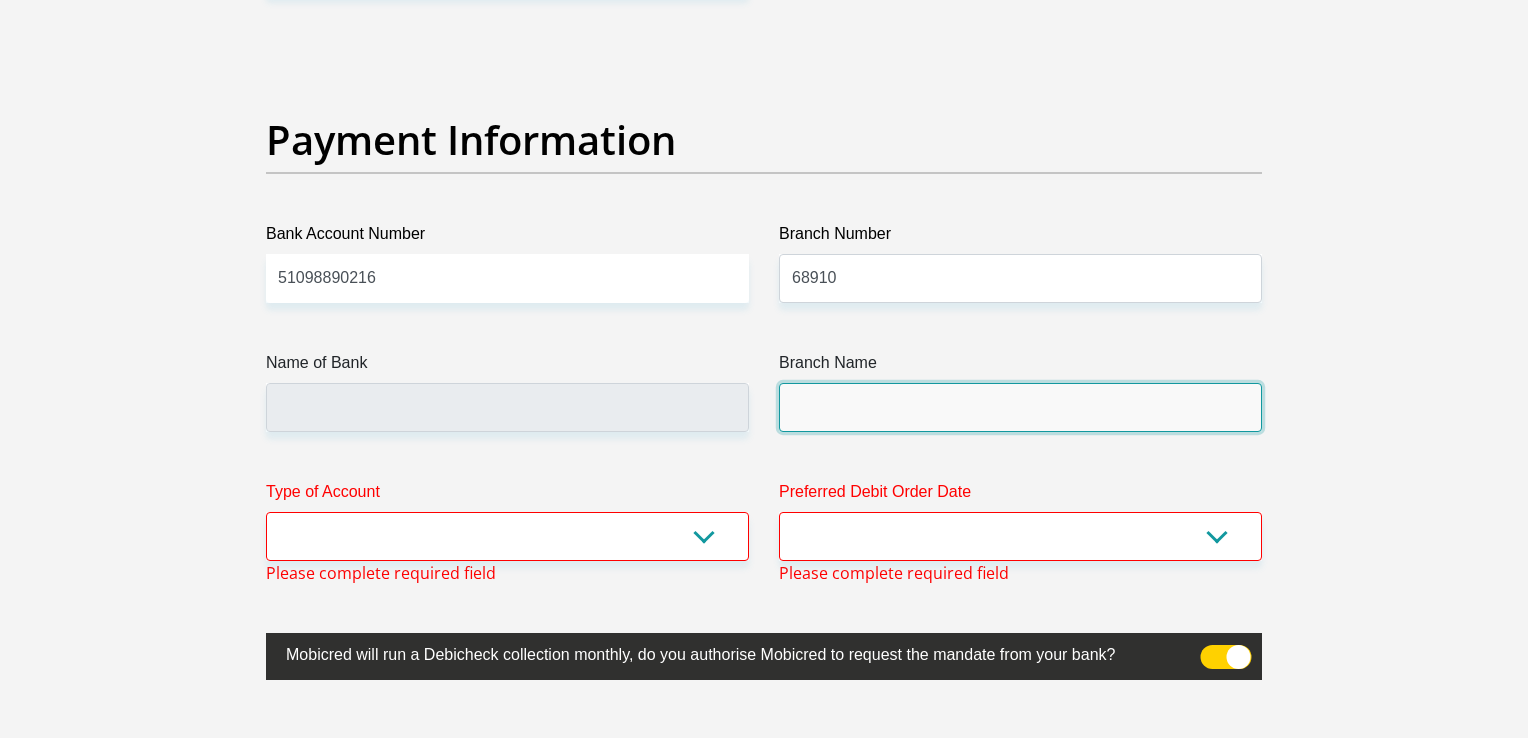 click on "Branch Name" at bounding box center (1020, 407) 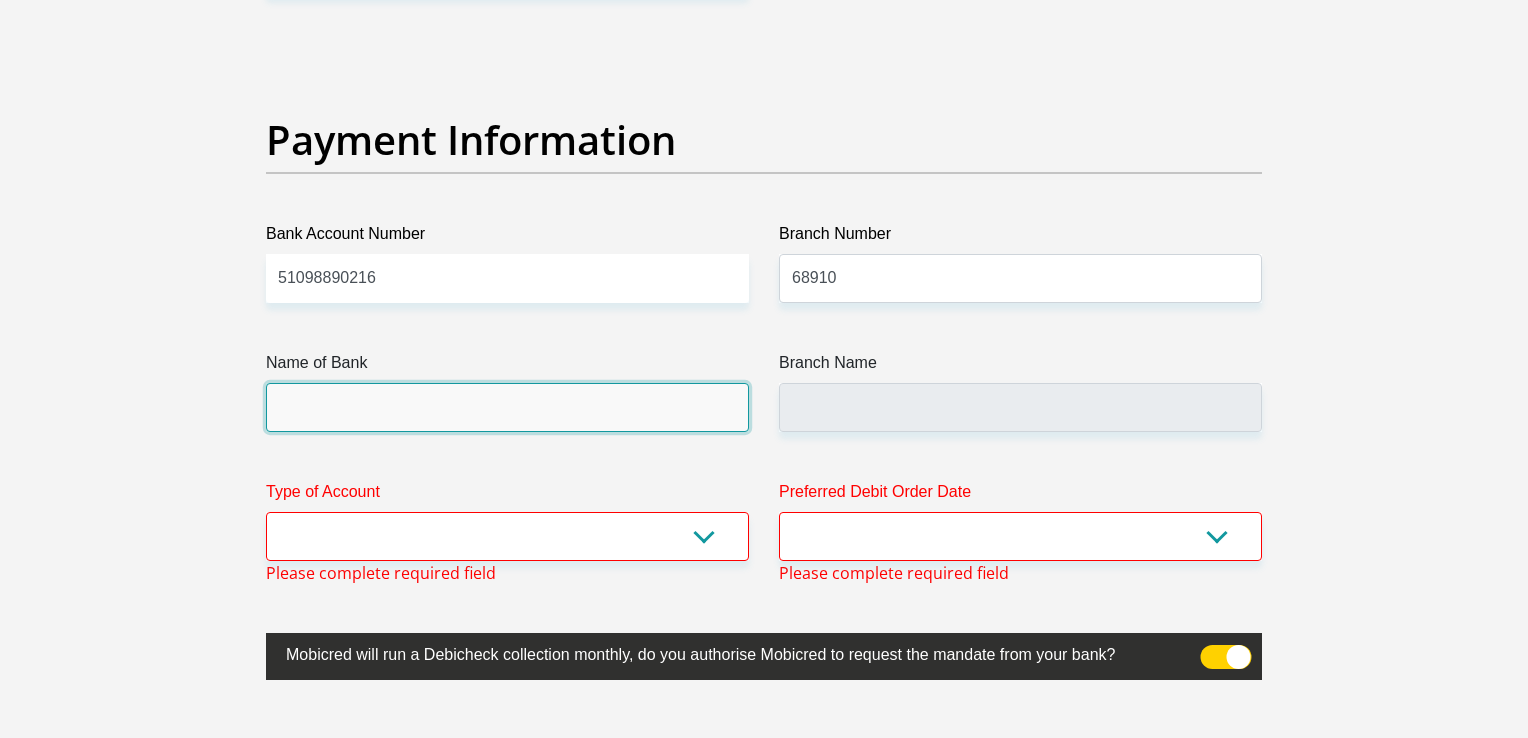 click on "Name of Bank" at bounding box center (507, 407) 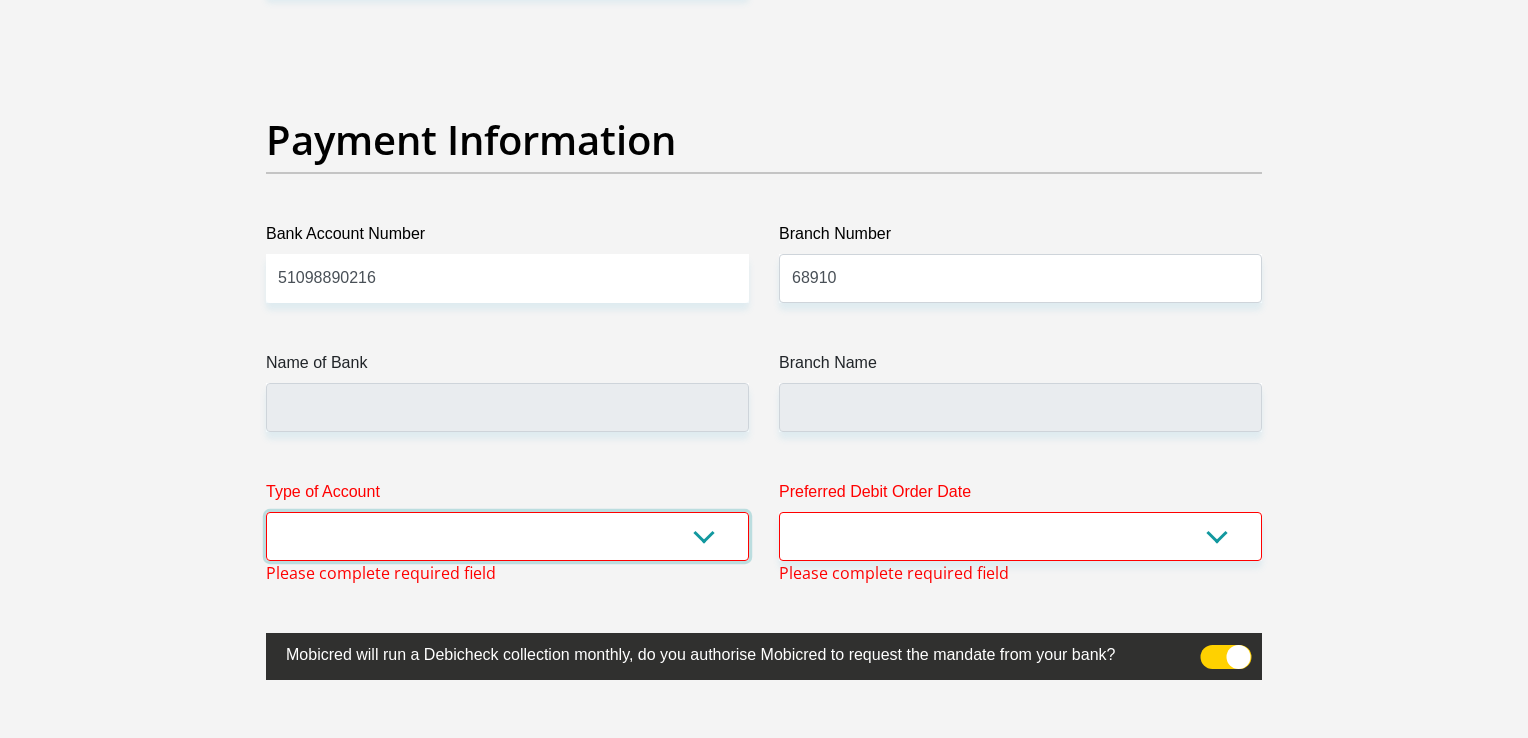 click on "Cheque
Savings" at bounding box center [507, 536] 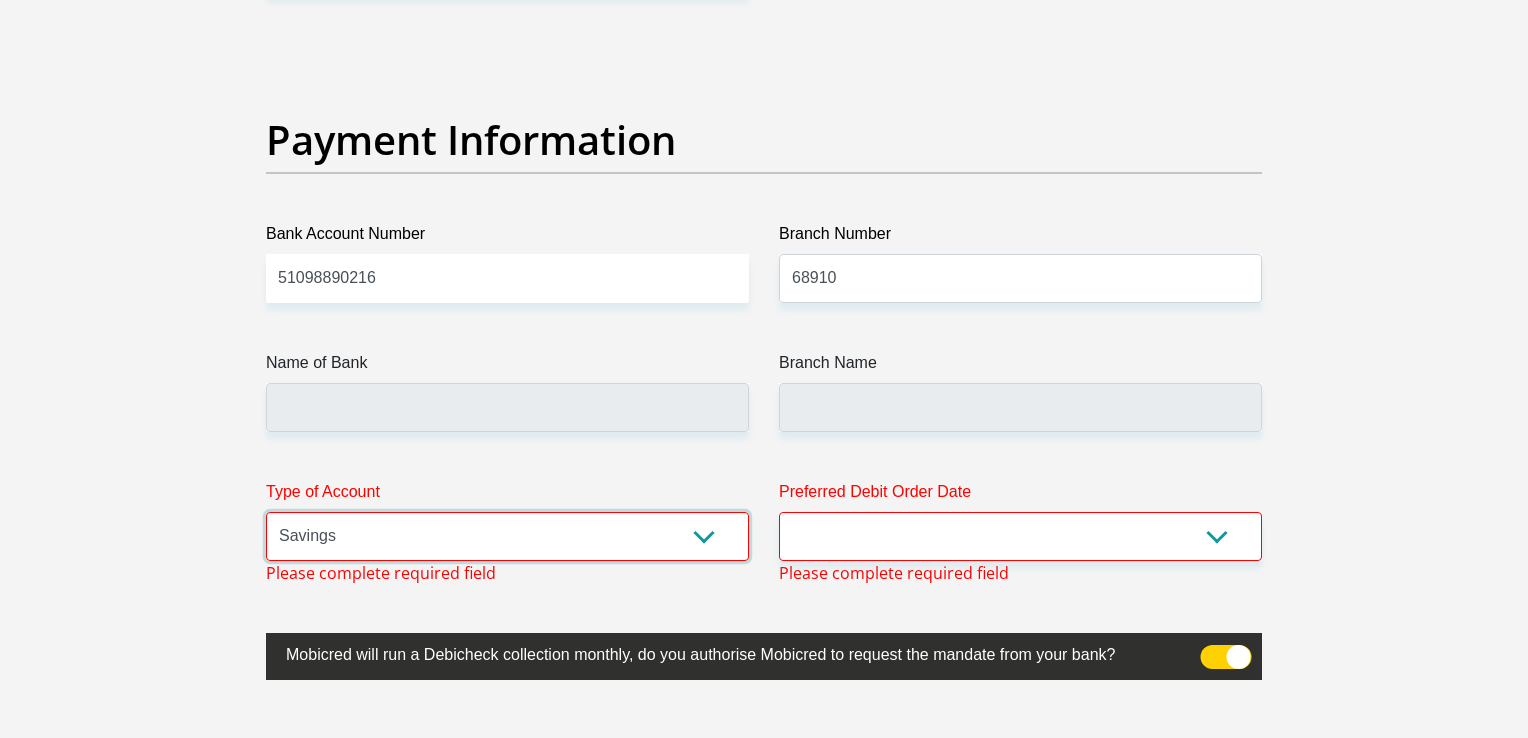 click on "Cheque
Savings" at bounding box center [507, 536] 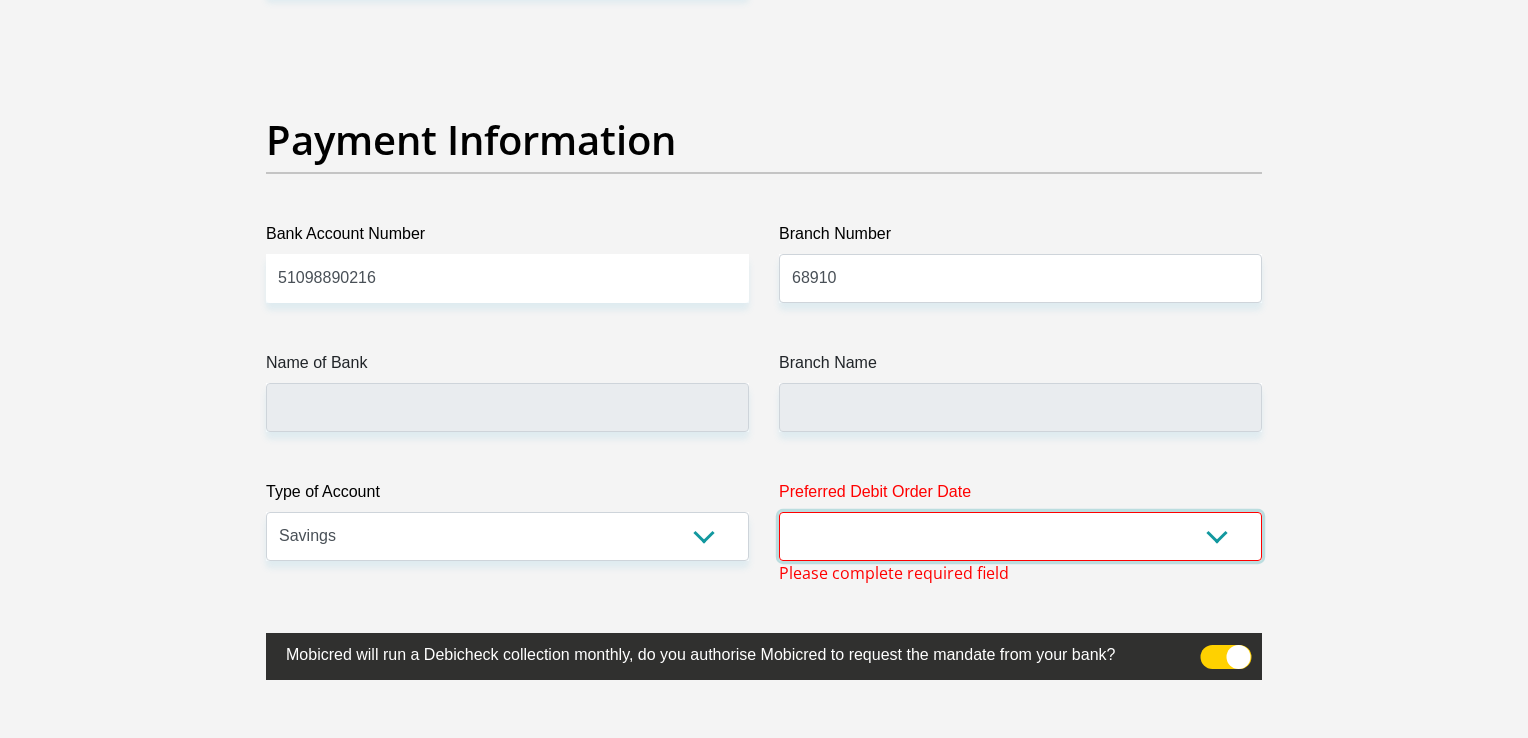 click on "1st
2nd
3rd
4th
5th
7th
18th
19th
20th
21st
22nd
23rd
24th
25th
26th
27th
28th
29th
30th" at bounding box center (1020, 536) 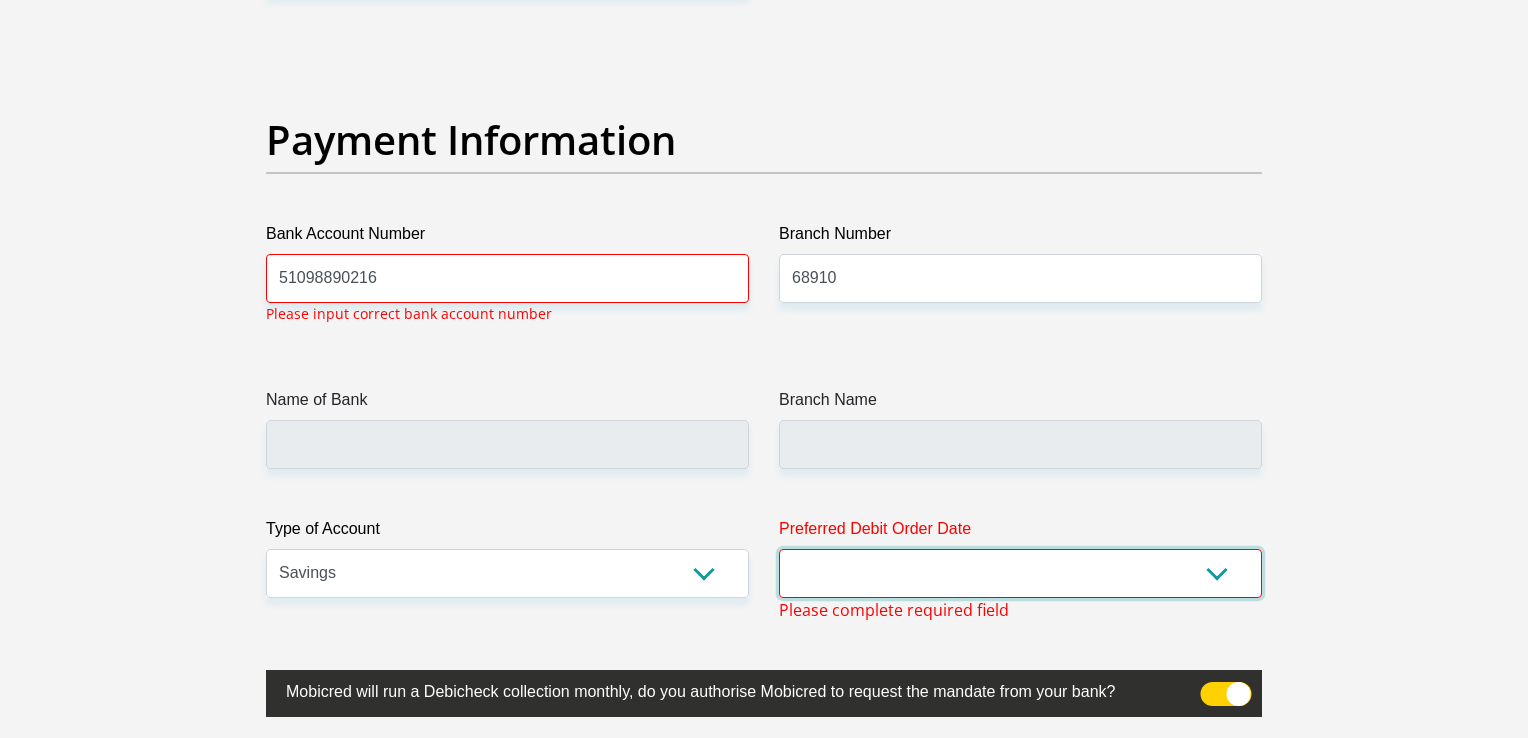 select on "1" 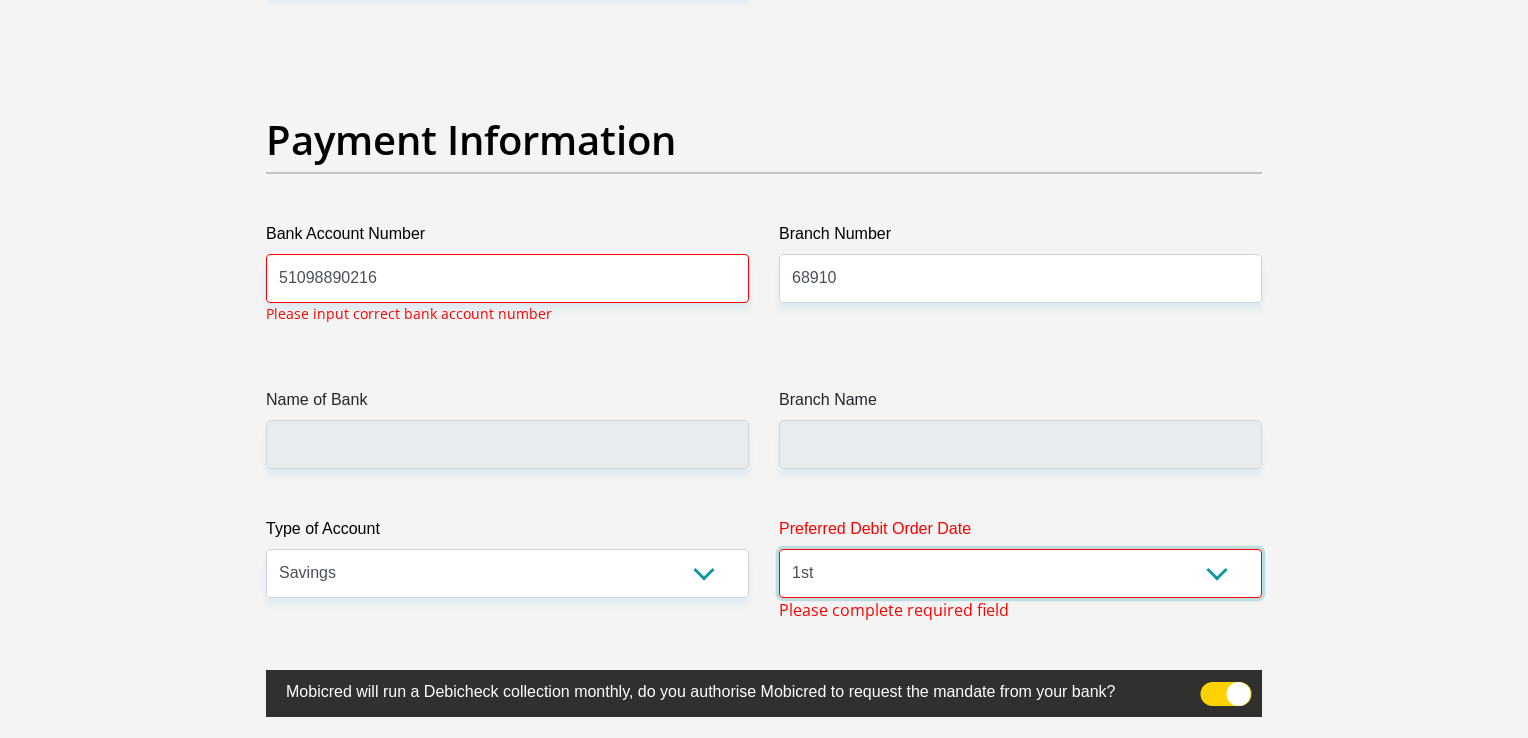 click on "1st
2nd
3rd
4th
5th
7th
18th
19th
20th
21st
22nd
23rd
24th
25th
26th
27th
28th
29th
30th" at bounding box center (1020, 573) 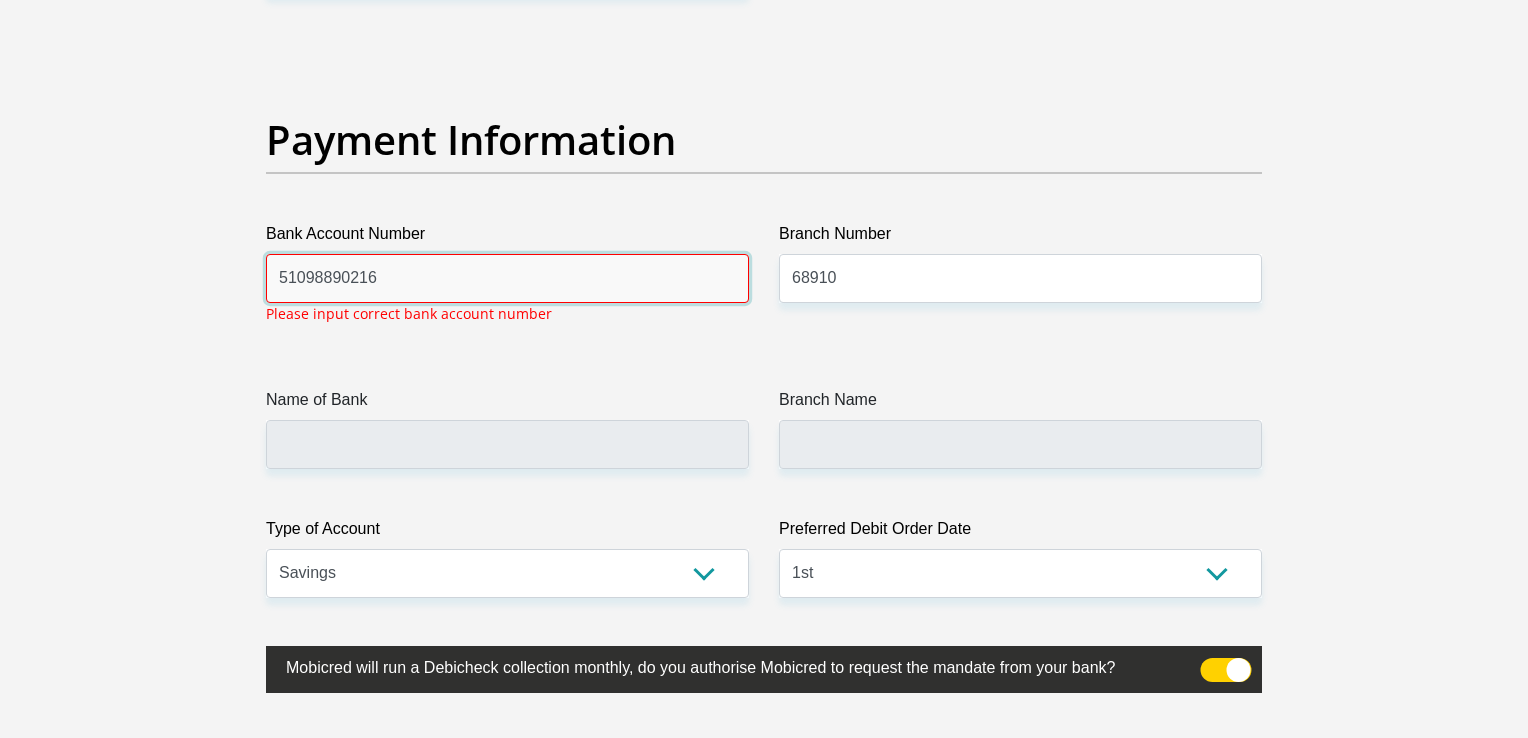 click on "51098890216" at bounding box center (507, 278) 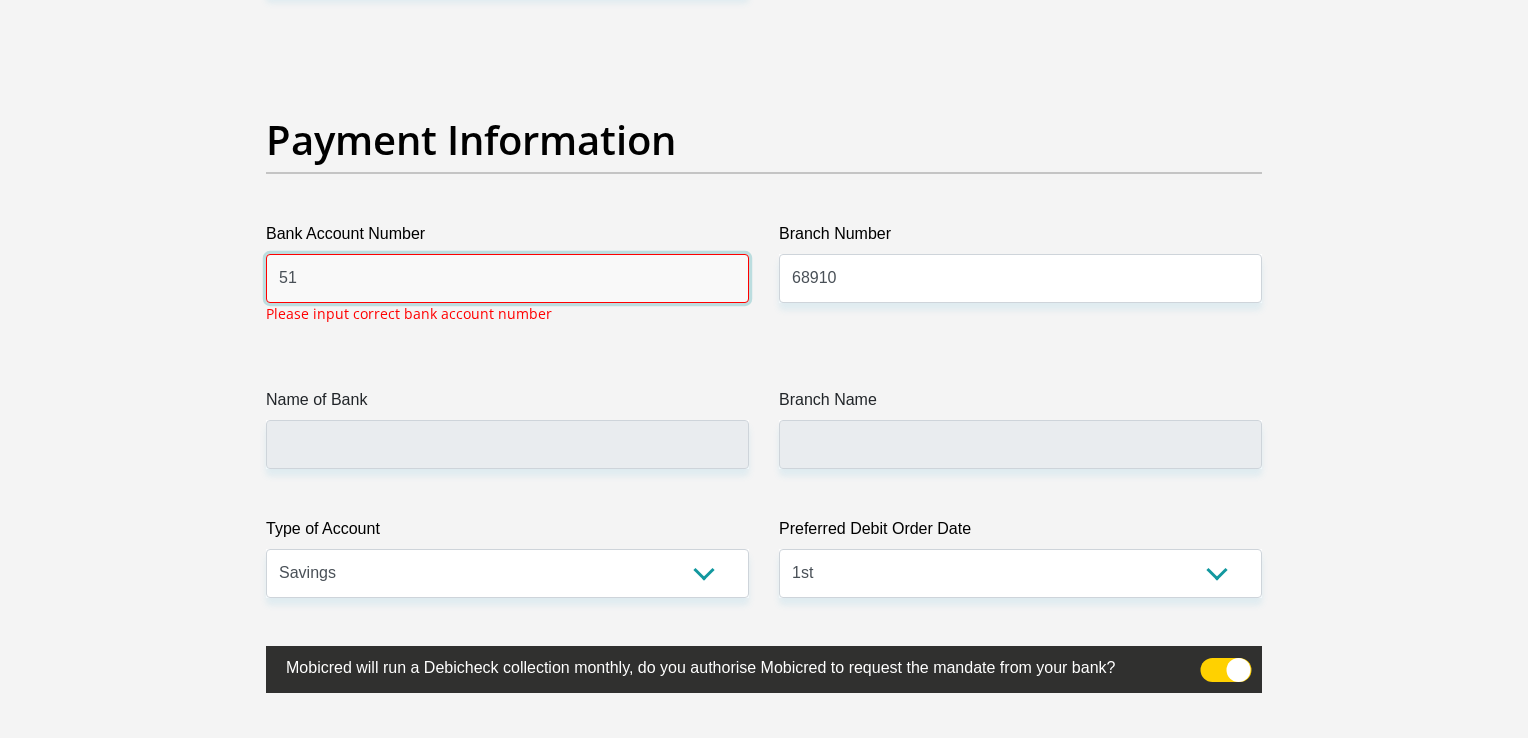 type on "5" 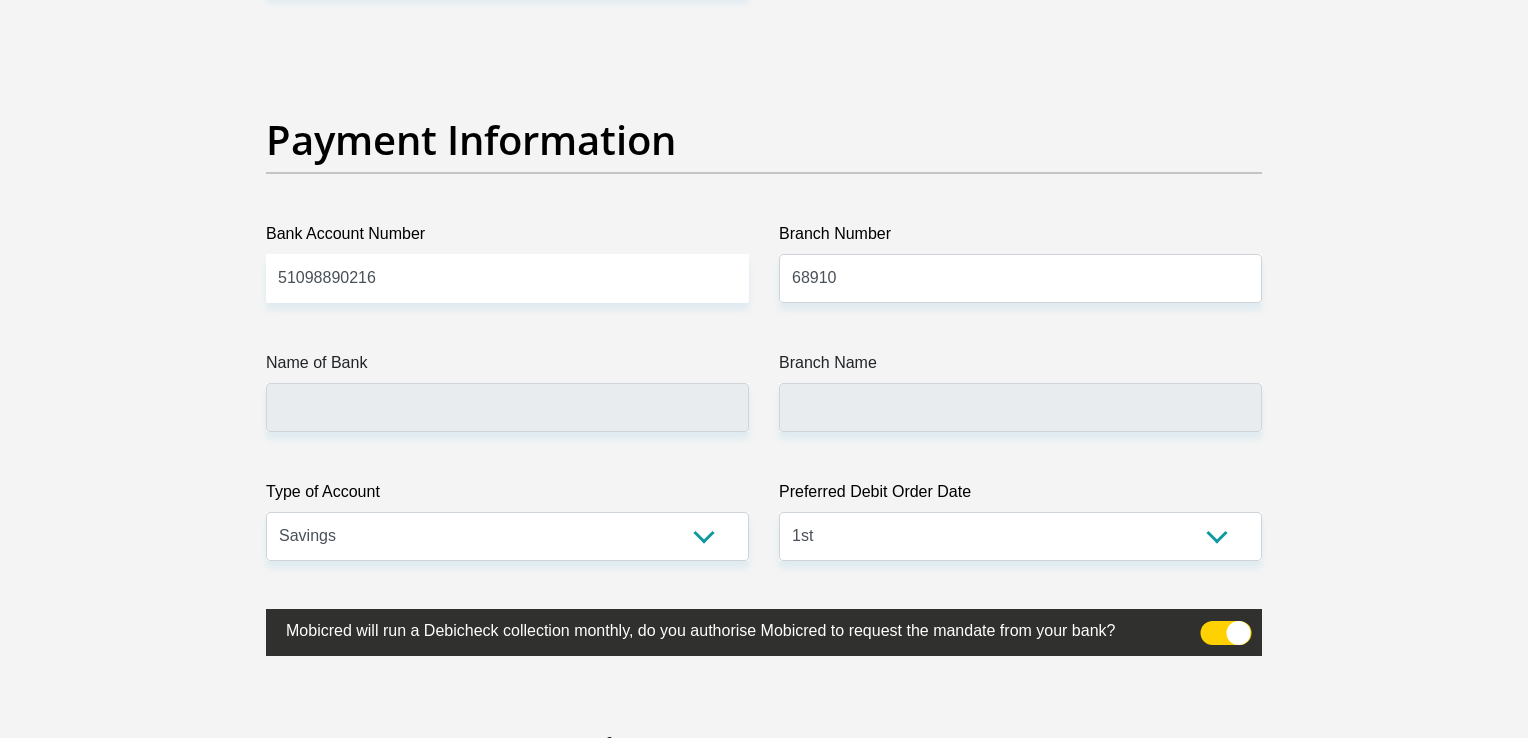 click on "Title
Mr
Ms
Mrs
Dr
Other
First Name
Bongani
Surname
Mala
ID Number
0206026134083
Please input valid ID number
Race
Black
Coloured
Indian
White
Other
Contact Number
0719684748
Please input valid contact number
Nationality
South Africa
Afghanistan
Aland Islands  Albania  Algeria" at bounding box center [764, -944] 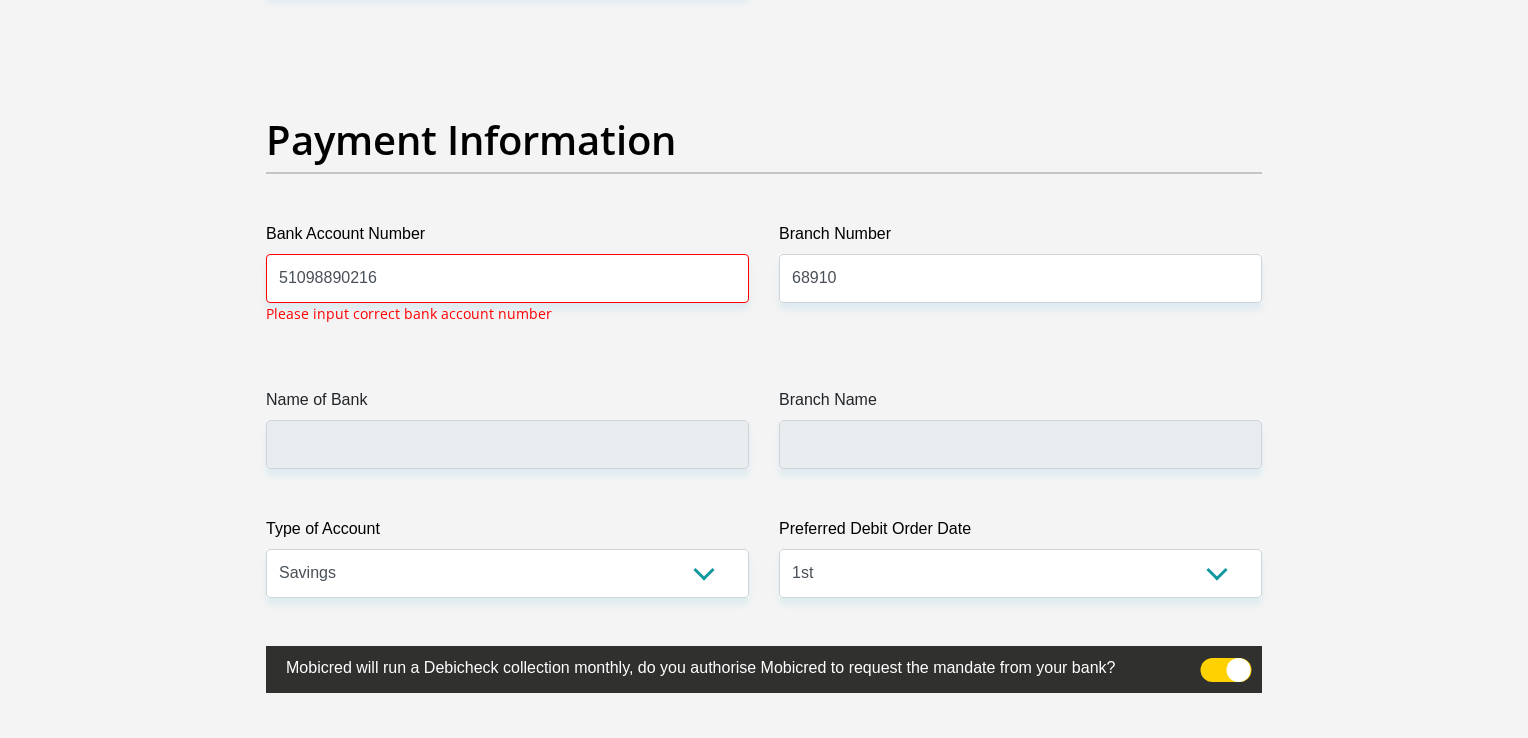 click at bounding box center [1226, 670] 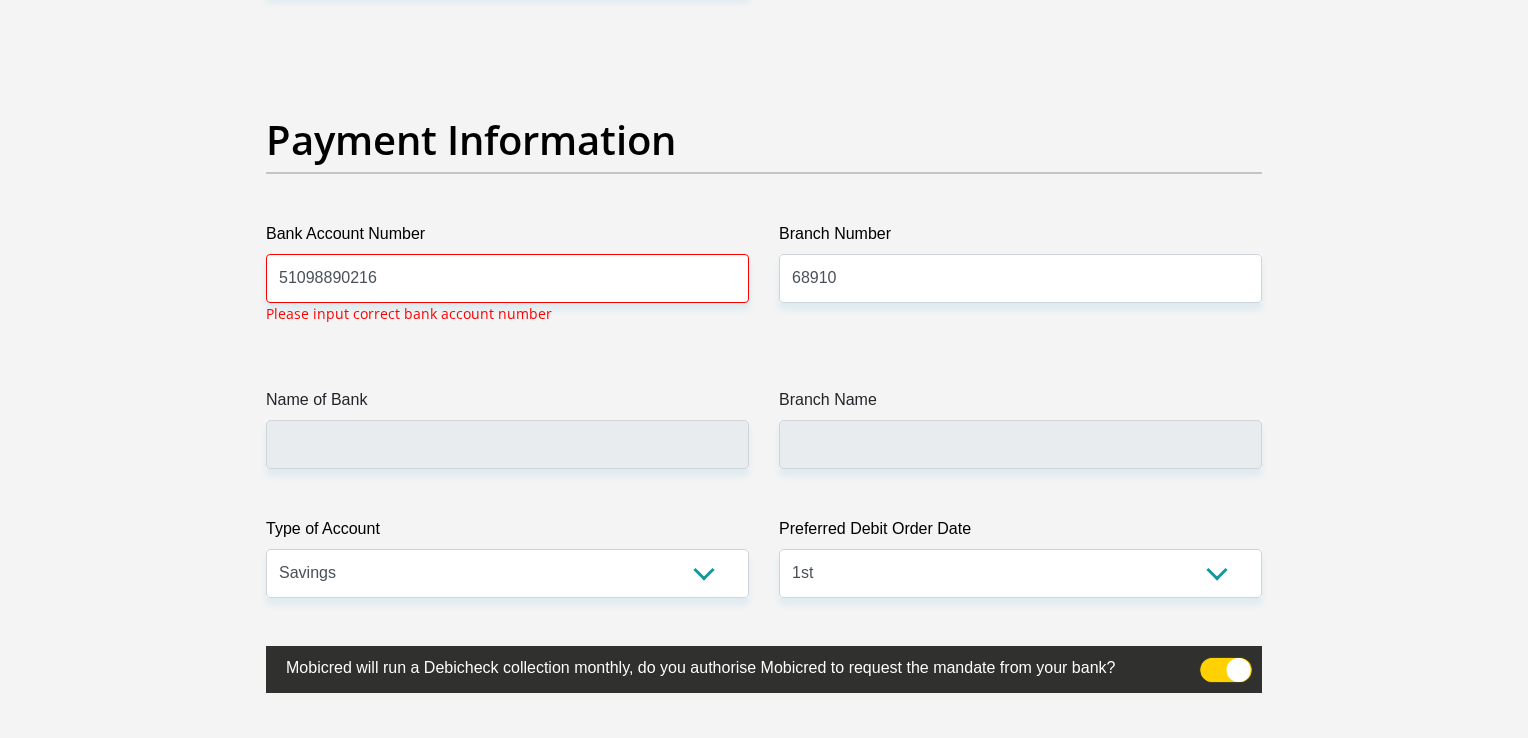 click at bounding box center (1212, 663) 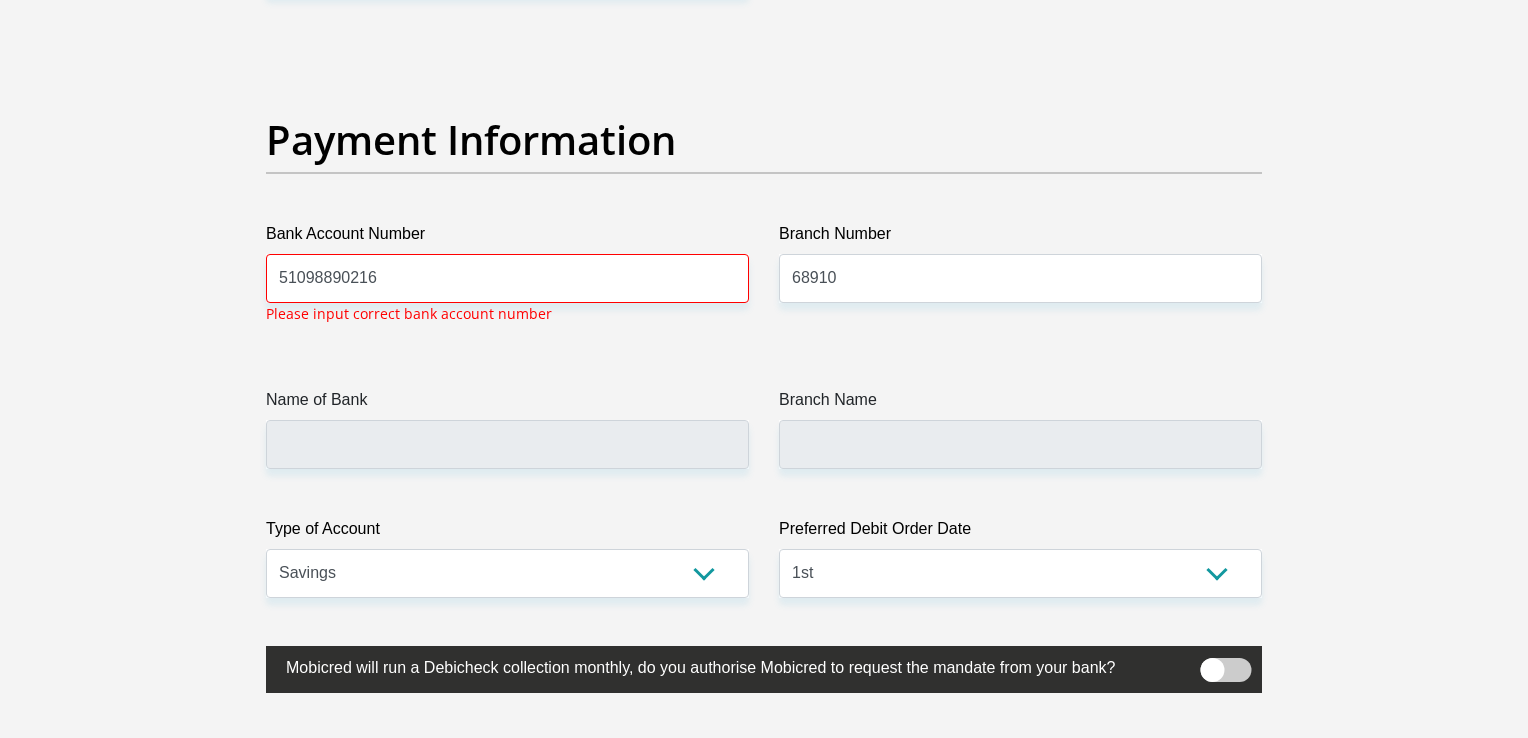 click at bounding box center [1226, 670] 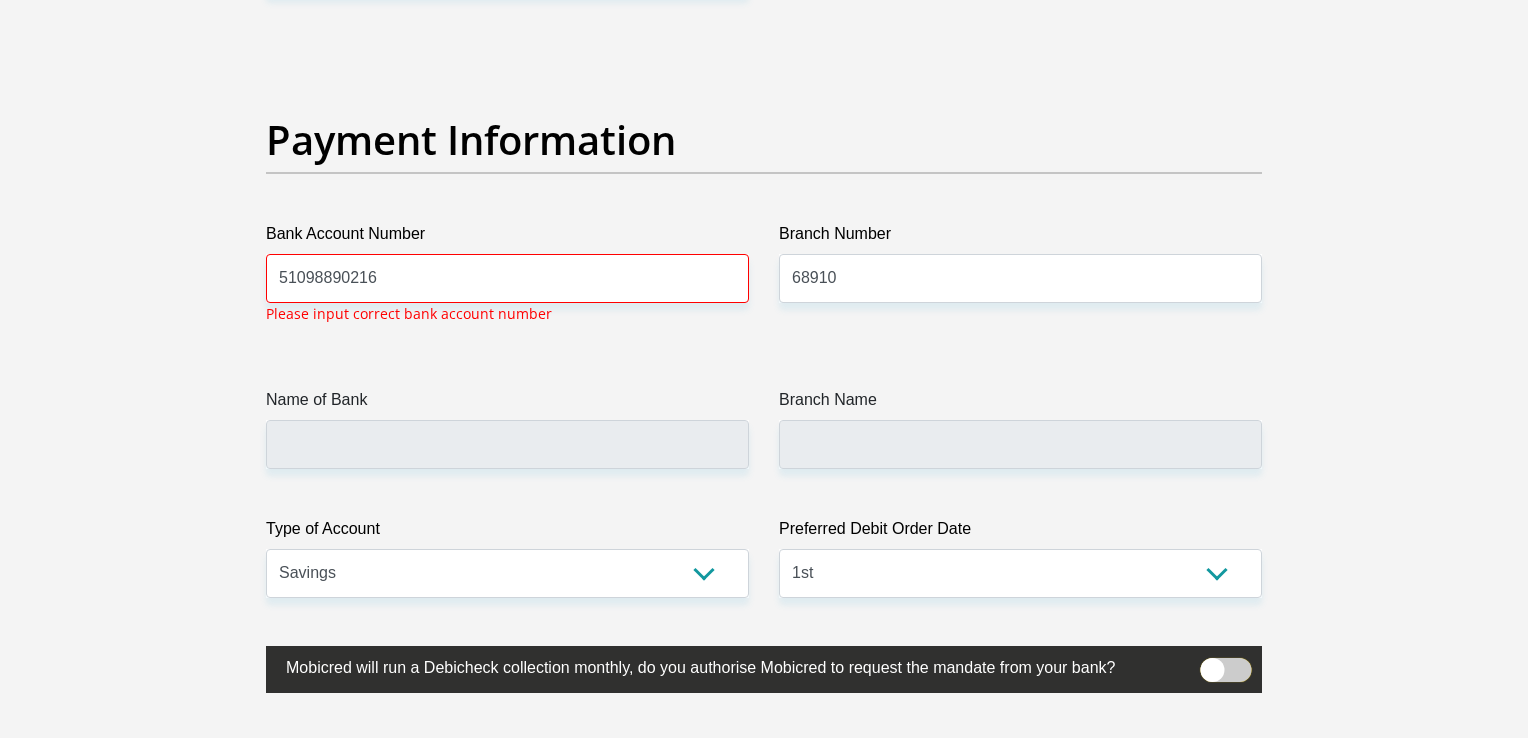 click at bounding box center [1212, 663] 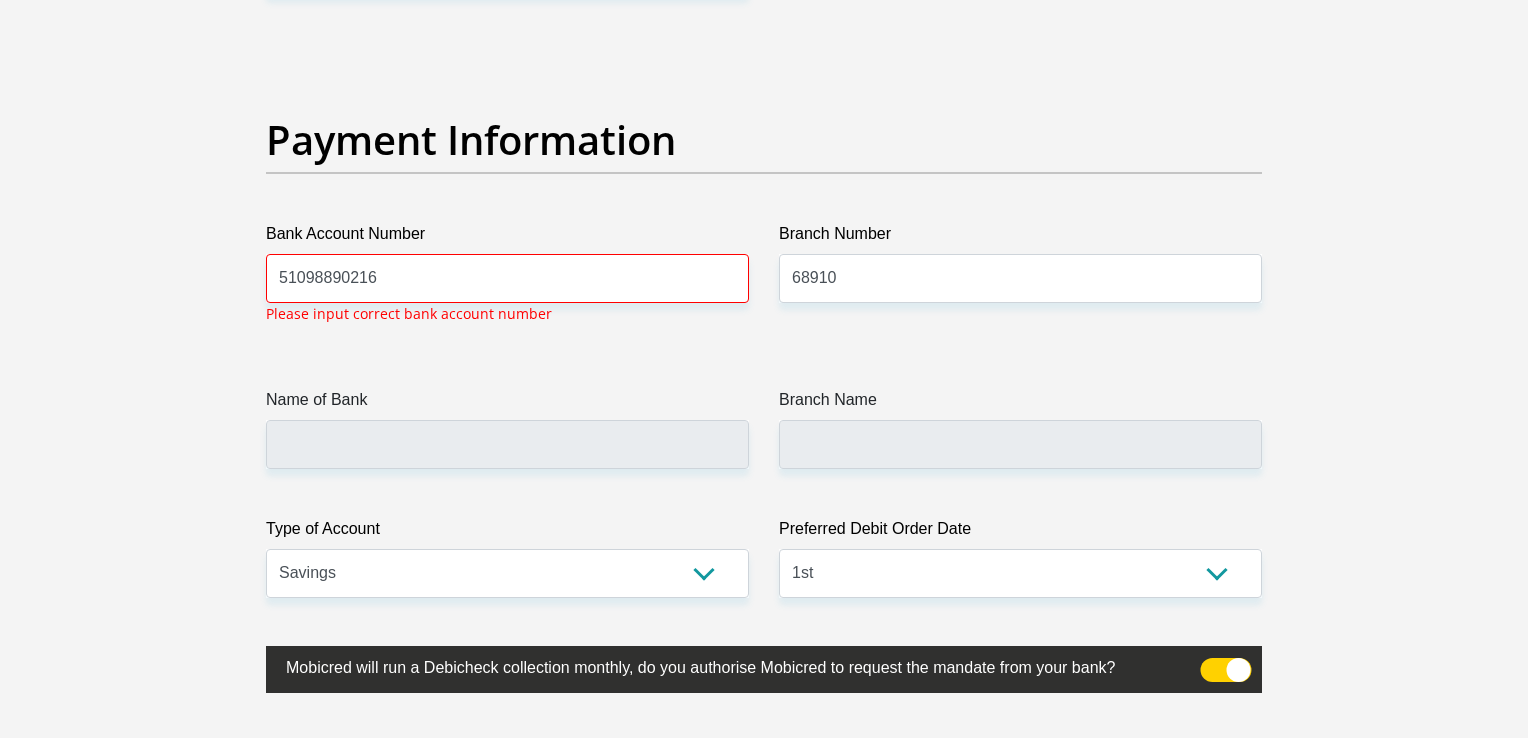 click on "Personal Details
Title
Mr
Ms
Mrs
Dr
Other
First Name
Bongani
Surname
Mala
ID Number
0206026134083
Please input valid ID number
Race
Black
Coloured
Indian
White
Other
Contact Number
0719684748
Please input valid contact number
Nationality" at bounding box center (764, -919) 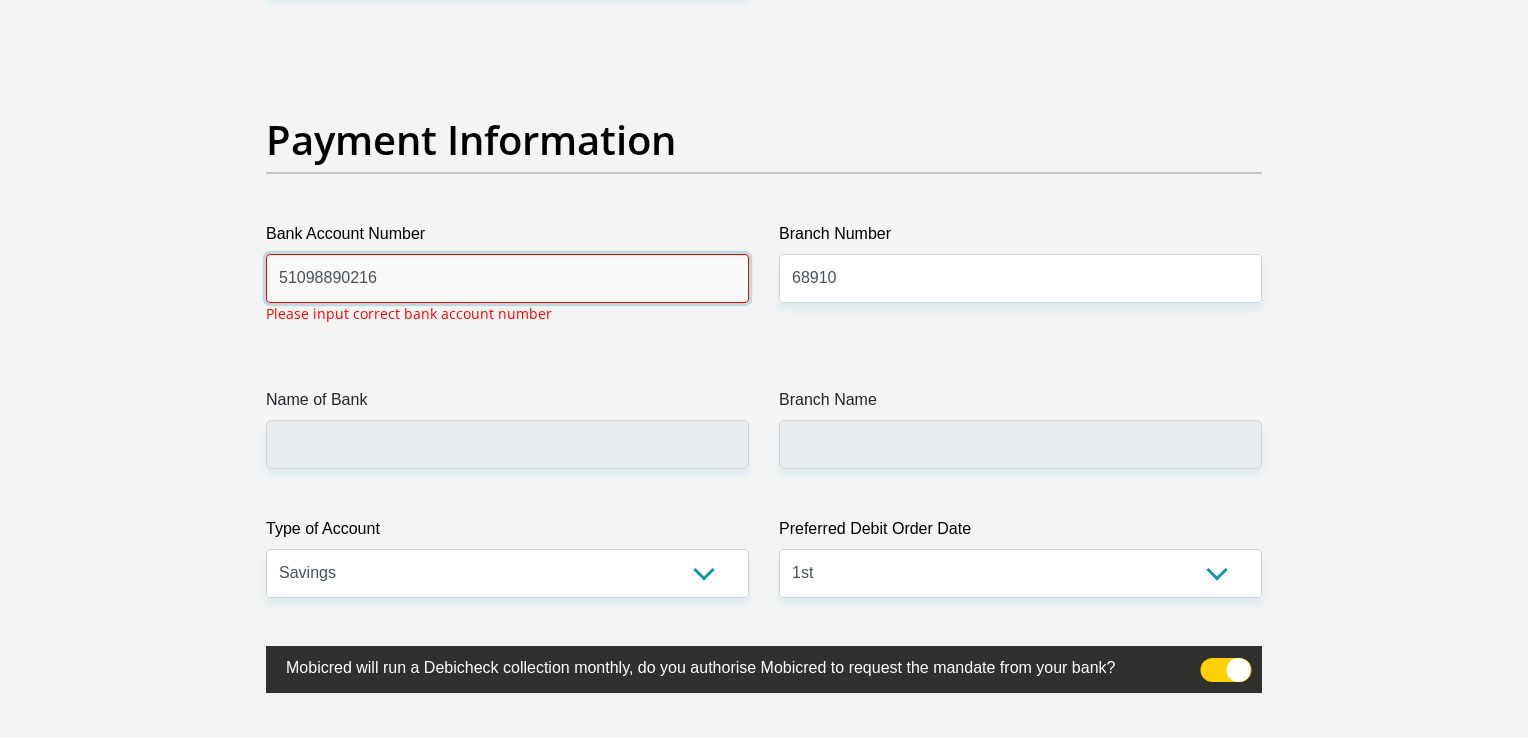 click on "51098890216" at bounding box center [507, 278] 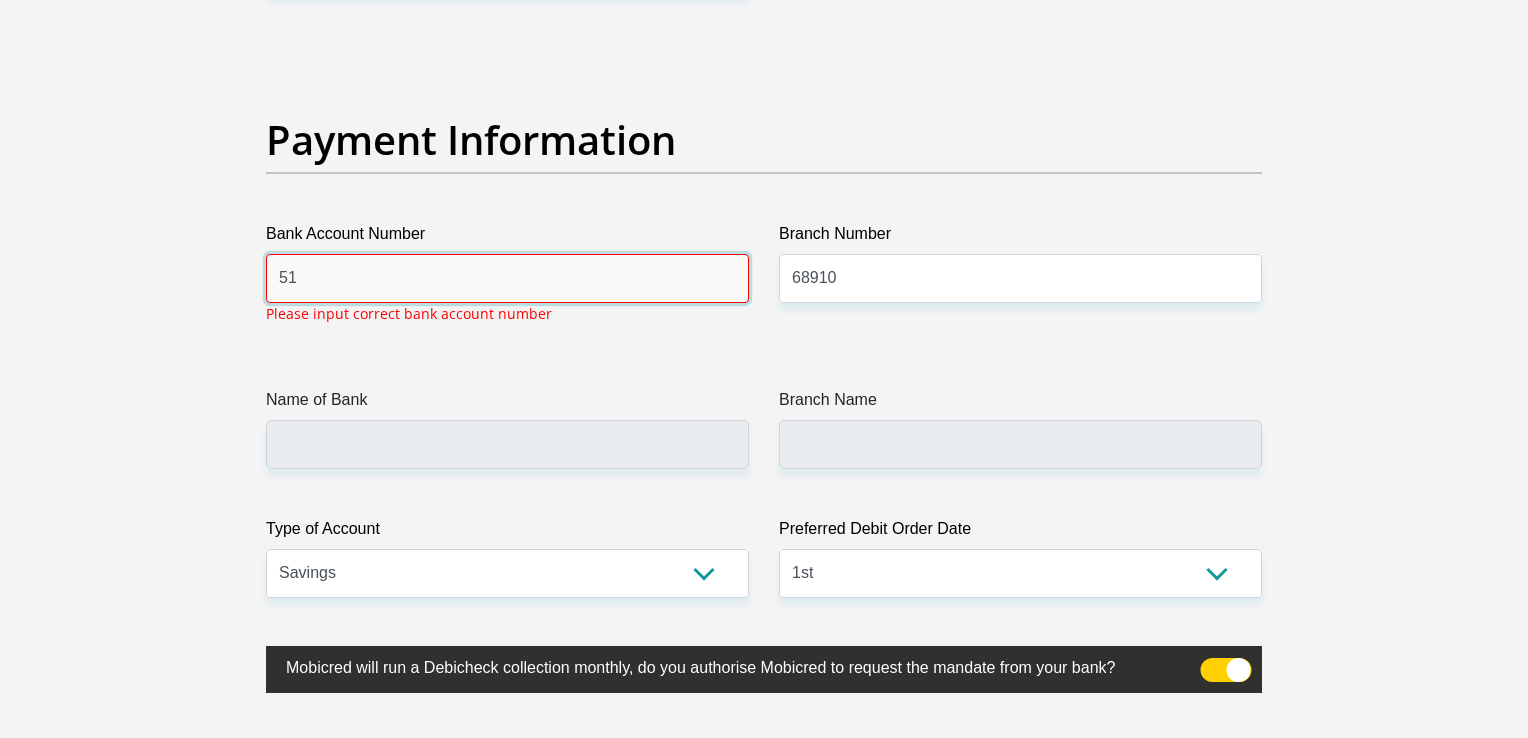 type on "5" 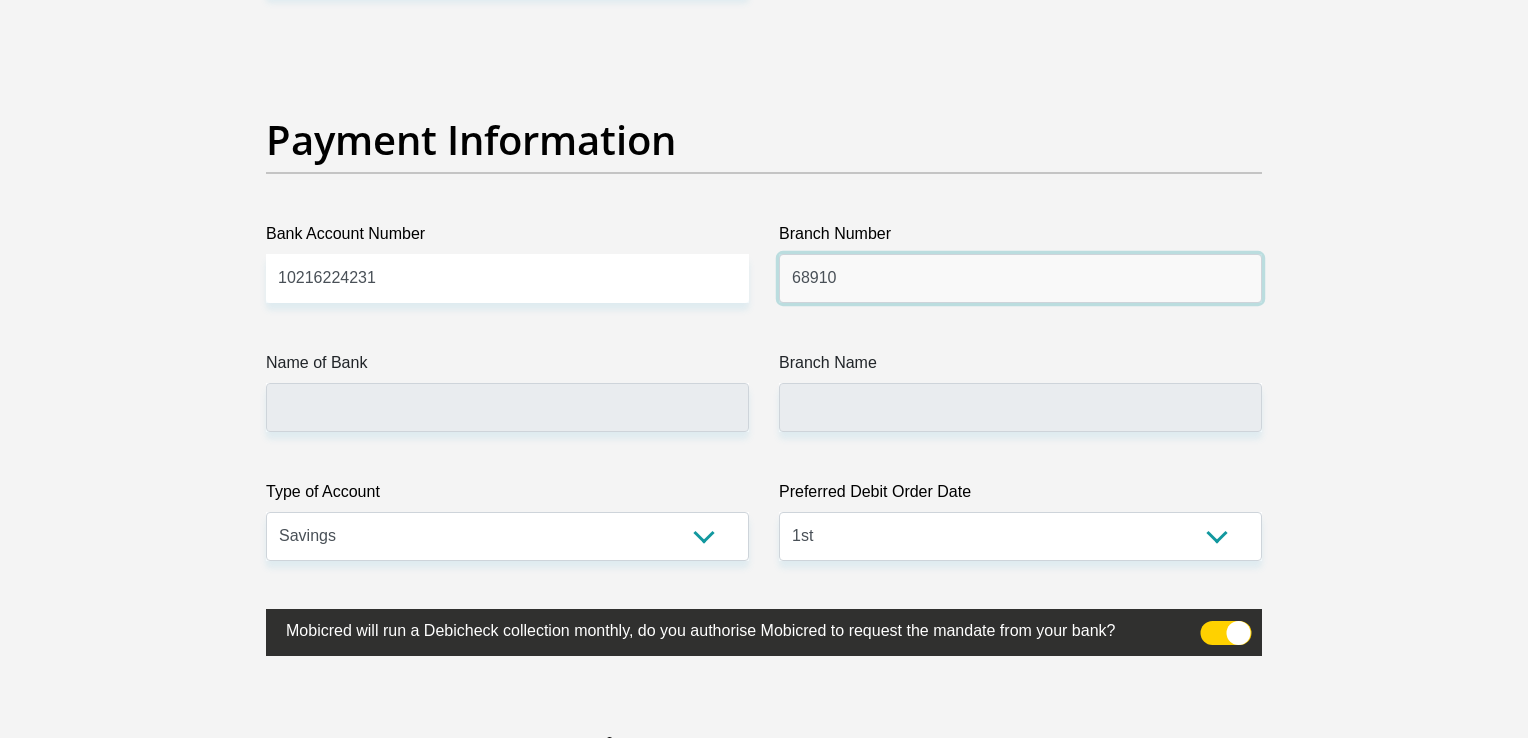 click on "68910" at bounding box center [1020, 278] 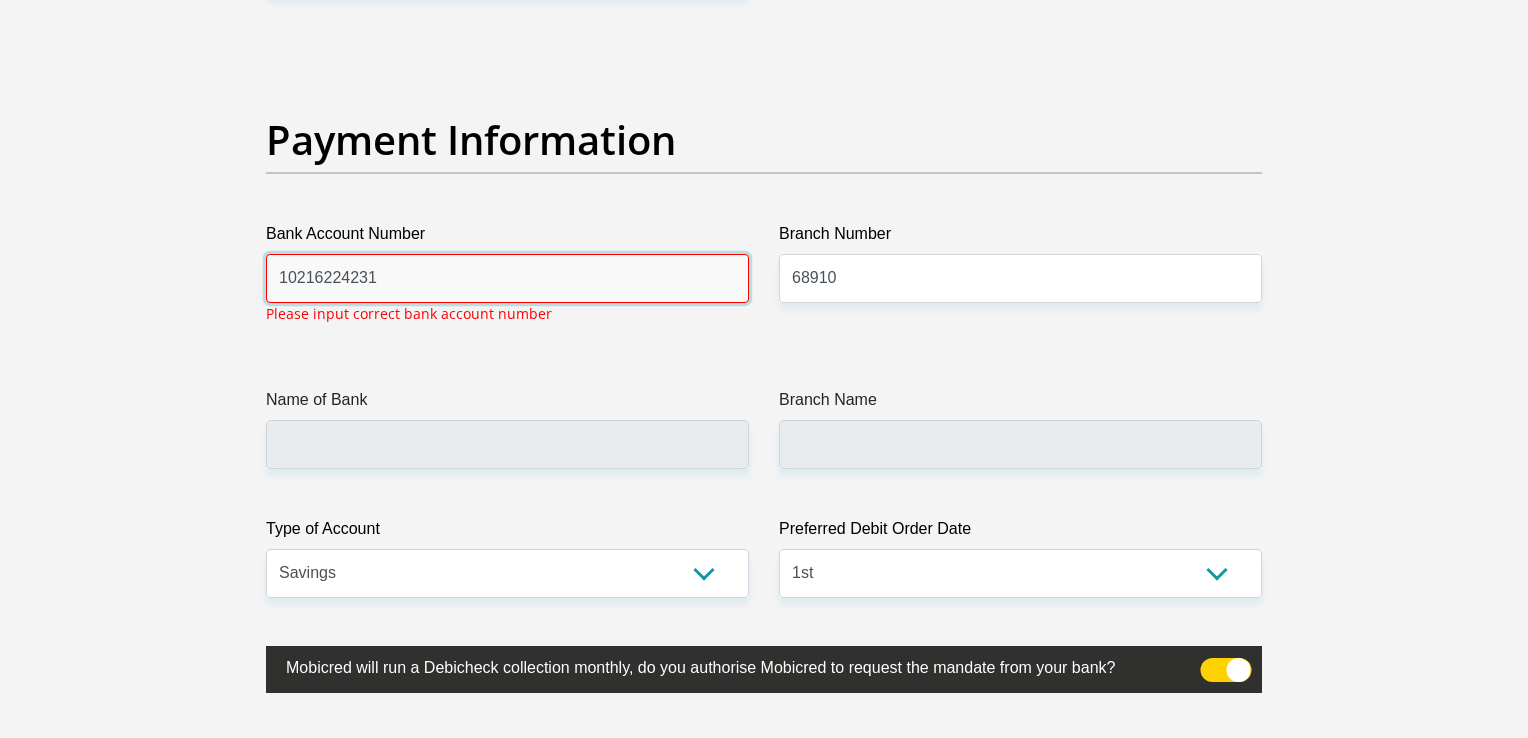 click on "10216224231" at bounding box center (507, 278) 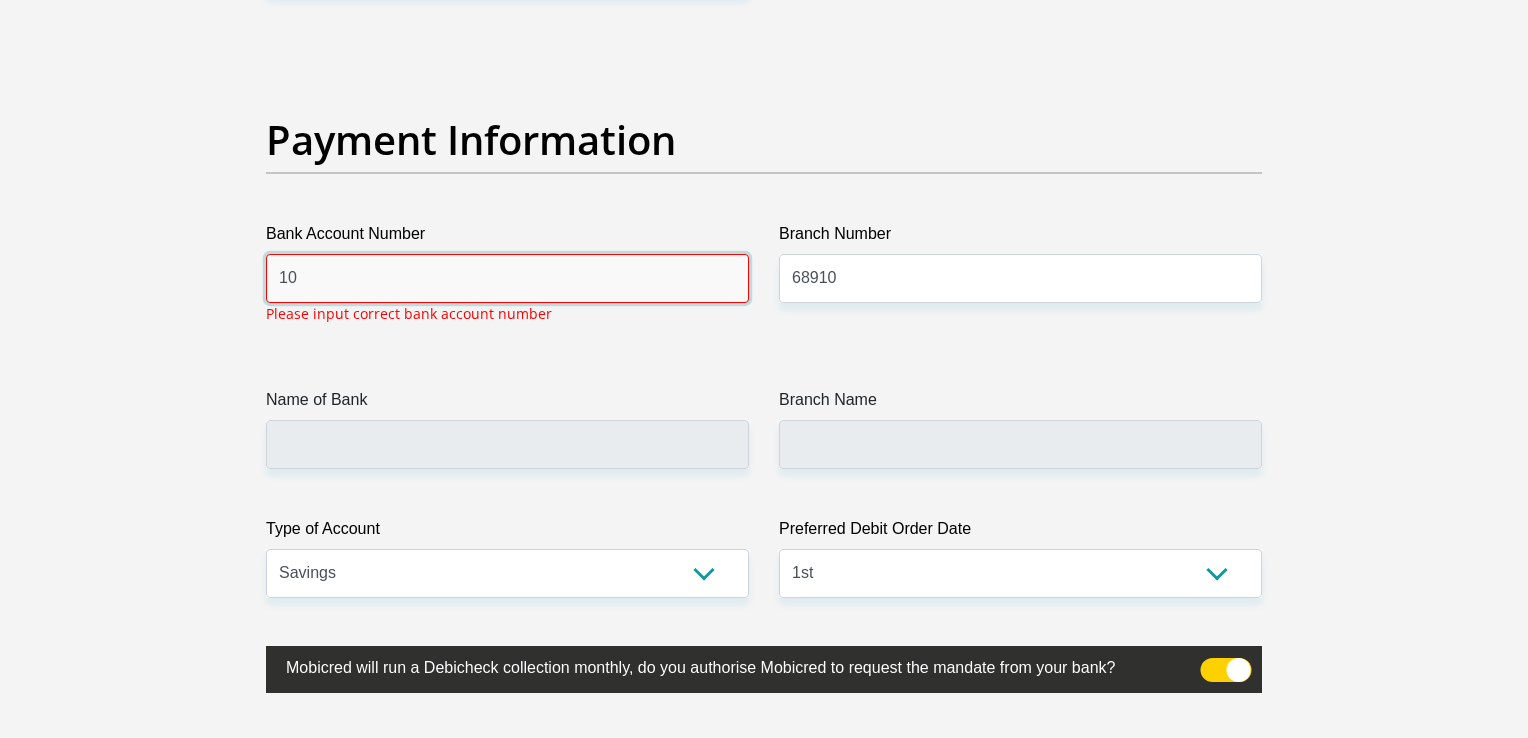 type on "1" 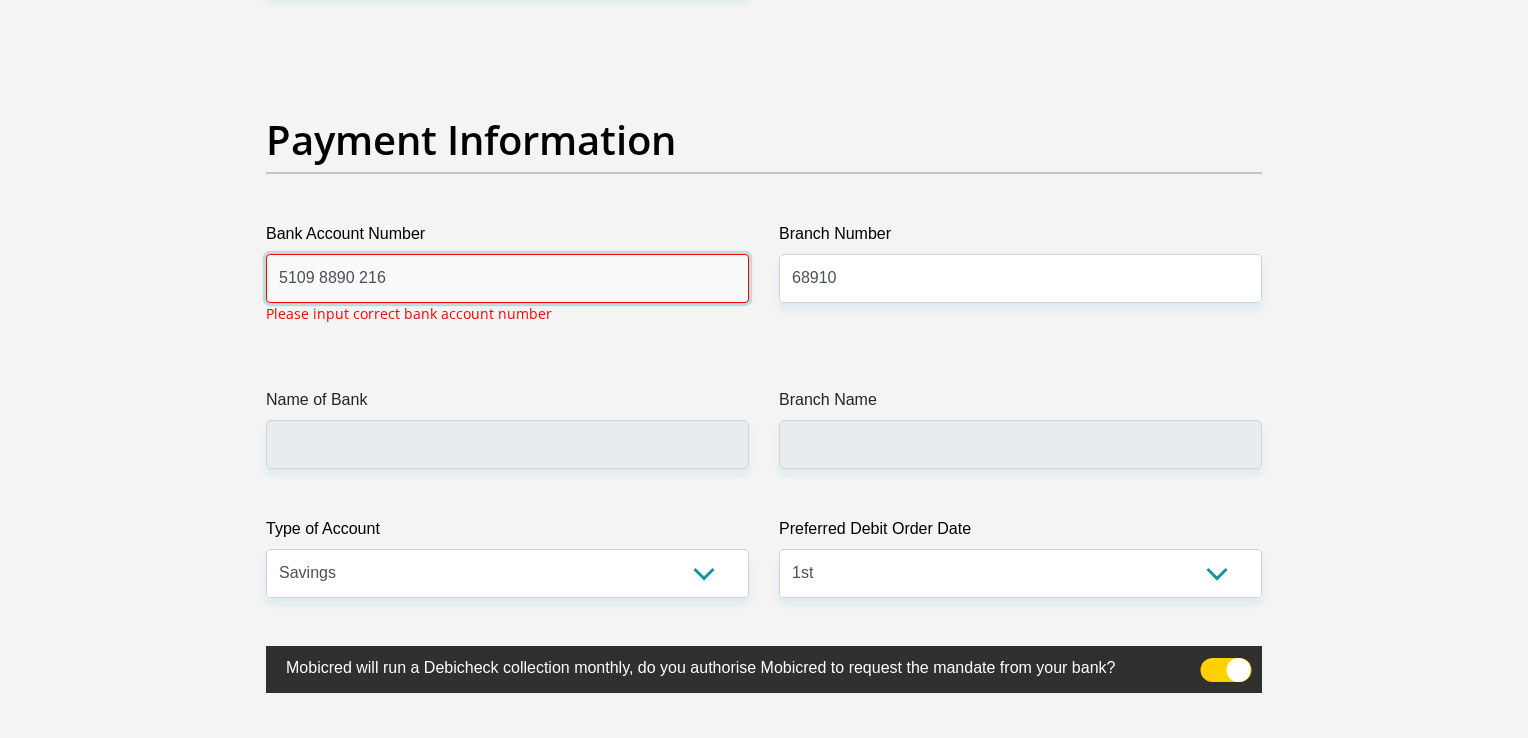 click on "5109 8890 216" at bounding box center [507, 278] 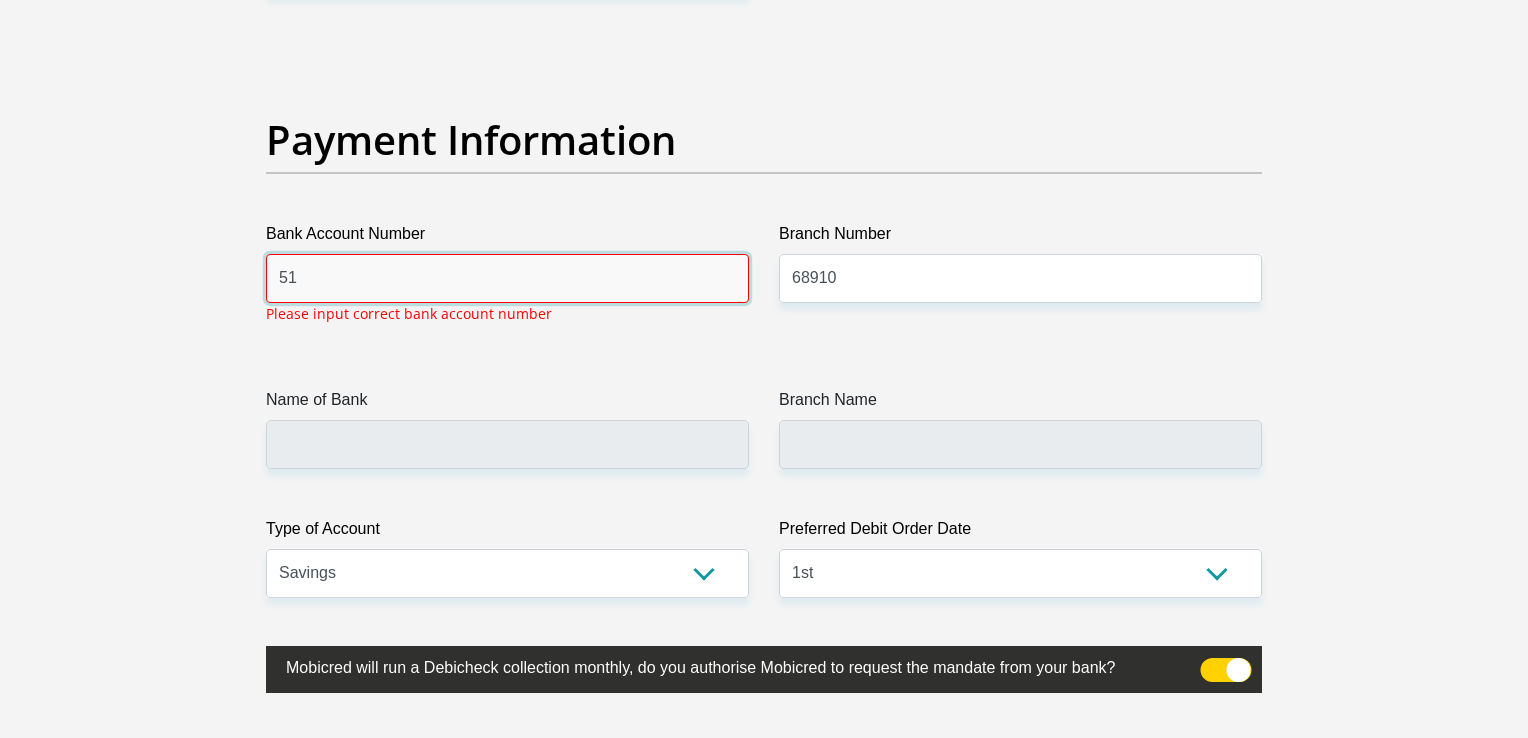type on "5" 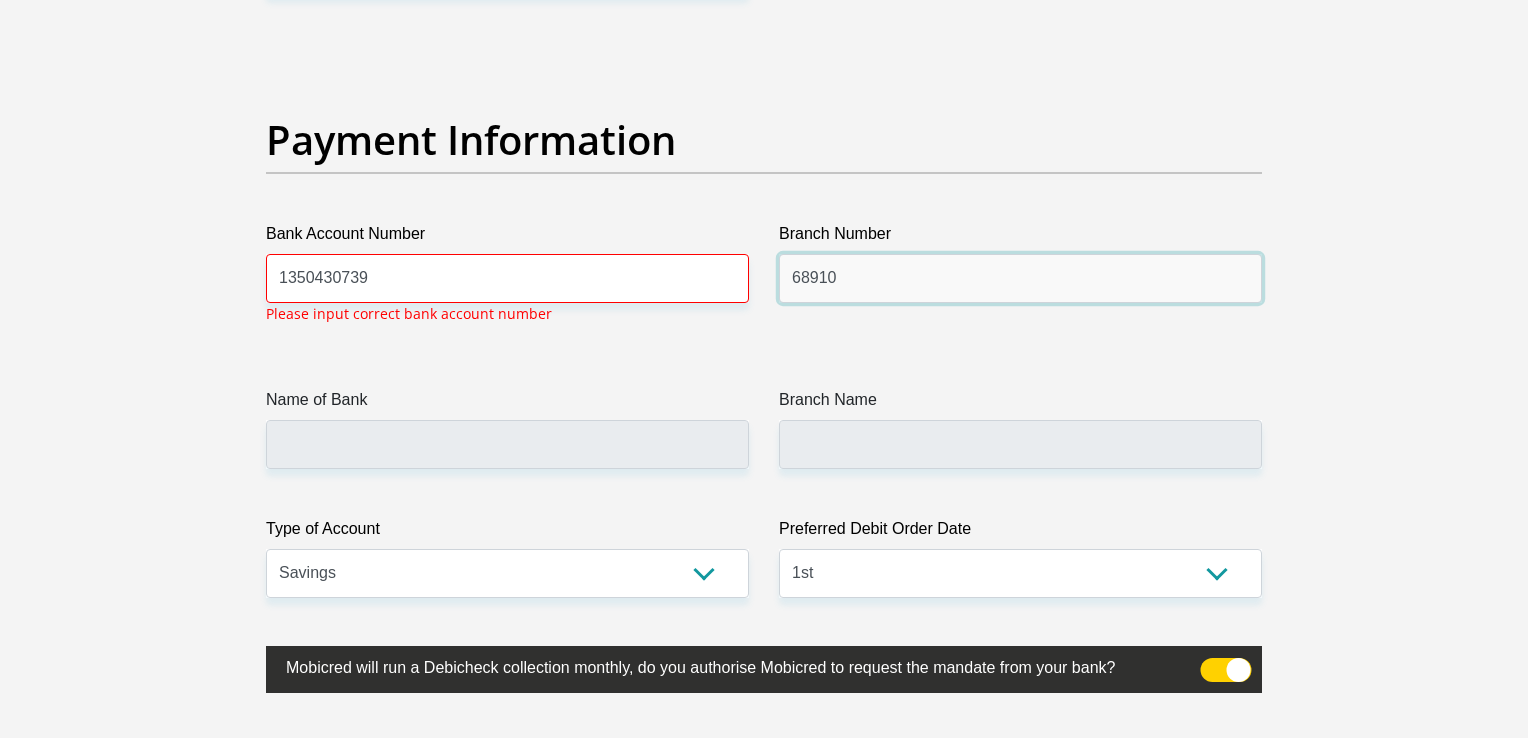 click on "68910" at bounding box center [1020, 278] 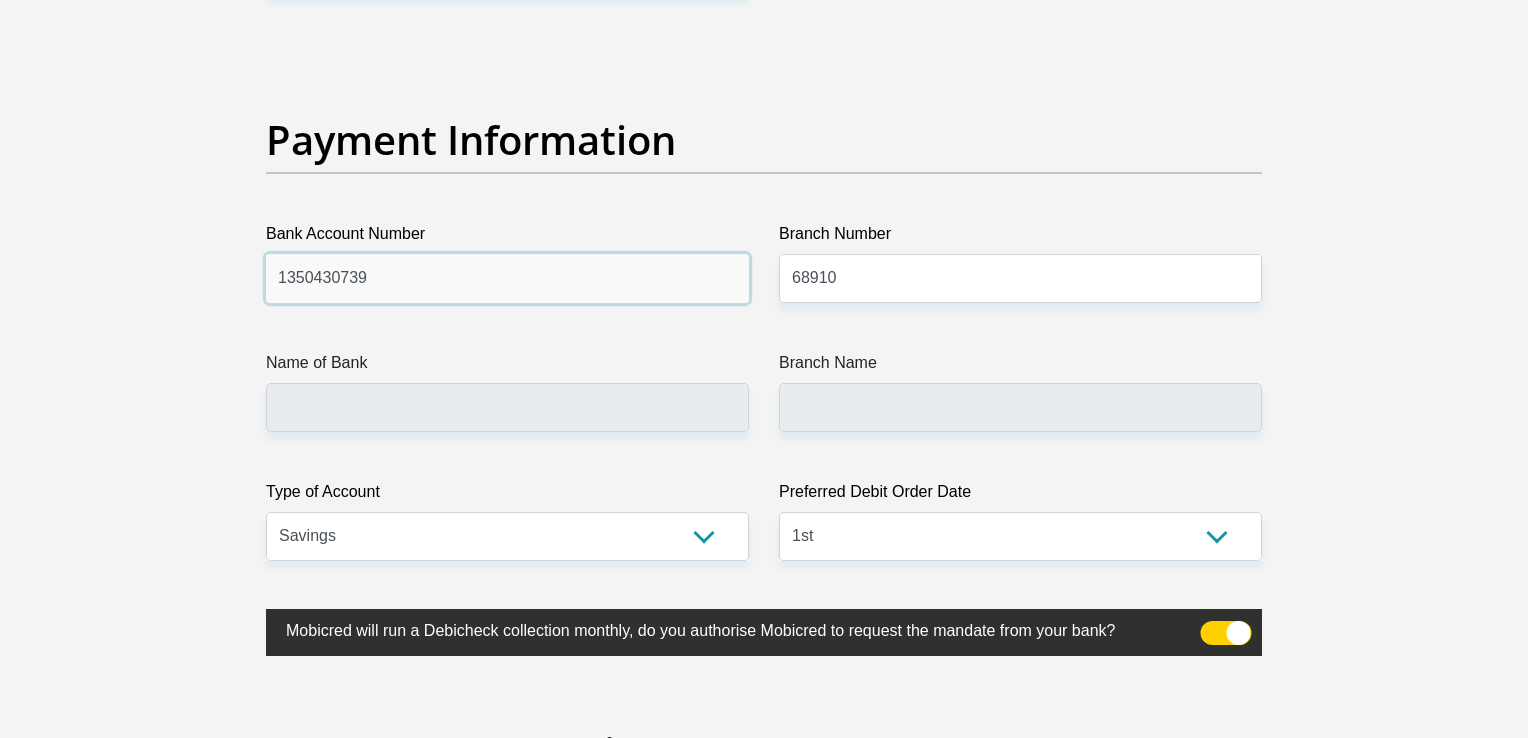 click on "1350430739" at bounding box center (507, 278) 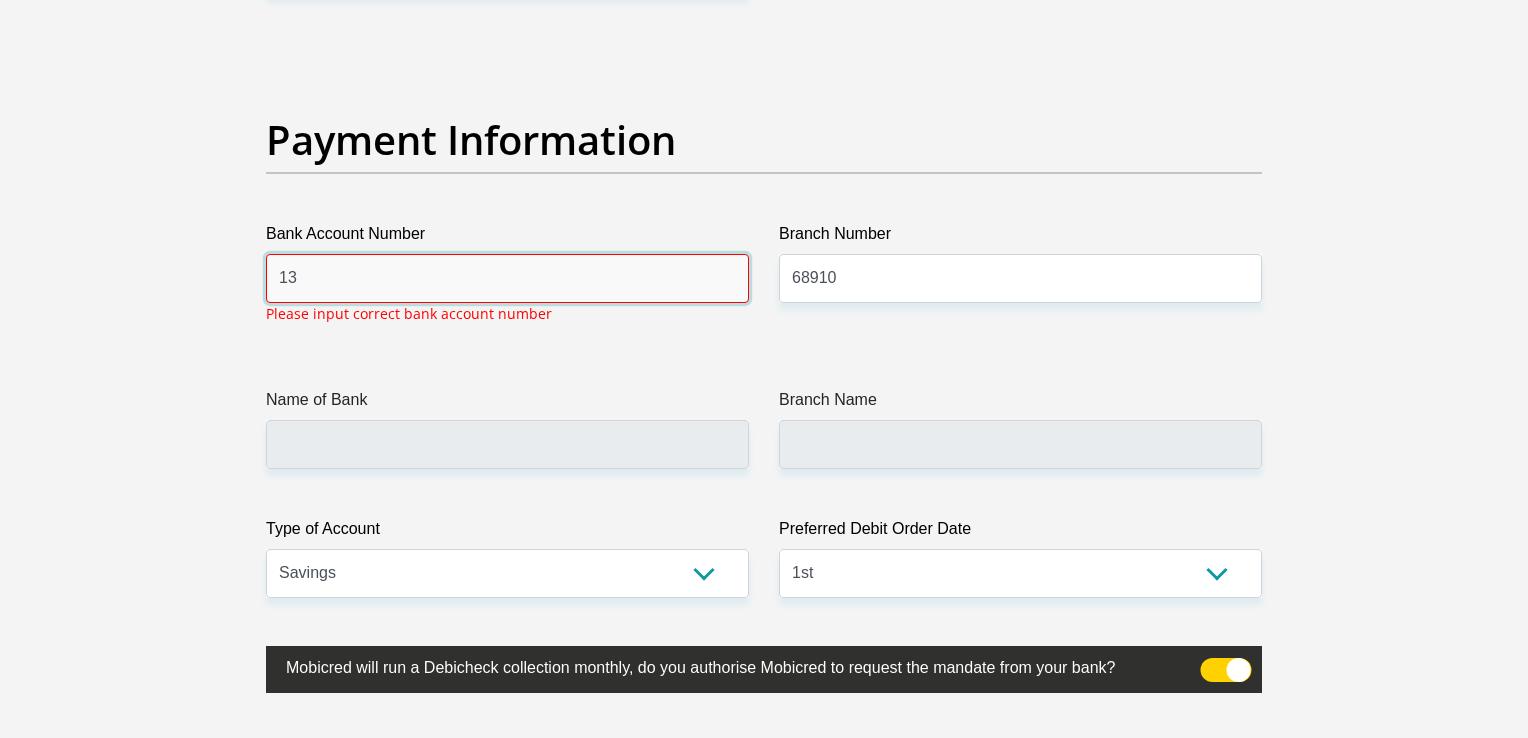 type on "1" 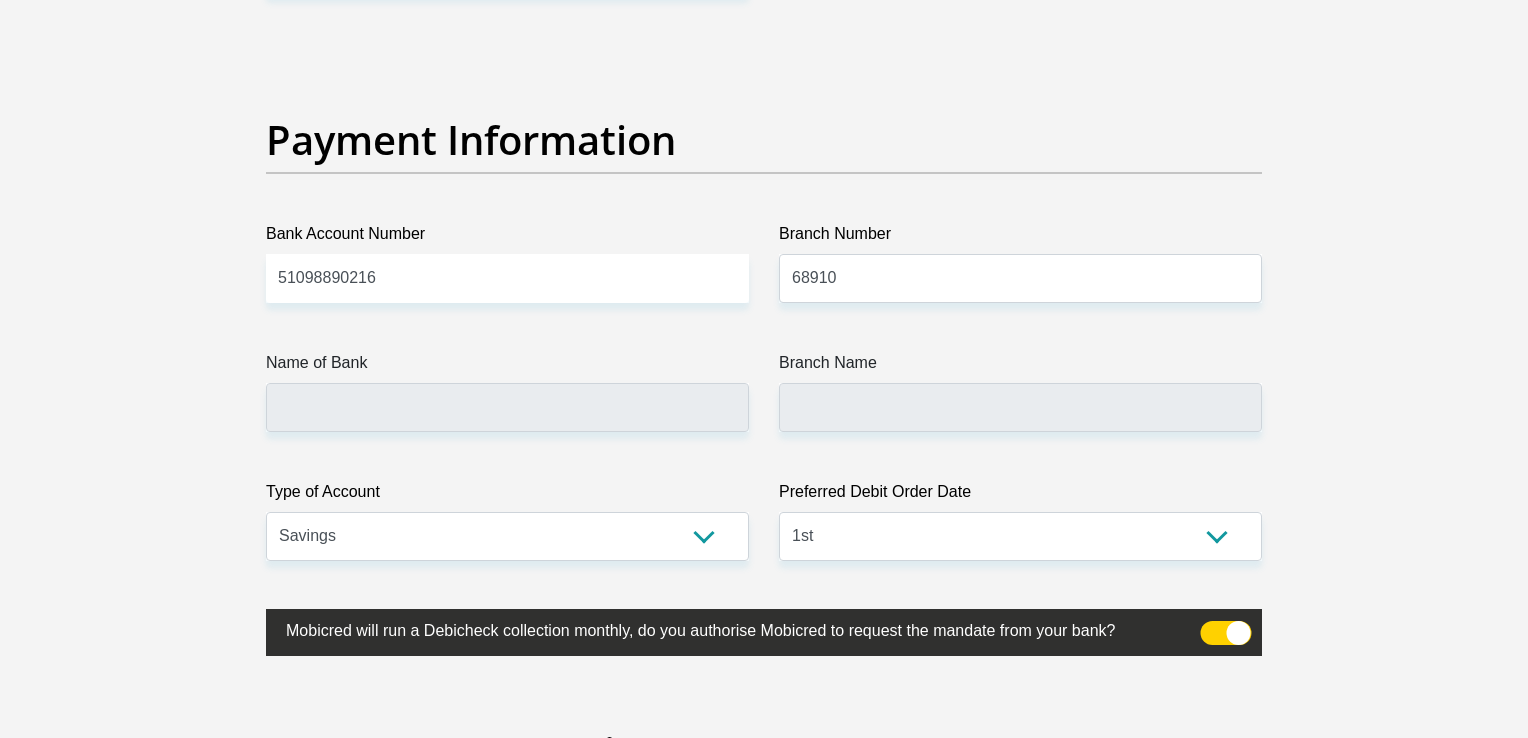 click on "Title
Mr
Ms
Mrs
Dr
Other
First Name
Bongani
Surname
Mala
ID Number
0206026134083
Please input valid ID number
Race
Black
Coloured
Indian
White
Other
Contact Number
0719684748
Please input valid contact number
Nationality
South Africa
Afghanistan
Aland Islands  Albania  Algeria" at bounding box center [764, -944] 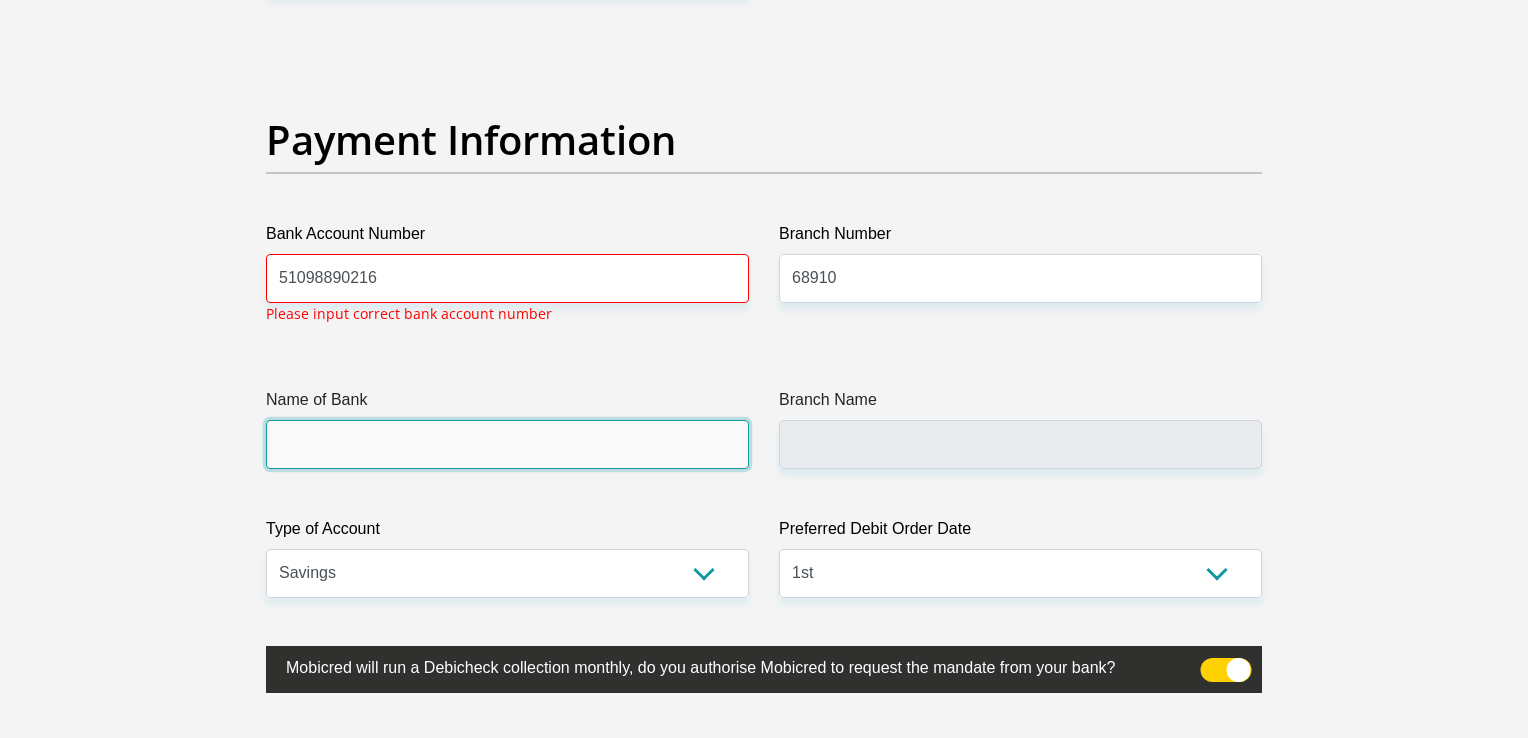 click on "Name of Bank" at bounding box center [507, 444] 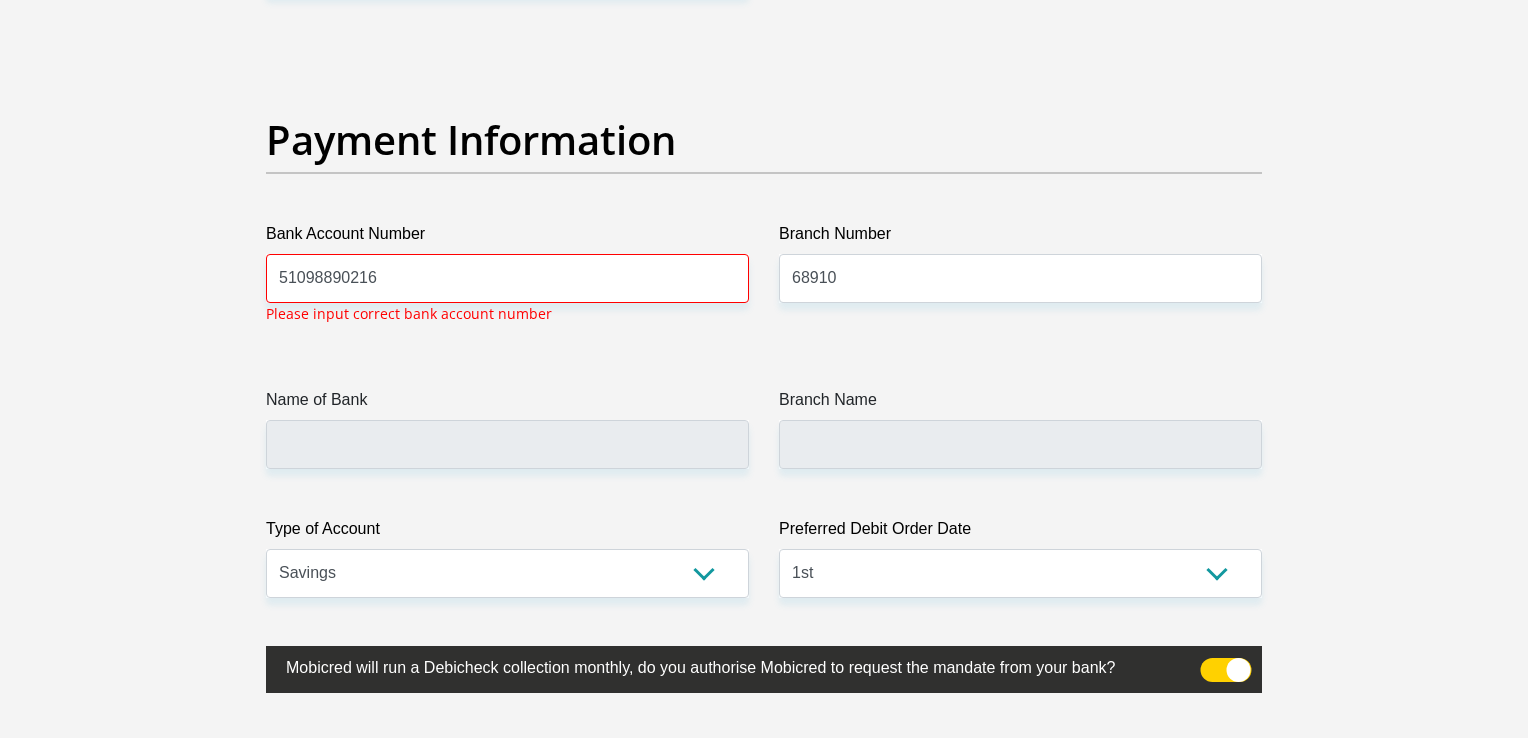 click on "Personal Details
Title
Mr
Ms
Mrs
Dr
Other
First Name
Bongani
Surname
Mala
ID Number
0206026134083
Please input valid ID number
Race
Black
Coloured
Indian
White
Other
Contact Number
0719684748
Please input valid contact number
Chad" at bounding box center (764, -919) 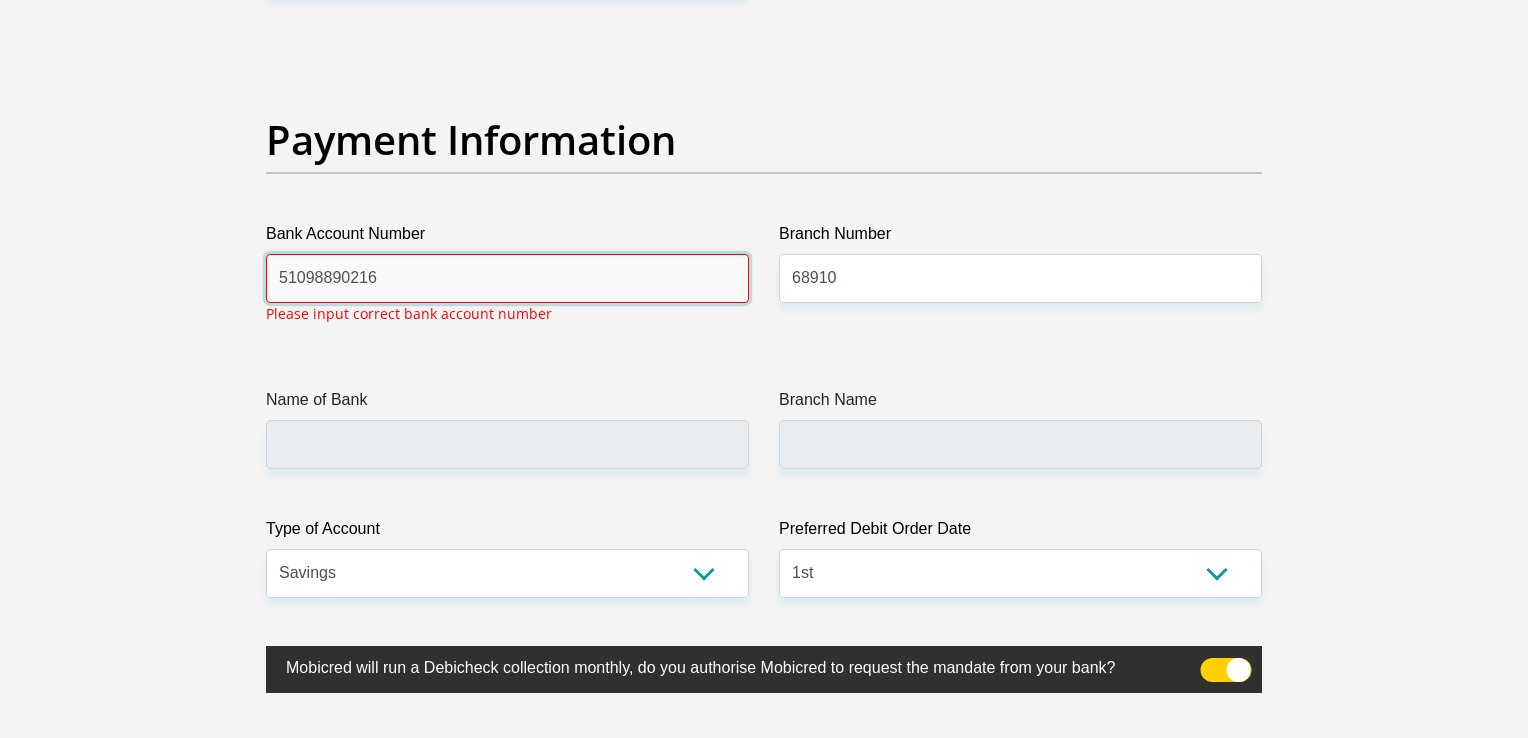 click on "51098890216" at bounding box center [507, 278] 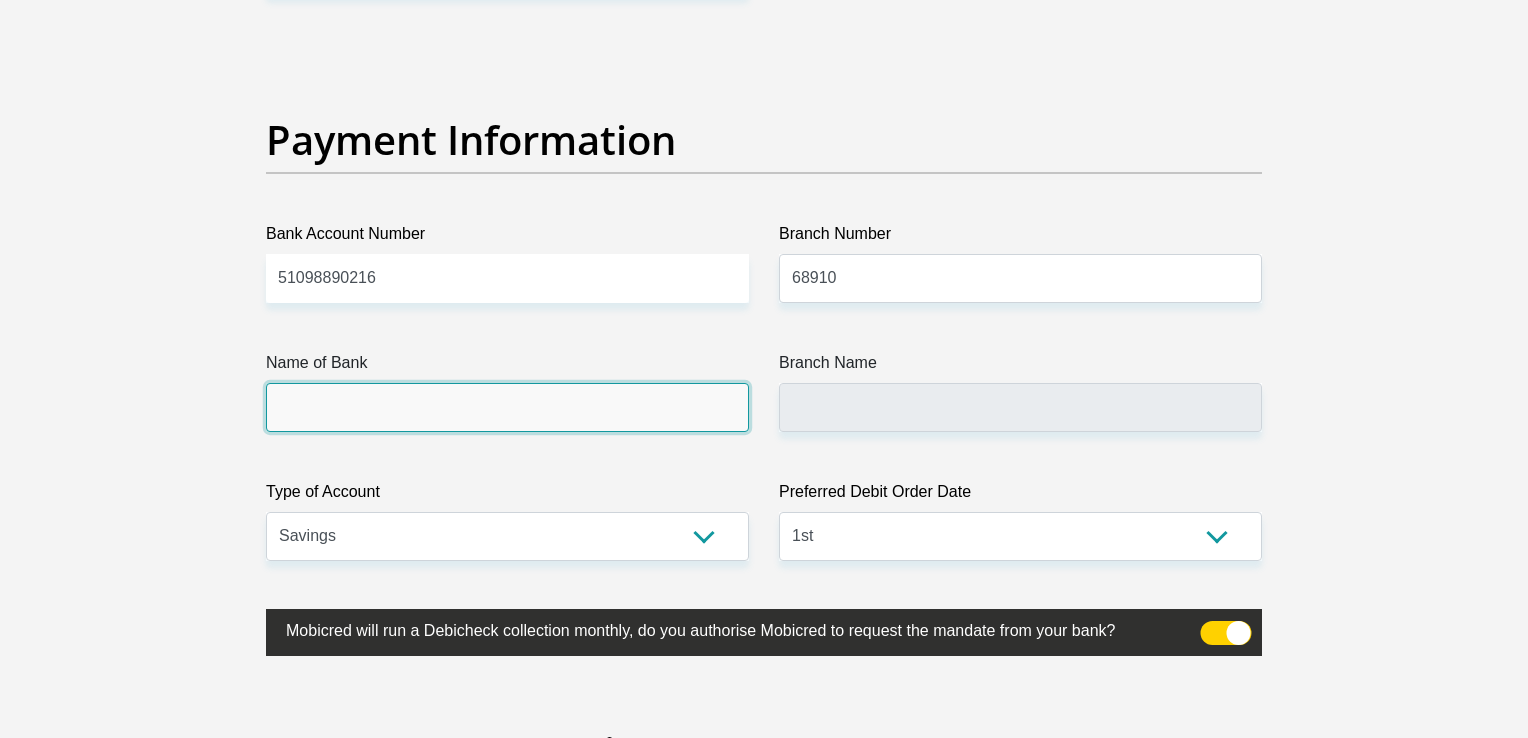 click on "Name of Bank" at bounding box center (507, 407) 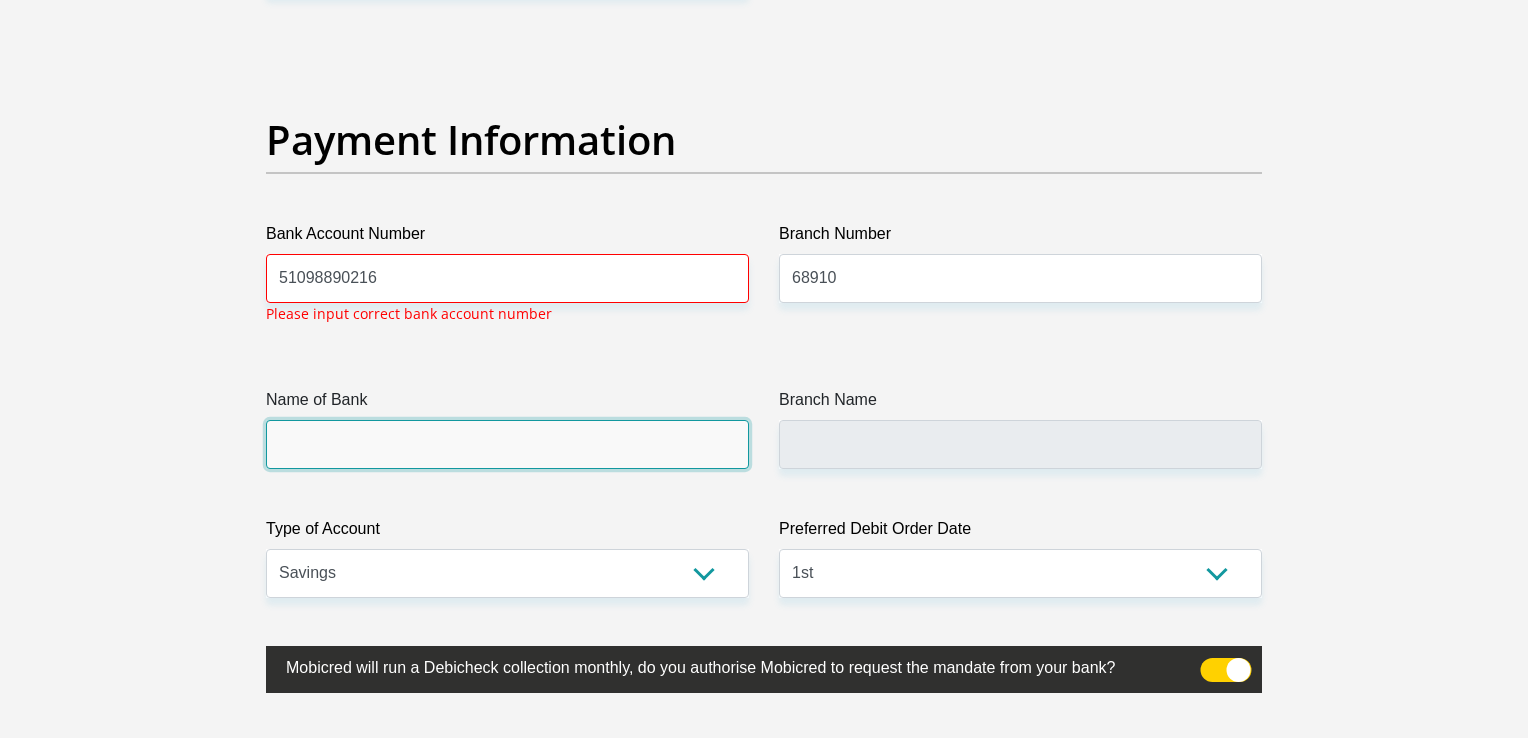 click on "Name of Bank" at bounding box center (507, 444) 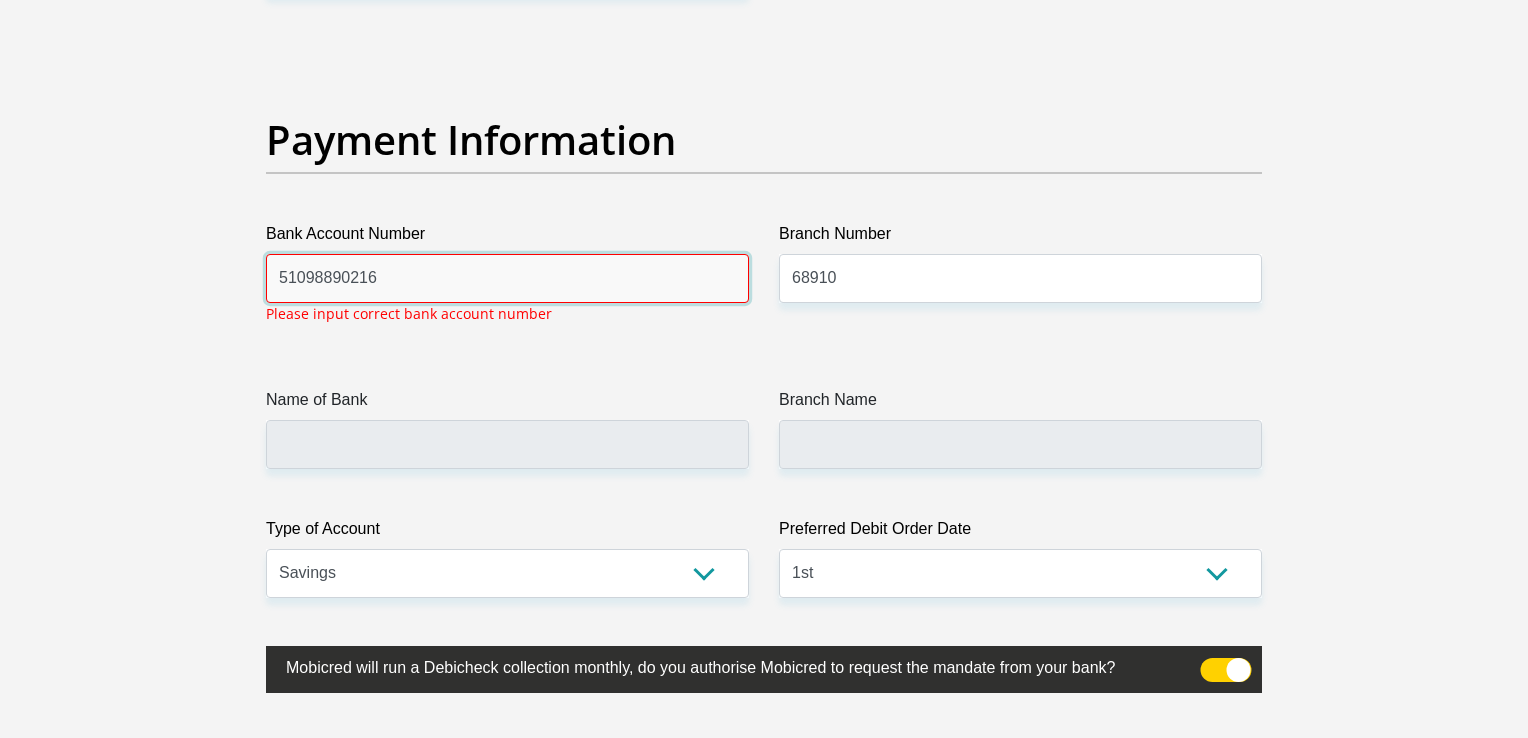 click on "51098890216" at bounding box center [507, 278] 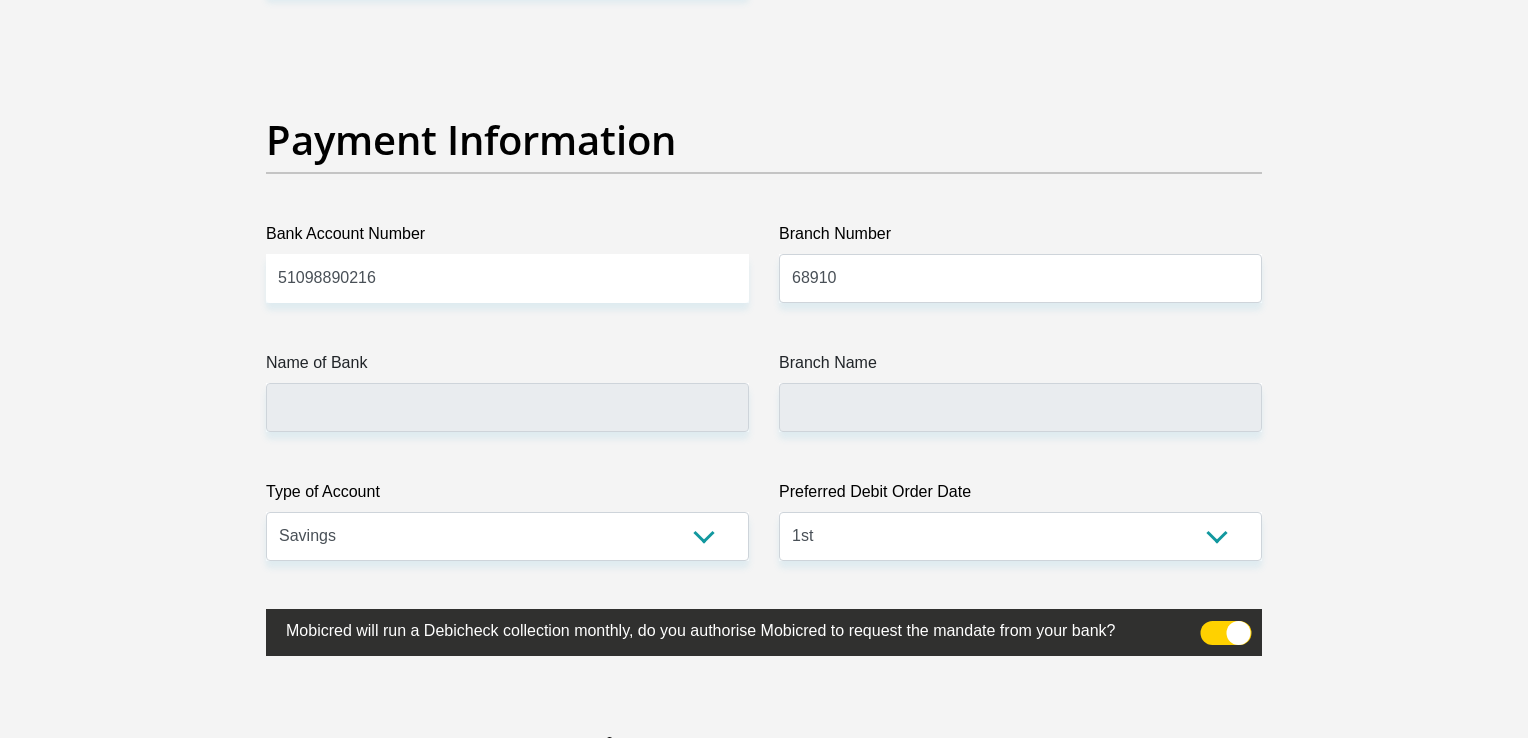 click on "Personal Details
Title
Mr
Ms
Mrs
Dr
Other
First Name
Bongani
Surname
Mala
ID Number
0206026134083
Please input valid ID number
Race
Black
Coloured
Indian
White
Other
Contact Number
0719684748
Please input valid contact number
Nationality" at bounding box center (764, -938) 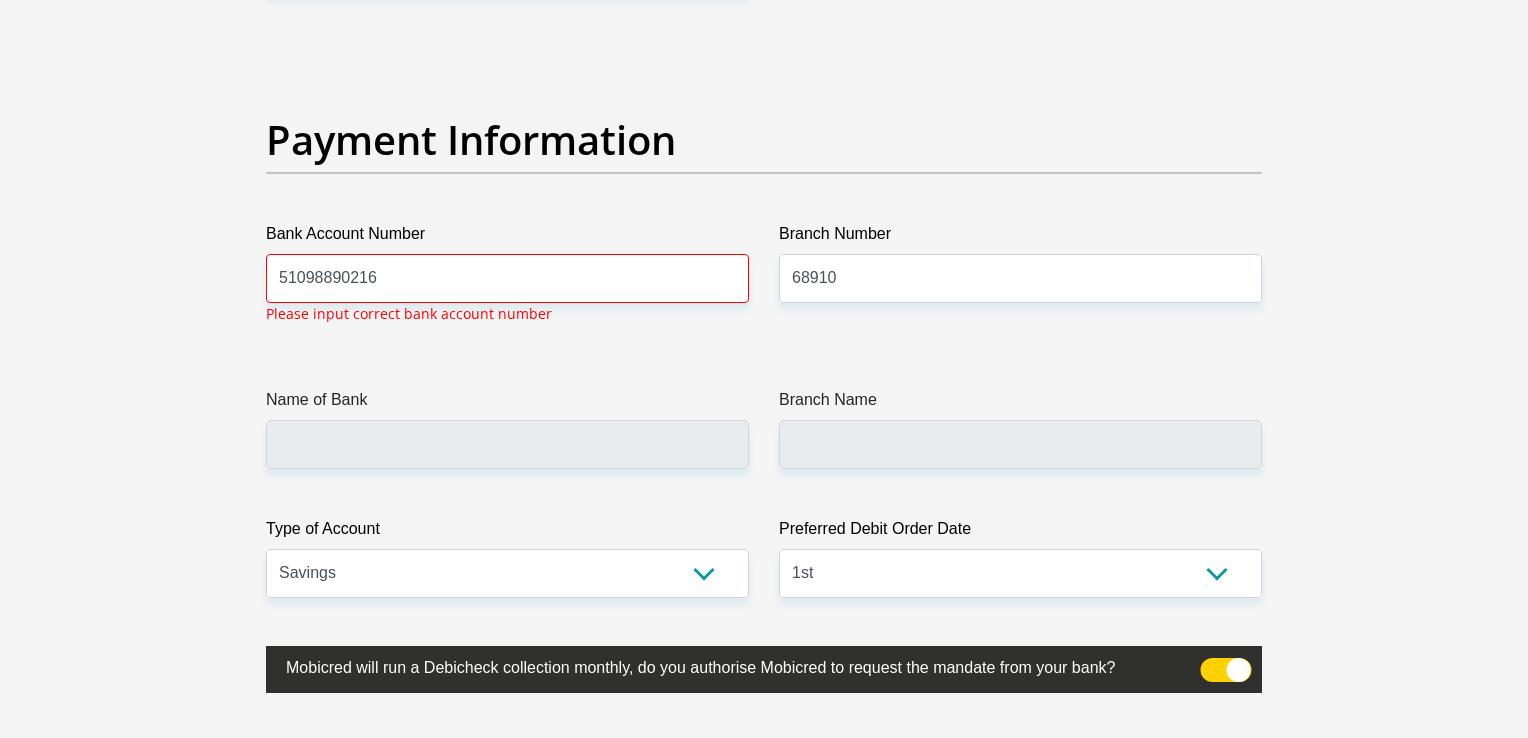 click on "Personal Details
Title
Mr
Ms
Mrs
Dr
Other
First Name
Bongani
Surname
Mala
ID Number
0206026134083
Please input valid ID number
Race
Black
Coloured
Indian
White
Other
Contact Number
0719684748
Please input valid contact number
Chad" at bounding box center (764, -919) 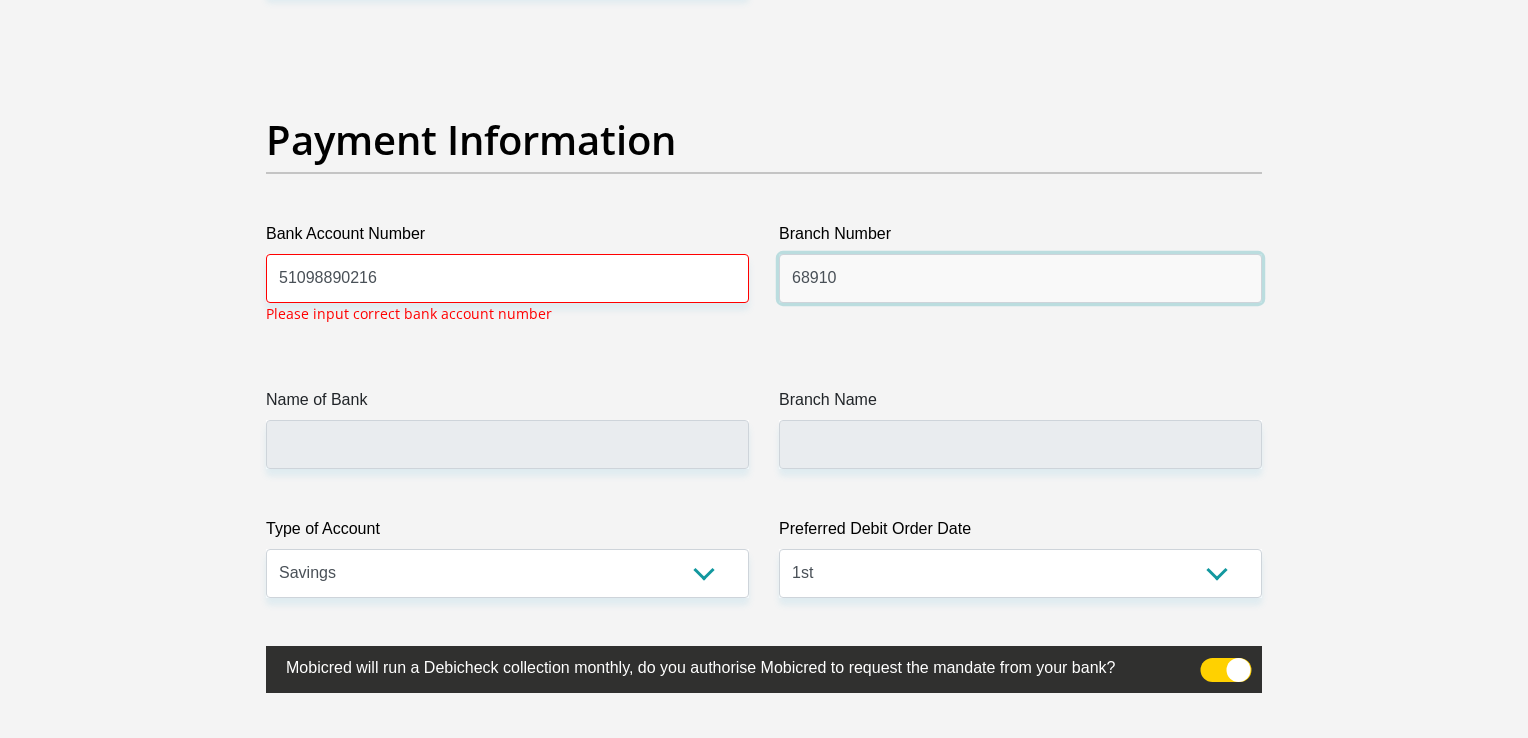 click on "68910" at bounding box center (1020, 278) 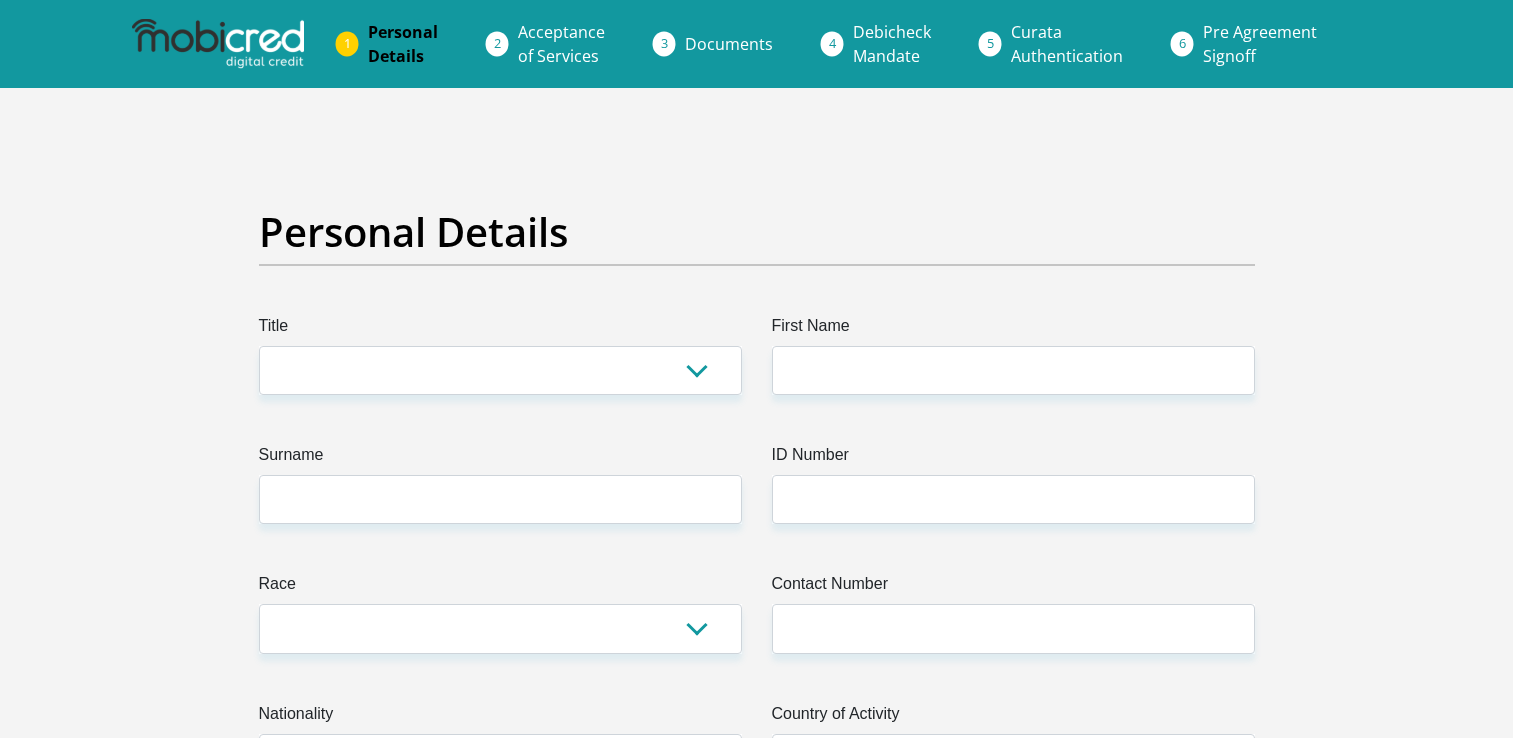 scroll, scrollTop: 4535, scrollLeft: 0, axis: vertical 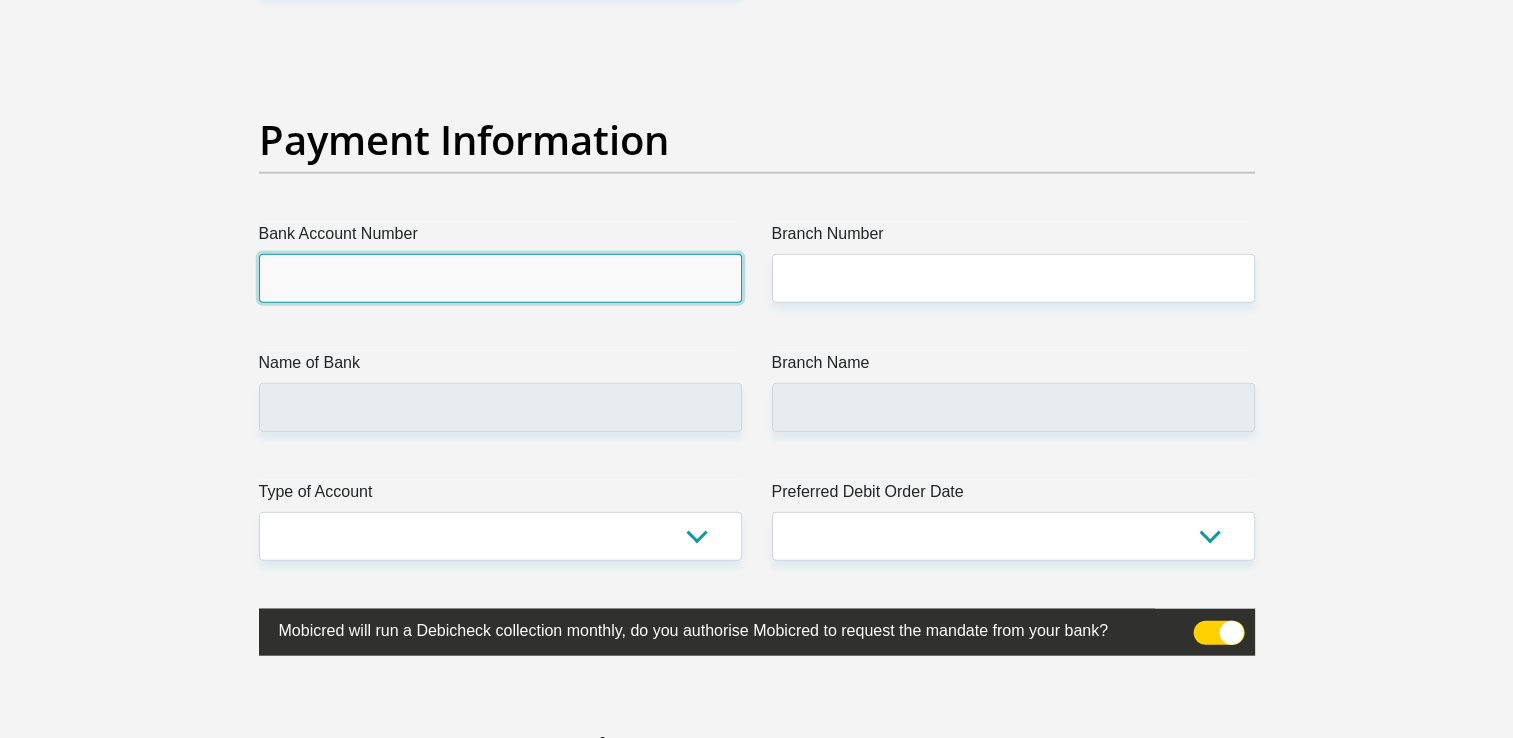 click on "Bank Account Number" at bounding box center (500, 278) 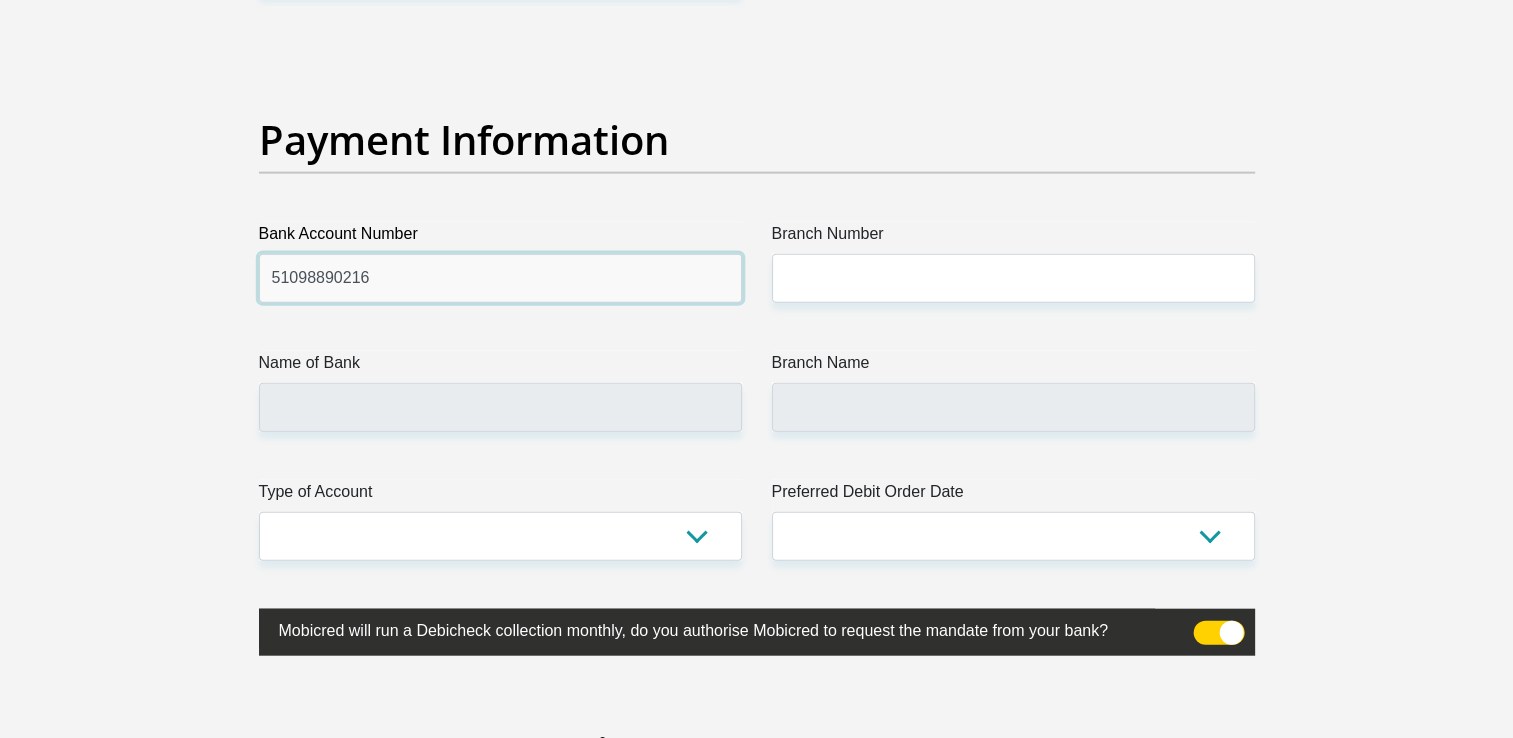 type on "51098890216" 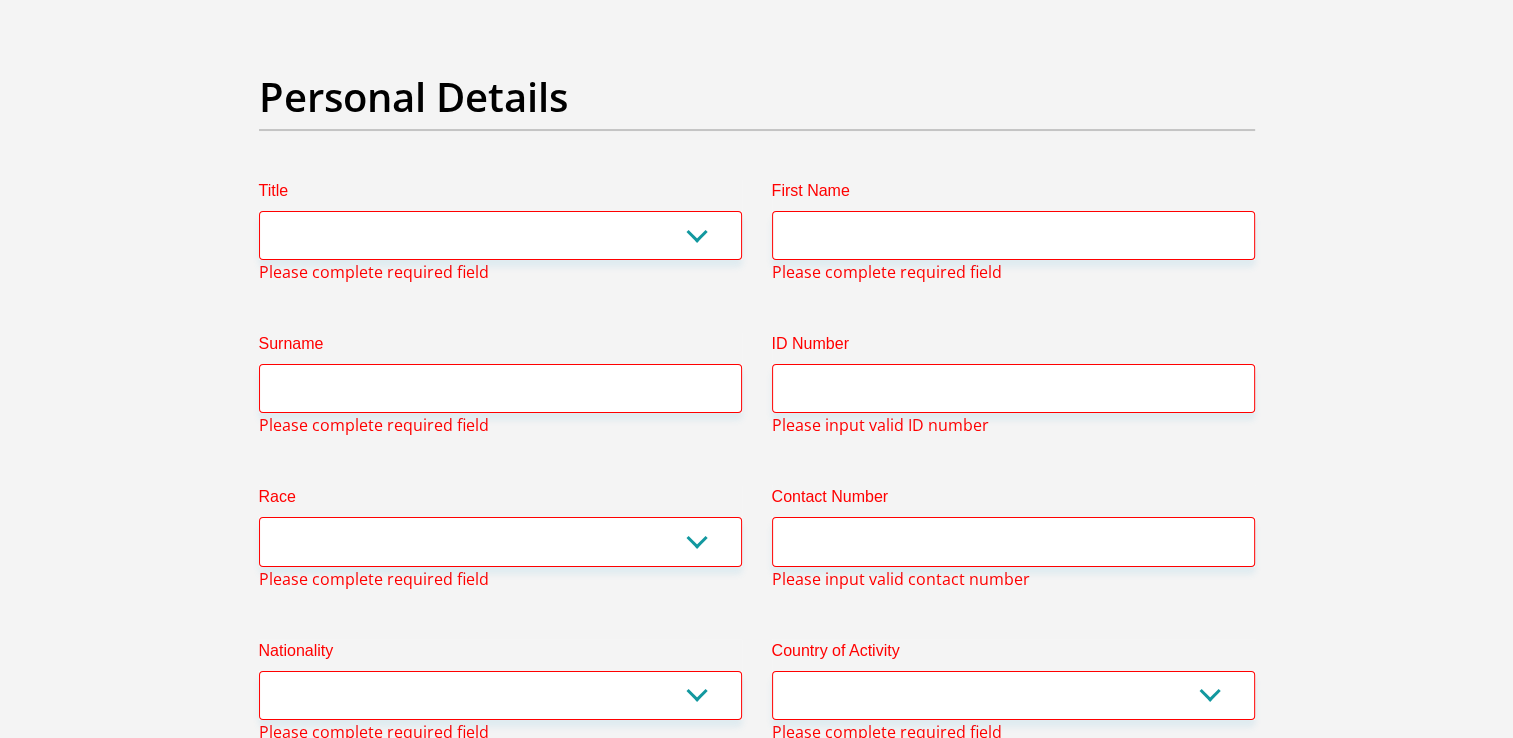 scroll, scrollTop: 95, scrollLeft: 0, axis: vertical 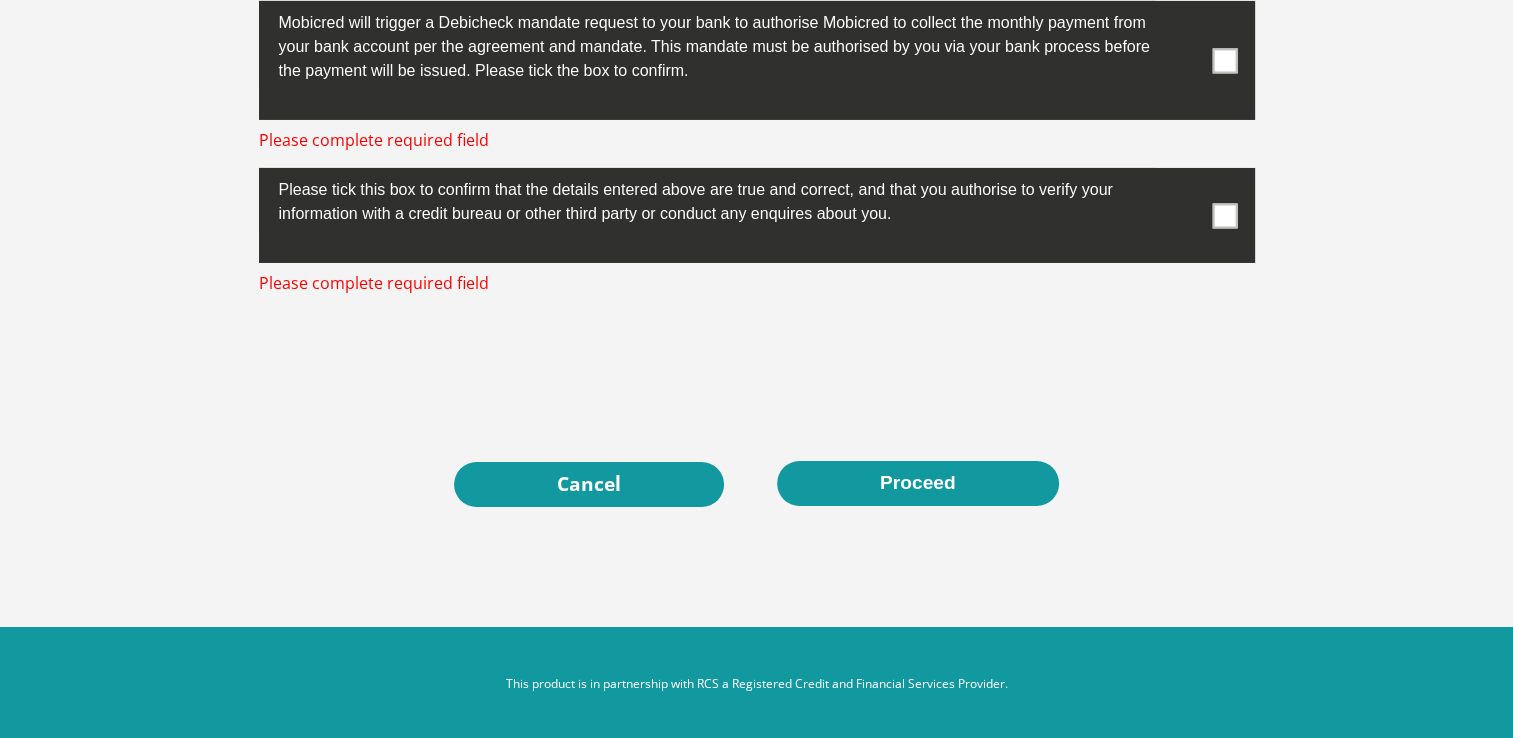click at bounding box center [1224, 215] 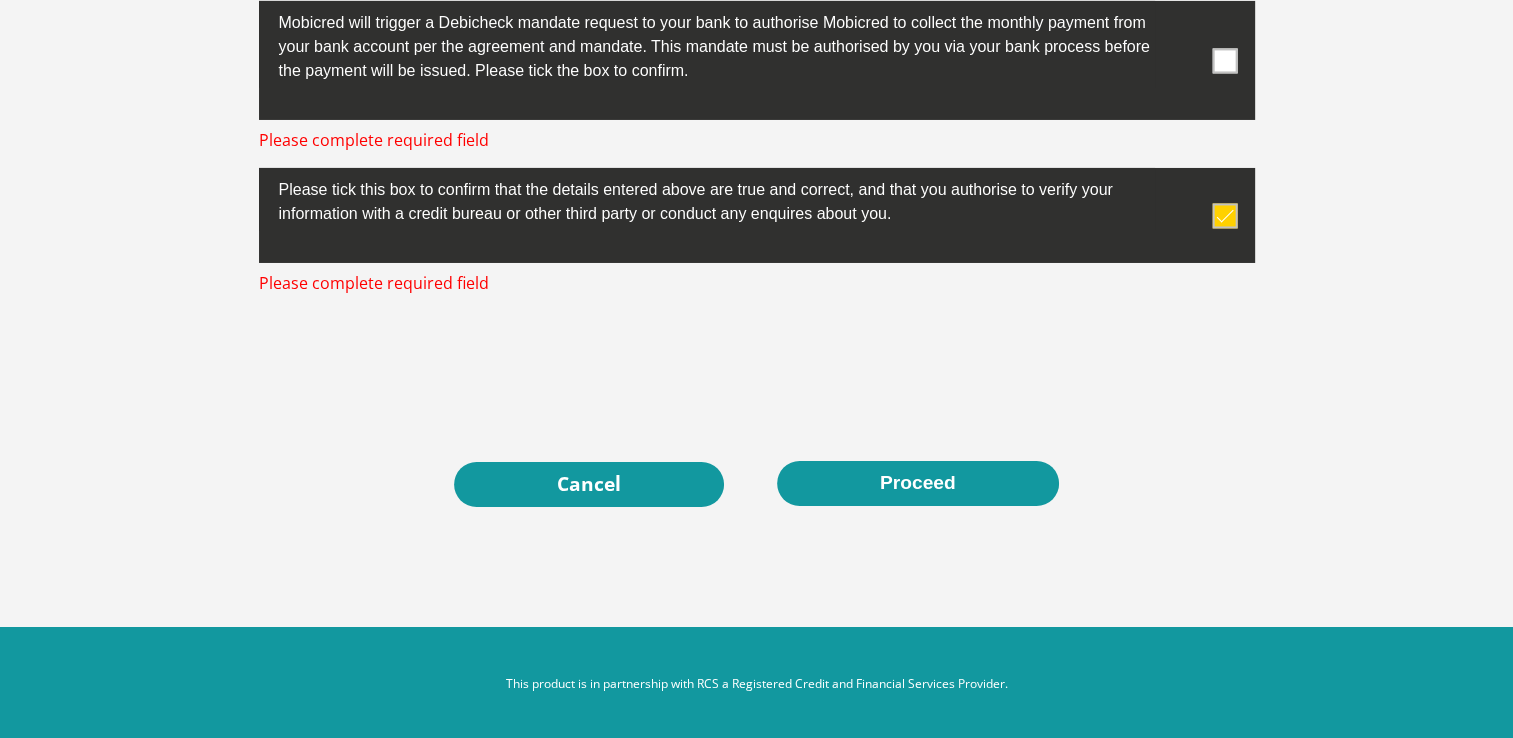 scroll, scrollTop: 6984, scrollLeft: 0, axis: vertical 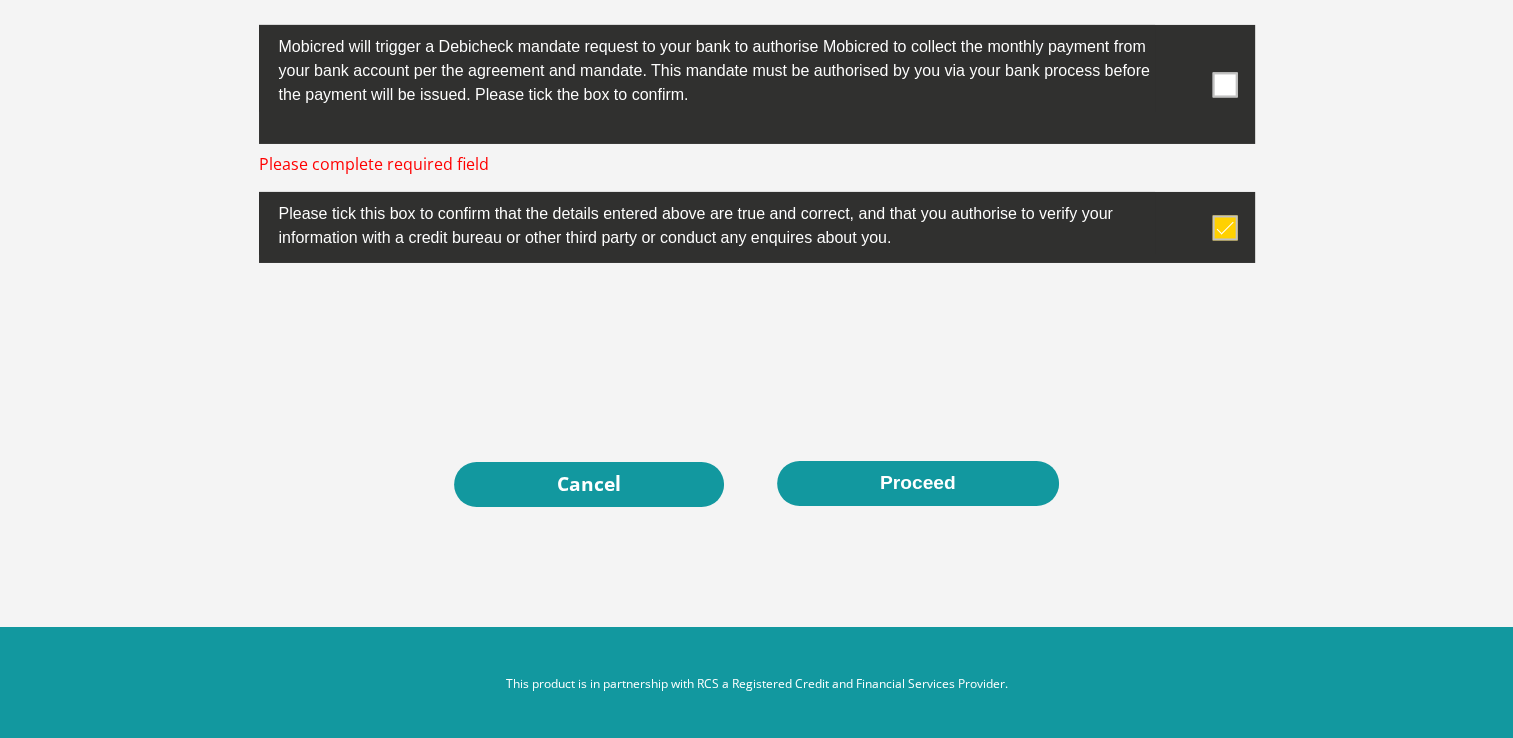 click at bounding box center [1224, 84] 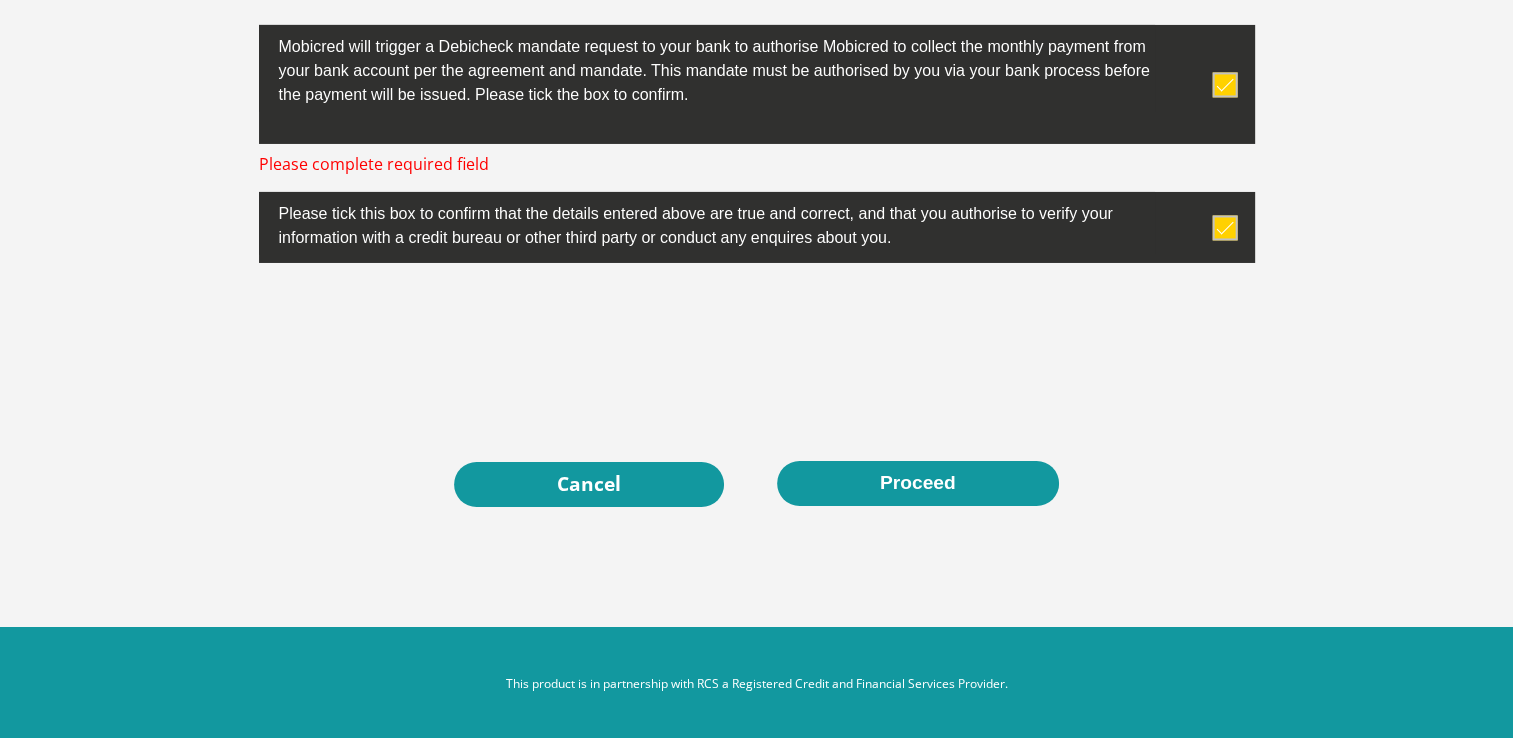 scroll, scrollTop: 6960, scrollLeft: 0, axis: vertical 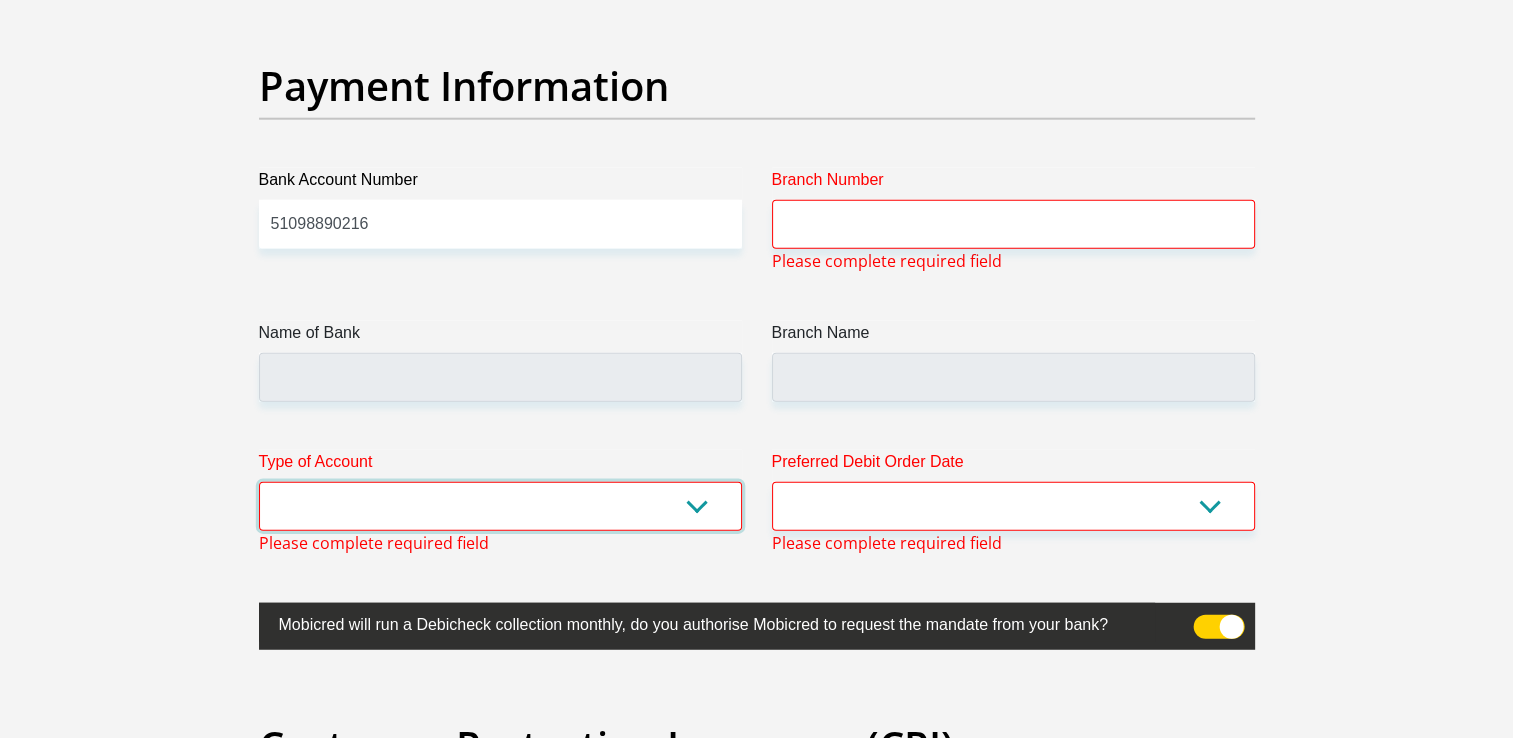 click on "Cheque
Savings" at bounding box center (500, 506) 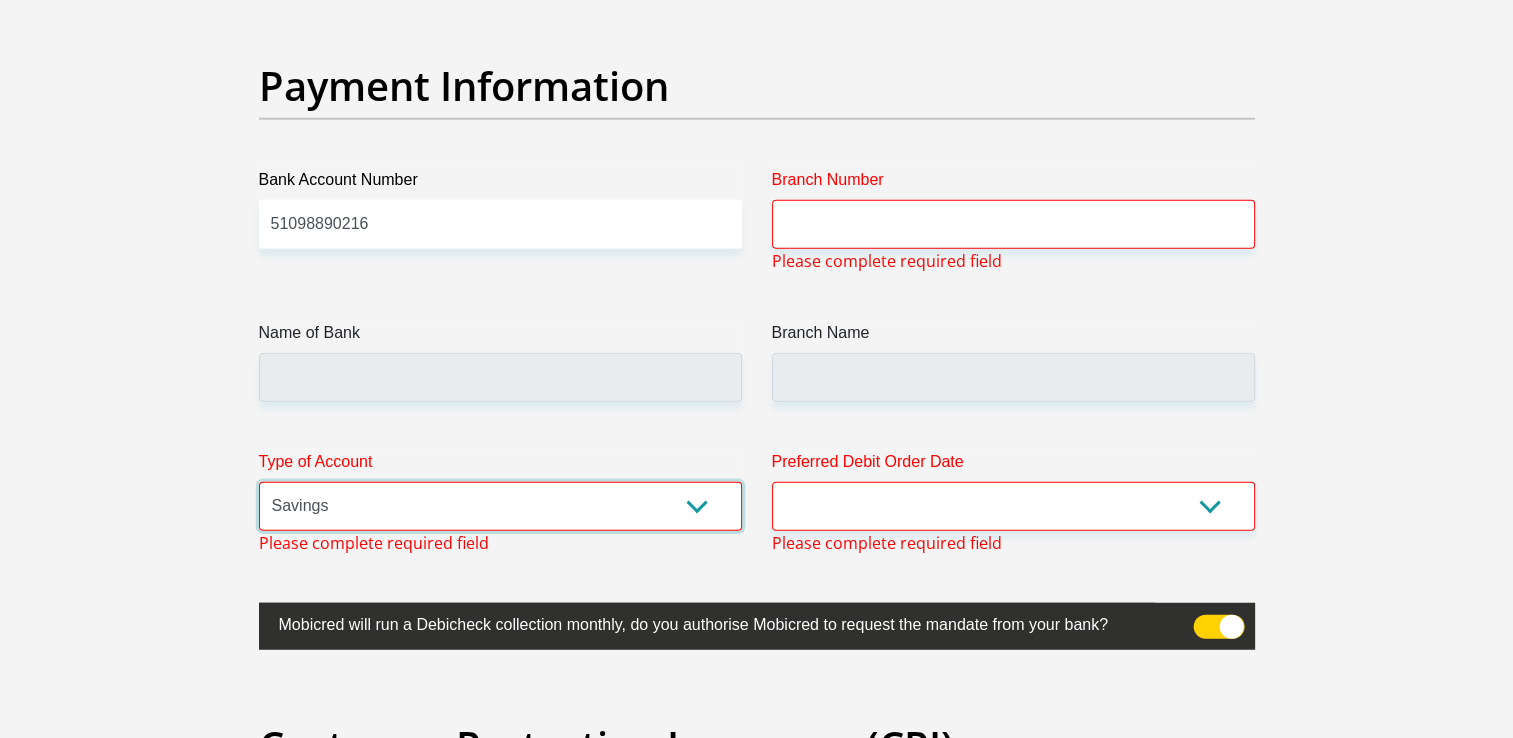 click on "Cheque
Savings" at bounding box center (500, 506) 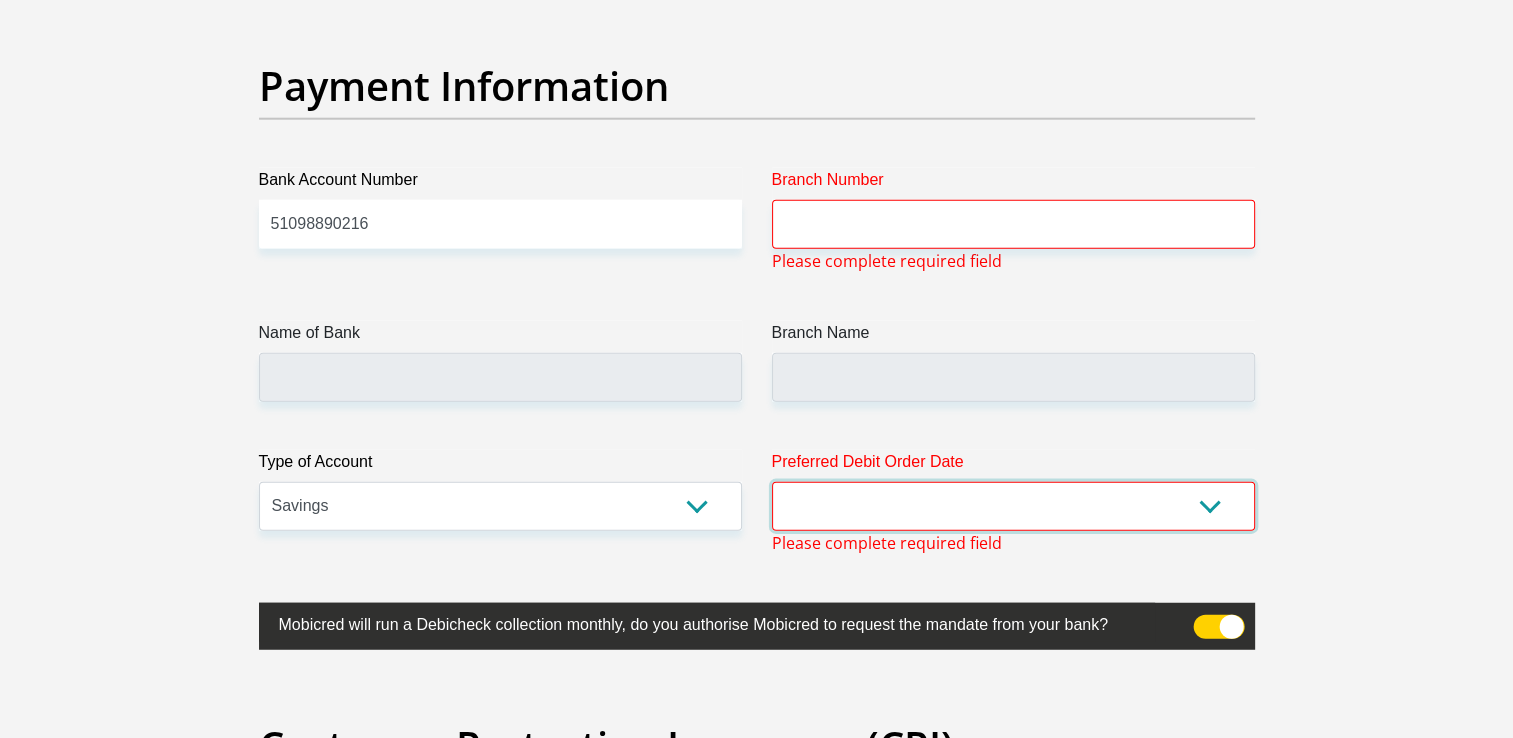 click on "1st
2nd
3rd
4th
5th
7th
18th
19th
20th
21st
22nd
23rd
24th
25th
26th
27th
28th
29th
30th" at bounding box center (1013, 506) 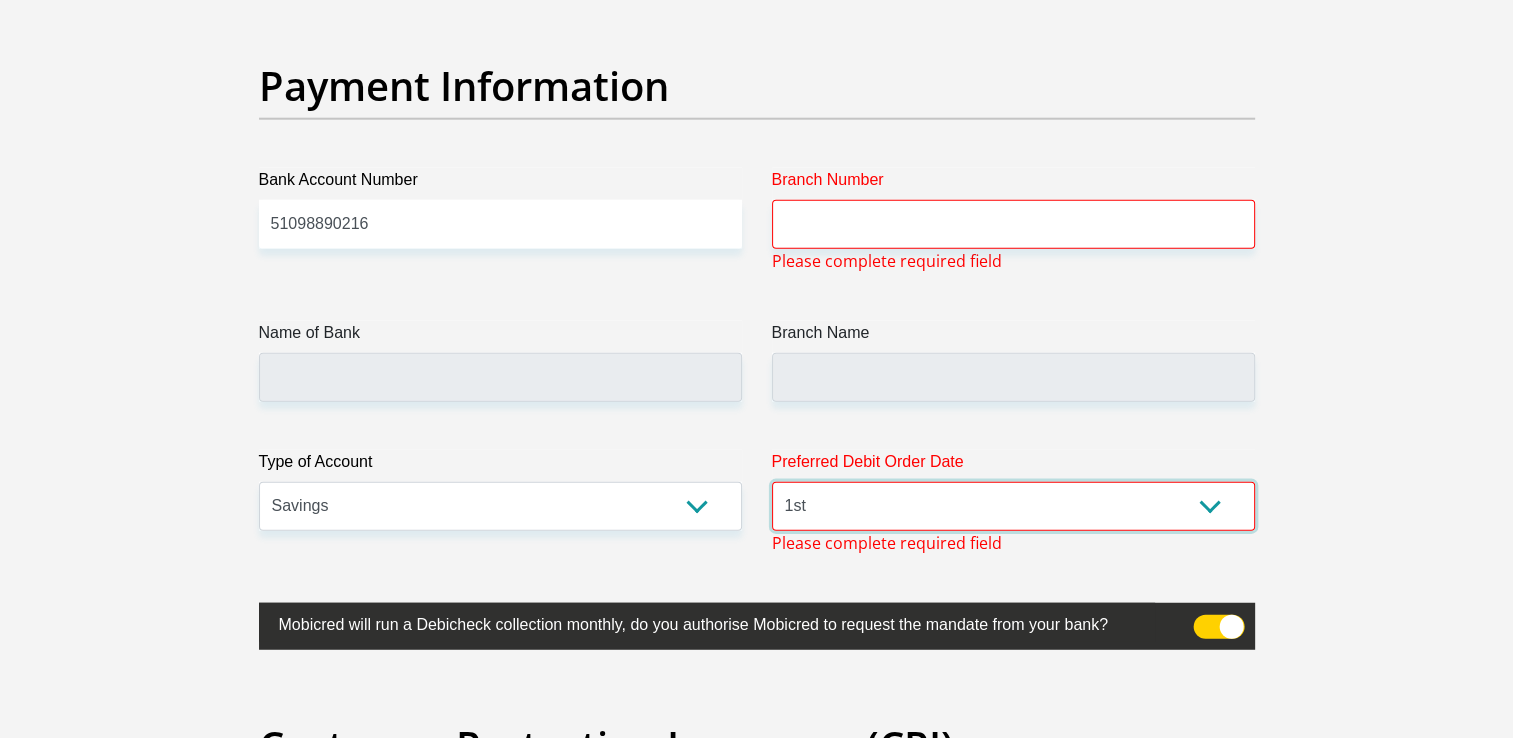 click on "1st
2nd
3rd
4th
5th
7th
18th
19th
20th
21st
22nd
23rd
24th
25th
26th
27th
28th
29th
30th" at bounding box center (1013, 506) 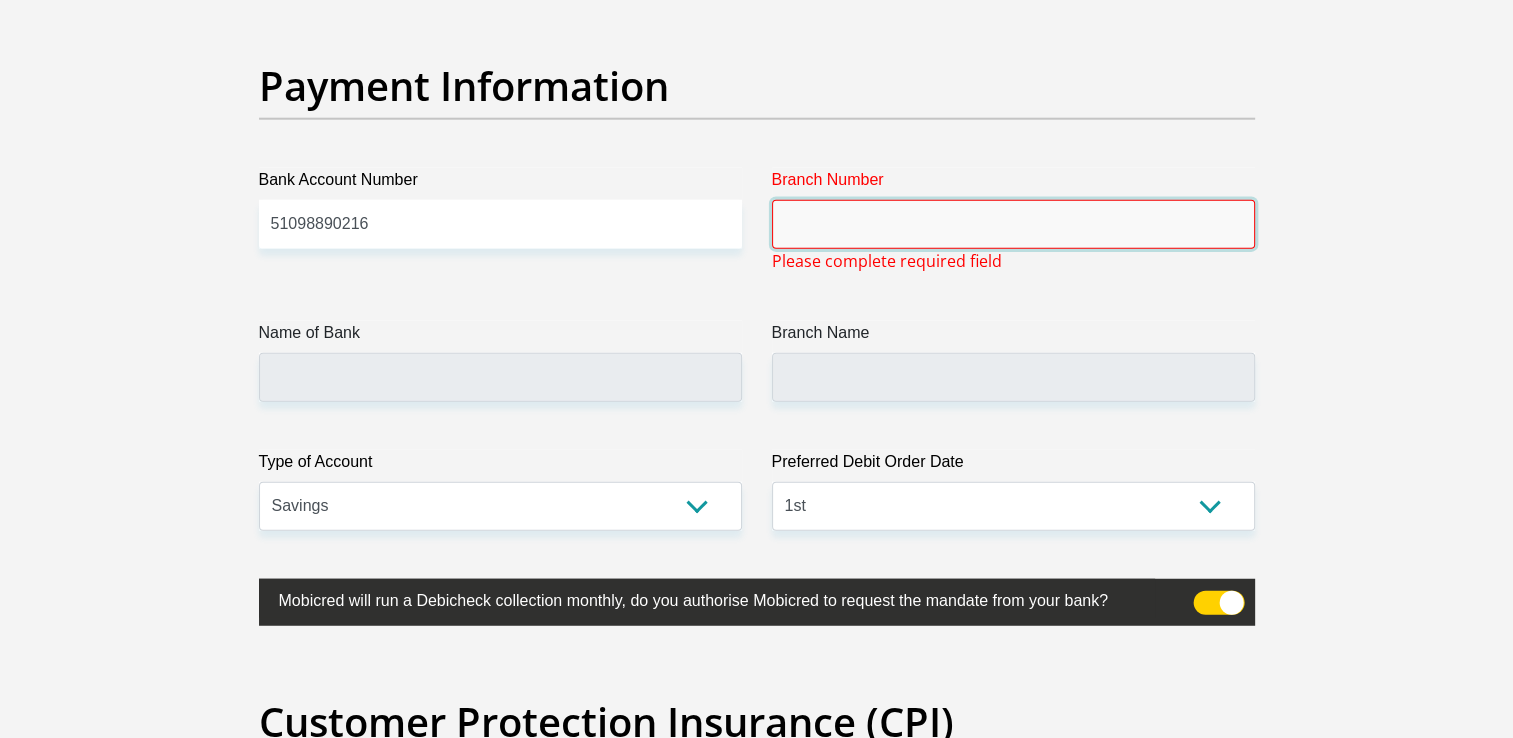 click on "Branch Number" at bounding box center (1013, 224) 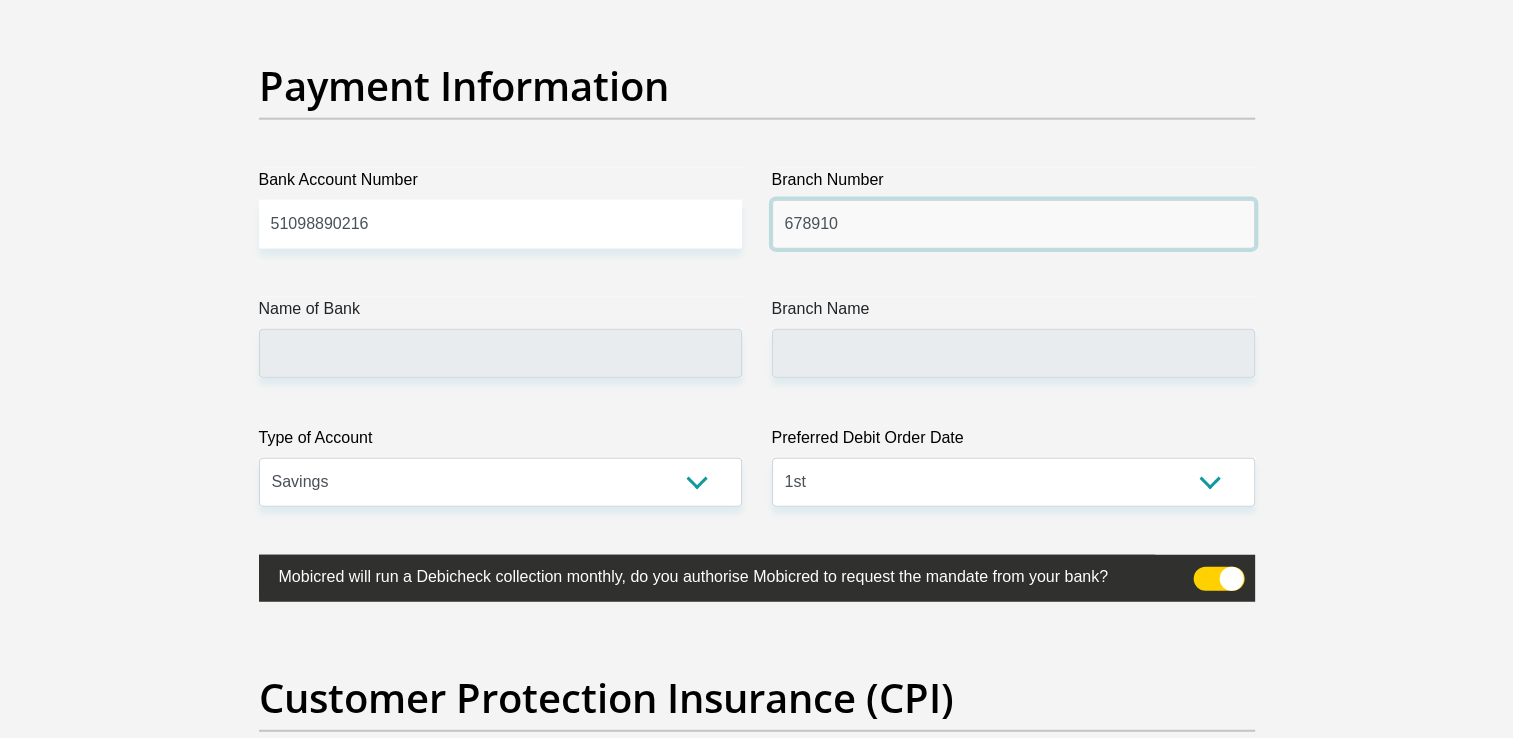 click on "678910" at bounding box center [1013, 224] 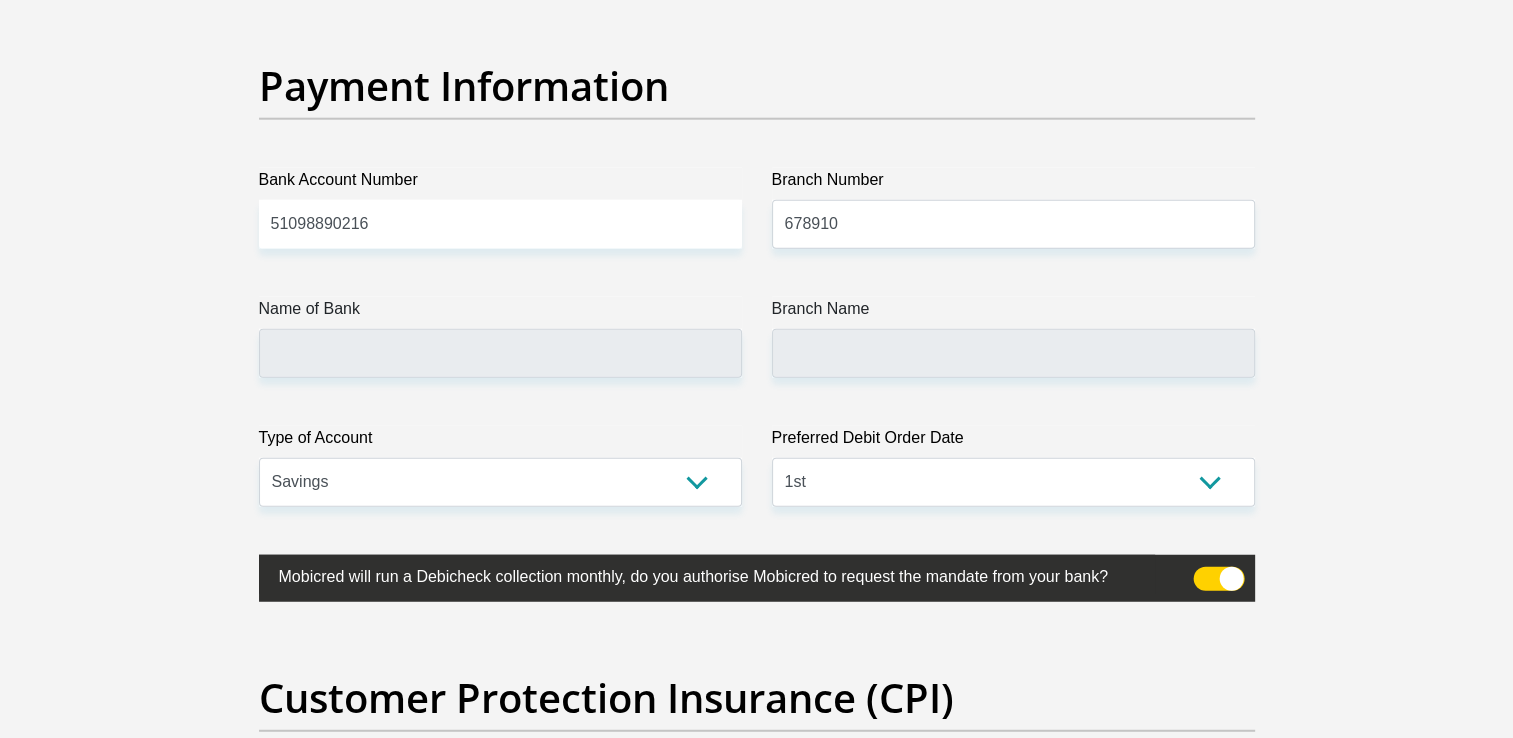 click on "Title
Mr
Ms
Mrs
Dr
Other
Please complete required field
First Name
Please complete required field
Surname
Please complete required field
ID Number
Please input valid ID number
Race
Black
Coloured
Indian
White
Other
Please complete required field
Contact Number
Please input valid contact number
Nationality
South Africa  Afghanistan  Albania" at bounding box center [757, -1262] 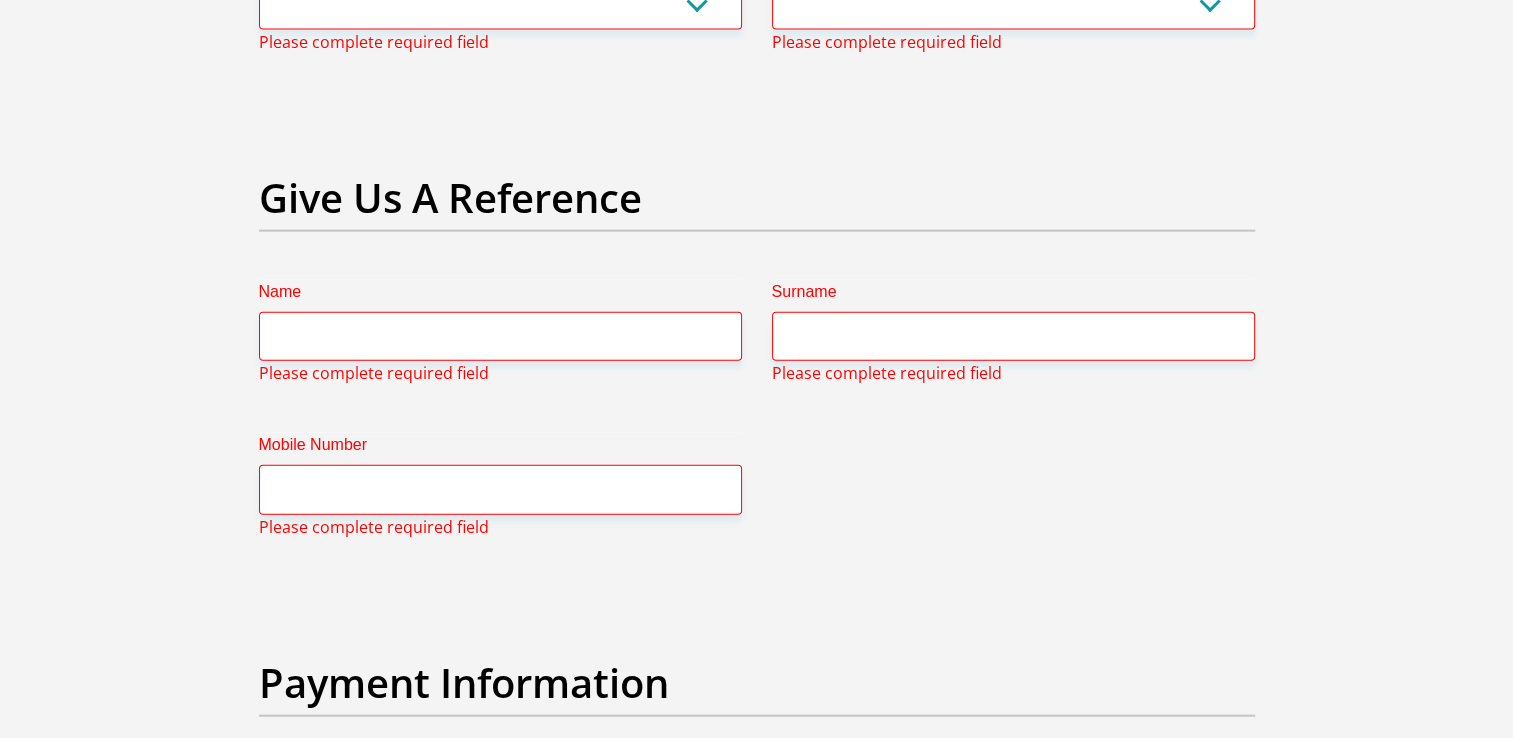 scroll, scrollTop: 4490, scrollLeft: 0, axis: vertical 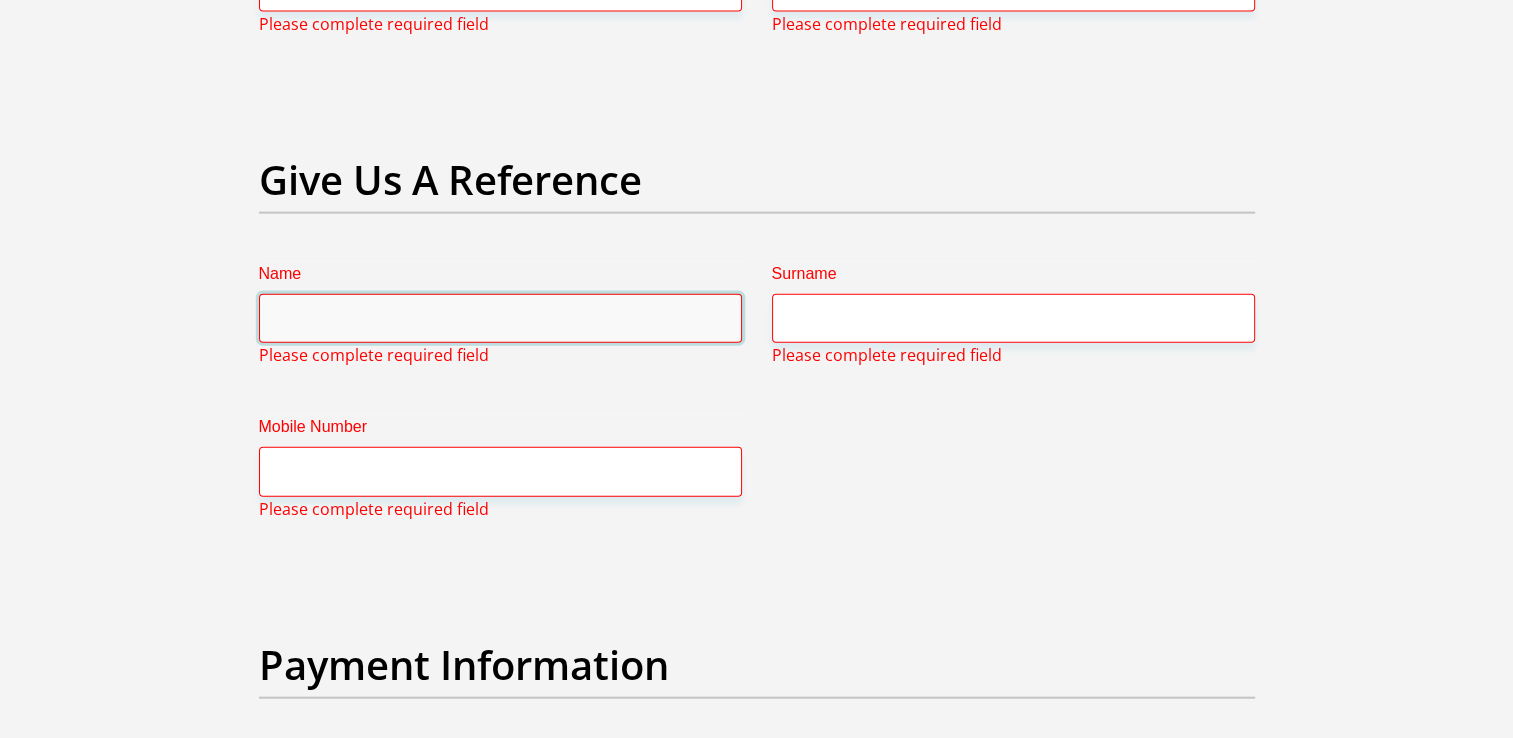click on "Name" at bounding box center (500, 318) 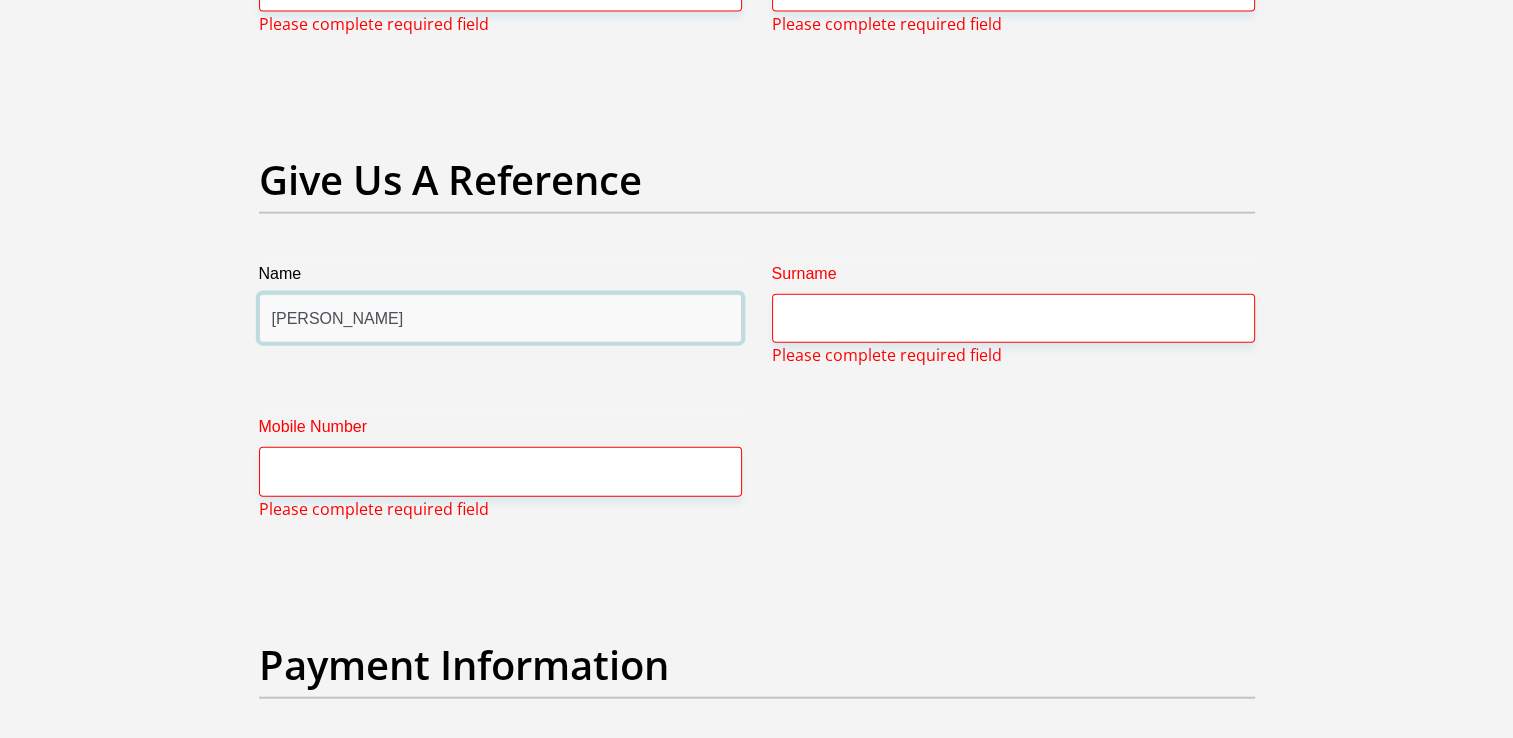 type on "Maria" 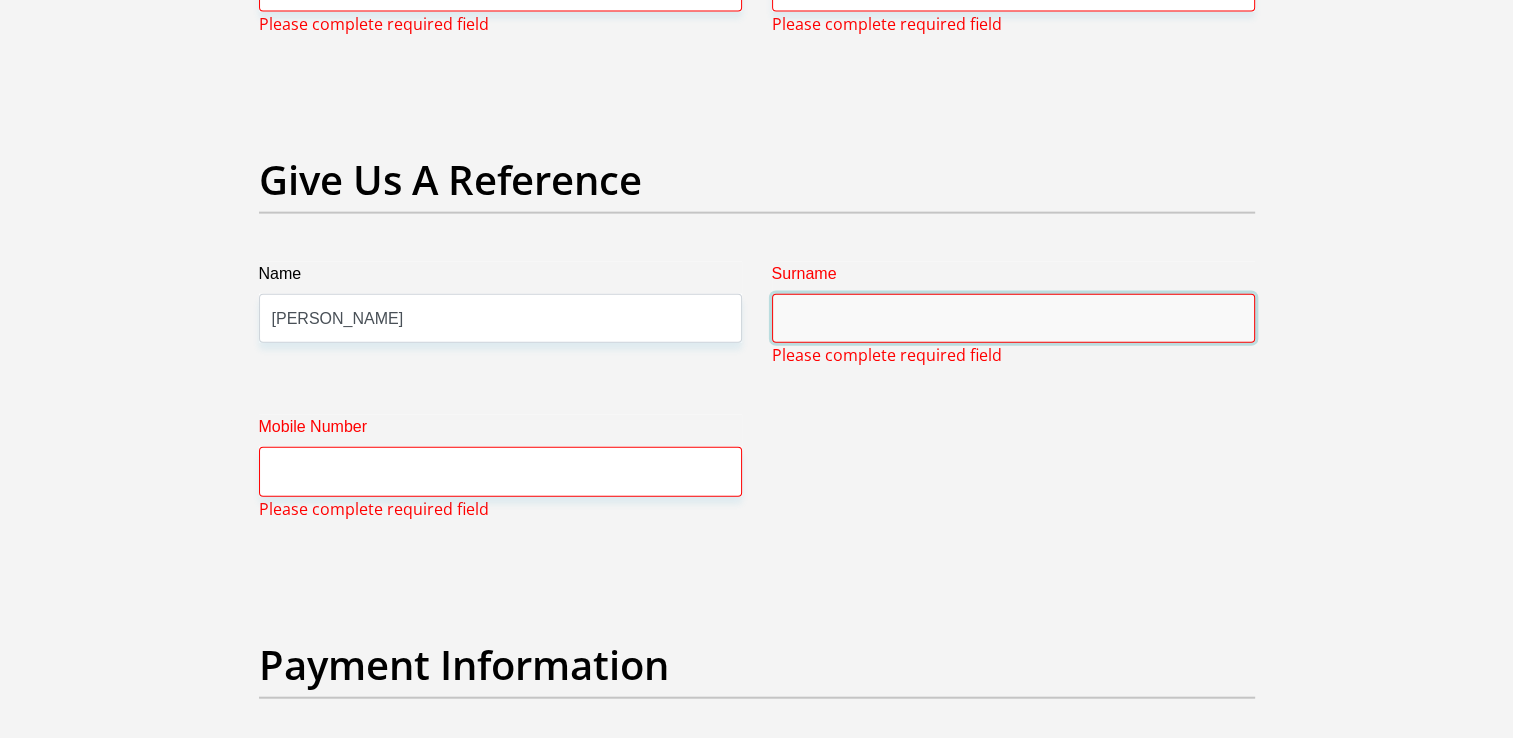 click on "Surname" at bounding box center [1013, 318] 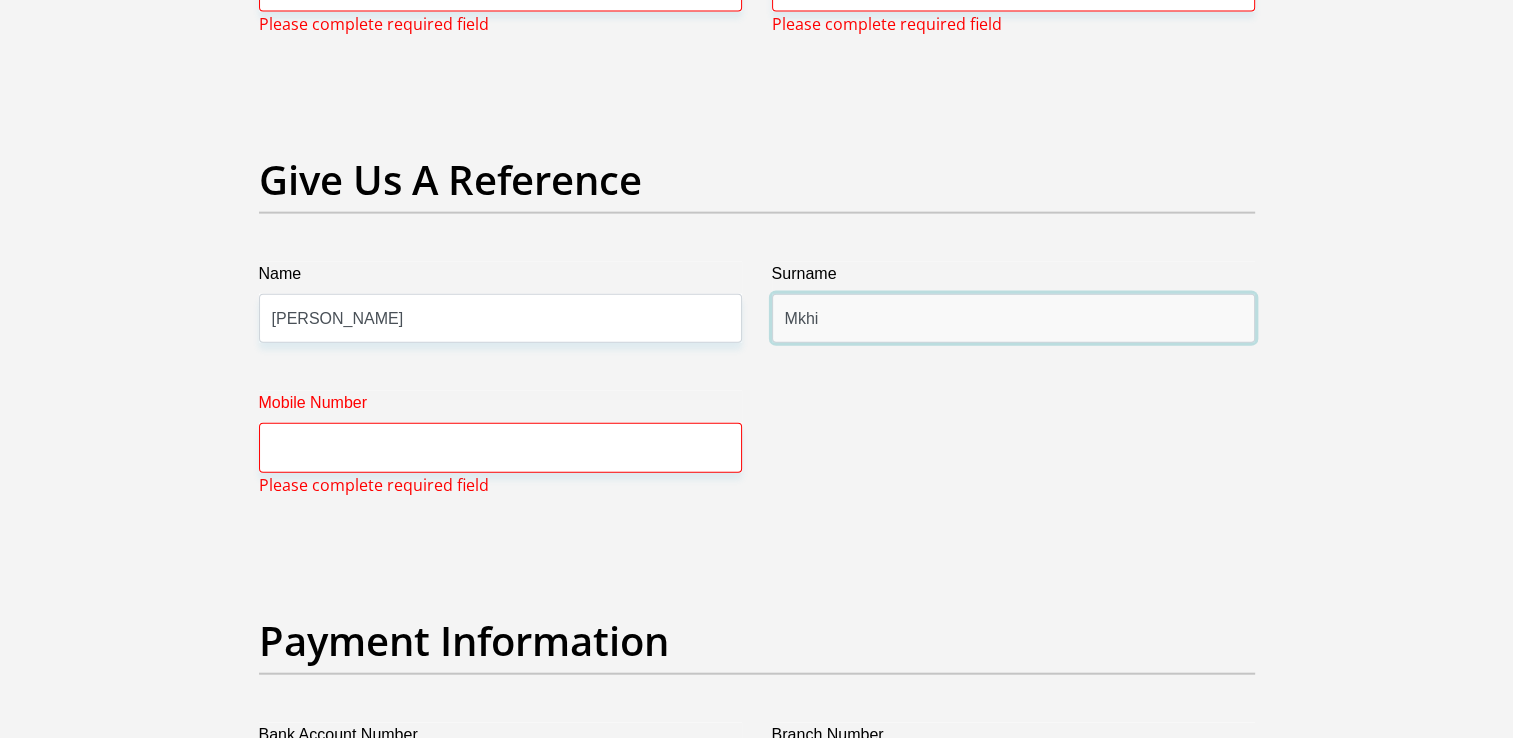 type on "Mkhi" 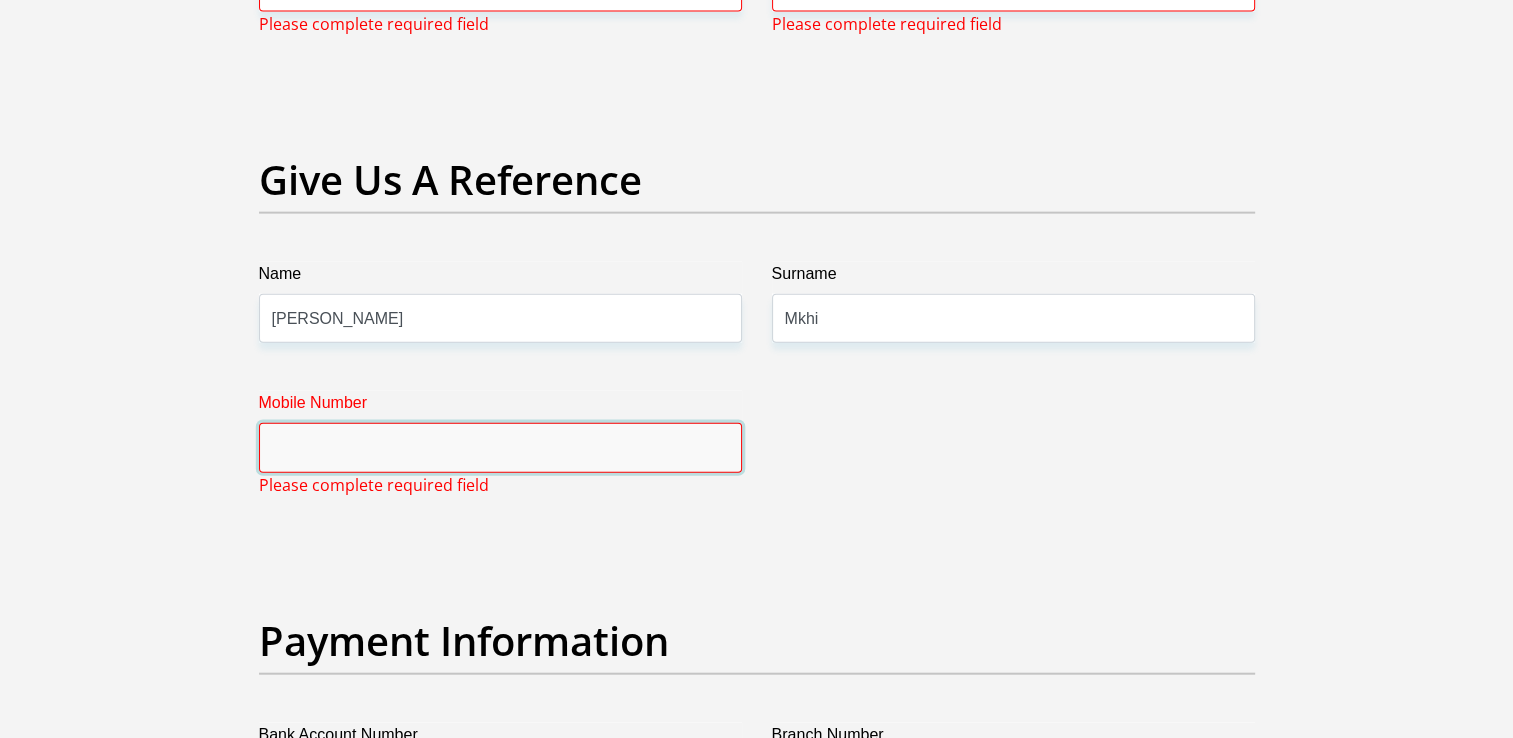click on "Mobile Number" at bounding box center (500, 447) 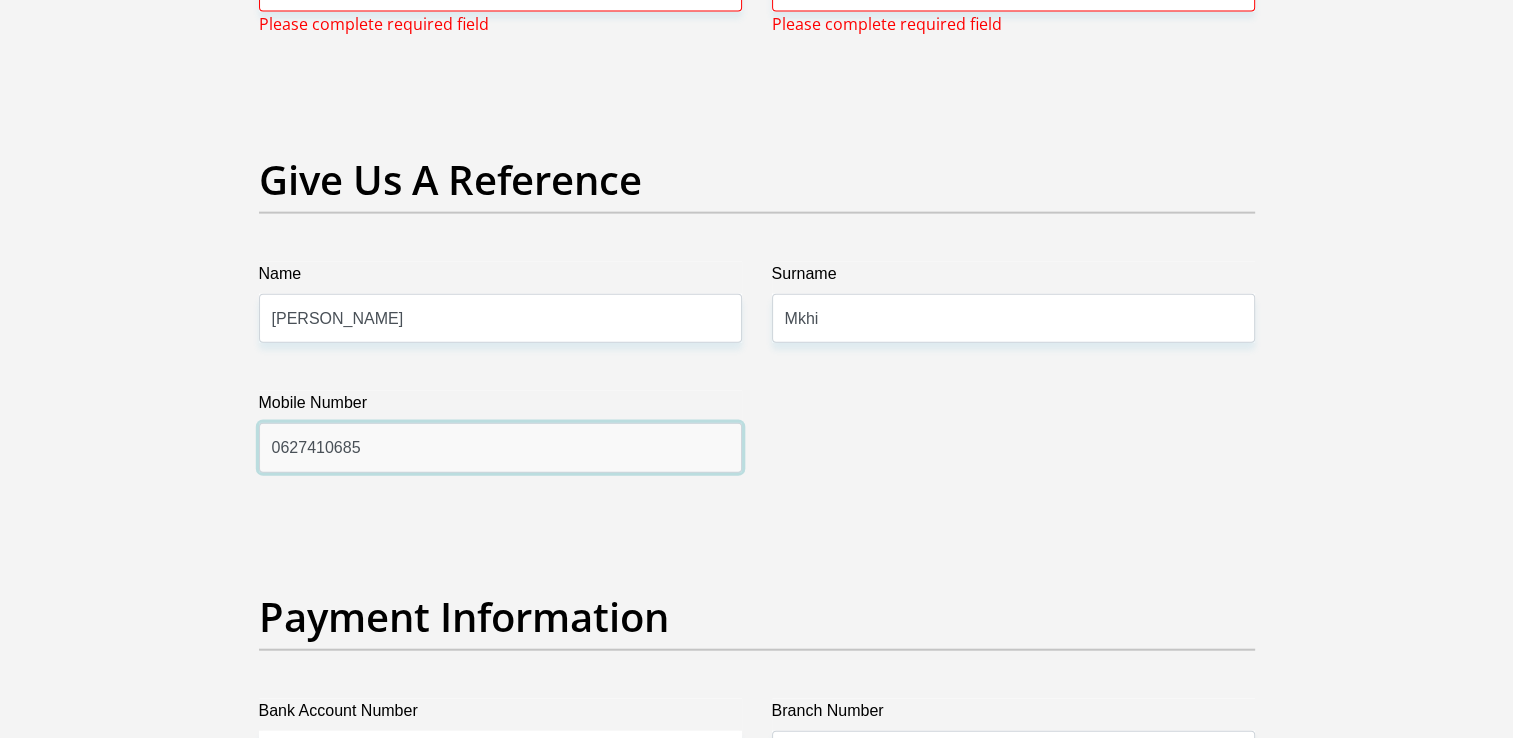 type on "0627410685" 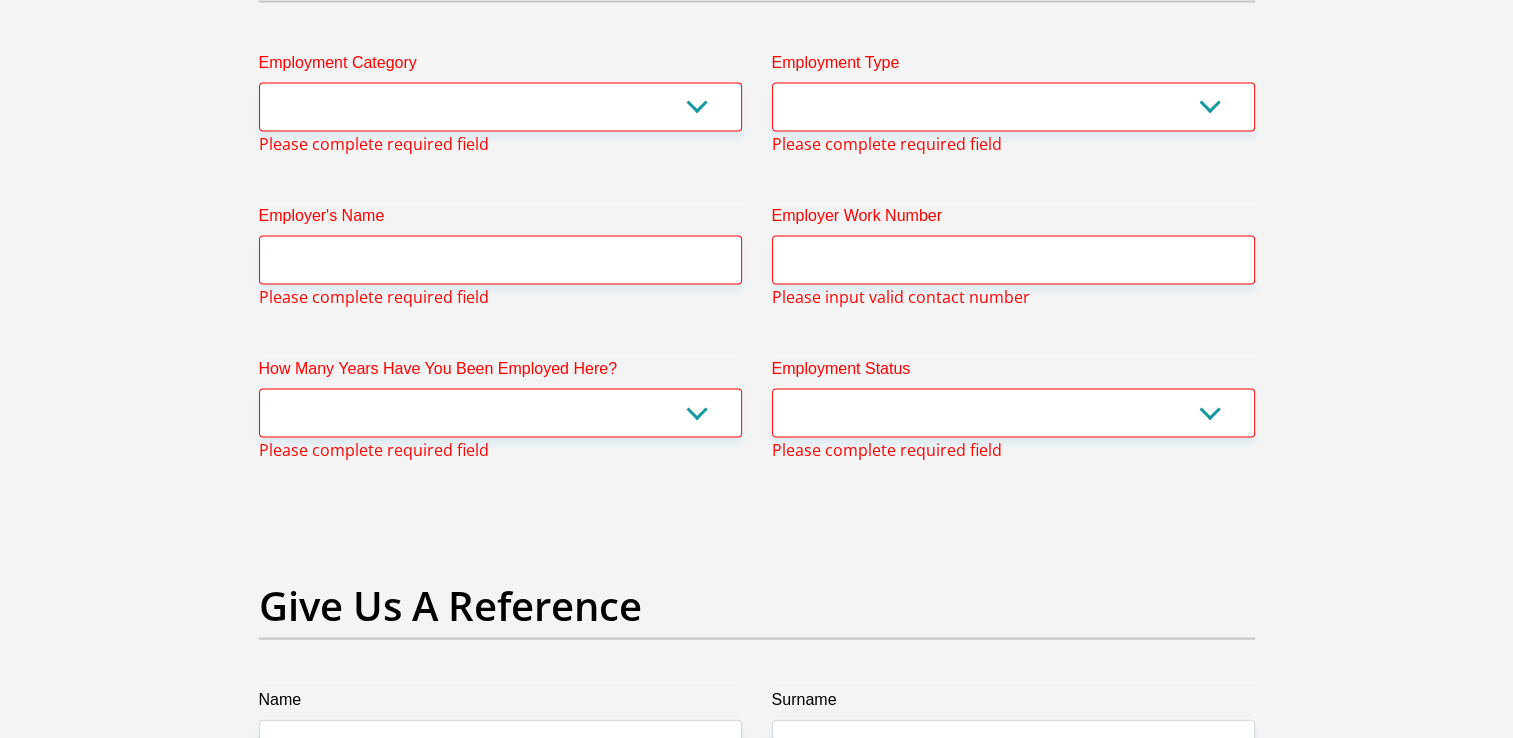 scroll, scrollTop: 3984, scrollLeft: 0, axis: vertical 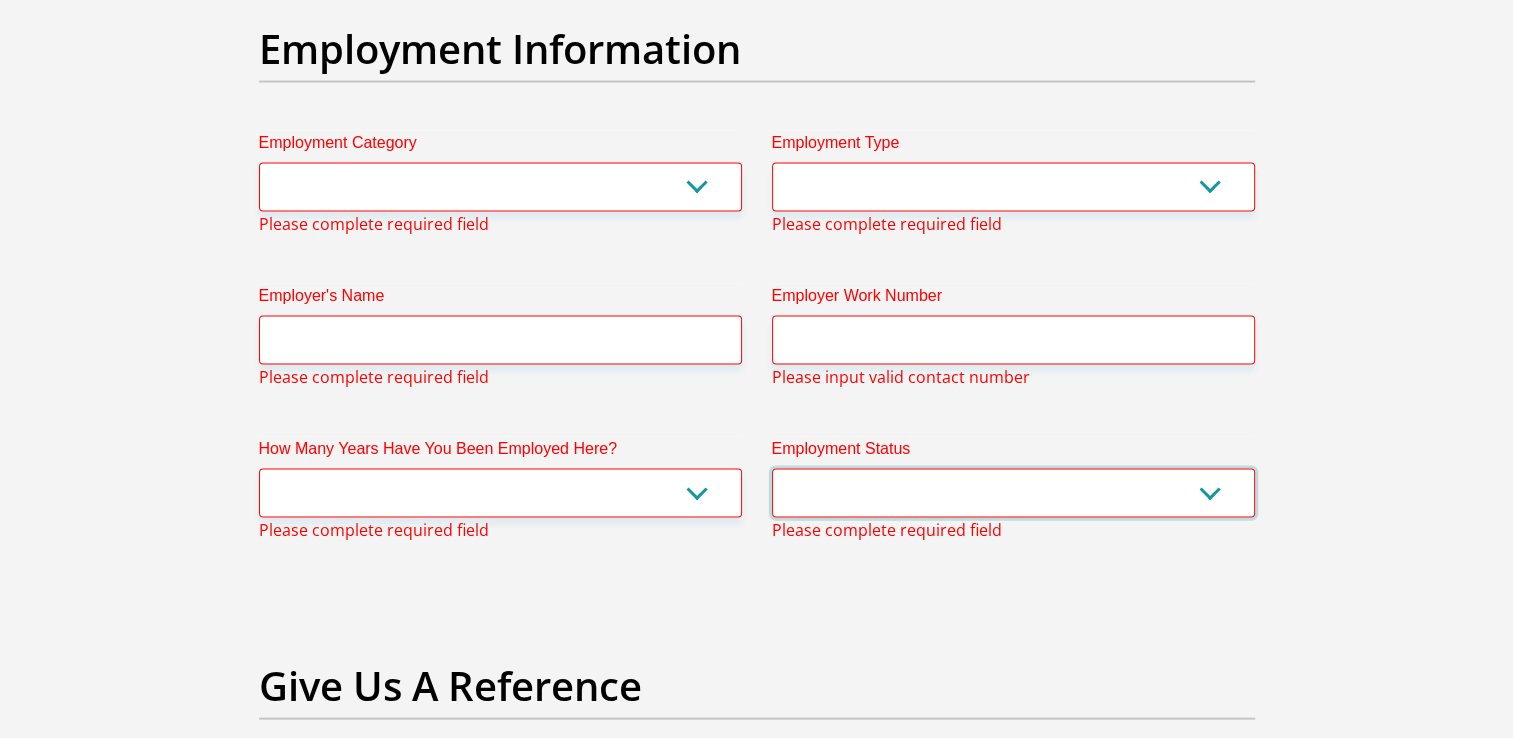 click on "Permanent/Full-time
Part-time/Casual
Contract Worker
Self-Employed
Housewife
Retired
Student
Medically Boarded
Disability
Unemployed" at bounding box center [1013, 493] 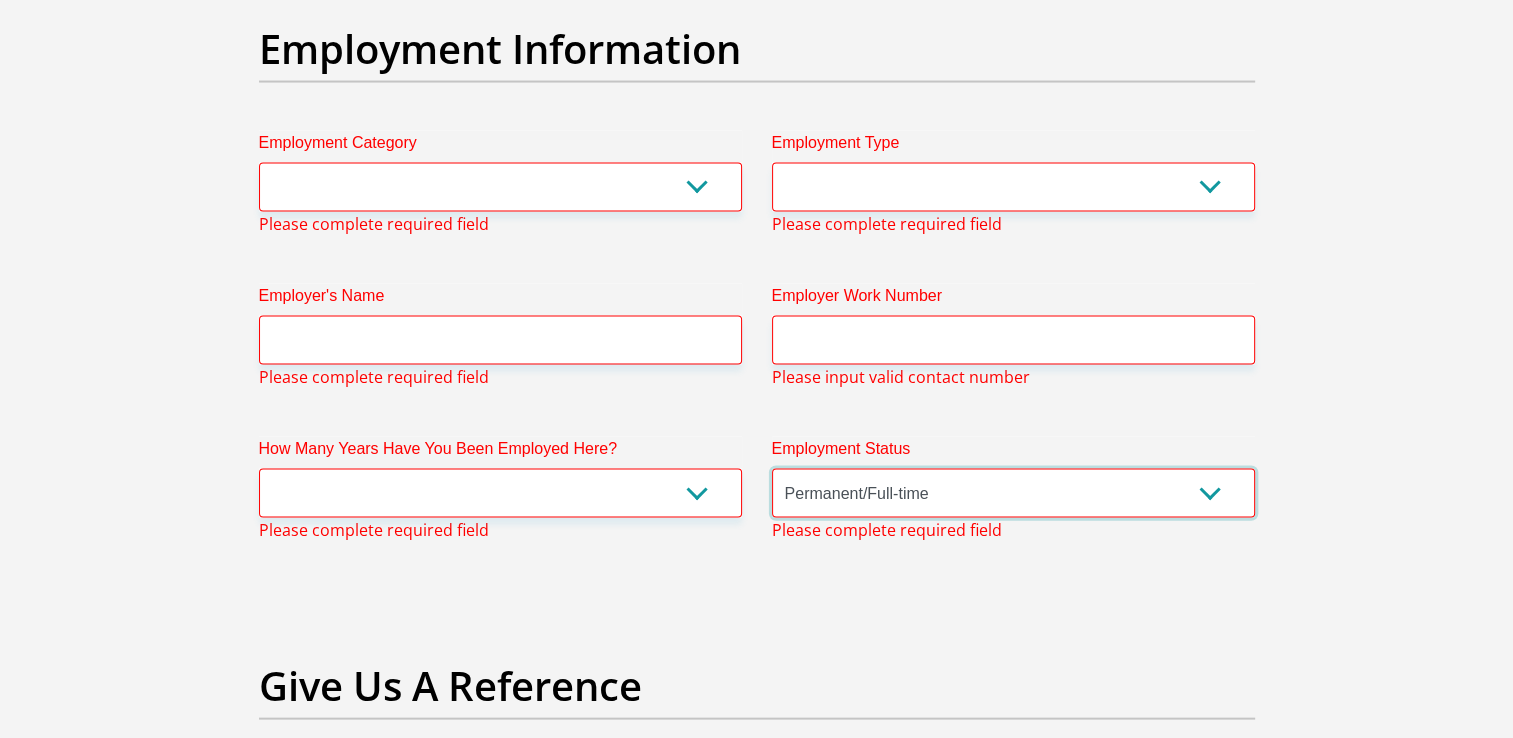 click on "Permanent/Full-time
Part-time/Casual
Contract Worker
Self-Employed
Housewife
Retired
Student
Medically Boarded
Disability
Unemployed" at bounding box center (1013, 493) 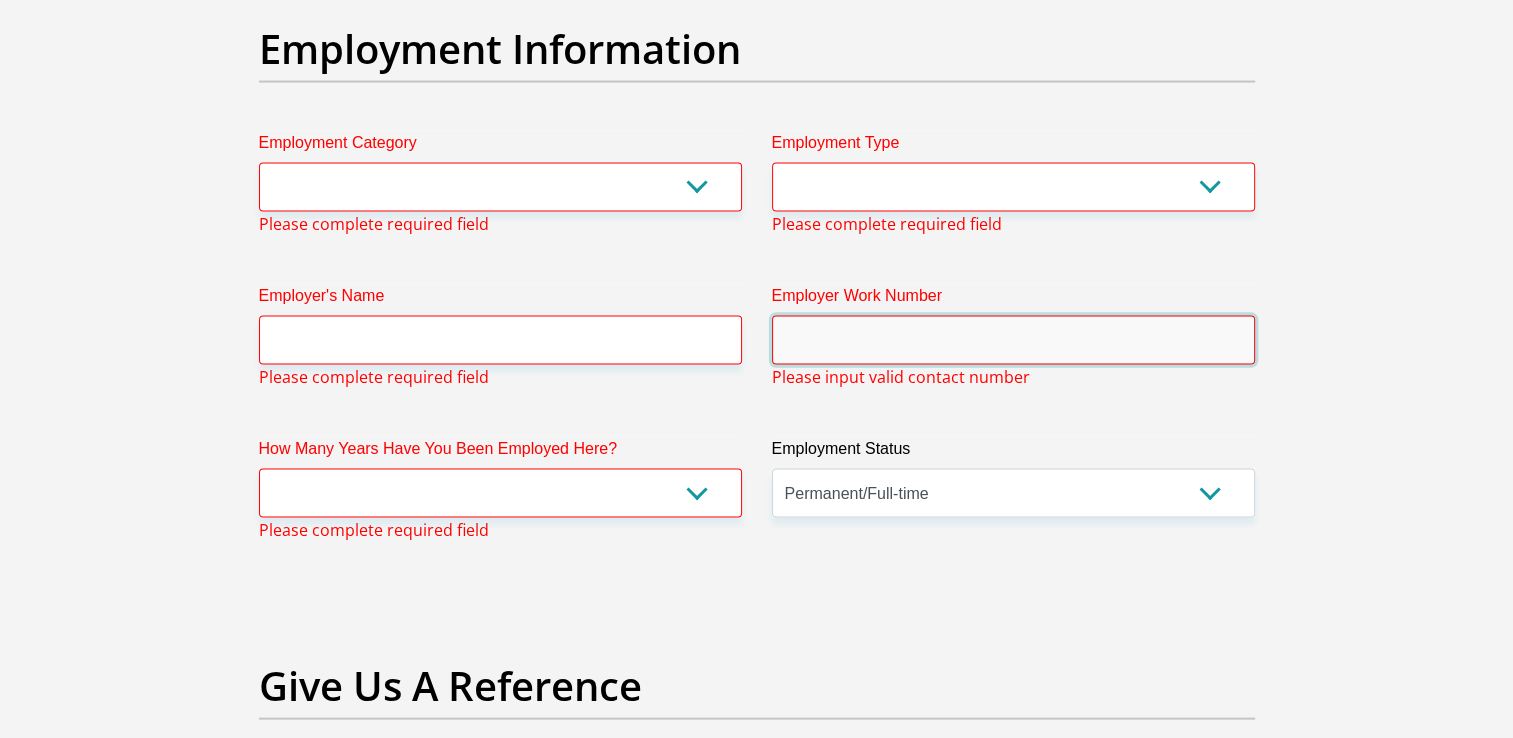 click on "Employer Work Number" at bounding box center (1013, 340) 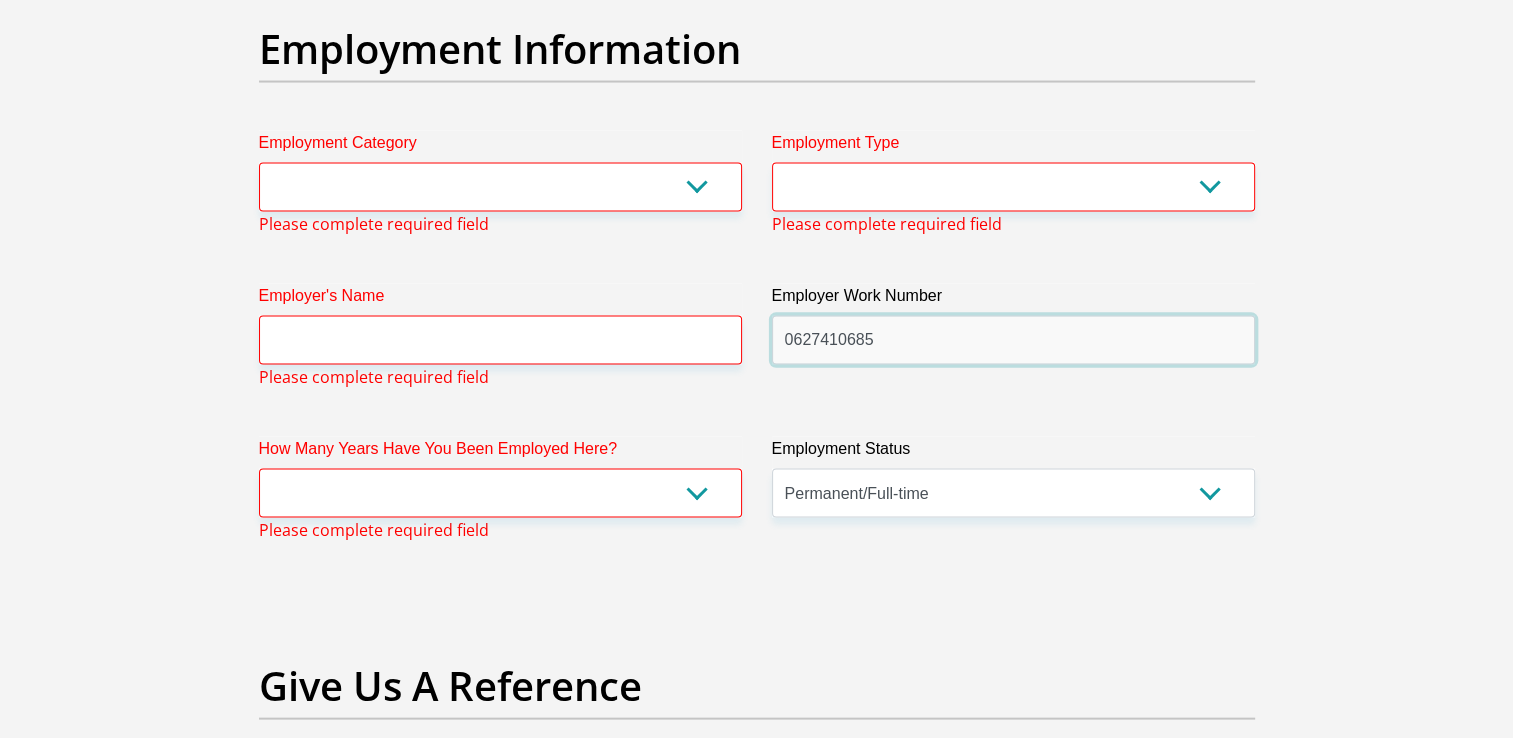 type on "0627410685" 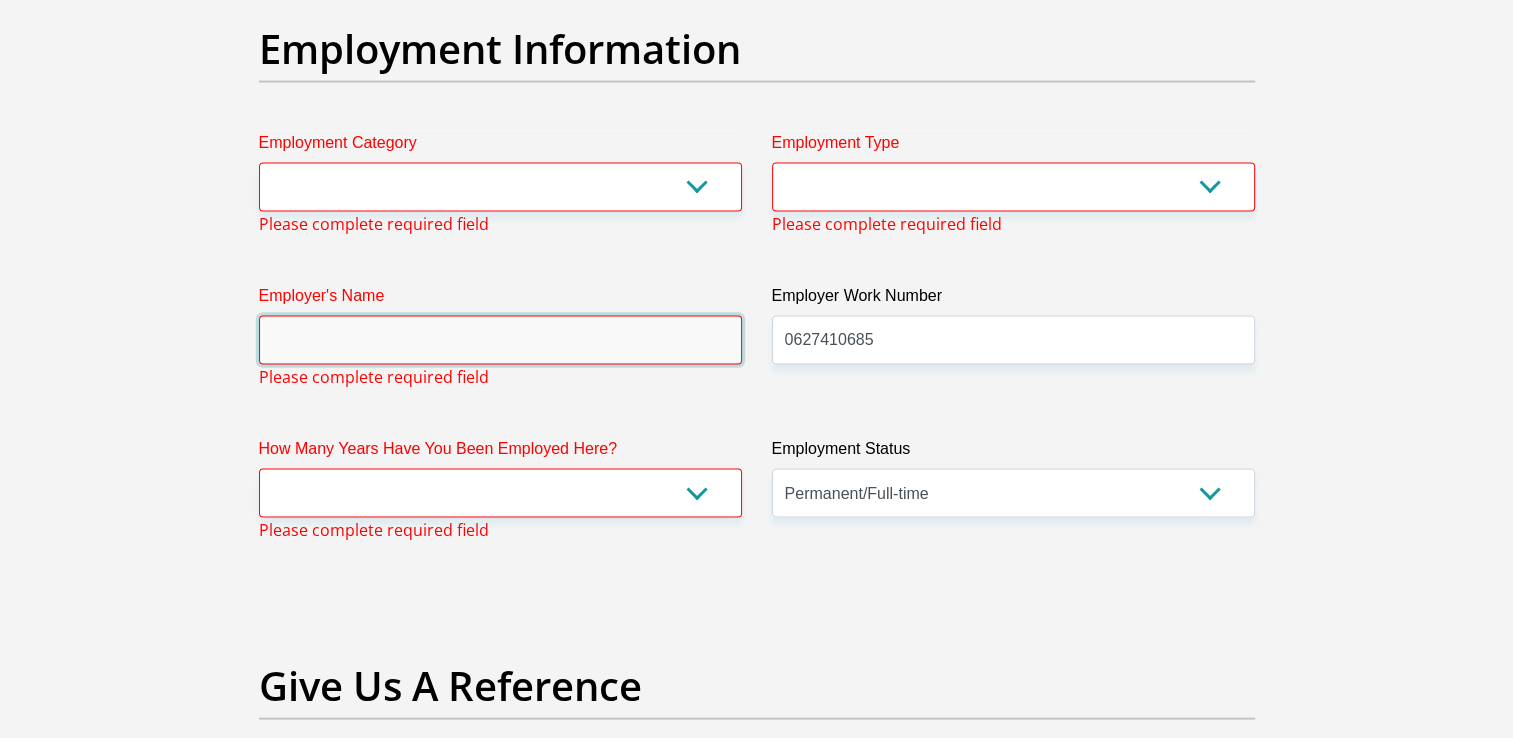 click on "Employer's Name" at bounding box center (500, 340) 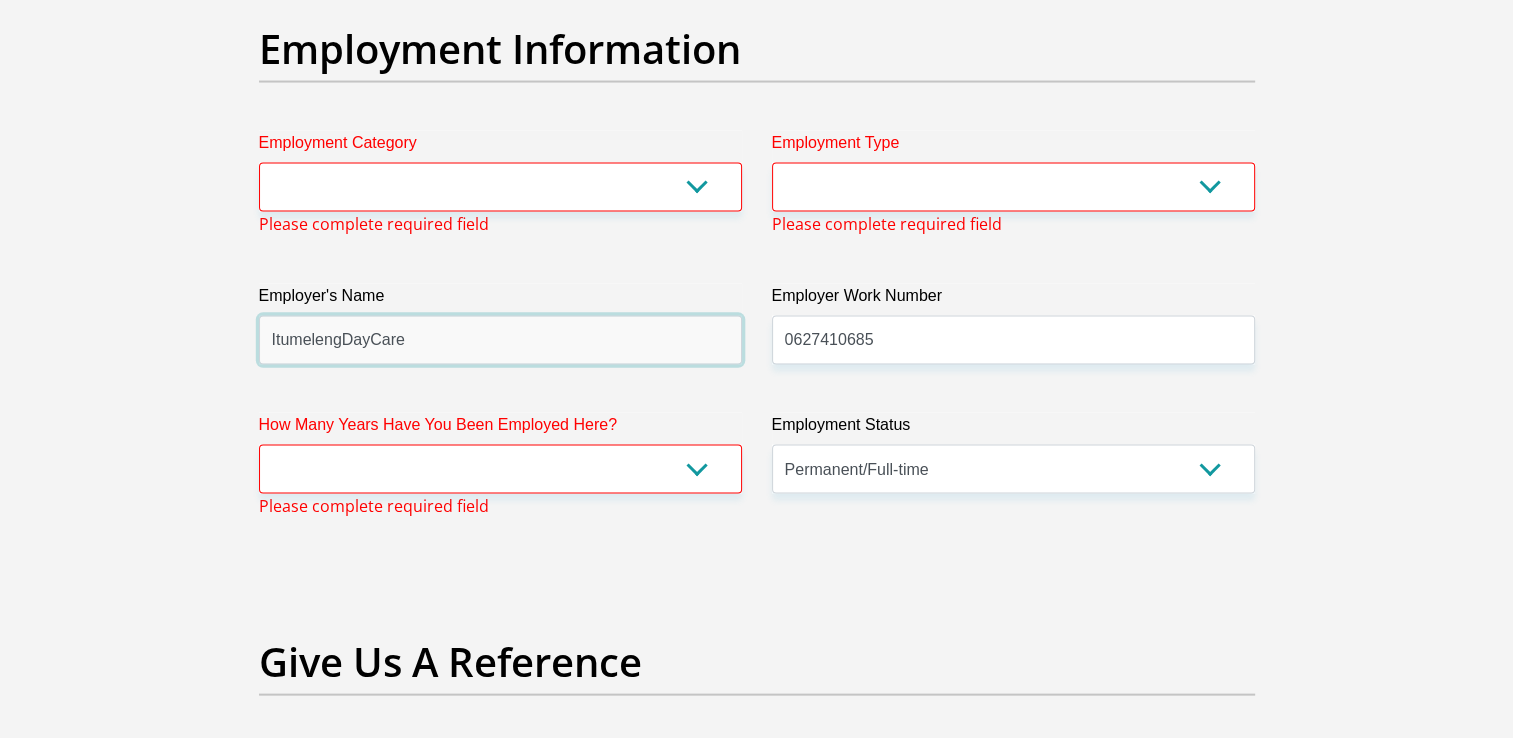 type on "ItumelengDayCare" 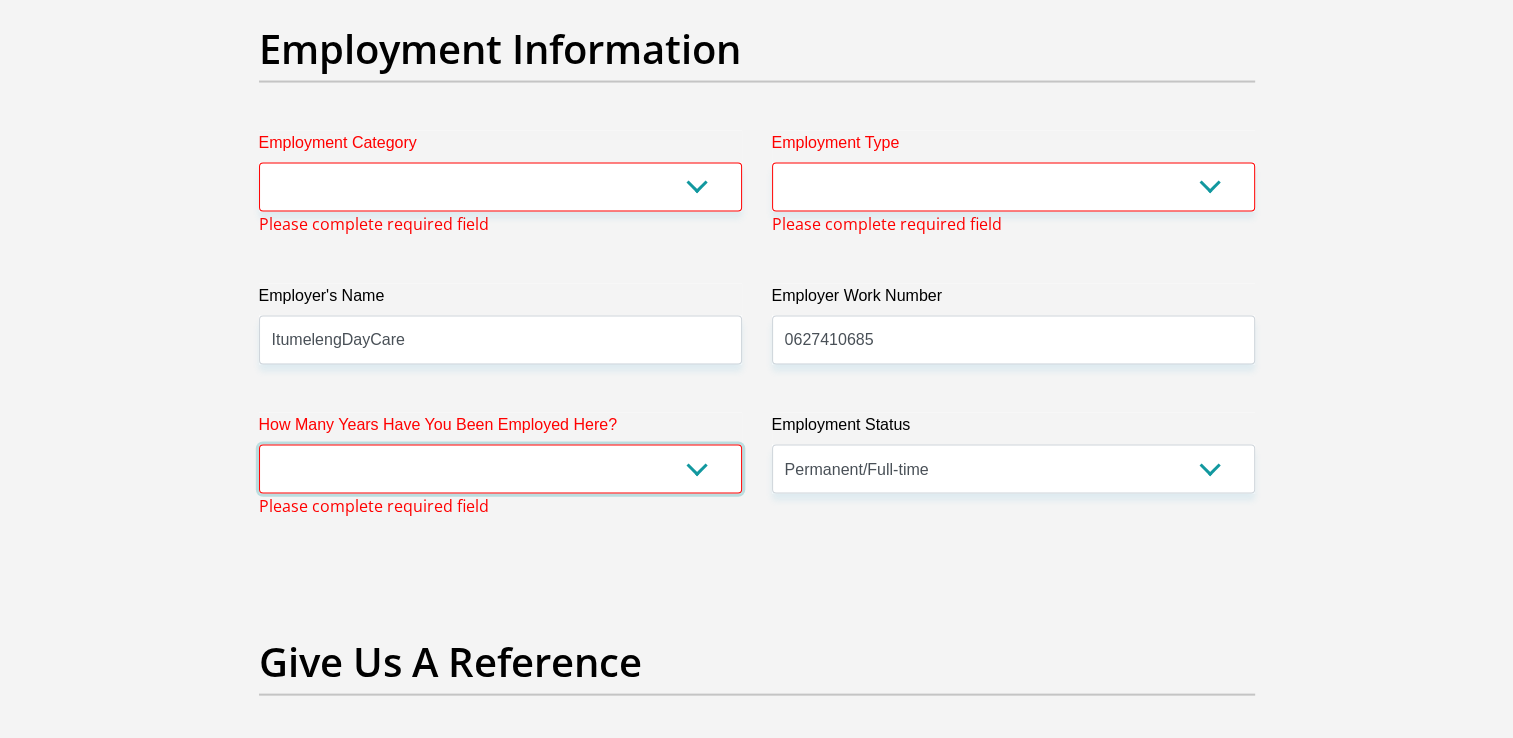 click on "less than 1 year
1-3 years
3-5 years
5+ years" at bounding box center (500, 469) 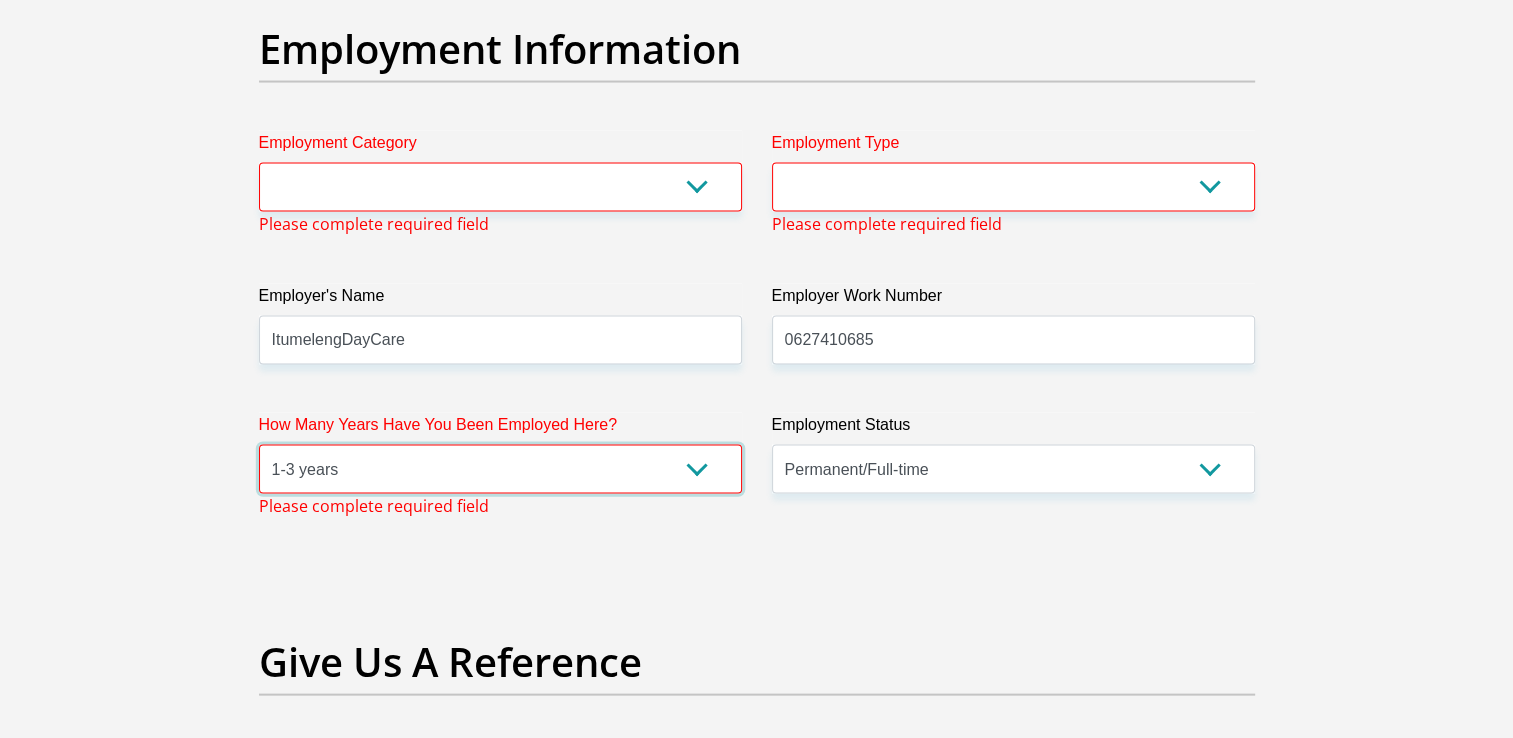 click on "less than 1 year
1-3 years
3-5 years
5+ years" at bounding box center (500, 469) 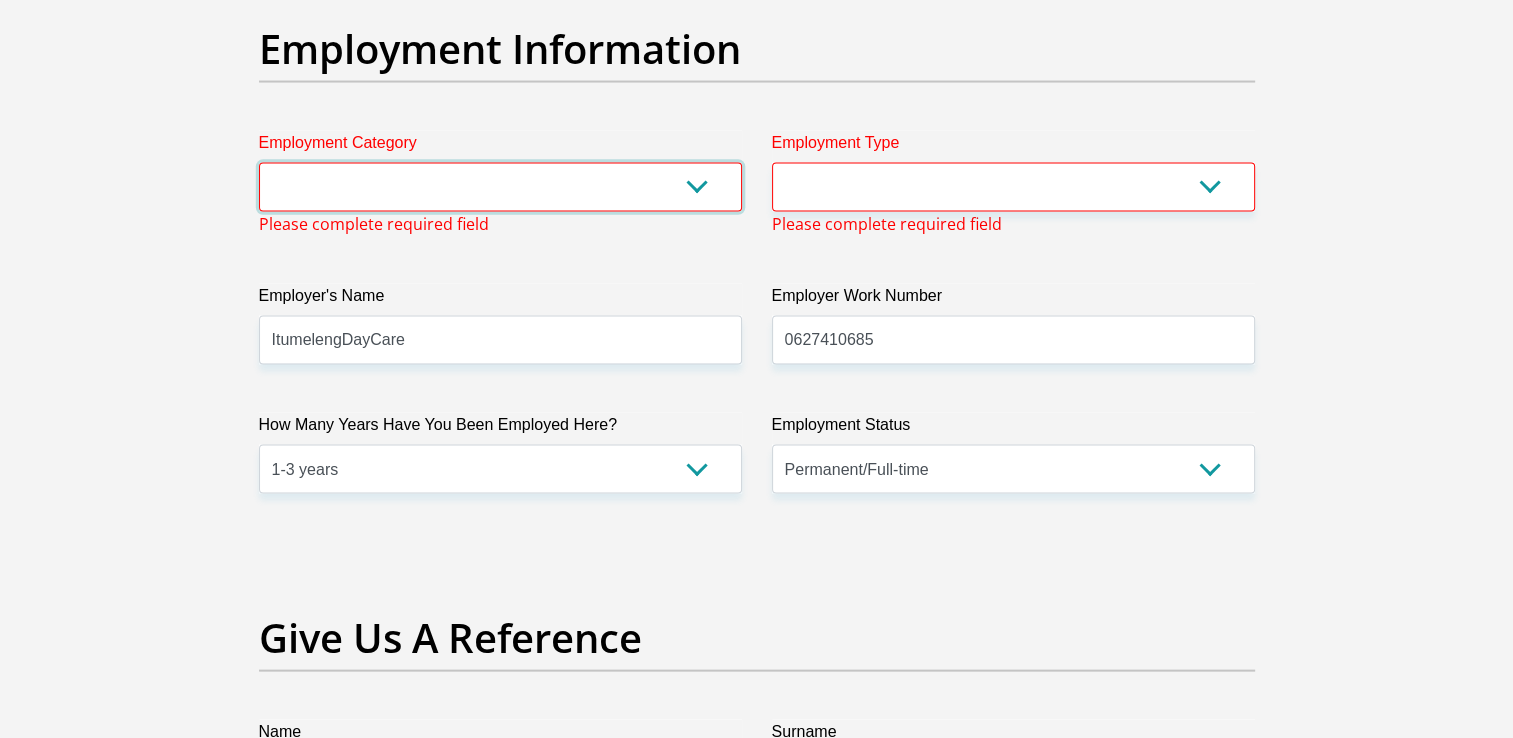 click on "AGRICULTURE
ALCOHOL & TOBACCO
CONSTRUCTION MATERIALS
METALLURGY
EQUIPMENT FOR RENEWABLE ENERGY
SPECIALIZED CONTRACTORS
CAR
GAMING (INCL. INTERNET
OTHER WHOLESALE
UNLICENSED PHARMACEUTICALS
CURRENCY EXCHANGE HOUSES
OTHER FINANCIAL INSTITUTIONS & INSURANCE
REAL ESTATE AGENTS
OIL & GAS
OTHER MATERIALS (E.G. IRON ORE)
PRECIOUS STONES & PRECIOUS METALS
POLITICAL ORGANIZATIONS
RELIGIOUS ORGANIZATIONS(NOT SECTS)
ACTI. HAVING BUSINESS DEAL WITH PUBLIC ADMINISTRATION
LAUNDROMATS" at bounding box center (500, 187) 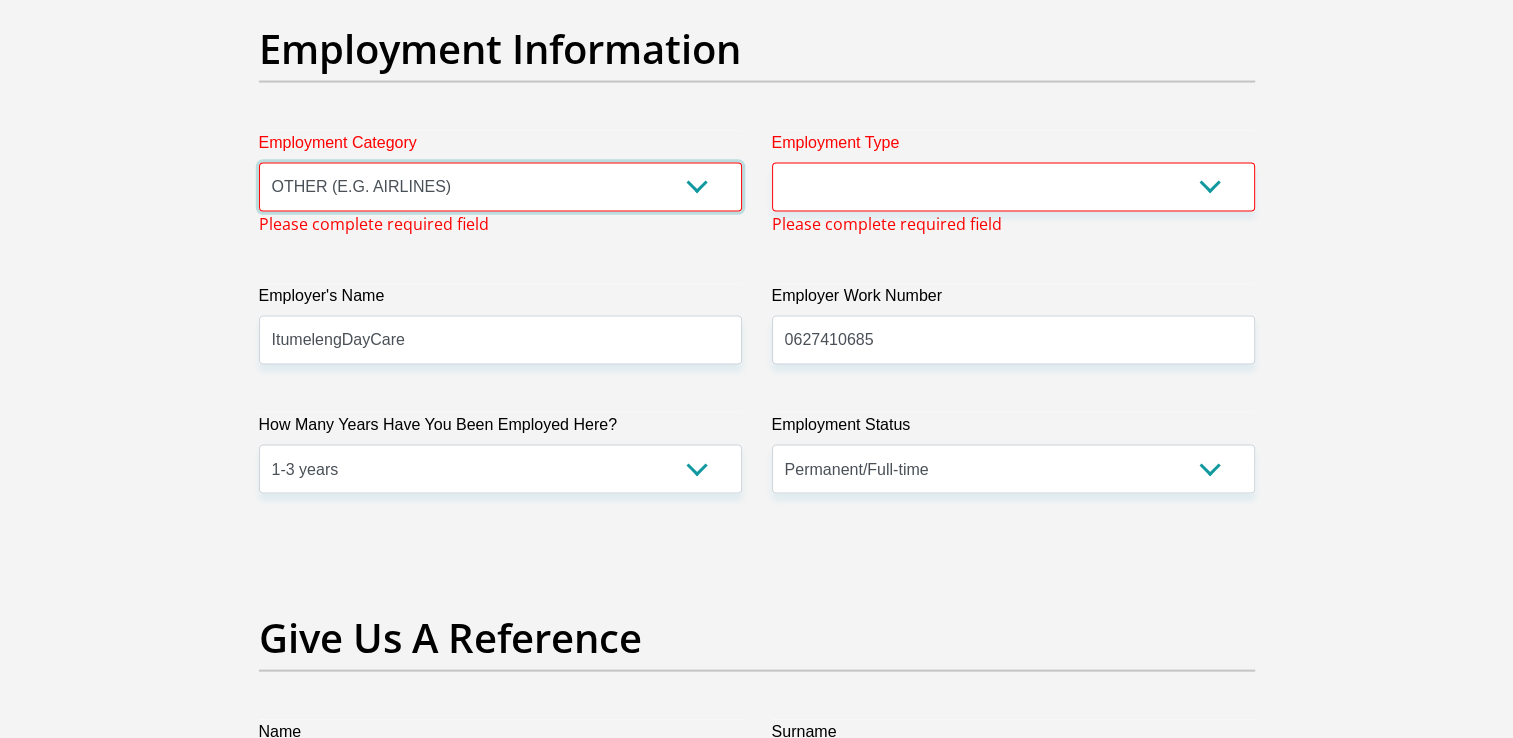 click on "AGRICULTURE
ALCOHOL & TOBACCO
CONSTRUCTION MATERIALS
METALLURGY
EQUIPMENT FOR RENEWABLE ENERGY
SPECIALIZED CONTRACTORS
CAR
GAMING (INCL. INTERNET
OTHER WHOLESALE
UNLICENSED PHARMACEUTICALS
CURRENCY EXCHANGE HOUSES
OTHER FINANCIAL INSTITUTIONS & INSURANCE
REAL ESTATE AGENTS
OIL & GAS
OTHER MATERIALS (E.G. IRON ORE)
PRECIOUS STONES & PRECIOUS METALS
POLITICAL ORGANIZATIONS
RELIGIOUS ORGANIZATIONS(NOT SECTS)
ACTI. HAVING BUSINESS DEAL WITH PUBLIC ADMINISTRATION
LAUNDROMATS" at bounding box center (500, 187) 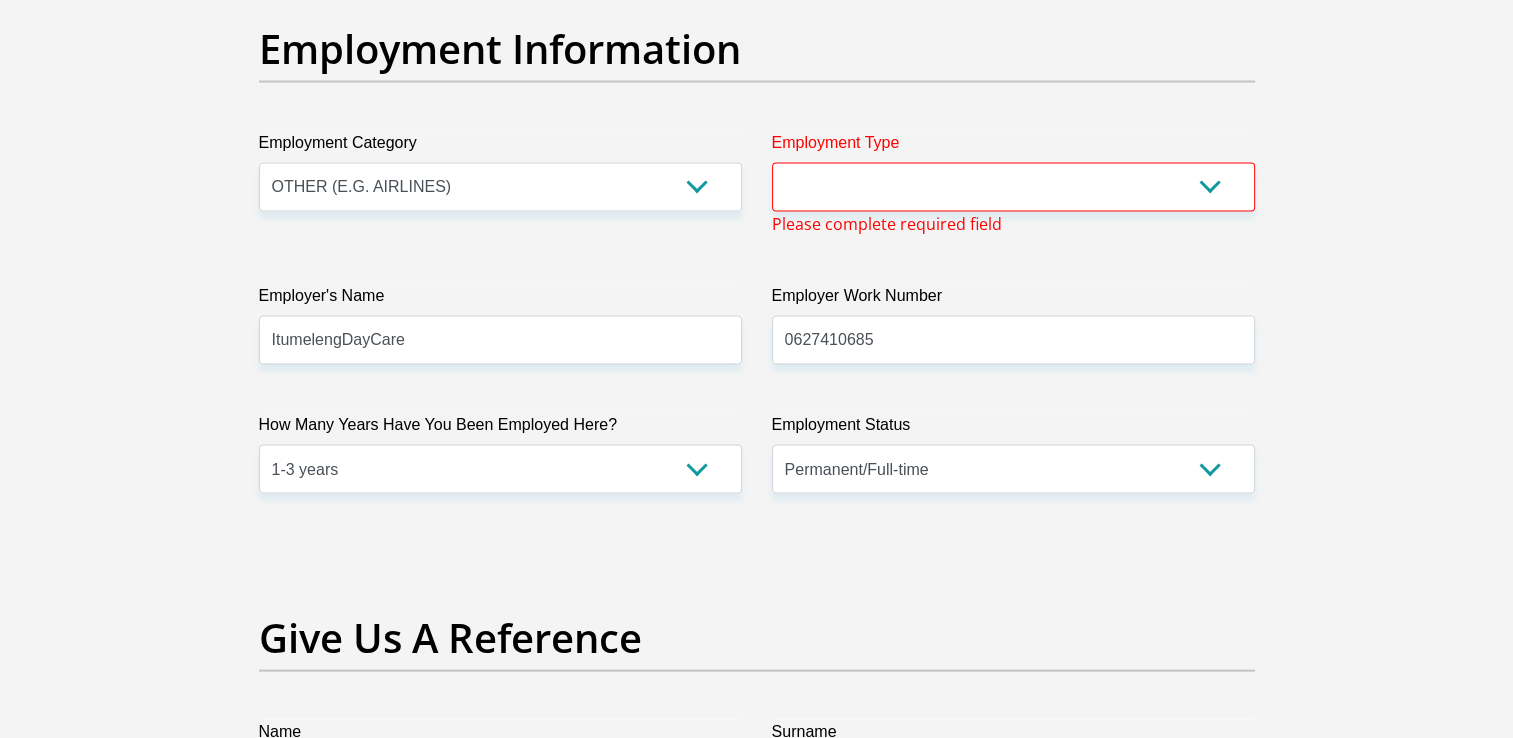 click on "Please complete required field" at bounding box center (887, 224) 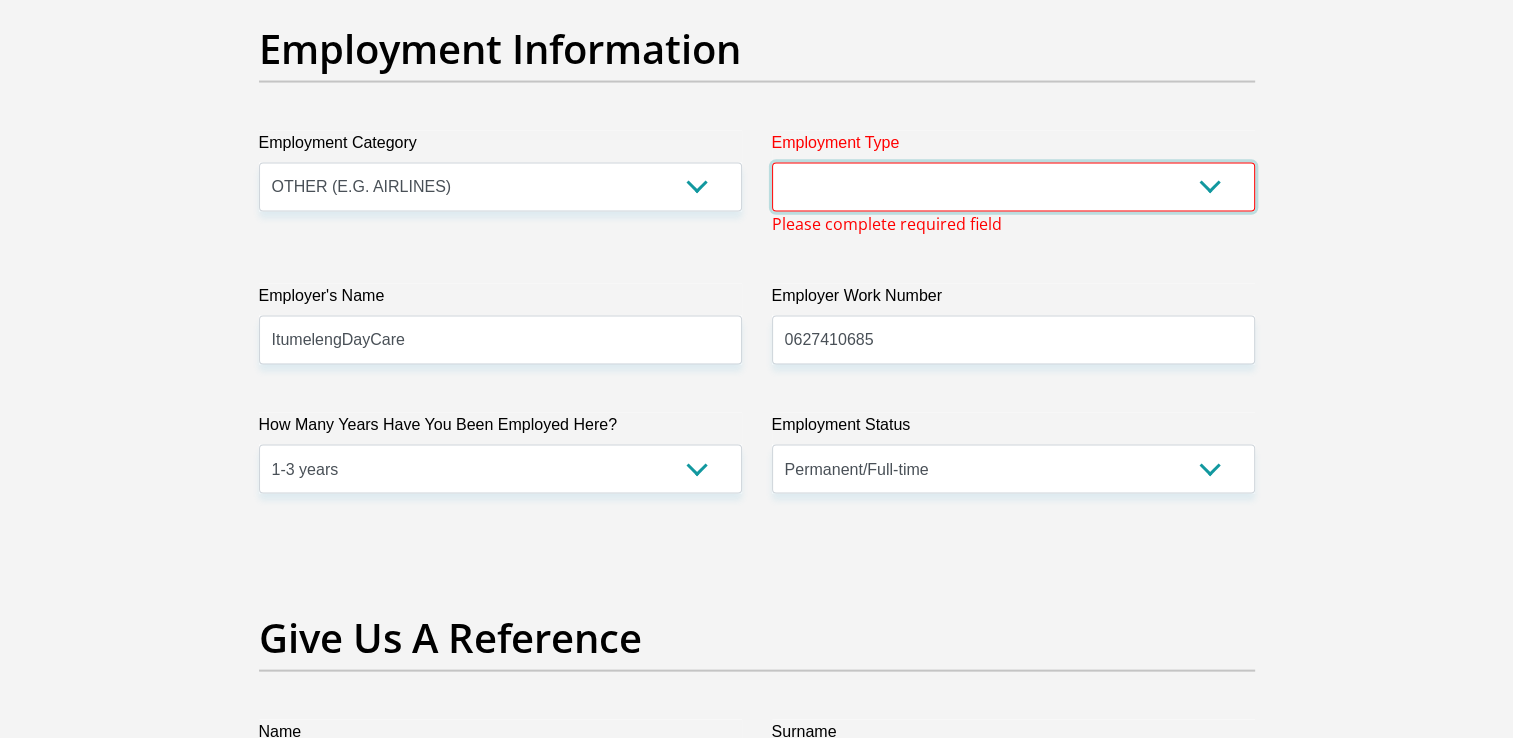 click on "College/Lecturer
Craft Seller
Creative
Driver
Executive
Farmer
Forces - Non Commissioned
Forces - Officer
Hawker
Housewife
Labourer
Licenced Professional
Manager
Miner
Non Licenced Professional
Office Staff/Clerk
Outside Worker
Pensioner
Permanent Teacher
Production/Manufacturing
Sales
Self-Employed
Semi-Professional Worker
Service Industry  Social Worker  Student" at bounding box center [1013, 187] 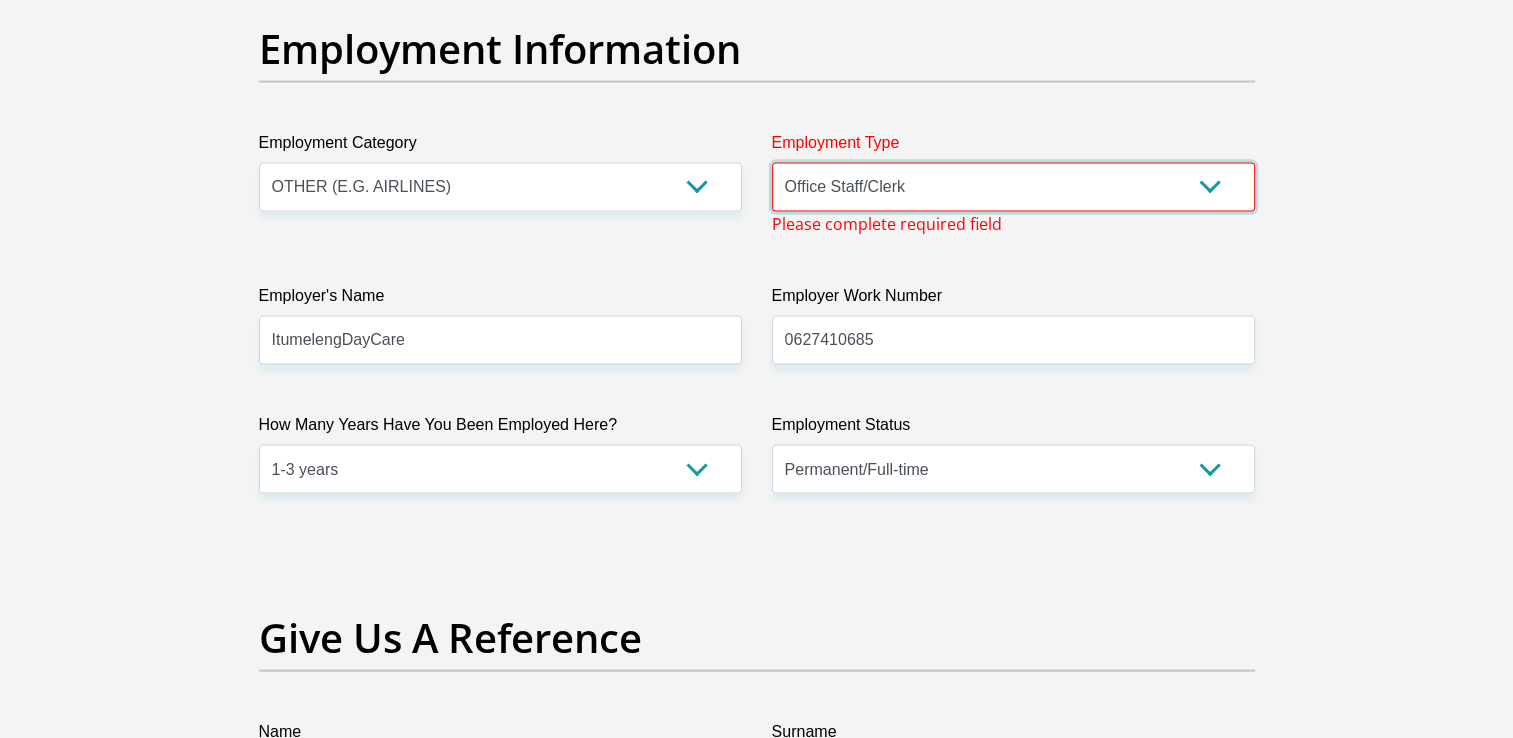 click on "College/Lecturer
Craft Seller
Creative
Driver
Executive
Farmer
Forces - Non Commissioned
Forces - Officer
Hawker
Housewife
Labourer
Licenced Professional
Manager
Miner
Non Licenced Professional
Office Staff/Clerk
Outside Worker
Pensioner
Permanent Teacher
Production/Manufacturing
Sales
Self-Employed
Semi-Professional Worker
Service Industry  Social Worker  Student" at bounding box center [1013, 187] 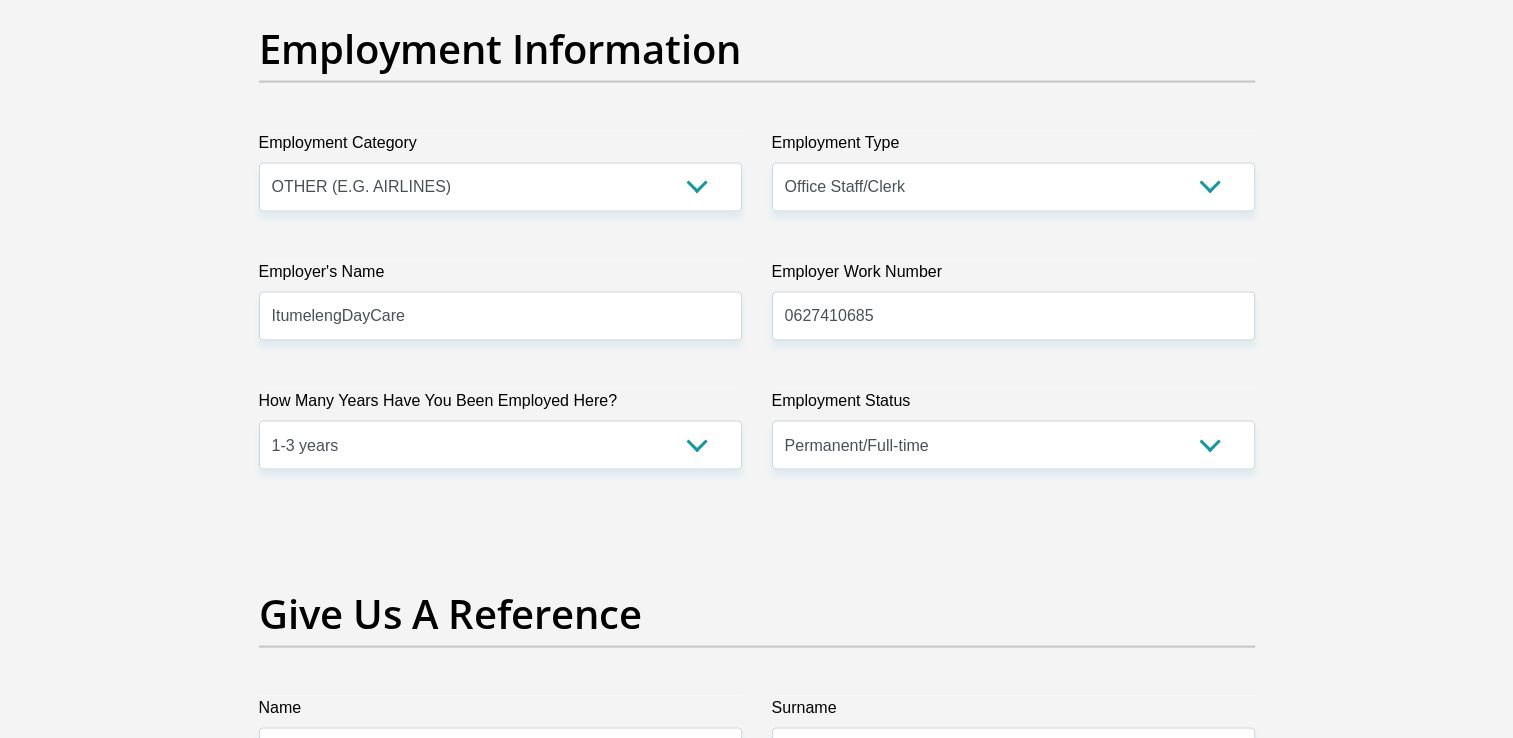 click on "Personal Details
Title
Mr
Ms
Mrs
Dr
Other
Please complete required field
First Name
Please complete required field
Surname
Please complete required field
ID Number
Please input valid ID number
Race
Black
Coloured
Indian
White
Other
Please complete required field" at bounding box center [756, -231] 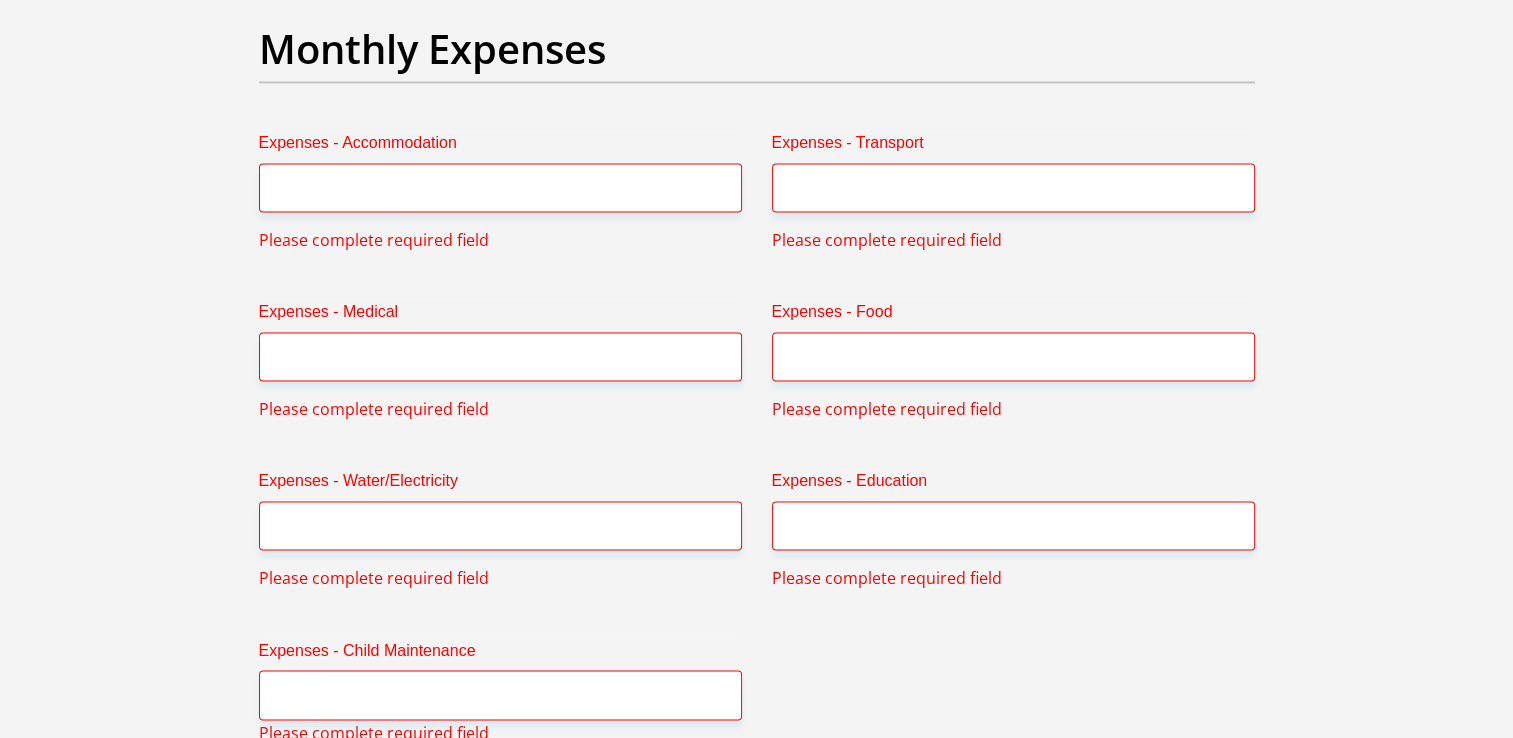 scroll, scrollTop: 3118, scrollLeft: 0, axis: vertical 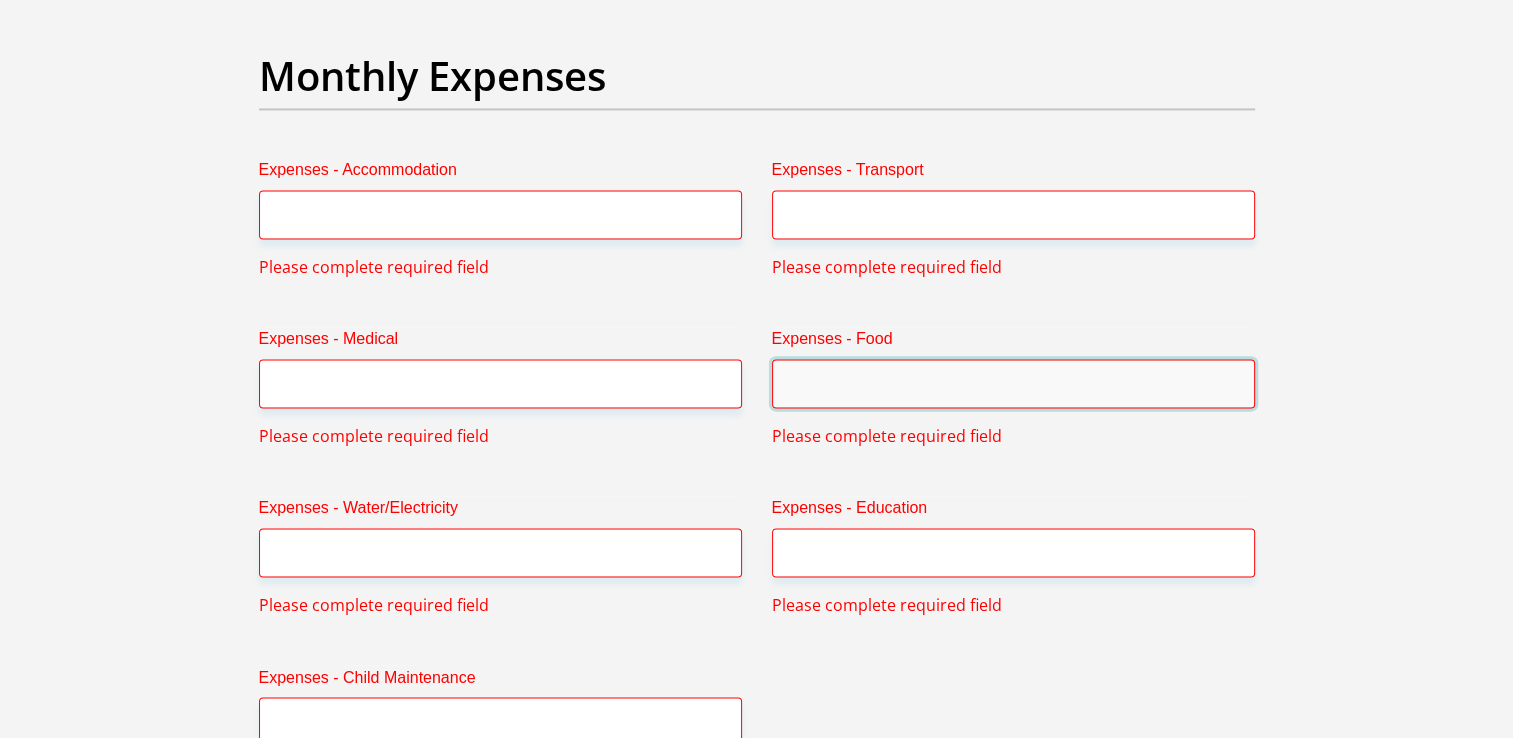 click on "Expenses - Food" at bounding box center [1013, 383] 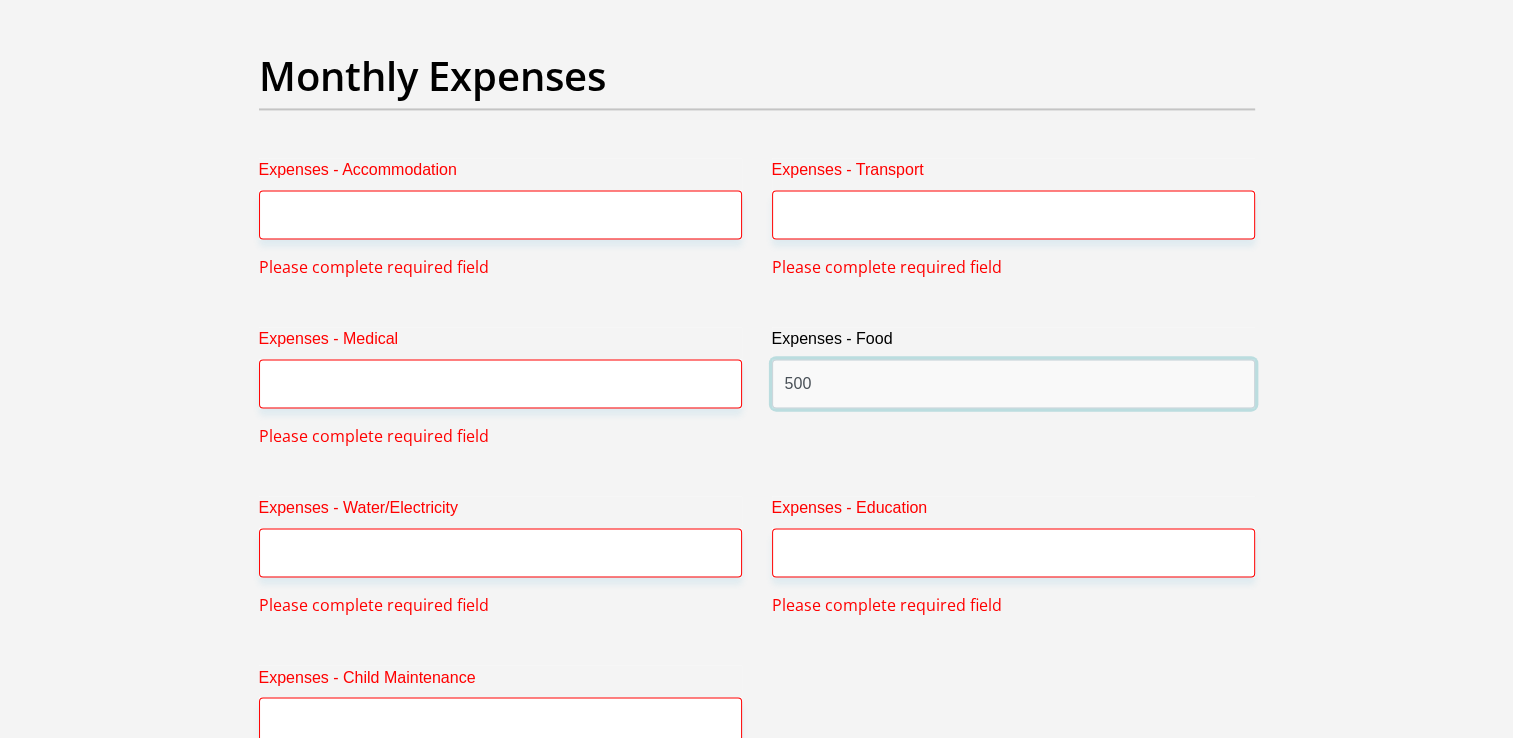 type on "500" 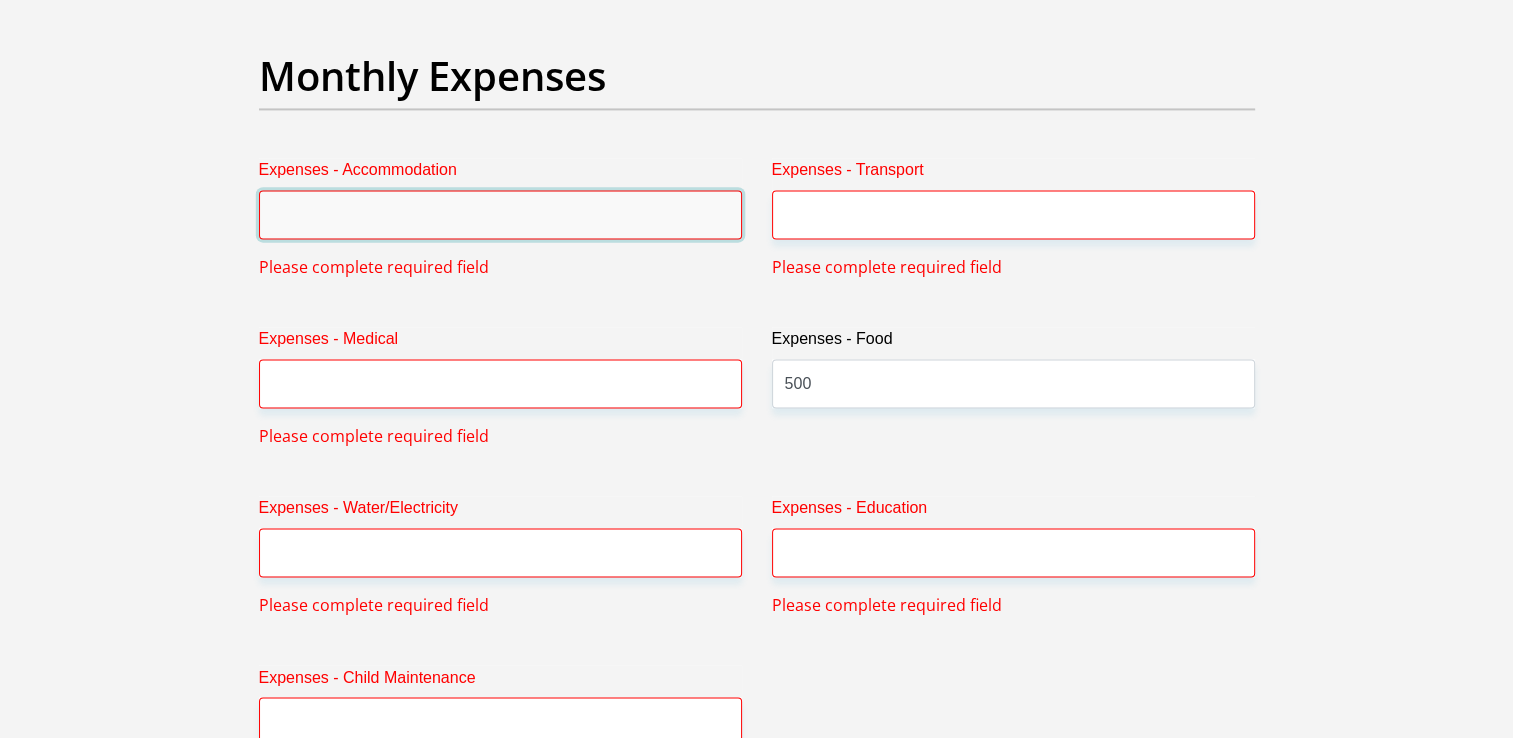click on "Expenses - Accommodation" at bounding box center [500, 214] 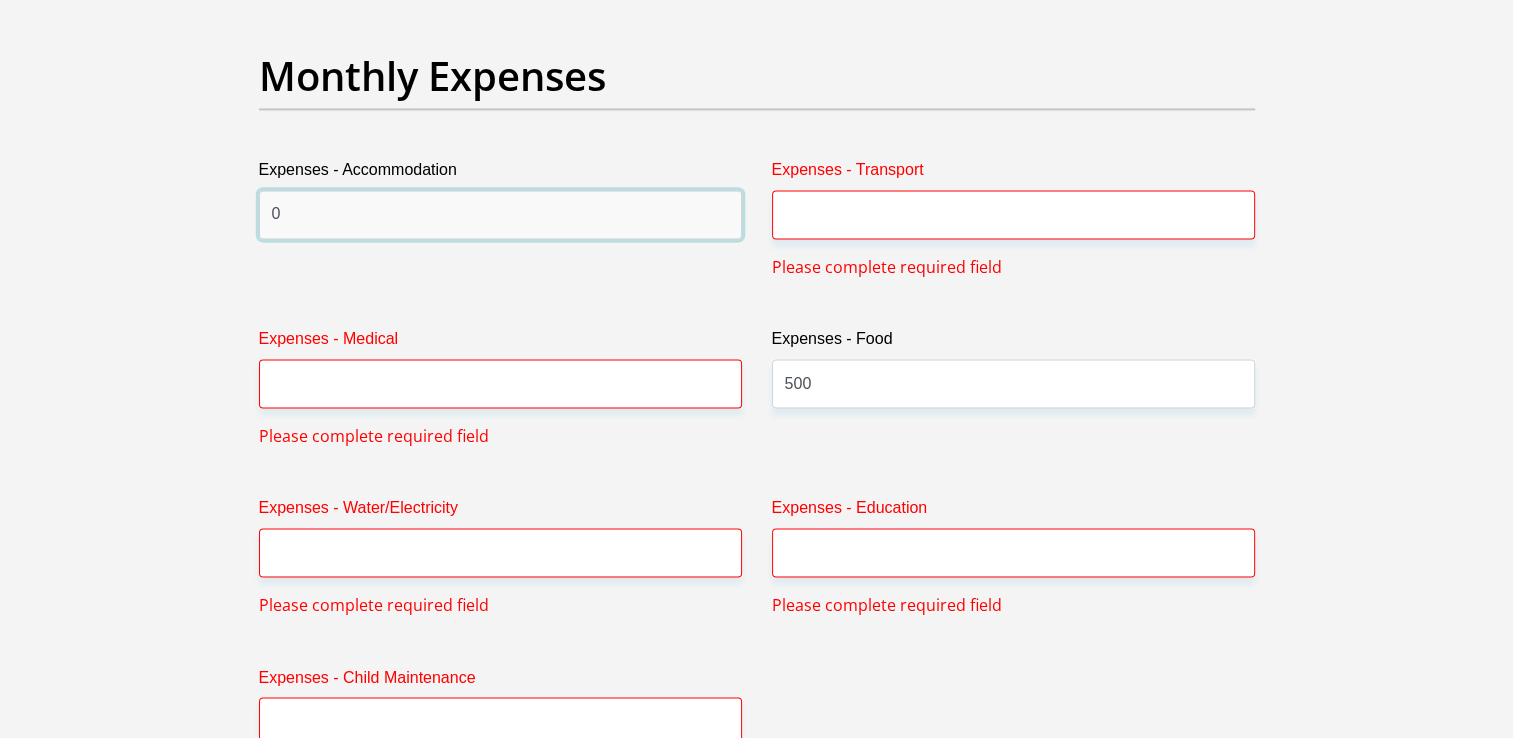 type on "0" 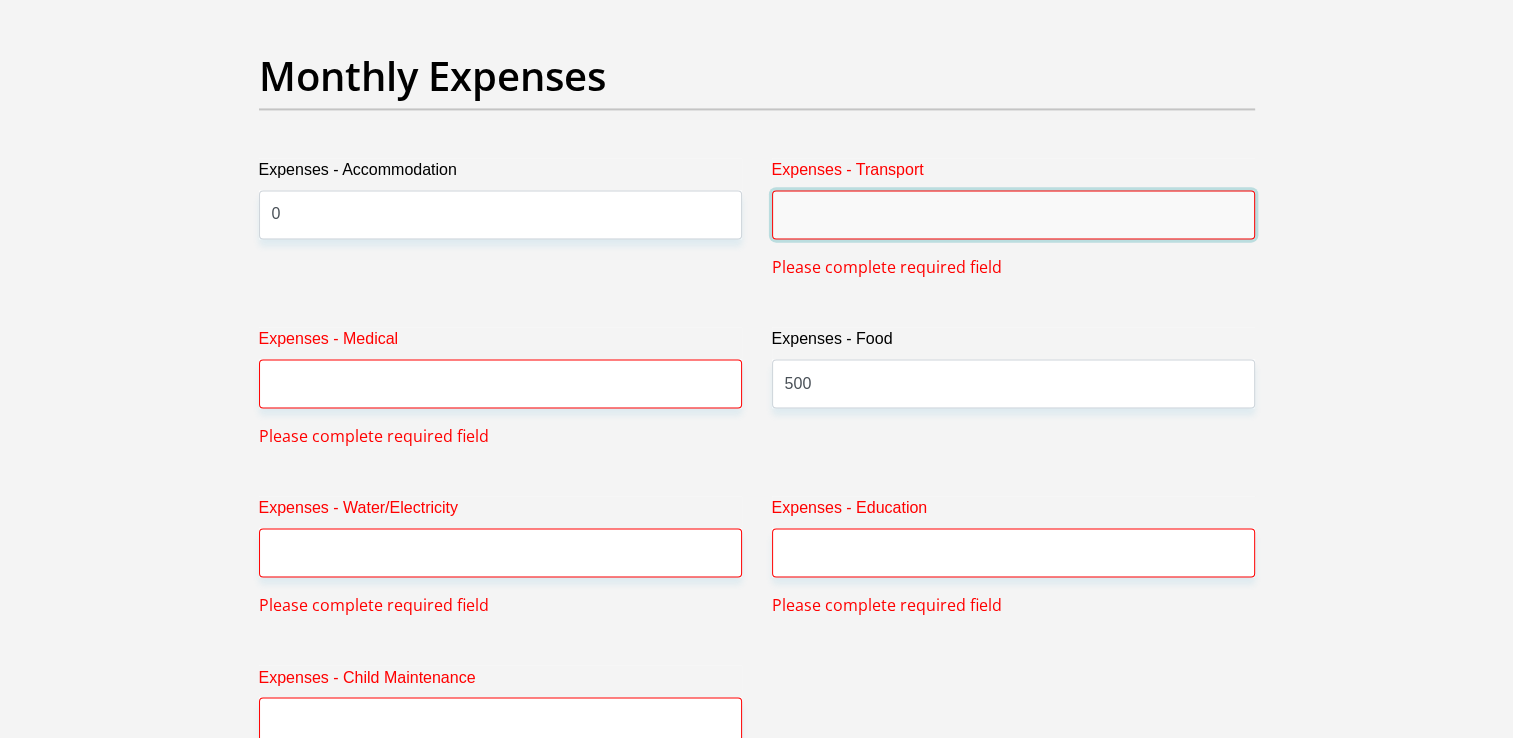click on "Expenses - Transport" at bounding box center (1013, 214) 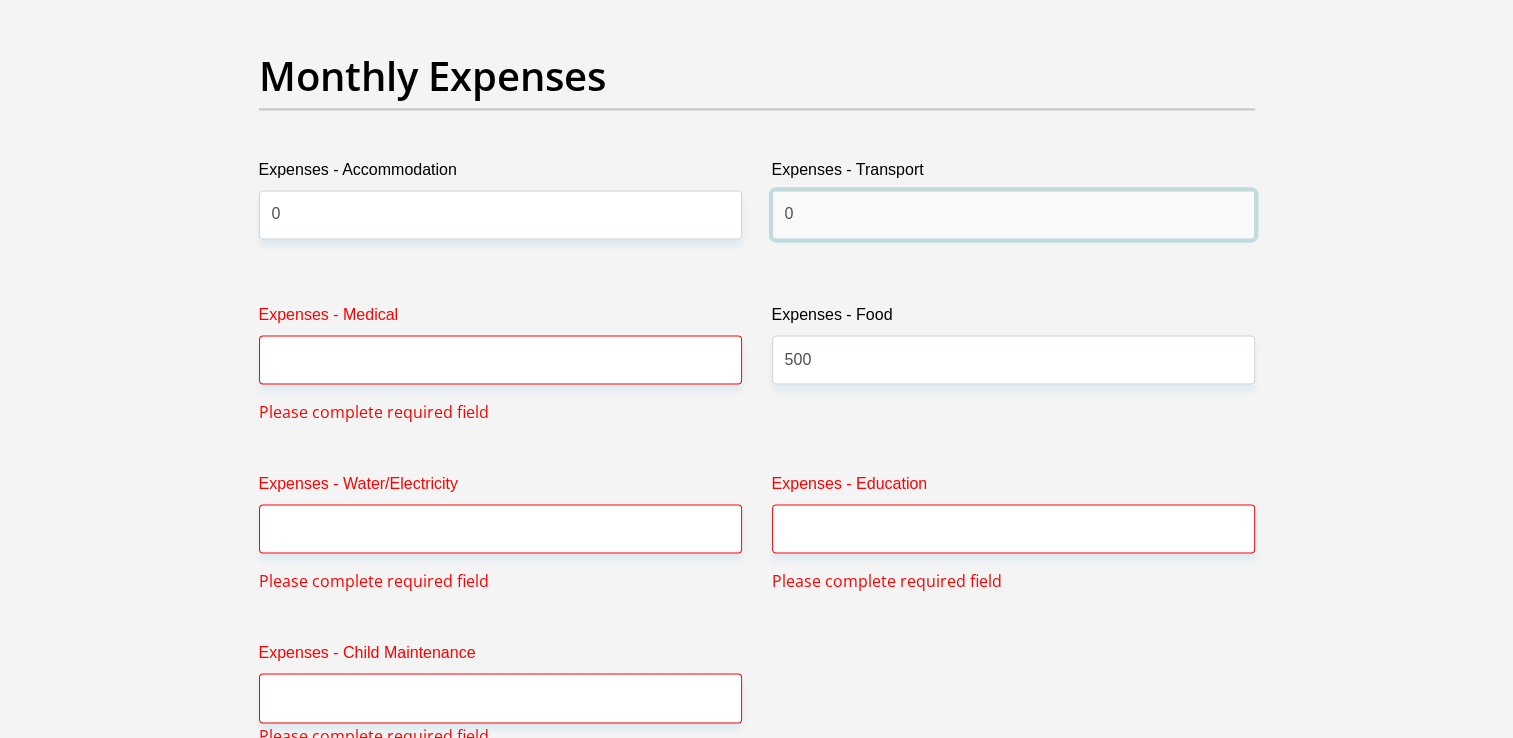 type on "0" 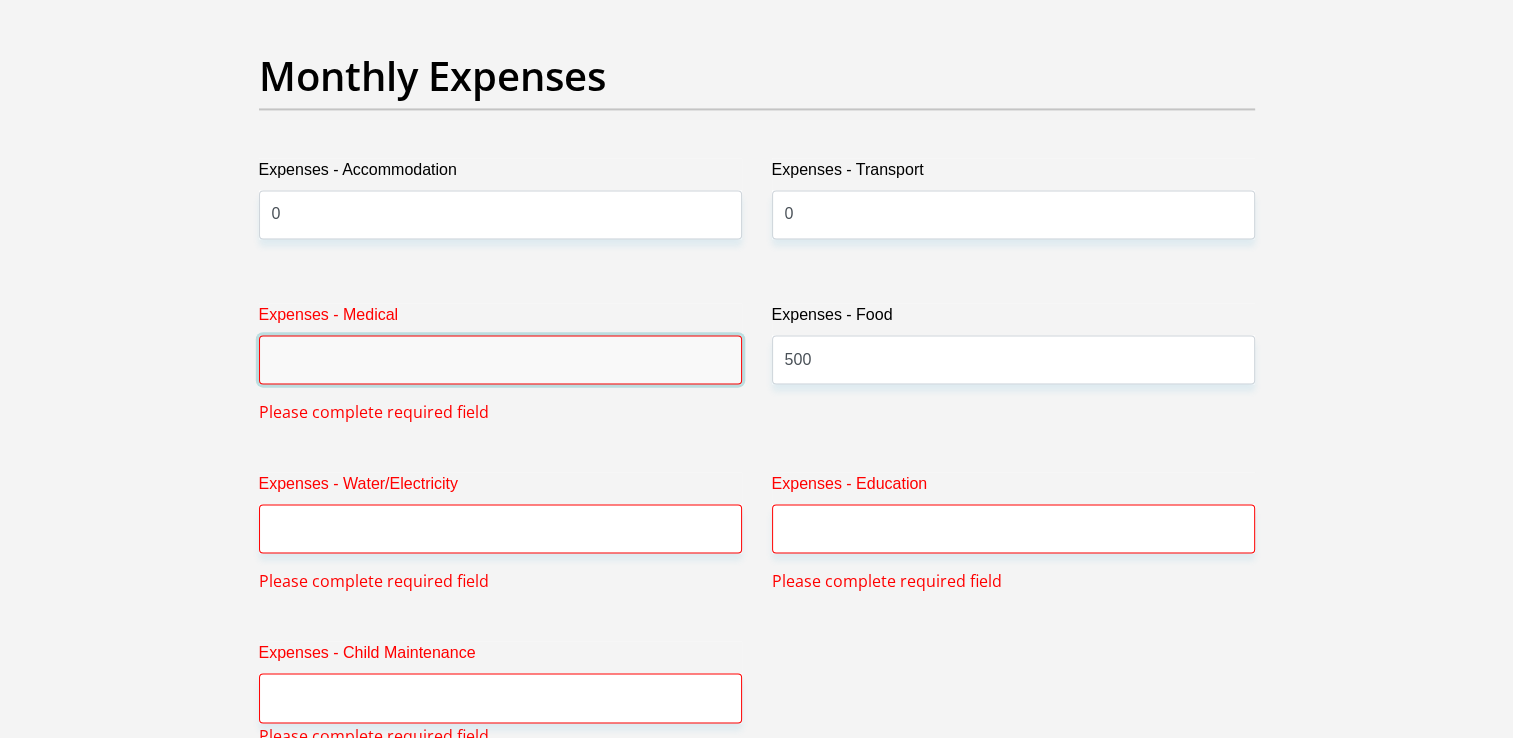 click on "Expenses - Medical" at bounding box center (500, 359) 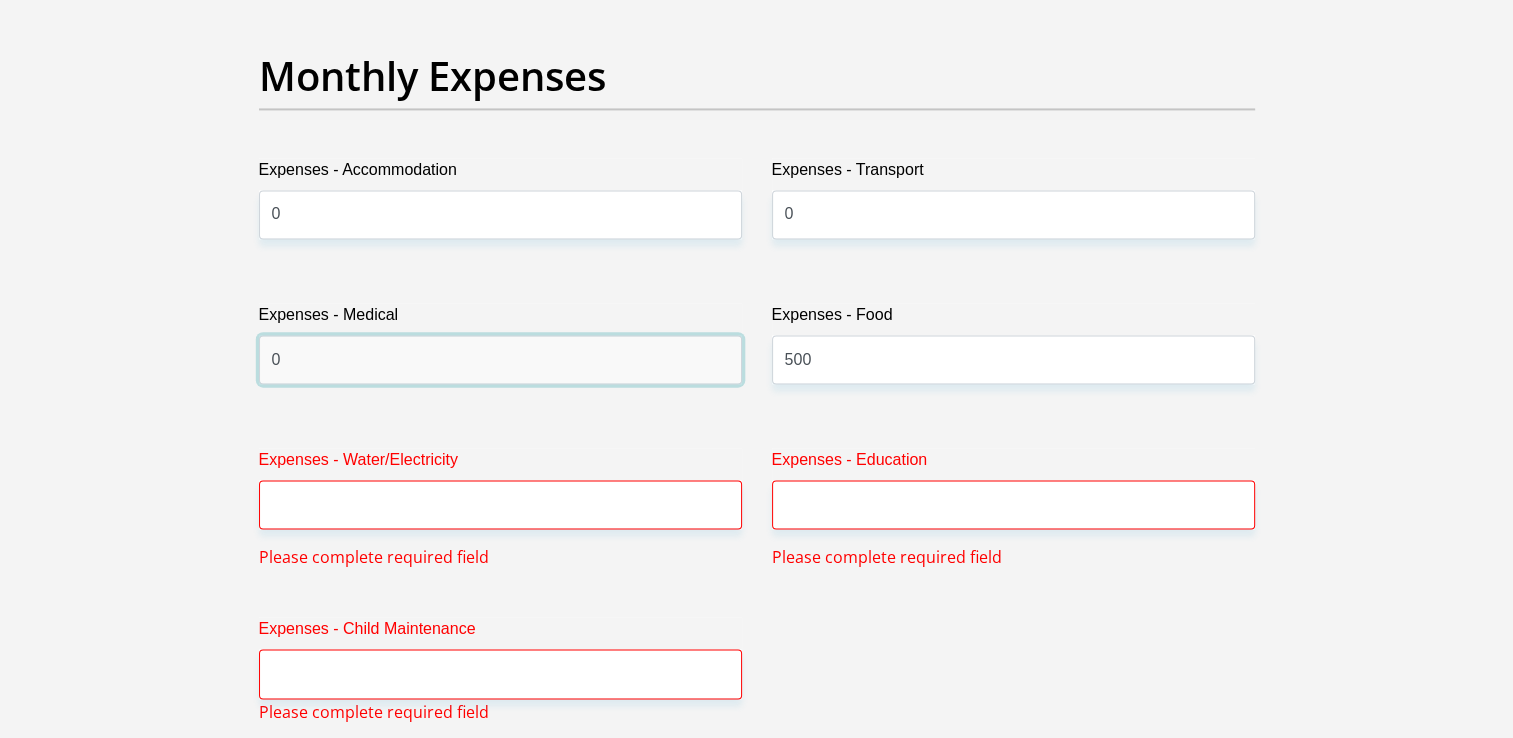type on "0" 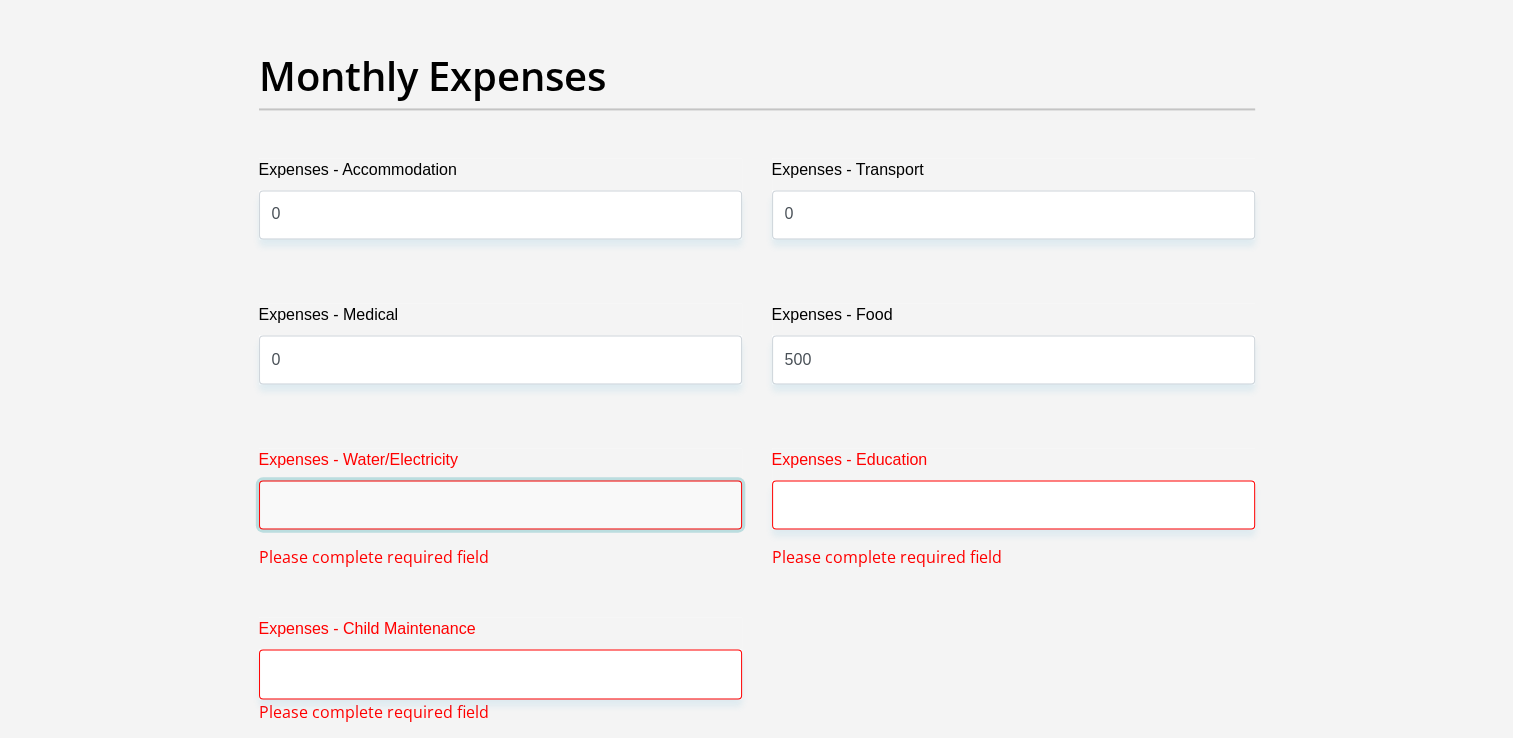 click on "Expenses - Water/Electricity" at bounding box center (500, 504) 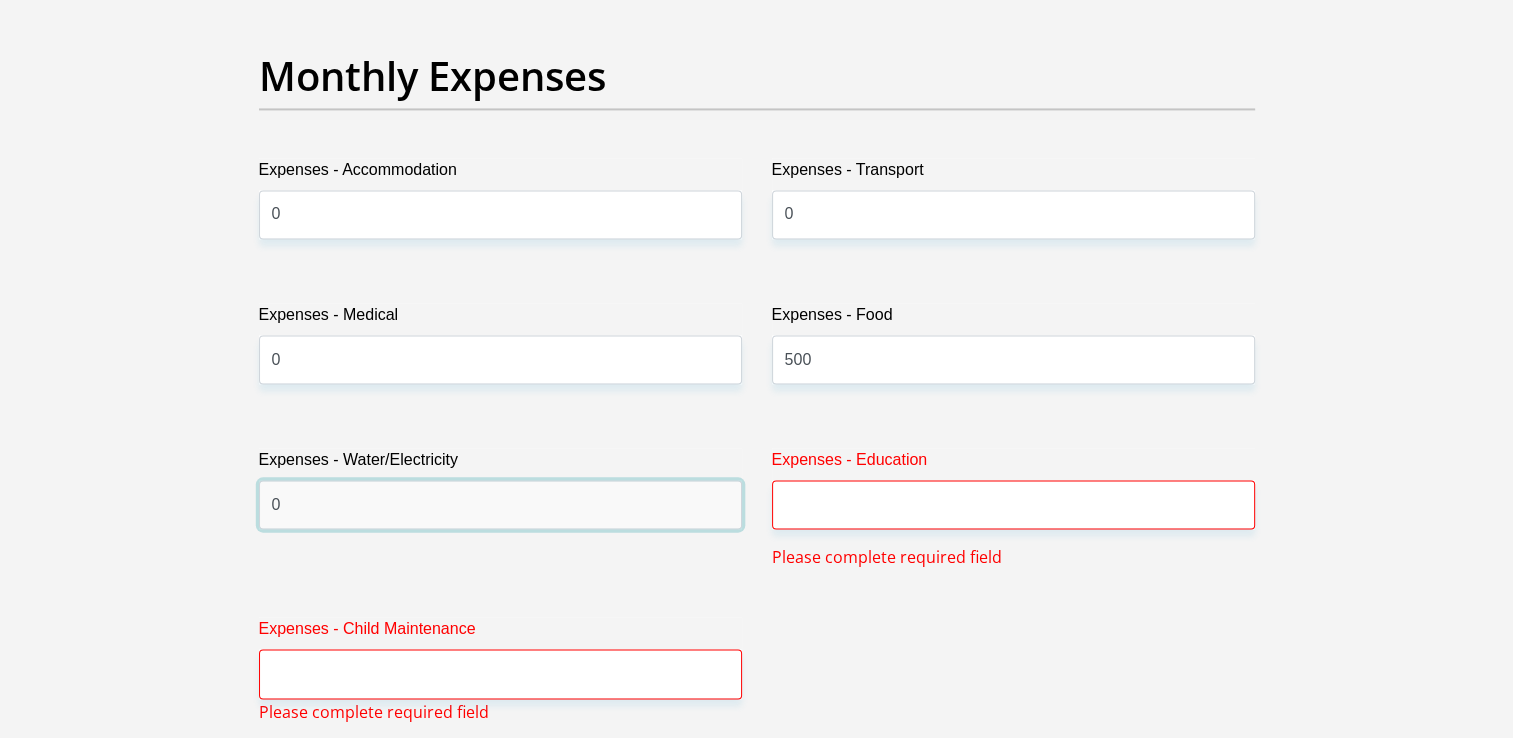 type on "0" 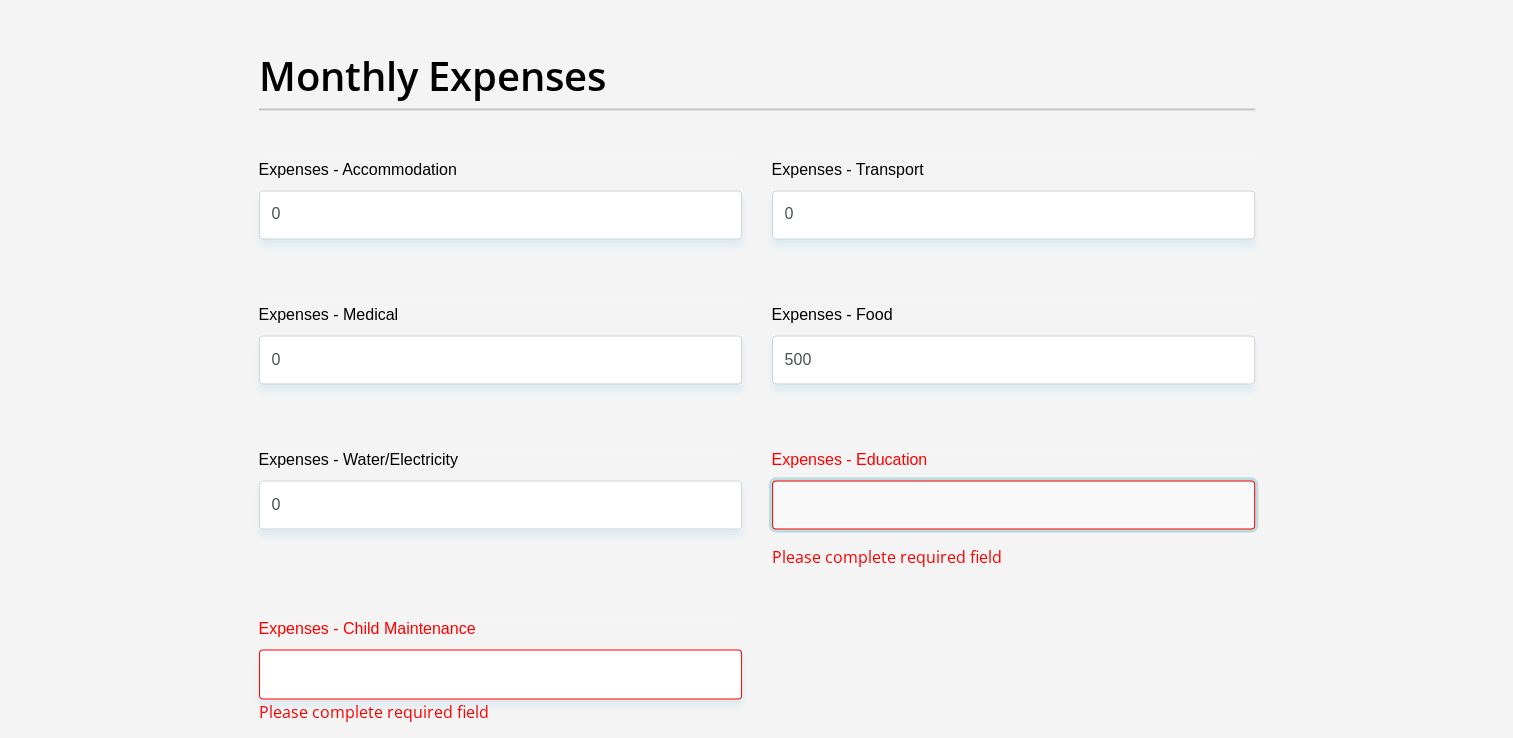 click on "Expenses - Education" at bounding box center [1013, 504] 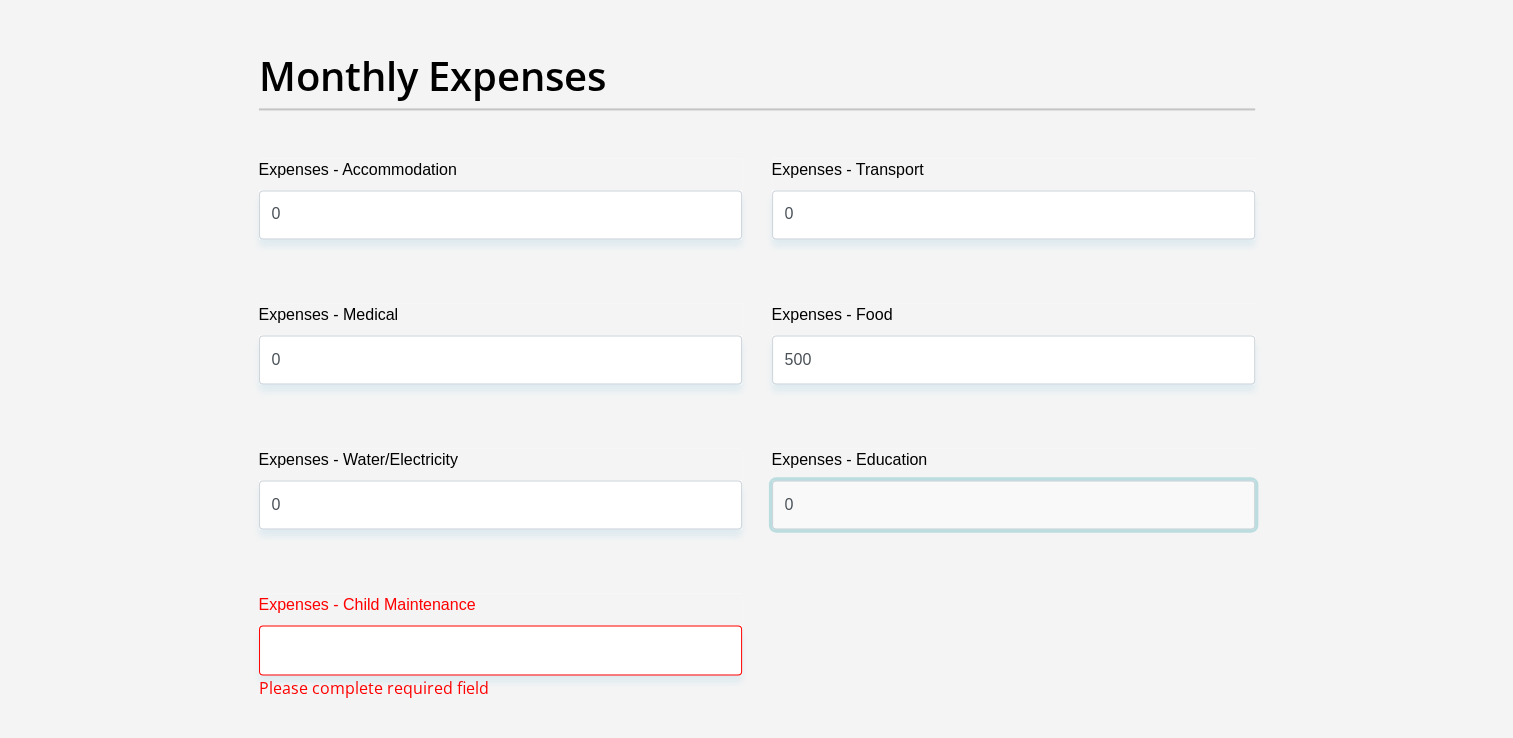 type on "0" 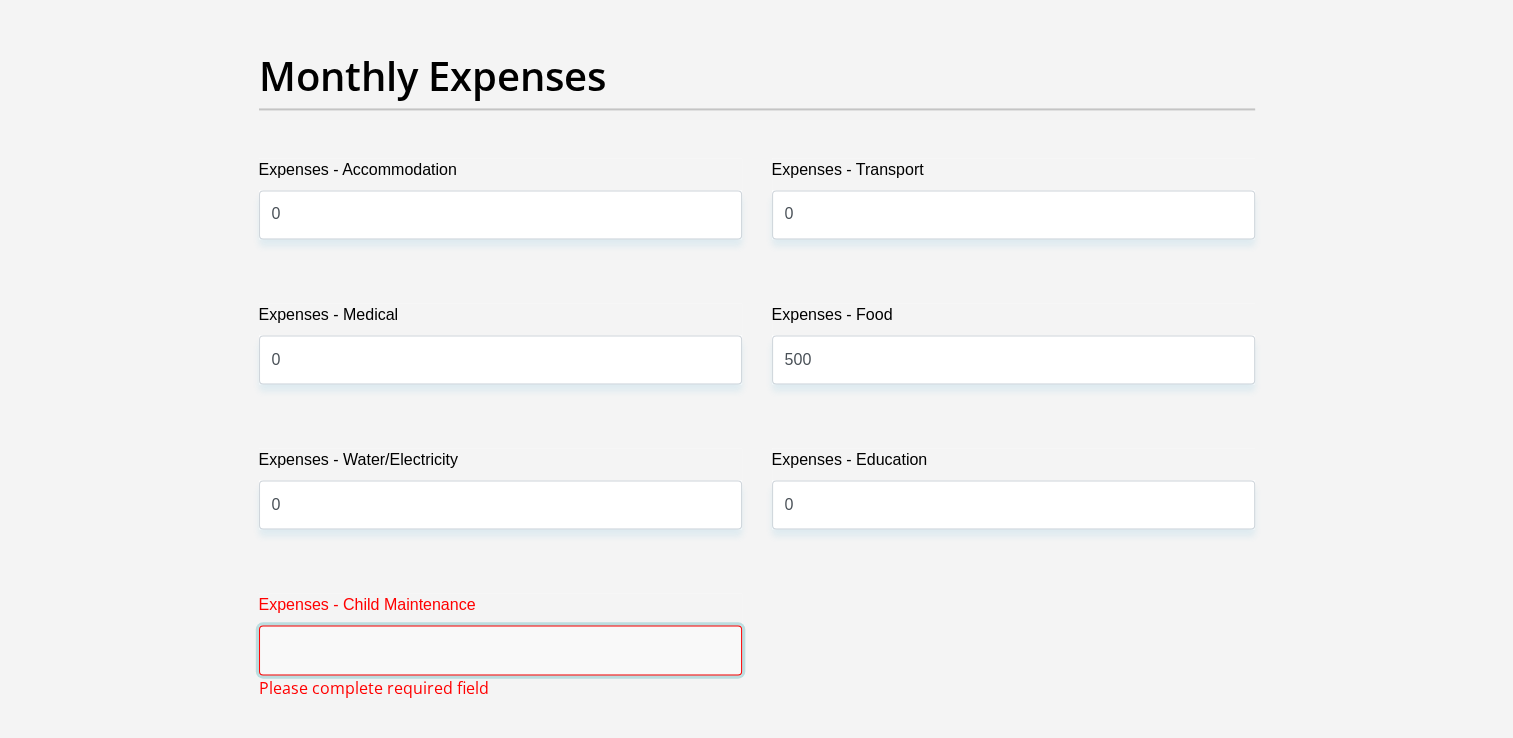 click on "Expenses - Child Maintenance" at bounding box center (500, 649) 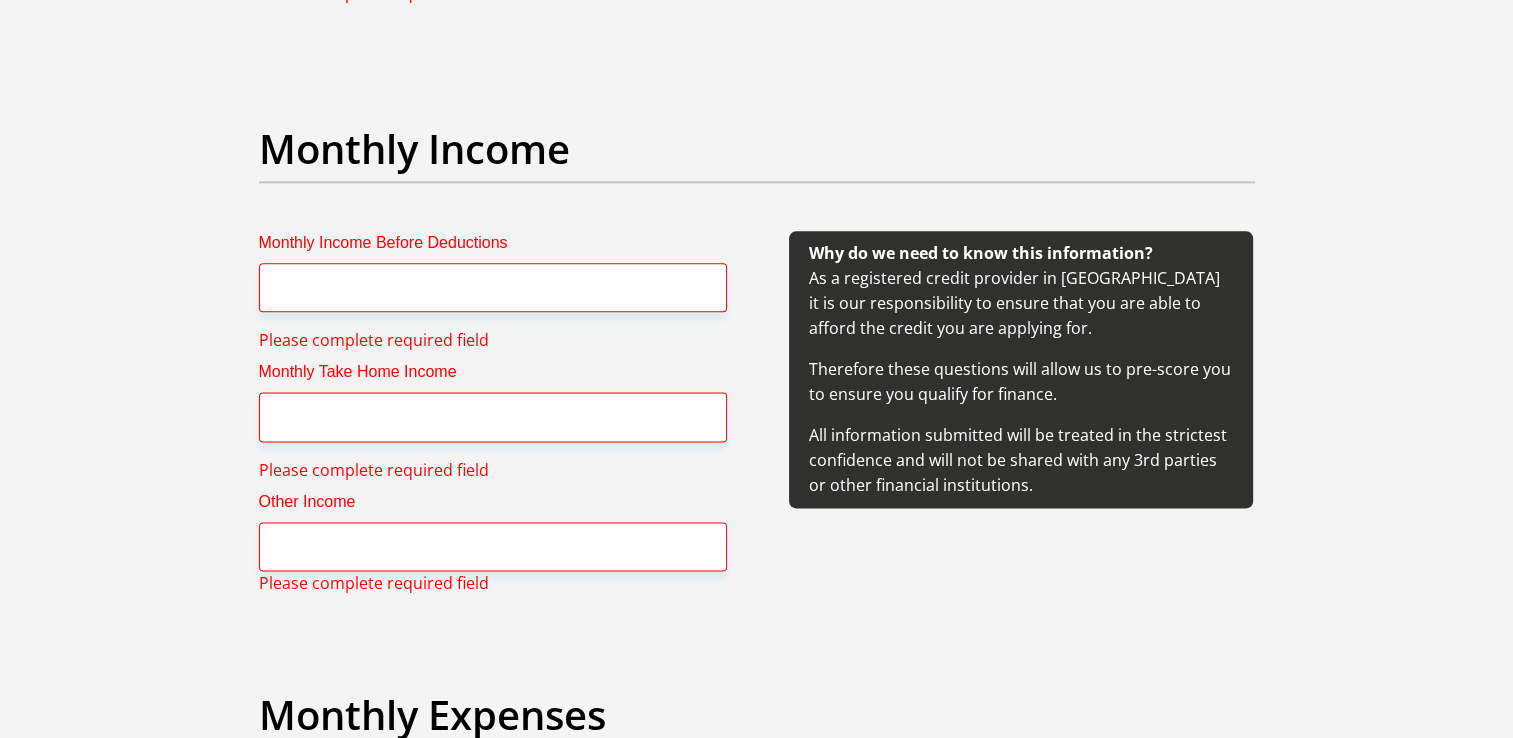 scroll, scrollTop: 2478, scrollLeft: 0, axis: vertical 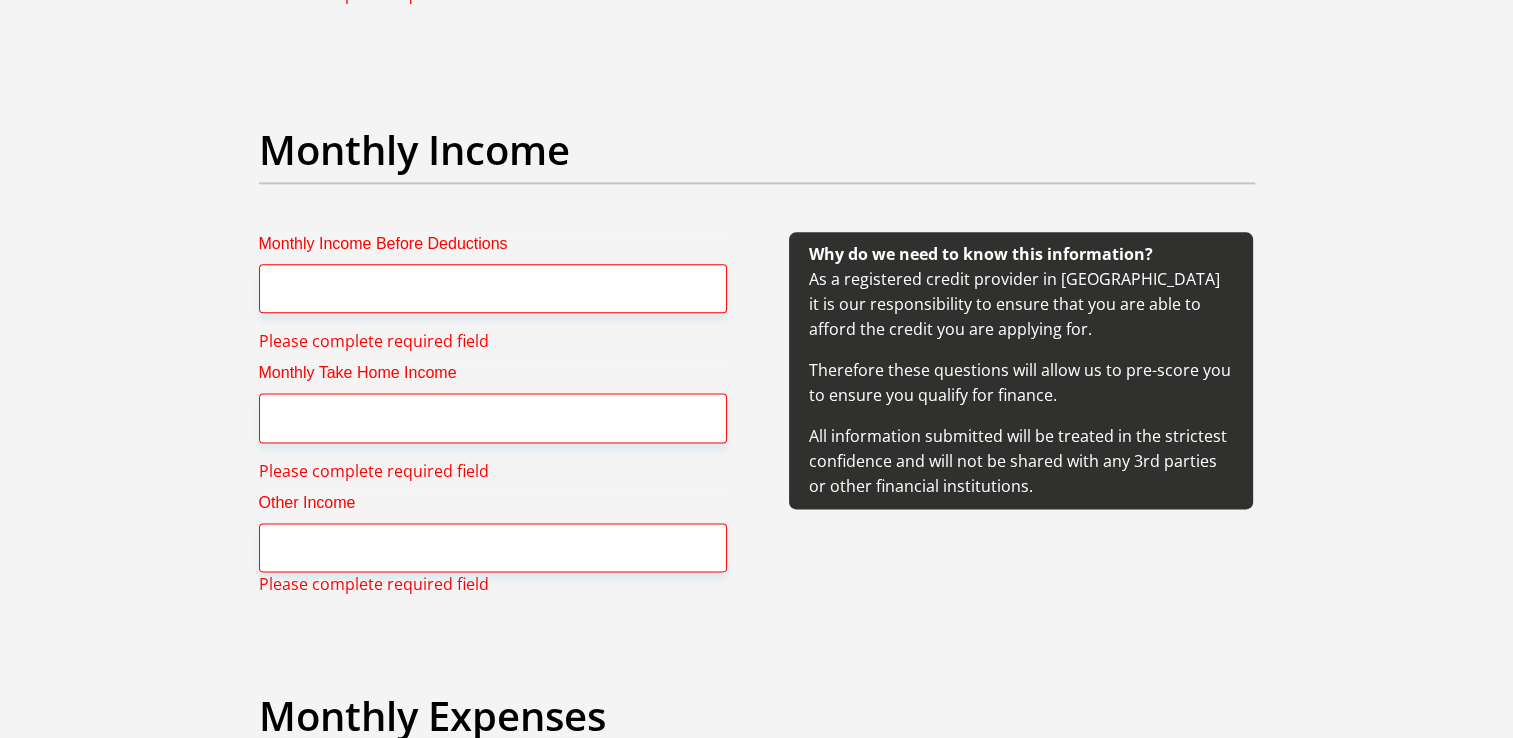 type on "0" 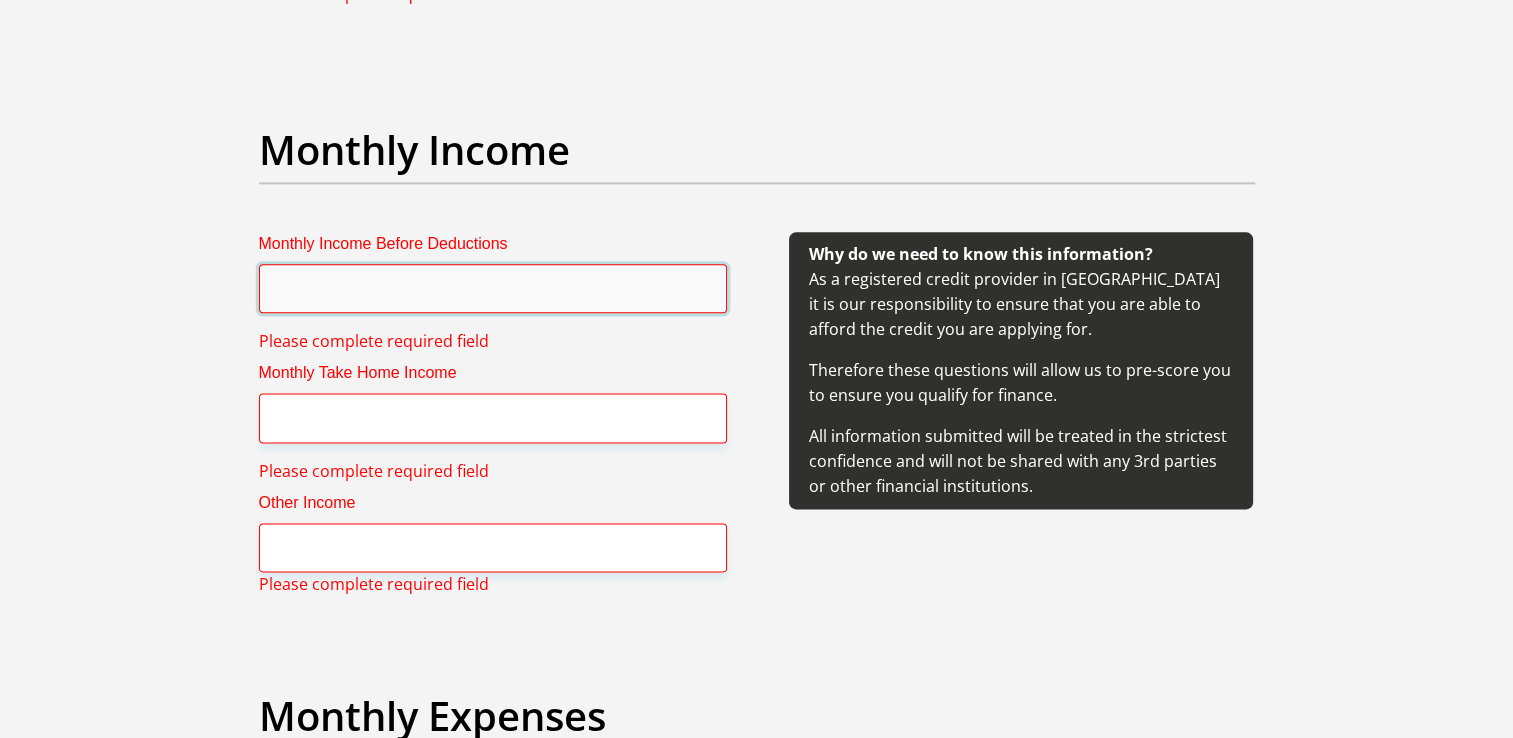 click on "Monthly Income Before Deductions" at bounding box center (493, 288) 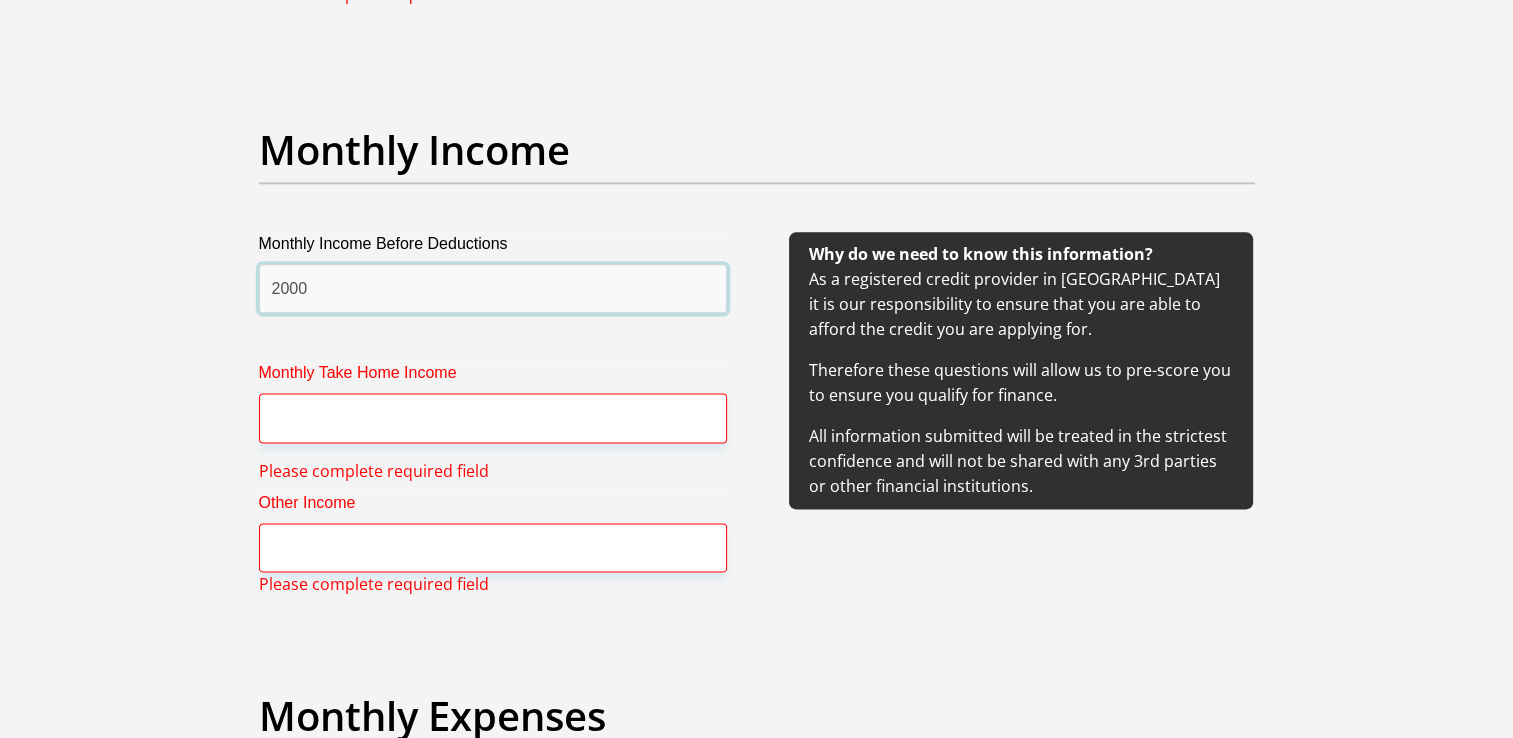 type on "2000" 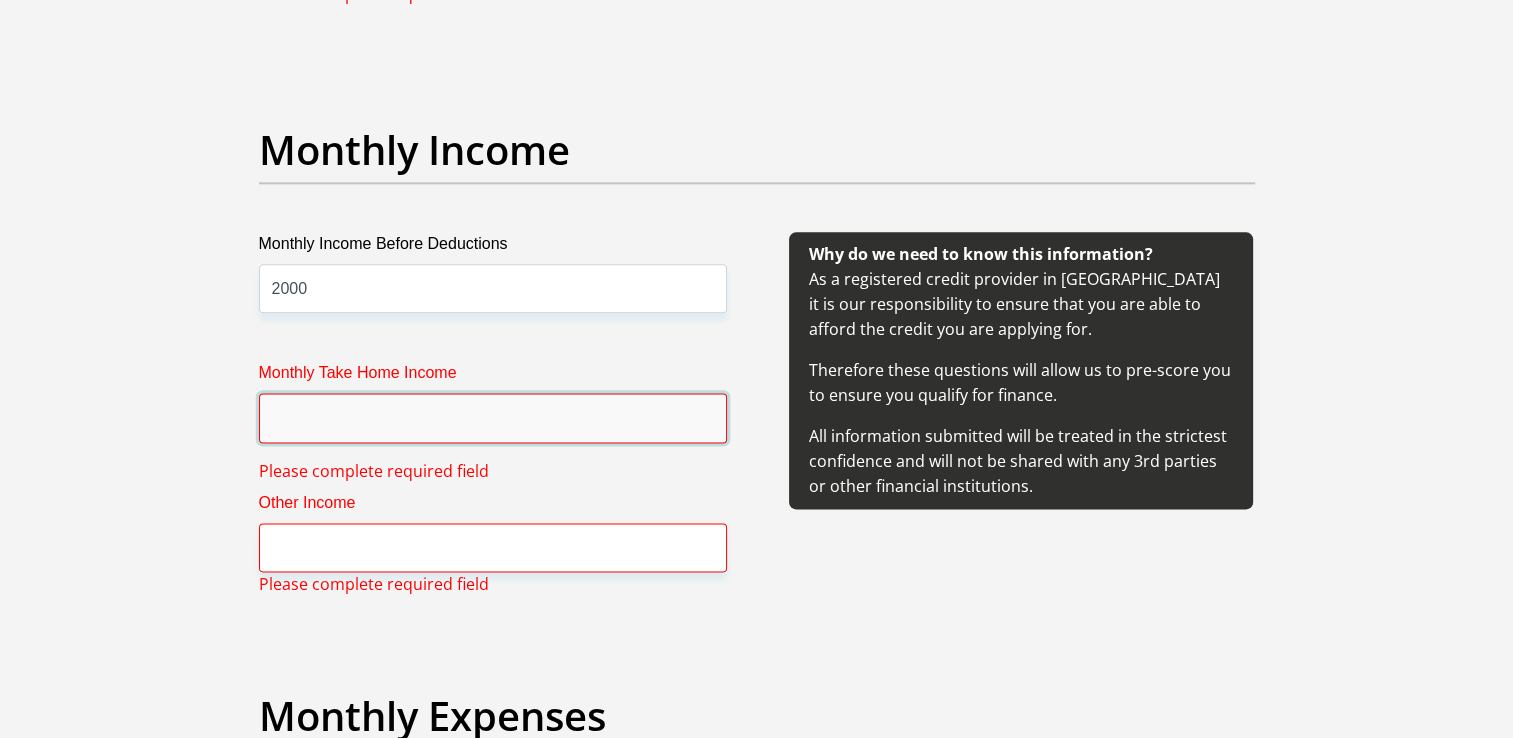 click on "Monthly Take Home Income" at bounding box center (493, 417) 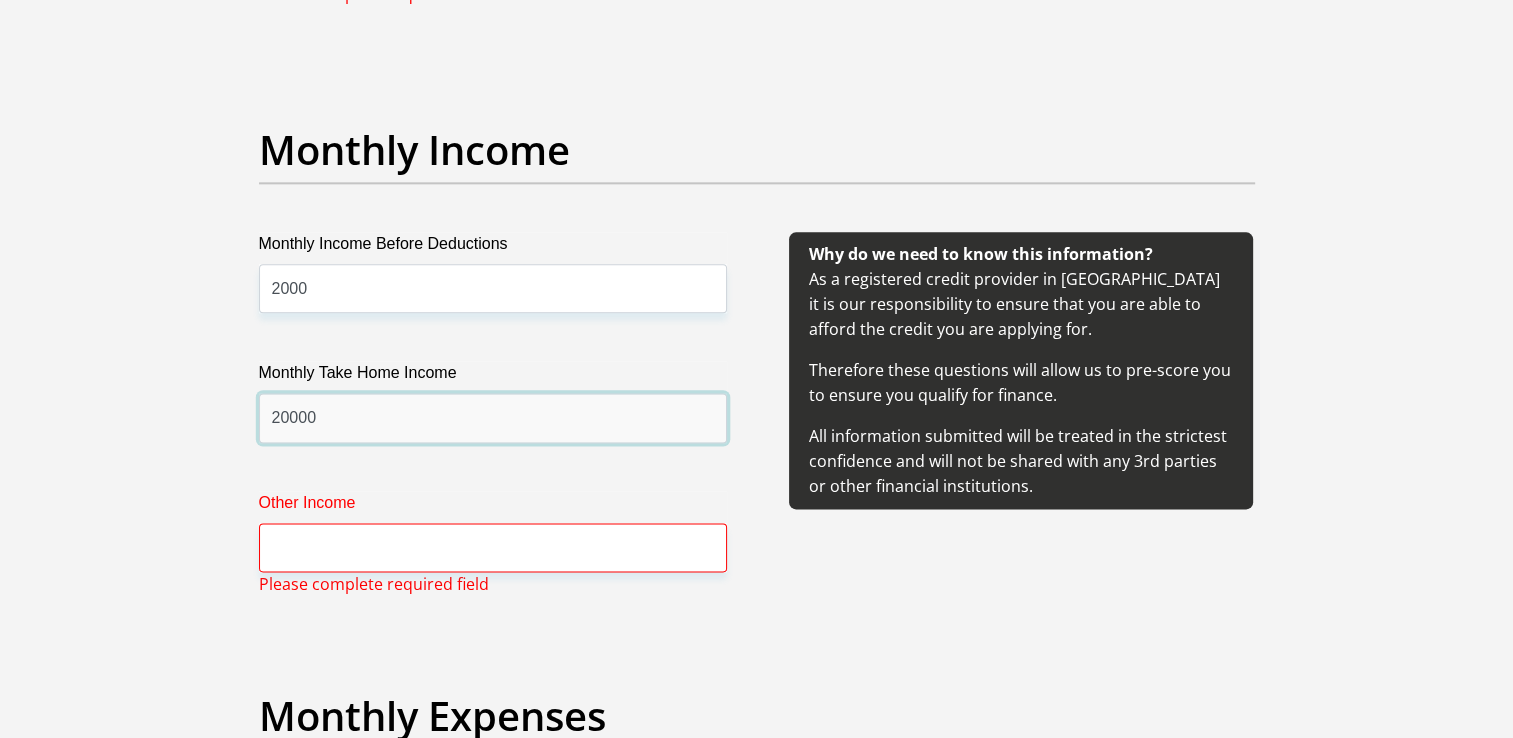 type on "20000" 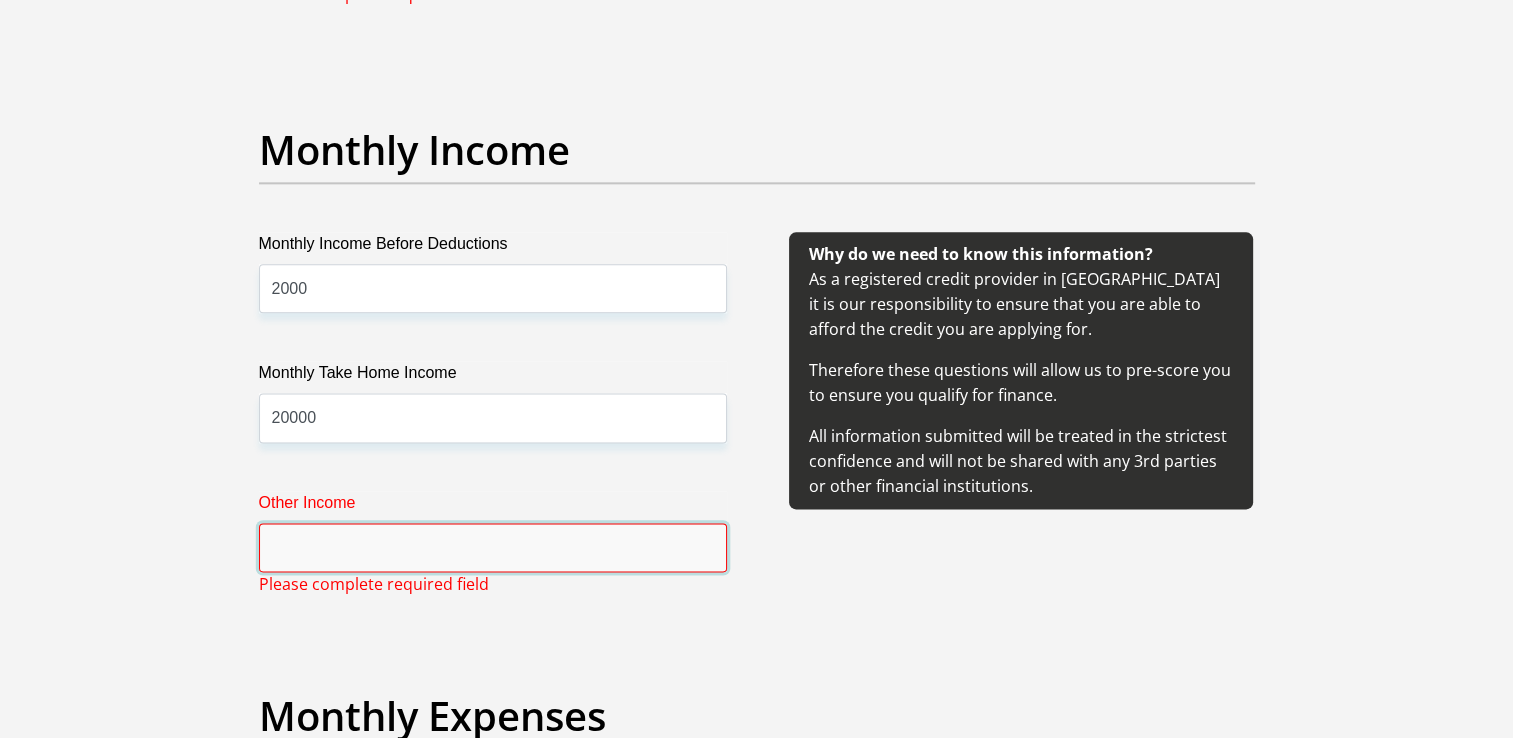 click on "Other Income" at bounding box center [493, 547] 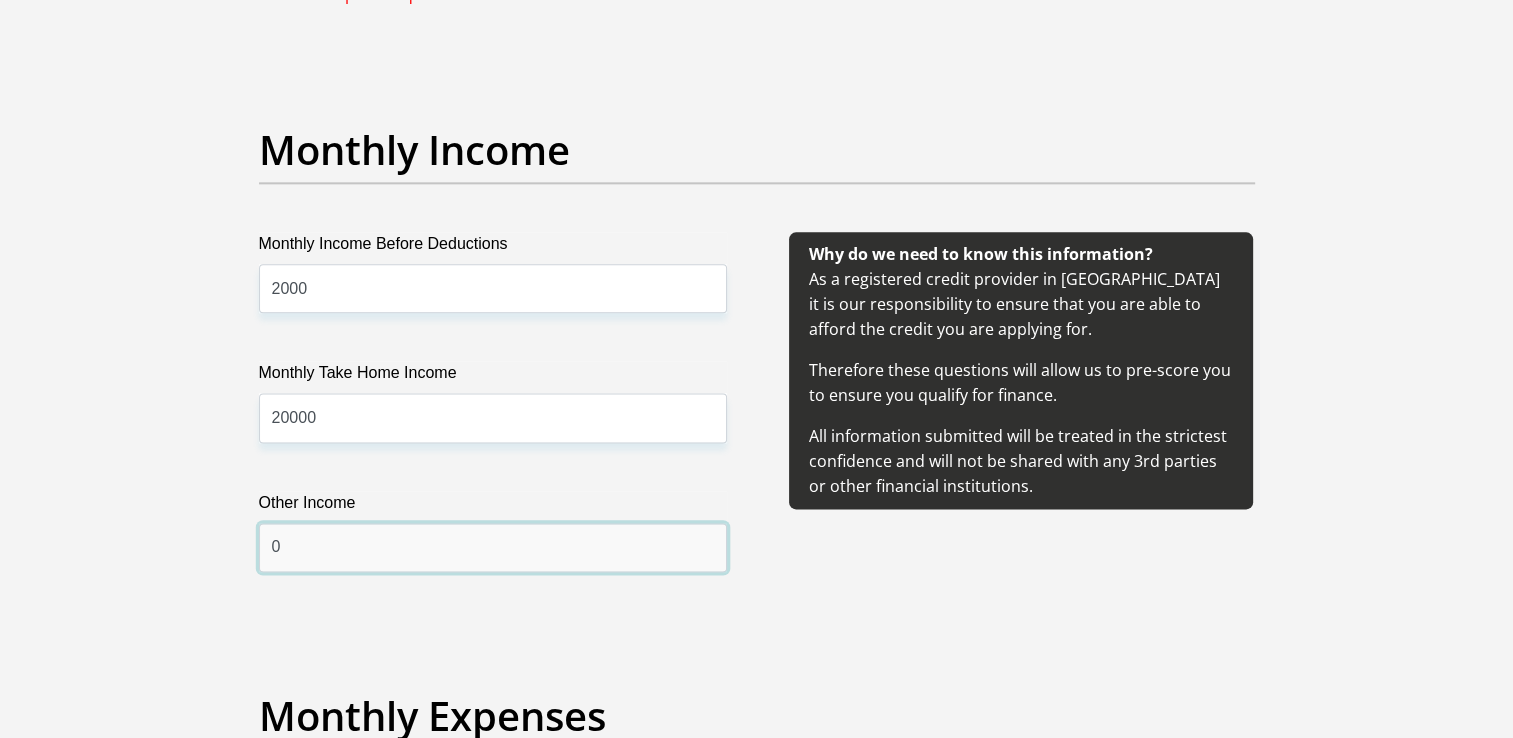 type on "0" 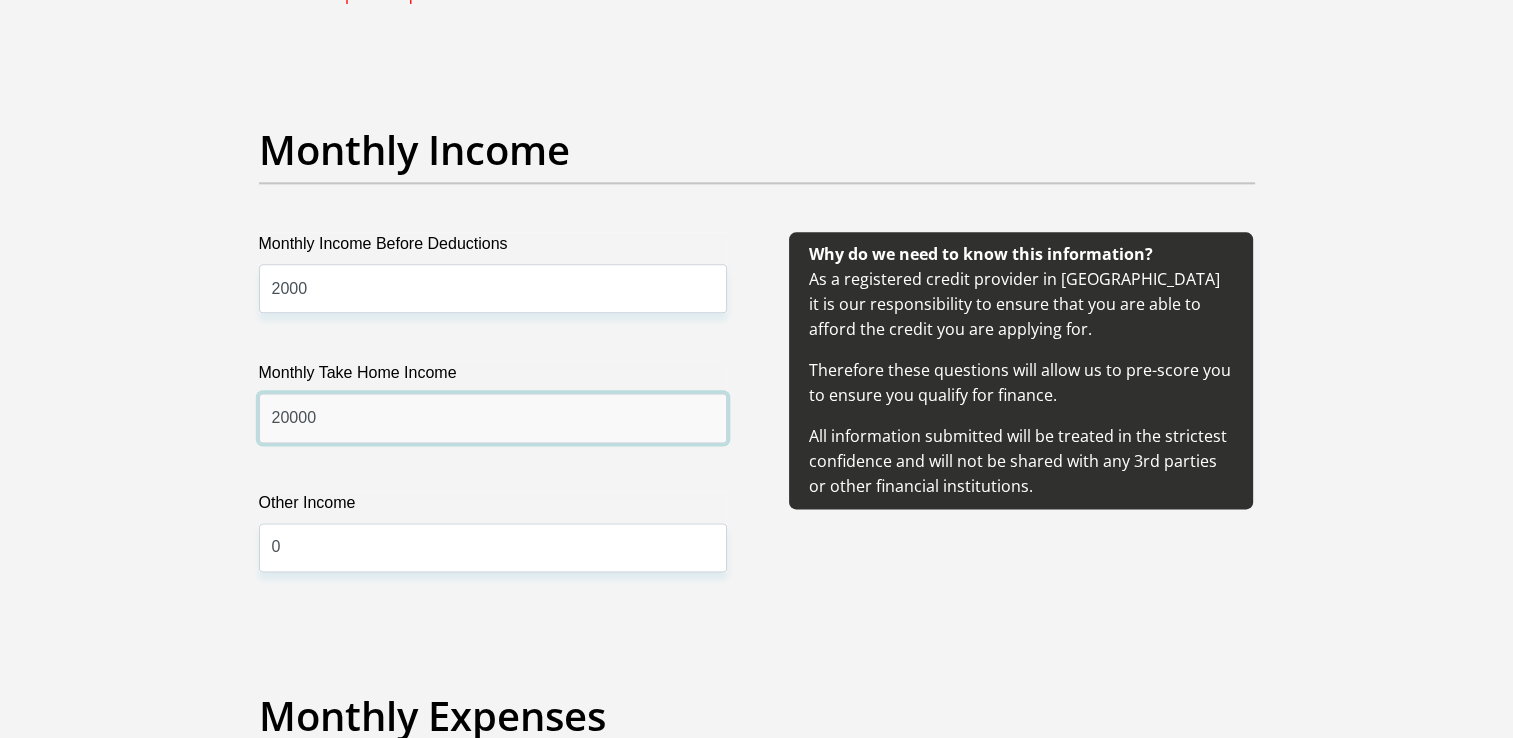 click on "20000" at bounding box center [493, 417] 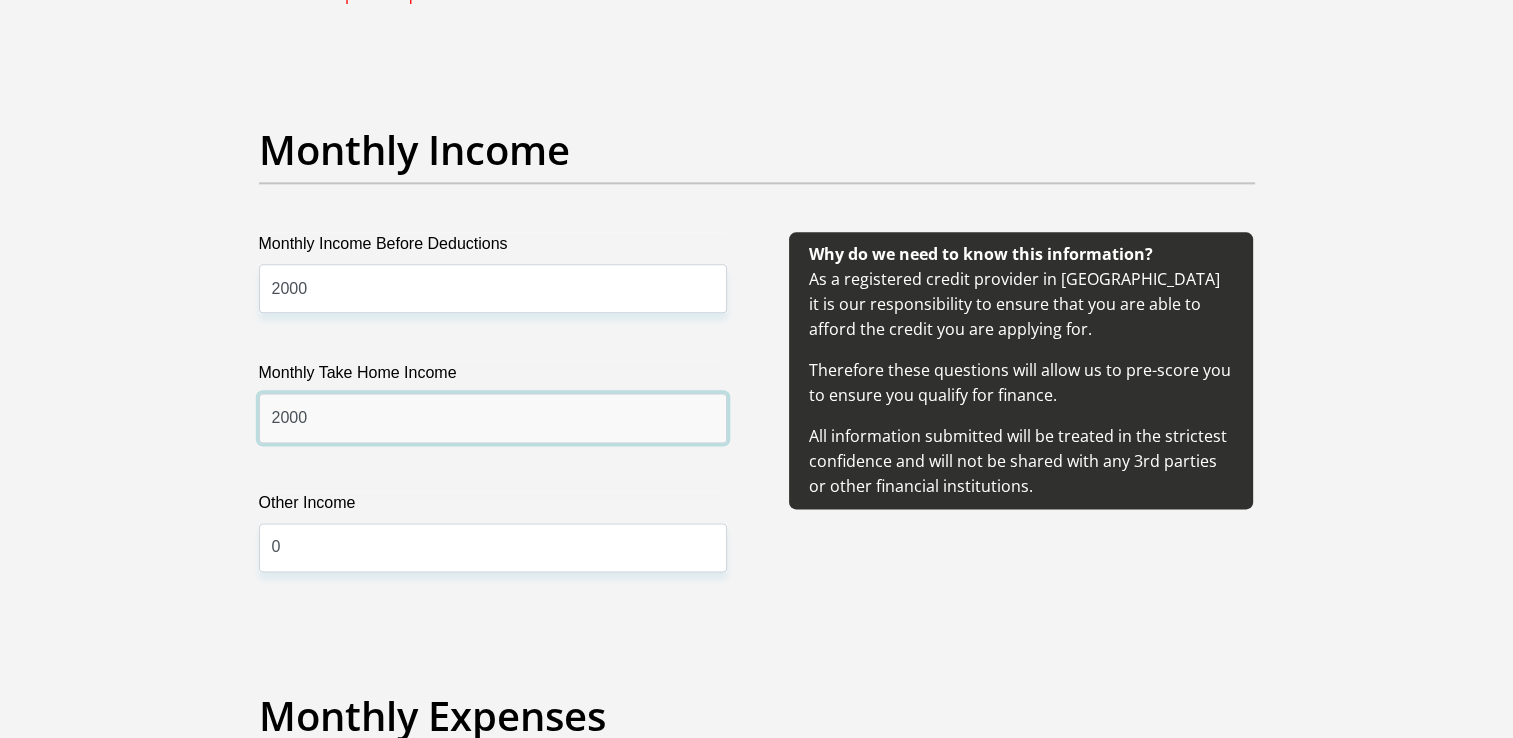 type on "2000" 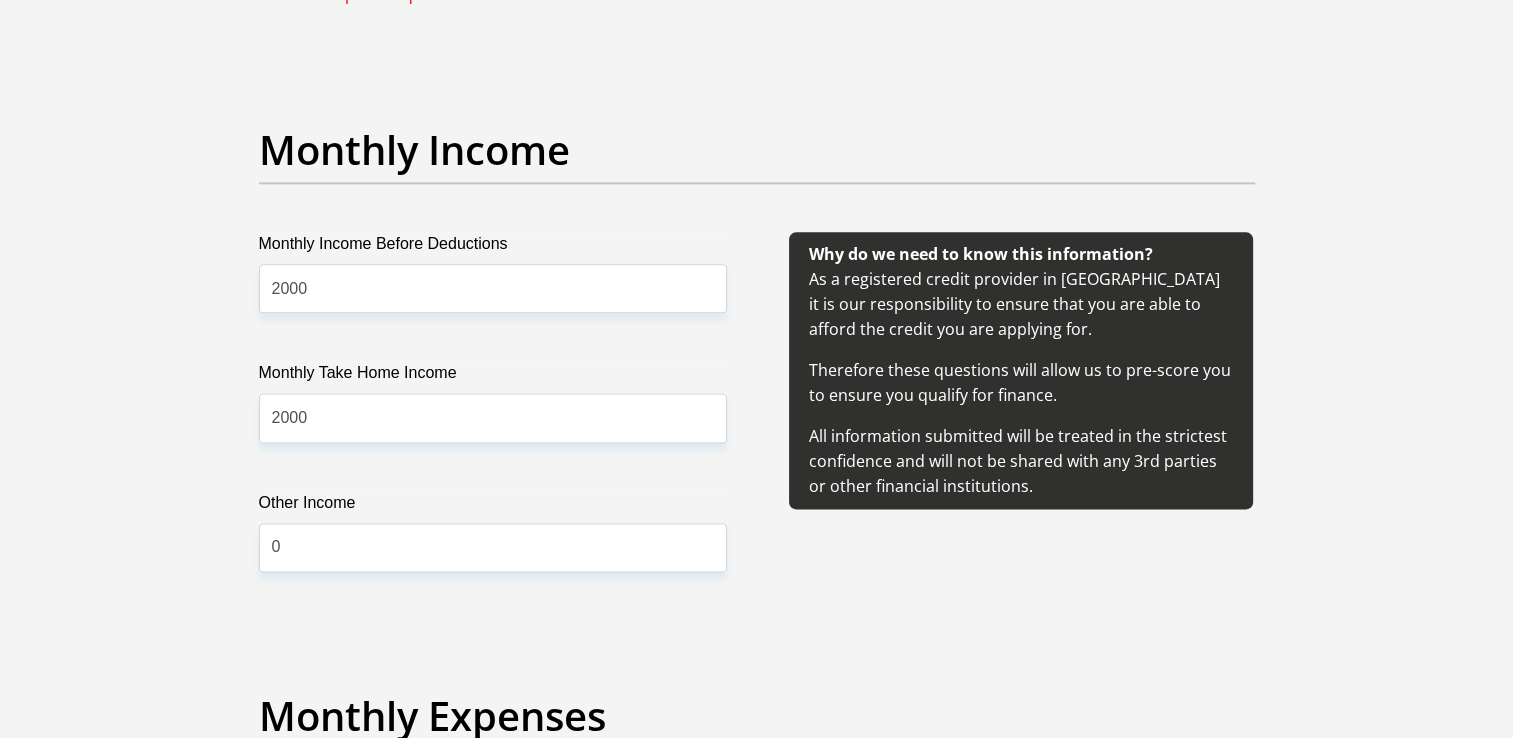 click on "Personal Details
Title
Mr
Ms
Mrs
Dr
Other
Please complete required field
First Name
Please complete required field
Surname
Please complete required field
ID Number
Please input valid ID number
Race
Black
Coloured
Indian
White
Other
Please complete required field
Contact Number" at bounding box center (757, 1227) 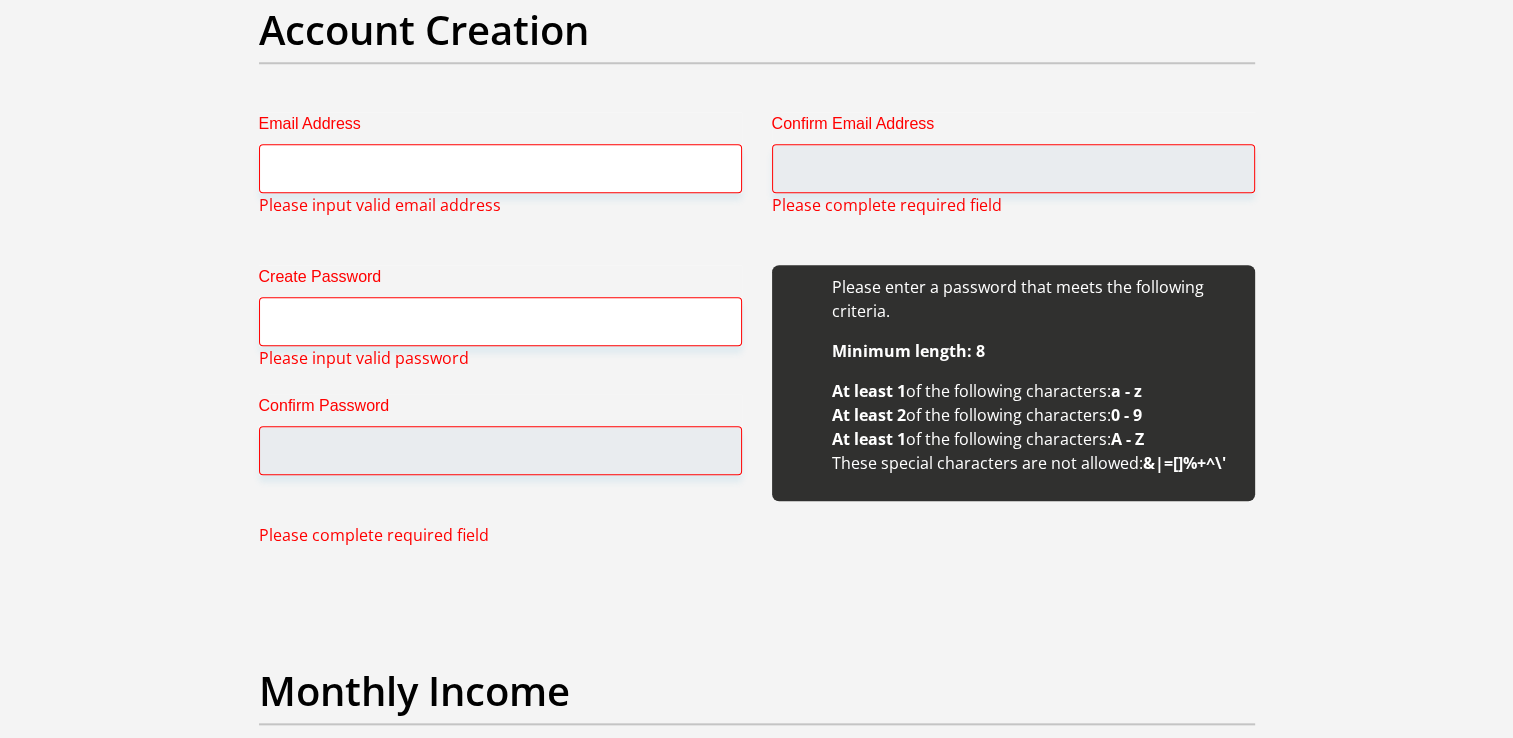 scroll, scrollTop: 1918, scrollLeft: 0, axis: vertical 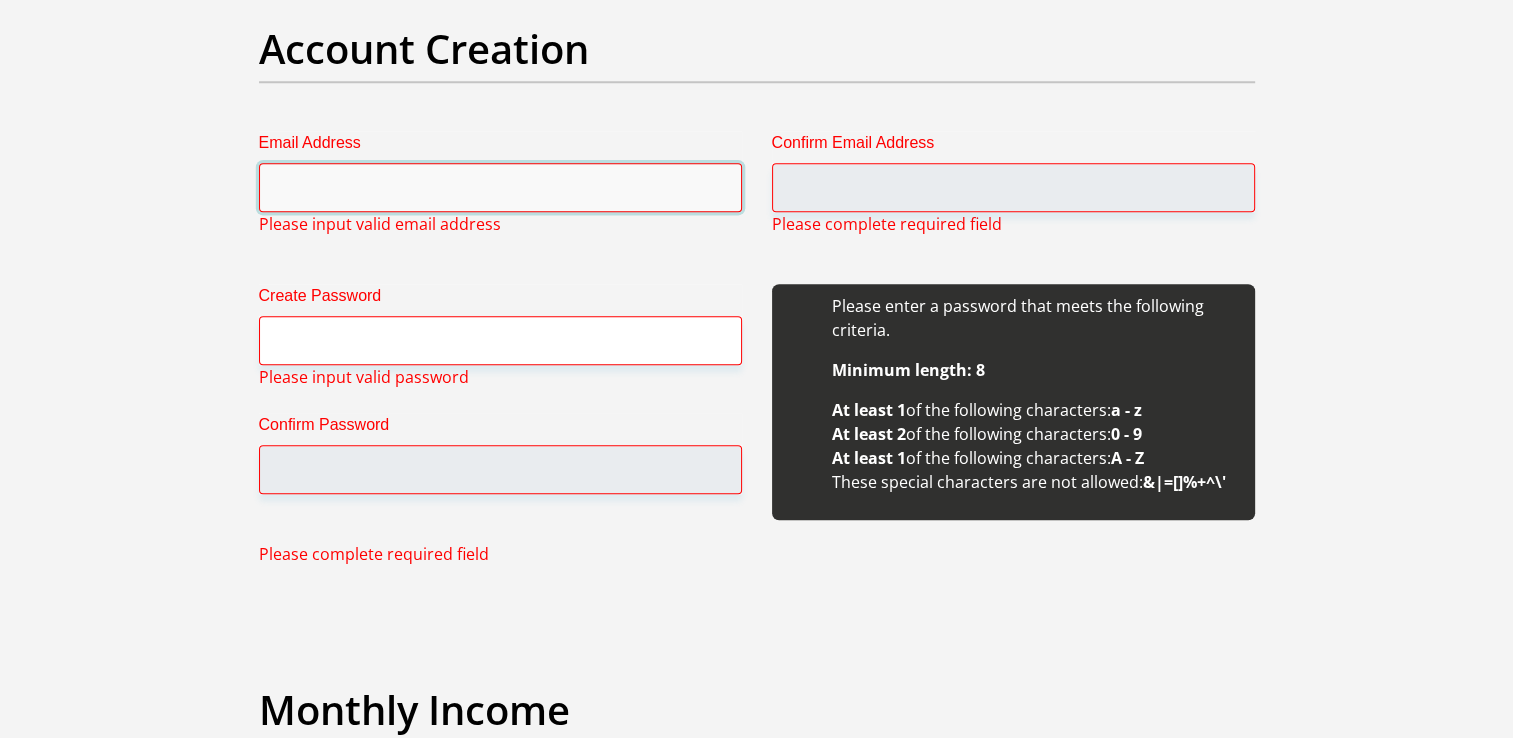click on "Email Address" at bounding box center (500, 187) 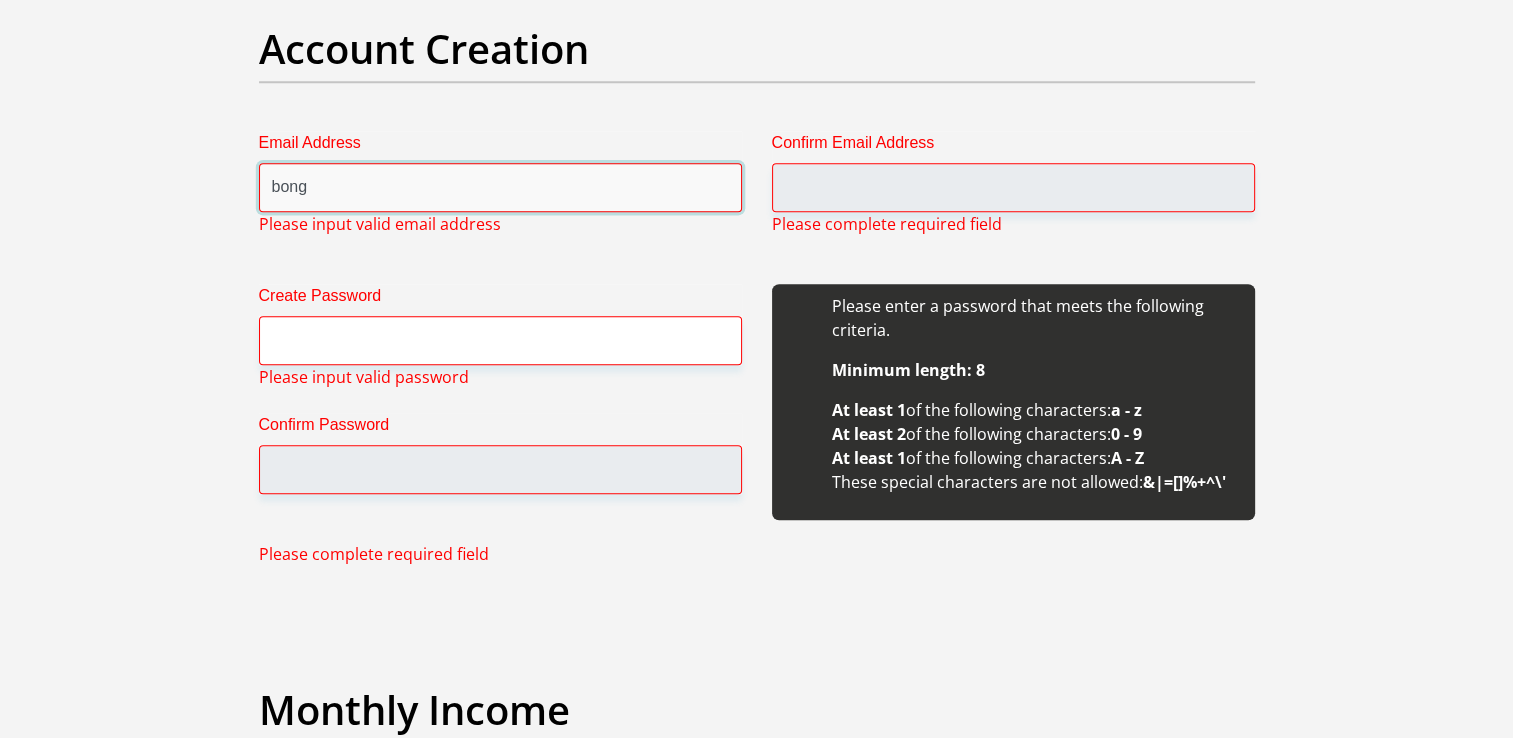 type on "bonganimalahlela023@gmail.com" 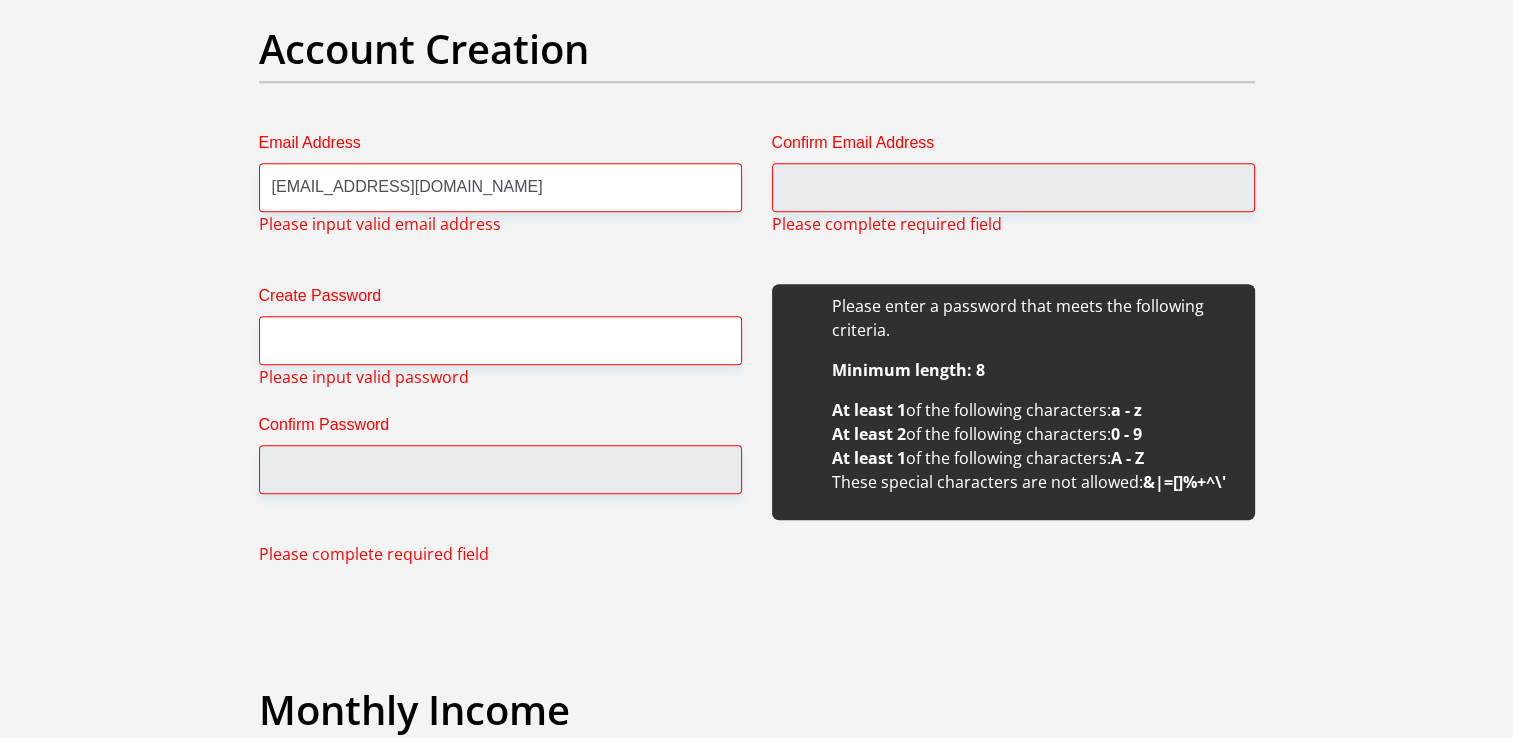 select on "Mr" 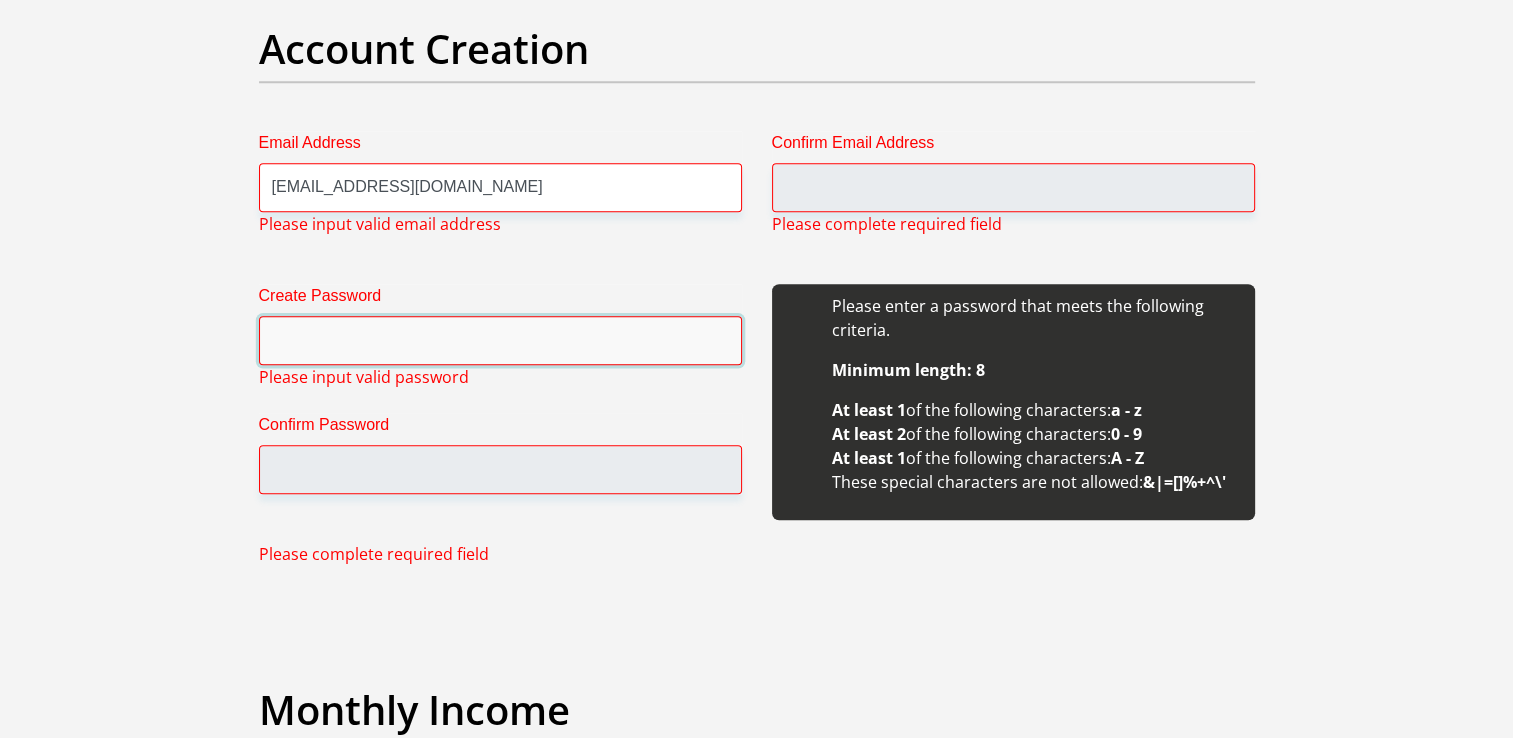 type on "bong02MAL" 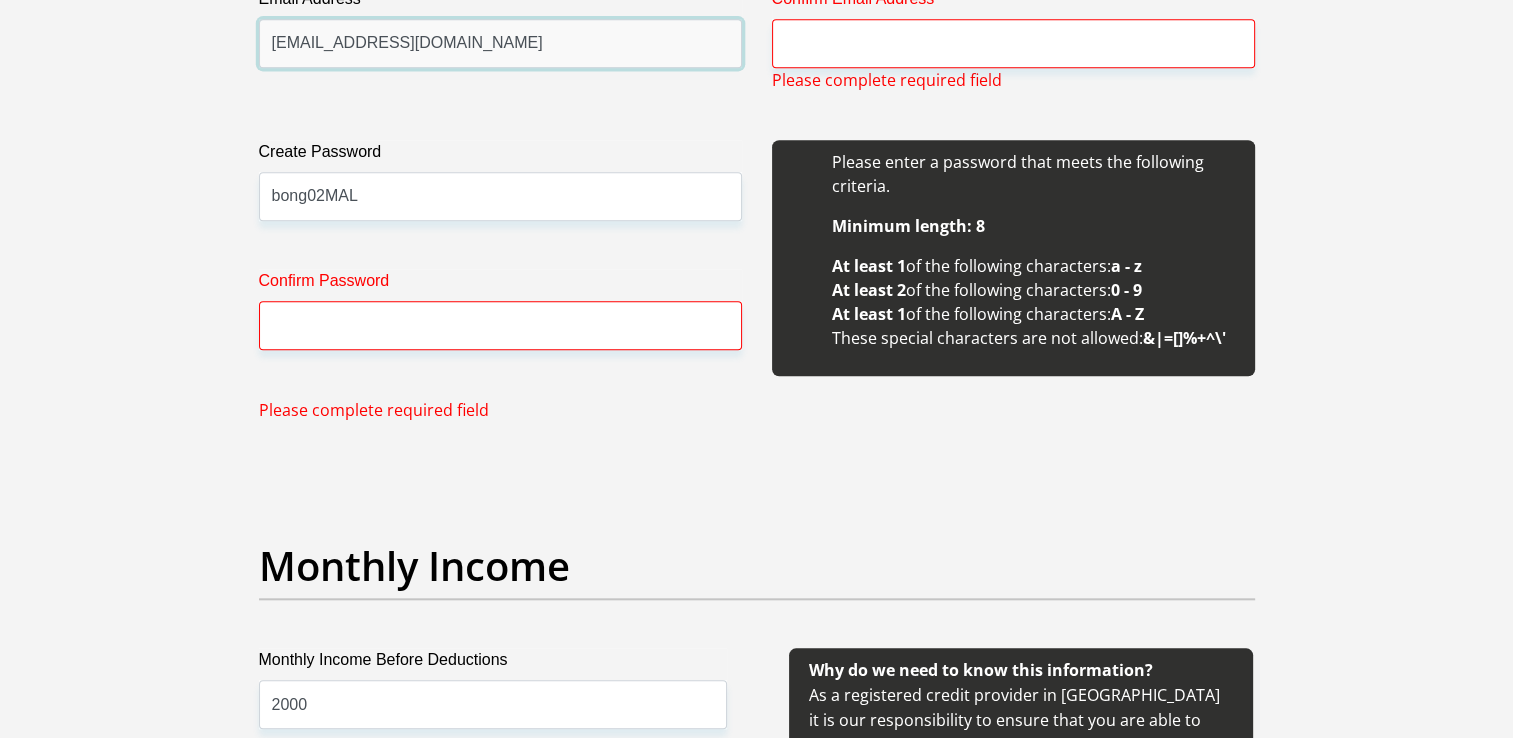 scroll, scrollTop: 1774, scrollLeft: 0, axis: vertical 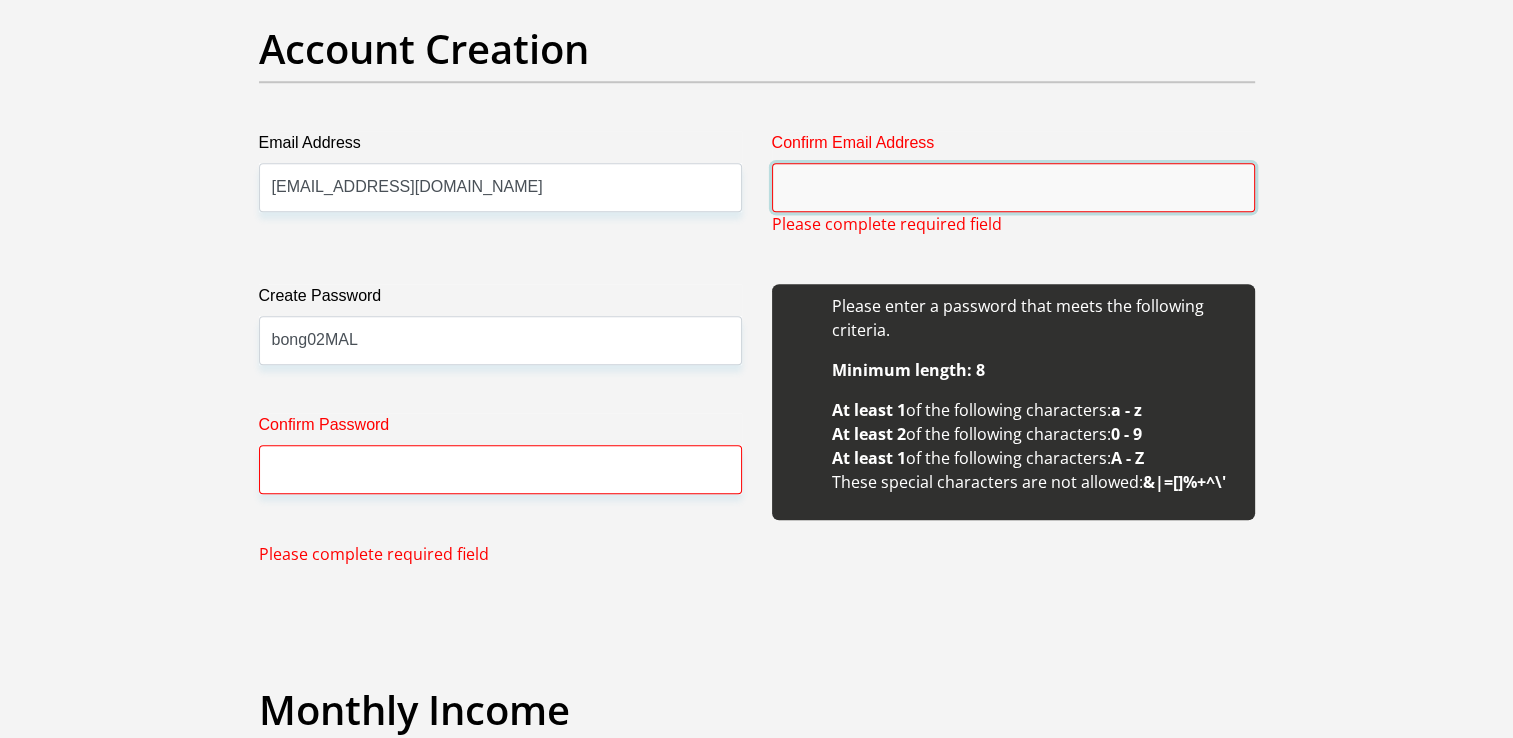 type on "bonganimalahlela023@gmail.com" 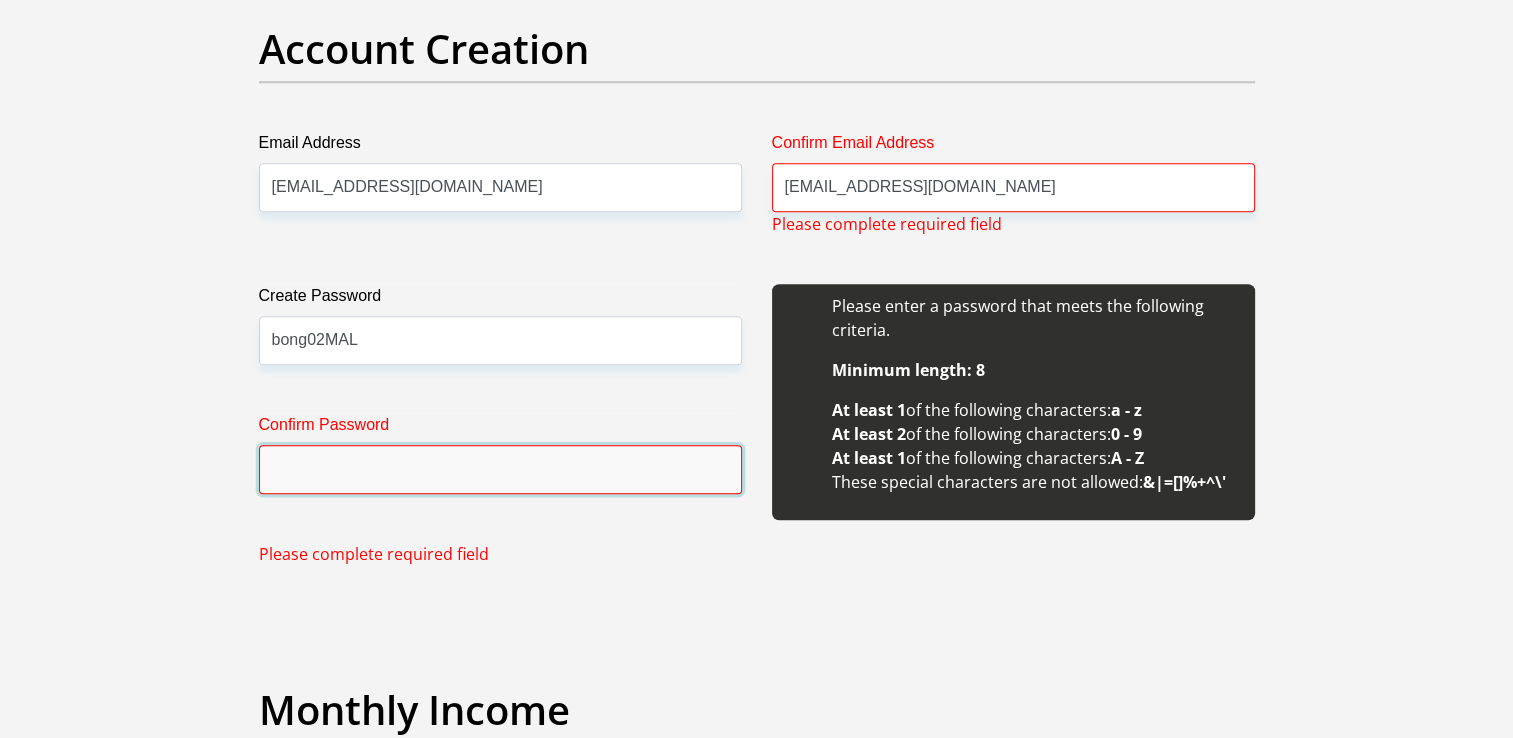 type on "bong02MAL" 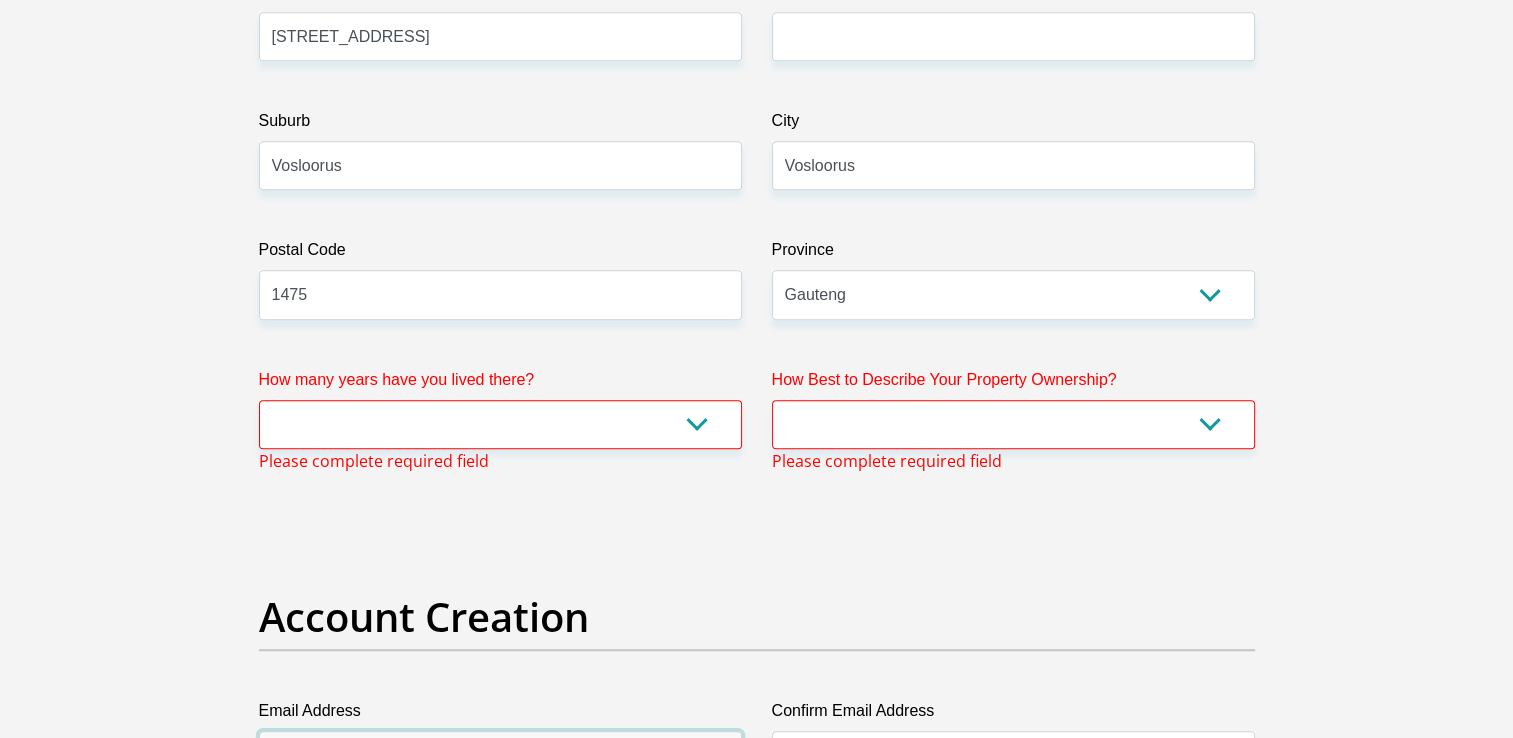 scroll, scrollTop: 1160, scrollLeft: 0, axis: vertical 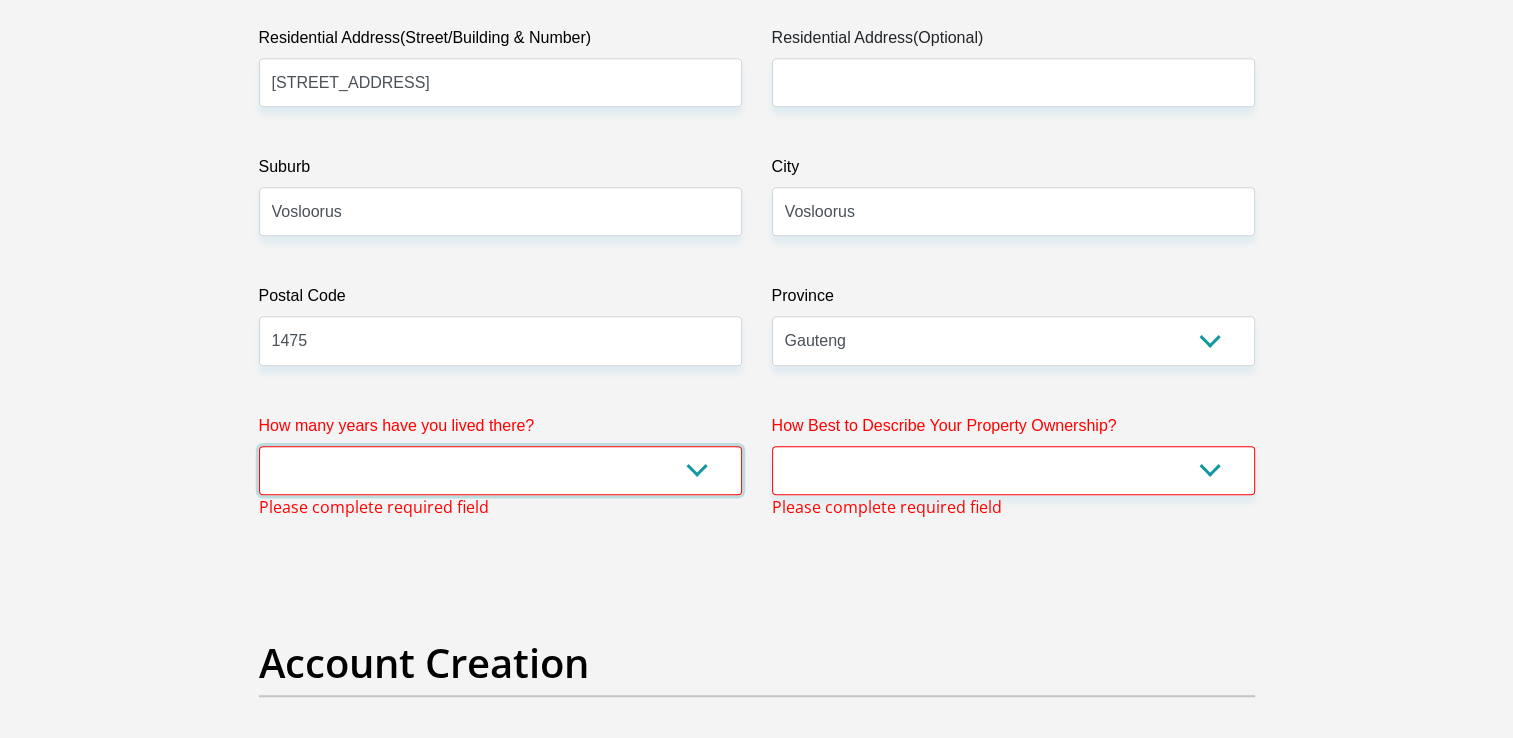 click on "less than 1 year
1-3 years
3-5 years
5+ years" at bounding box center [500, 470] 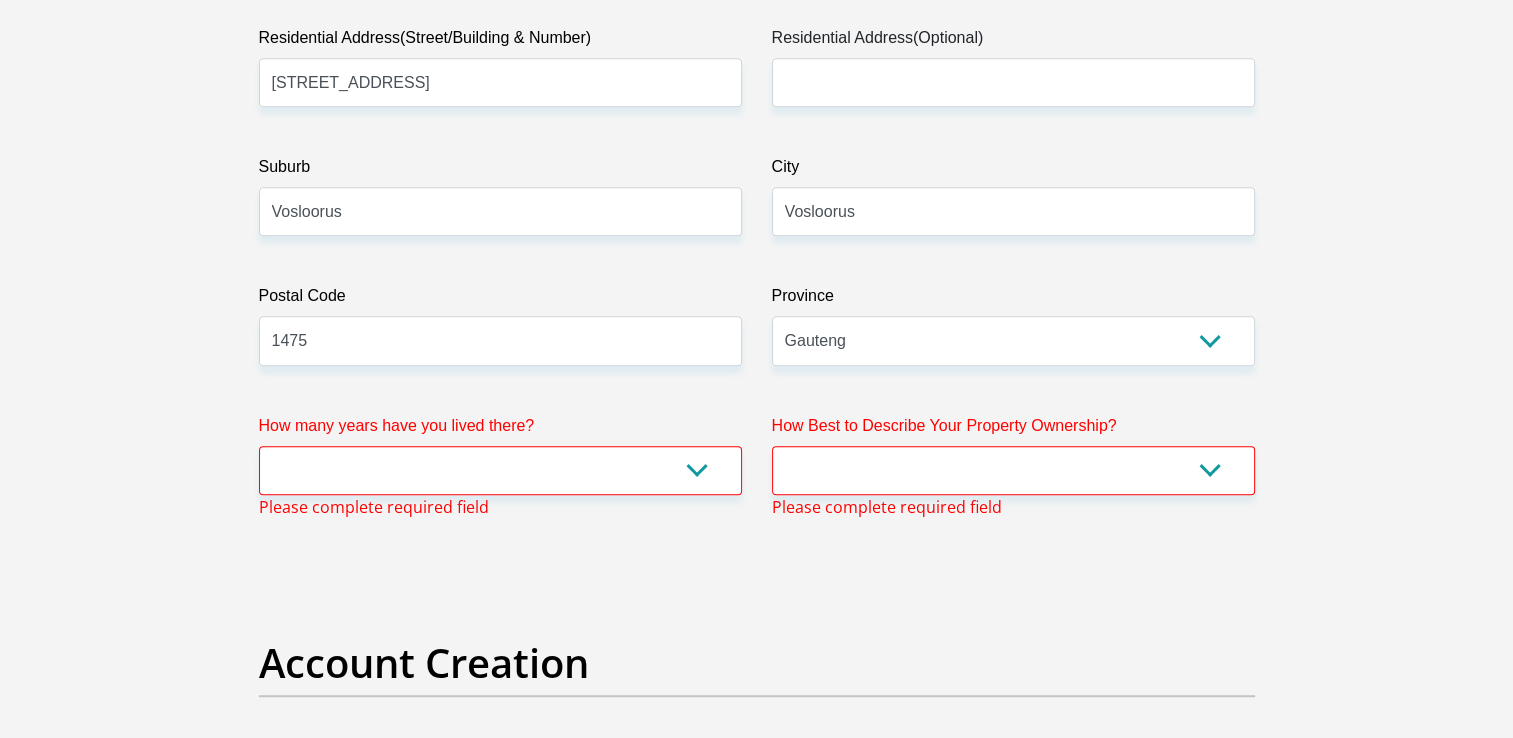 click on "Account Creation" at bounding box center [757, 663] 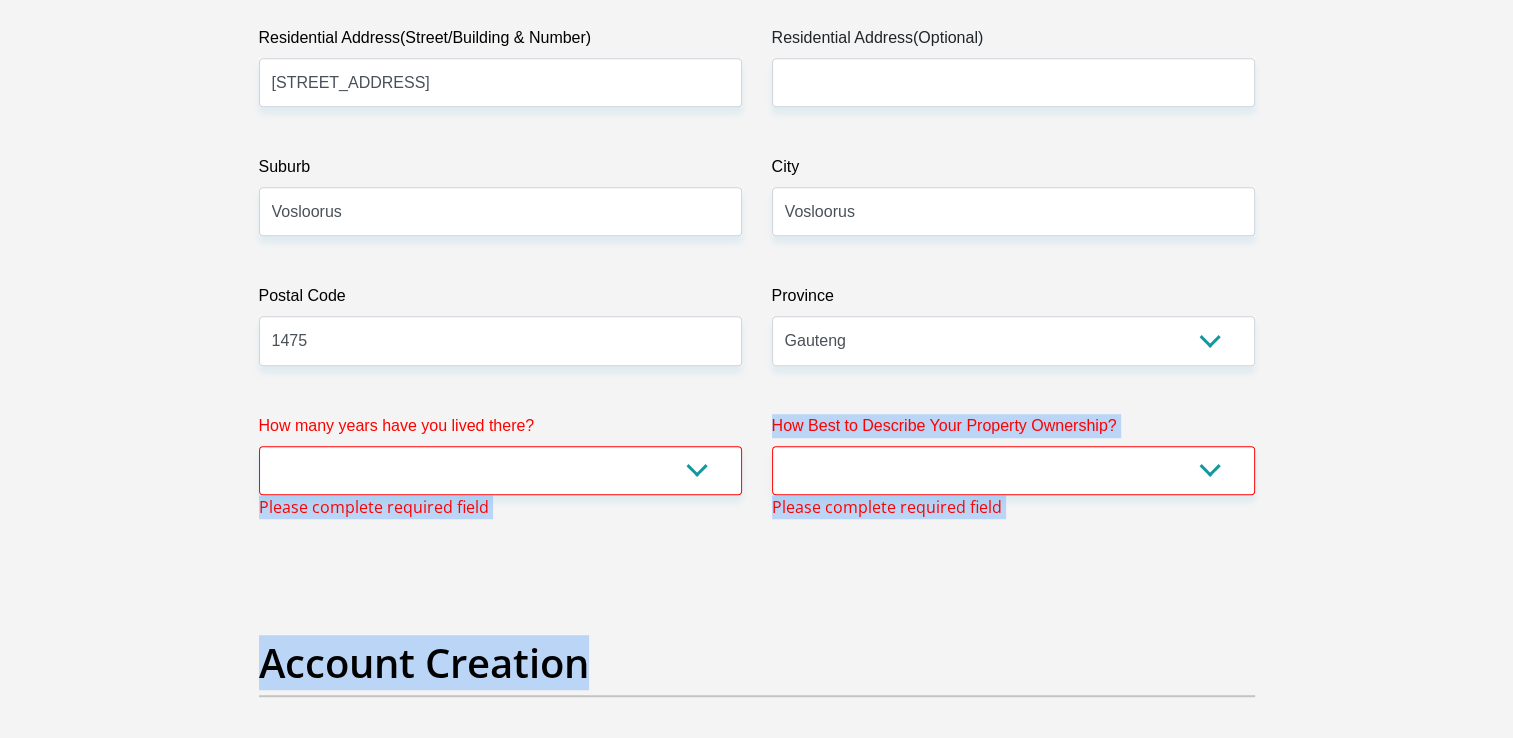 drag, startPoint x: 584, startPoint y: 644, endPoint x: 643, endPoint y: 602, distance: 72.42237 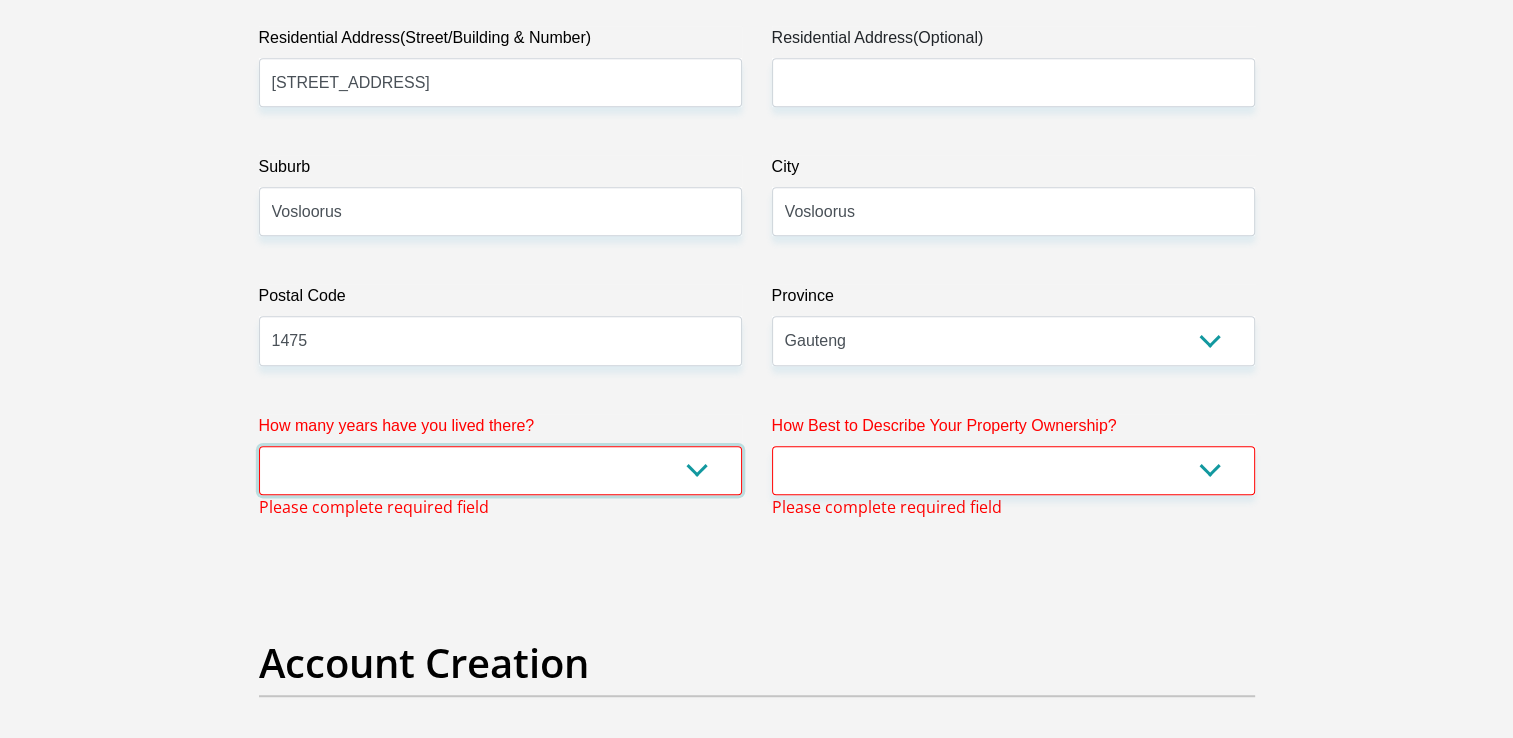 click on "less than 1 year
1-3 years
3-5 years
5+ years" at bounding box center (500, 470) 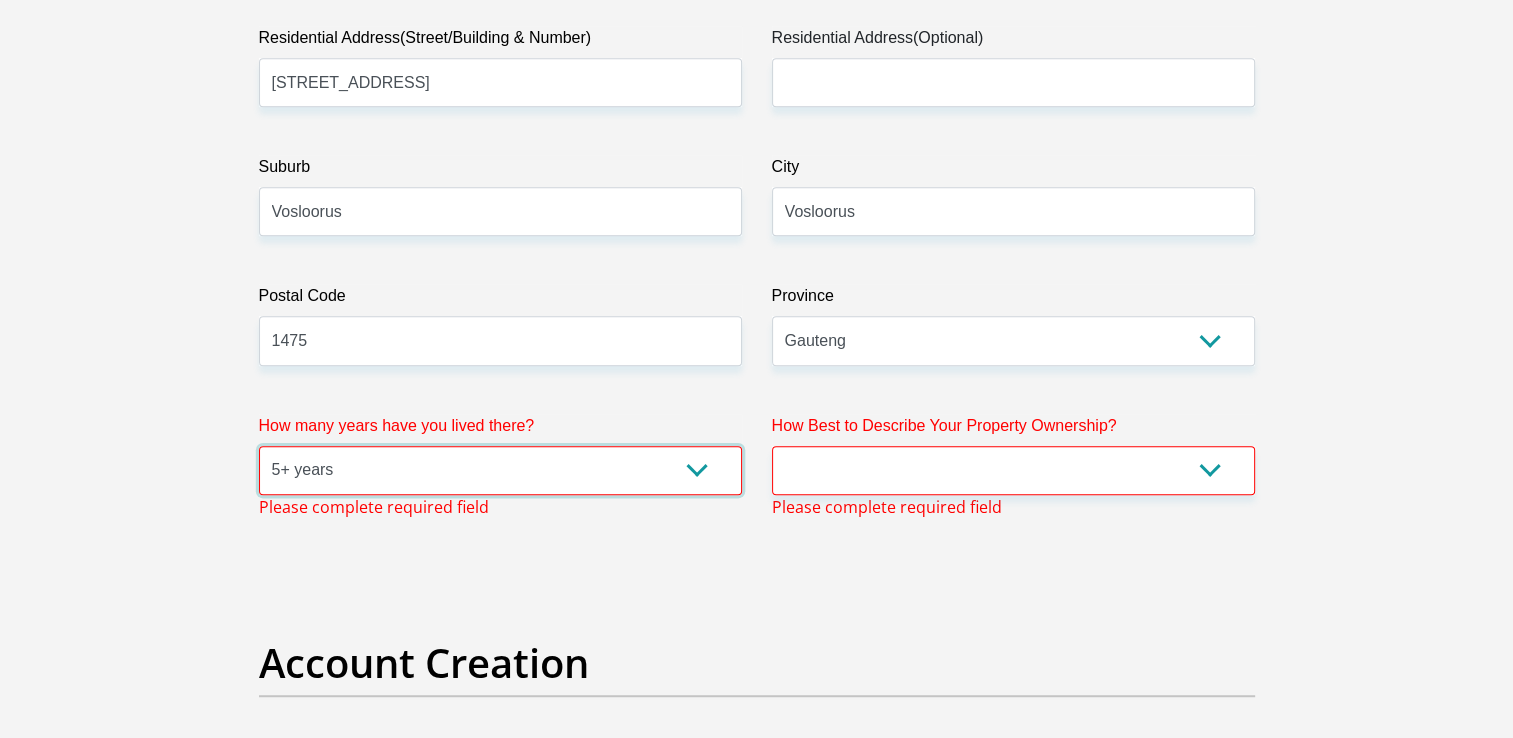 click on "less than 1 year
1-3 years
3-5 years
5+ years" at bounding box center (500, 470) 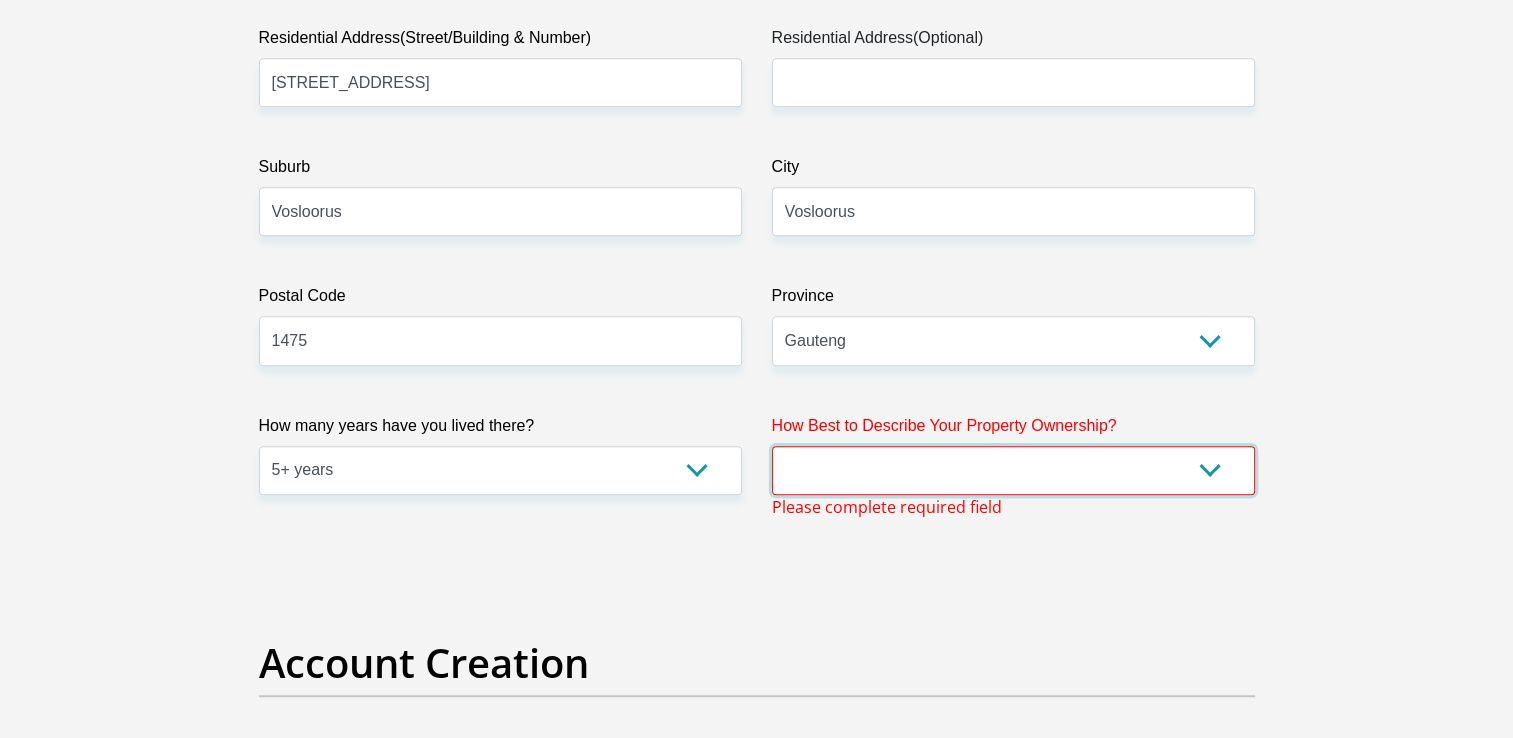 click on "Owned
Rented
Family Owned
Company Dwelling" at bounding box center [1013, 470] 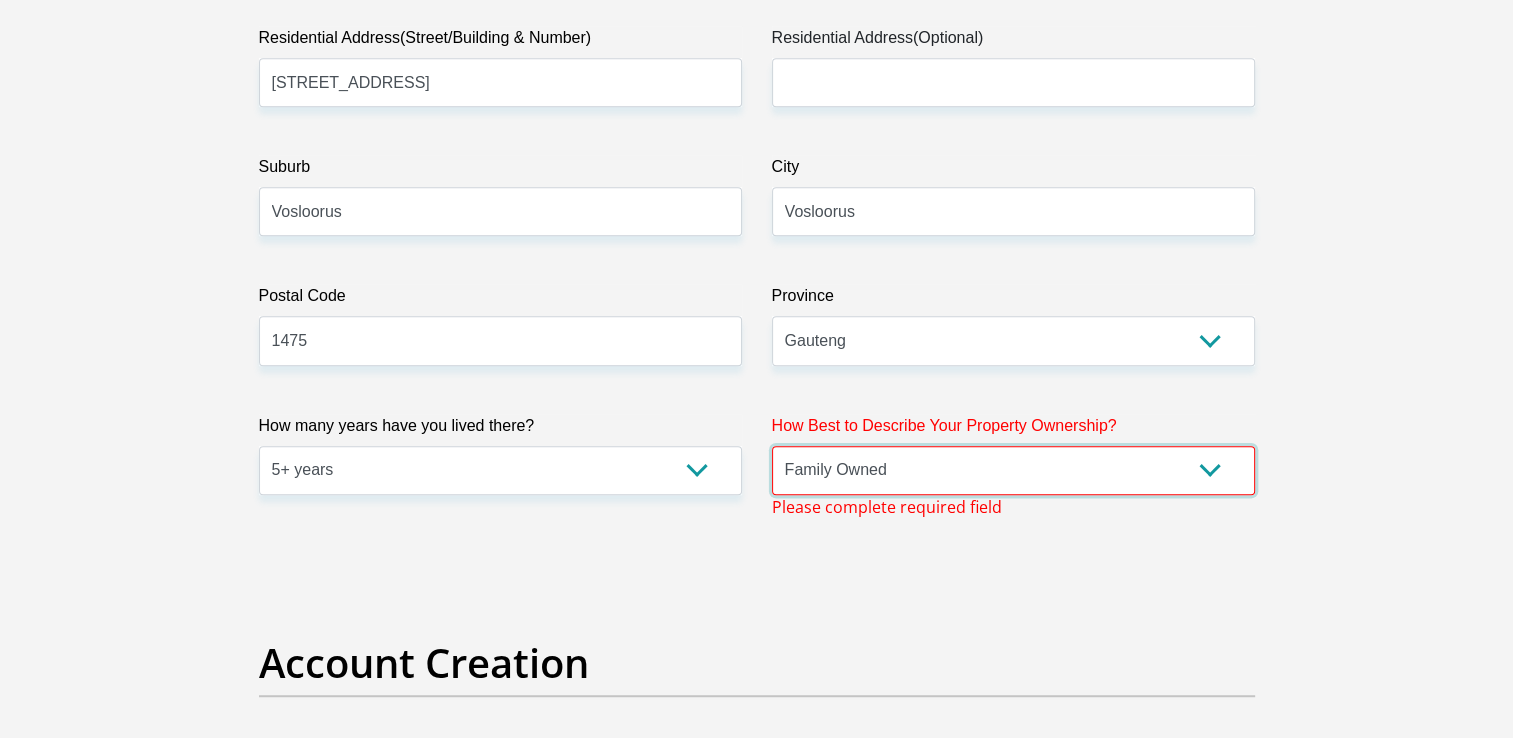click on "Owned
Rented
Family Owned
Company Dwelling" at bounding box center [1013, 470] 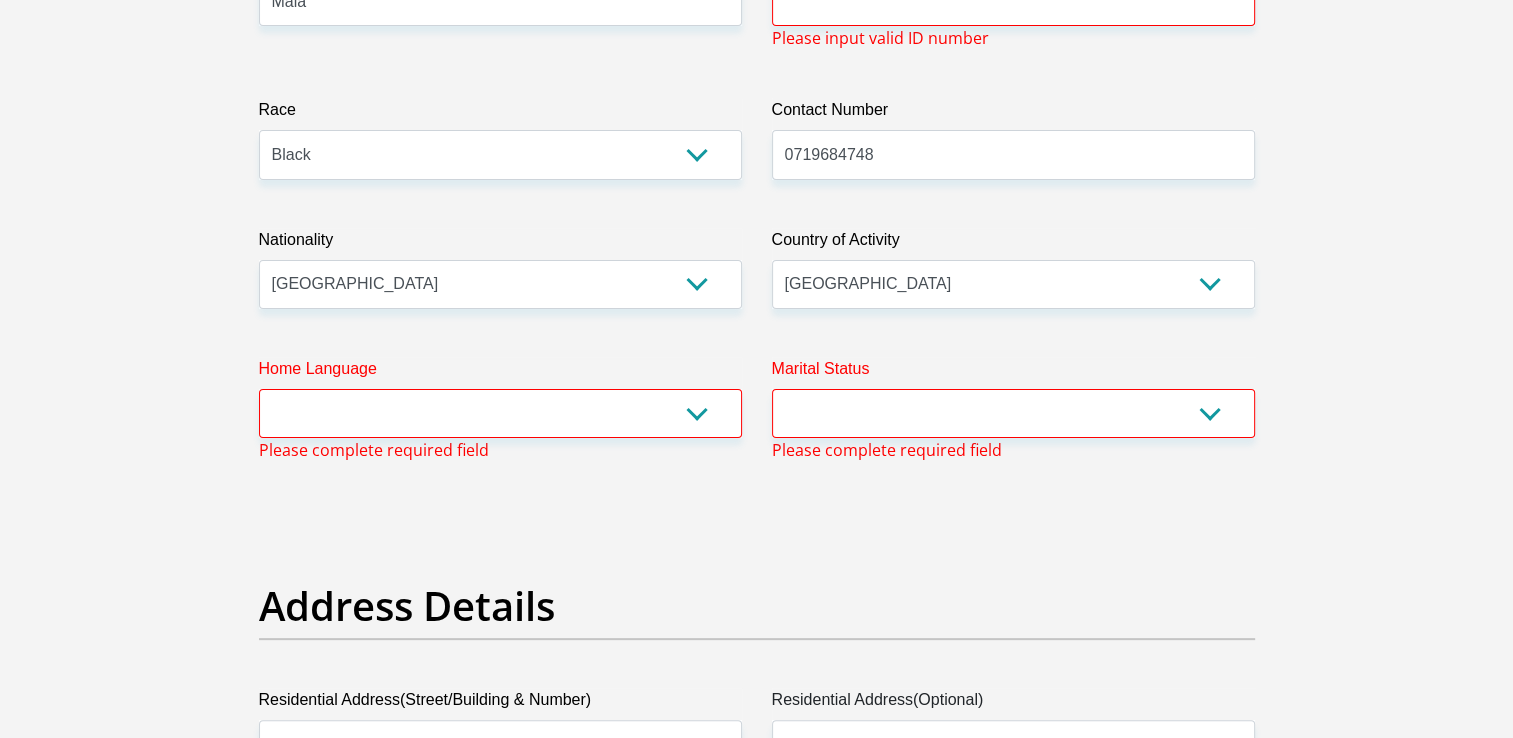 scroll, scrollTop: 480, scrollLeft: 0, axis: vertical 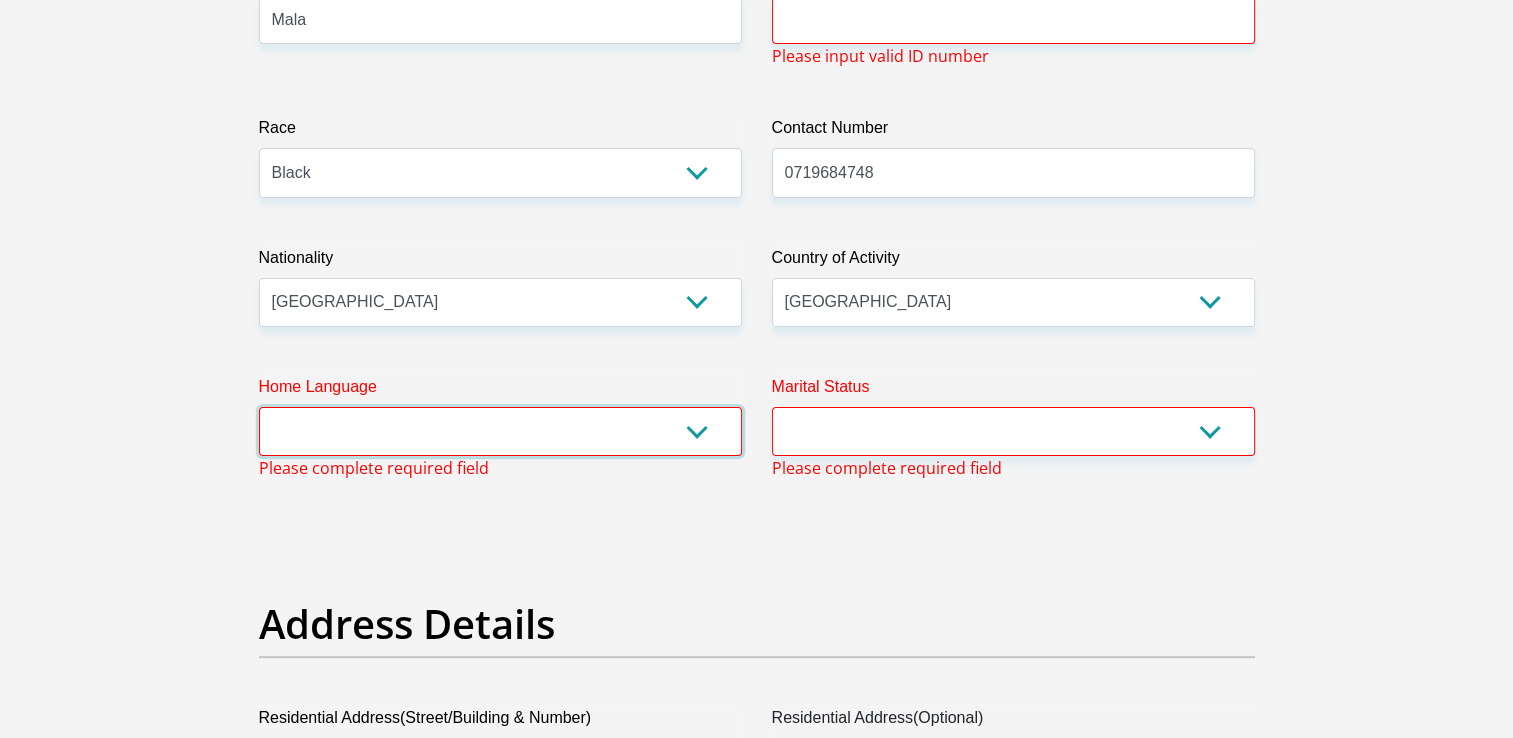 click on "Afrikaans
English
Sepedi
South Ndebele
Southern Sotho
Swati
Tsonga
Tswana
Venda
Xhosa
Zulu
Other" at bounding box center (500, 431) 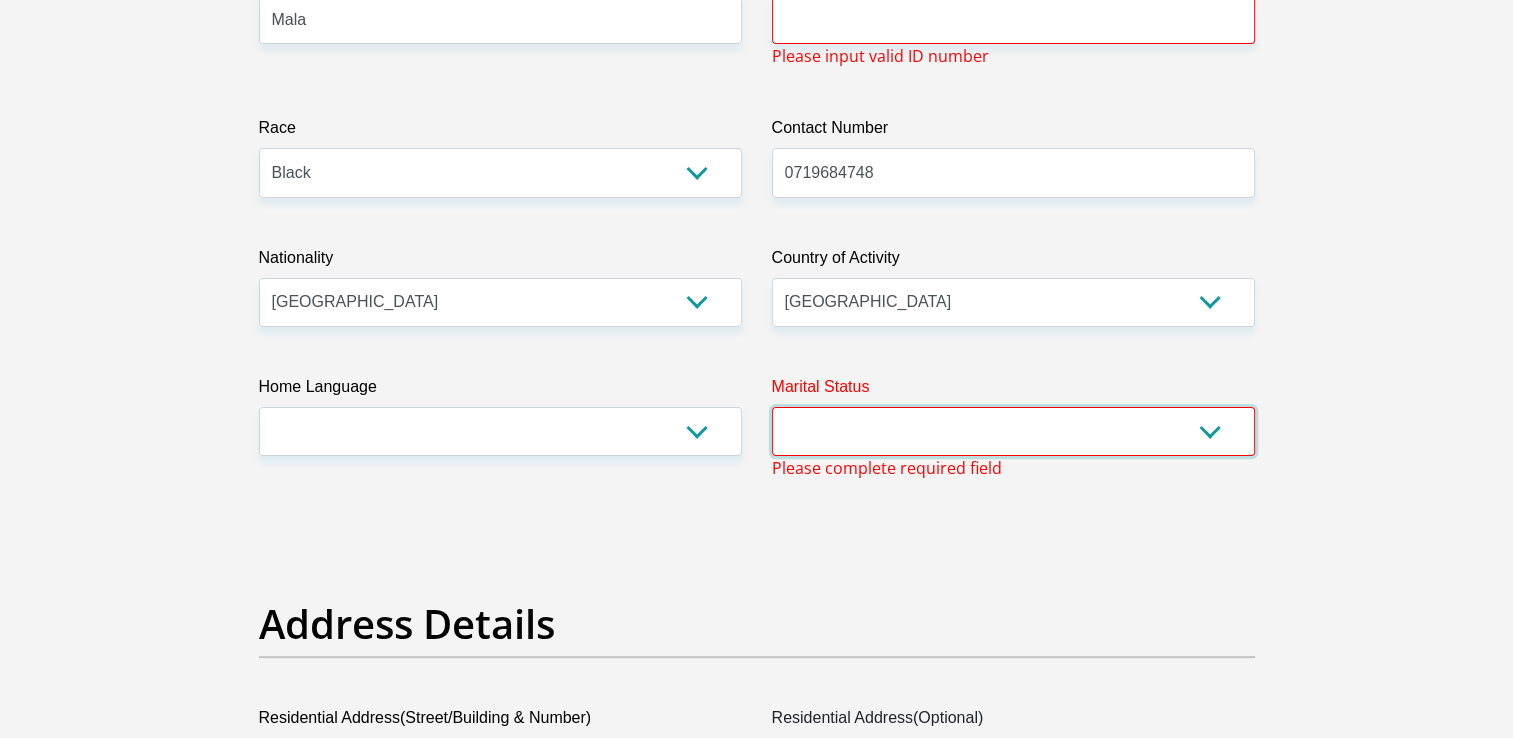 click on "Married ANC
Single
Divorced
Widowed
Married COP or Customary Law" at bounding box center (1013, 431) 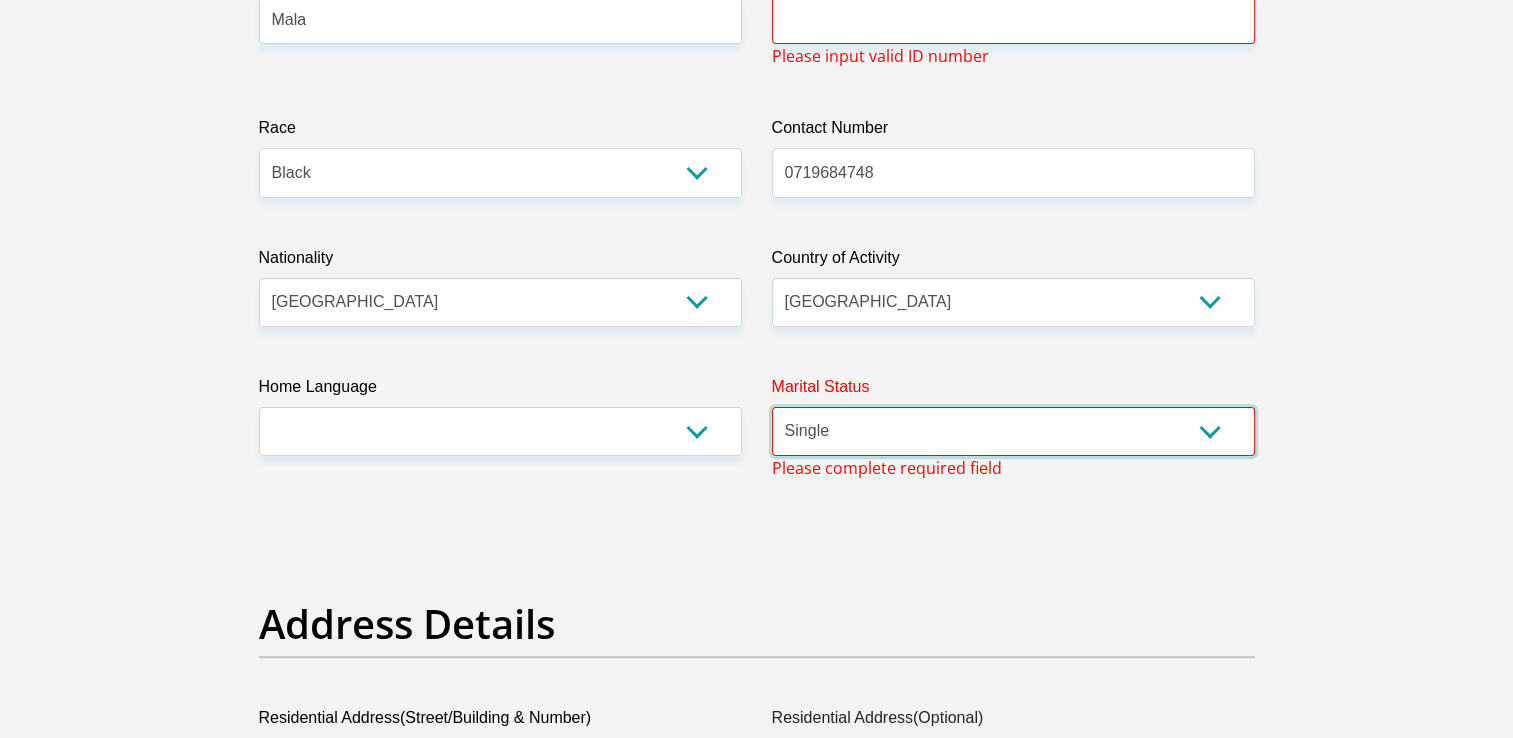 click on "Married ANC
Single
Divorced
Widowed
Married COP or Customary Law" at bounding box center (1013, 431) 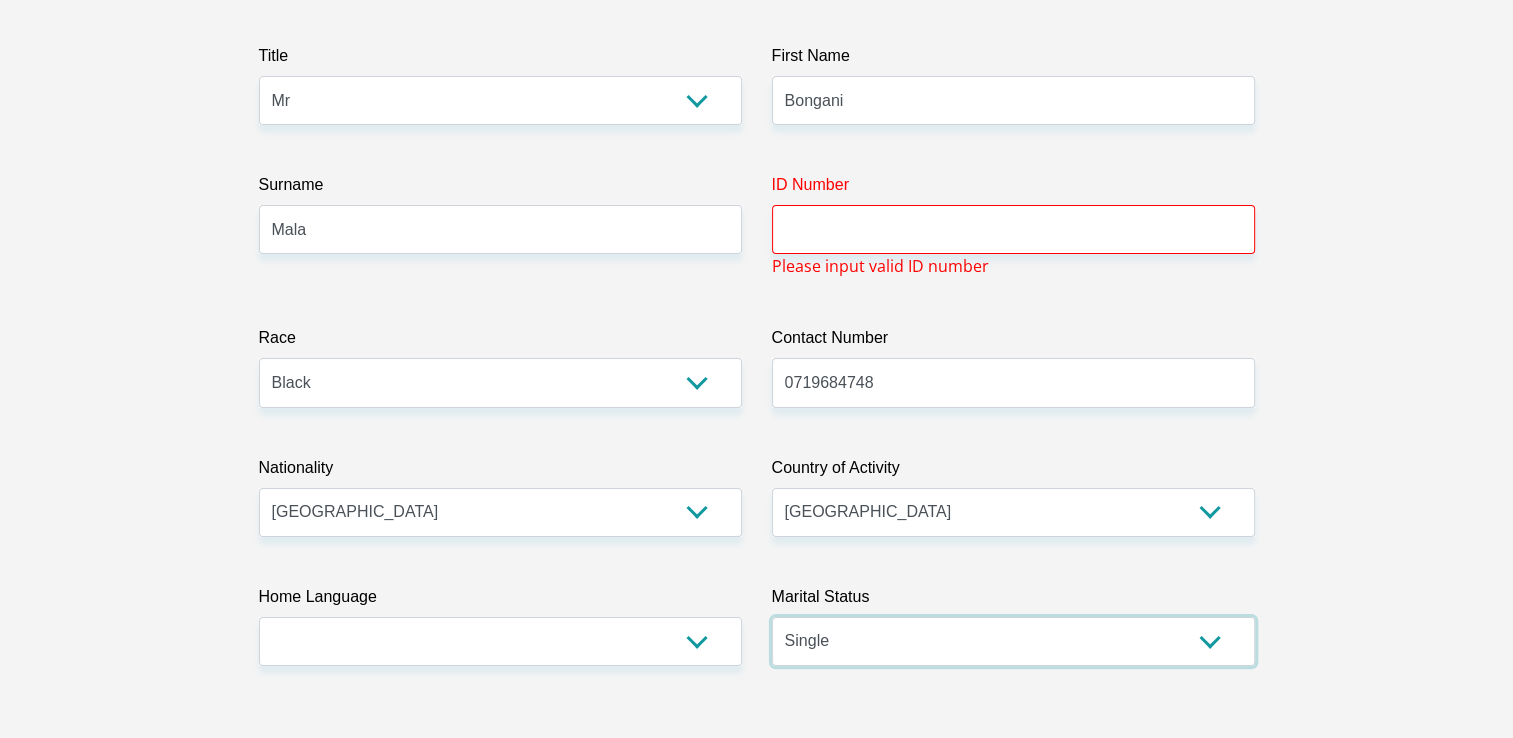 scroll, scrollTop: 267, scrollLeft: 0, axis: vertical 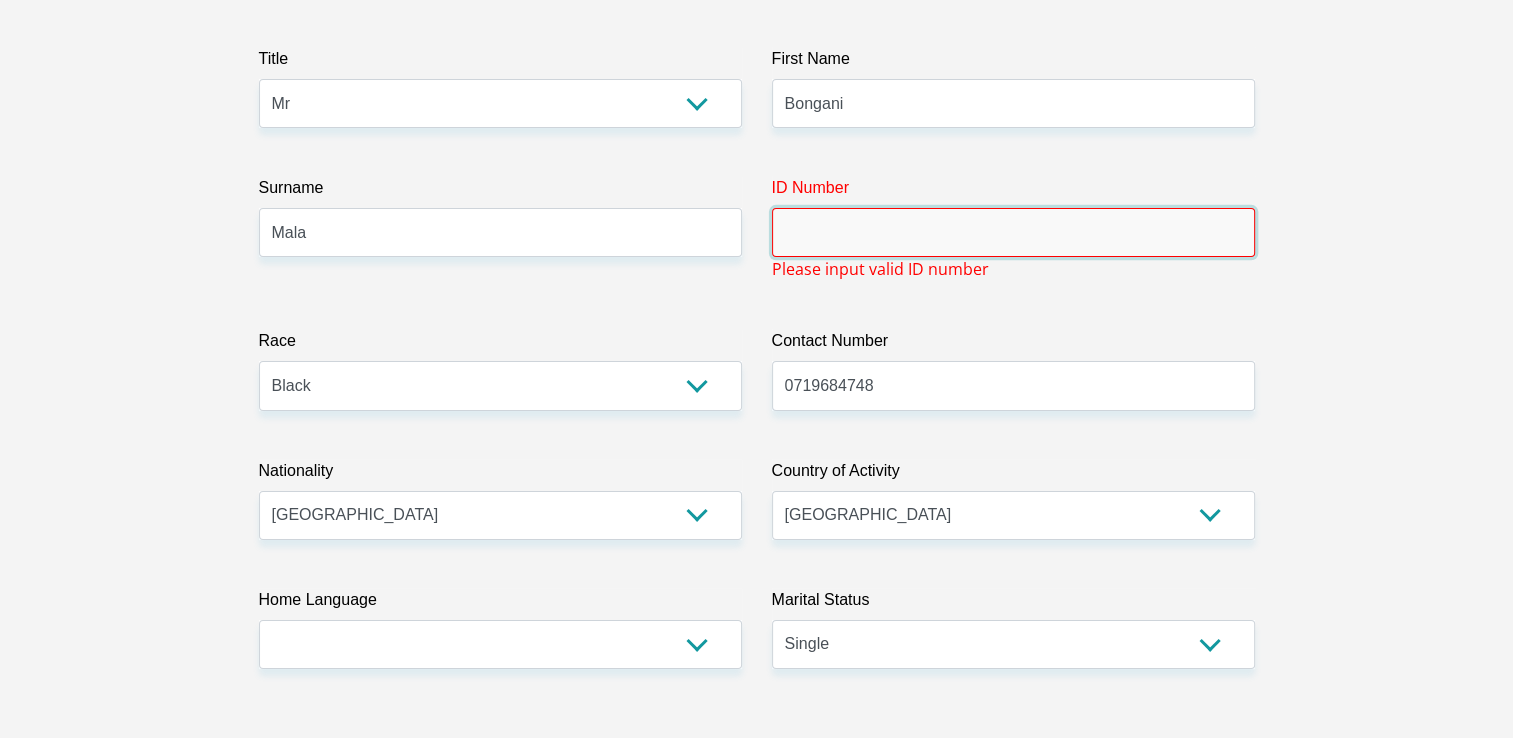click on "ID Number" at bounding box center [1013, 232] 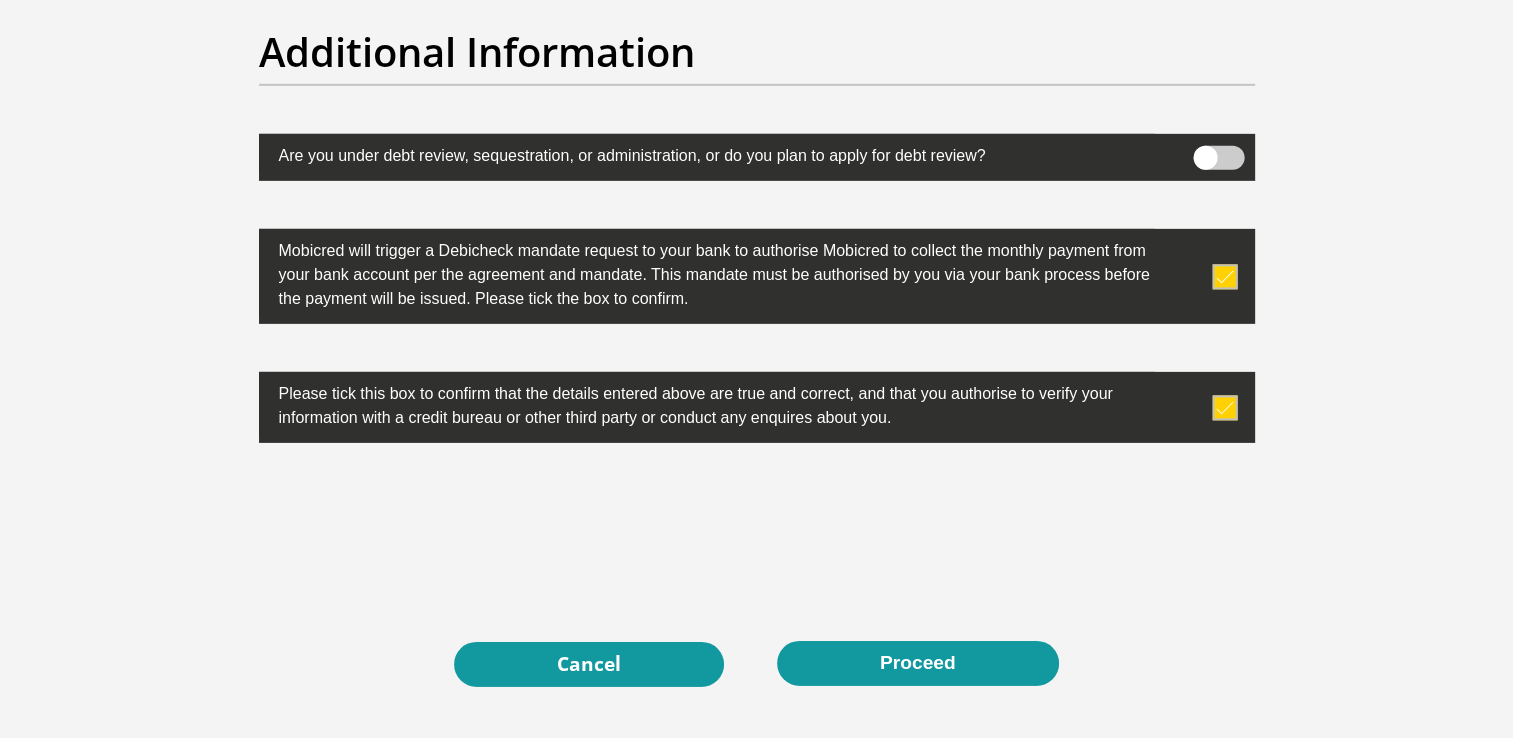 scroll, scrollTop: 6294, scrollLeft: 0, axis: vertical 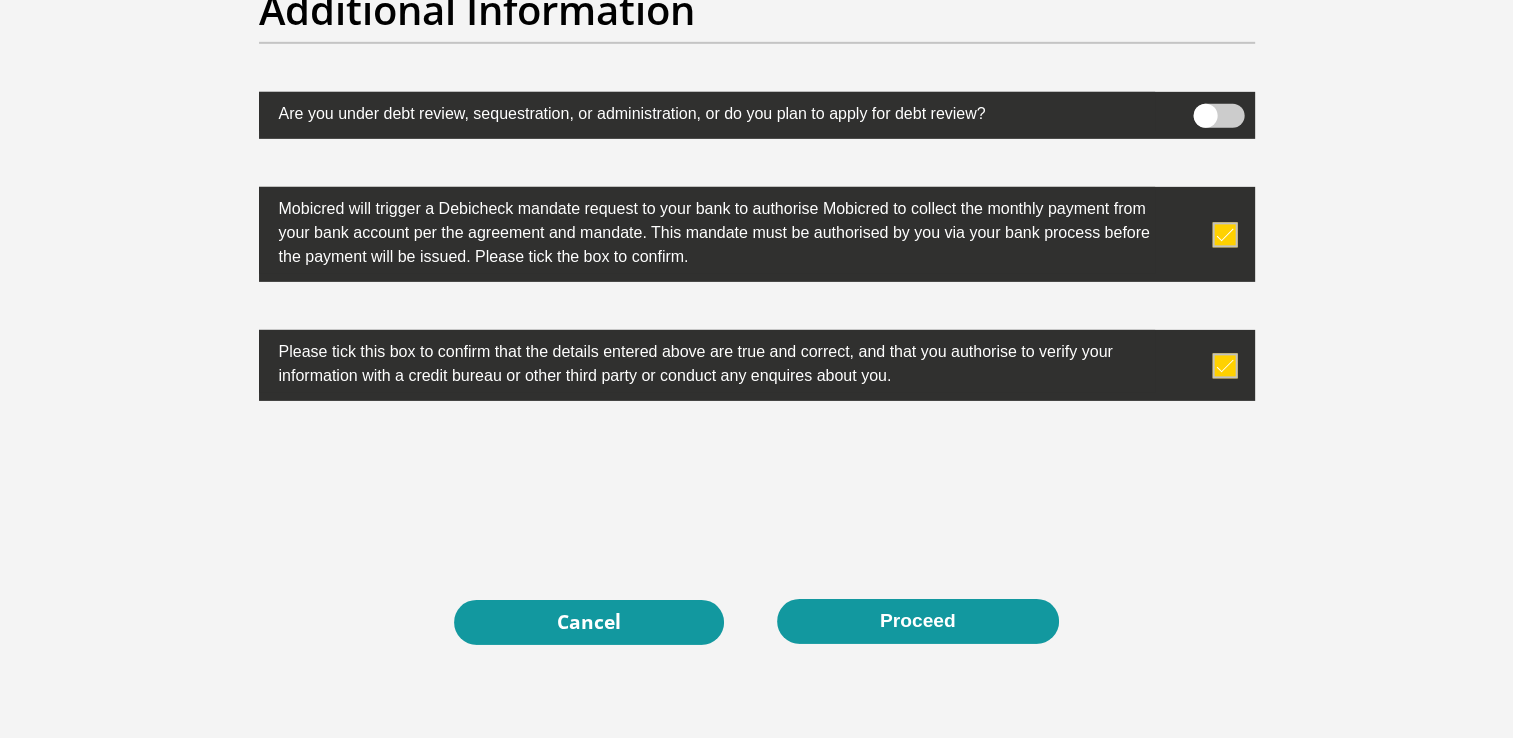 type on "0206026134083" 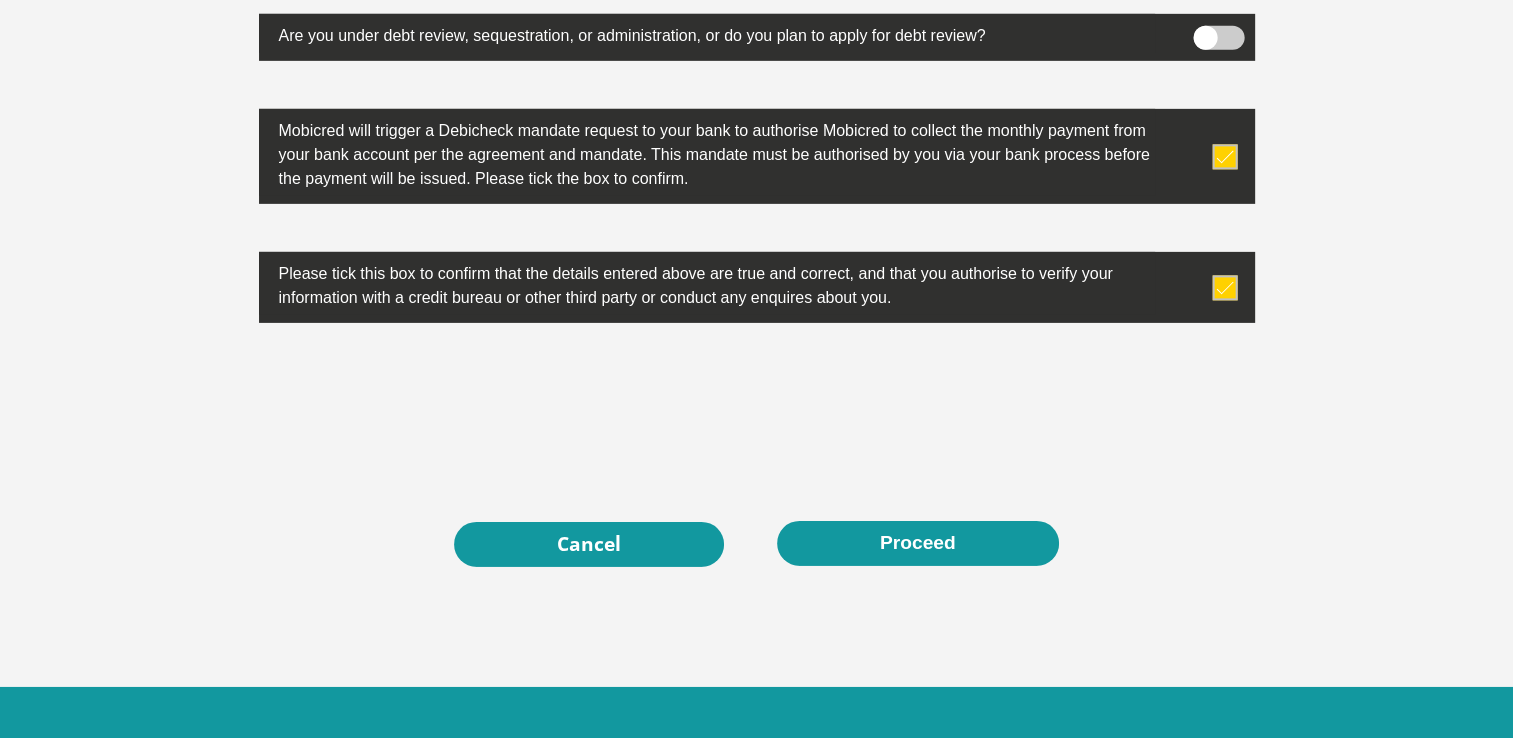 scroll, scrollTop: 6432, scrollLeft: 0, axis: vertical 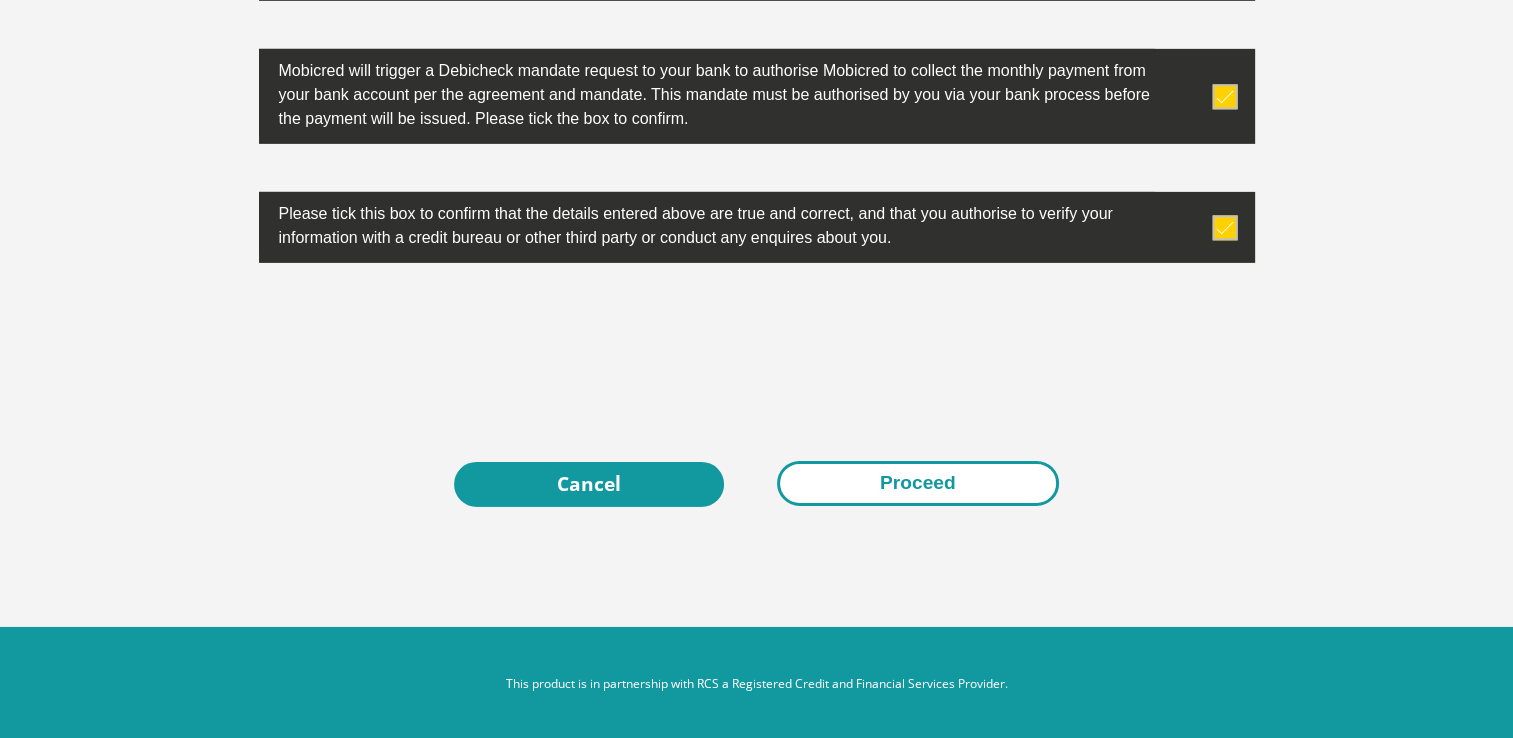 click on "Proceed" at bounding box center [918, 483] 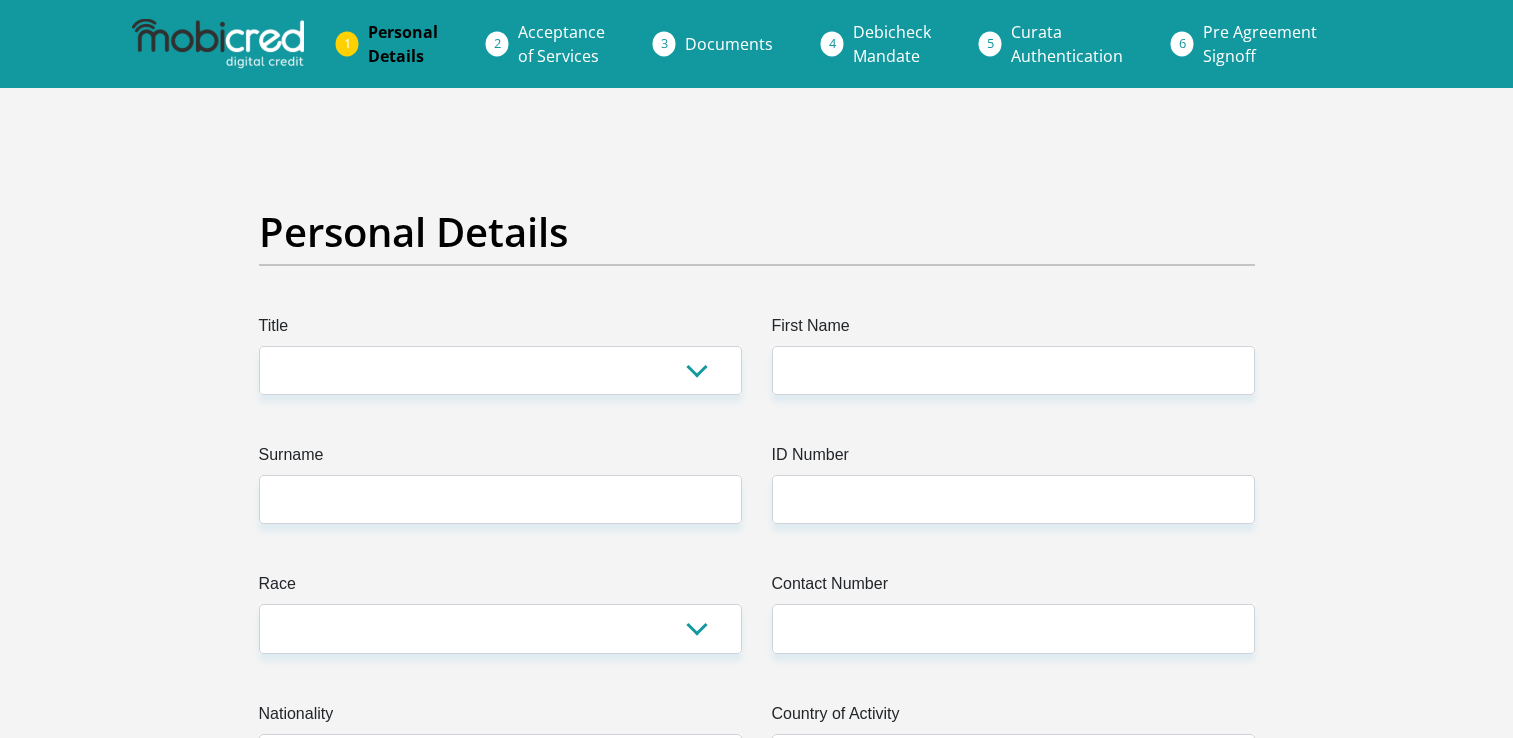 scroll, scrollTop: 0, scrollLeft: 0, axis: both 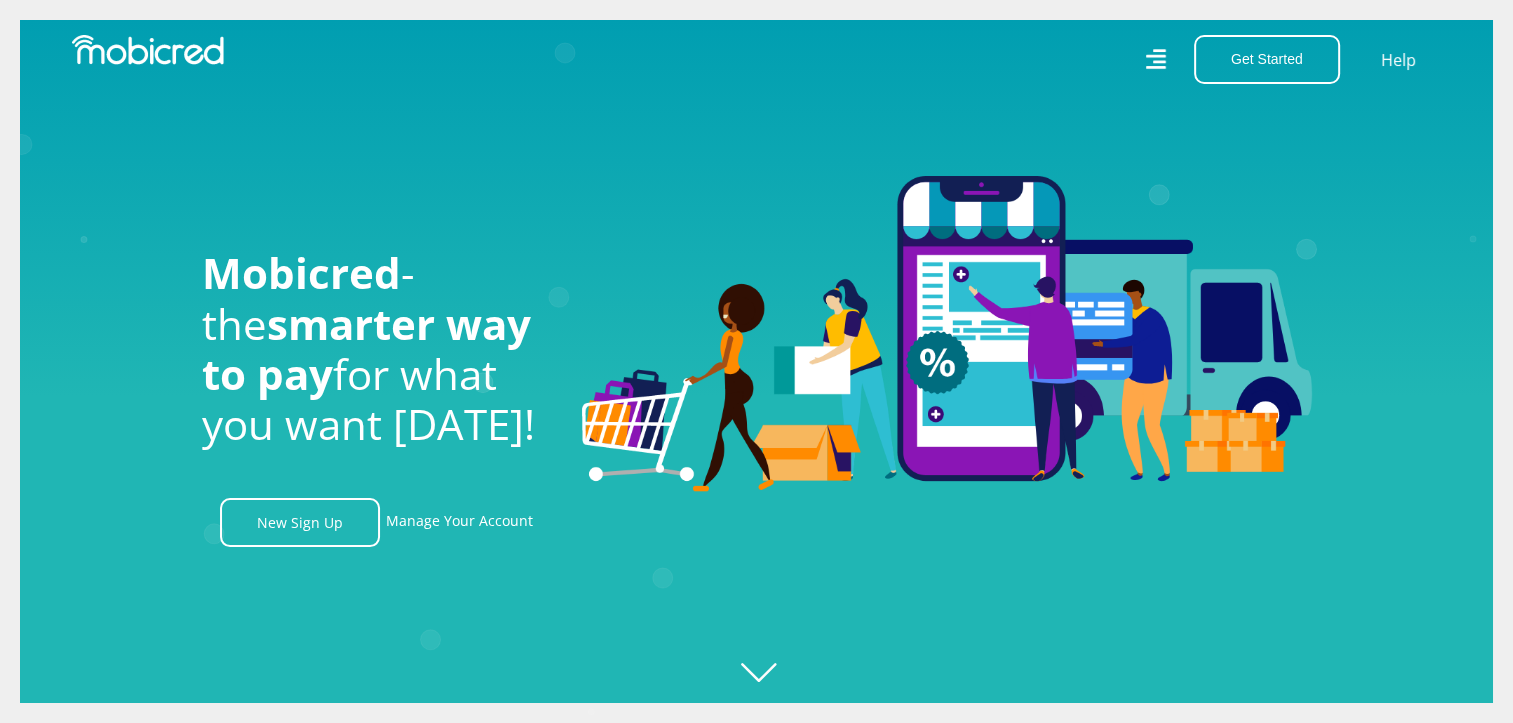 click 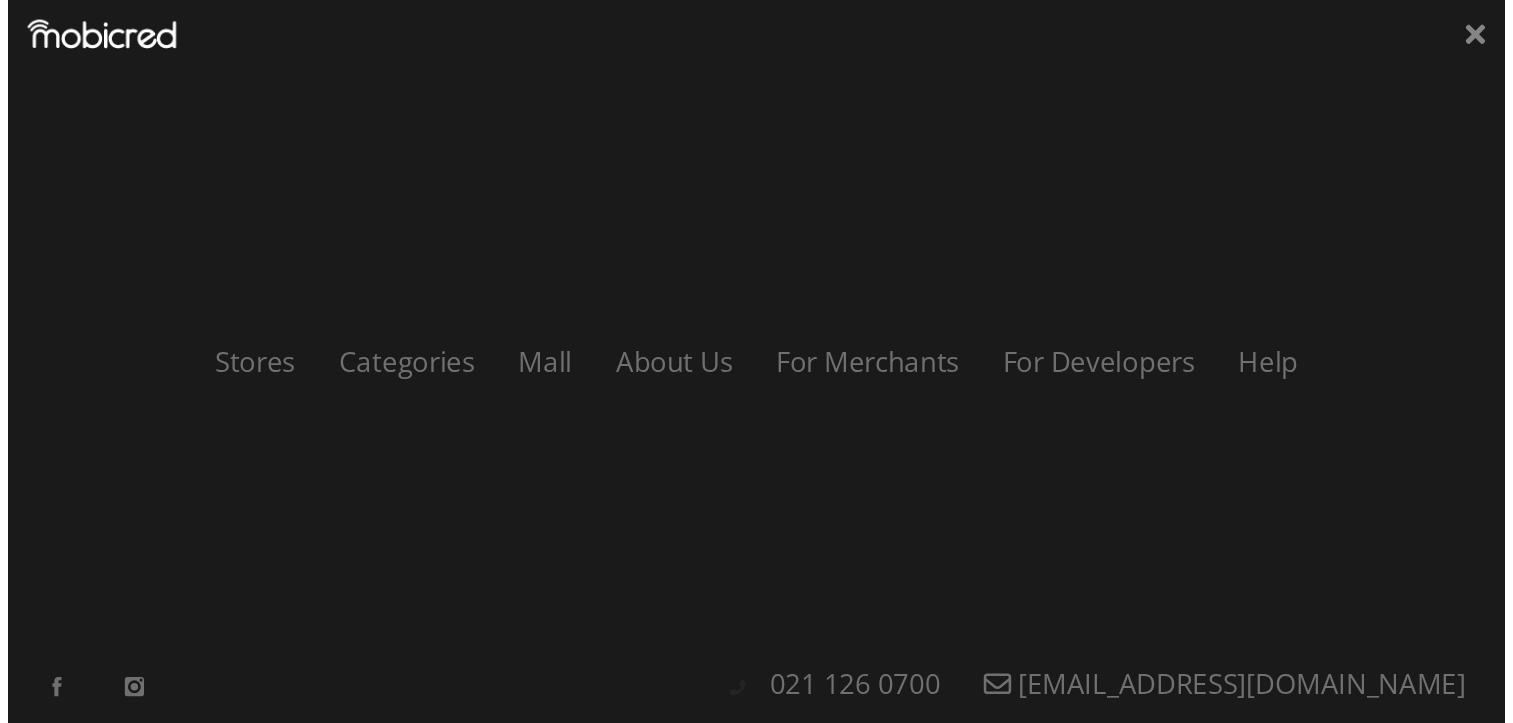 scroll, scrollTop: 0, scrollLeft: 3420, axis: horizontal 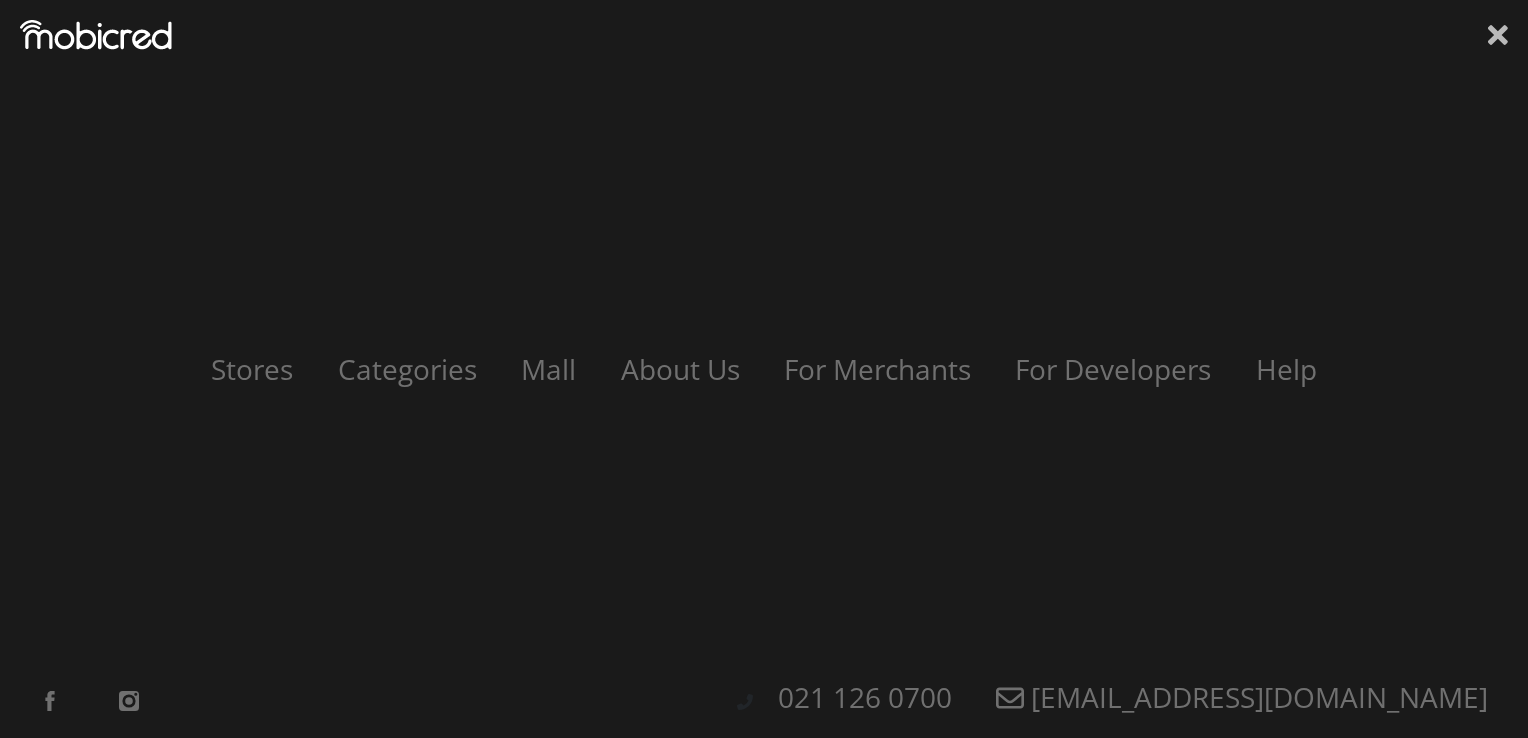 click 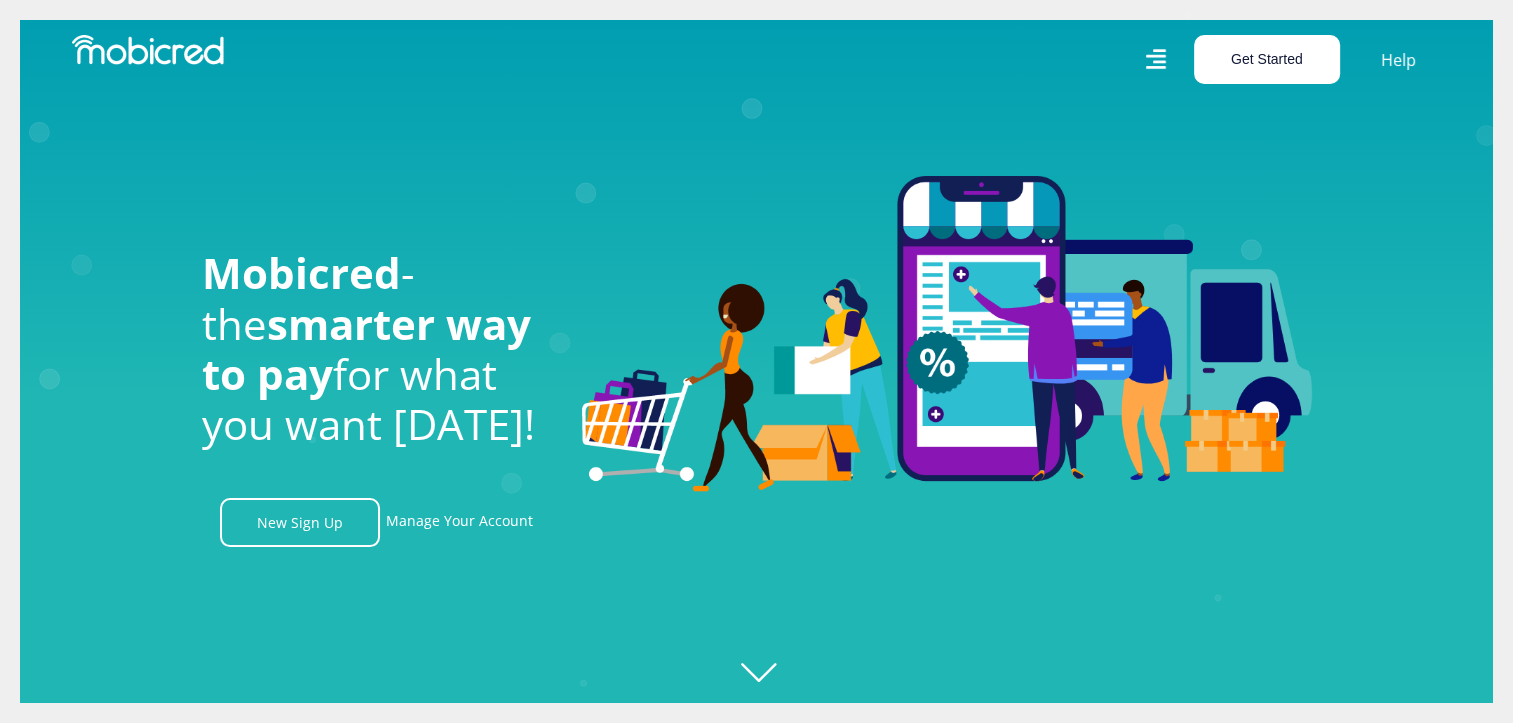 scroll, scrollTop: 0, scrollLeft: 4560, axis: horizontal 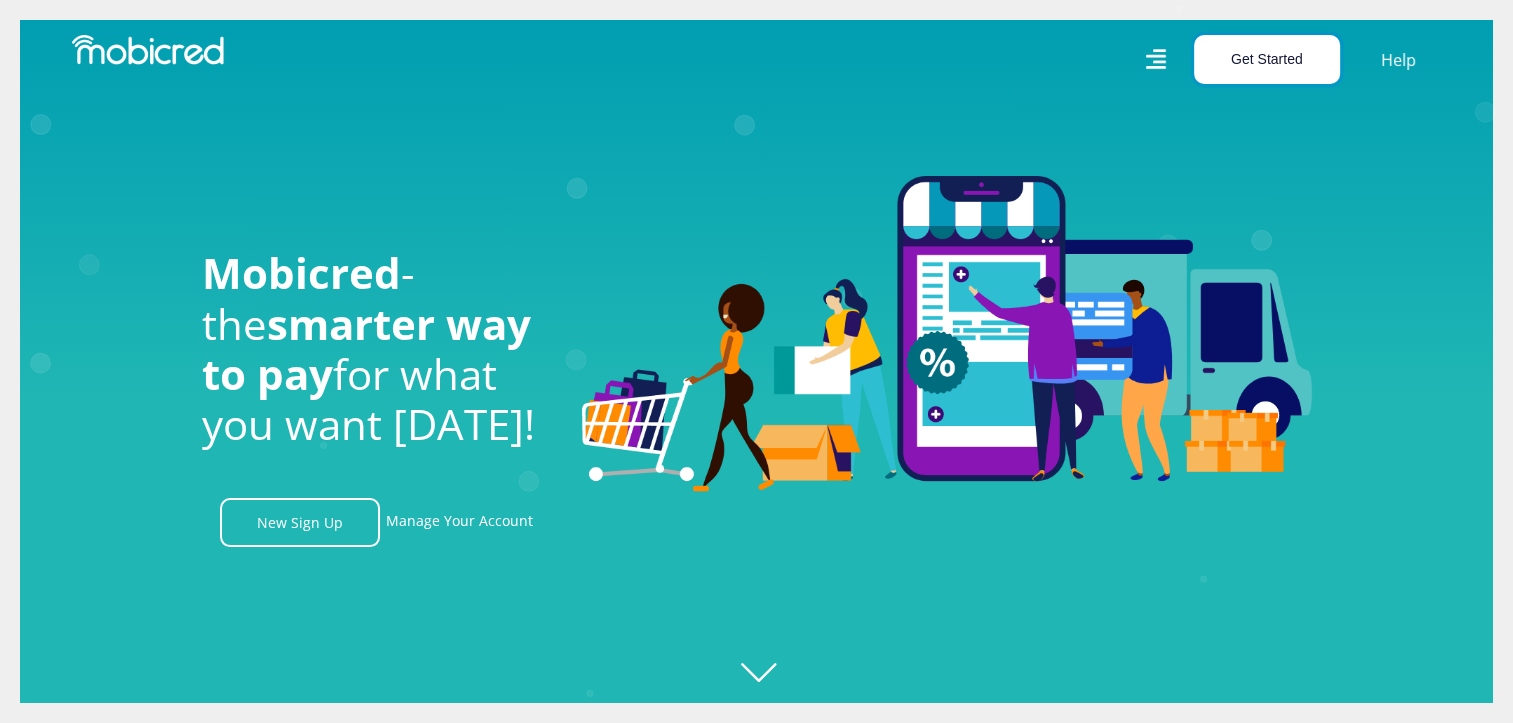 click on "Get Started" at bounding box center [1267, 59] 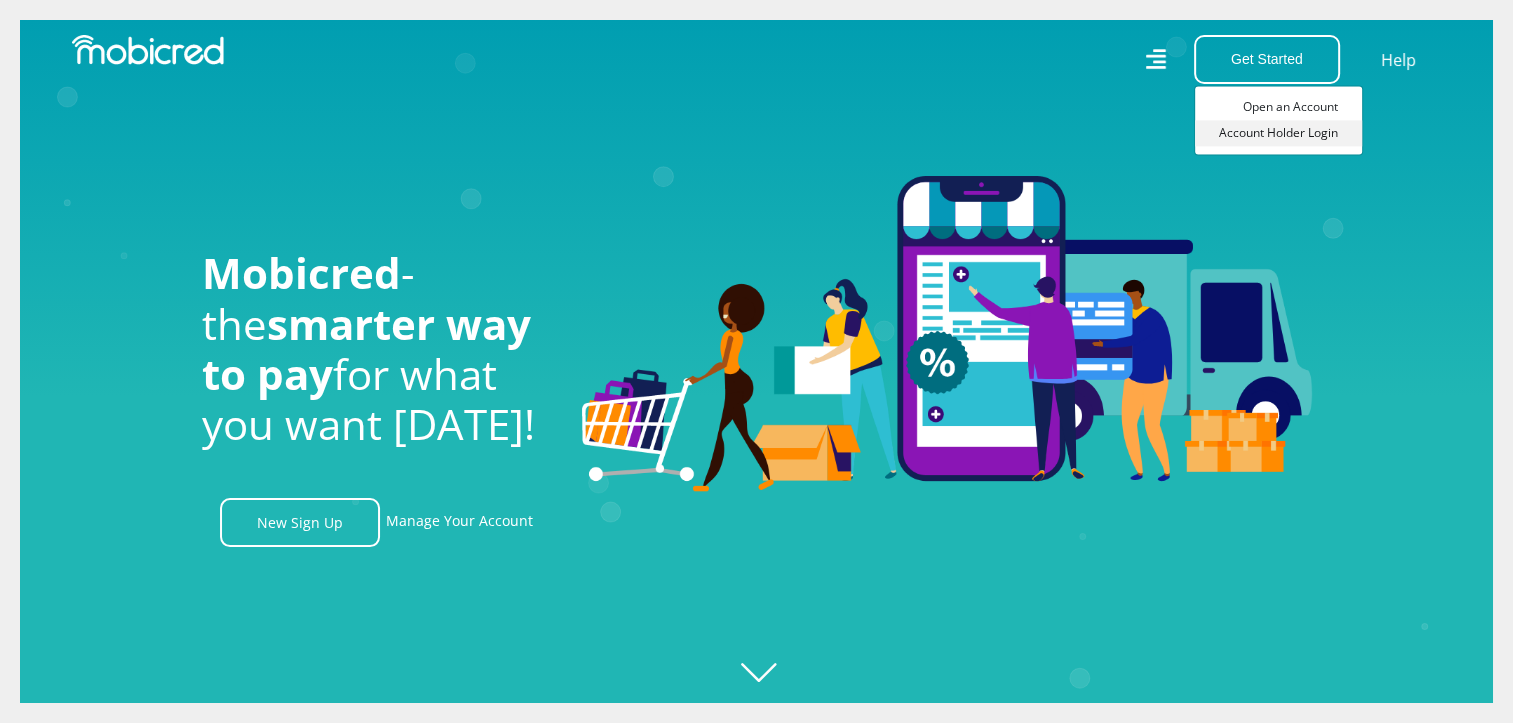 click on "Account Holder Login" at bounding box center (1278, 133) 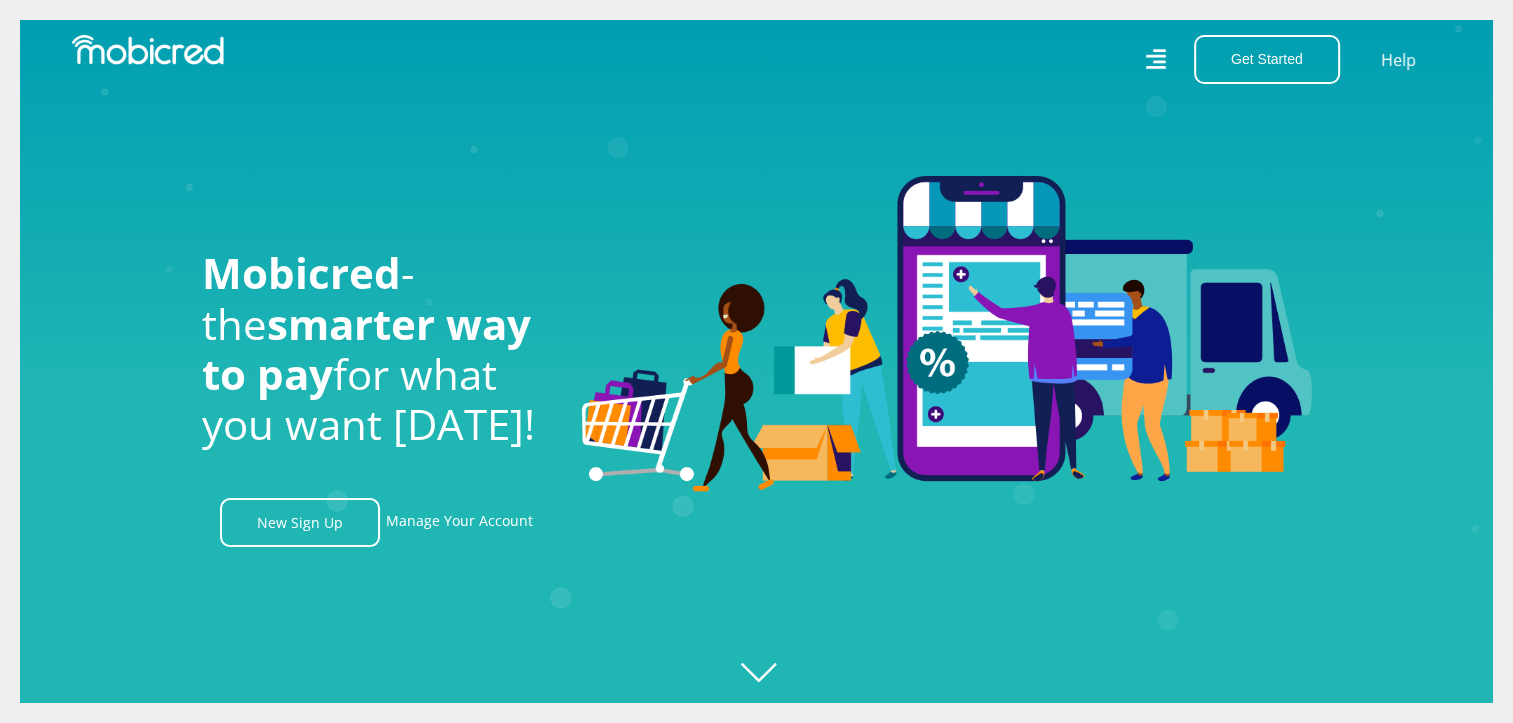 scroll, scrollTop: 0, scrollLeft: 0, axis: both 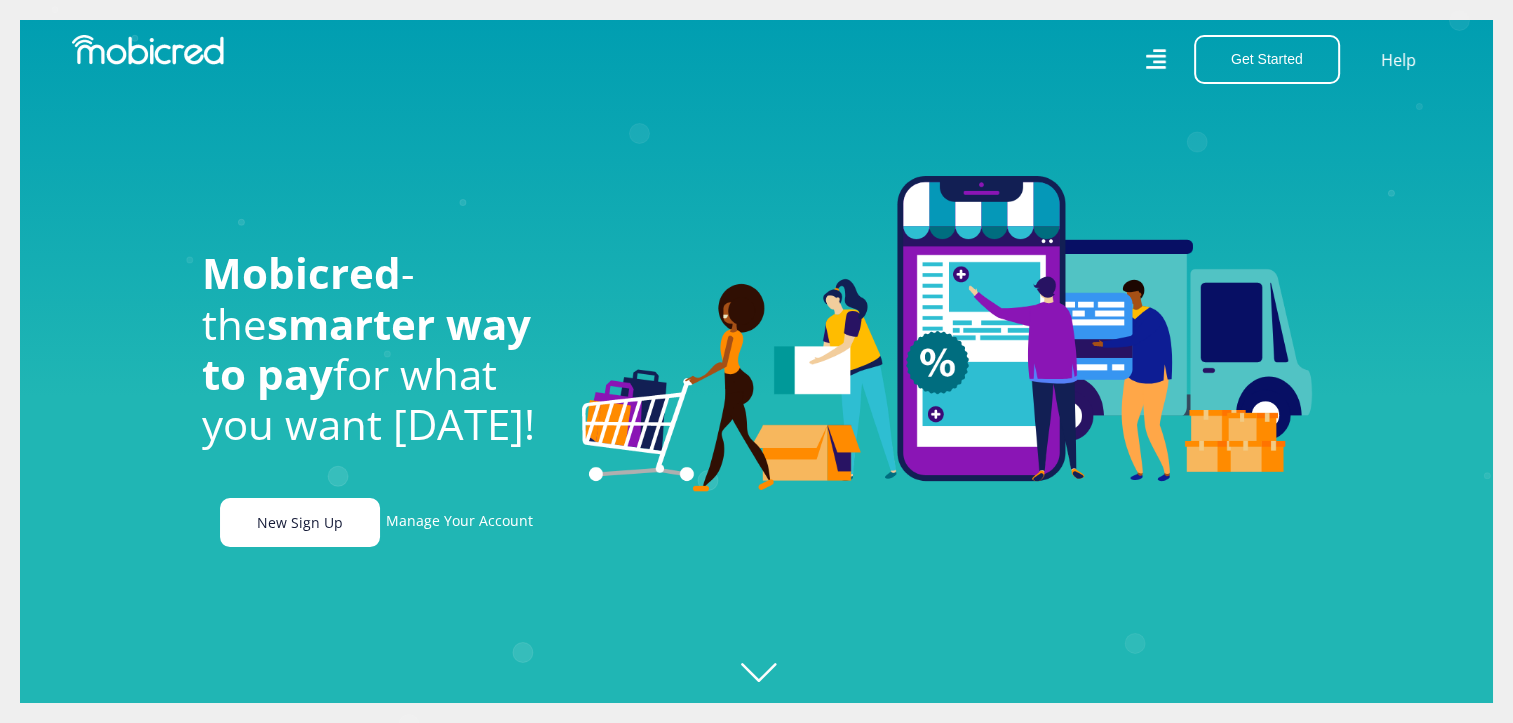 click on "New Sign Up" at bounding box center [300, 522] 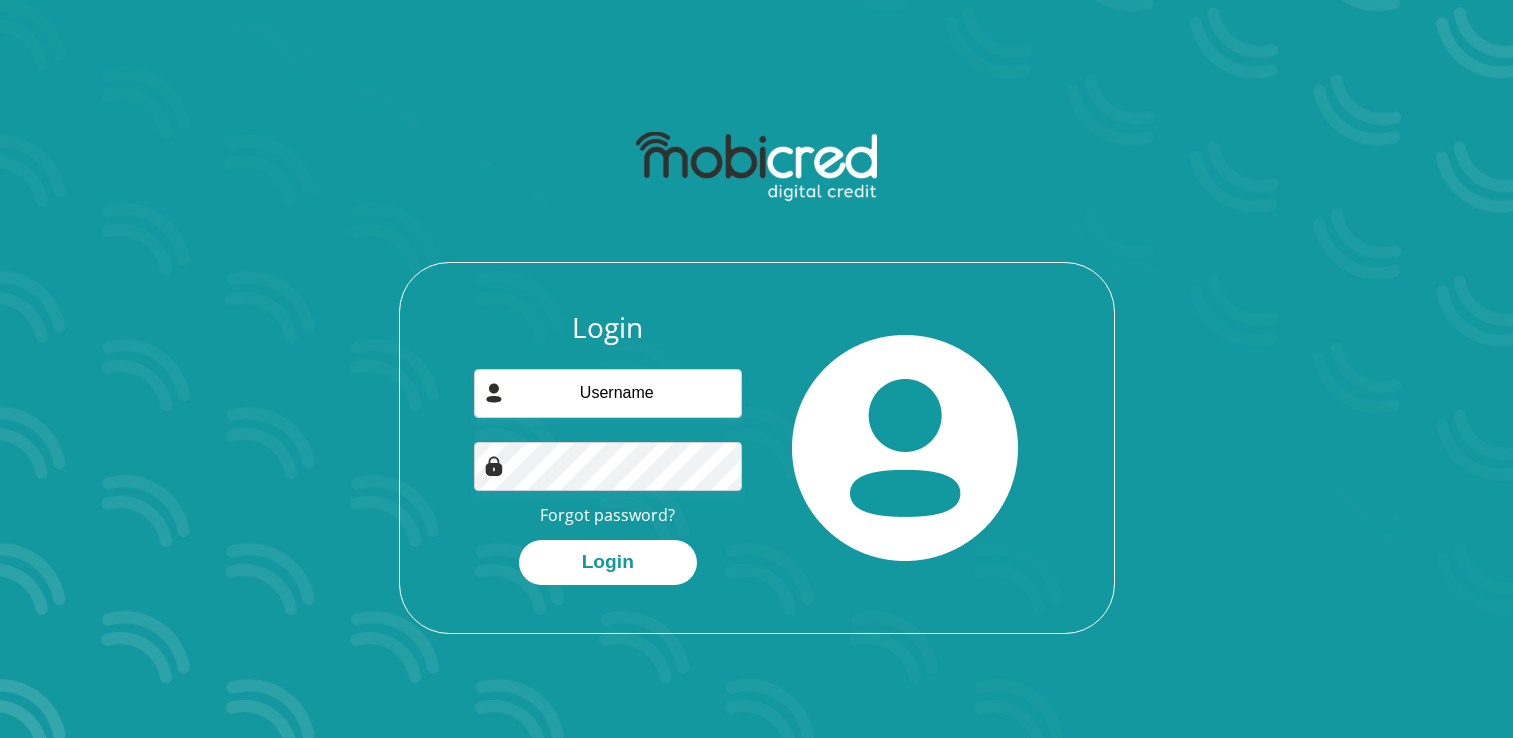scroll, scrollTop: 0, scrollLeft: 0, axis: both 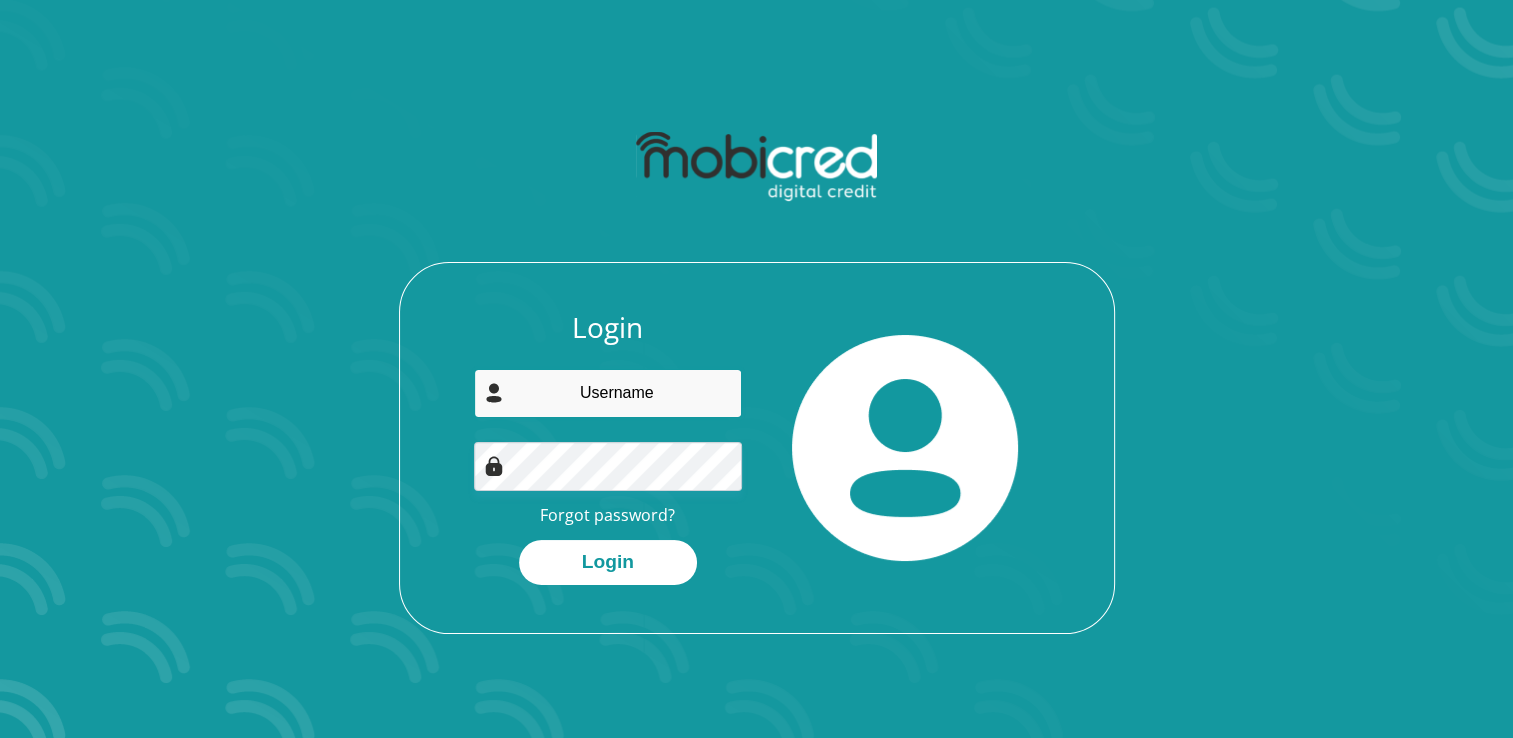 click at bounding box center [608, 393] 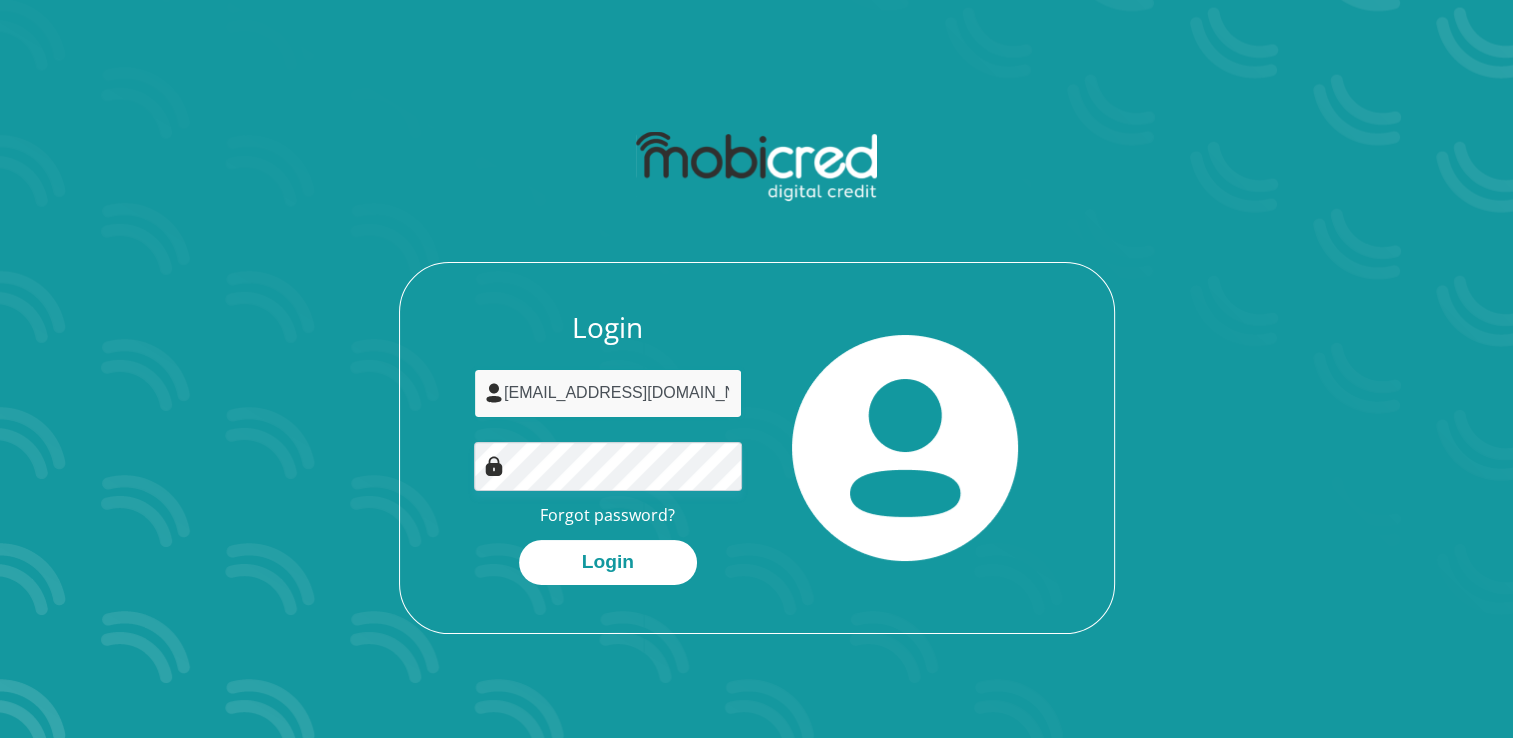 scroll, scrollTop: 0, scrollLeft: 15, axis: horizontal 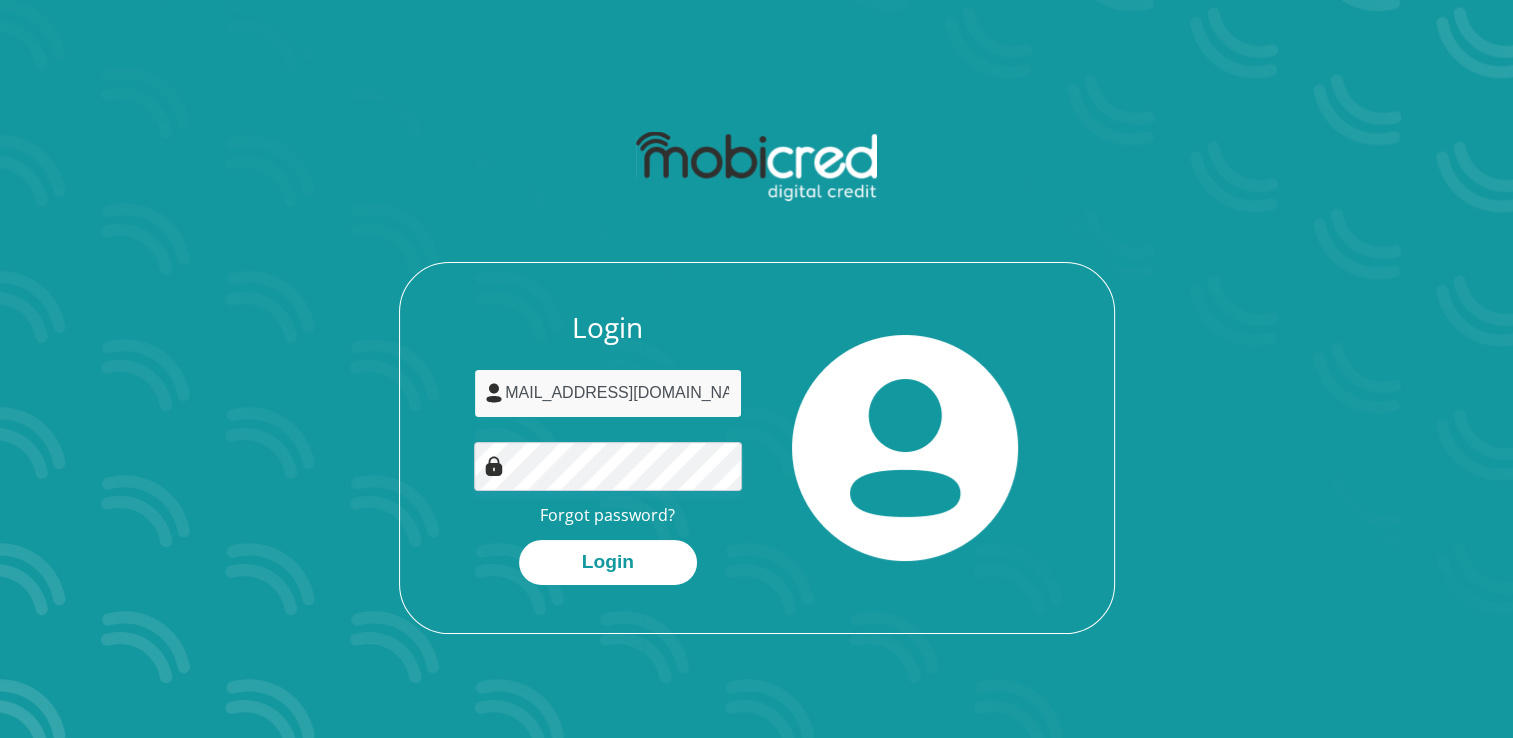 type on "[EMAIL_ADDRESS][DOMAIN_NAME]" 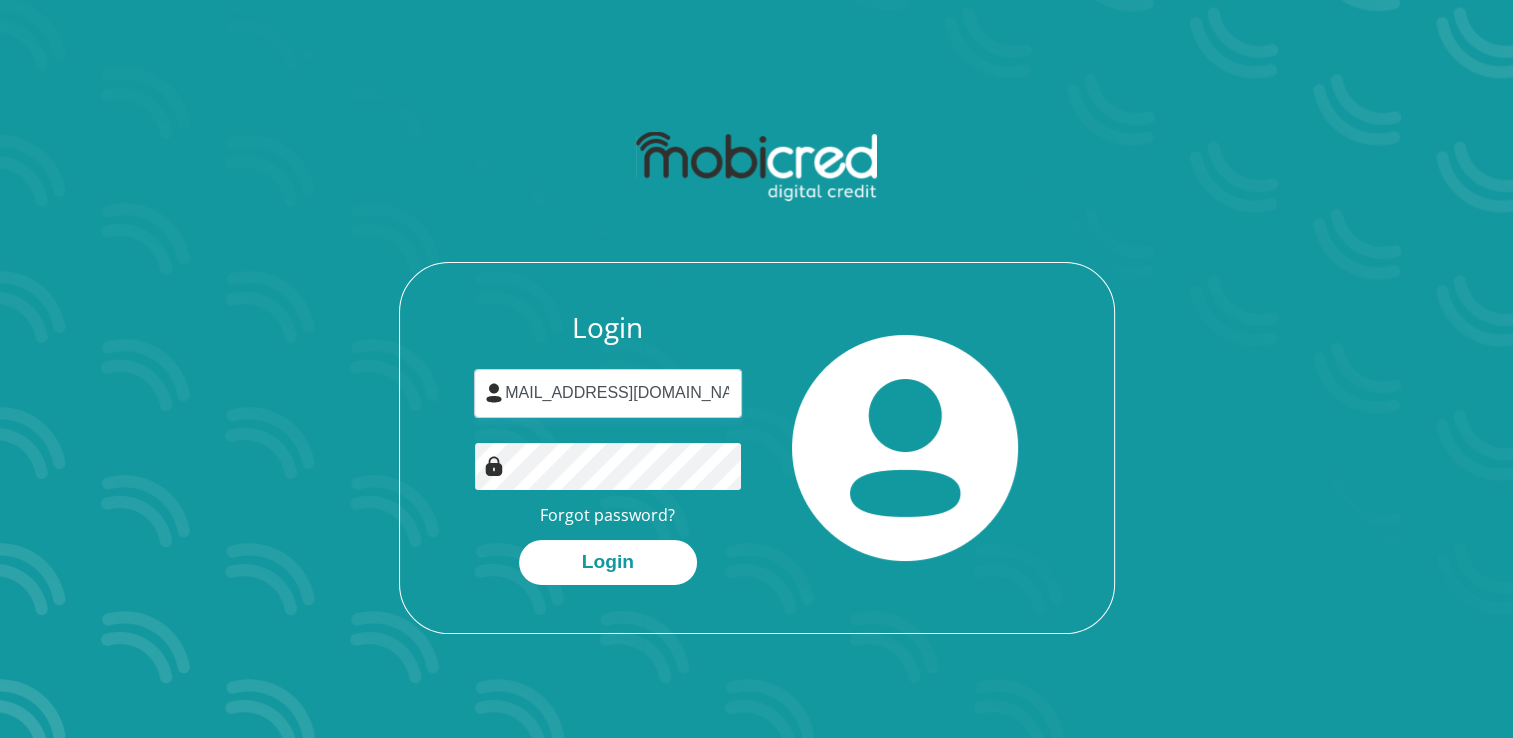 scroll, scrollTop: 0, scrollLeft: 0, axis: both 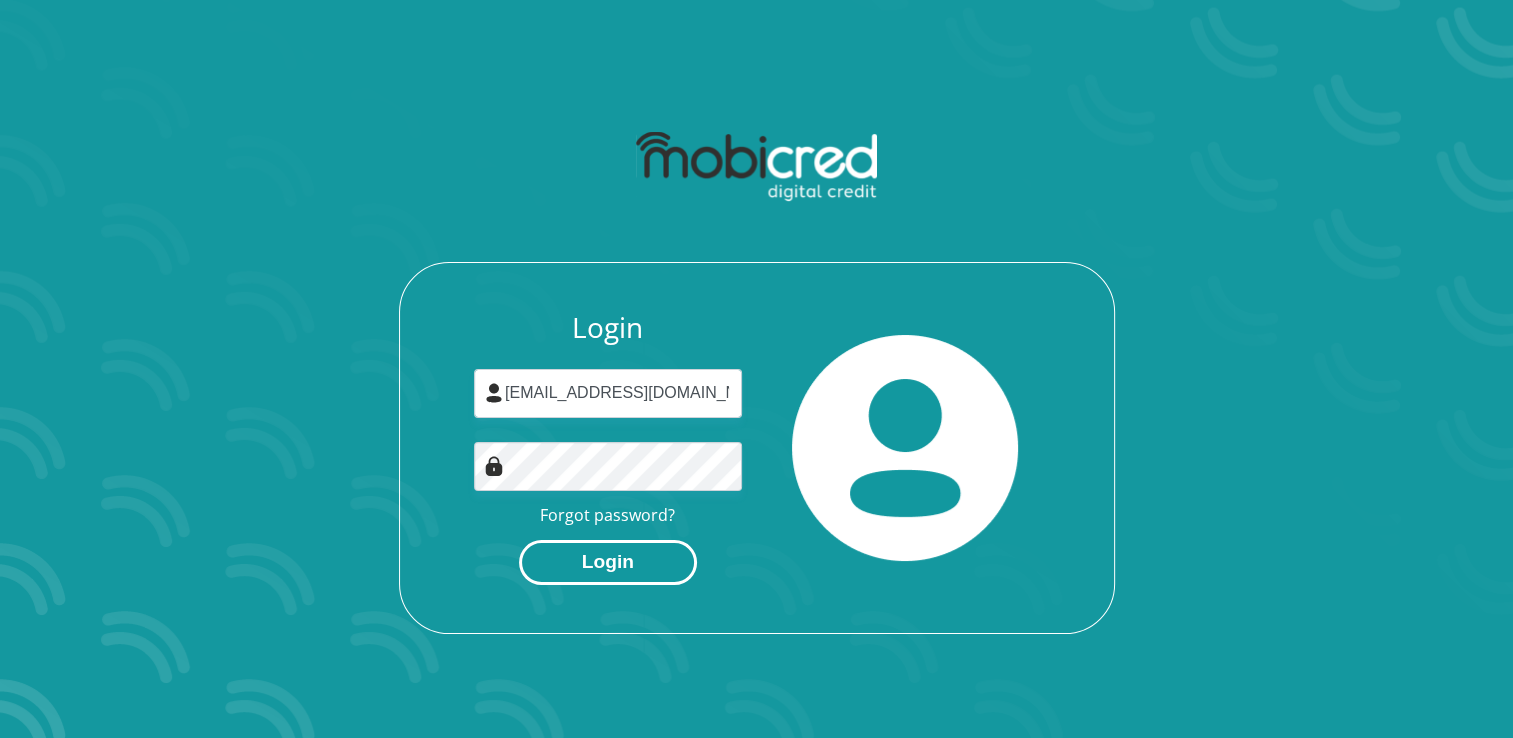 click on "Login" at bounding box center [608, 562] 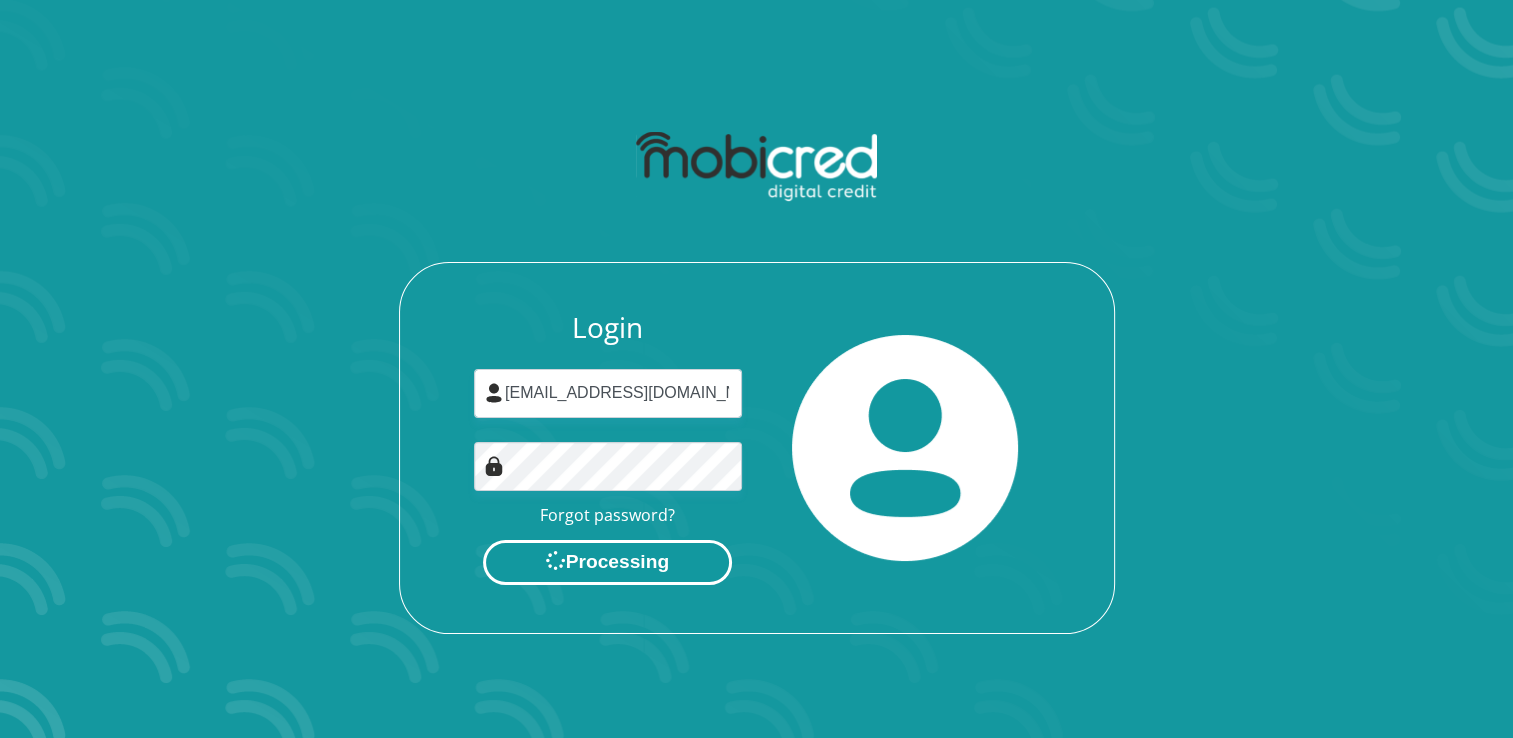 scroll, scrollTop: 0, scrollLeft: 0, axis: both 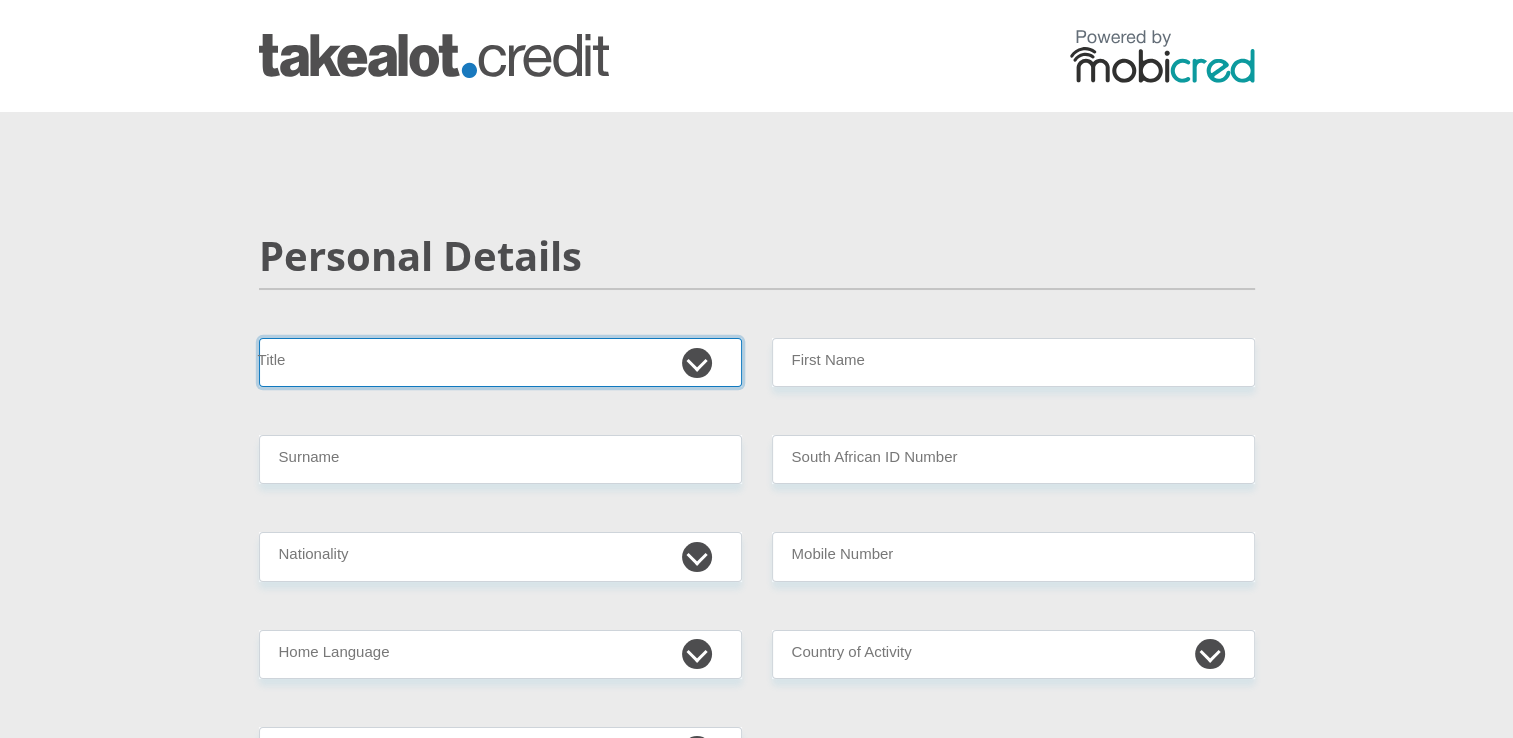 click on "Mr
Ms
Mrs
Dr
[PERSON_NAME]" at bounding box center (500, 362) 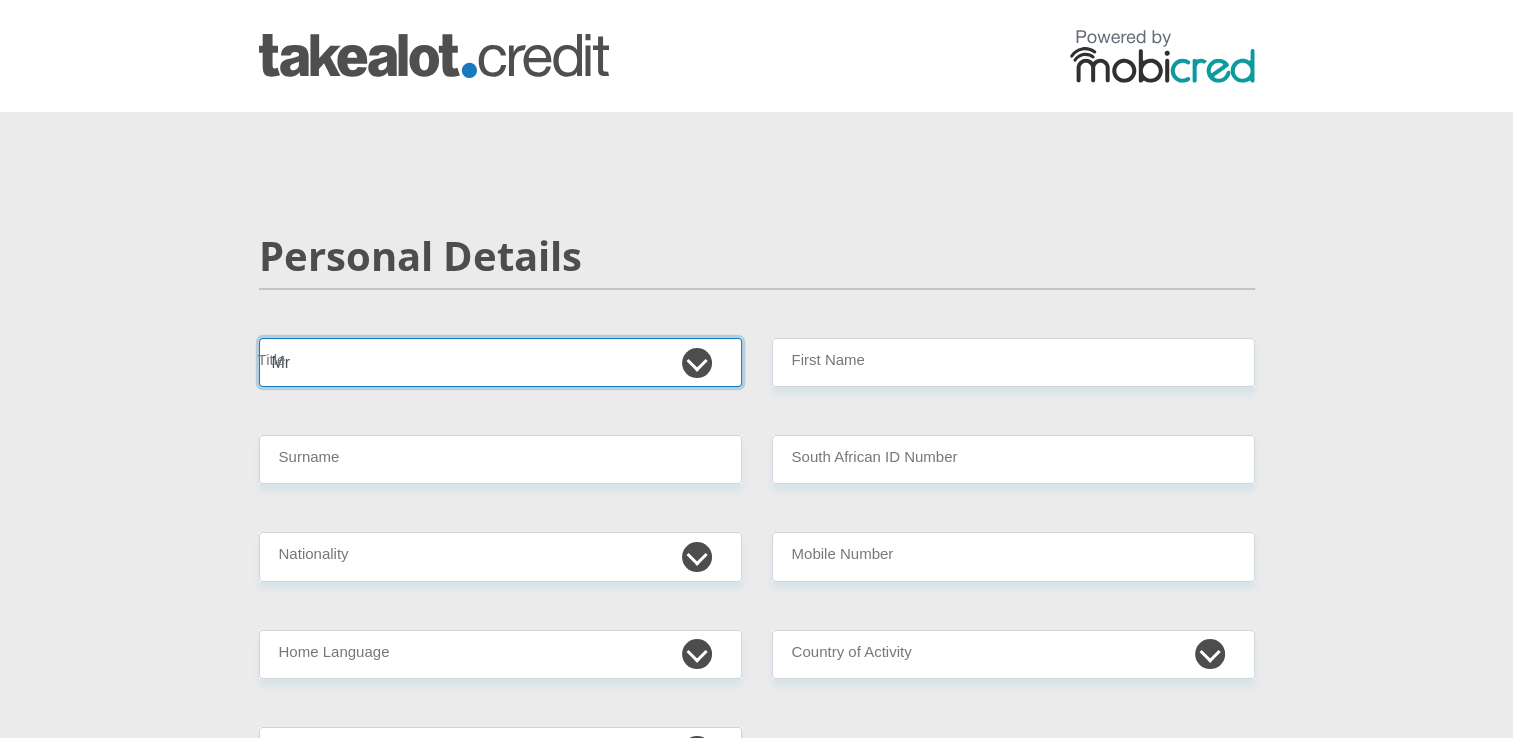 click on "Mr
Ms
Mrs
Dr
[PERSON_NAME]" at bounding box center [500, 362] 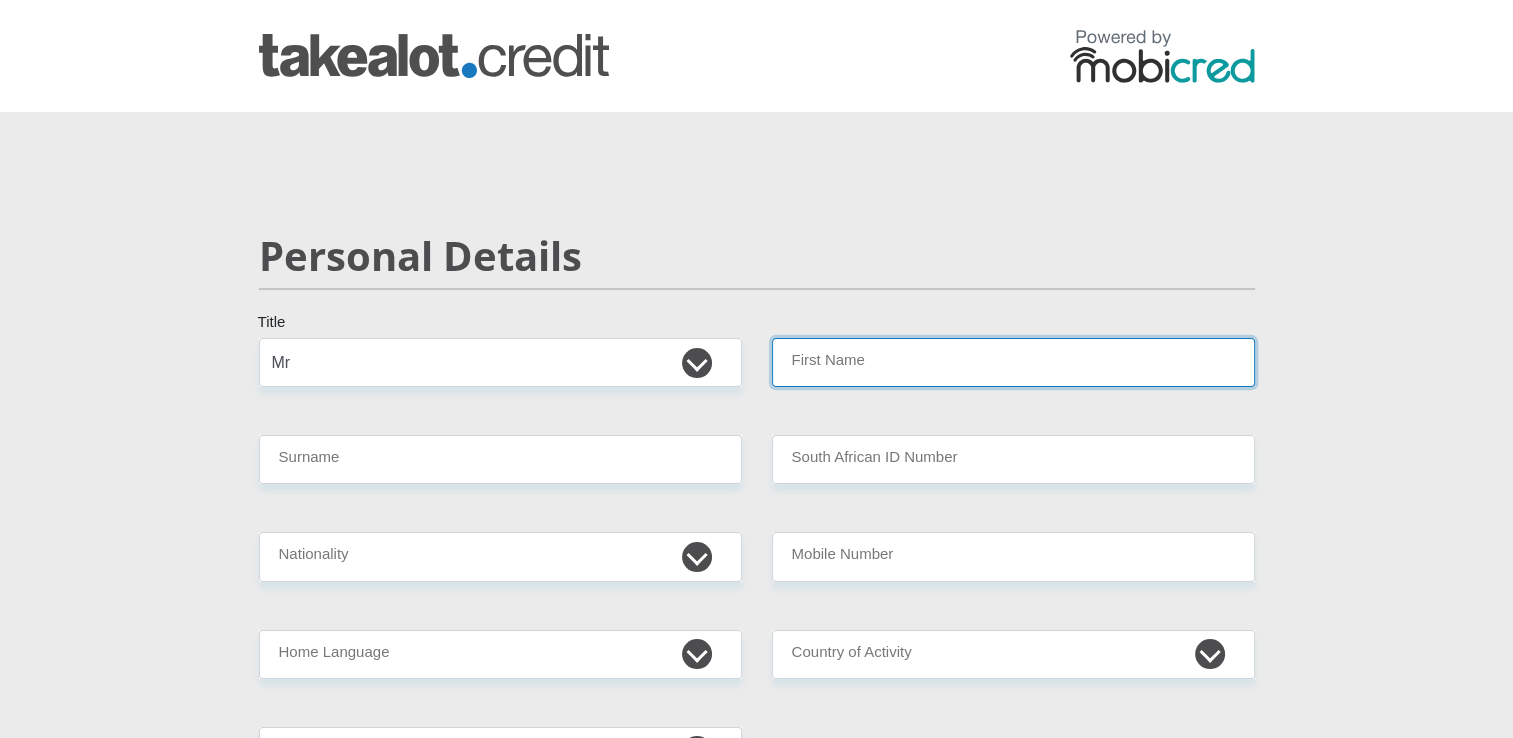 click on "First Name" at bounding box center [1013, 362] 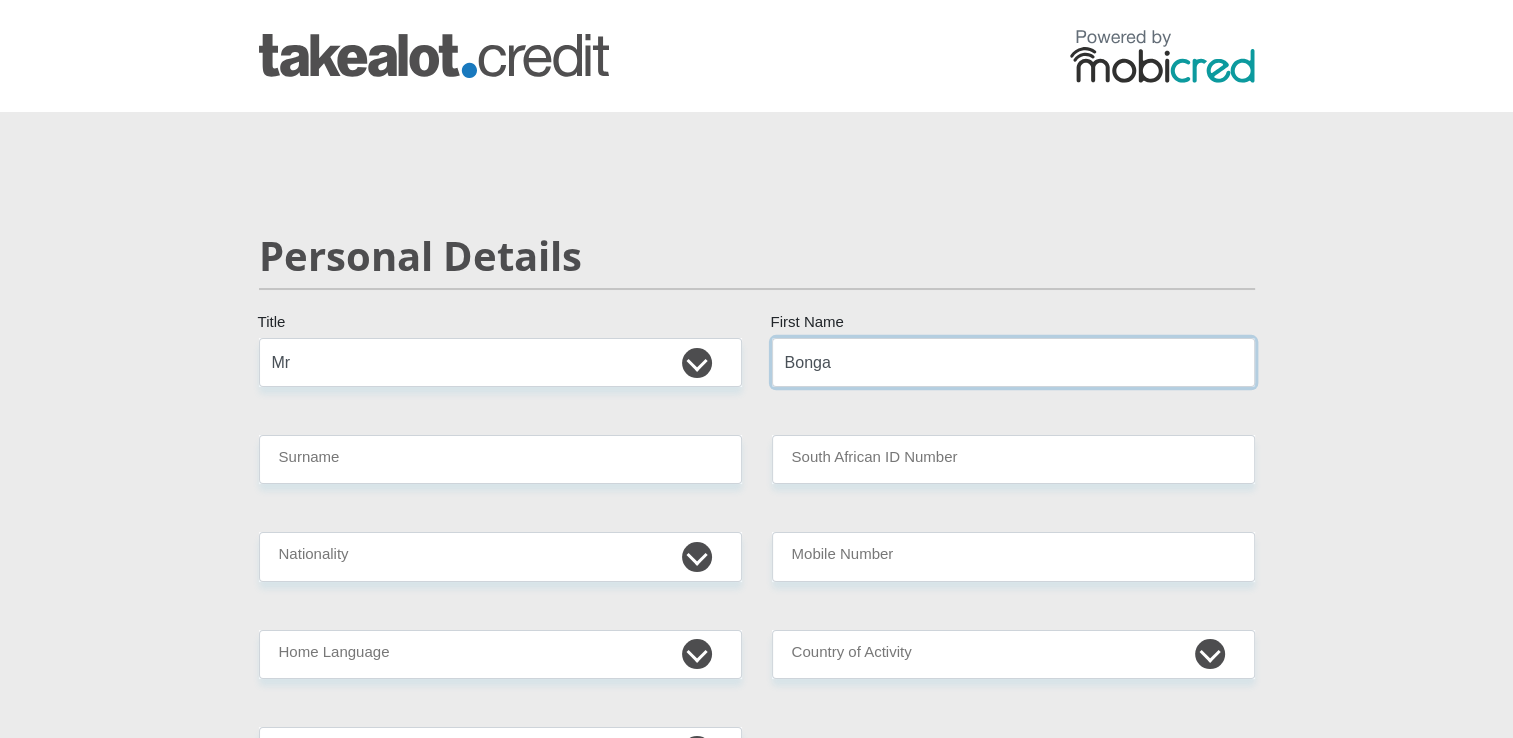 type on "Bongani" 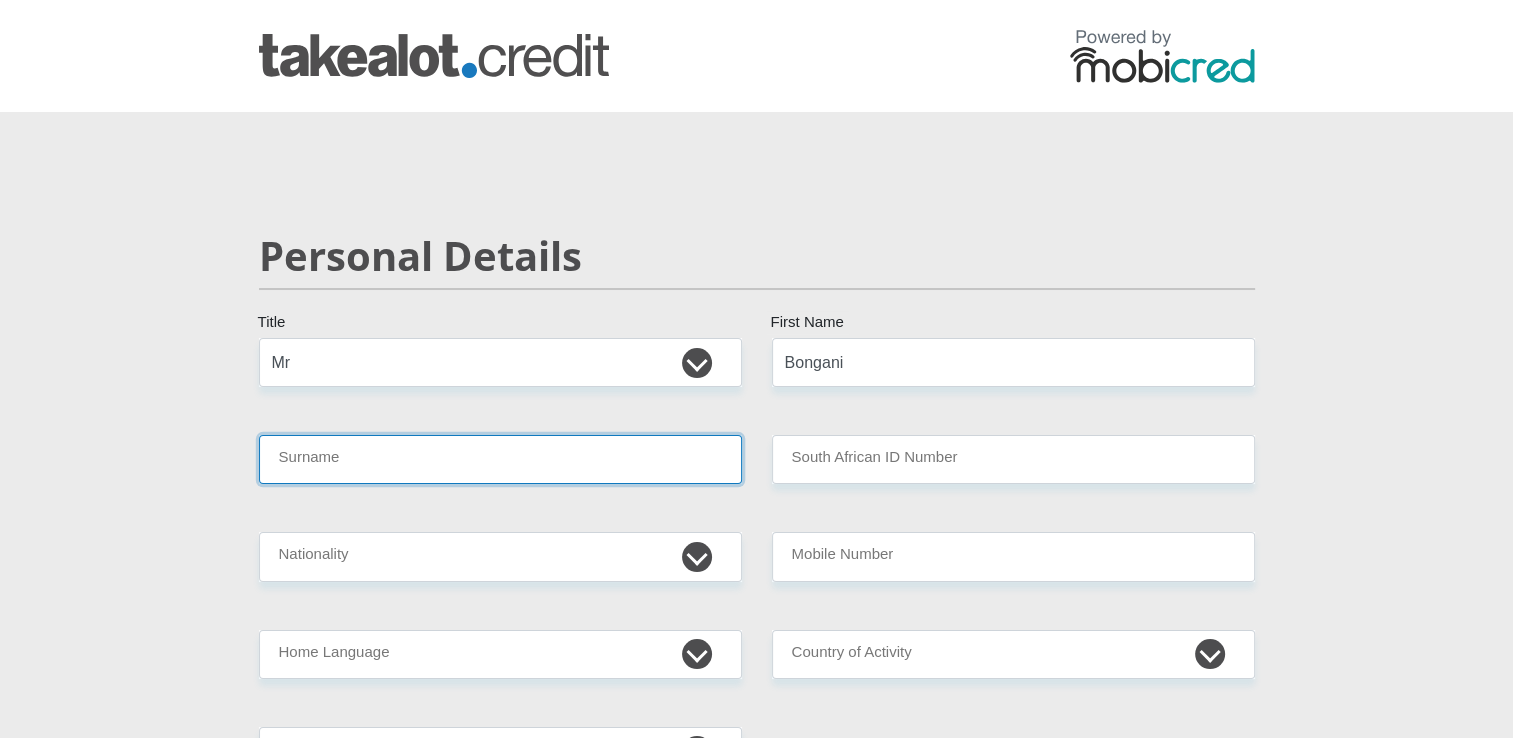 click on "Surname" at bounding box center [500, 459] 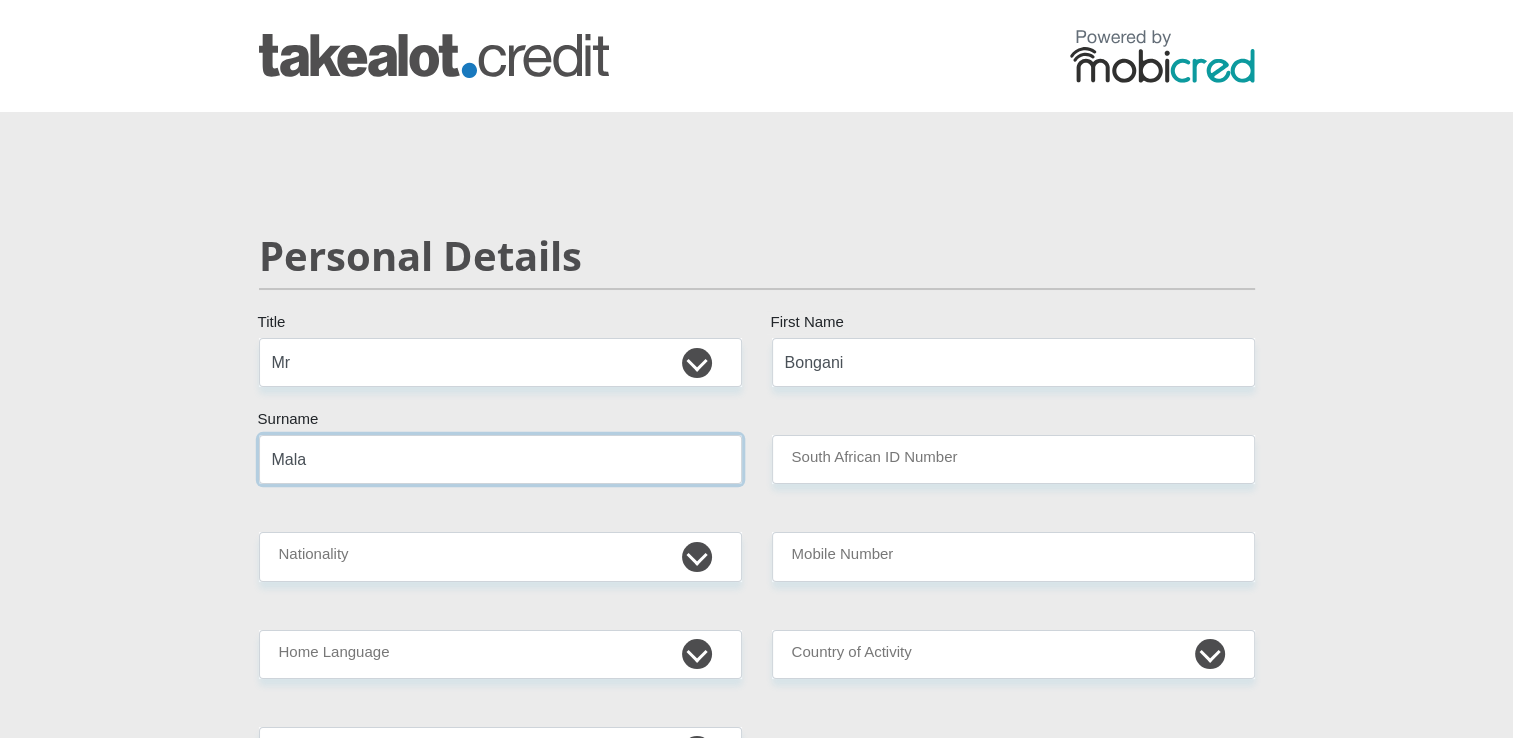 type on "Malahlela" 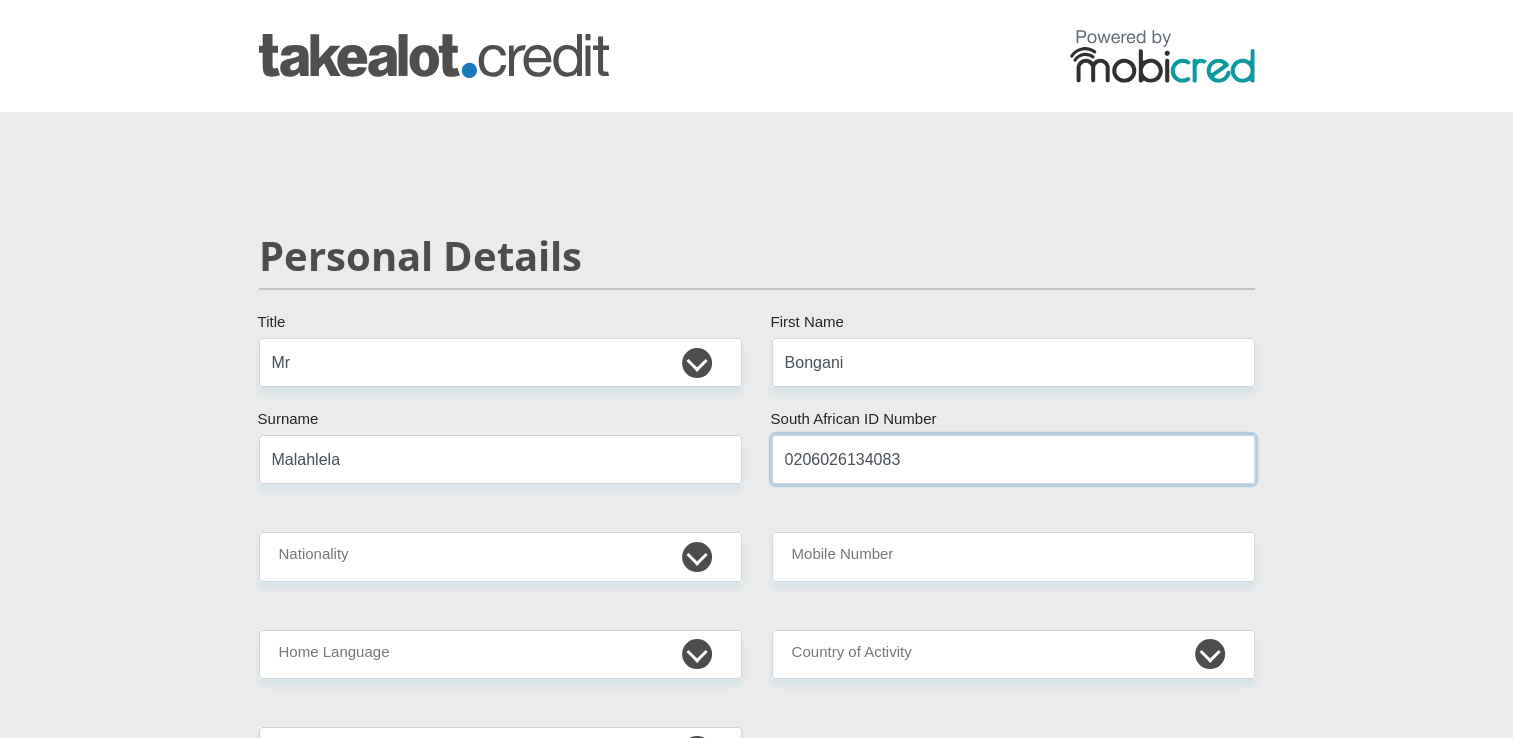 type on "0206026134083" 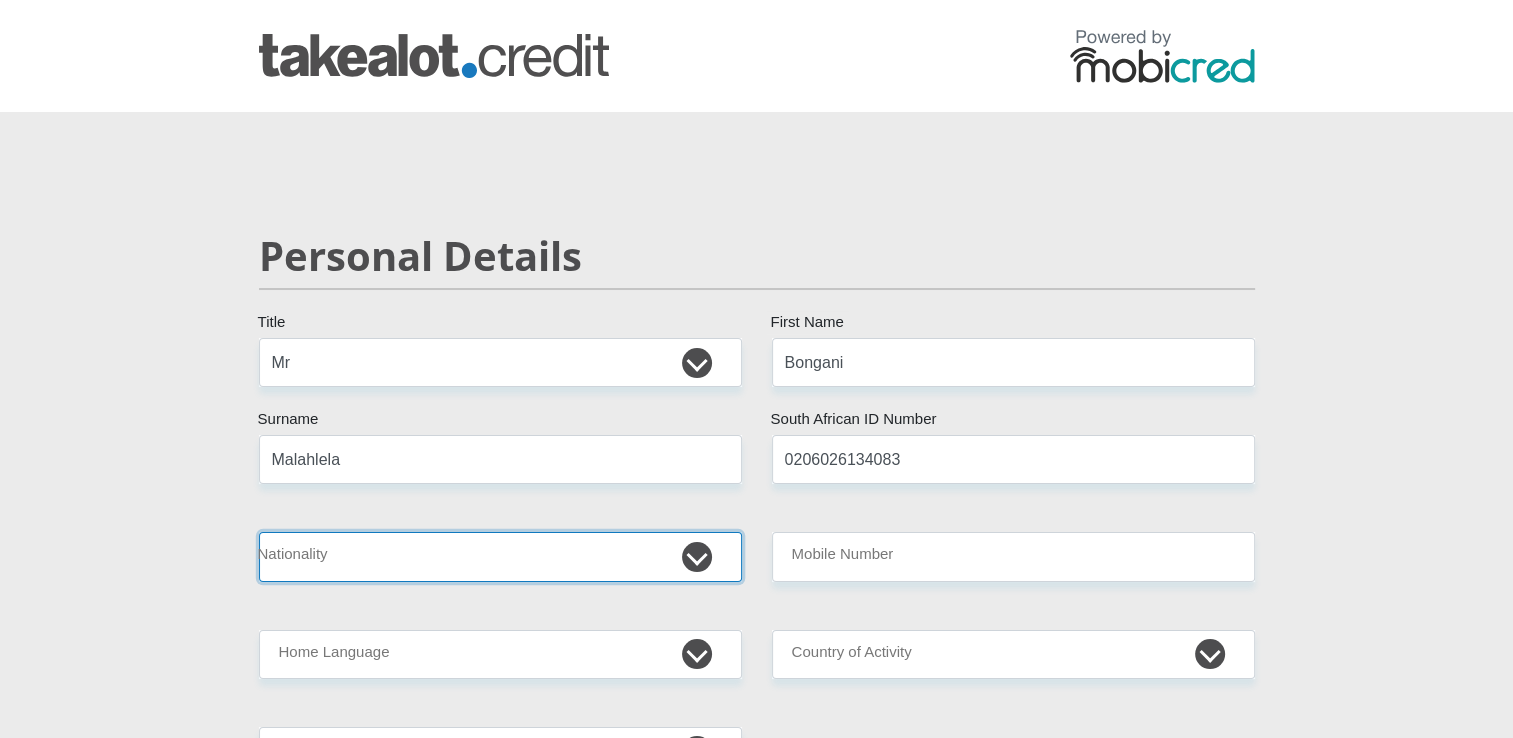 click on "South Africa
Afghanistan
Aland Islands
Albania
Algeria
America Samoa
American Virgin Islands
Andorra
Angola
Anguilla
Antarctica
Antigua and Barbuda
Argentina
Armenia
Aruba
Ascension Island
Australia
Austria
Azerbaijan
Bahamas
Bahrain
Bangladesh
Barbados
Chad" at bounding box center [500, 556] 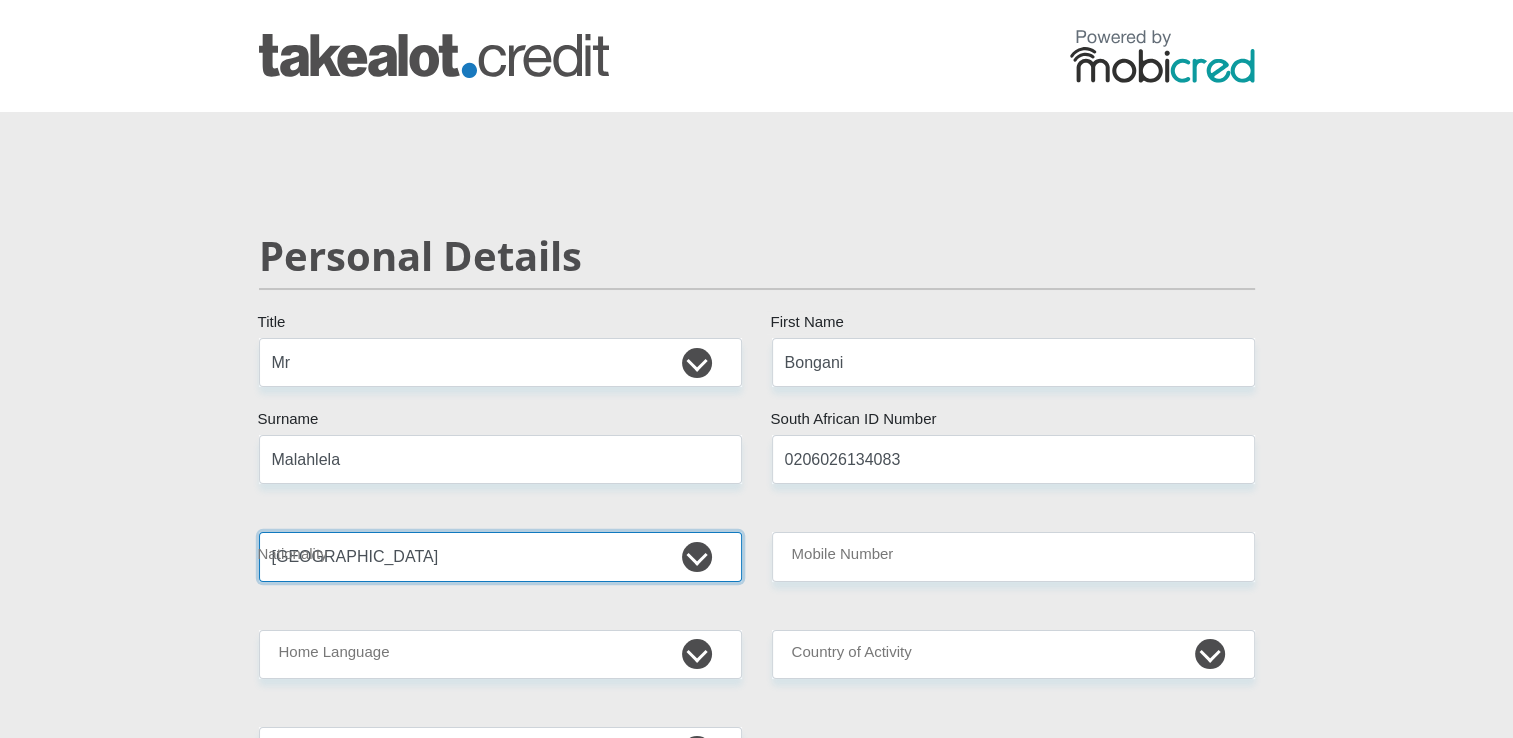 click on "South Africa
Afghanistan
Aland Islands
Albania
Algeria
America Samoa
American Virgin Islands
Andorra
Angola
Anguilla
Antarctica
Antigua and Barbuda
Argentina
Armenia
Aruba
Ascension Island
Australia
Austria
Azerbaijan
Bahamas
Bahrain
Bangladesh
Barbados
Chad" at bounding box center (500, 556) 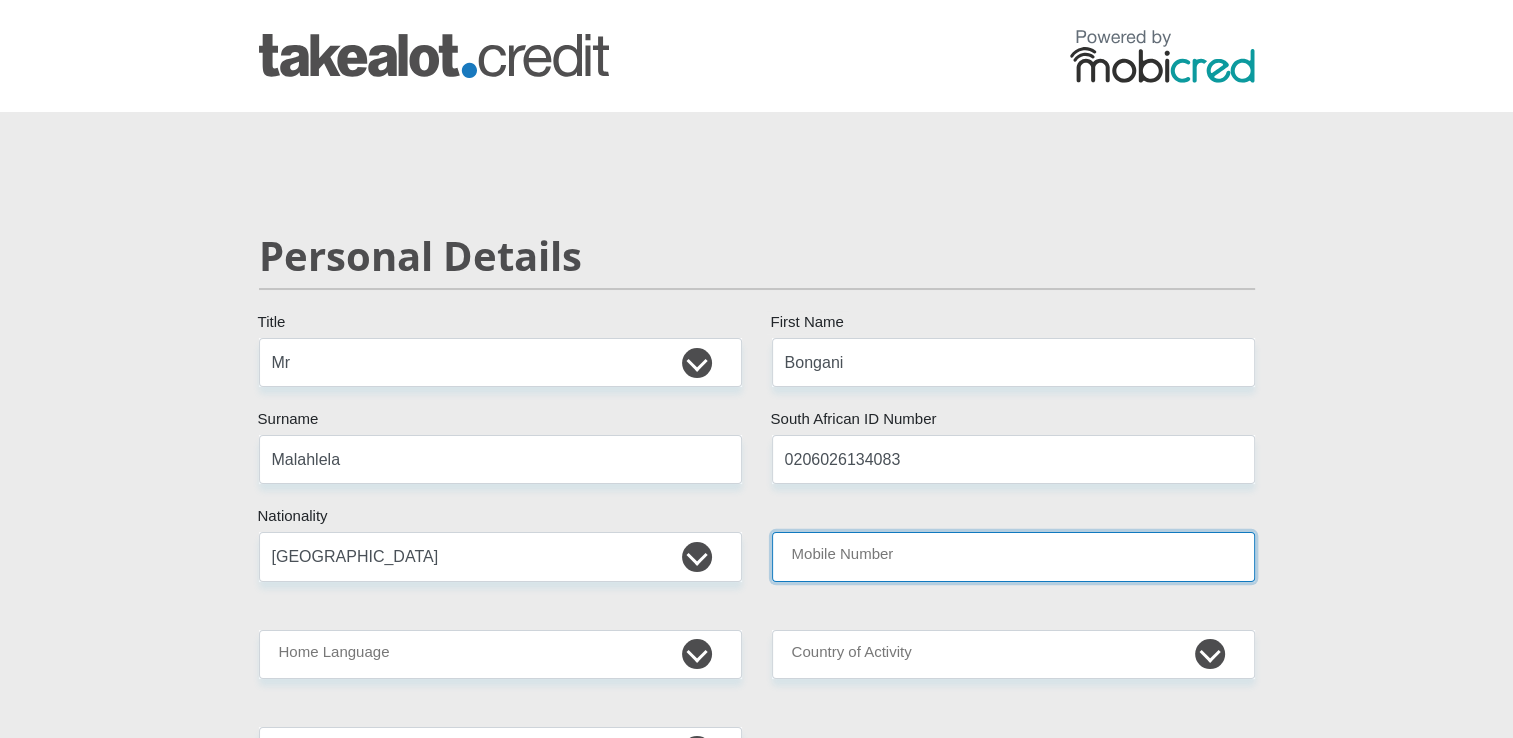 click on "Mobile Number" at bounding box center (1013, 556) 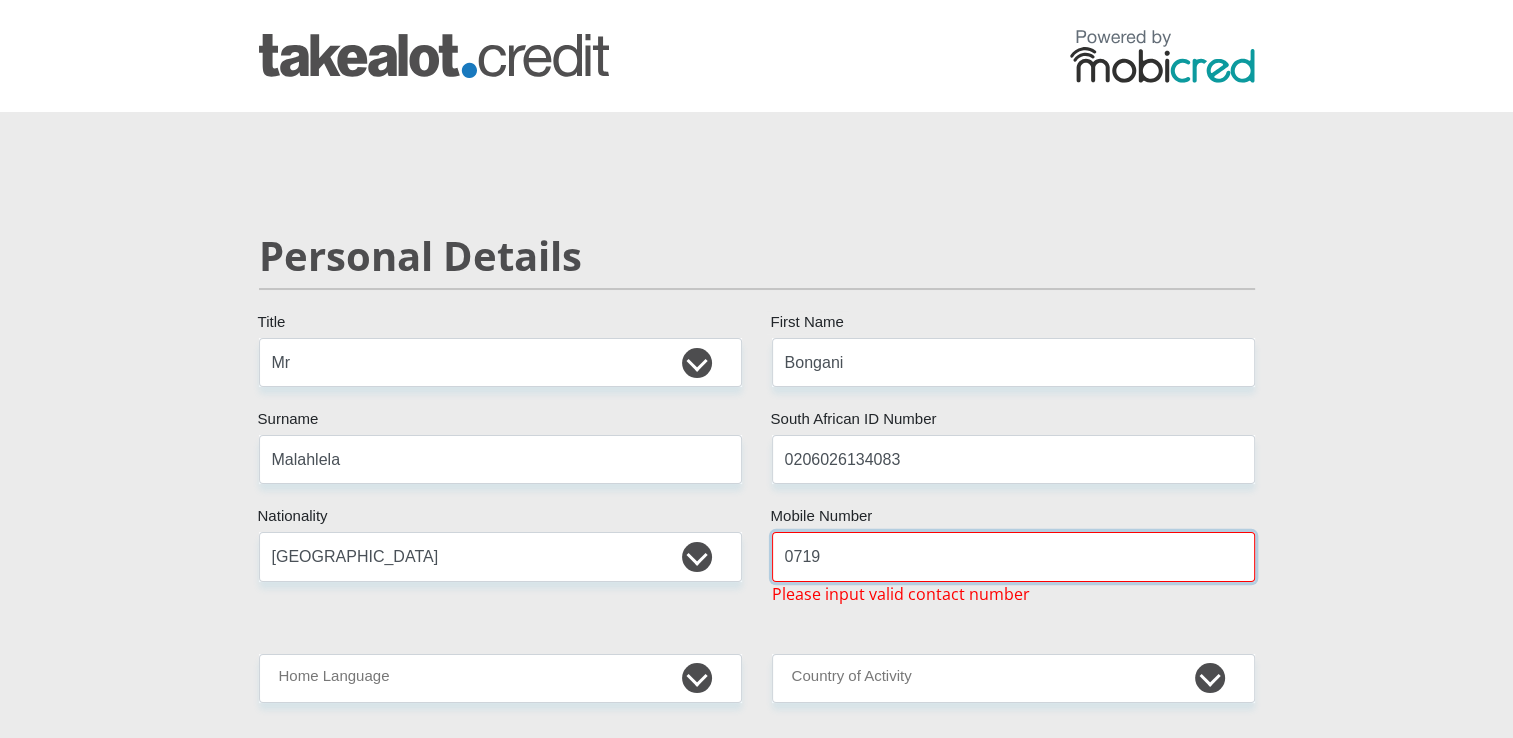 type on "0719684748" 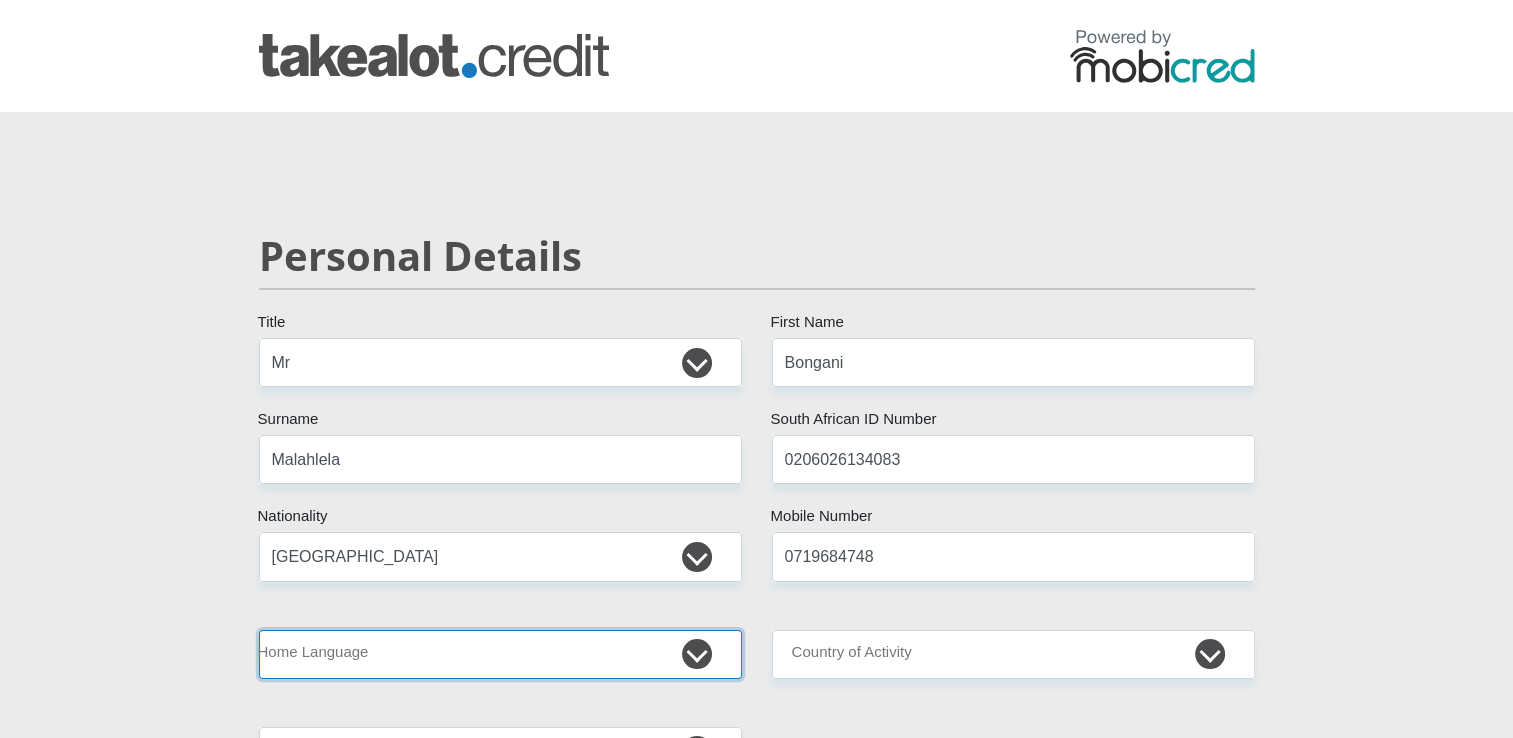 click on "Afrikaans
English
Sepedi
South Ndebele
Southern Sotho
Swati
Tsonga
Tswana
Venda
Xhosa
Zulu
Other" at bounding box center [500, 654] 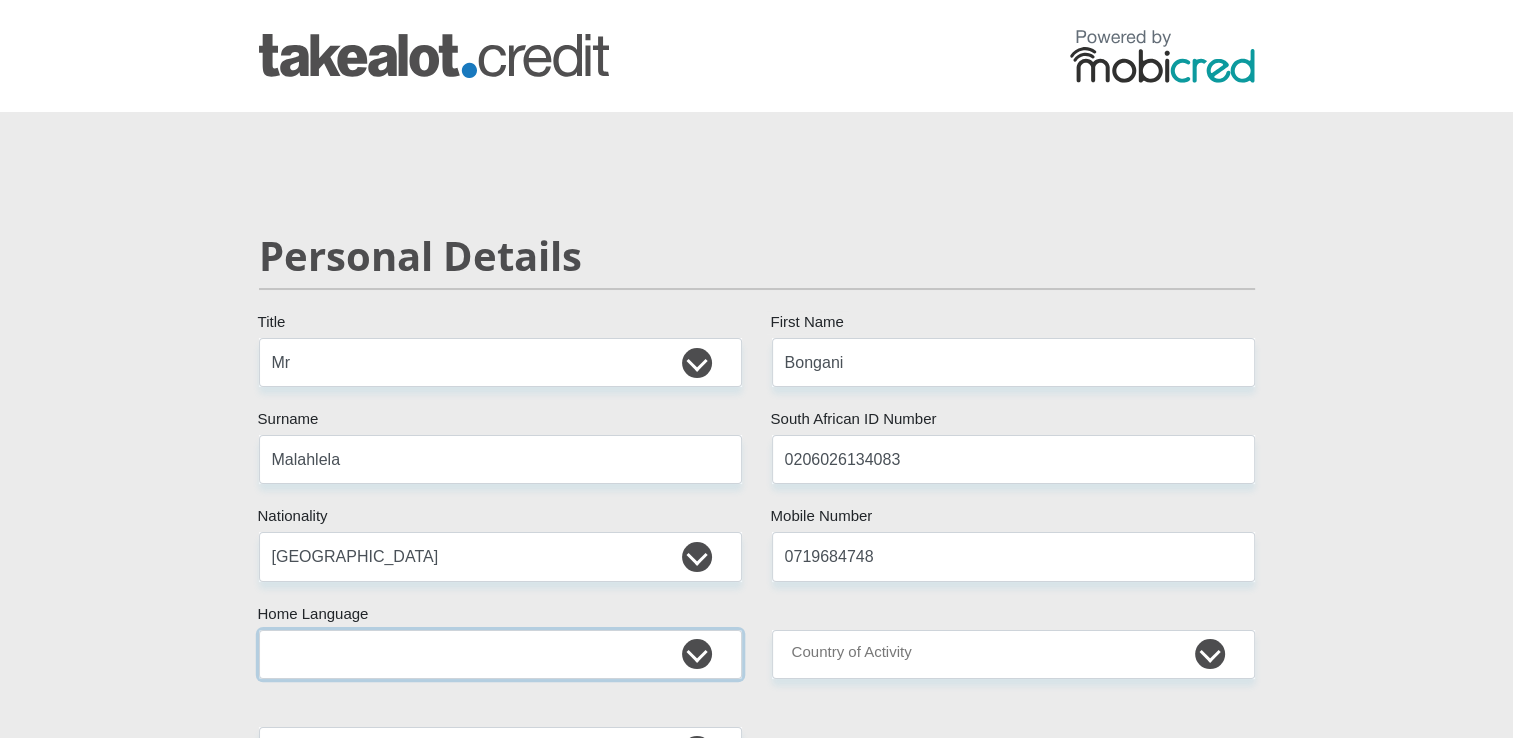 scroll, scrollTop: 68, scrollLeft: 0, axis: vertical 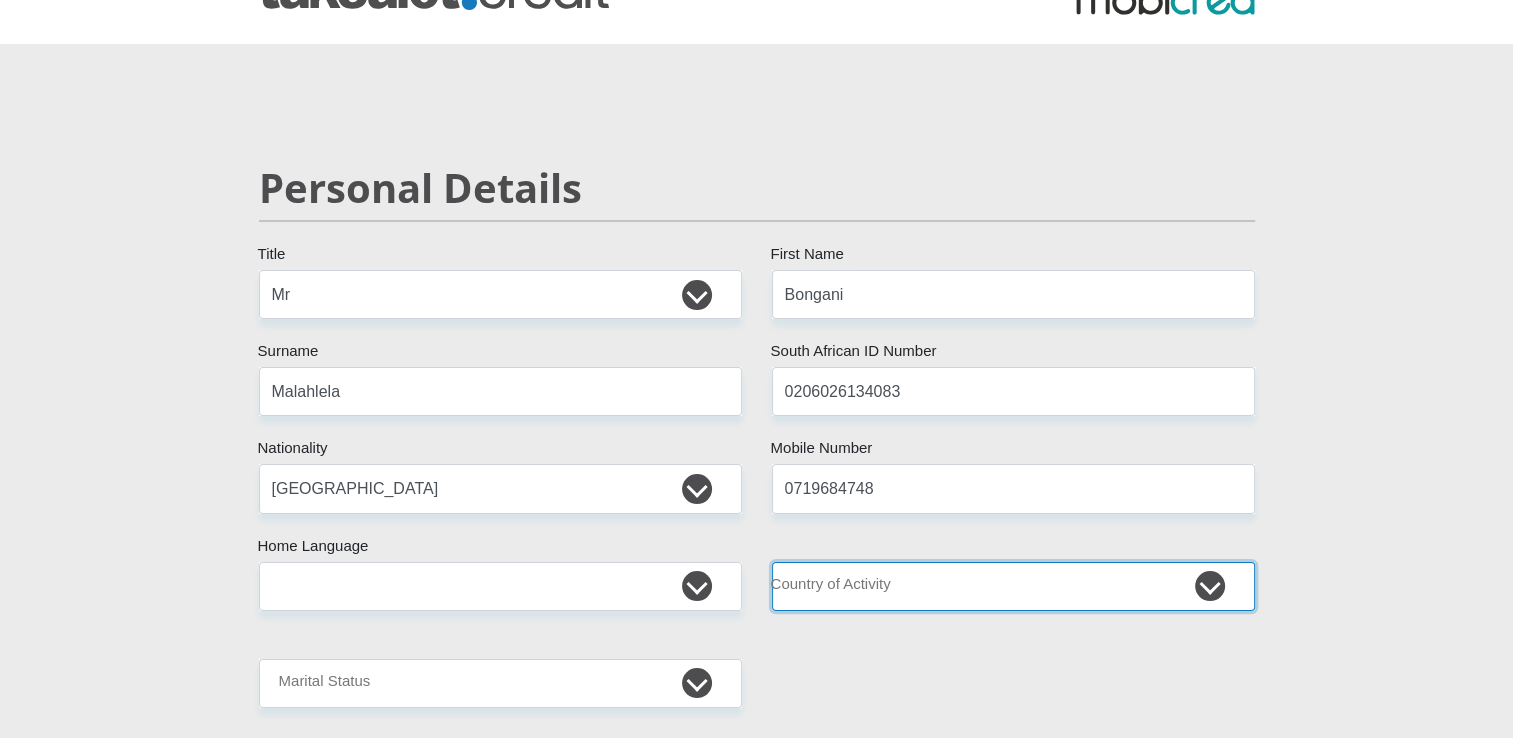 click on "South Africa
Afghanistan
Aland Islands
Albania
Algeria
America Samoa
American Virgin Islands
Andorra
Angola
Anguilla
Antarctica
Antigua and Barbuda
Argentina
Armenia
Aruba
Ascension Island
Australia
Austria
Azerbaijan
Chad" at bounding box center (1013, 586) 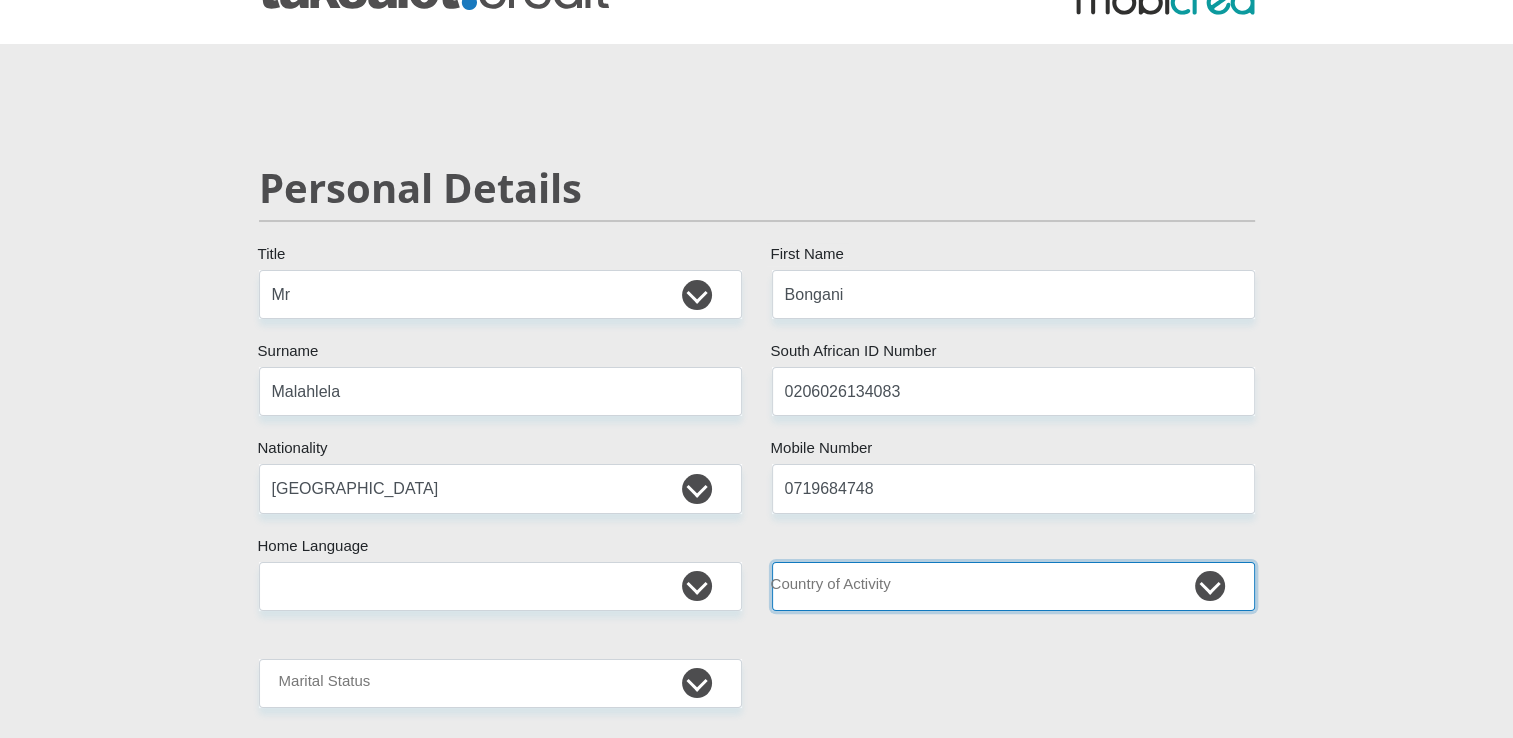 select on "ZAF" 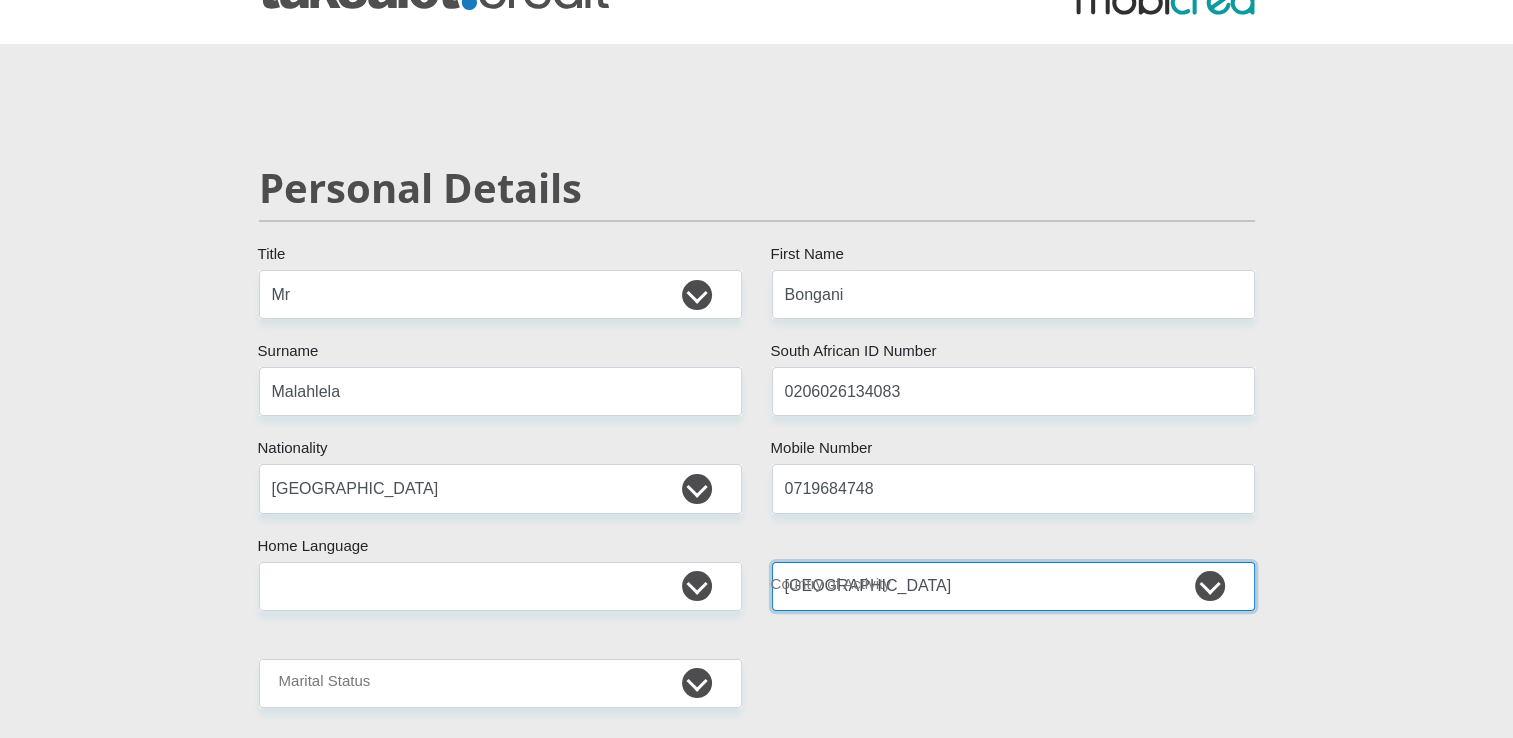 click on "South Africa
Afghanistan
Aland Islands
Albania
Algeria
America Samoa
American Virgin Islands
Andorra
Angola
Anguilla
Antarctica
Antigua and Barbuda
Argentina
Armenia
Aruba
Ascension Island
Australia
Austria
Azerbaijan
Chad" at bounding box center [1013, 586] 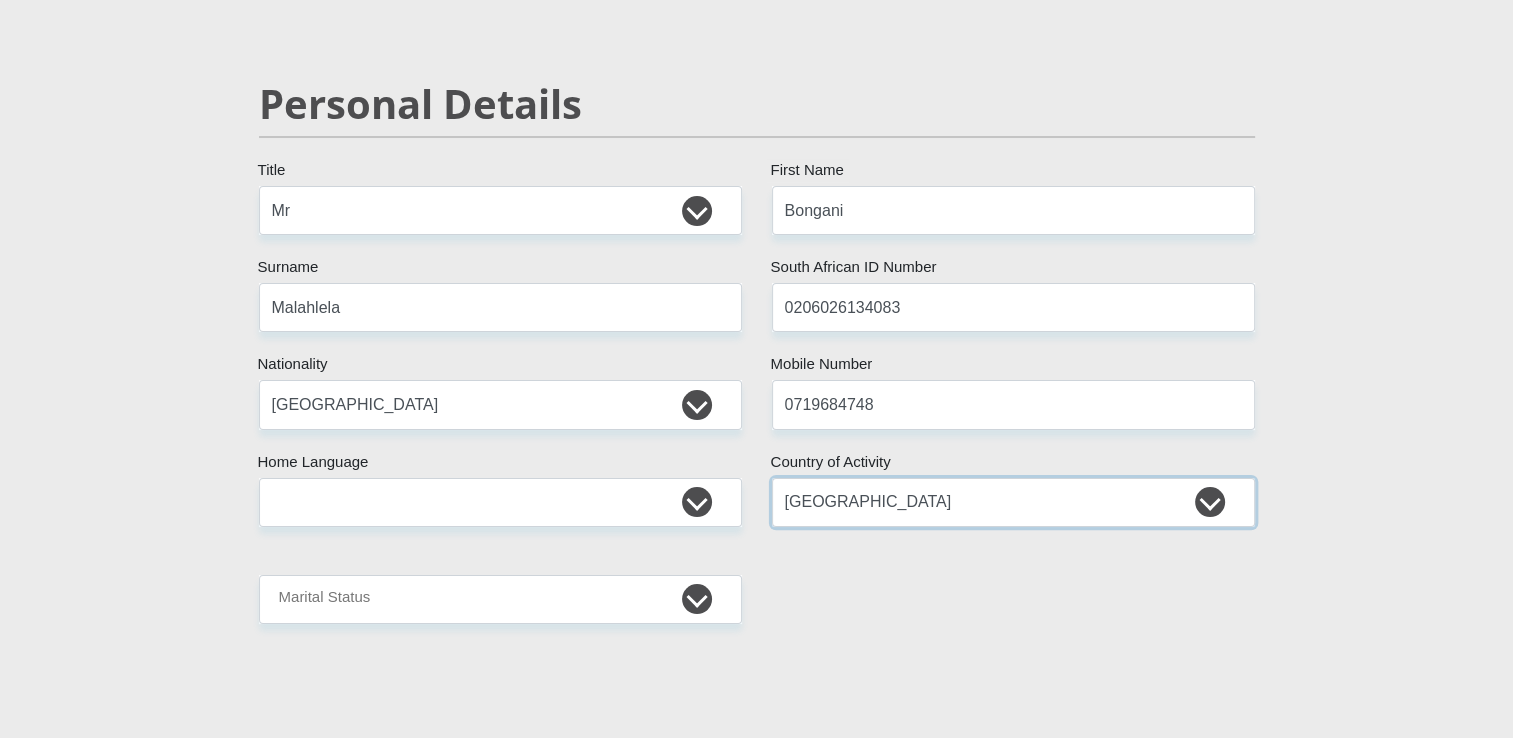 scroll, scrollTop: 156, scrollLeft: 0, axis: vertical 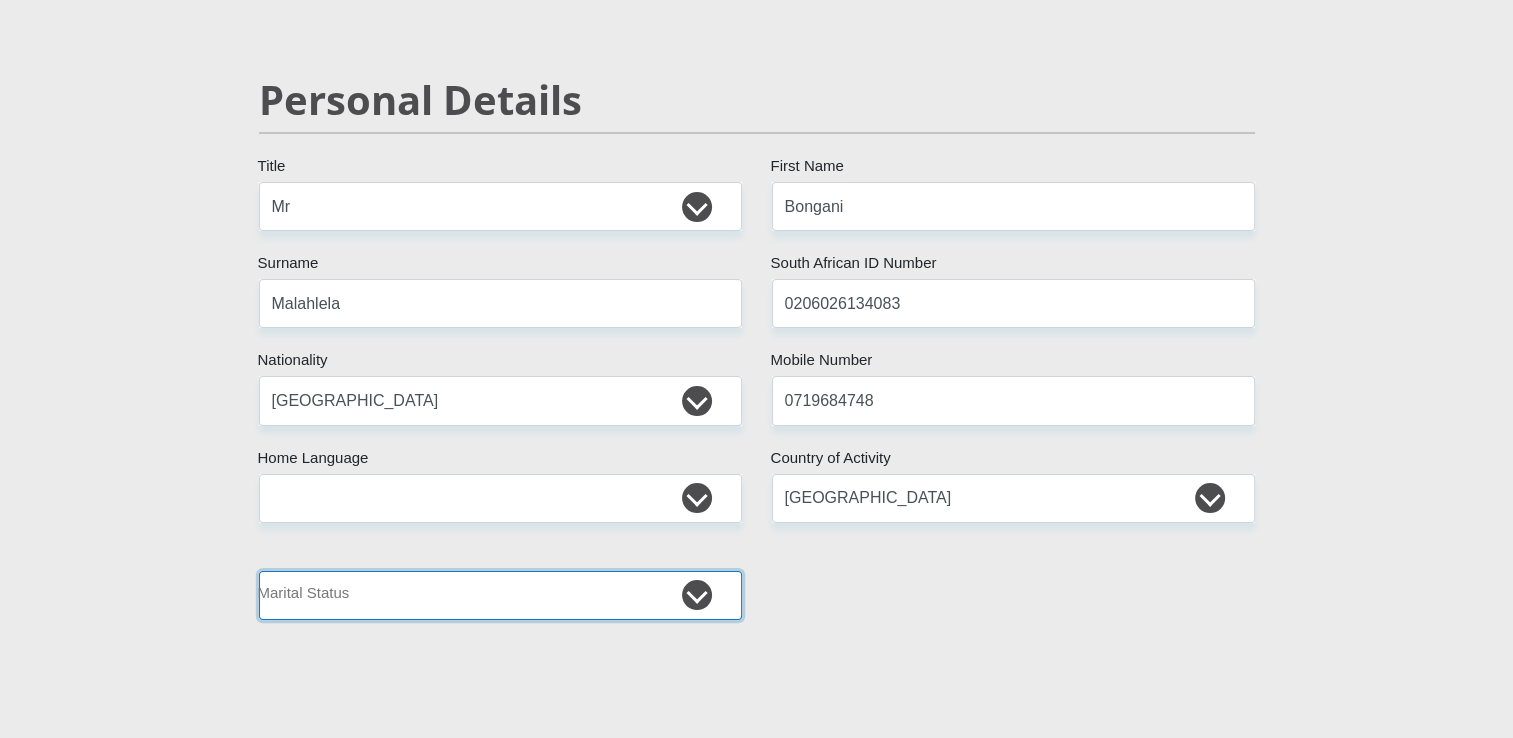 click on "Married ANC
Single
Divorced
Widowed
Married COP or Customary Law" at bounding box center (500, 595) 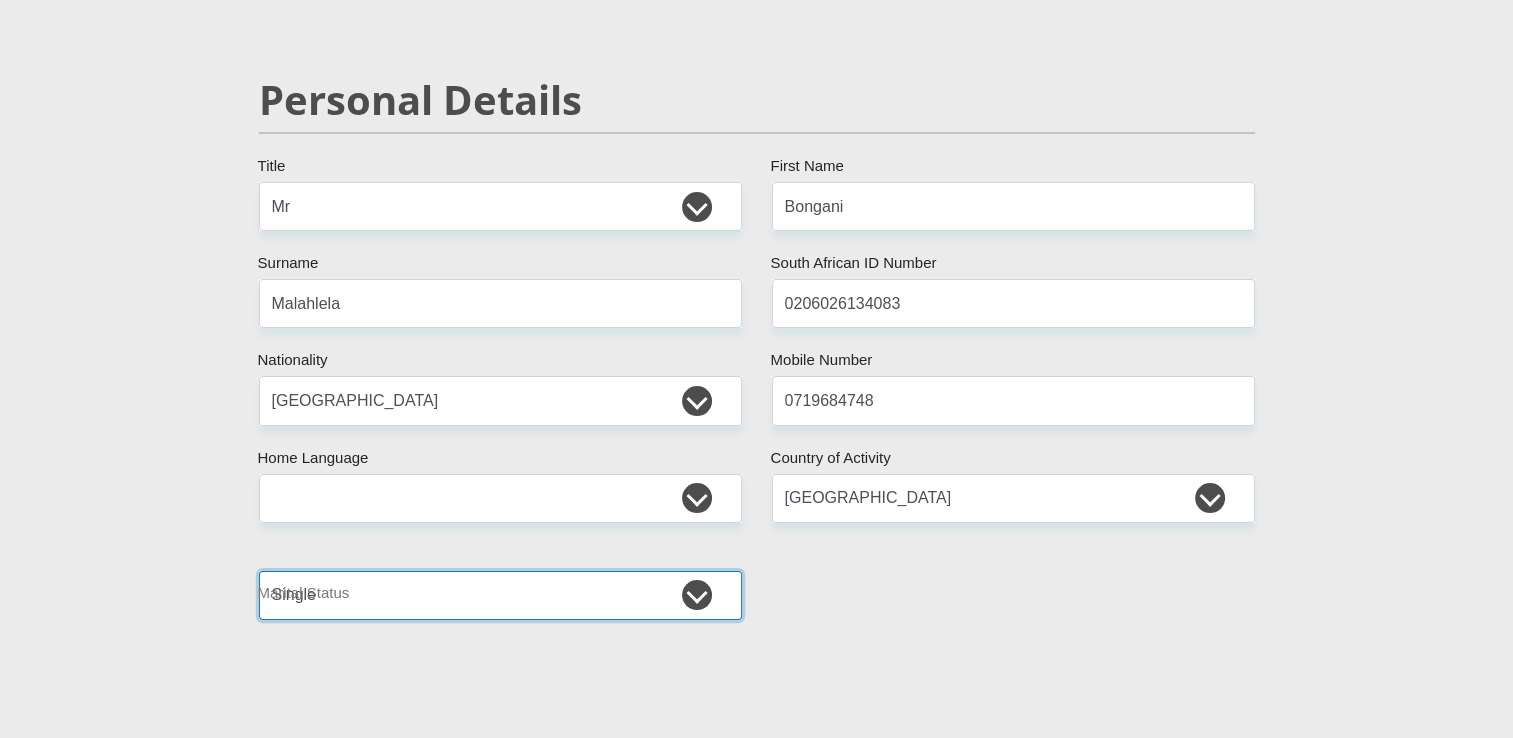 click on "Married ANC
Single
Divorced
Widowed
Married COP or Customary Law" at bounding box center (500, 595) 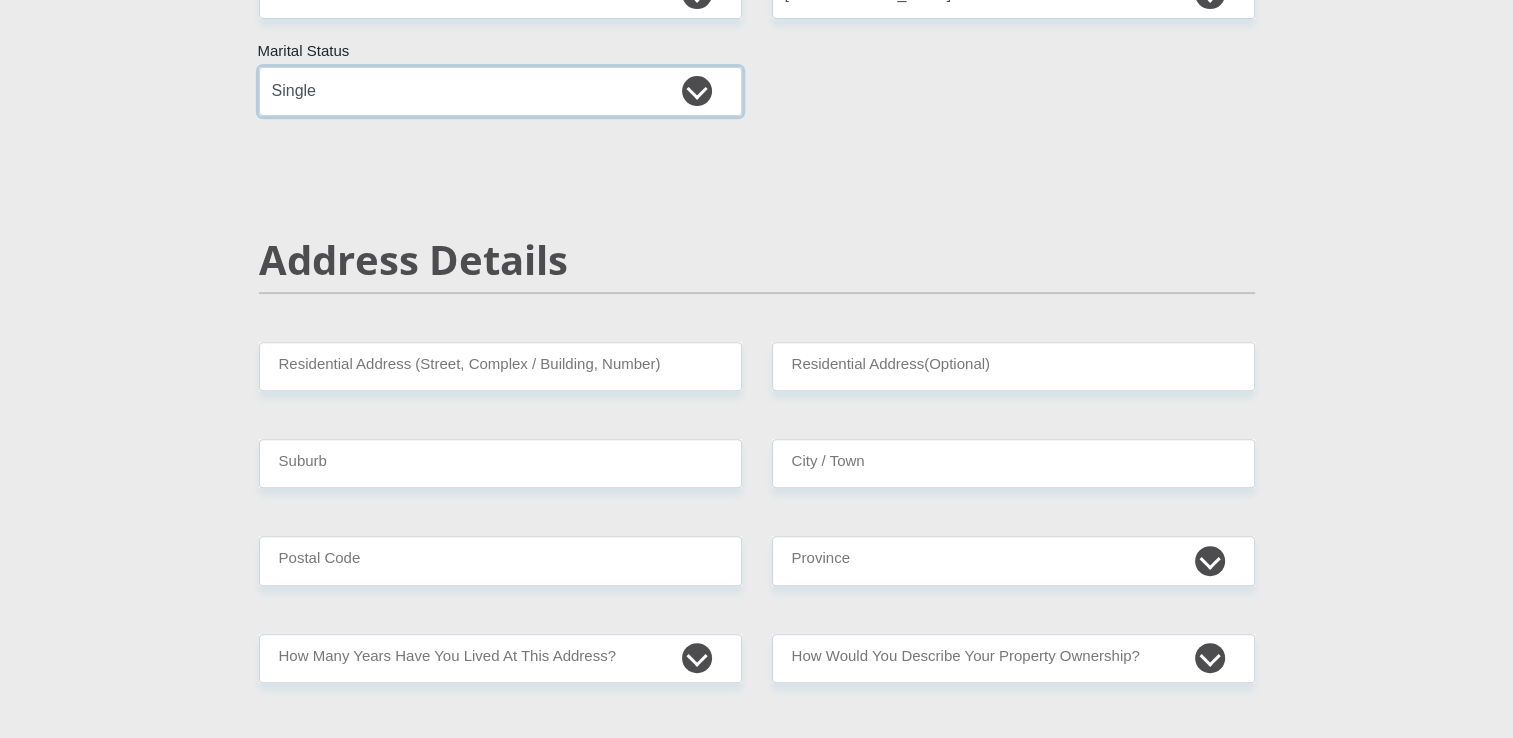 scroll, scrollTop: 664, scrollLeft: 0, axis: vertical 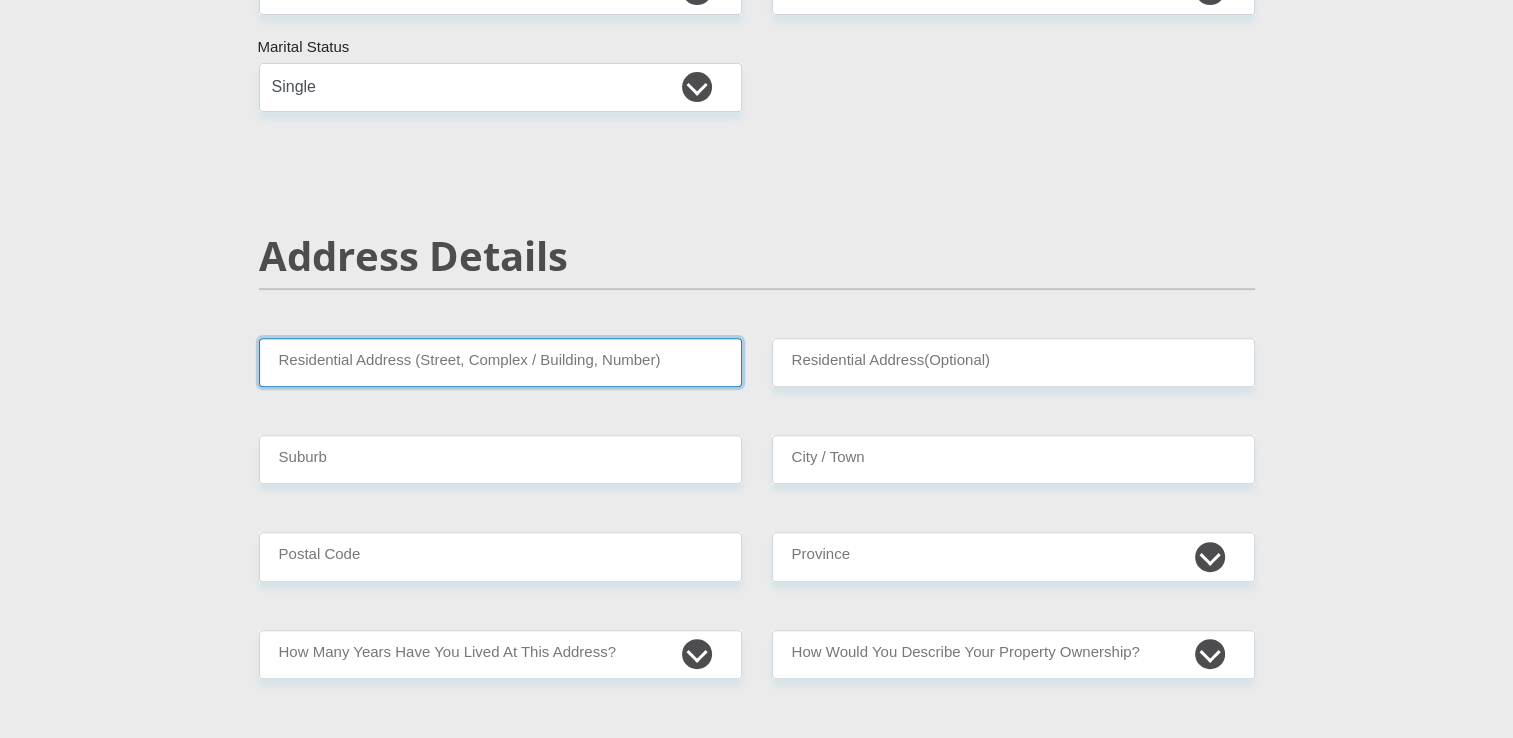 click on "Residential Address (Street, Complex / Building, Number)" at bounding box center [500, 362] 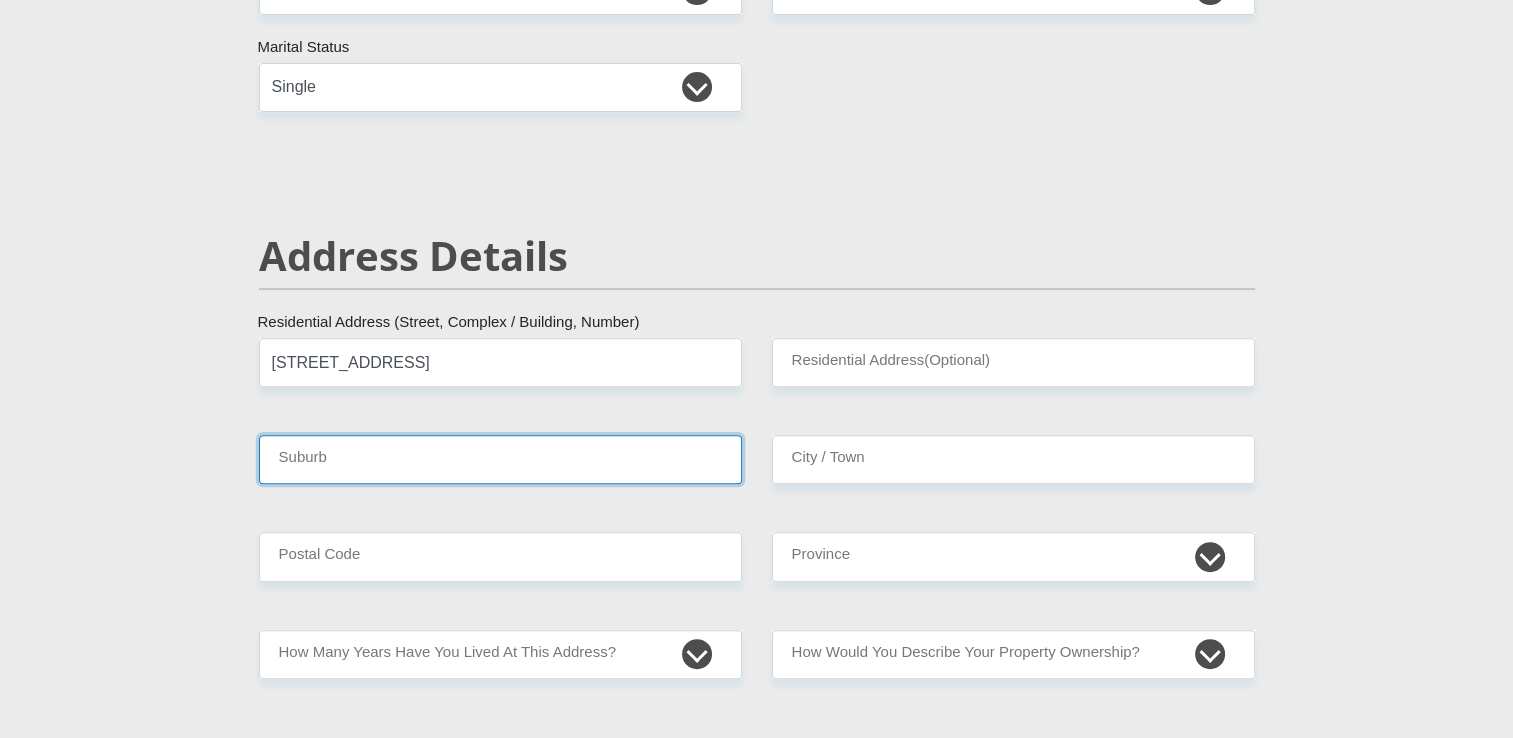 type on "Vosloorus" 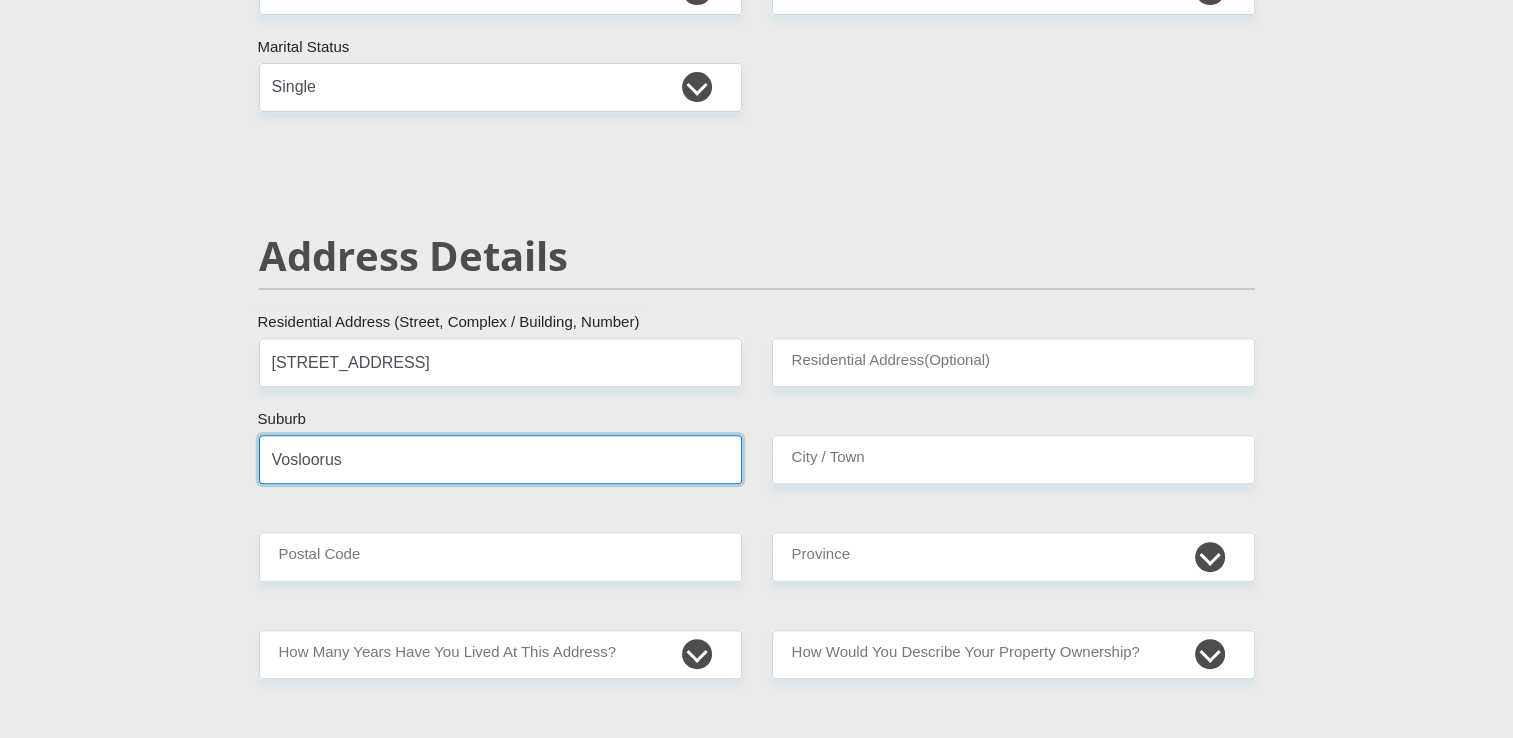 type on "Vosloorus" 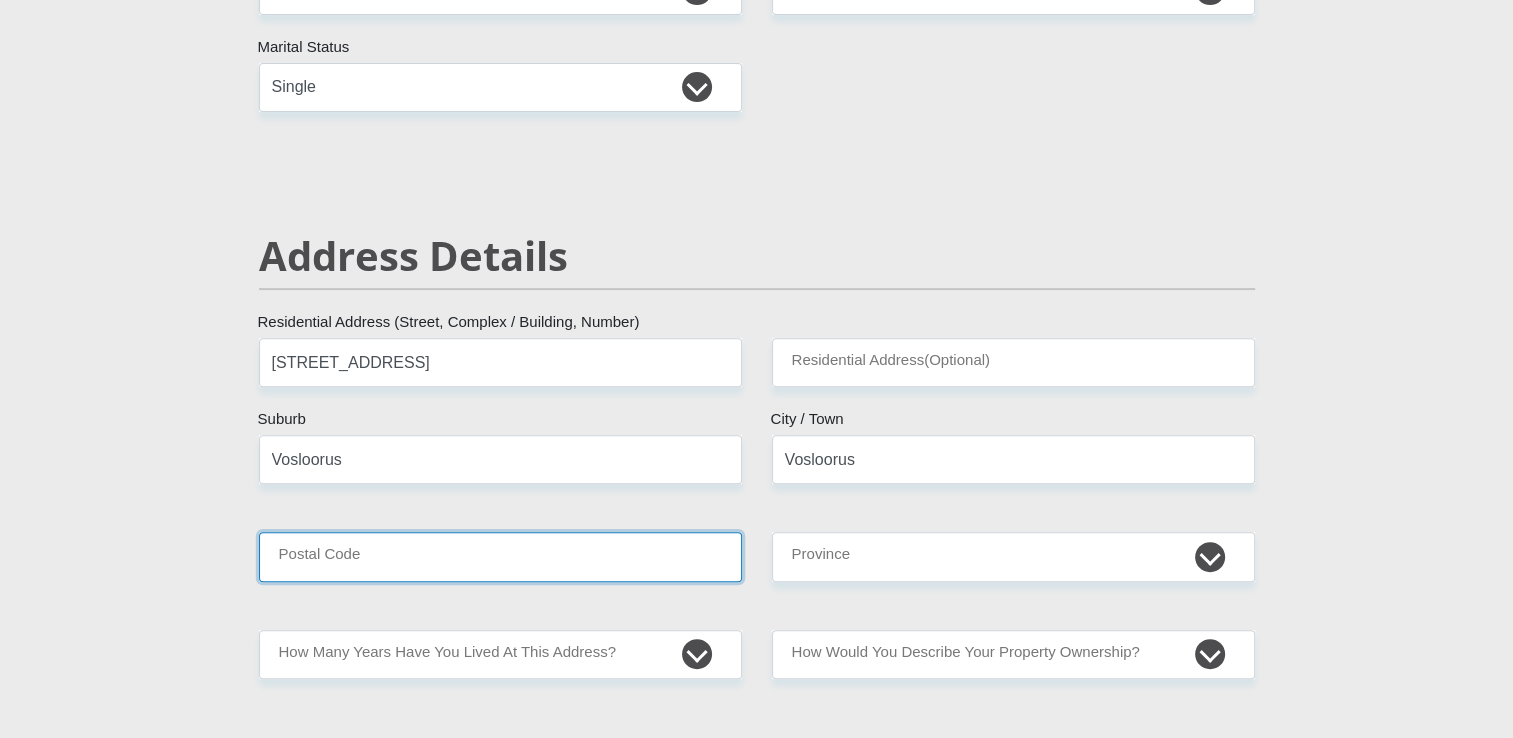 type on "1475" 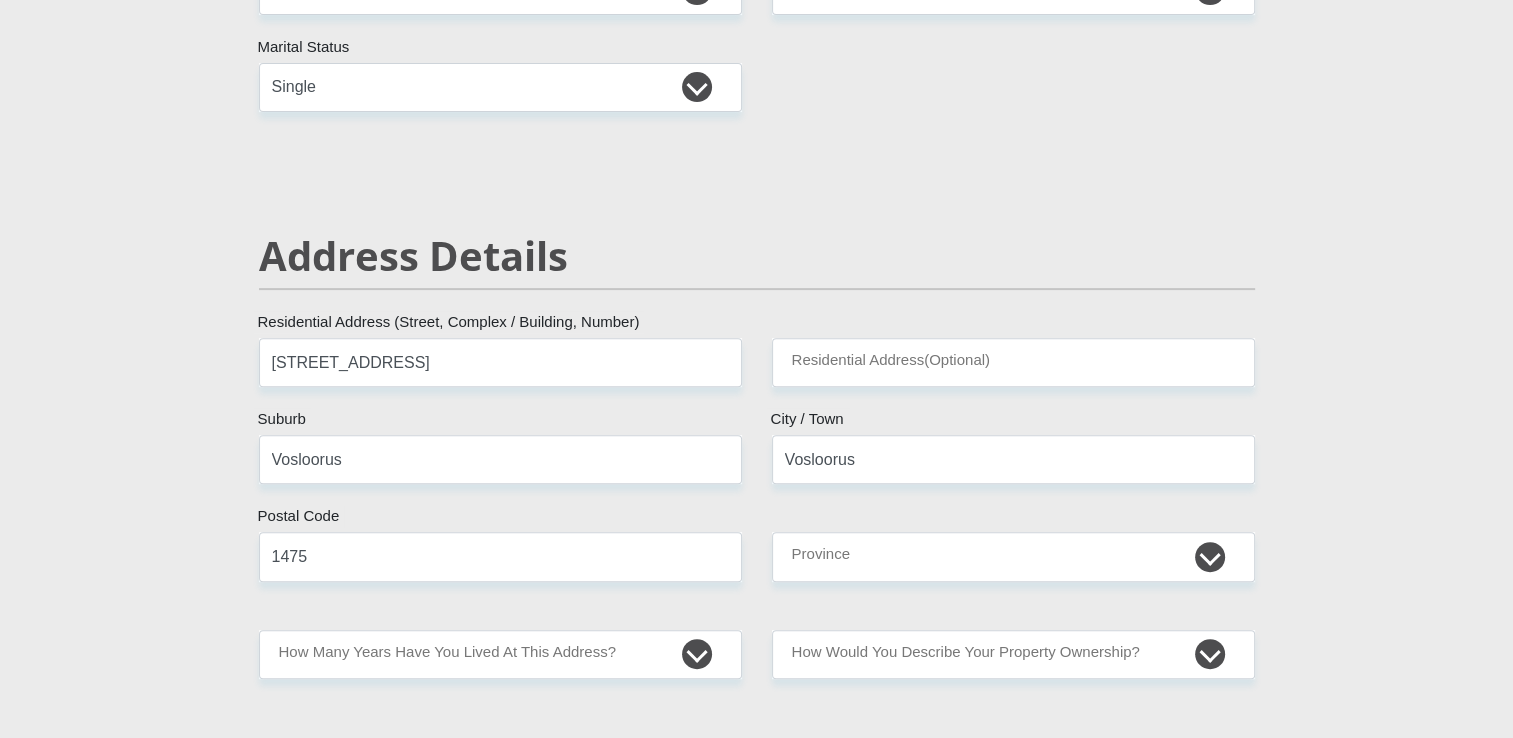 type on "lzzy.malahlela@gmail.com" 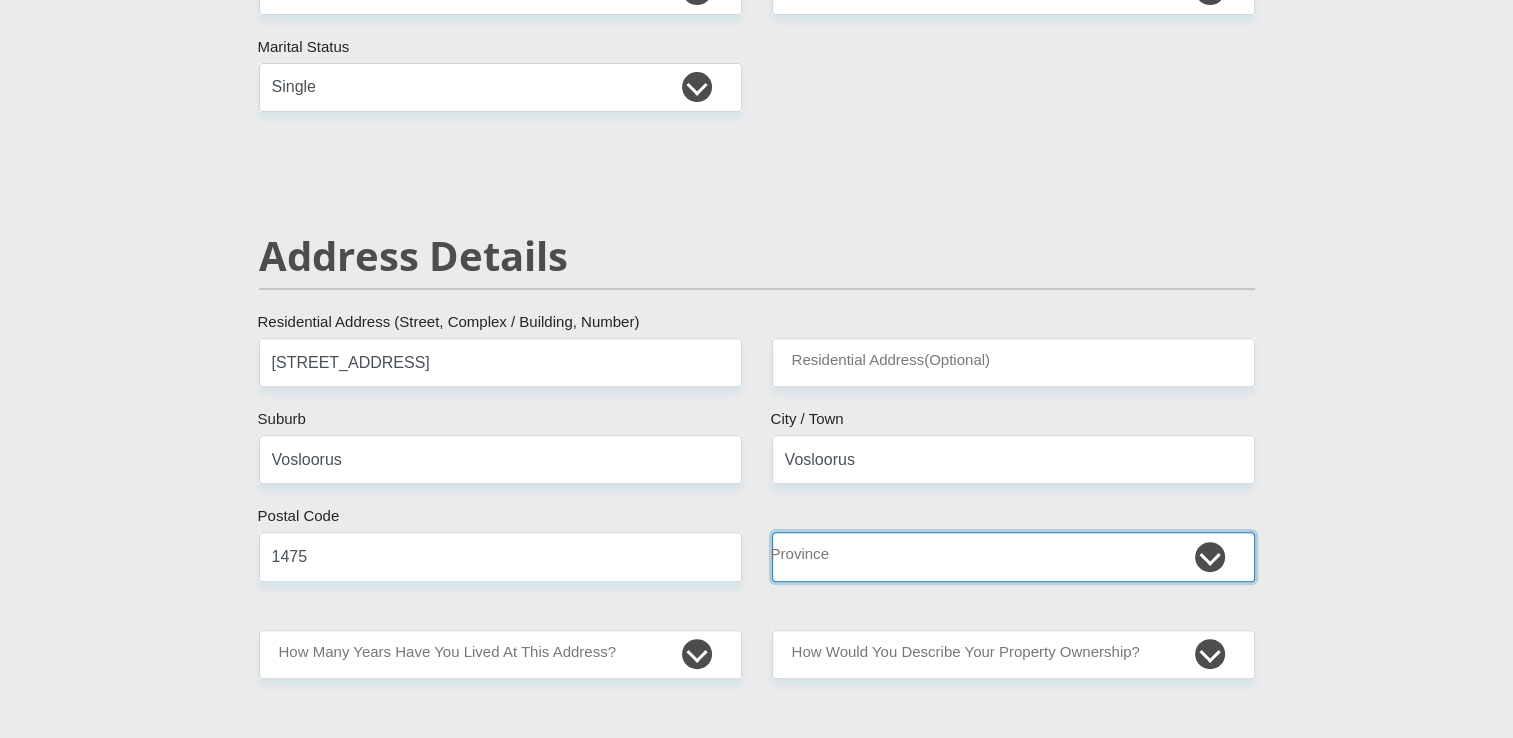 click on "Eastern Cape
Free State
Gauteng
KwaZulu-Natal
Limpopo
Mpumalanga
Northern Cape
North West
Western Cape" at bounding box center [1013, 556] 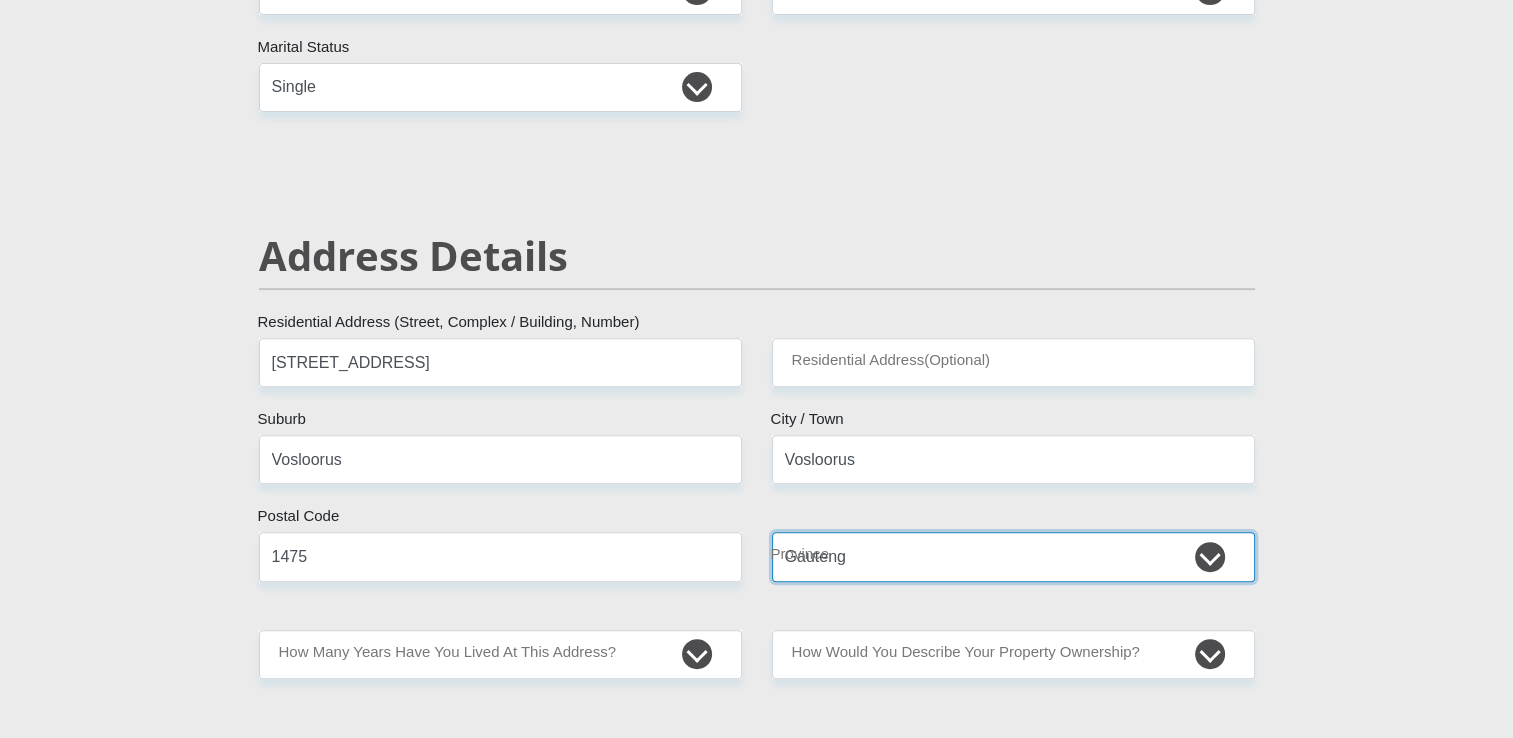 click on "Eastern Cape
Free State
Gauteng
KwaZulu-Natal
Limpopo
Mpumalanga
Northern Cape
North West
Western Cape" at bounding box center [1013, 556] 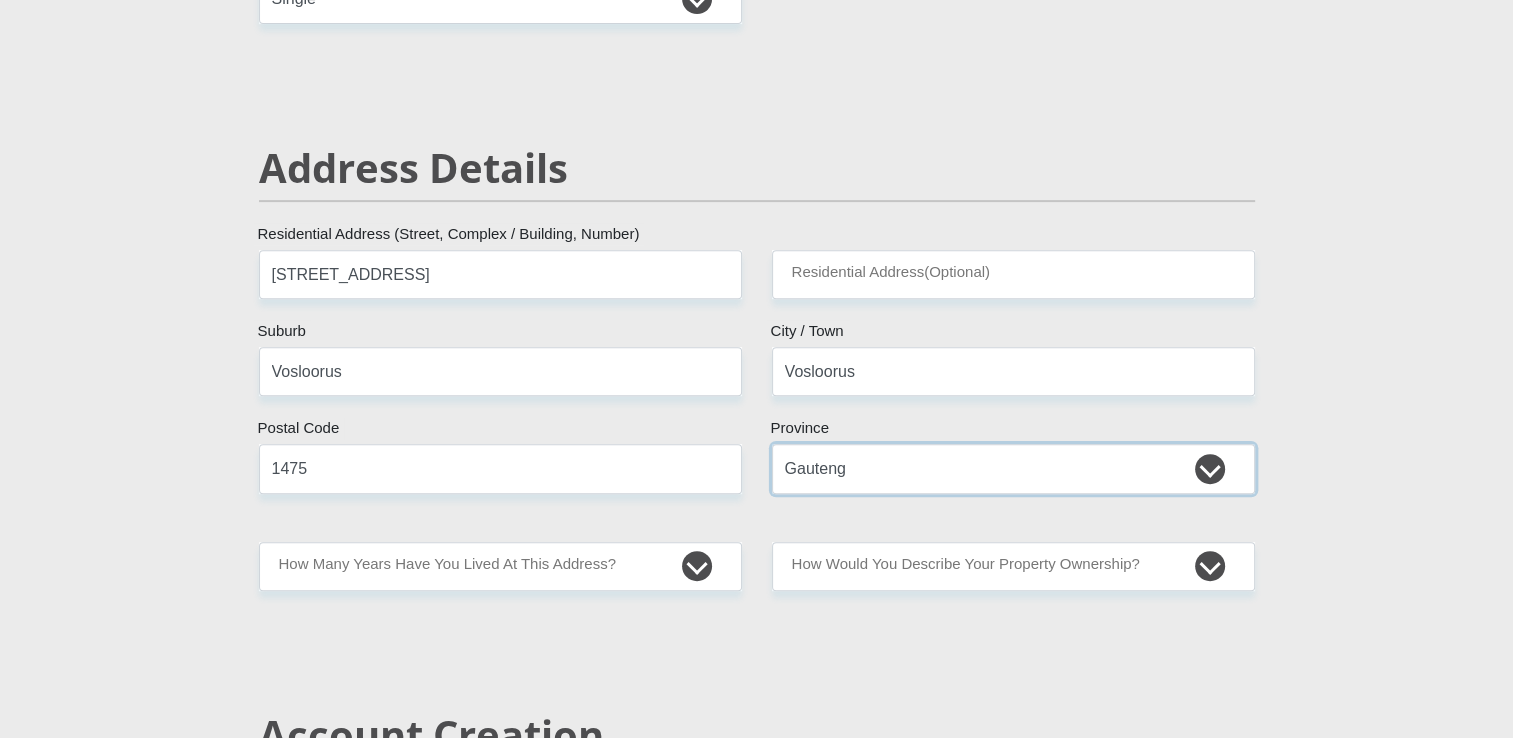 scroll, scrollTop: 764, scrollLeft: 0, axis: vertical 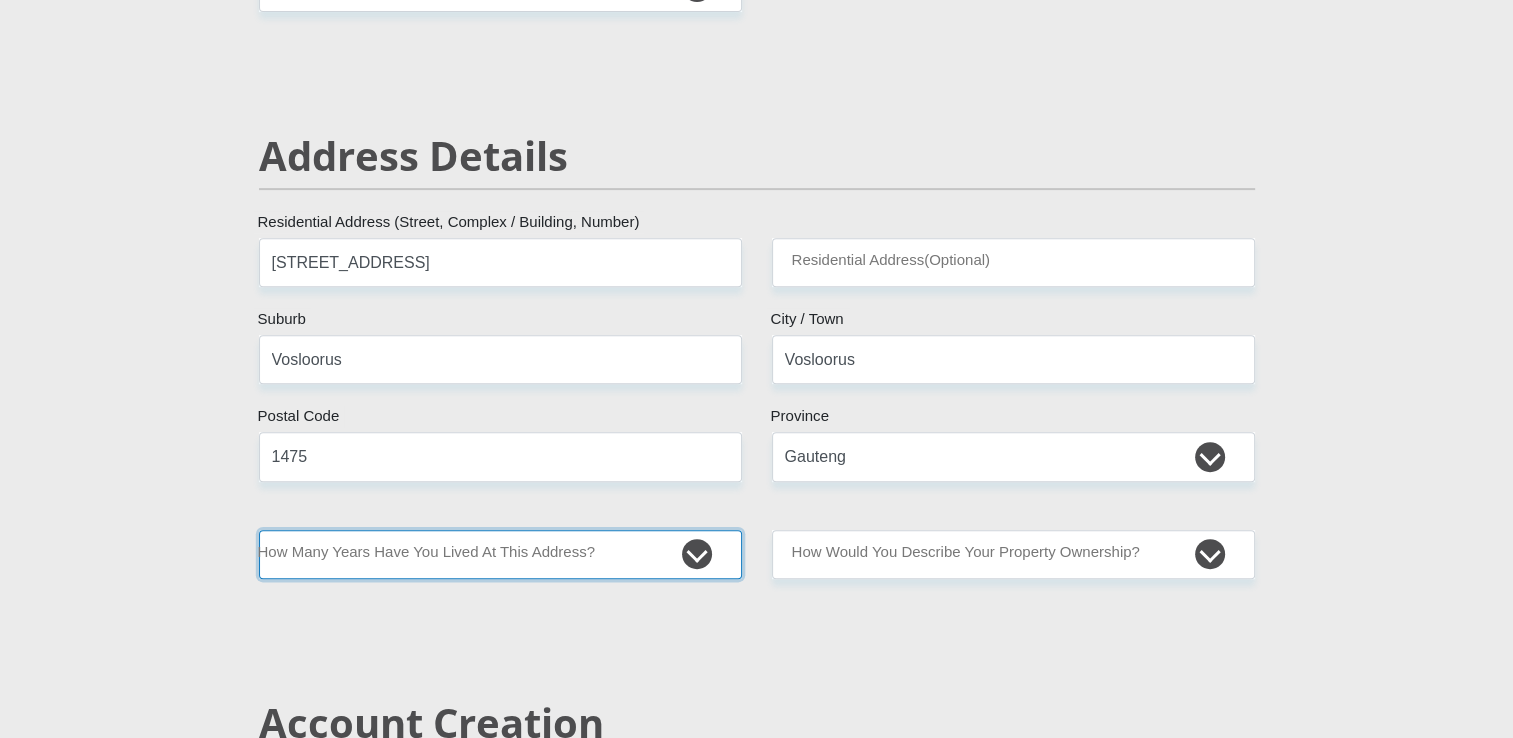 click on "less than 1 year
1-3 years
3-5 years
5+ years" at bounding box center [500, 554] 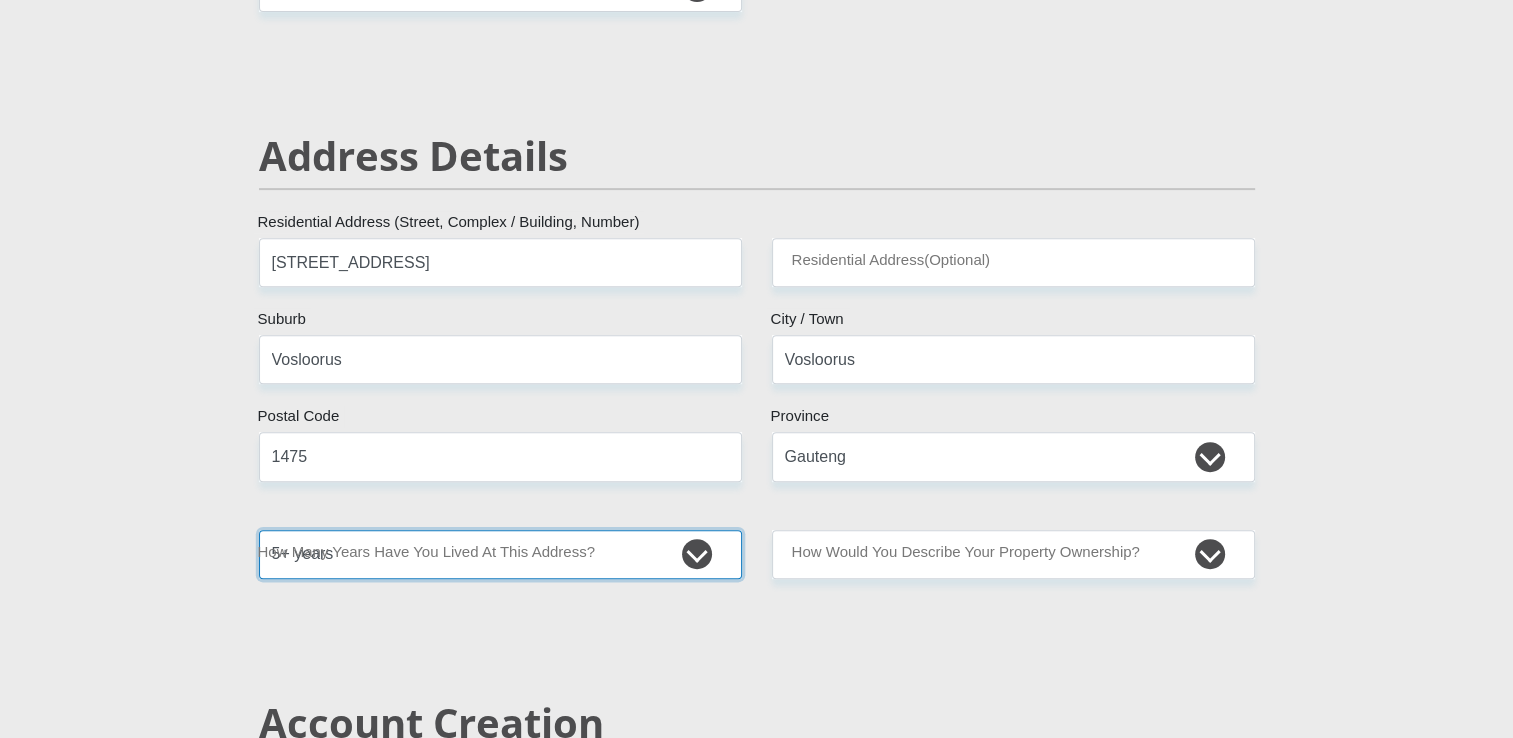 click on "less than 1 year
1-3 years
3-5 years
5+ years" at bounding box center [500, 554] 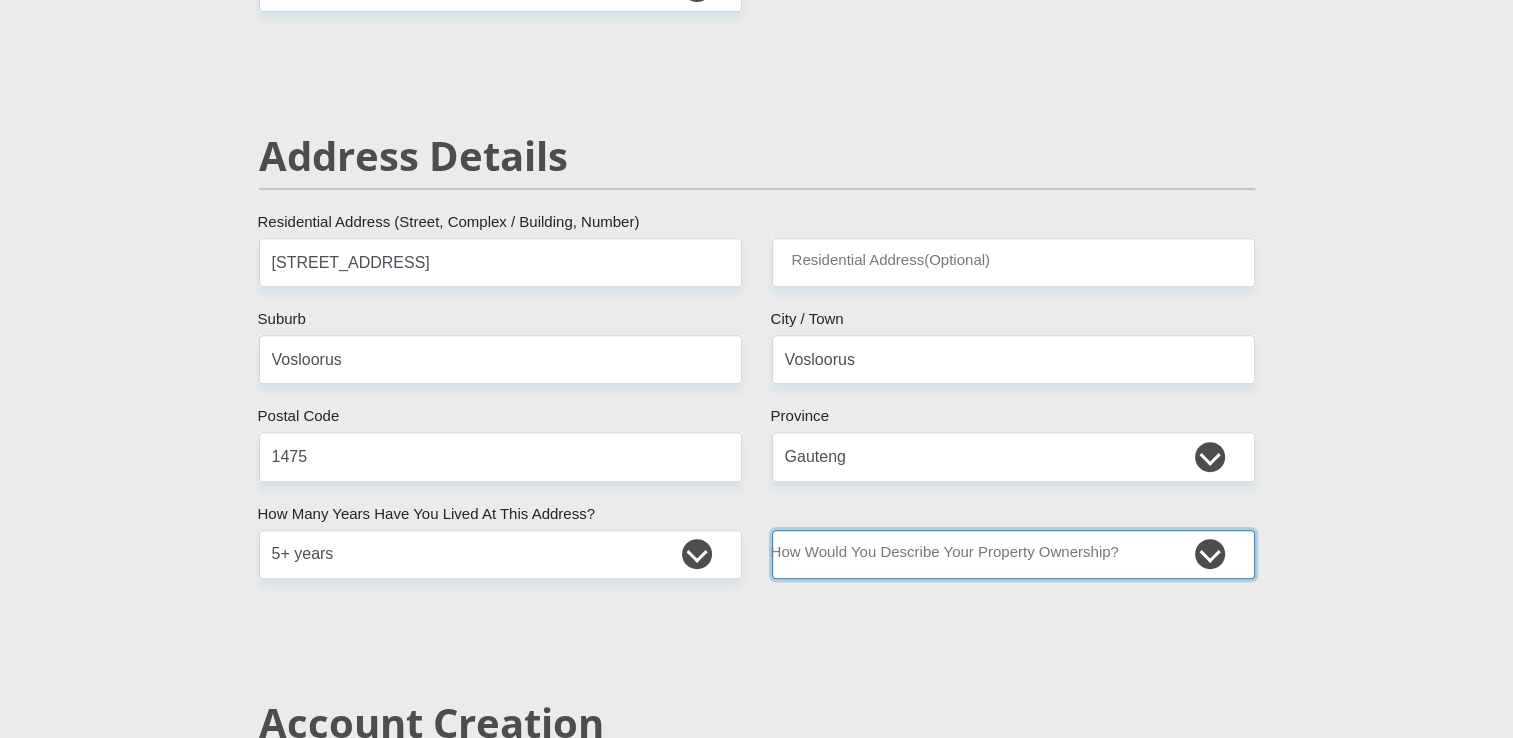 click on "Owned
Rented
Family Owned
Company Dwelling" at bounding box center [1013, 554] 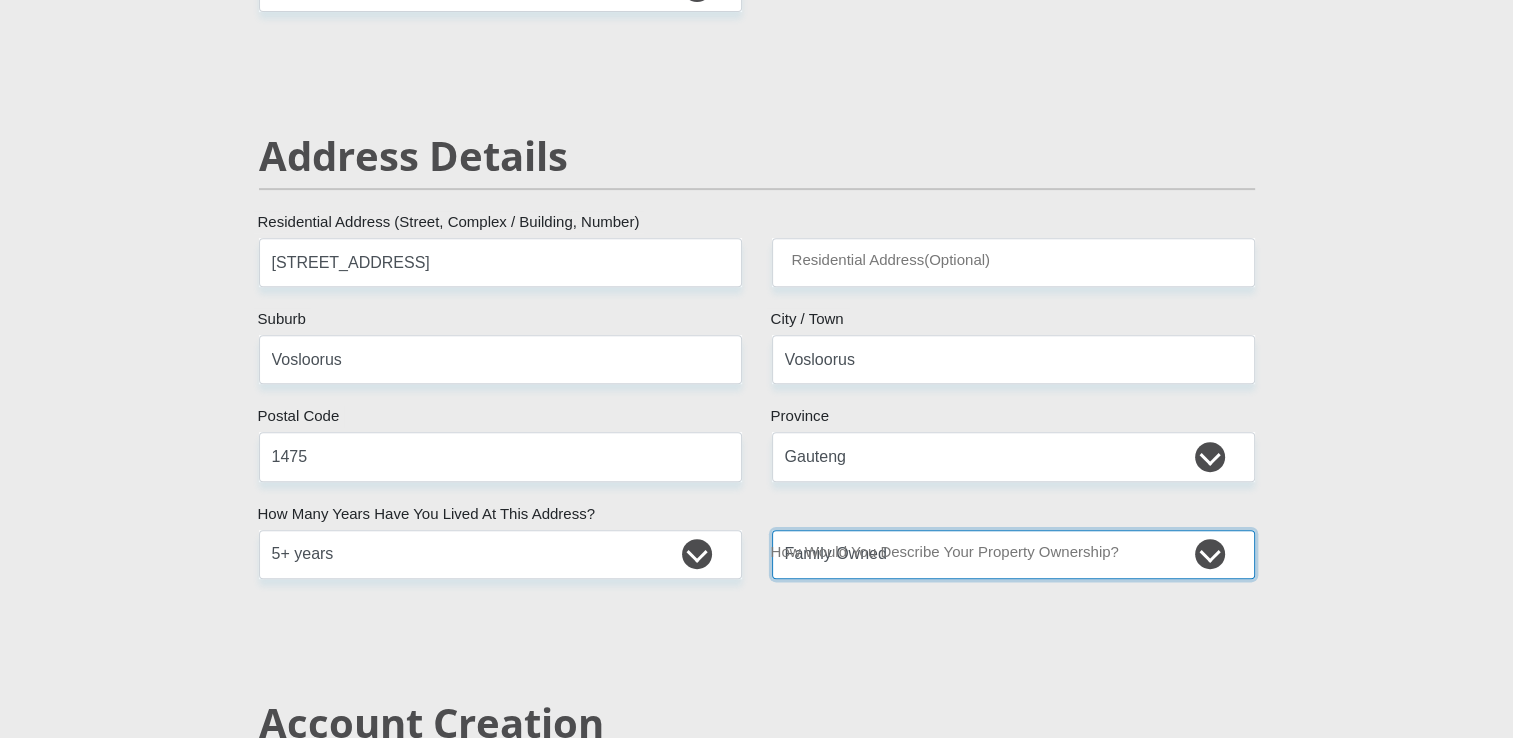 click on "Owned
Rented
Family Owned
Company Dwelling" at bounding box center [1013, 554] 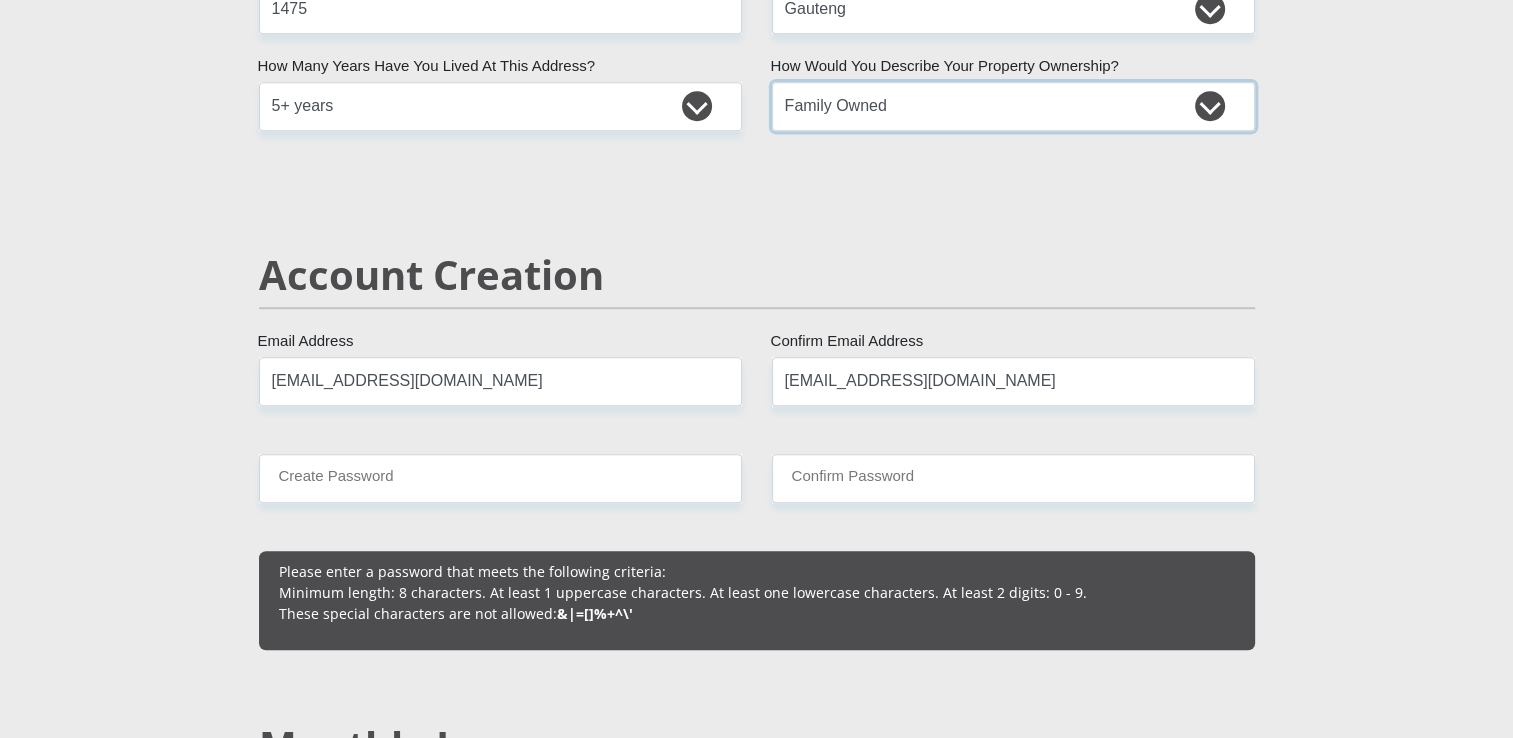 scroll, scrollTop: 1219, scrollLeft: 0, axis: vertical 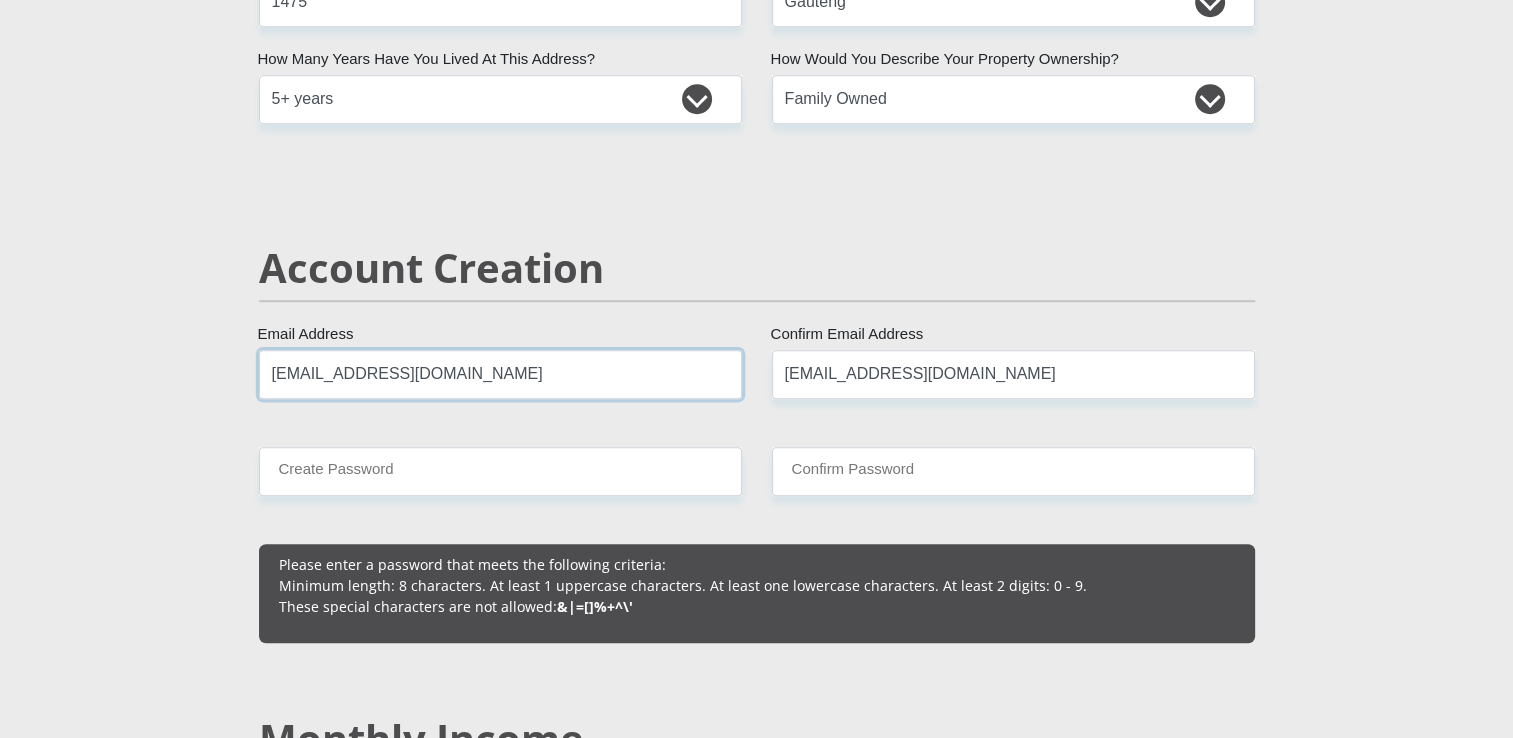 click on "lzzy.malahlela@gmail.com" at bounding box center [500, 374] 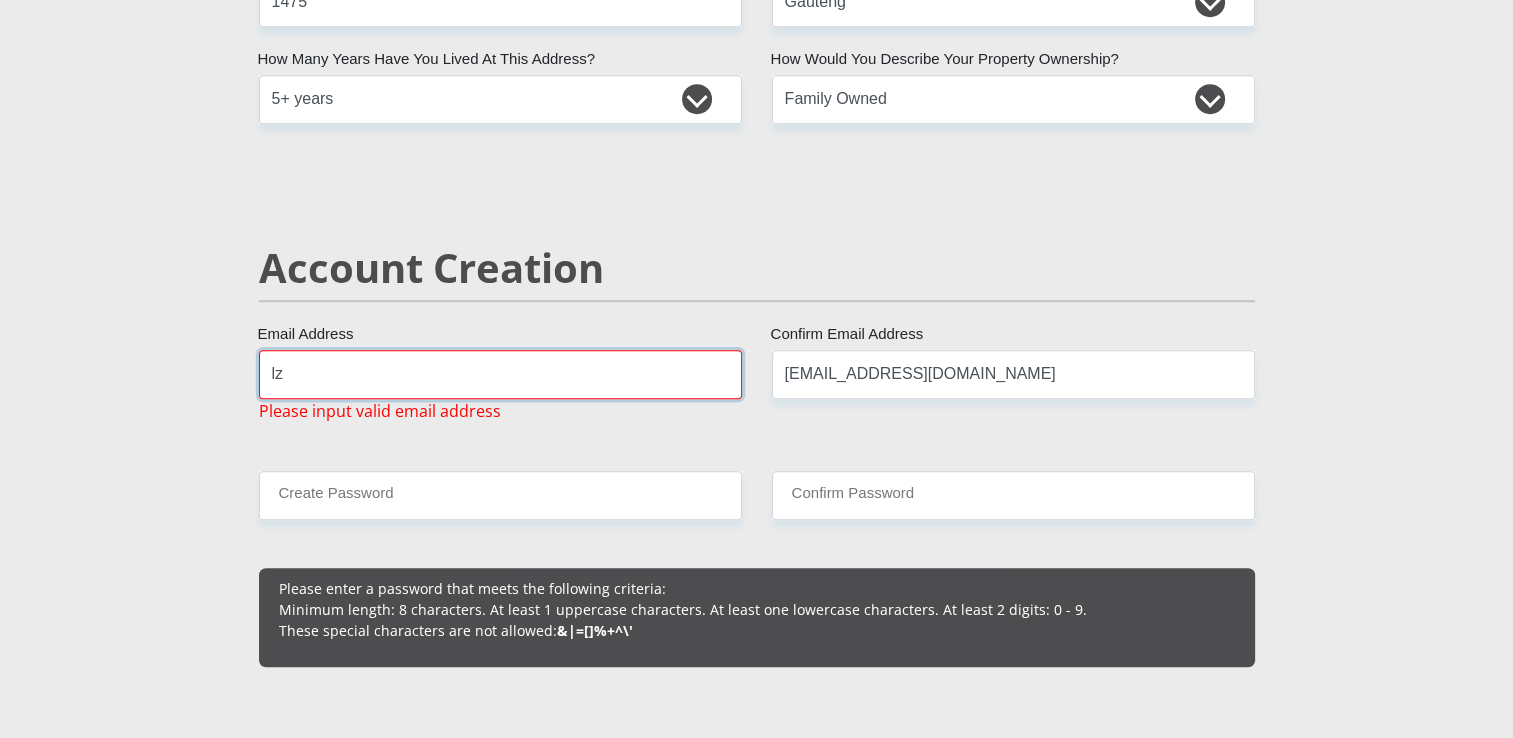 type on "l" 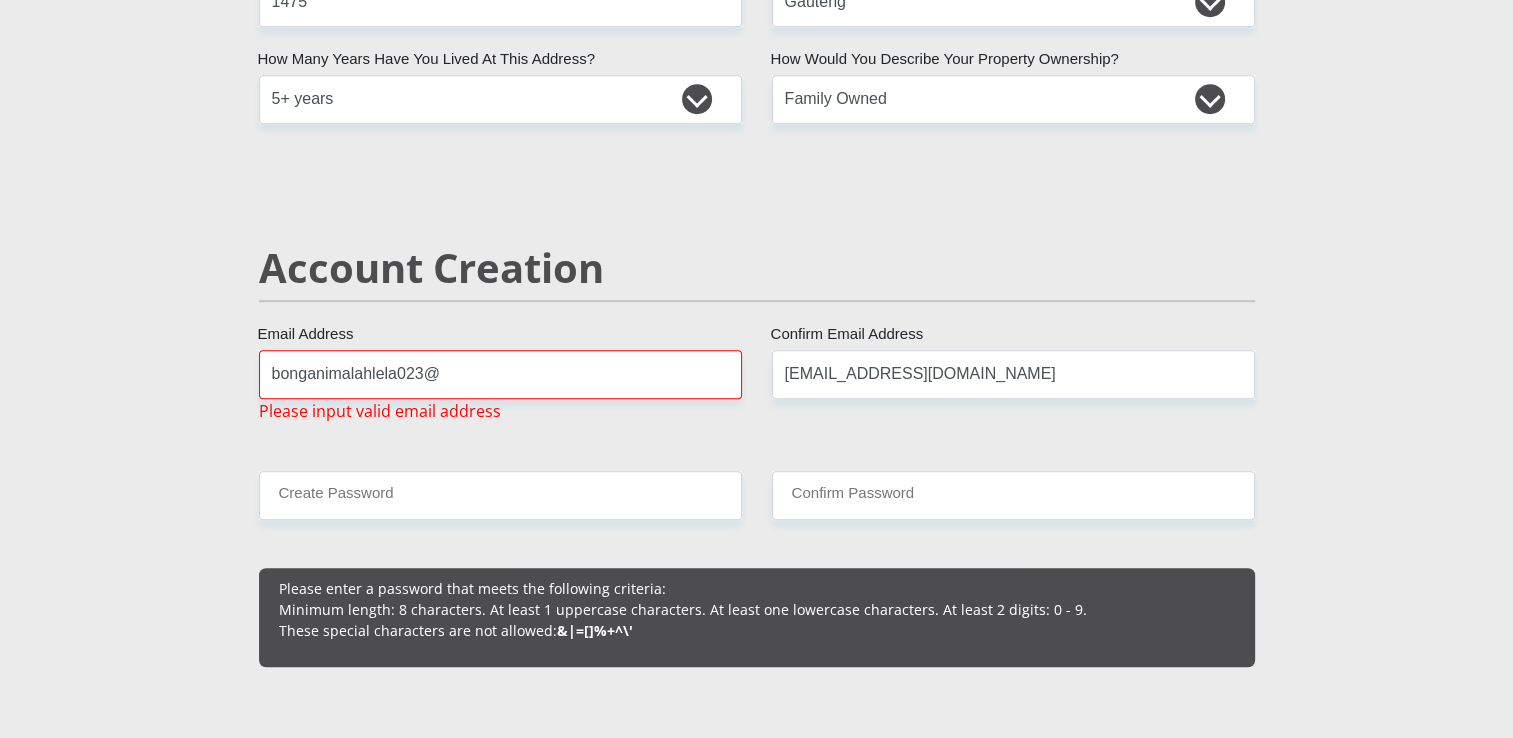 click on "Account Creation" at bounding box center (757, 297) 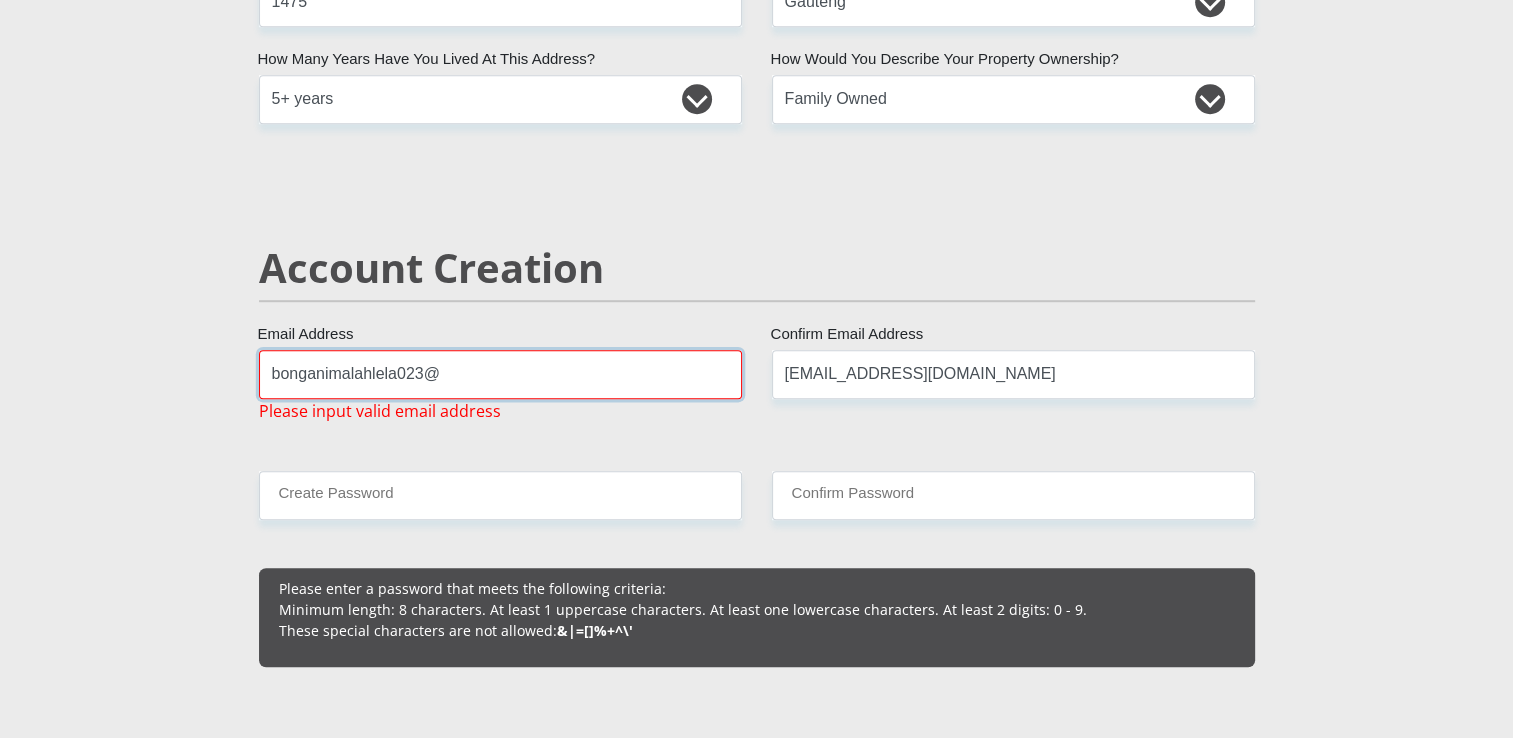 click on "bonganimalahlela023@" at bounding box center [500, 374] 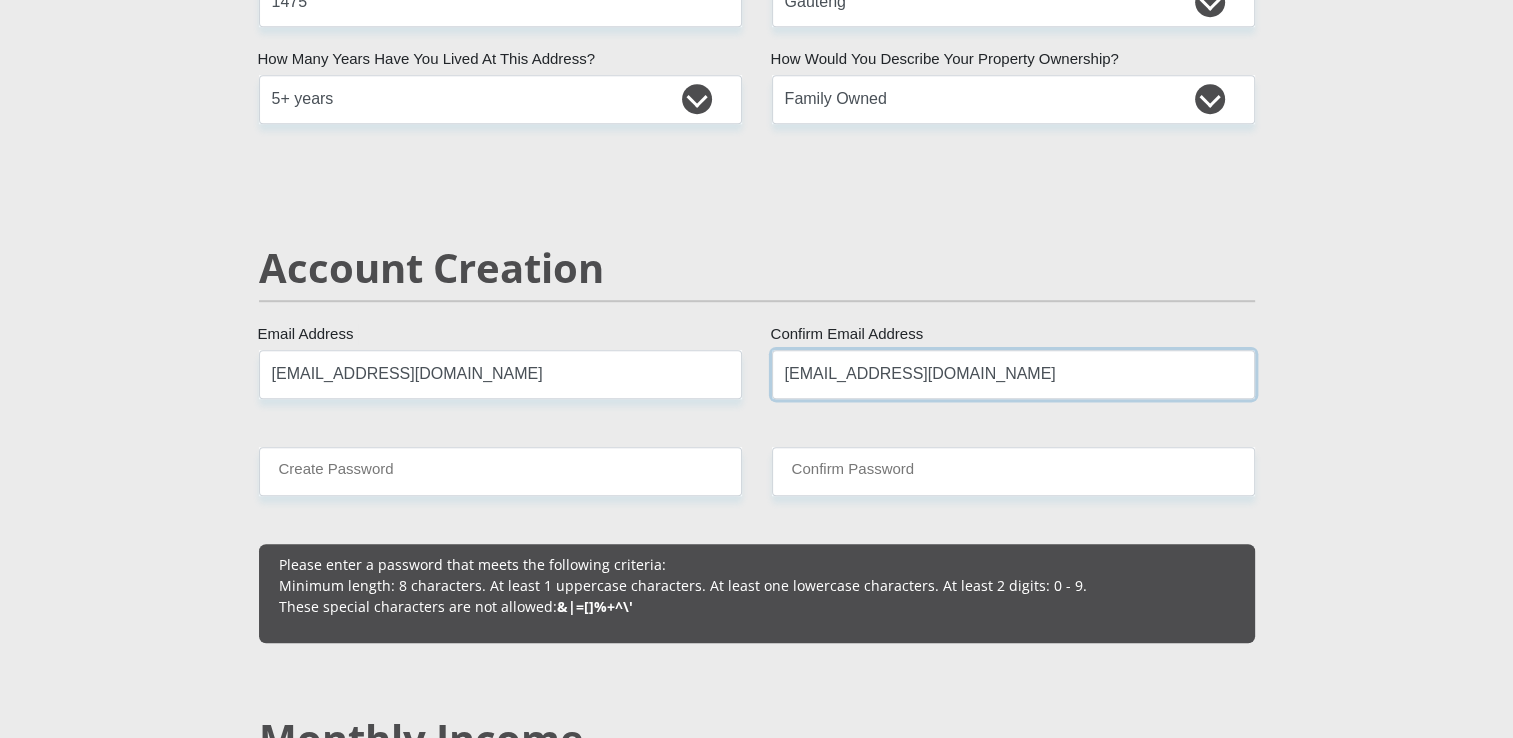 click on "lzzy.malahlela@gmail.com" at bounding box center (1013, 374) 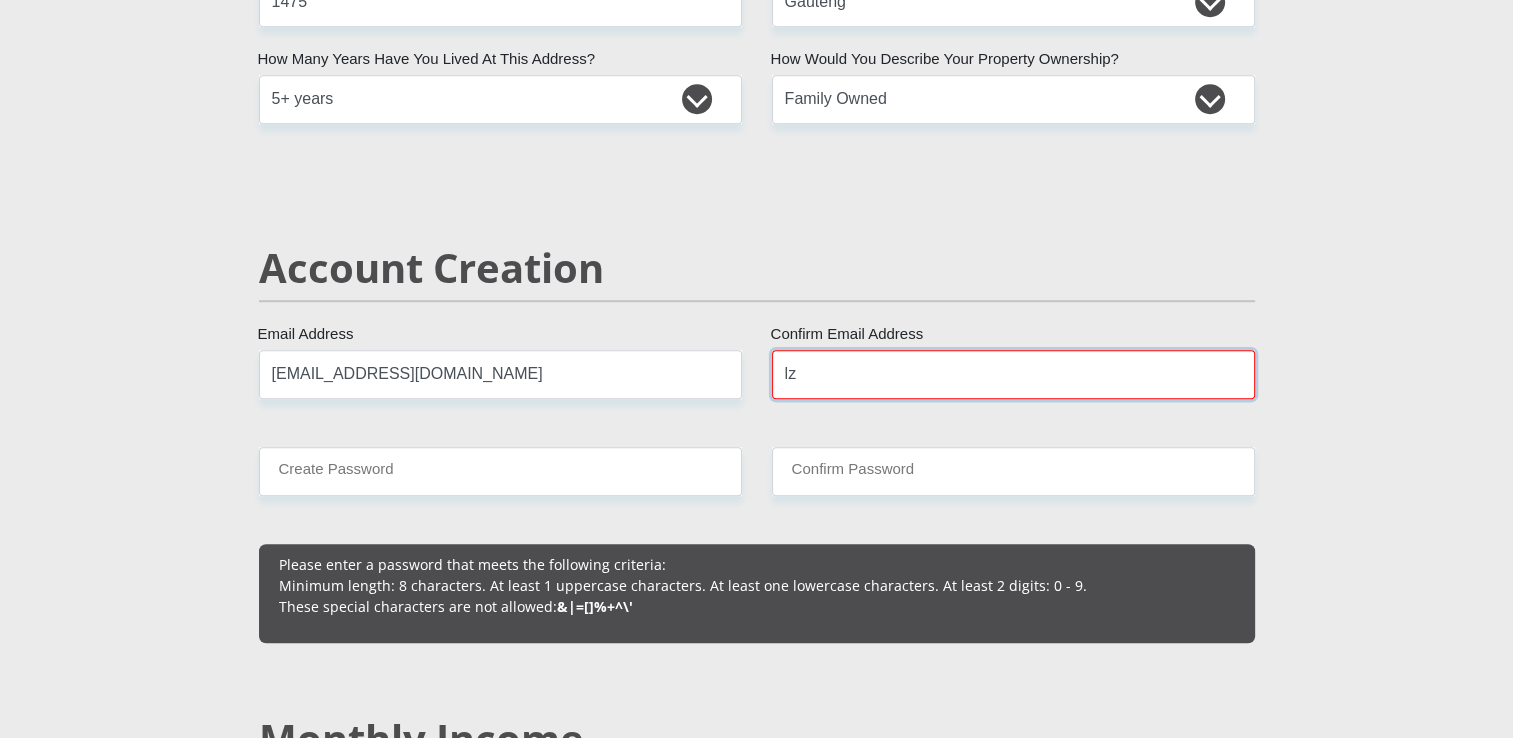 type on "l" 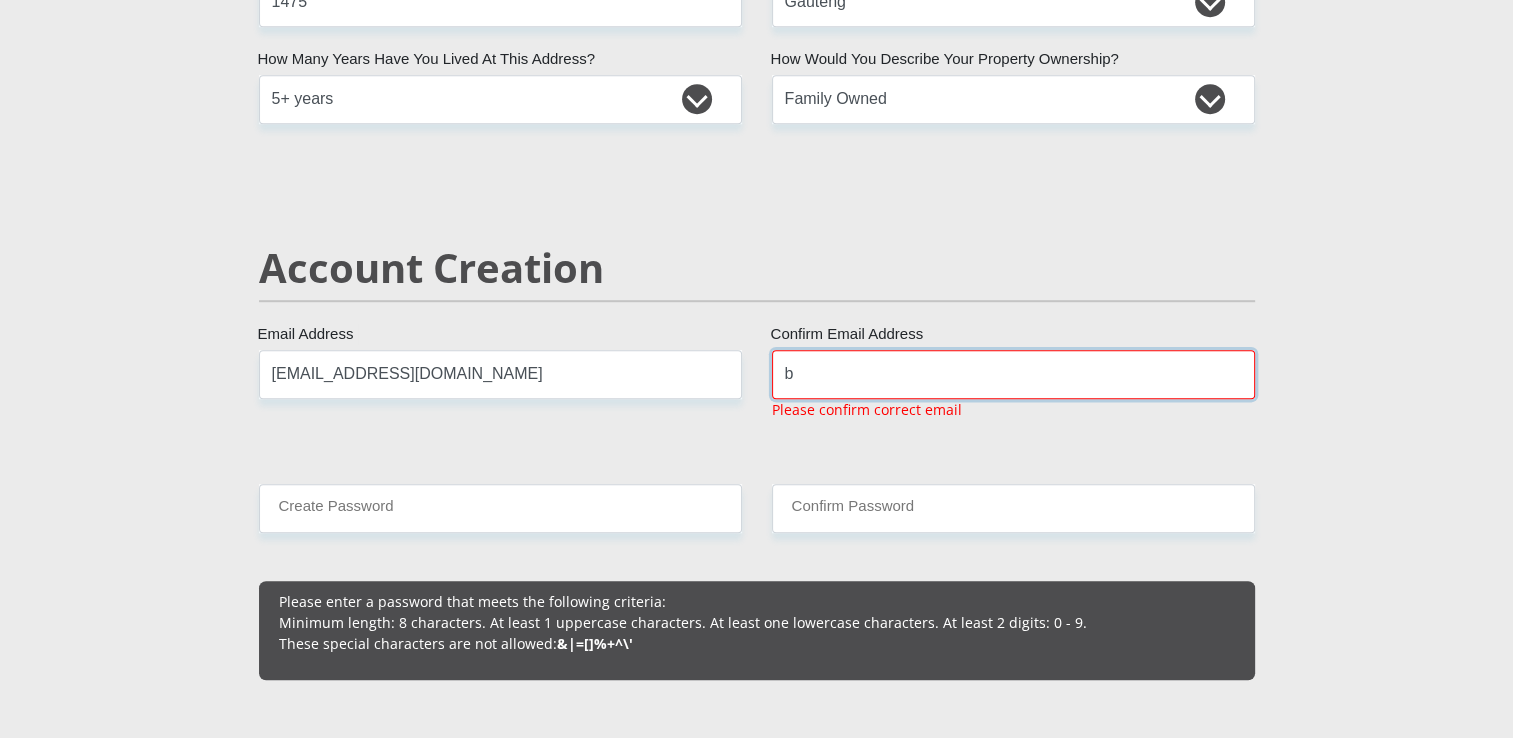 type on "bonganimalahlela023@gmail.com" 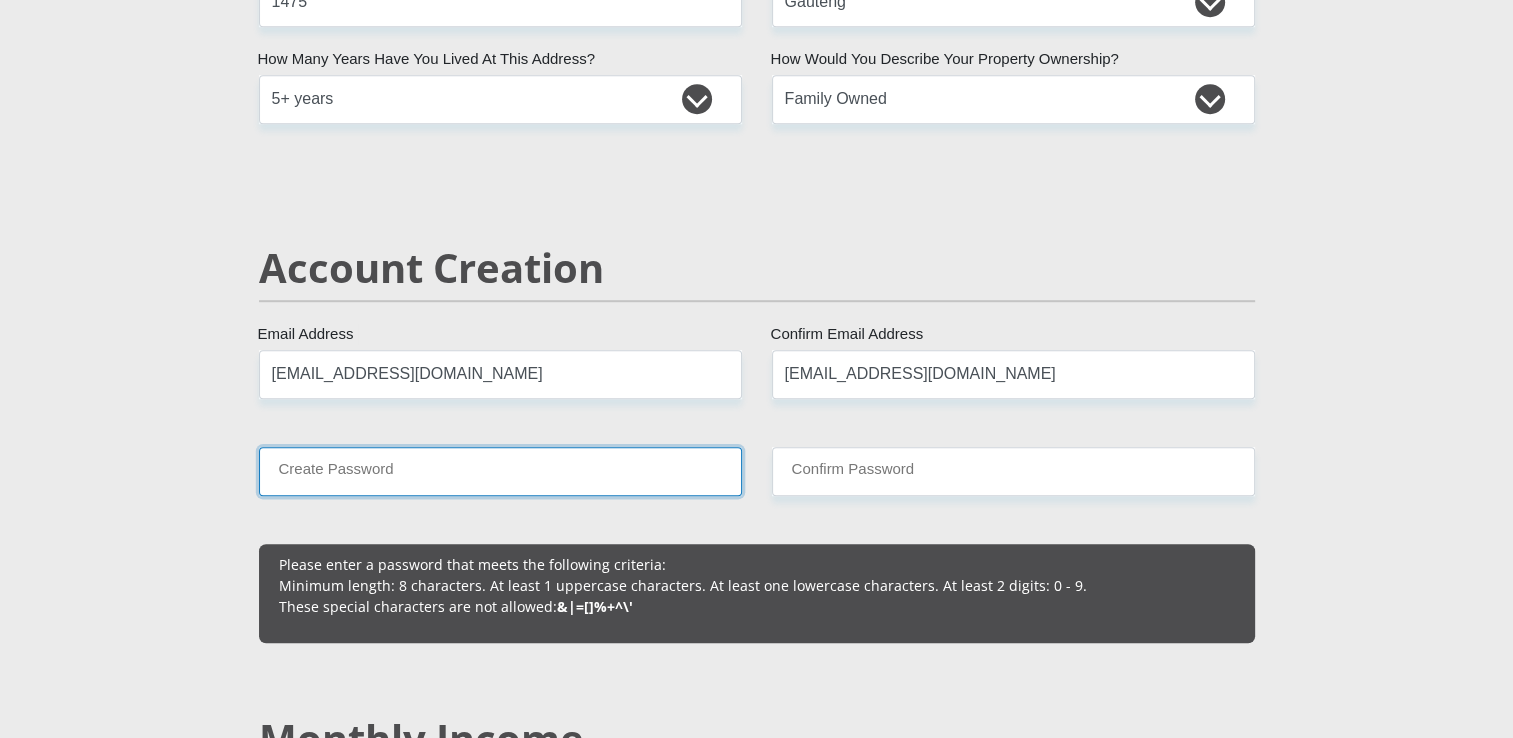 click on "Create Password" at bounding box center (500, 471) 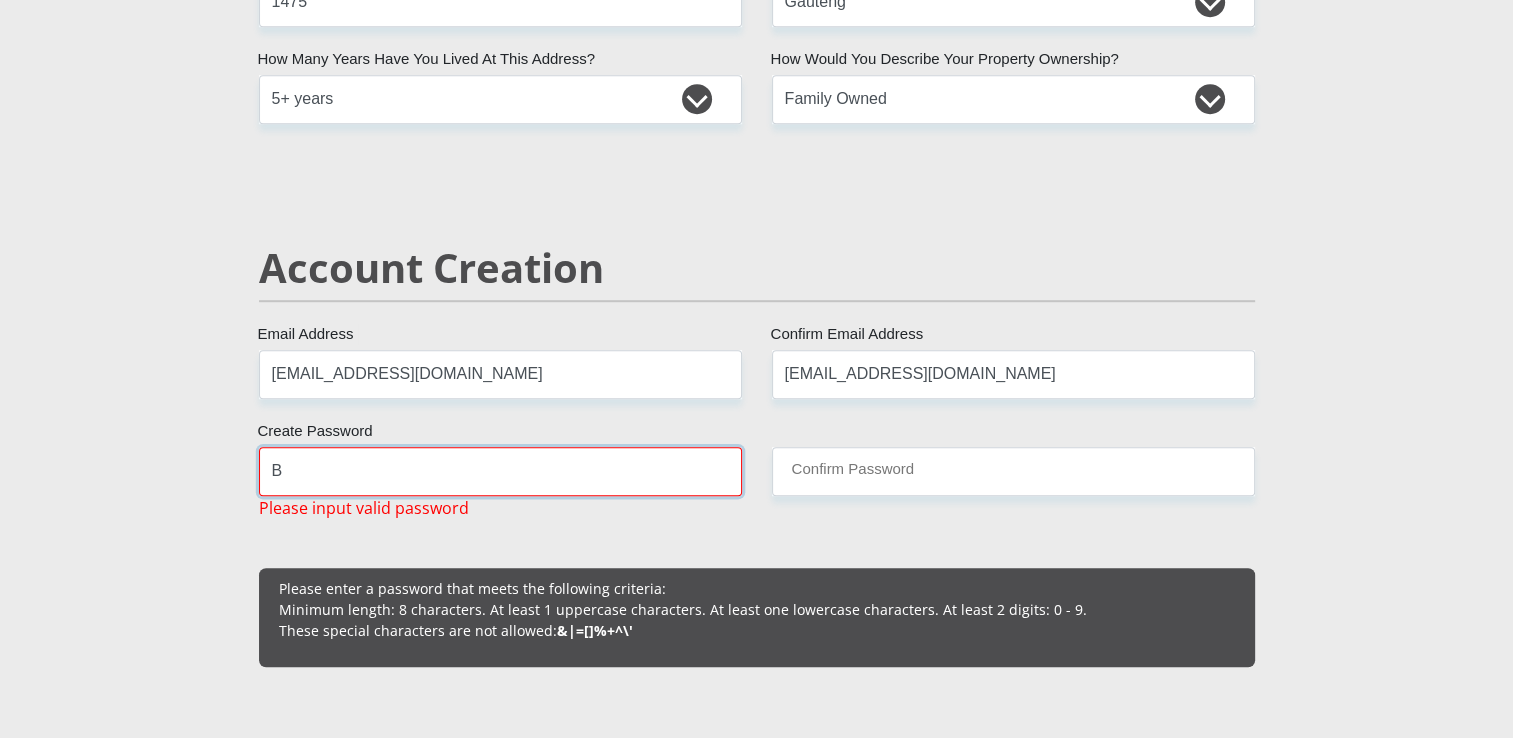 type on "bong02MAL" 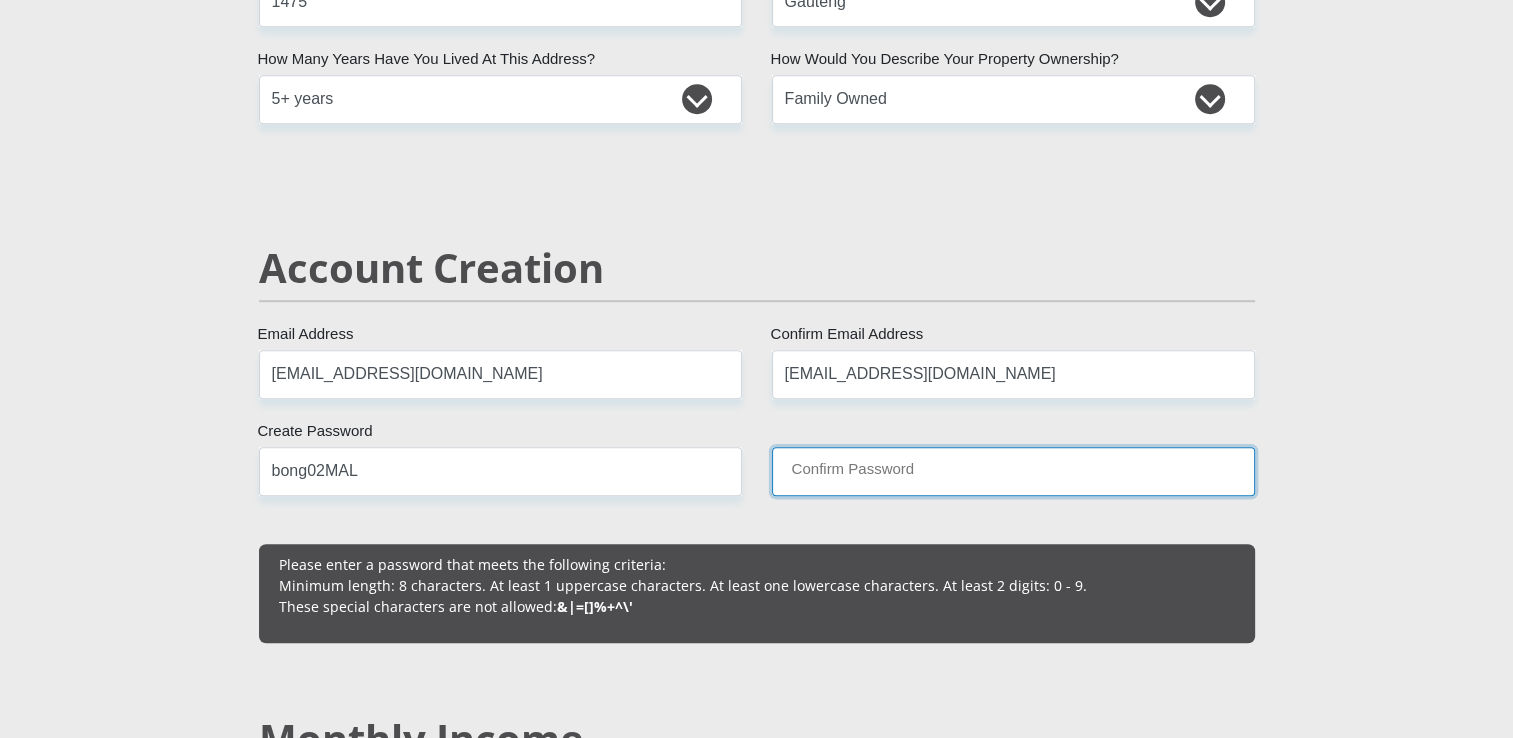 click on "Confirm Password" at bounding box center [1013, 471] 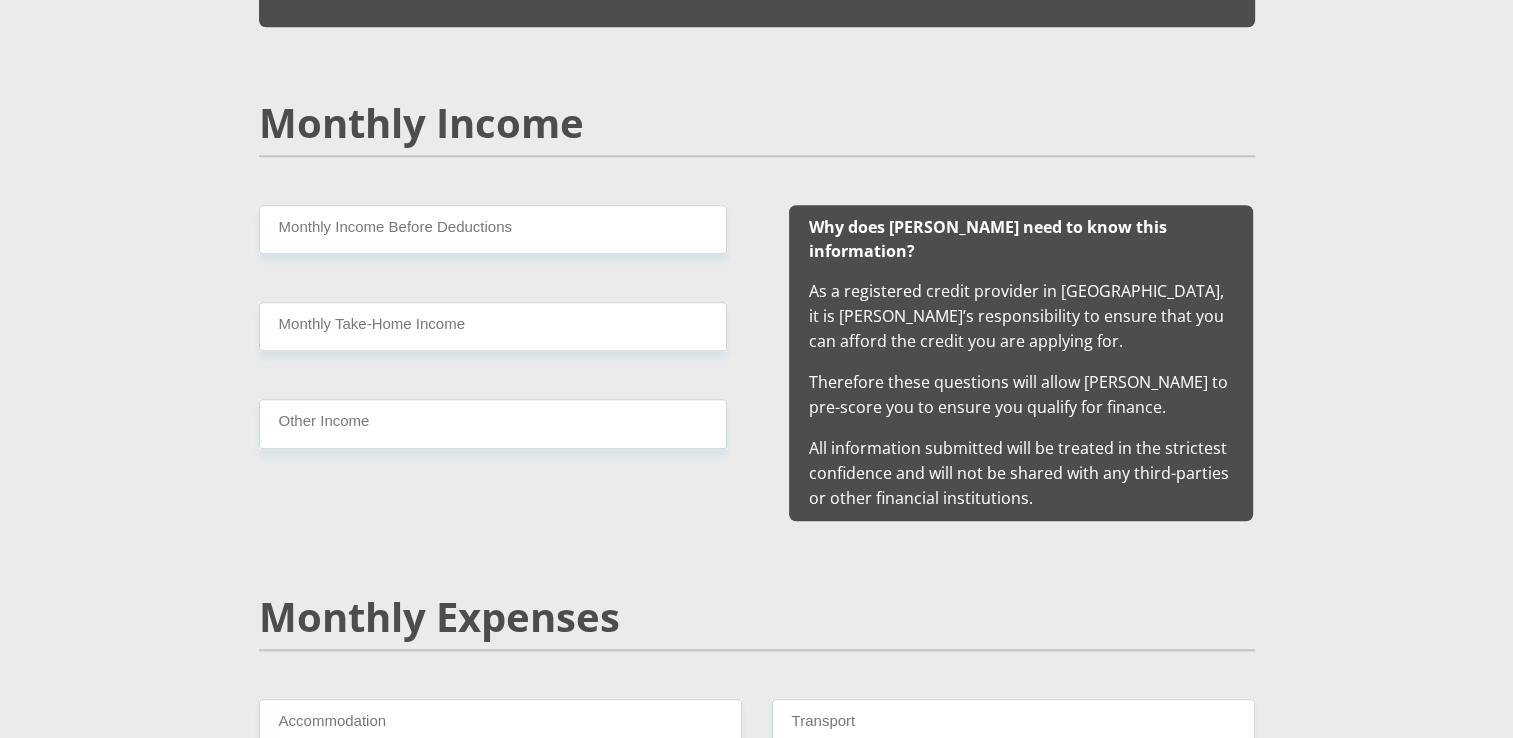 scroll, scrollTop: 1834, scrollLeft: 0, axis: vertical 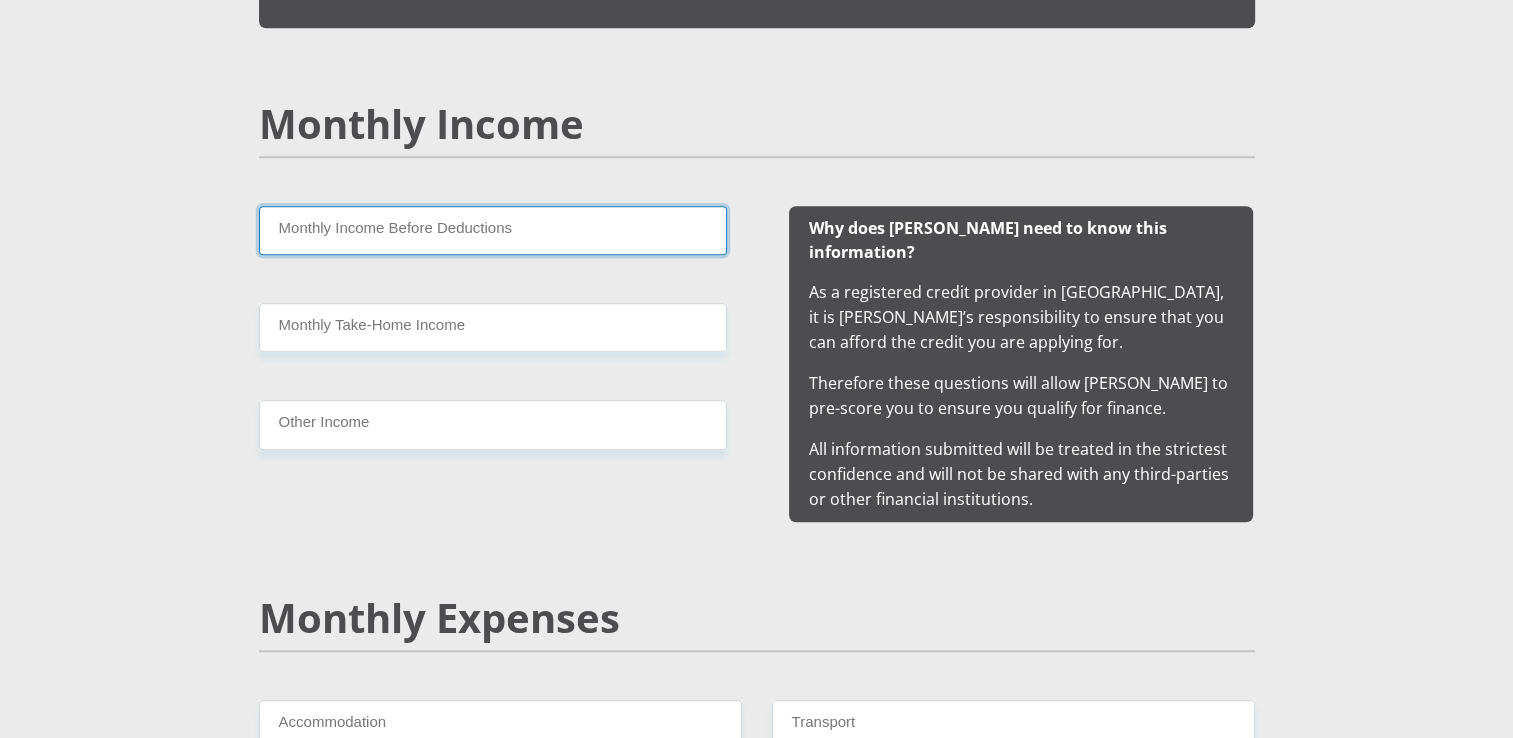 click on "Monthly Income Before Deductions" at bounding box center (493, 230) 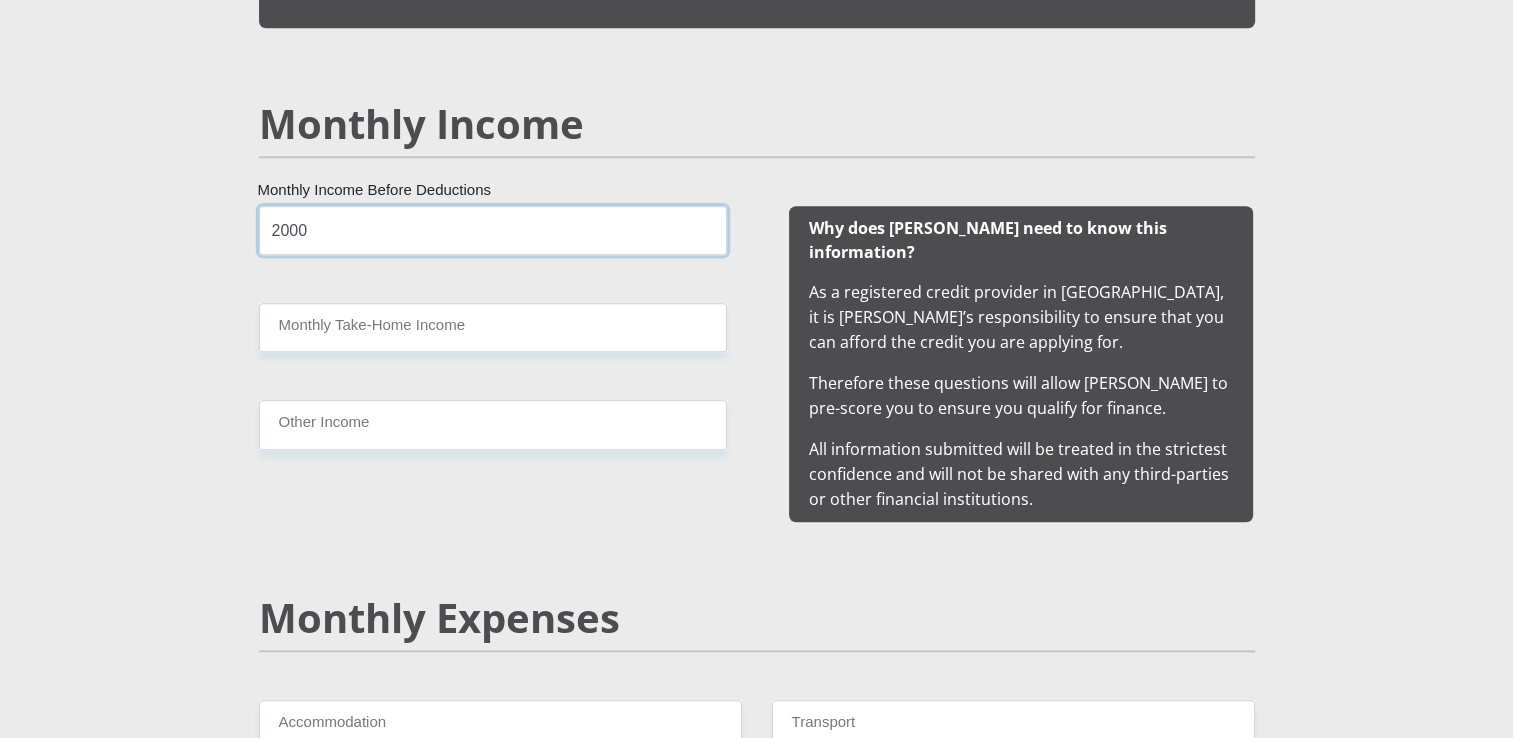type on "2000" 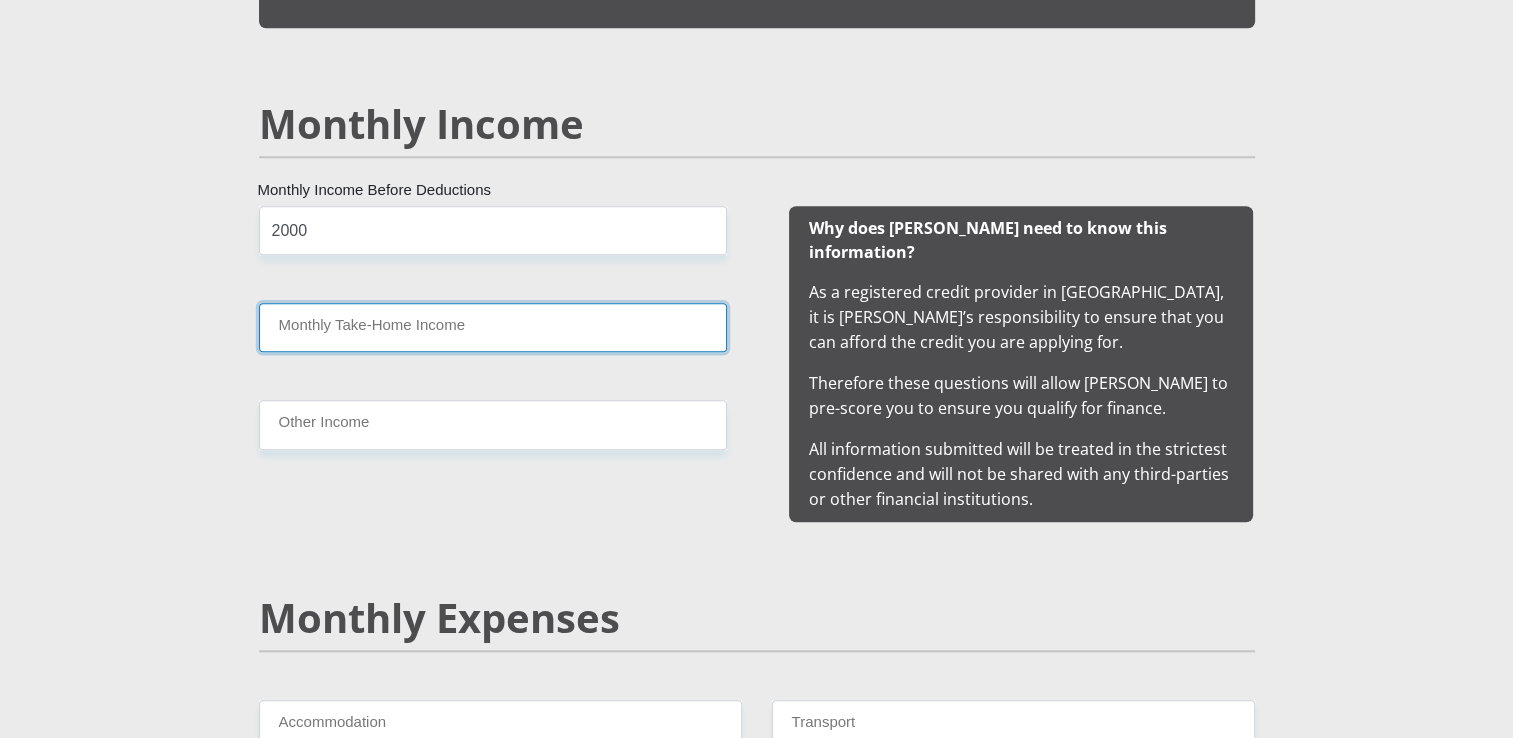 click on "Monthly Take-Home Income" at bounding box center [493, 327] 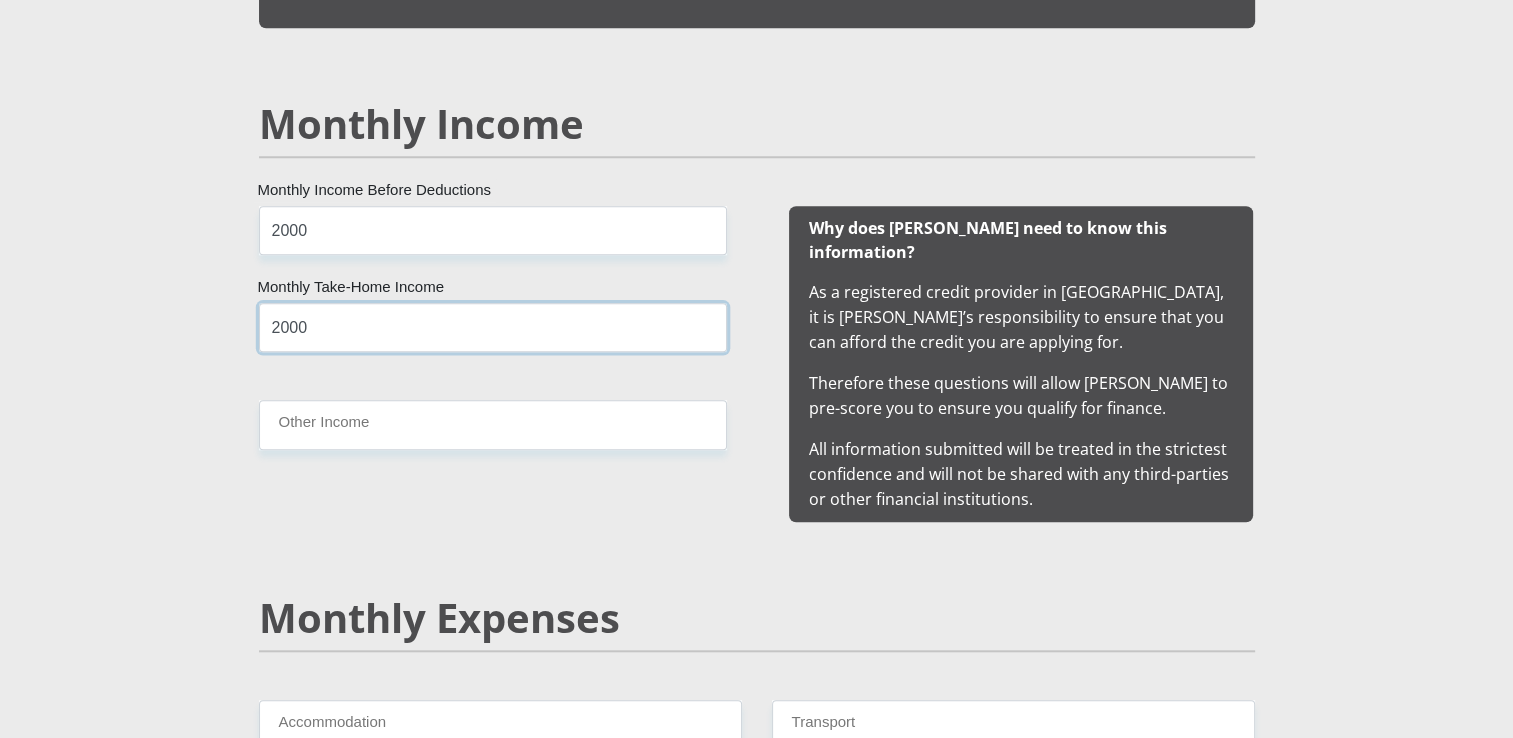 type on "2000" 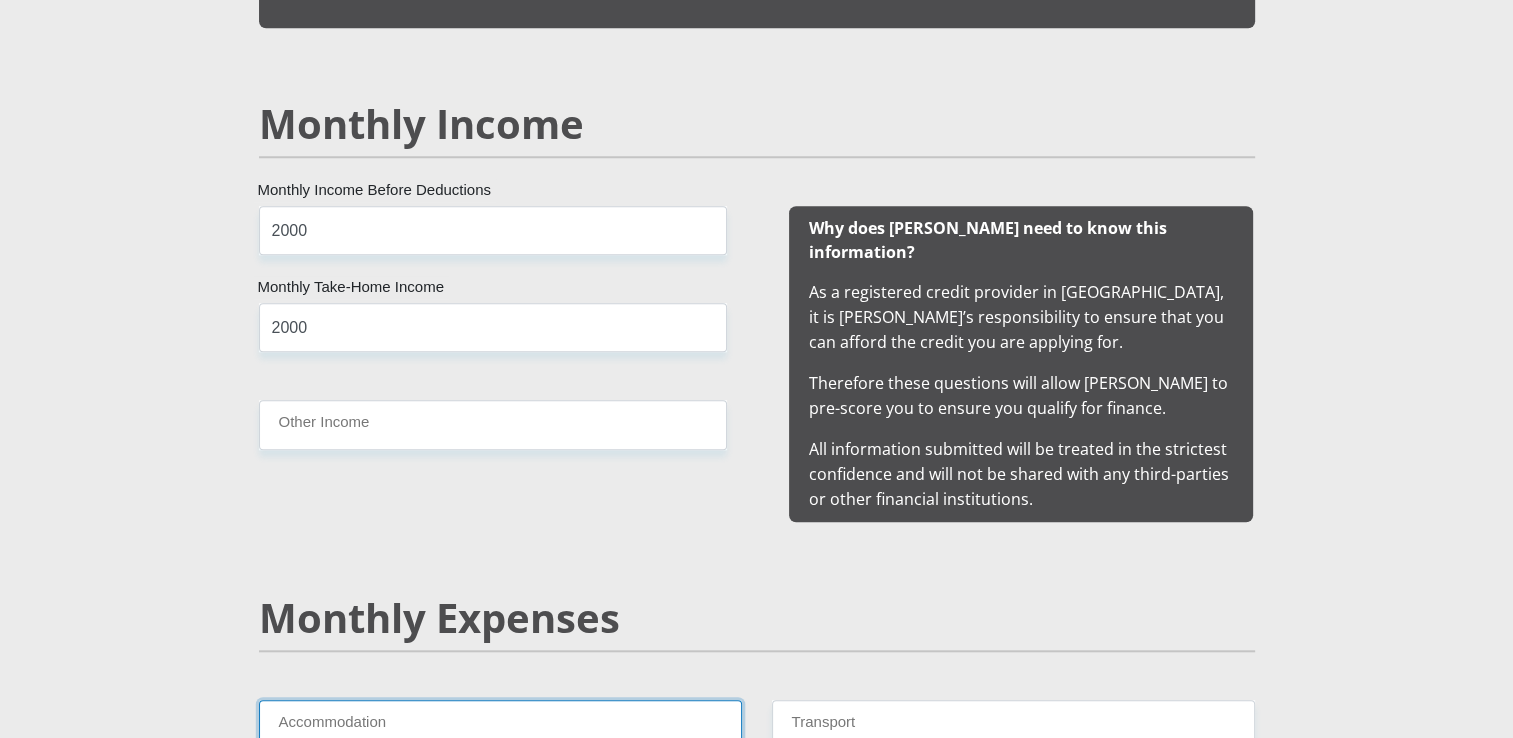 click on "Accommodation" at bounding box center [500, 724] 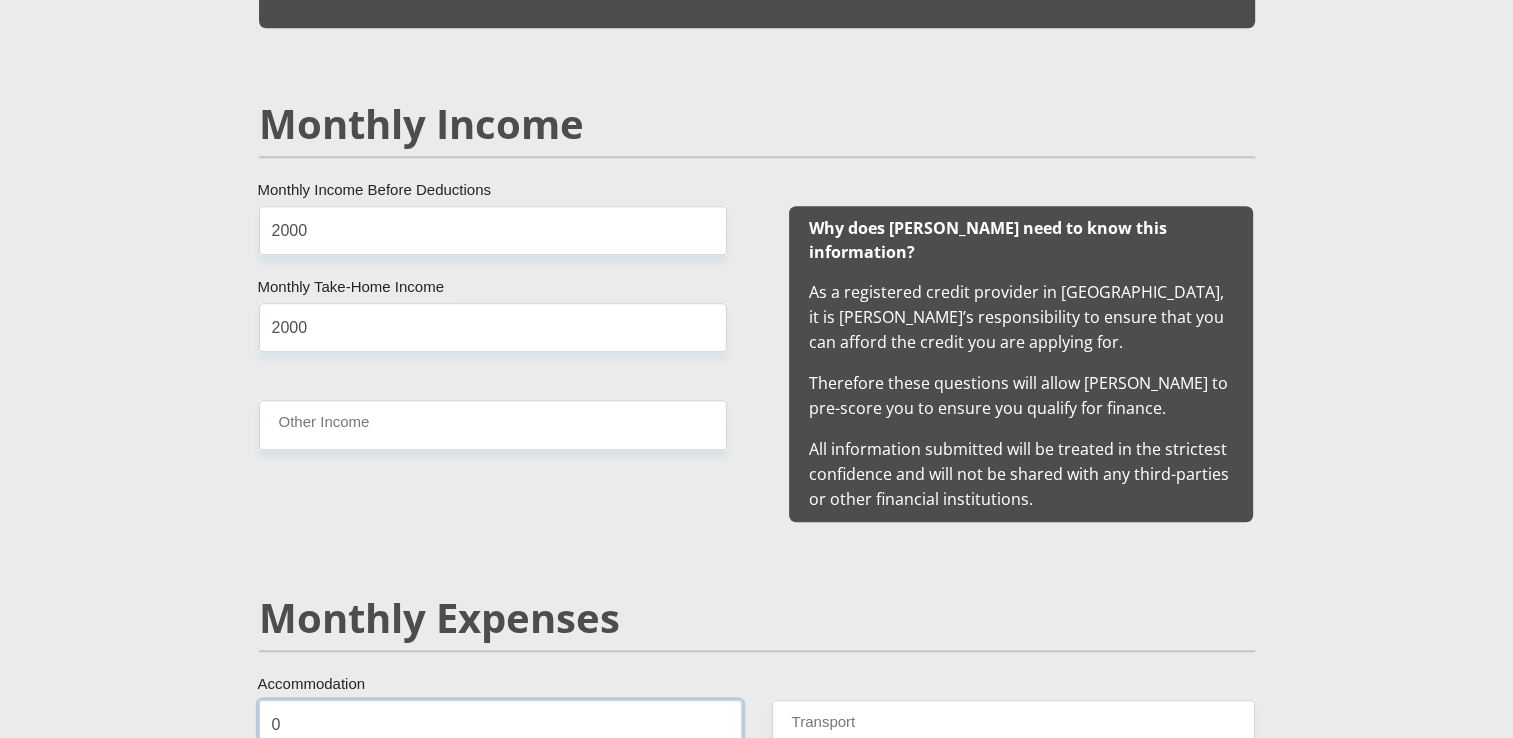 type on "0" 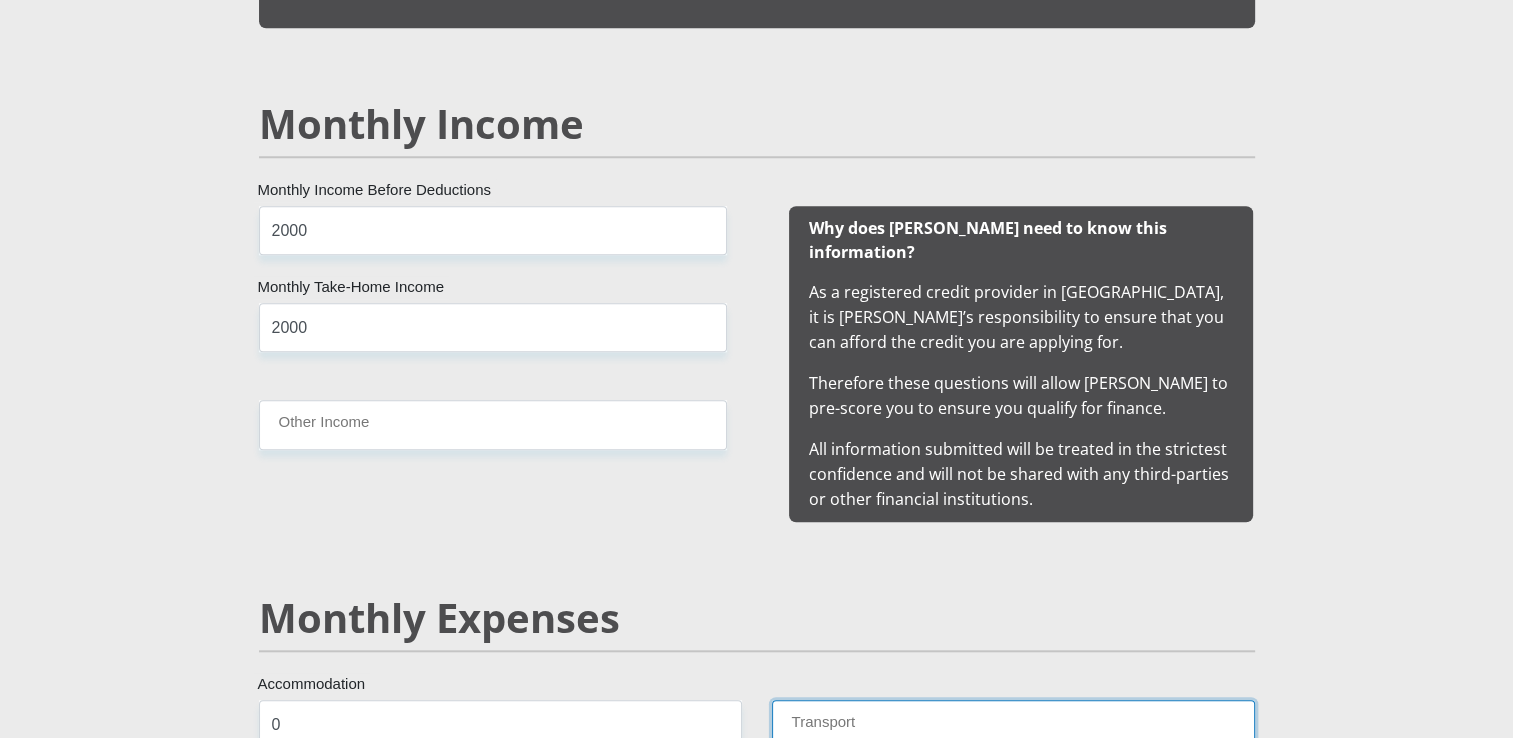 click on "Transport" at bounding box center [1013, 724] 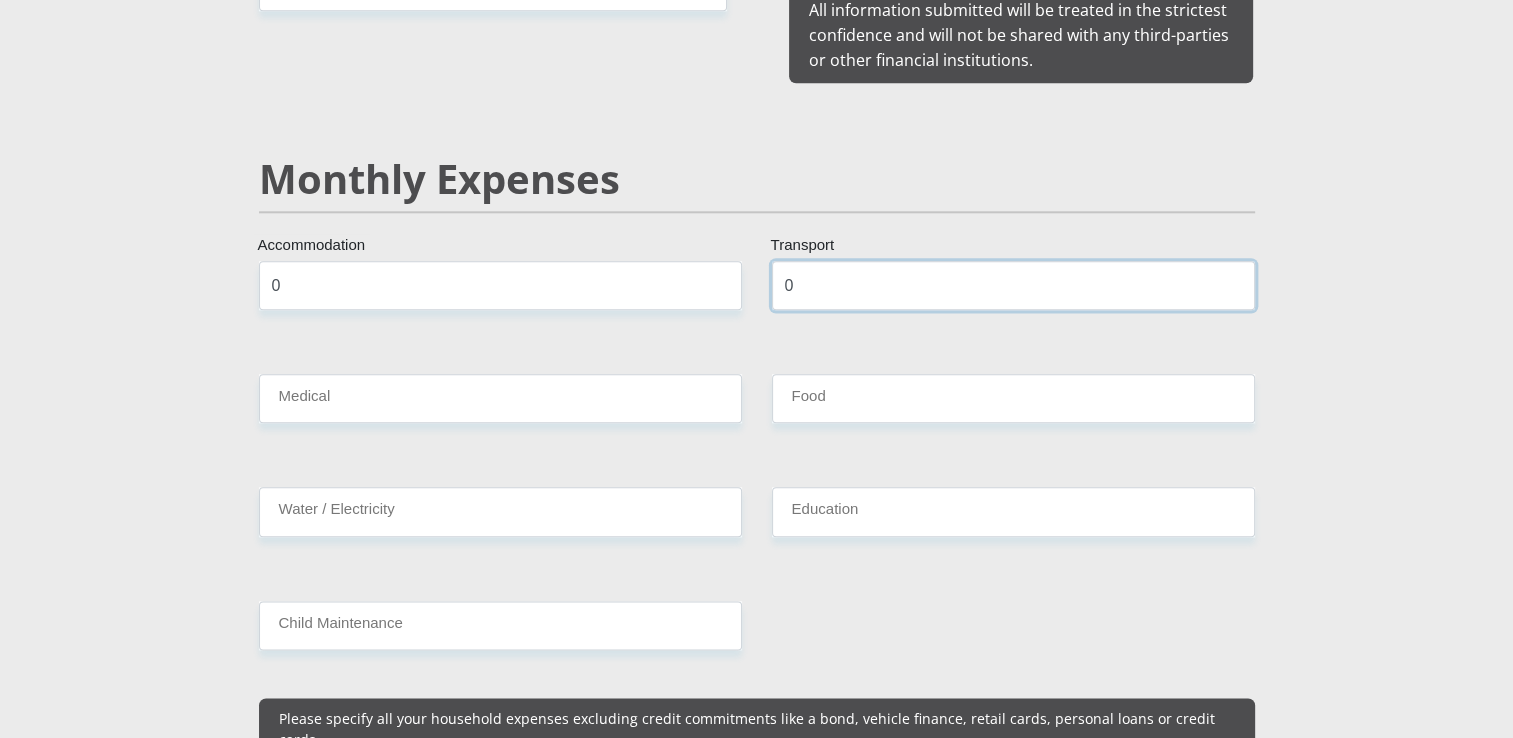scroll, scrollTop: 2274, scrollLeft: 0, axis: vertical 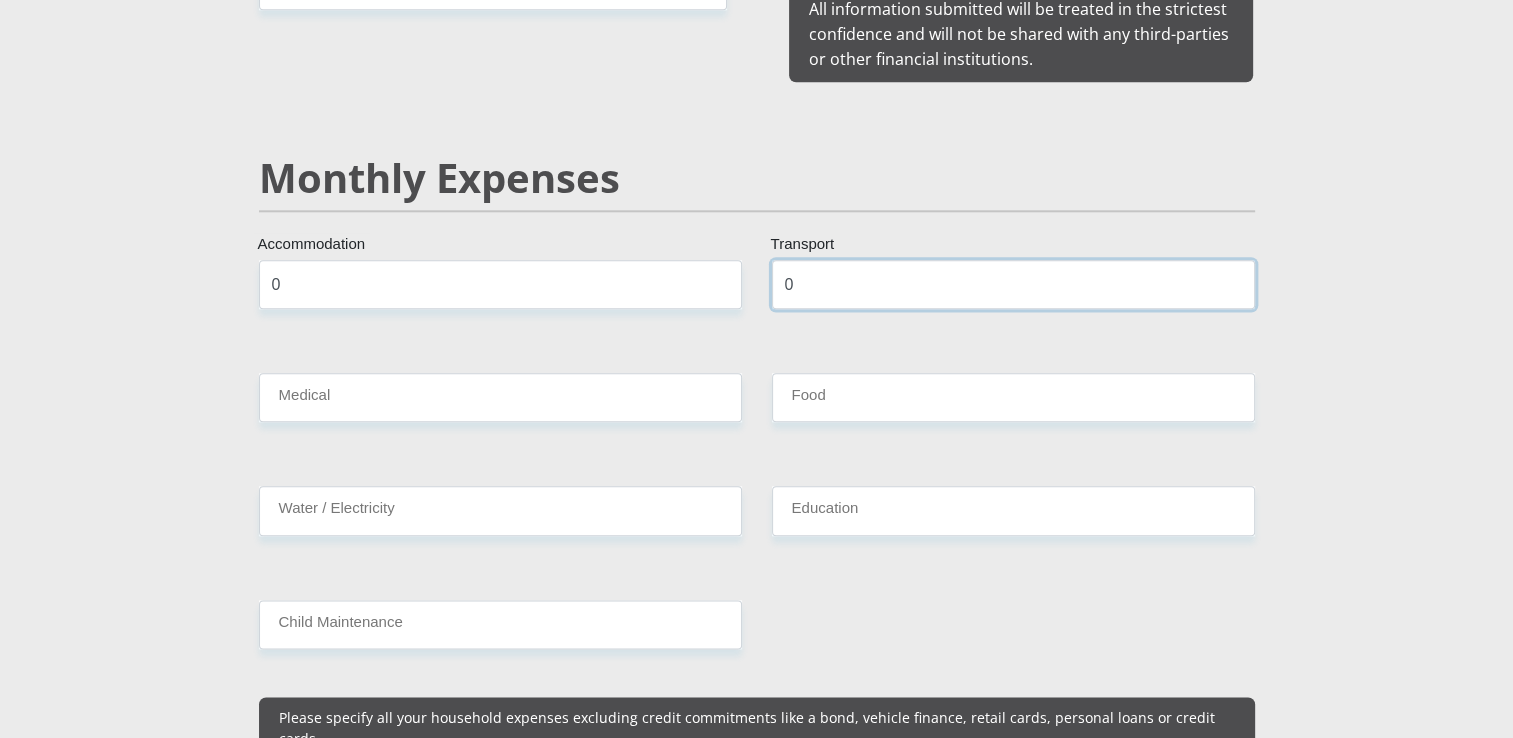type on "0" 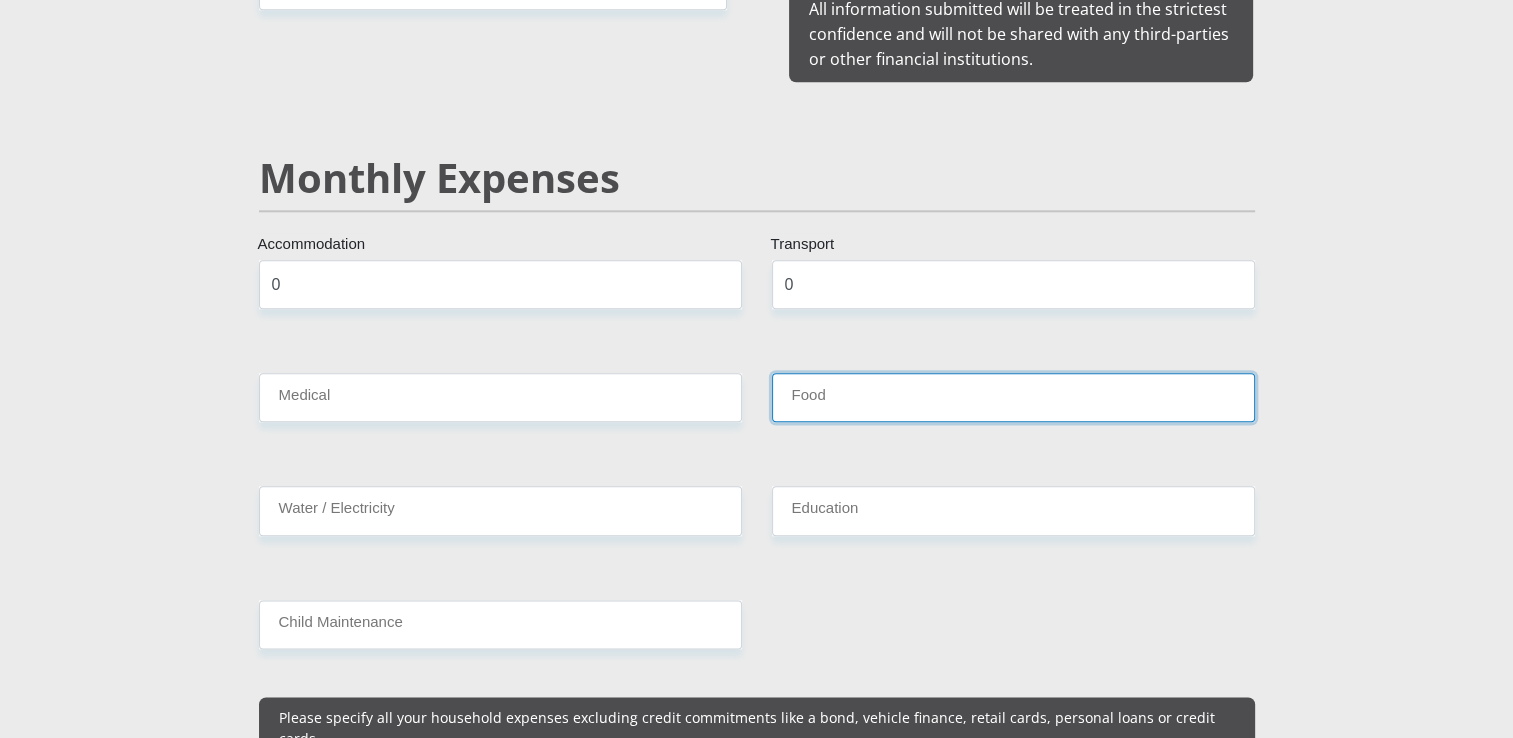 click on "Food" at bounding box center (1013, 397) 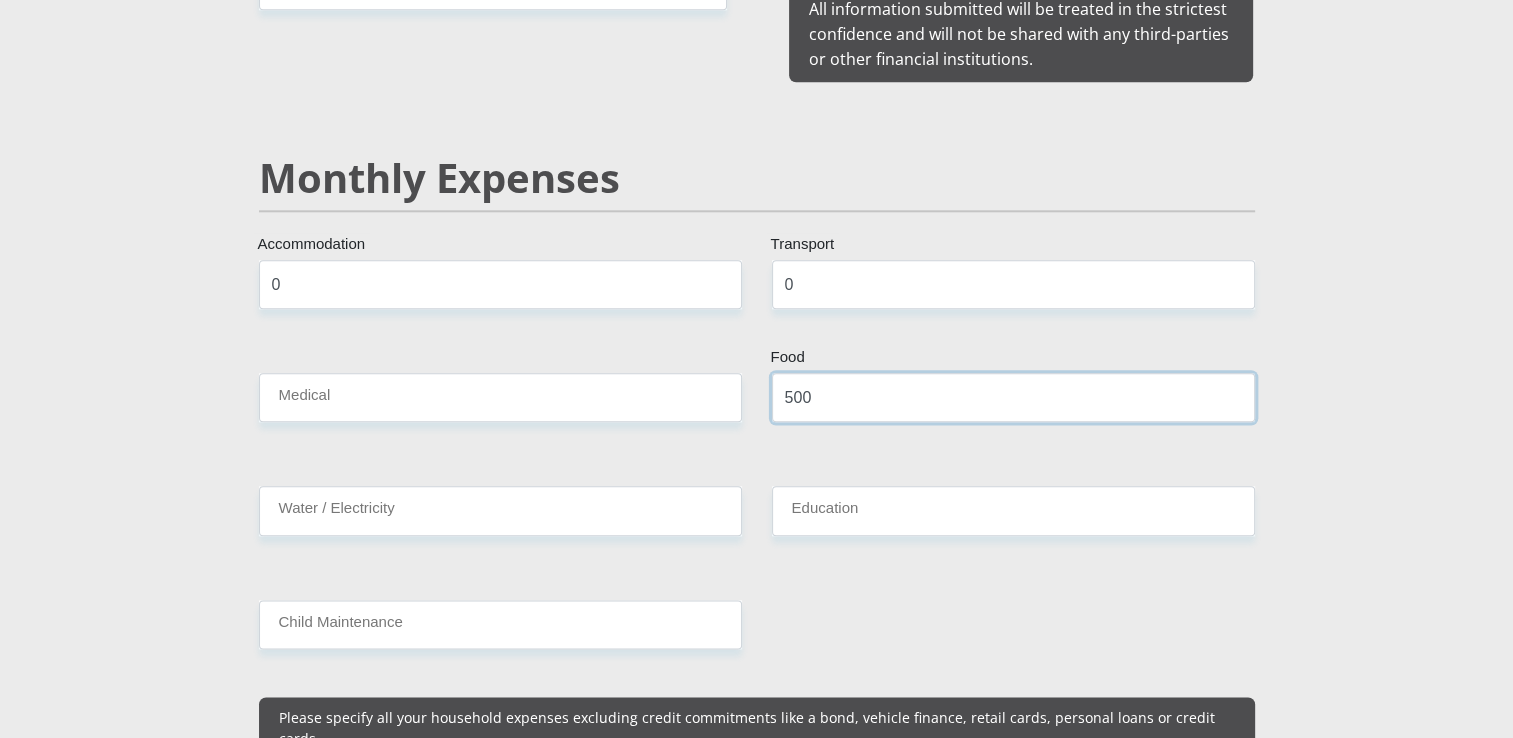 type on "500" 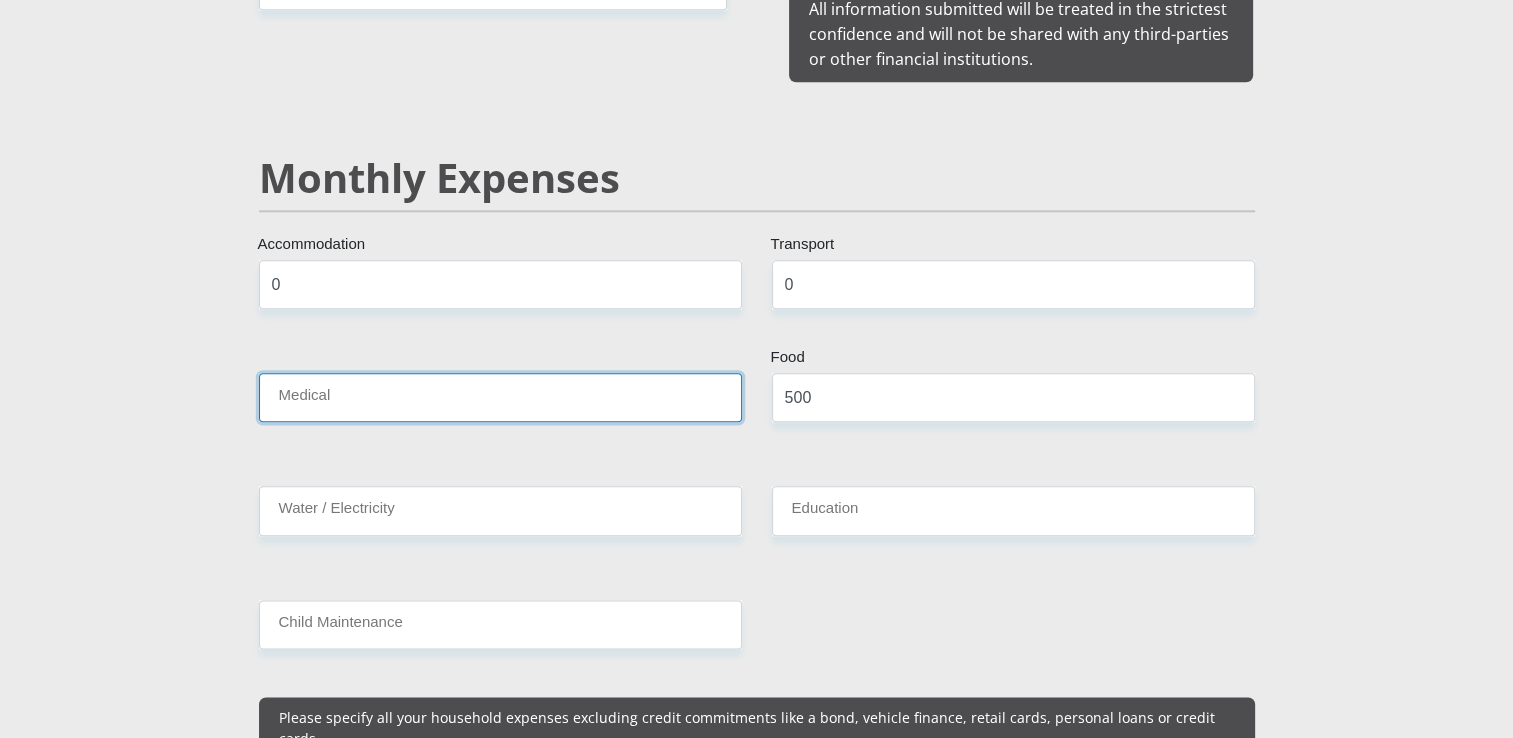 click on "Medical" at bounding box center (500, 397) 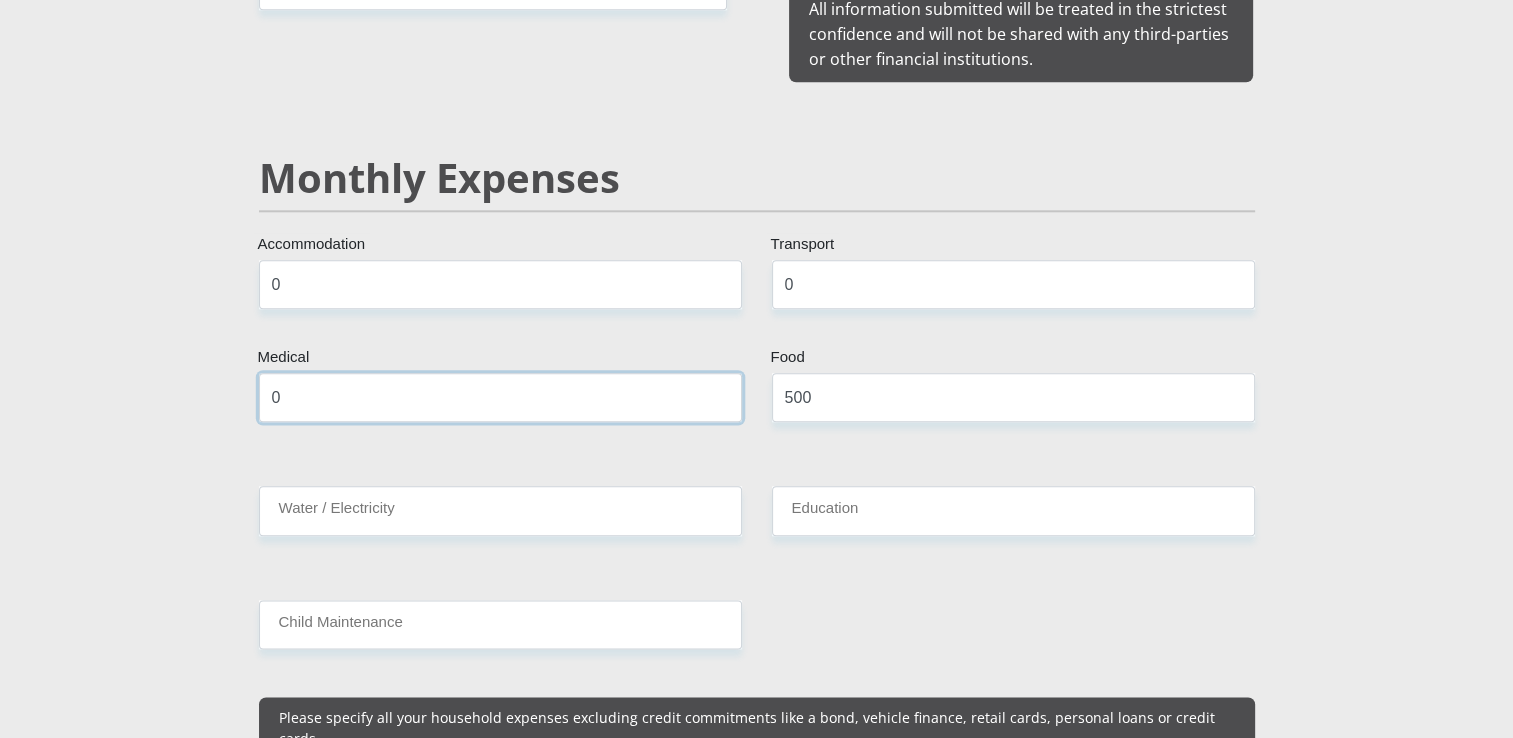 type on "0" 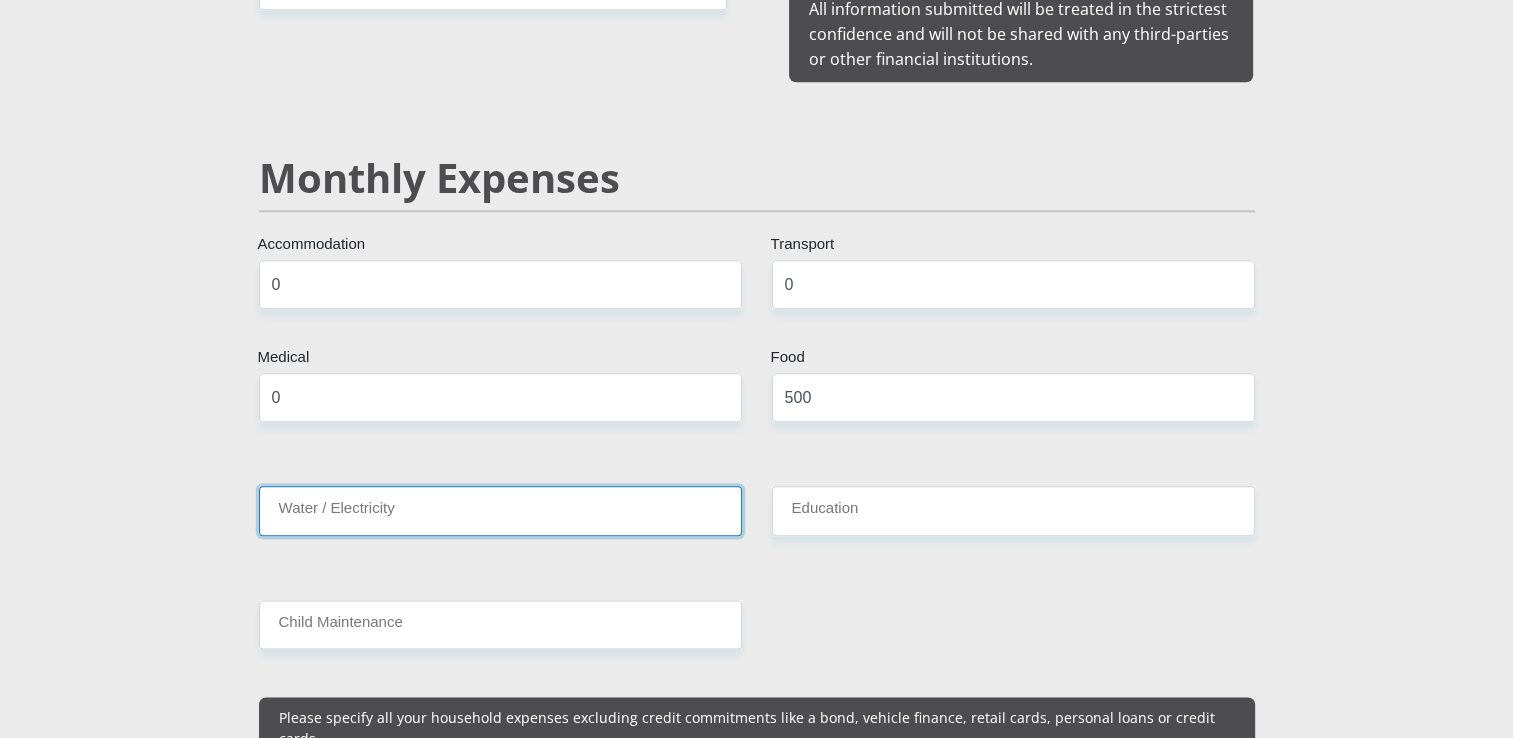 click on "Water / Electricity" at bounding box center (500, 510) 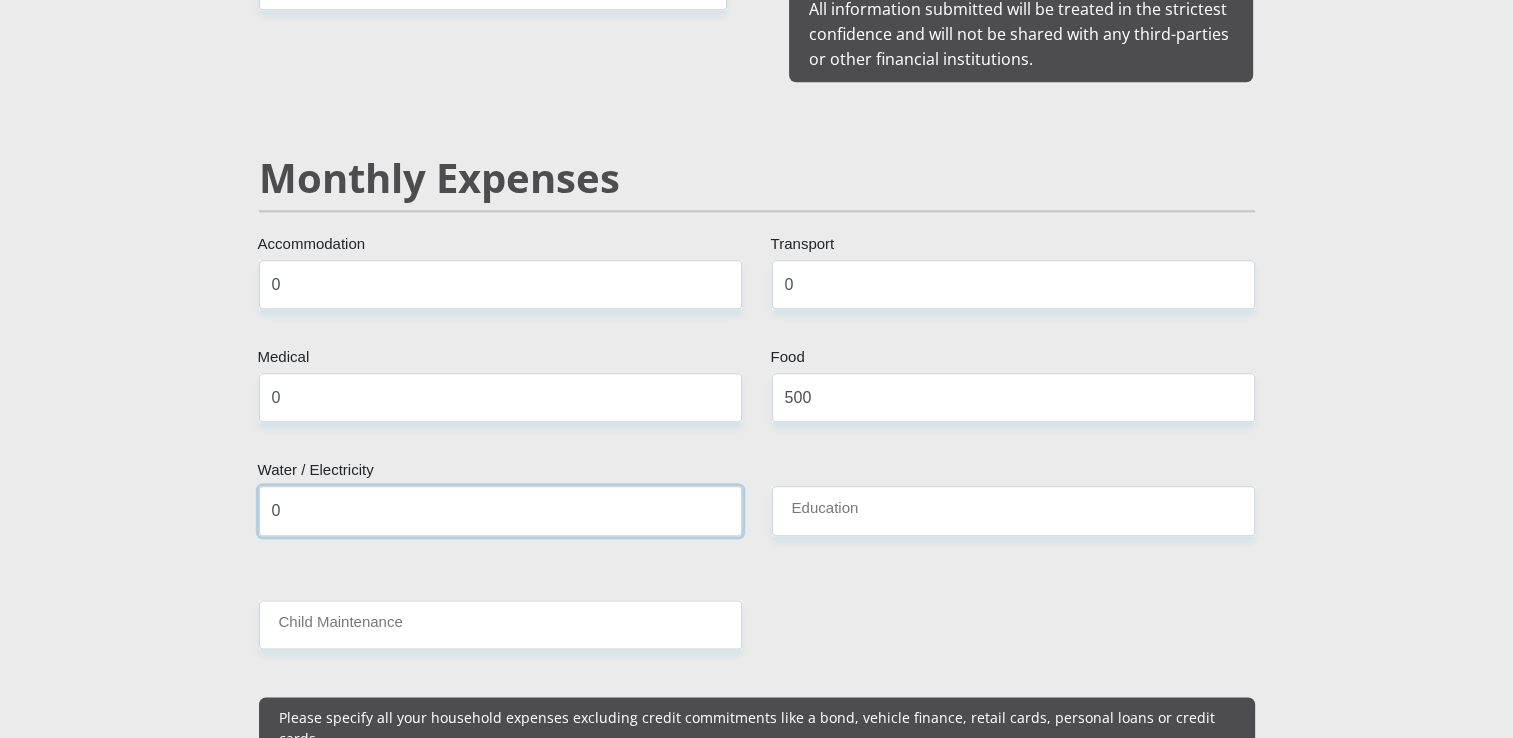 type on "0" 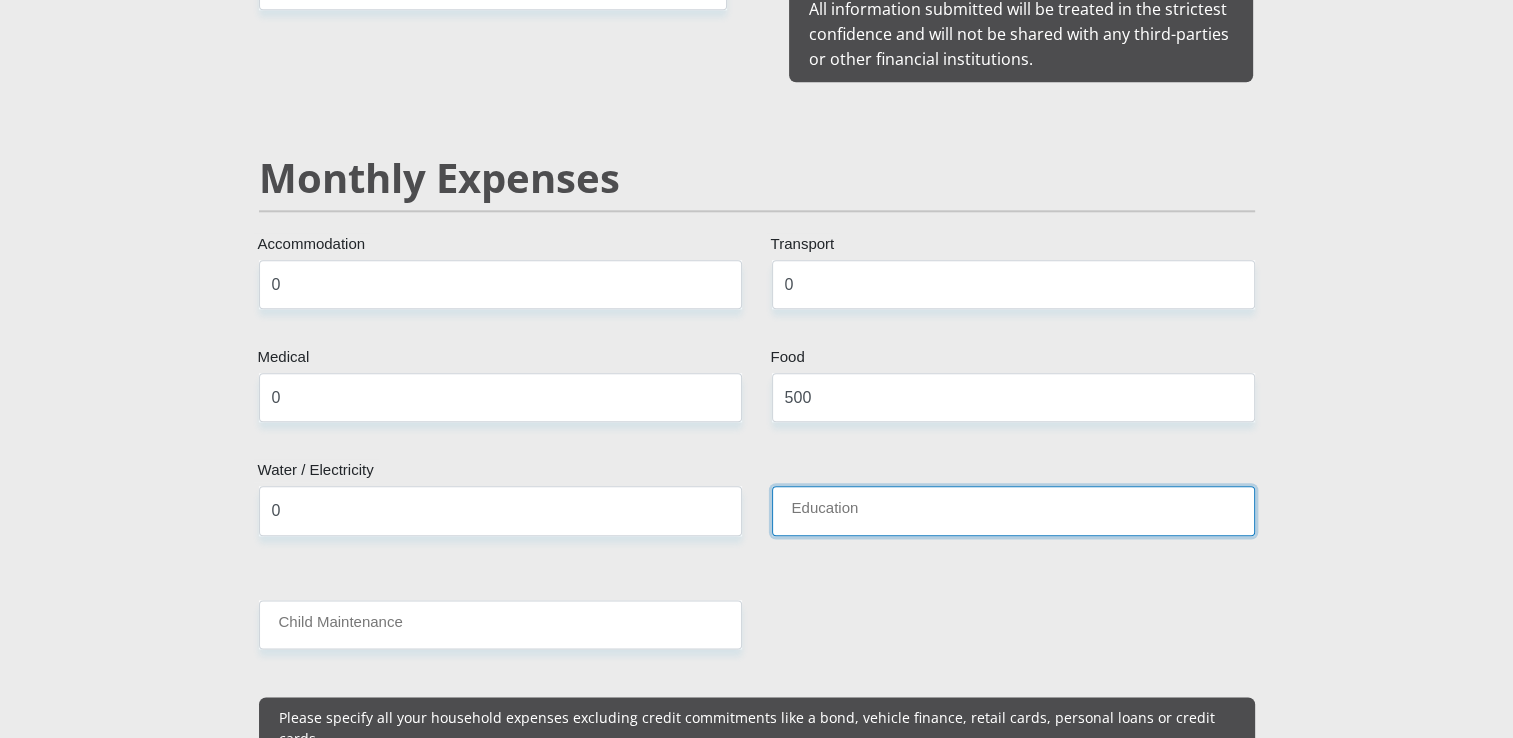 click on "Education" at bounding box center (1013, 510) 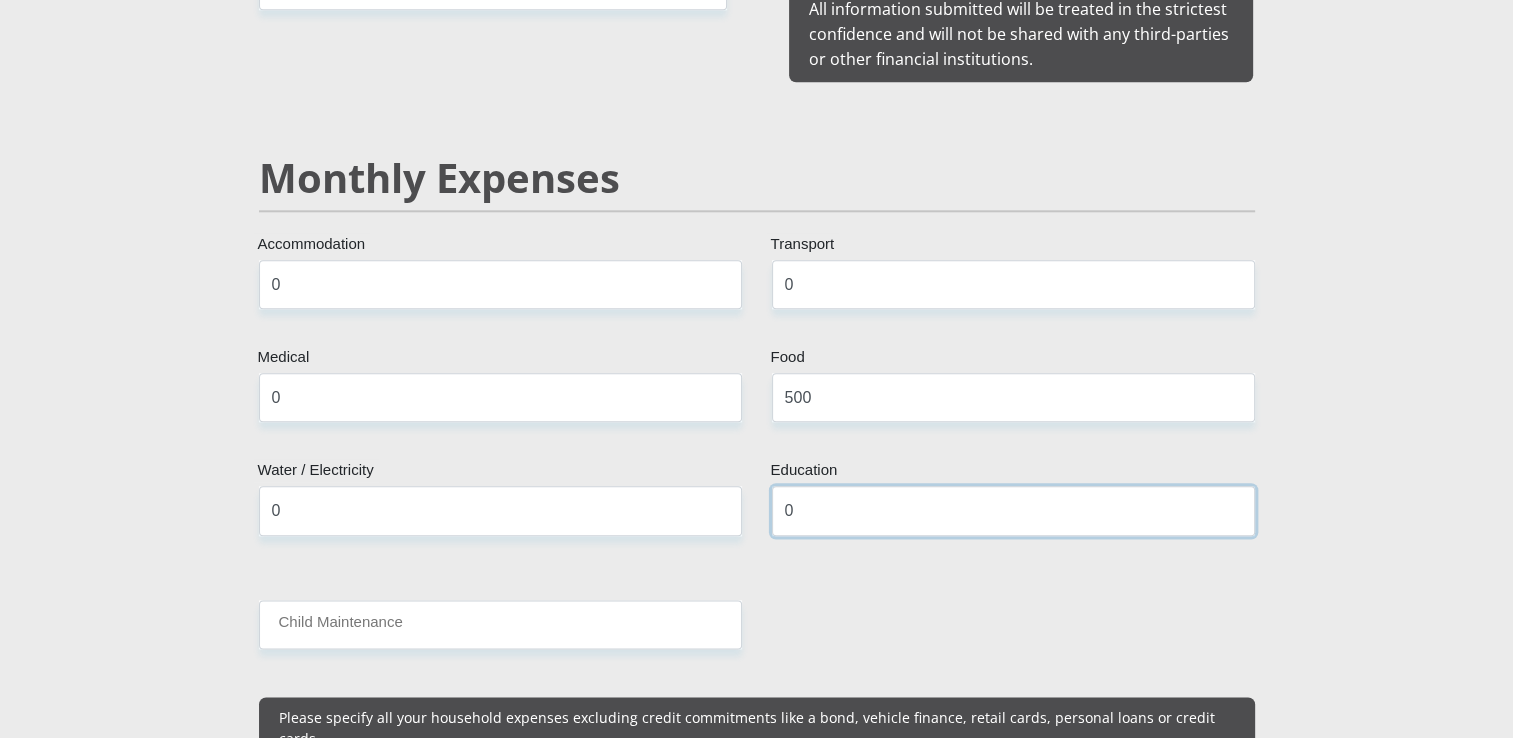 type on "0" 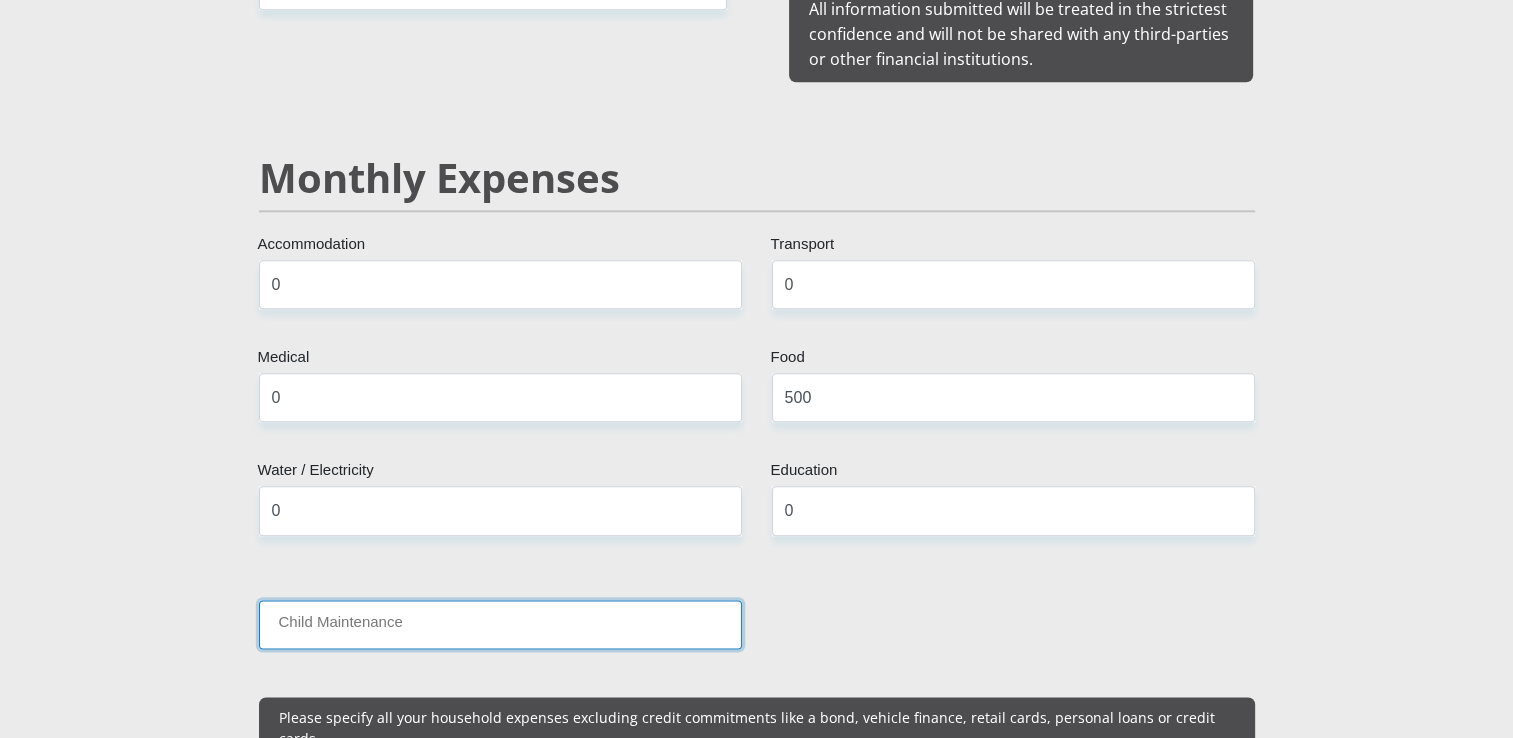 click on "Child Maintenance" at bounding box center [500, 624] 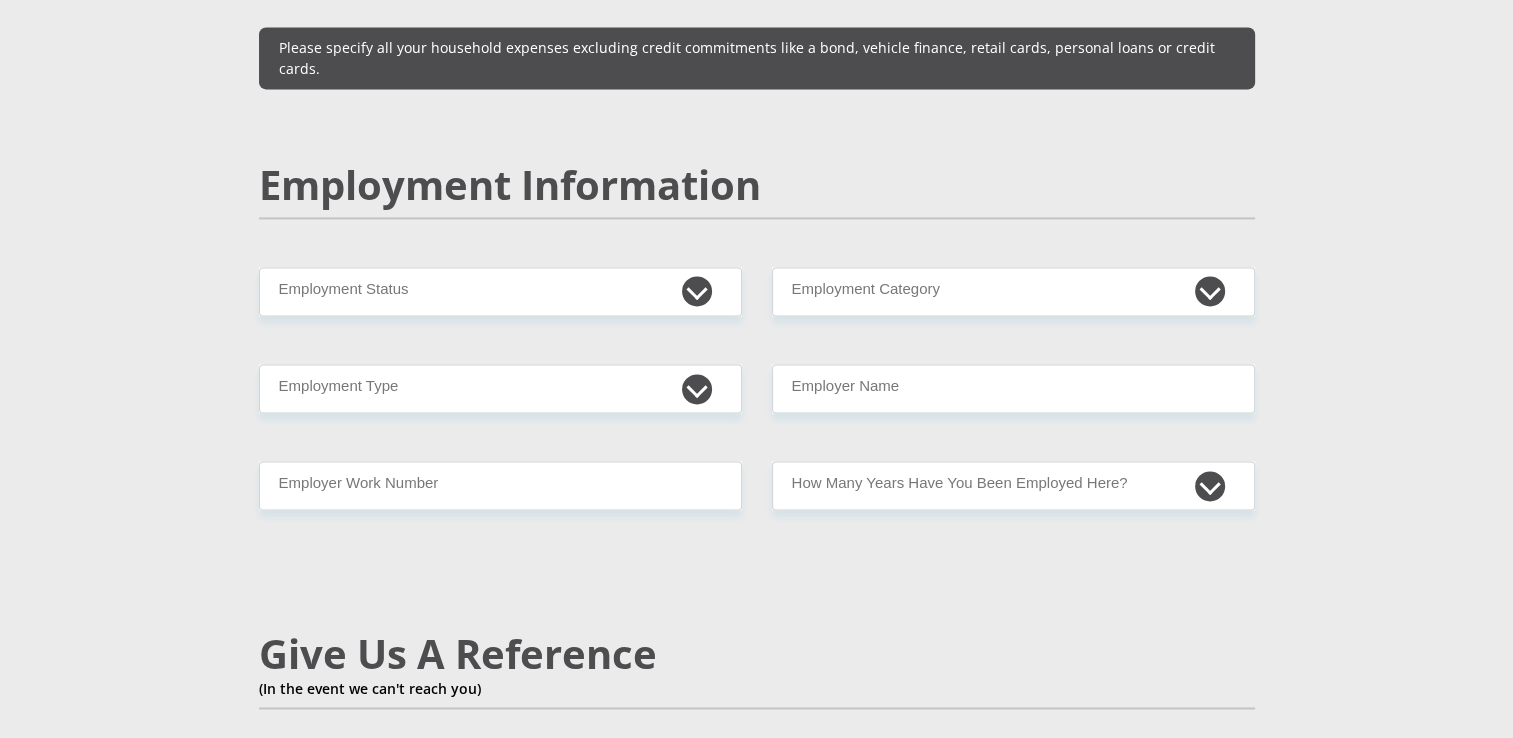 scroll, scrollTop: 2931, scrollLeft: 0, axis: vertical 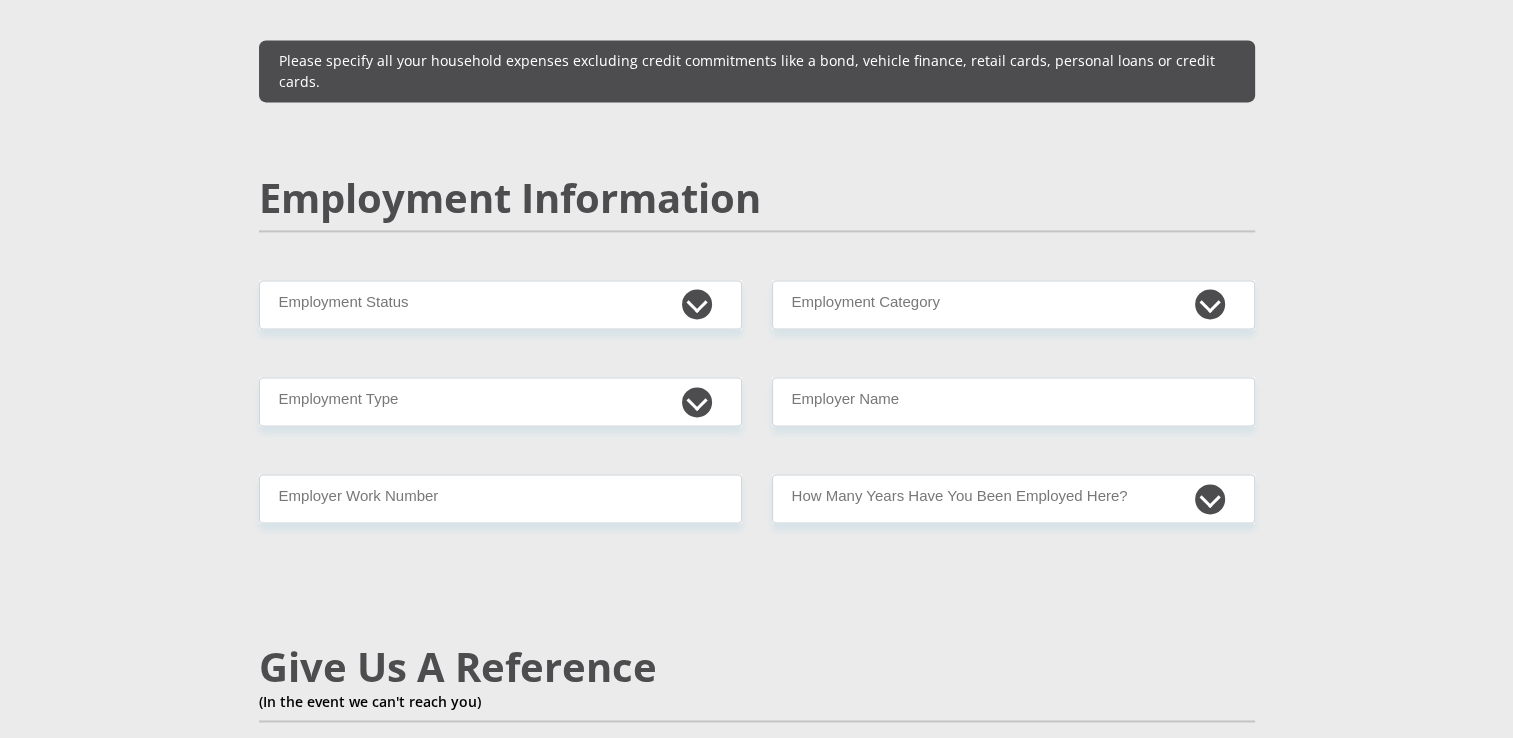 type on "0" 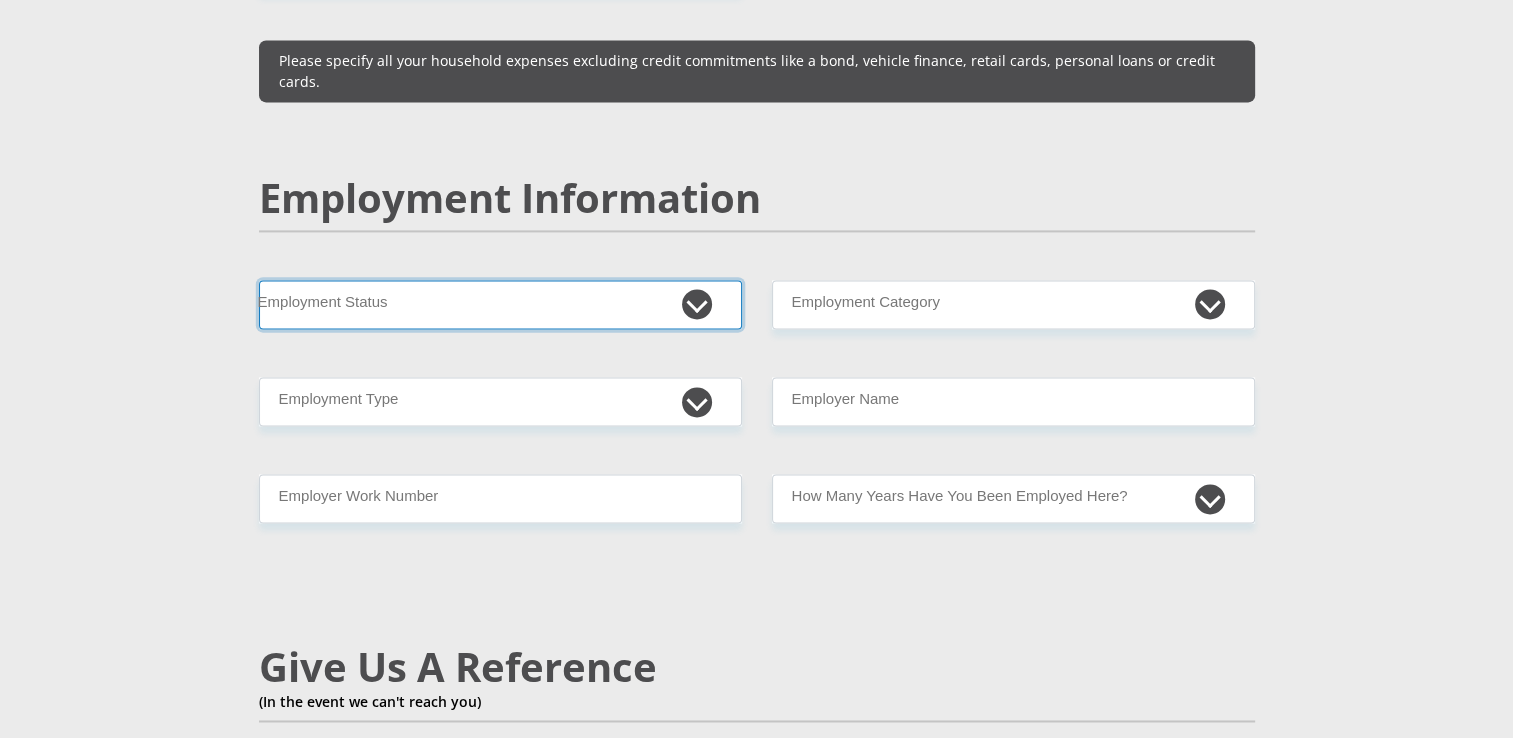 click on "Permanent/Full-time
Part-time/Casual
Contract Worker
Self-Employed
Housewife
Retired
Student
Medically Boarded
Disability
Unemployed" at bounding box center [500, 304] 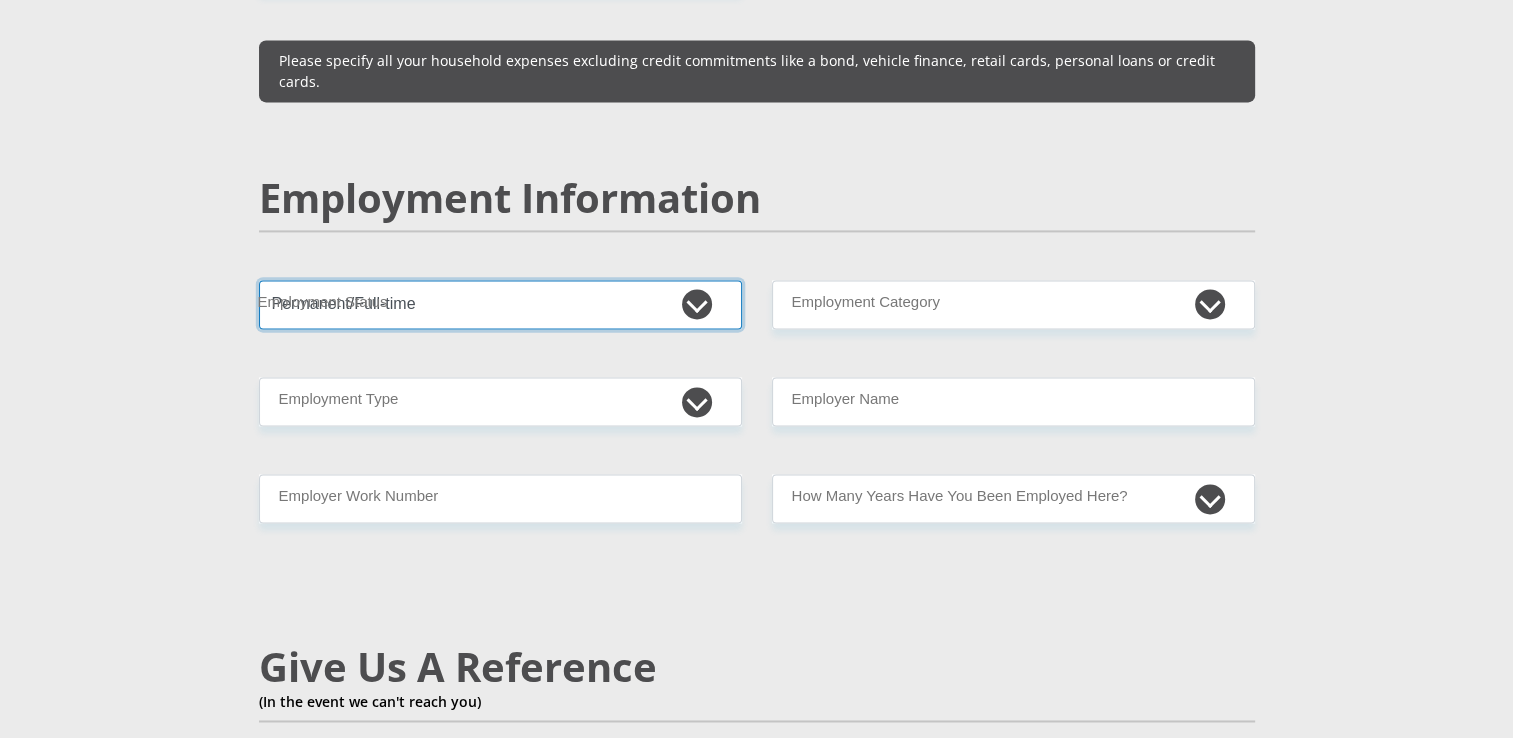 click on "Permanent/Full-time
Part-time/Casual
Contract Worker
Self-Employed
Housewife
Retired
Student
Medically Boarded
Disability
Unemployed" at bounding box center (500, 304) 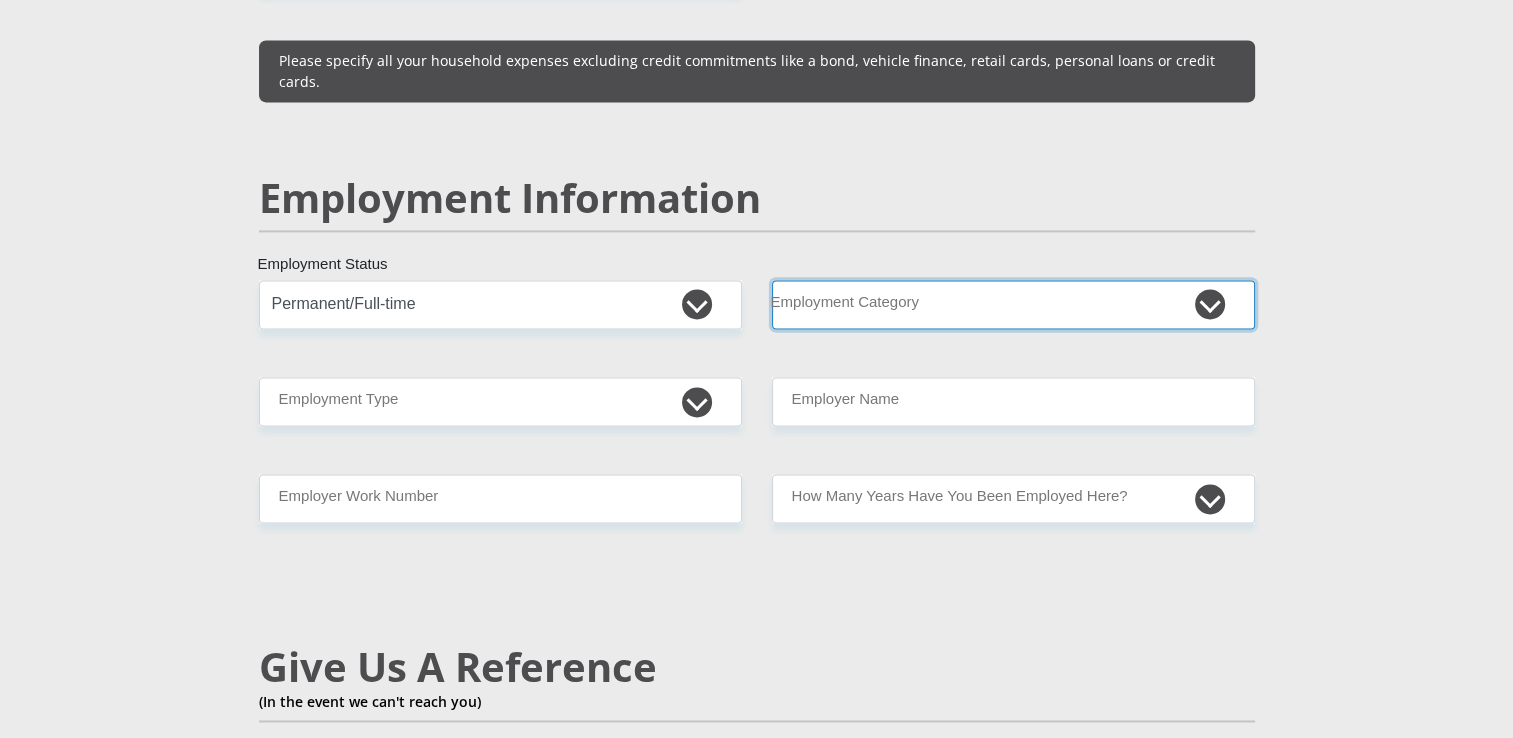 click on "AGRICULTURE
ALCOHOL & TOBACCO
CONSTRUCTION MATERIALS
METALLURGY
EQUIPMENT FOR RENEWABLE ENERGY
SPECIALIZED CONTRACTORS
CAR
GAMING (INCL. INTERNET
OTHER WHOLESALE
UNLICENSED PHARMACEUTICALS
CURRENCY EXCHANGE HOUSES
OTHER FINANCIAL INSTITUTIONS & INSURANCE
REAL ESTATE AGENTS
OIL & GAS
OTHER MATERIALS (E.G. IRON ORE)
PRECIOUS STONES & PRECIOUS METALS
POLITICAL ORGANIZATIONS
RELIGIOUS ORGANIZATIONS(NOT SECTS)
ACTI. HAVING BUSINESS DEAL WITH PUBLIC ADMINISTRATION
LAUNDROMATS" at bounding box center [1013, 304] 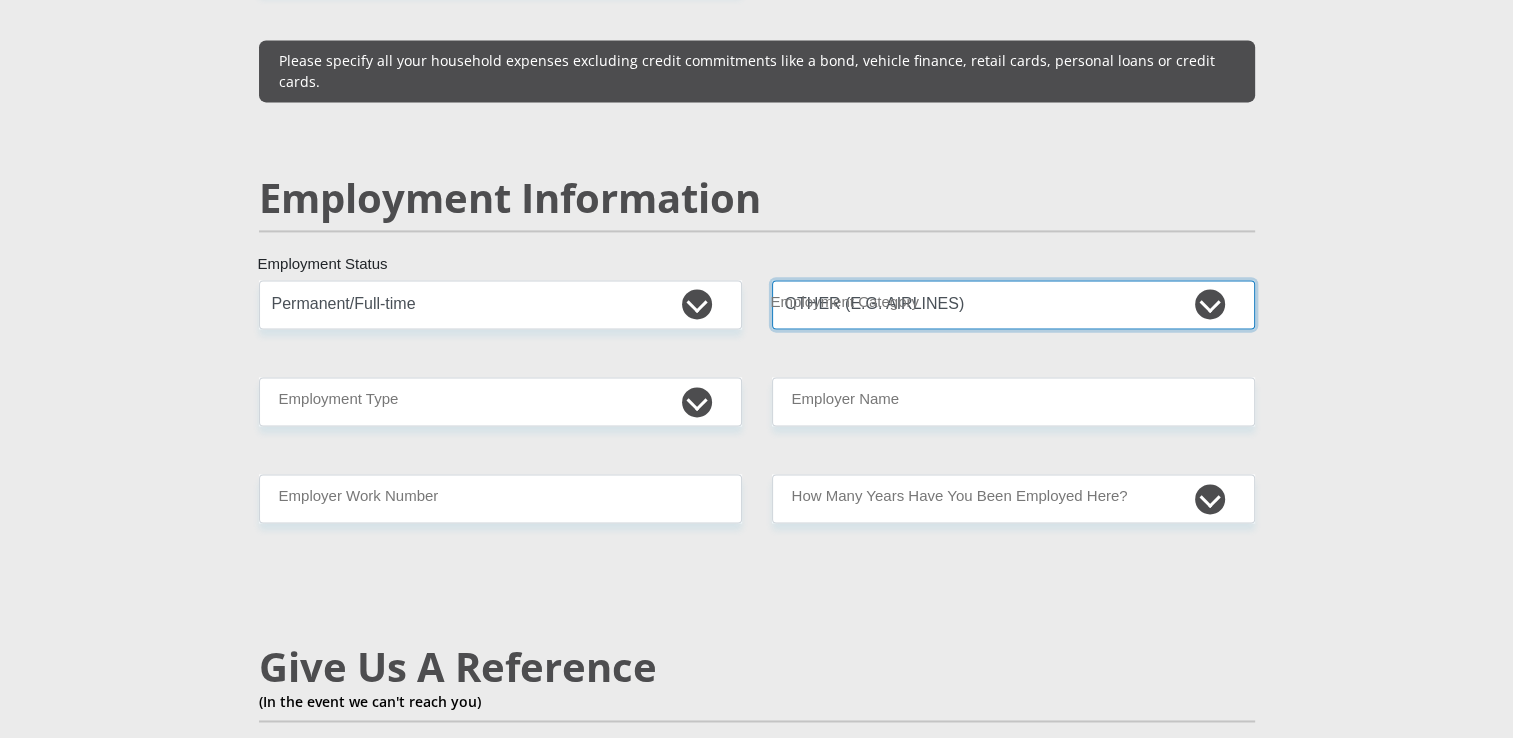 click on "AGRICULTURE
ALCOHOL & TOBACCO
CONSTRUCTION MATERIALS
METALLURGY
EQUIPMENT FOR RENEWABLE ENERGY
SPECIALIZED CONTRACTORS
CAR
GAMING (INCL. INTERNET
OTHER WHOLESALE
UNLICENSED PHARMACEUTICALS
CURRENCY EXCHANGE HOUSES
OTHER FINANCIAL INSTITUTIONS & INSURANCE
REAL ESTATE AGENTS
OIL & GAS
OTHER MATERIALS (E.G. IRON ORE)
PRECIOUS STONES & PRECIOUS METALS
POLITICAL ORGANIZATIONS
RELIGIOUS ORGANIZATIONS(NOT SECTS)
ACTI. HAVING BUSINESS DEAL WITH PUBLIC ADMINISTRATION
LAUNDROMATS" at bounding box center [1013, 304] 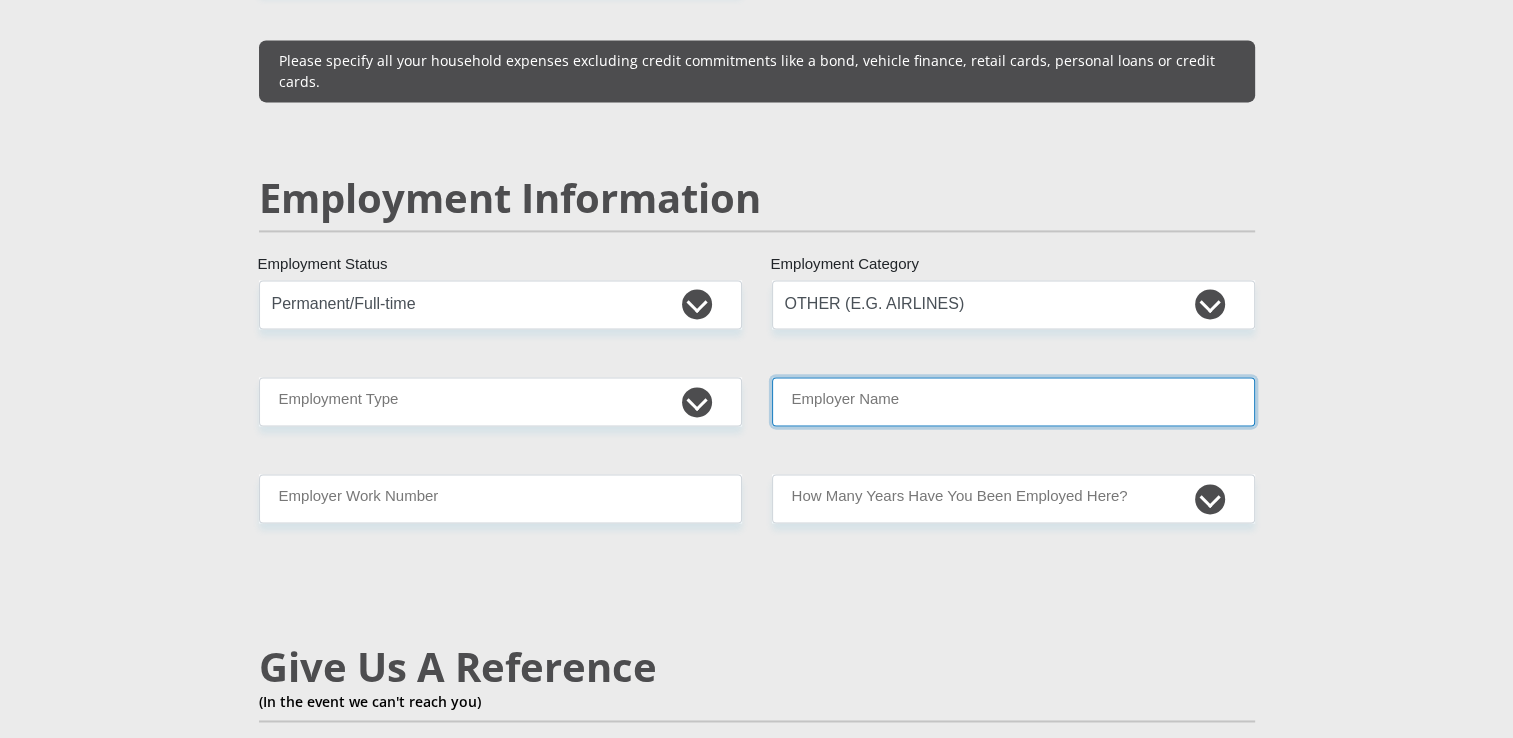 click on "Employer Name" at bounding box center [1013, 401] 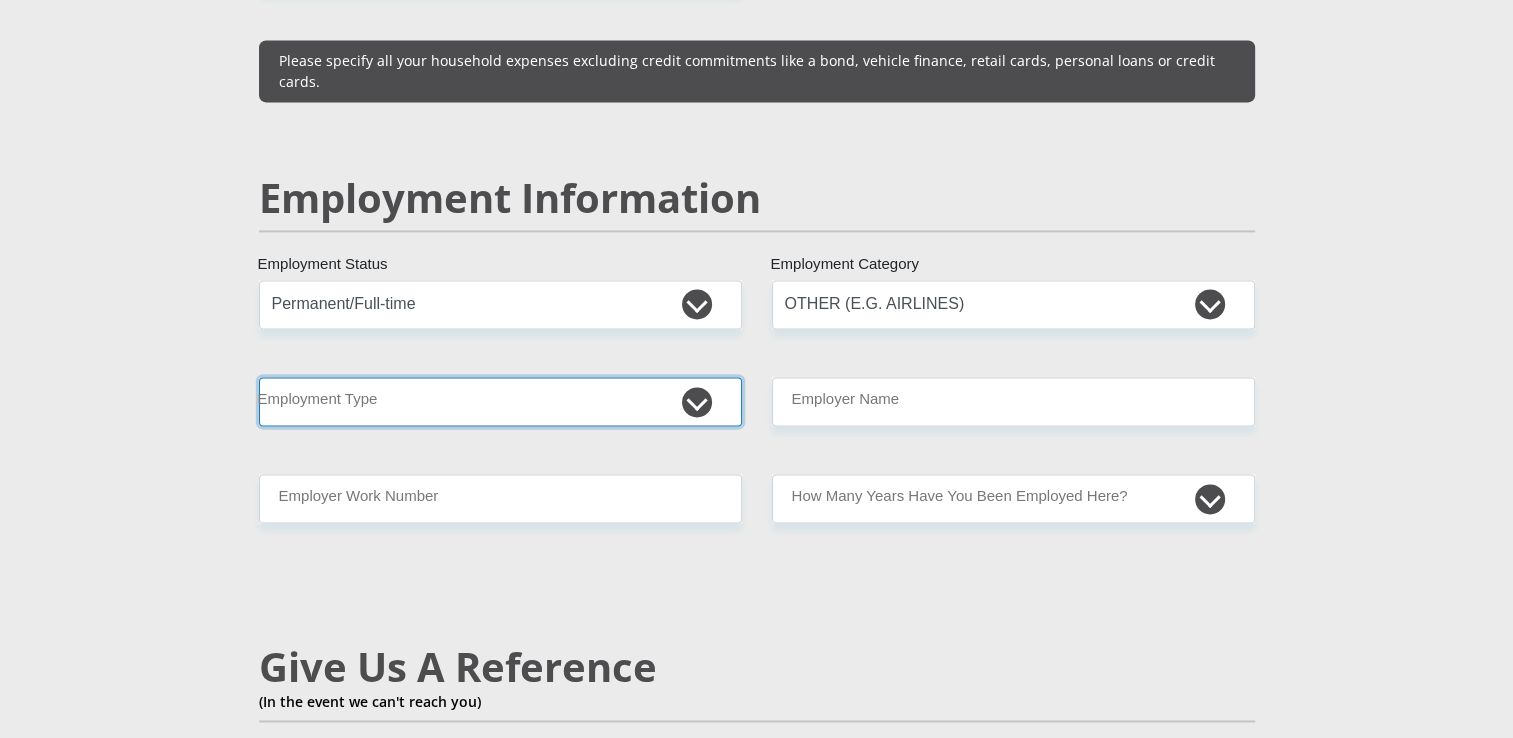click on "College/Lecturer
Craft Seller
Creative
Driver
Executive
Farmer
Forces - Non Commissioned
Forces - Officer
Hawker
Housewife
Labourer
Licenced Professional
Manager
Miner
Non Licenced Professional
Office Staff/Clerk
Outside Worker
Pensioner
Permanent Teacher
Production/Manufacturing
Sales
Self-Employed
Semi-Professional Worker
Service Industry  Social Worker  Student" at bounding box center [500, 401] 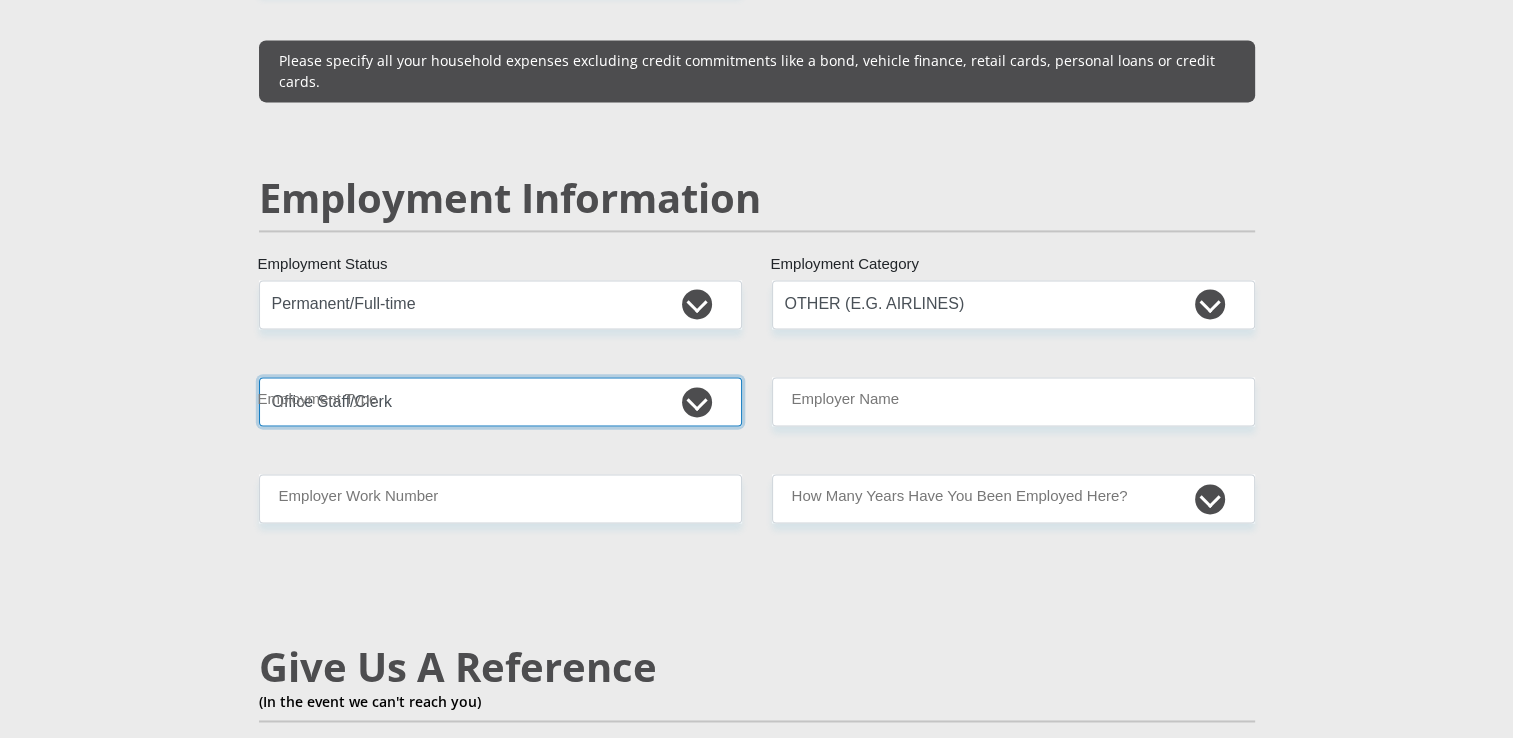 click on "College/Lecturer
Craft Seller
Creative
Driver
Executive
Farmer
Forces - Non Commissioned
Forces - Officer
Hawker
Housewife
Labourer
Licenced Professional
Manager
Miner
Non Licenced Professional
Office Staff/Clerk
Outside Worker
Pensioner
Permanent Teacher
Production/Manufacturing
Sales
Self-Employed
Semi-Professional Worker
Service Industry  Social Worker  Student" at bounding box center (500, 401) 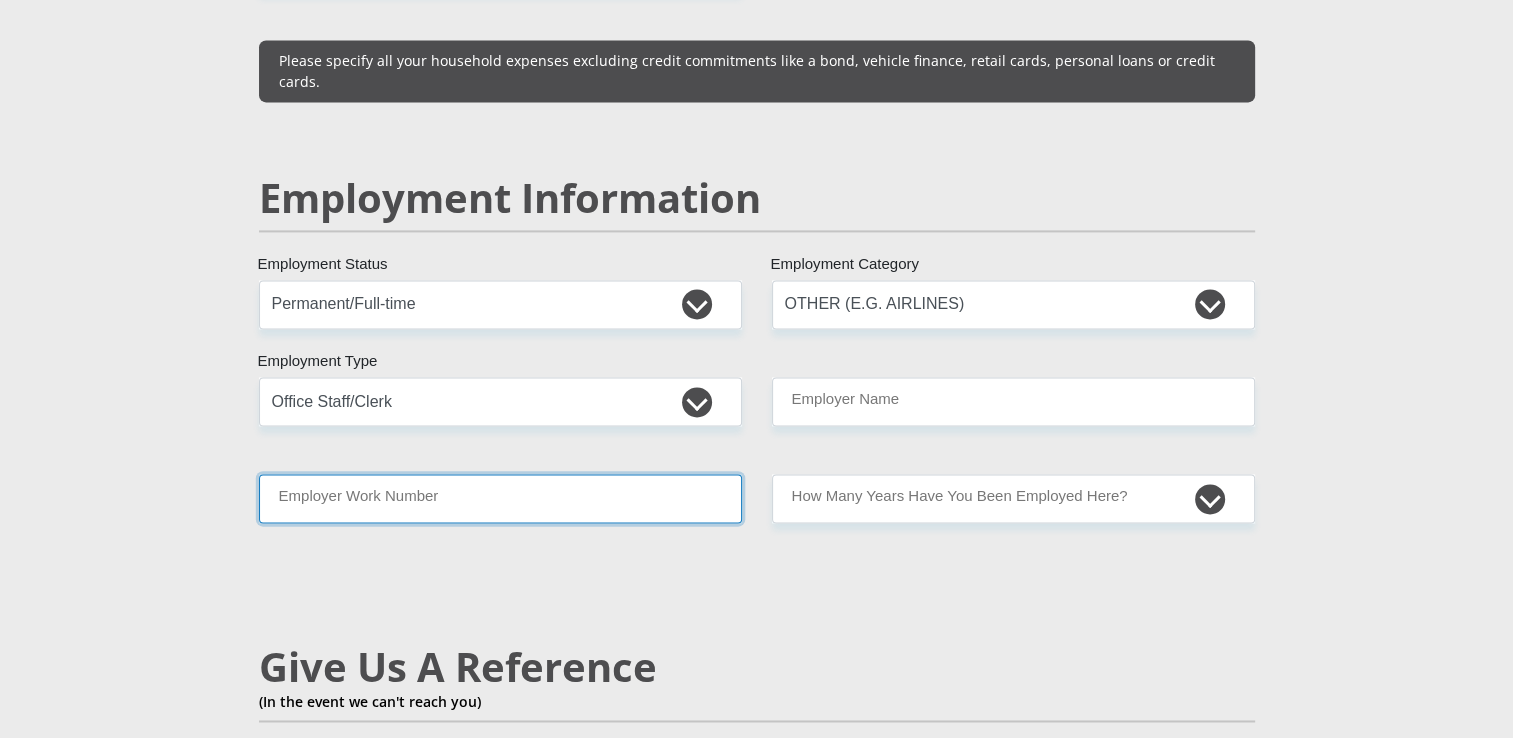 click on "Employer Work Number" at bounding box center [500, 498] 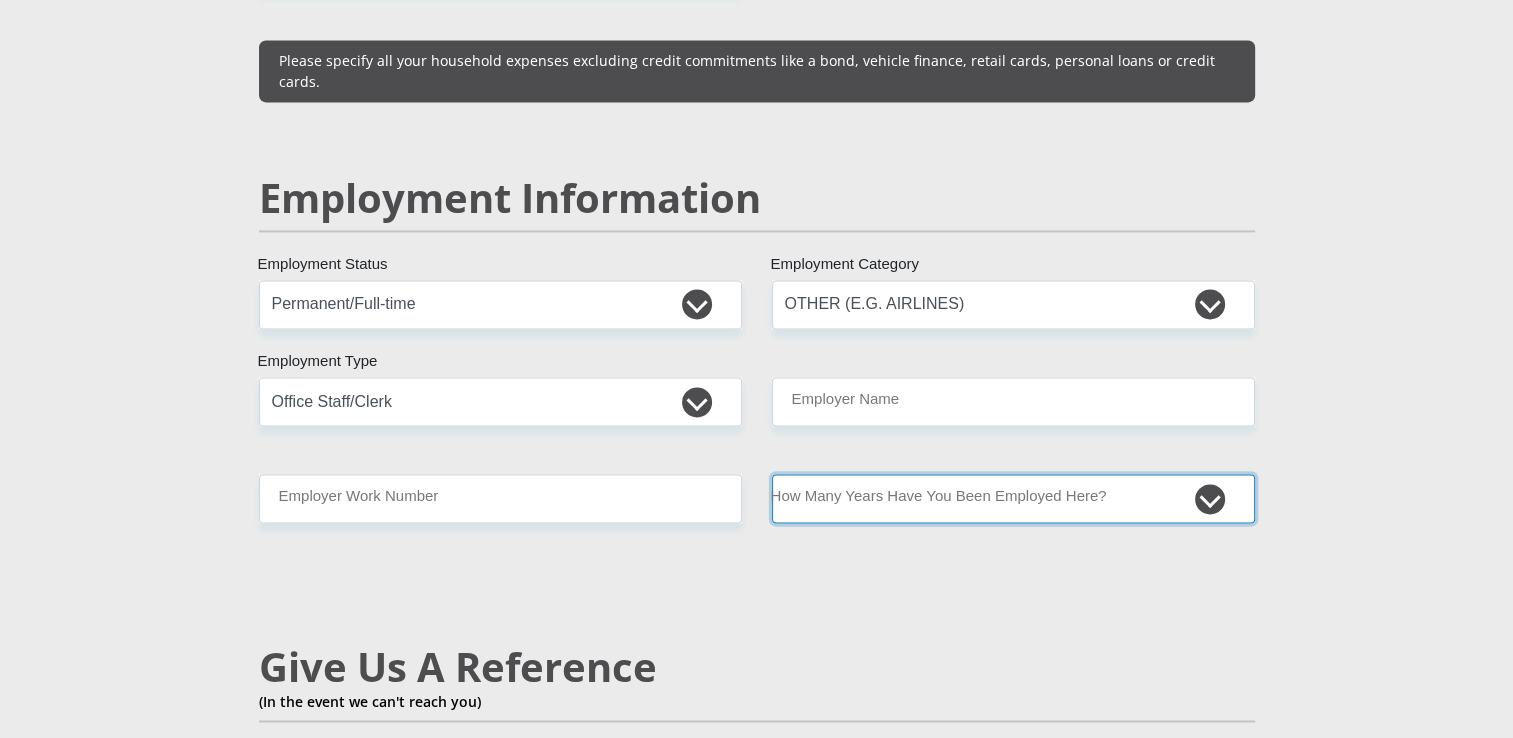 click on "less than 1 year
1-3 years
3-5 years
5+ years" at bounding box center (1013, 498) 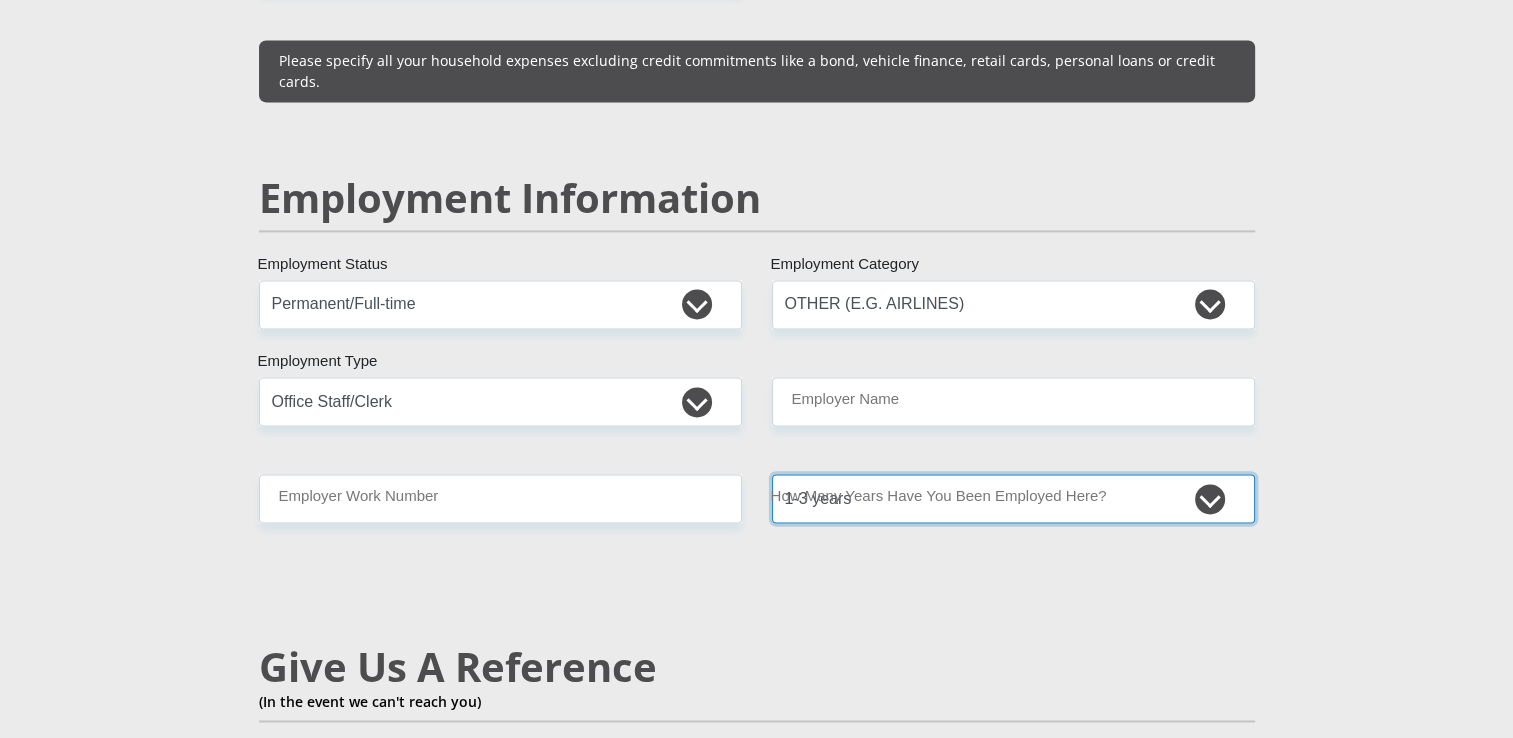 click on "less than 1 year
1-3 years
3-5 years
5+ years" at bounding box center (1013, 498) 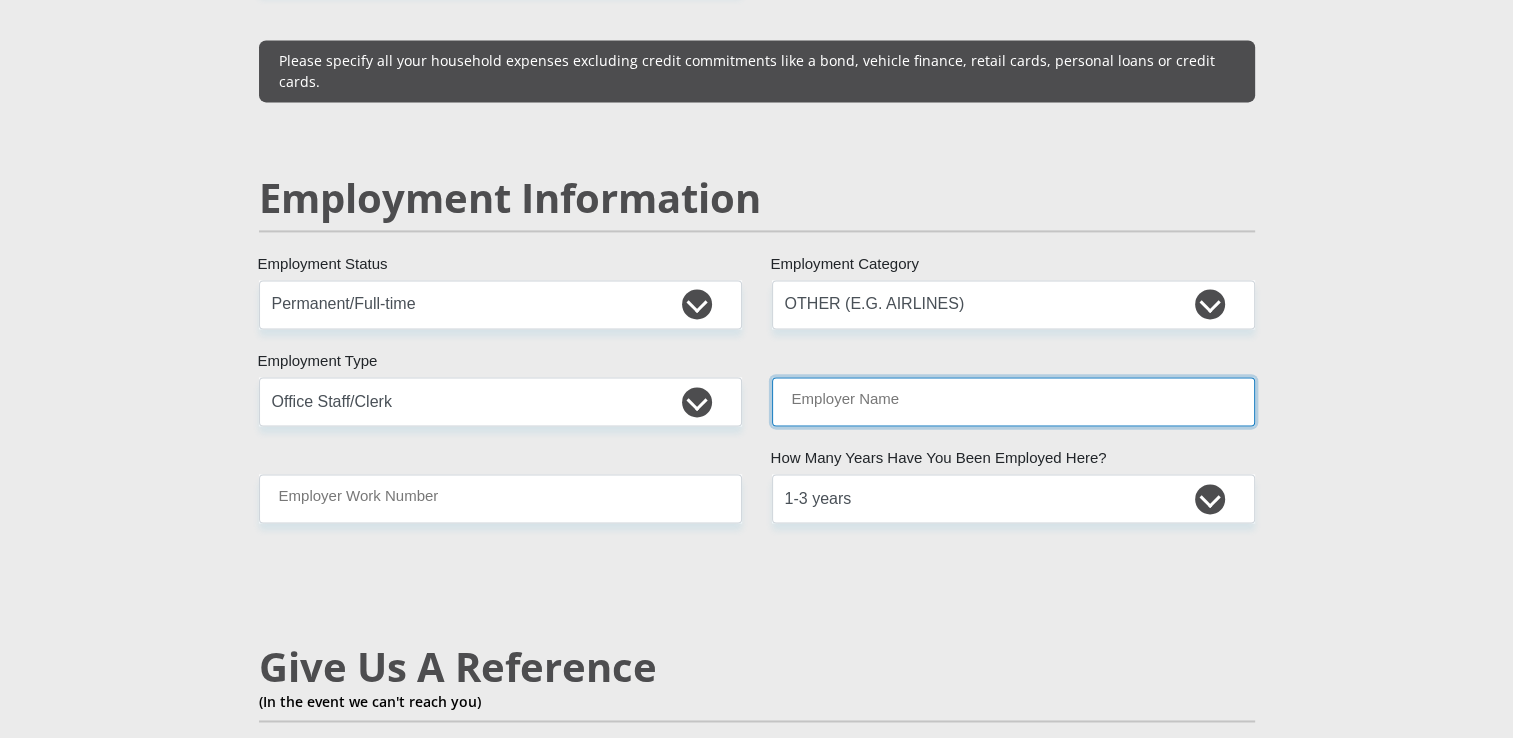 click on "Employer Name" at bounding box center (1013, 401) 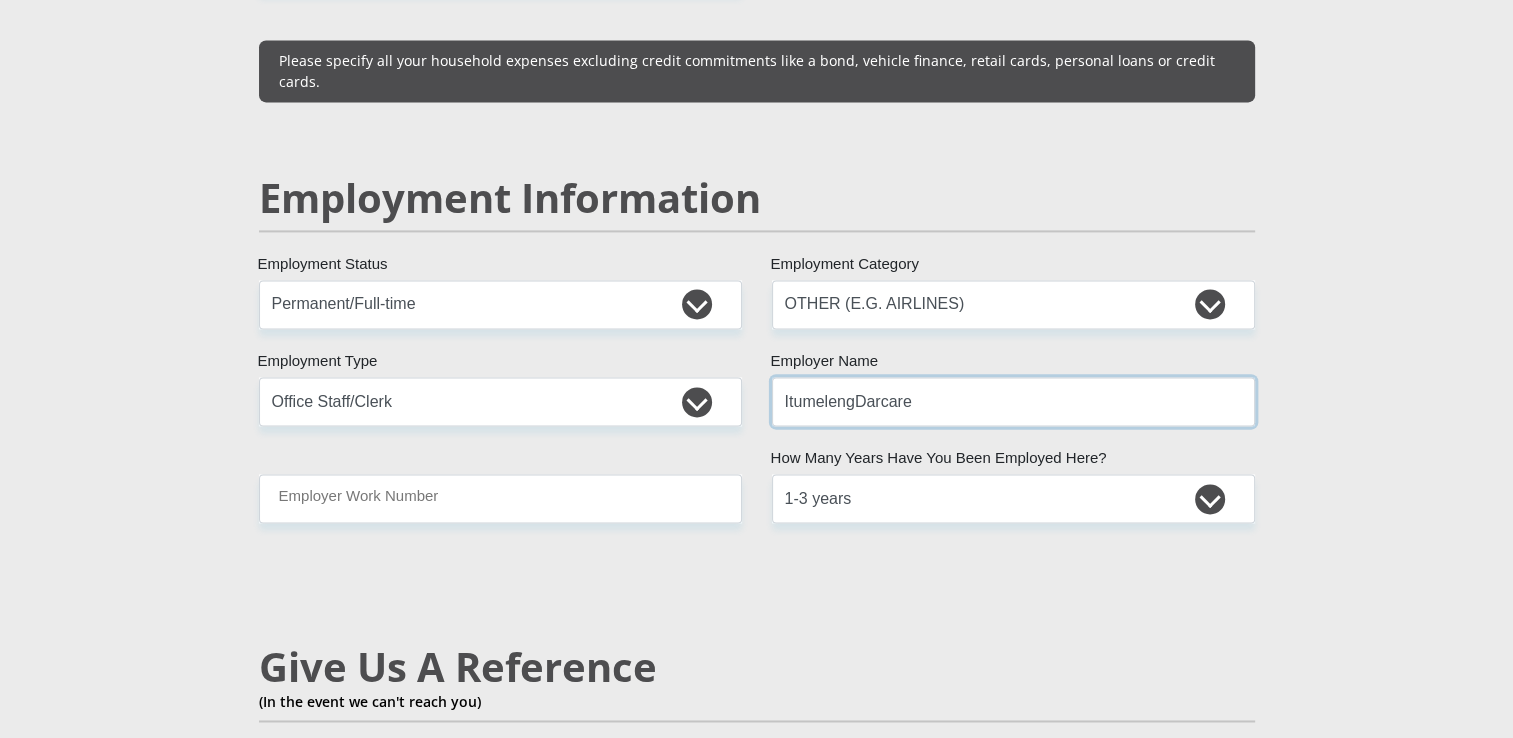 click on "ItumelengDarcare" at bounding box center (1013, 401) 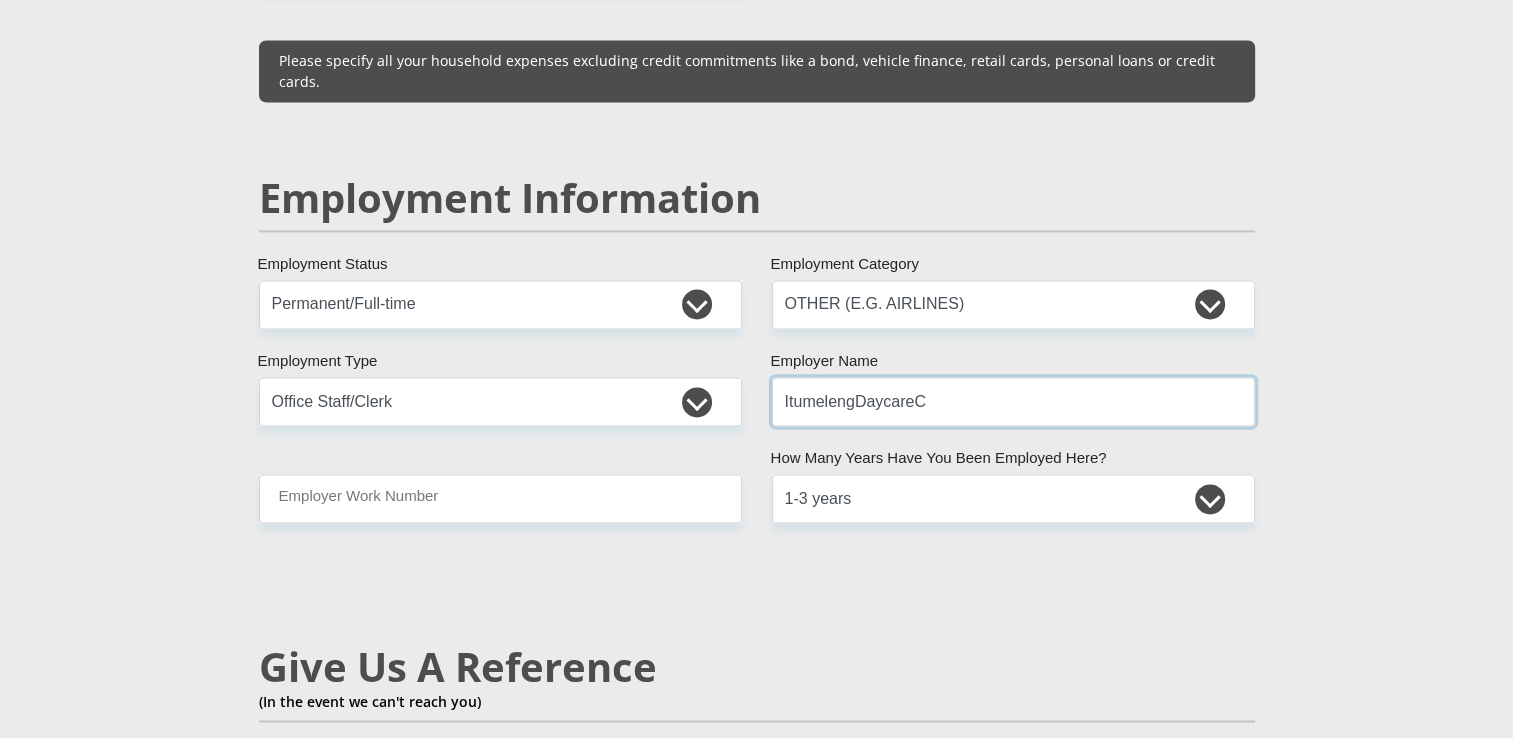type on "ItumelengDaycare" 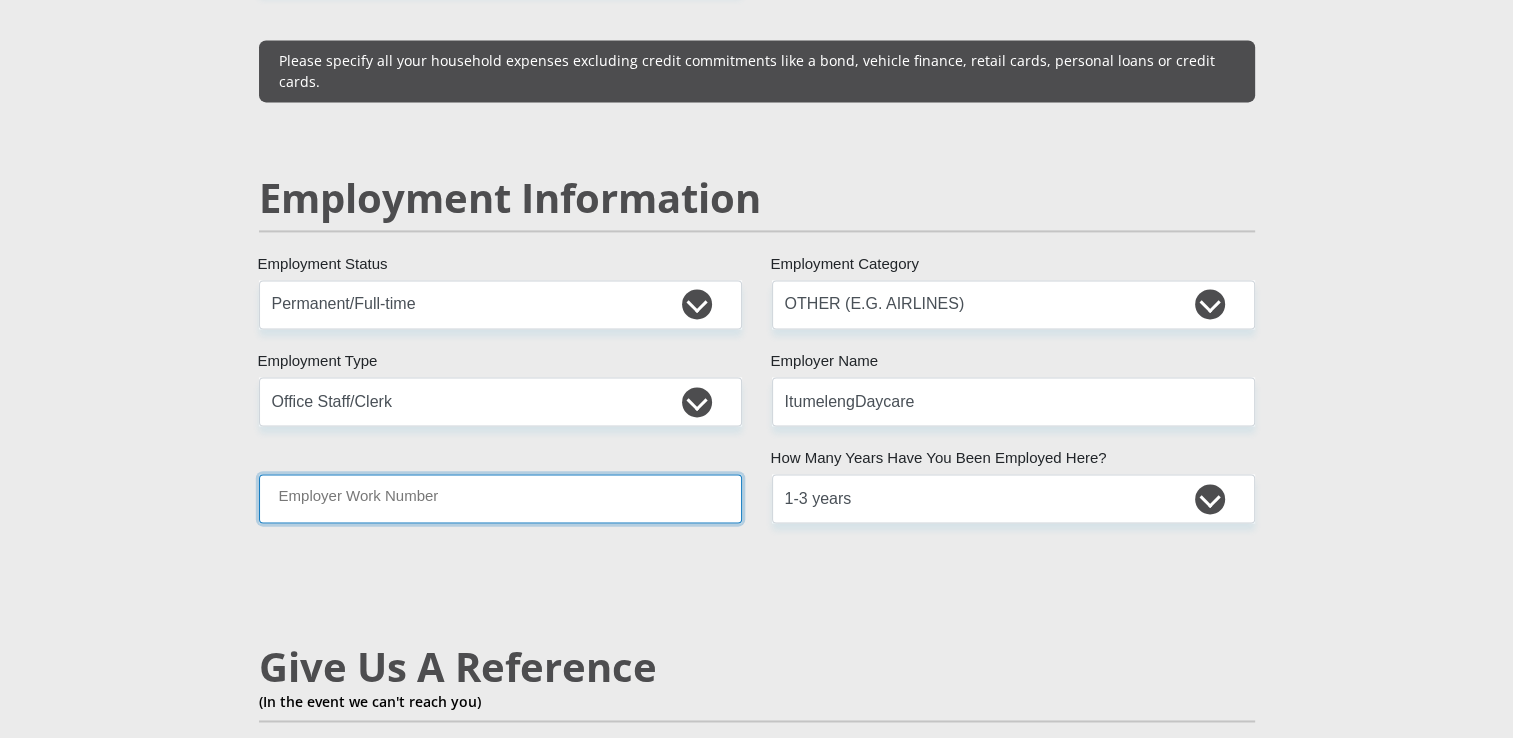 click on "Employer Work Number" at bounding box center [500, 498] 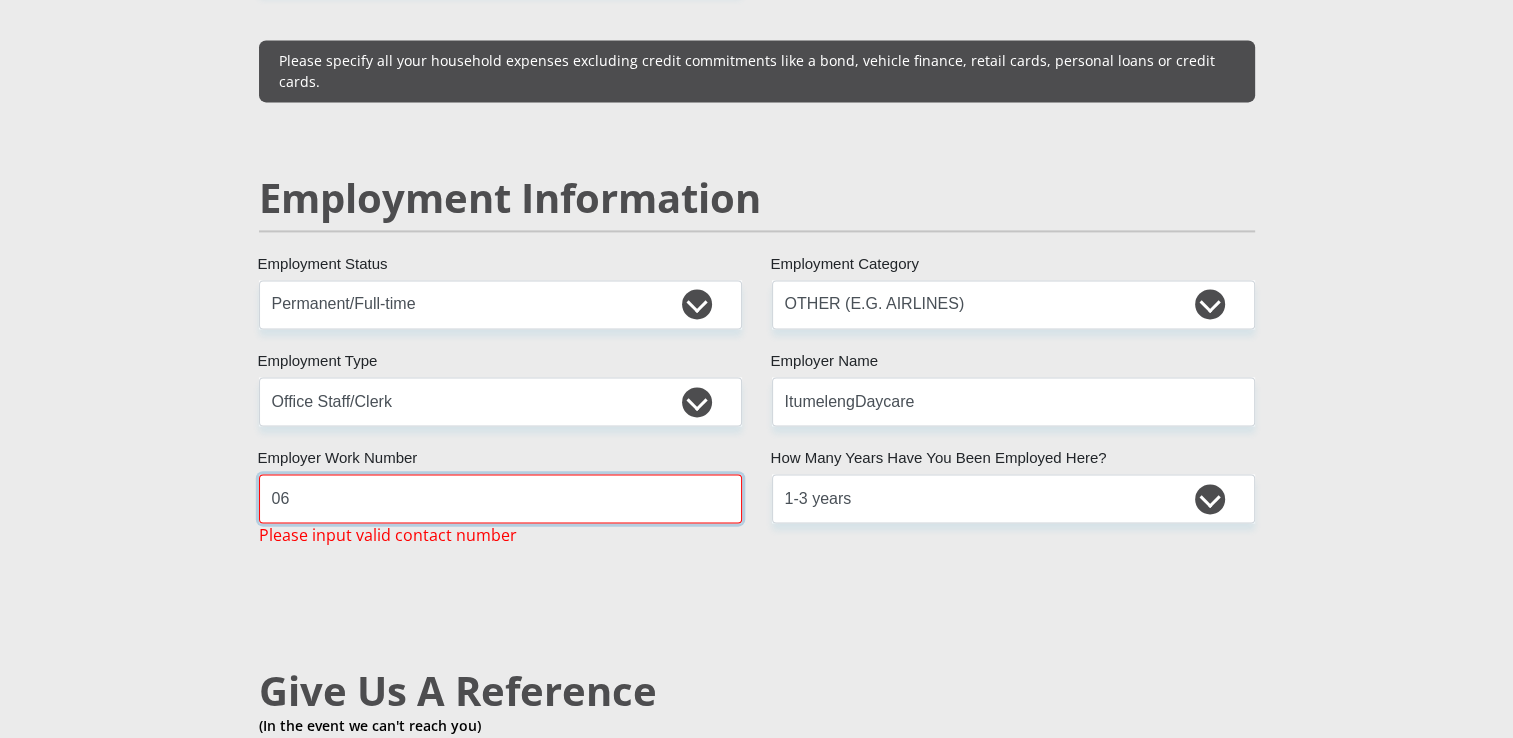 type on "0624155686" 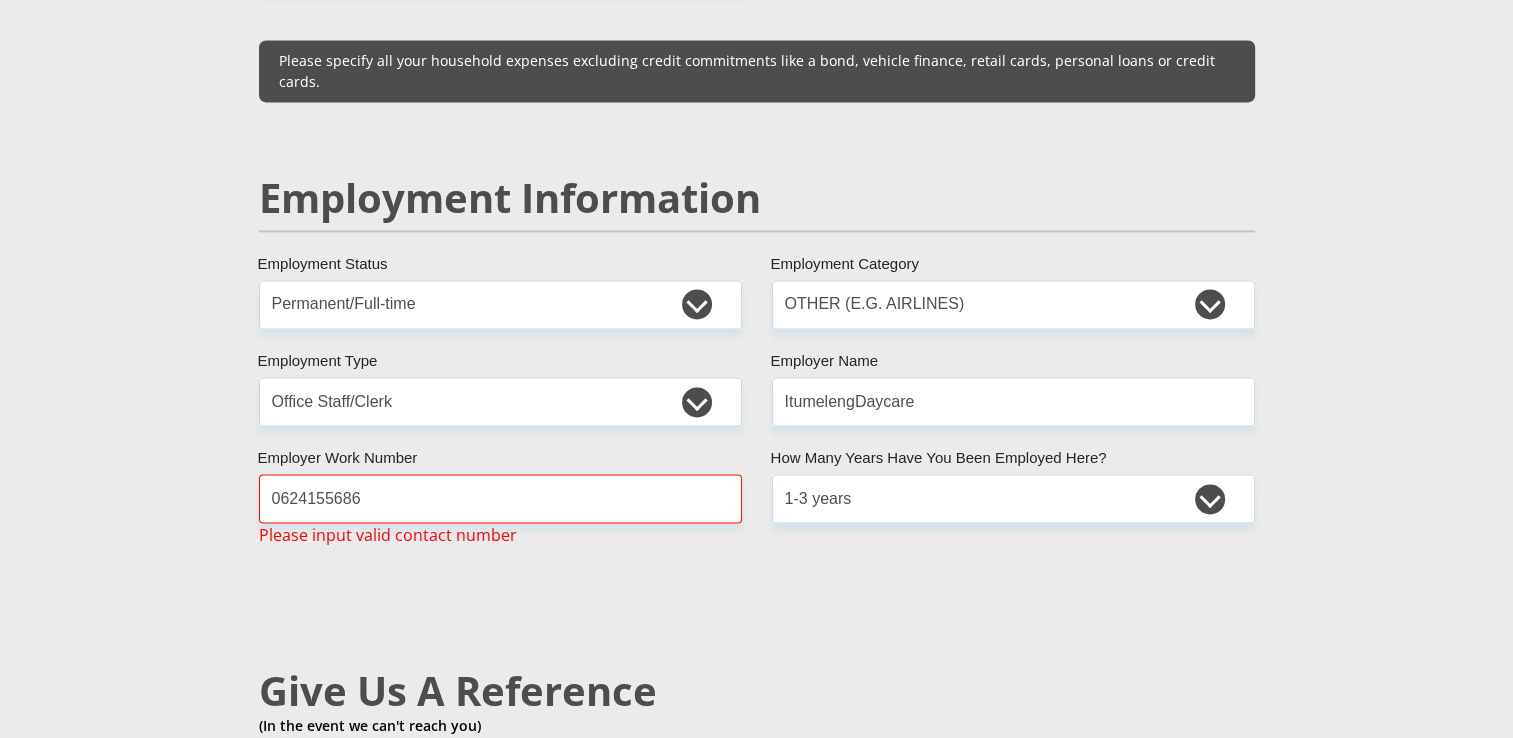 type on "N" 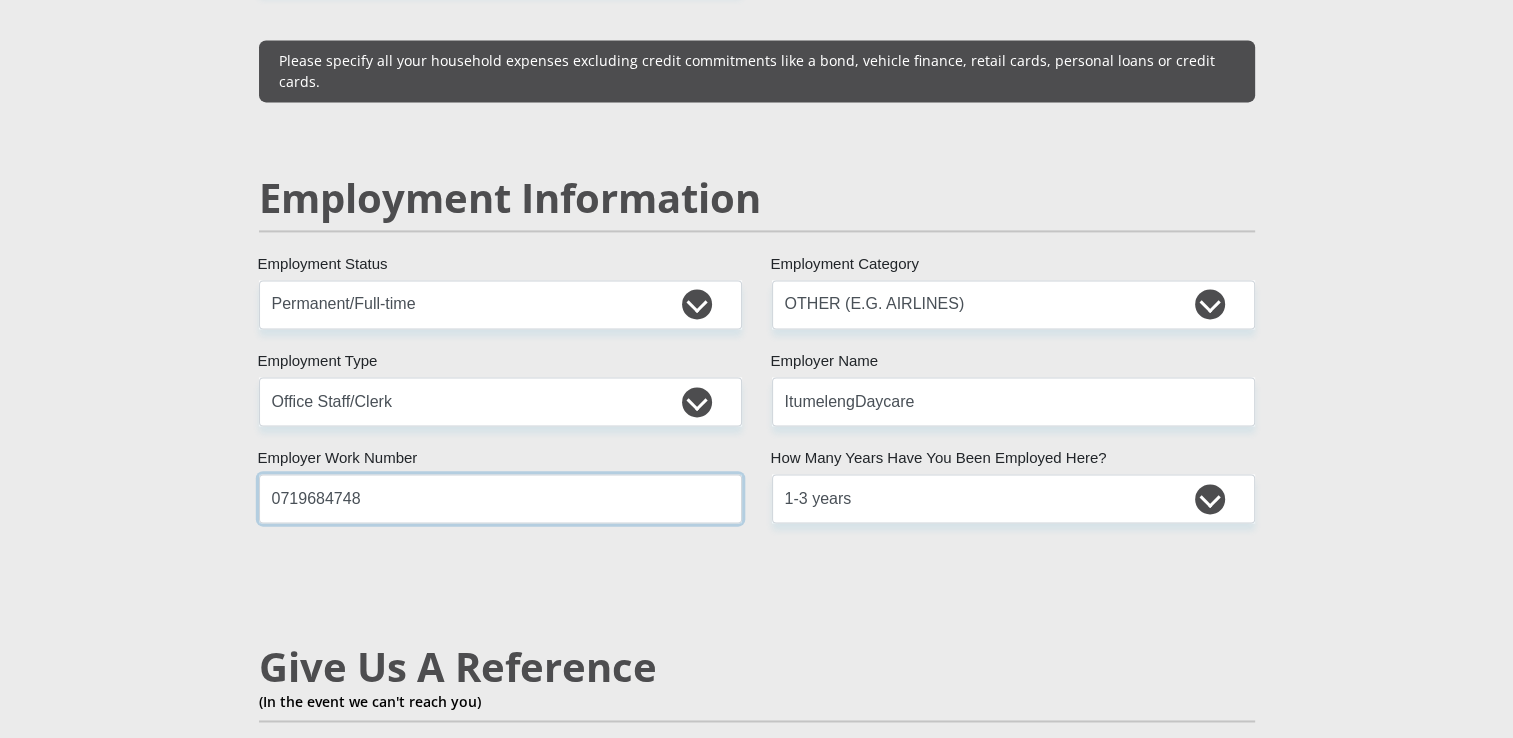 click on "0719684748" at bounding box center [500, 498] 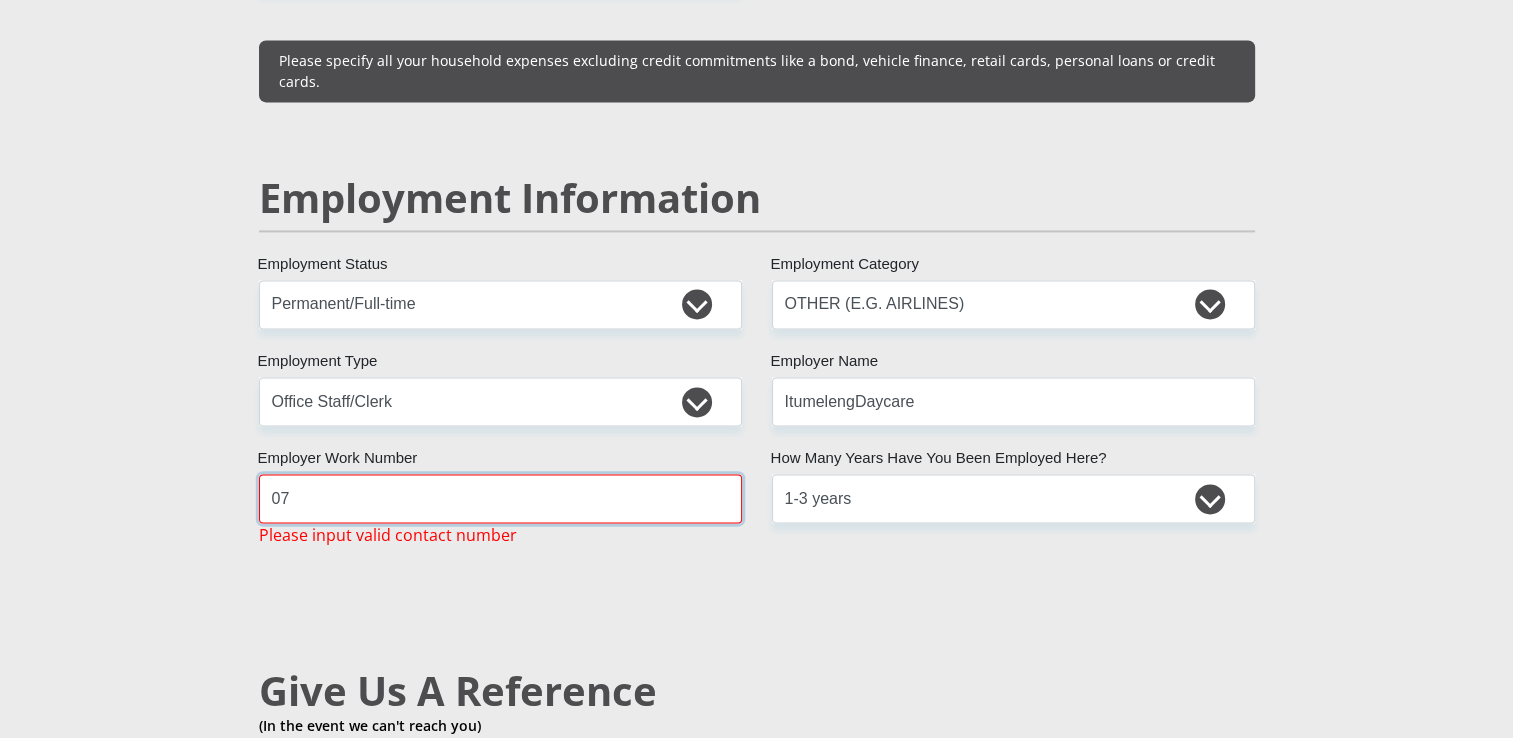 type on "0" 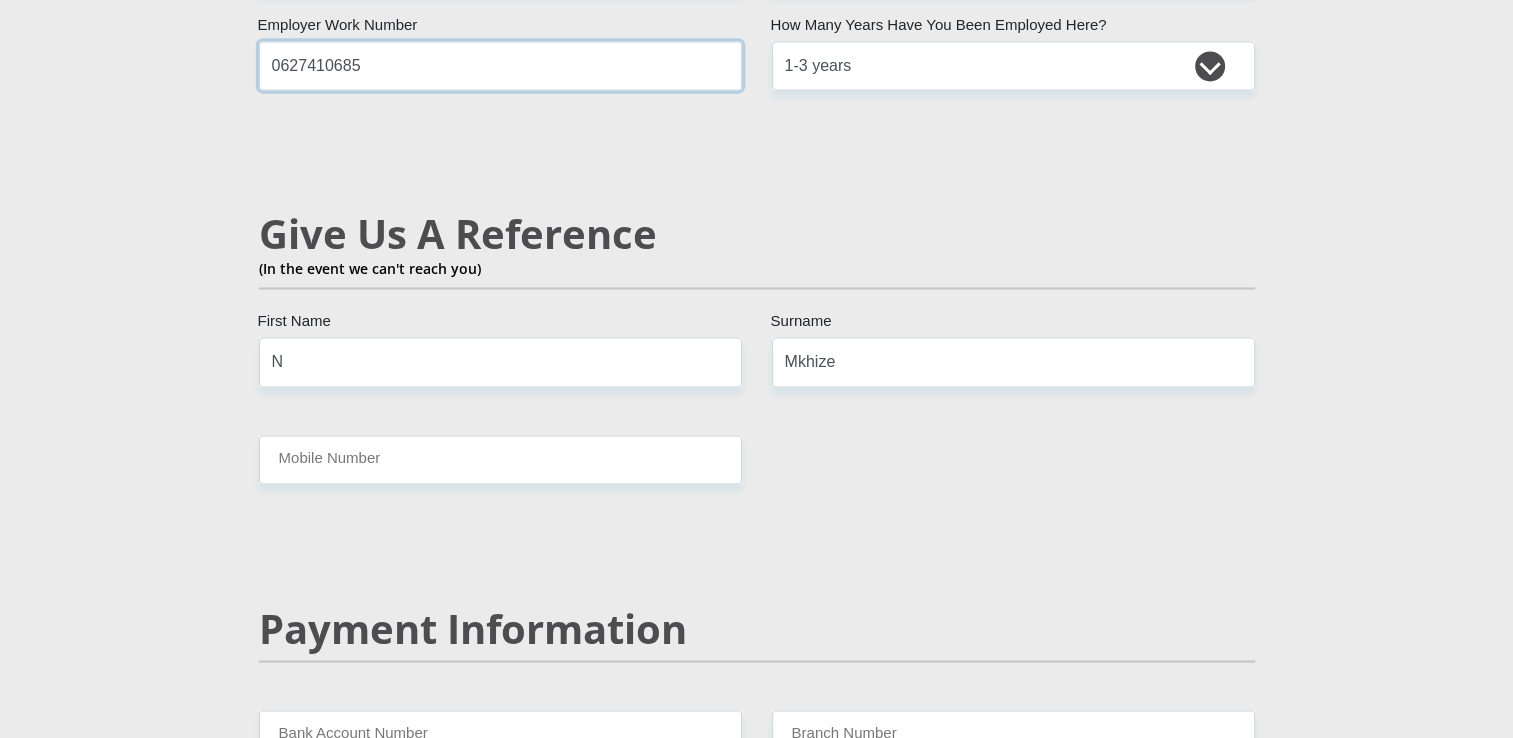 scroll, scrollTop: 3364, scrollLeft: 0, axis: vertical 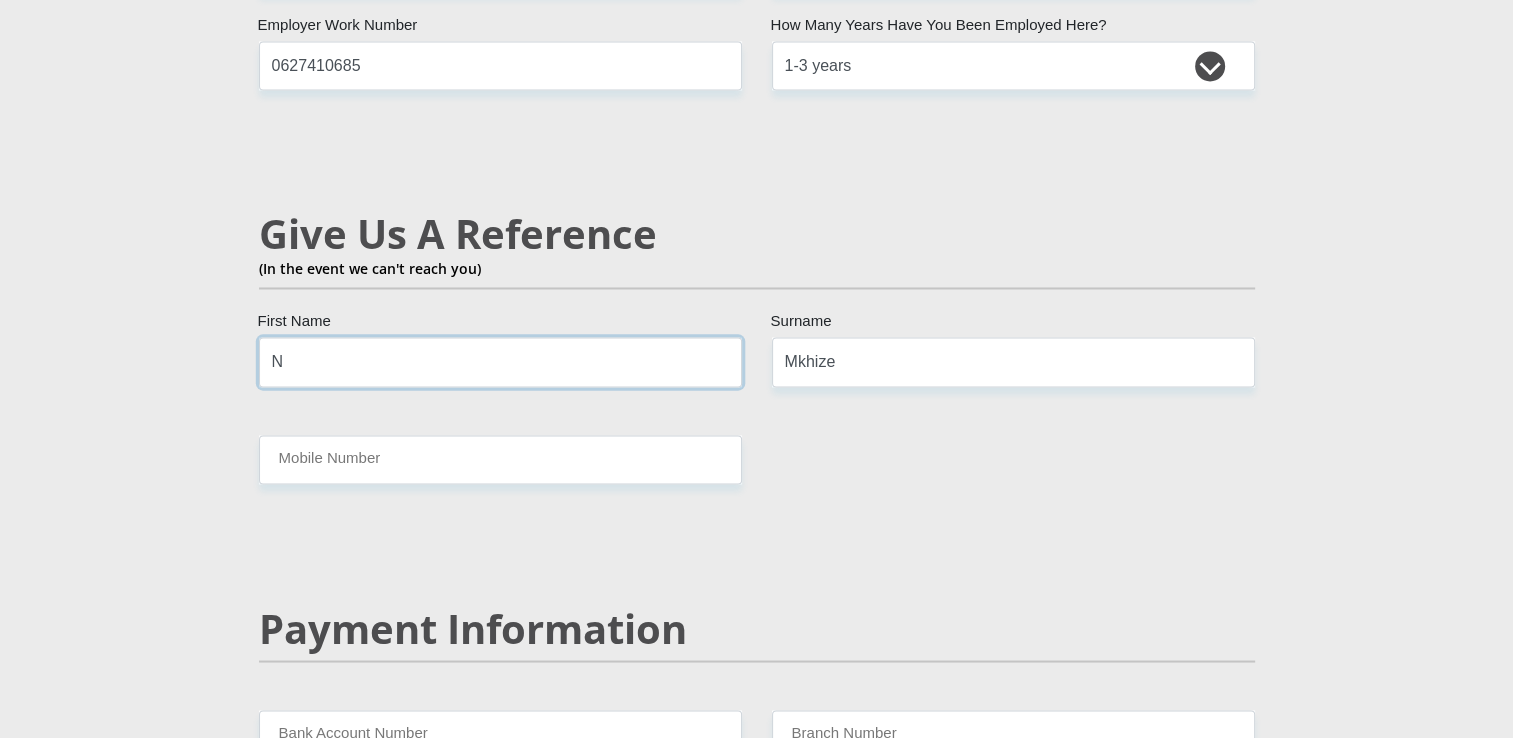 click on "N" at bounding box center (500, 361) 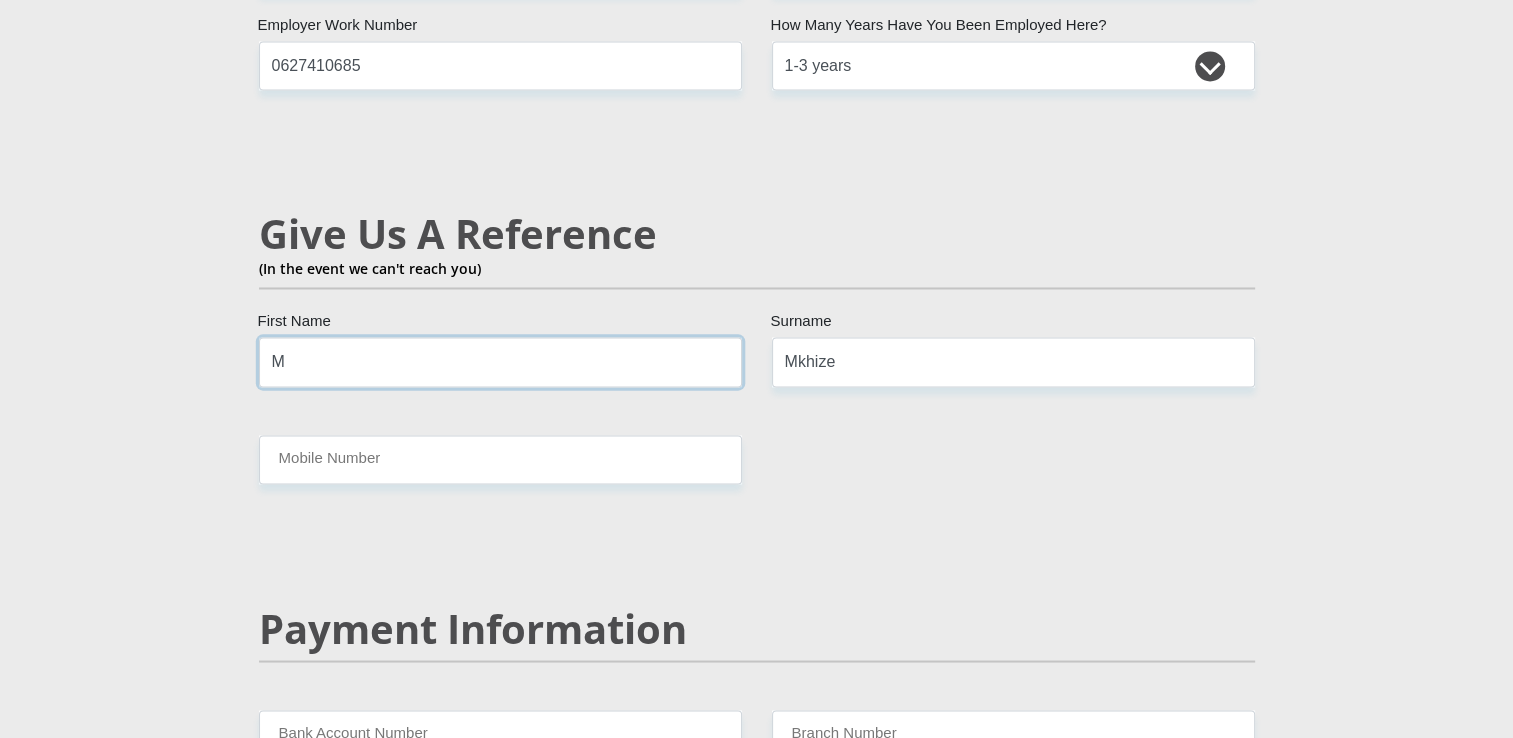type on "M" 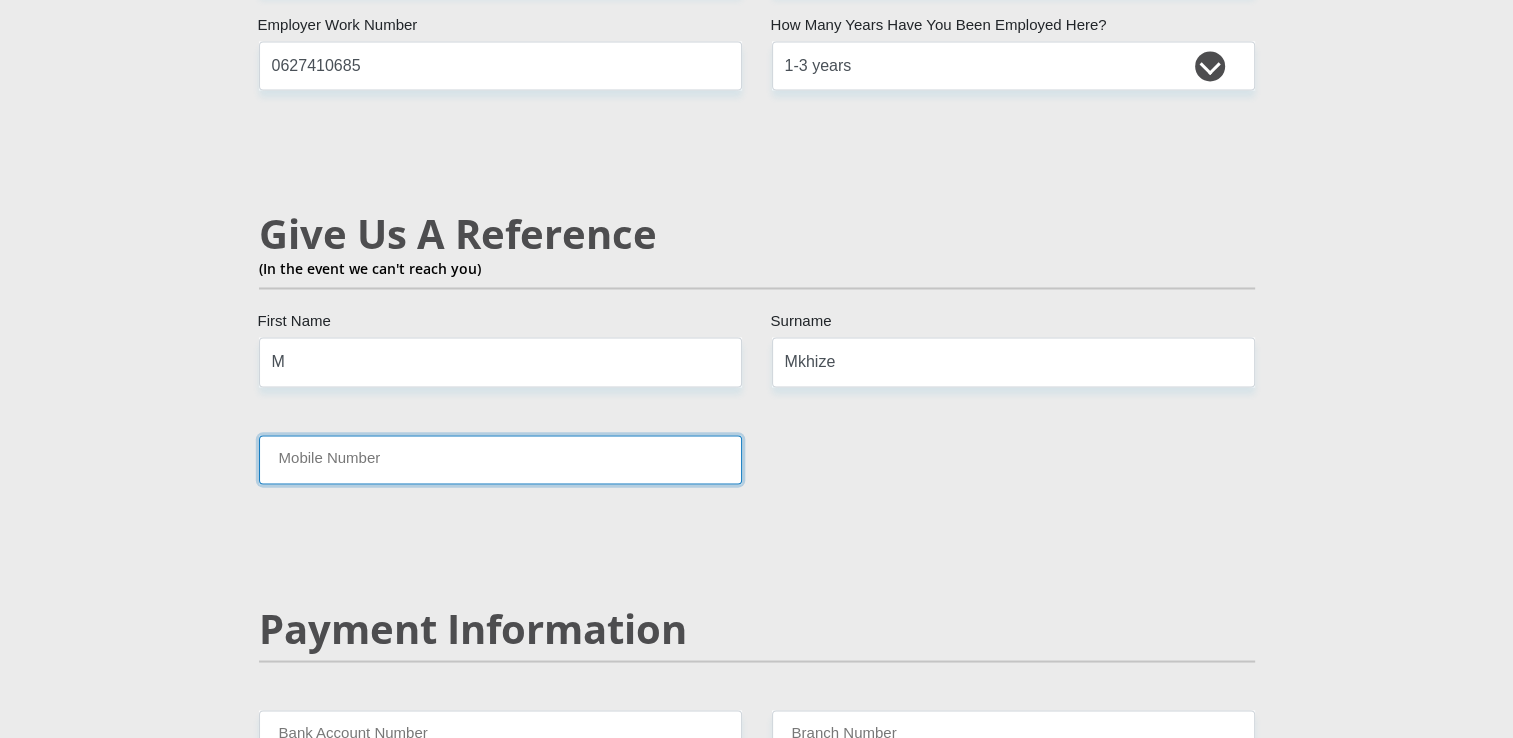 click on "Mobile Number" at bounding box center [500, 459] 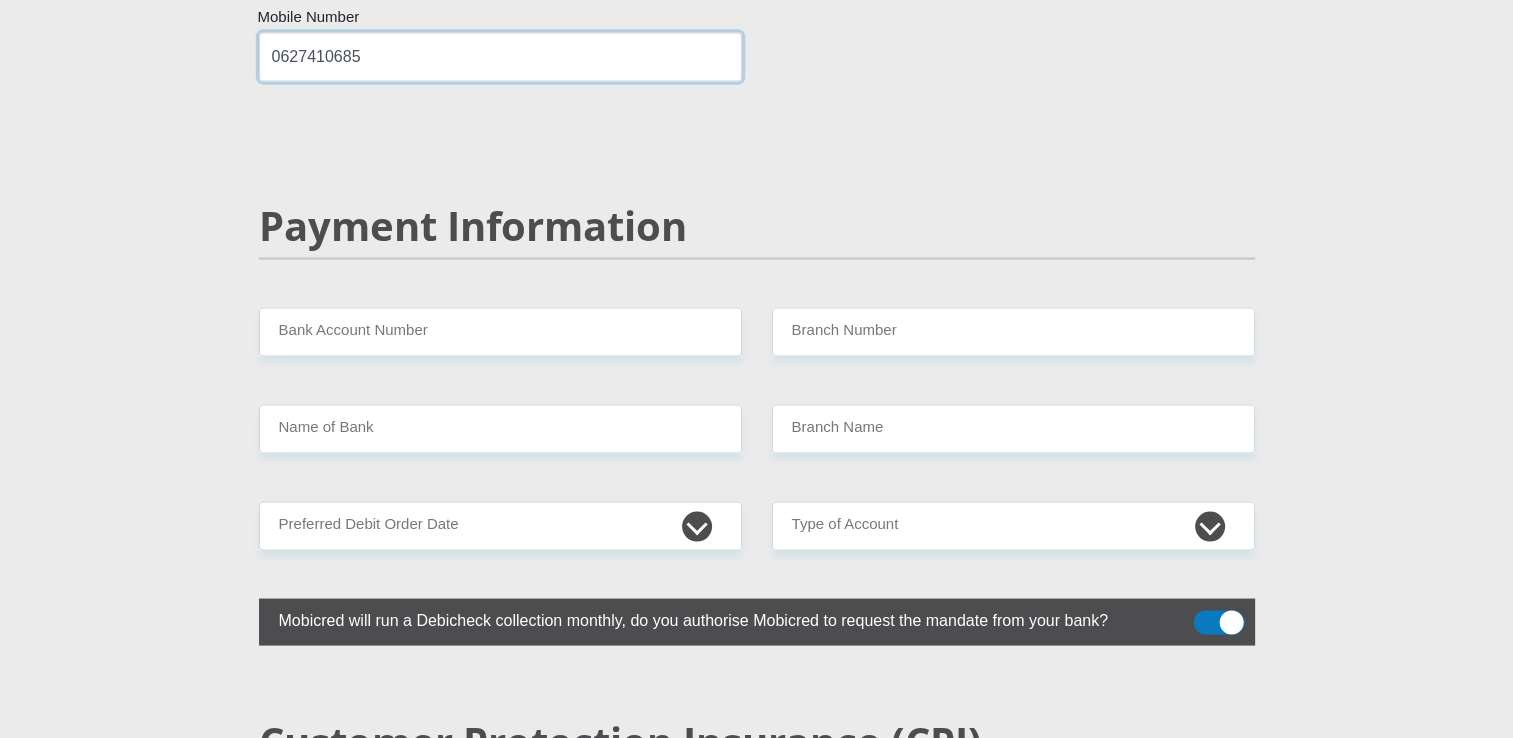 scroll, scrollTop: 3768, scrollLeft: 0, axis: vertical 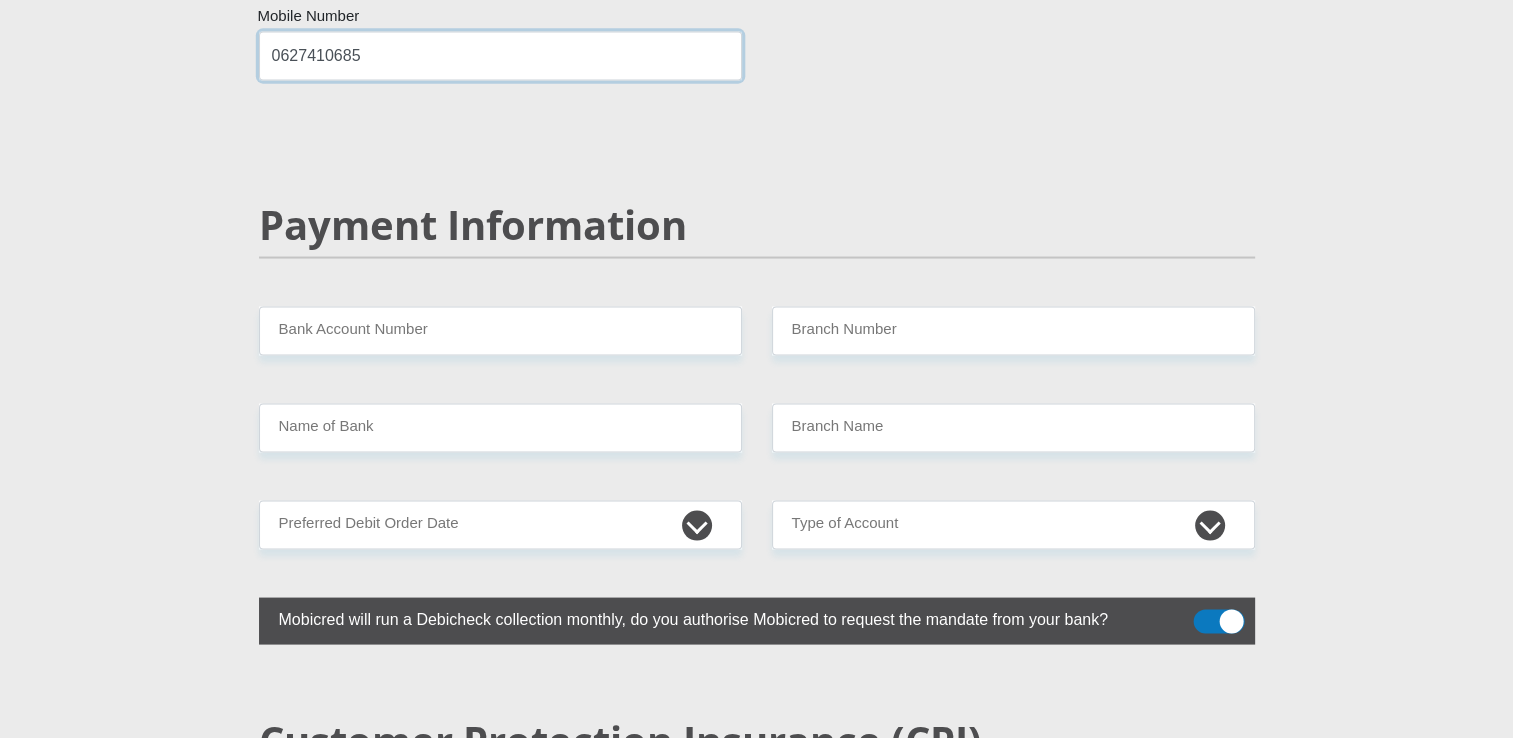 type on "0627410685" 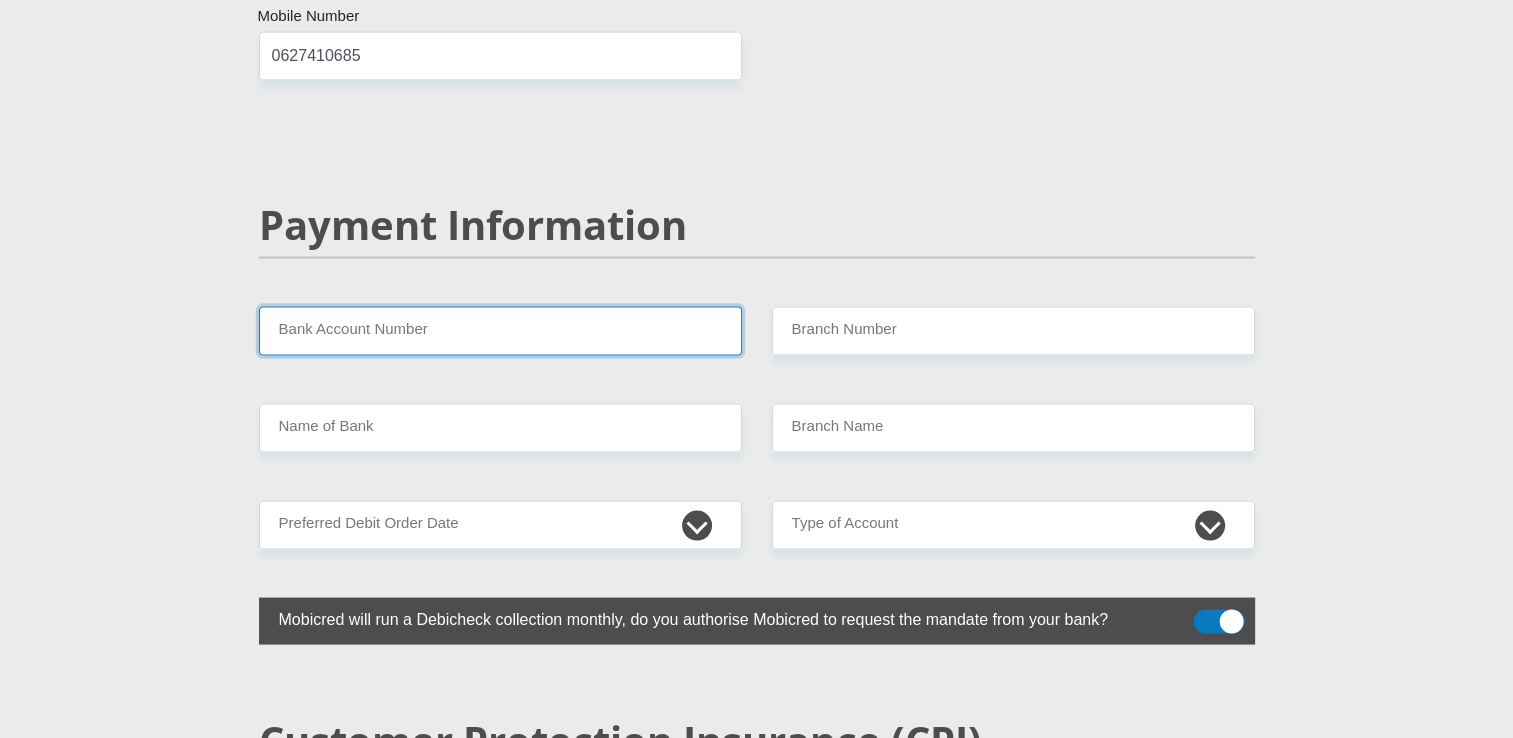 click on "Bank Account Number" at bounding box center [500, 330] 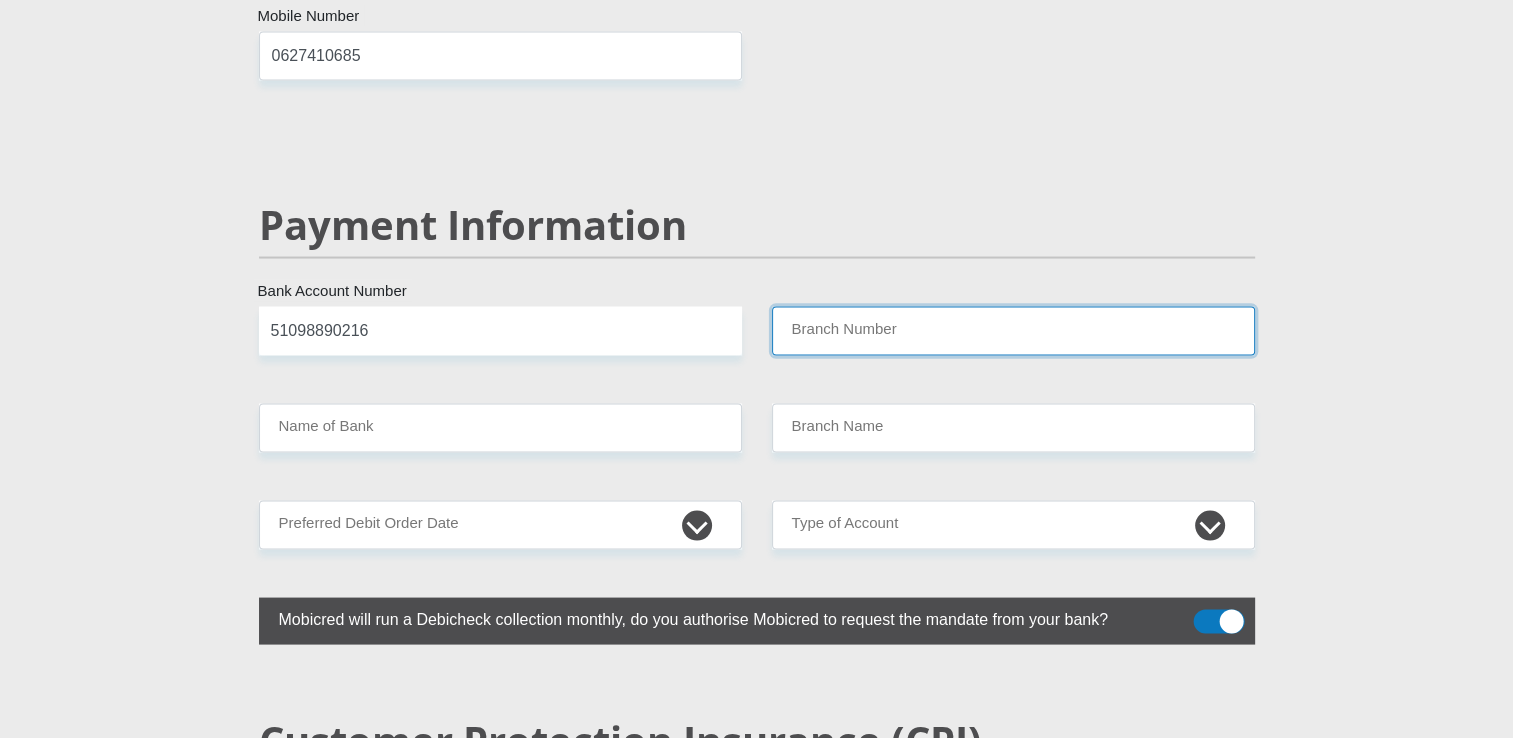 click on "Branch Number" at bounding box center (1013, 330) 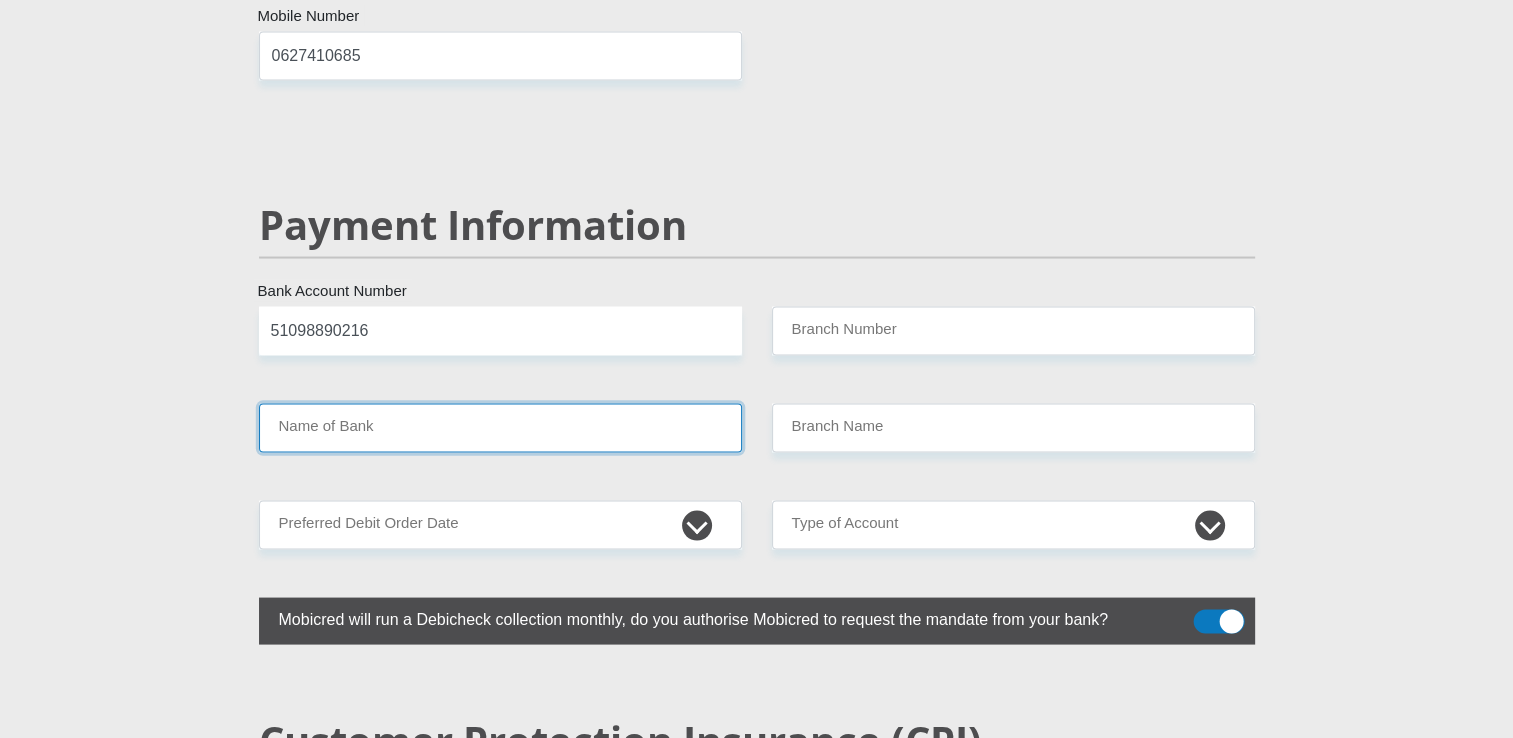 click on "Name of Bank" at bounding box center [500, 427] 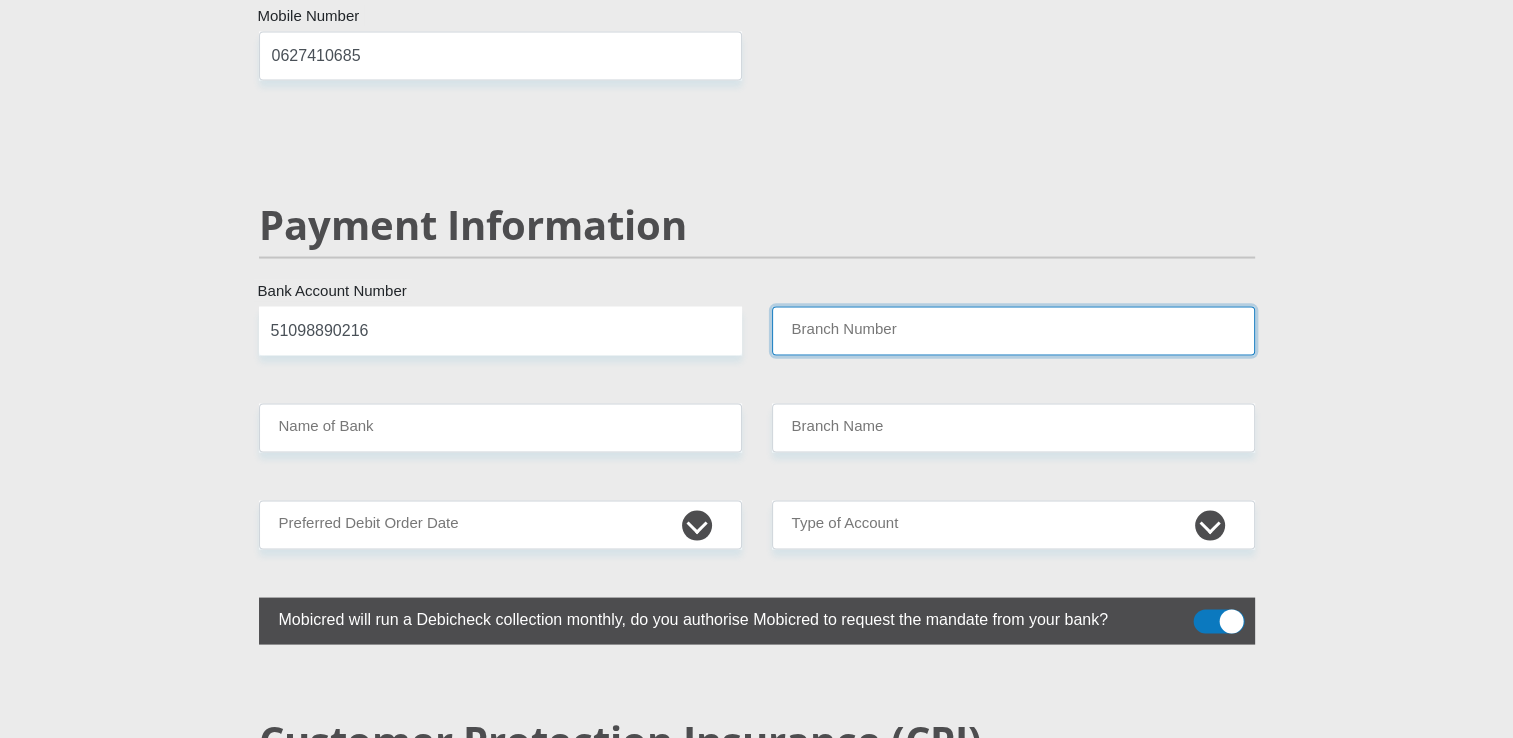 click on "Branch Number" at bounding box center [1013, 330] 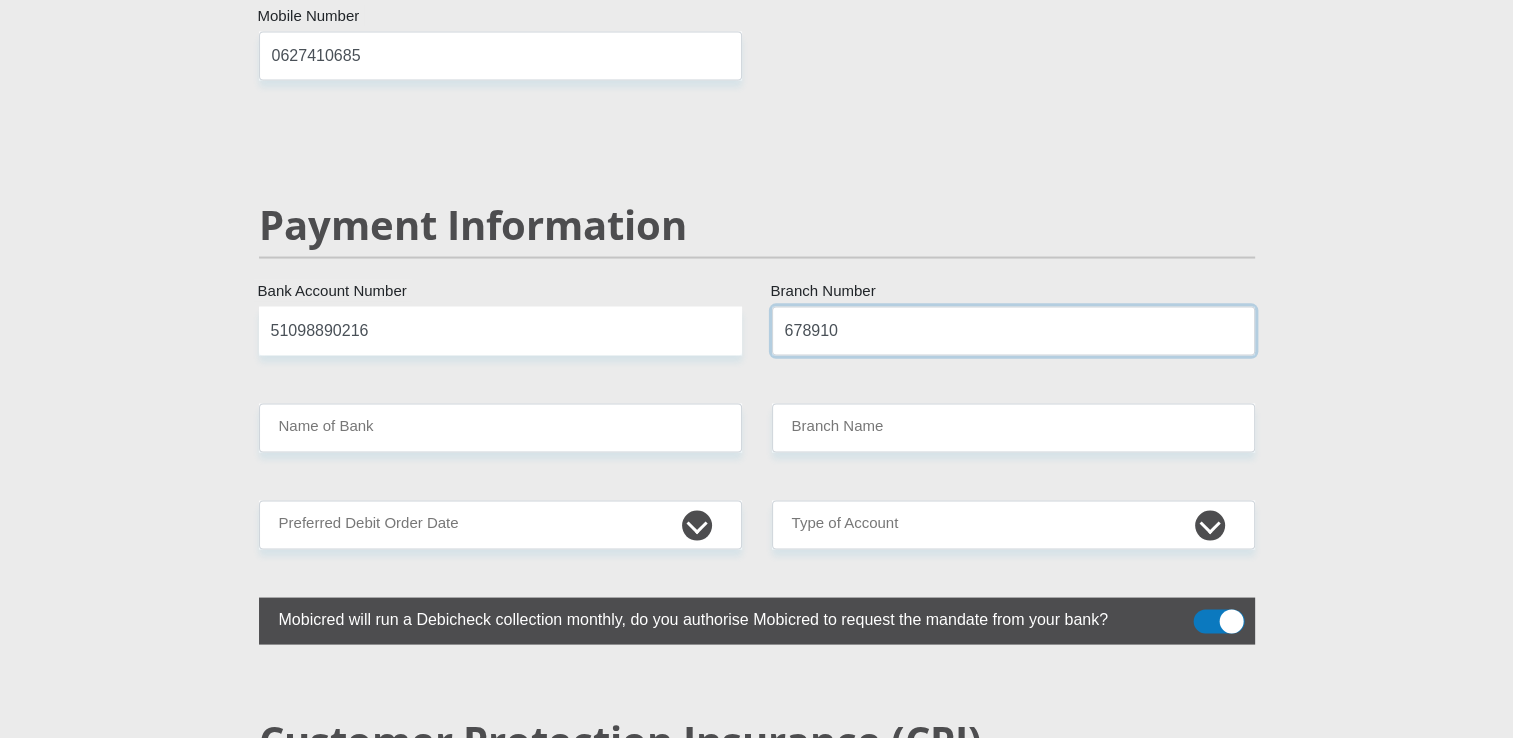 type on "678910" 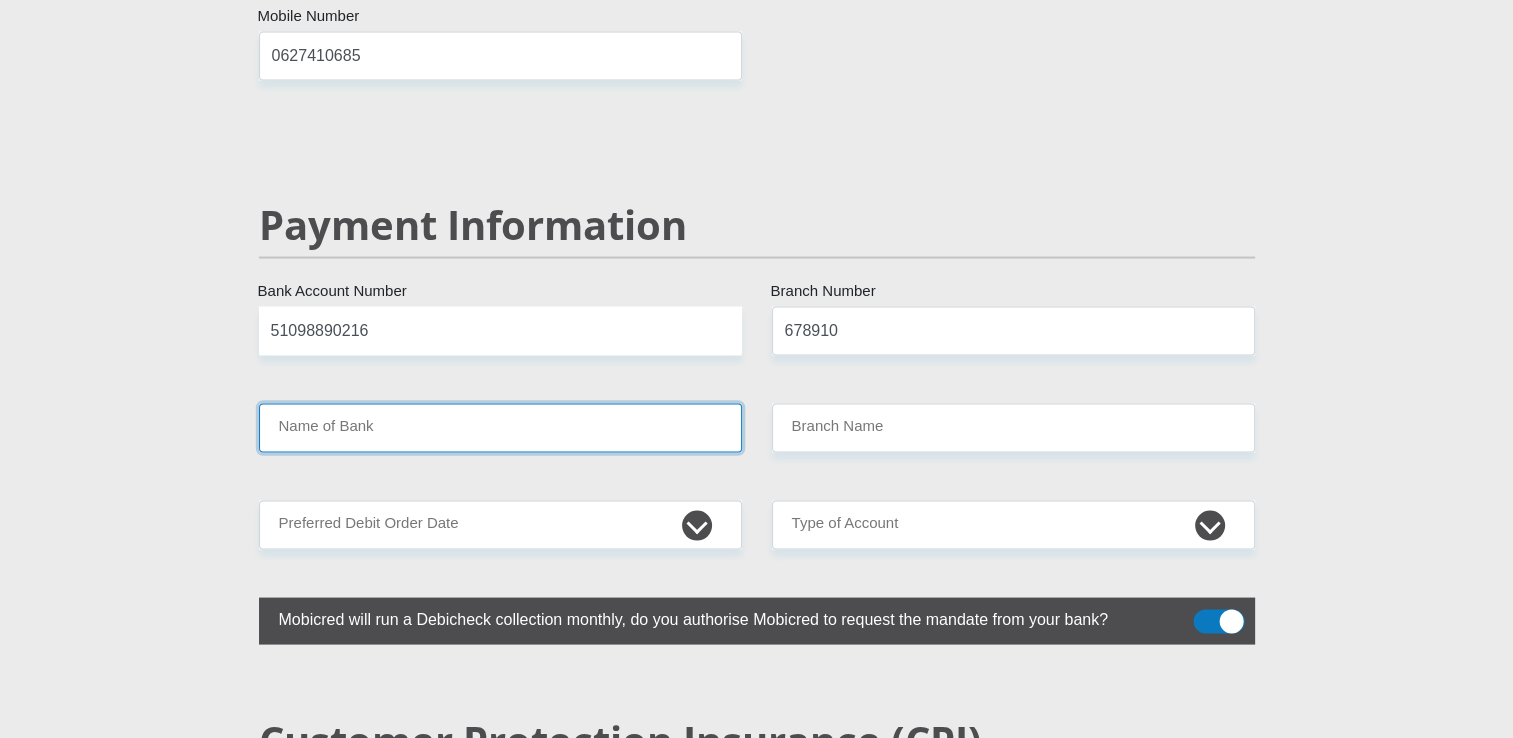 click on "Name of Bank" at bounding box center (500, 427) 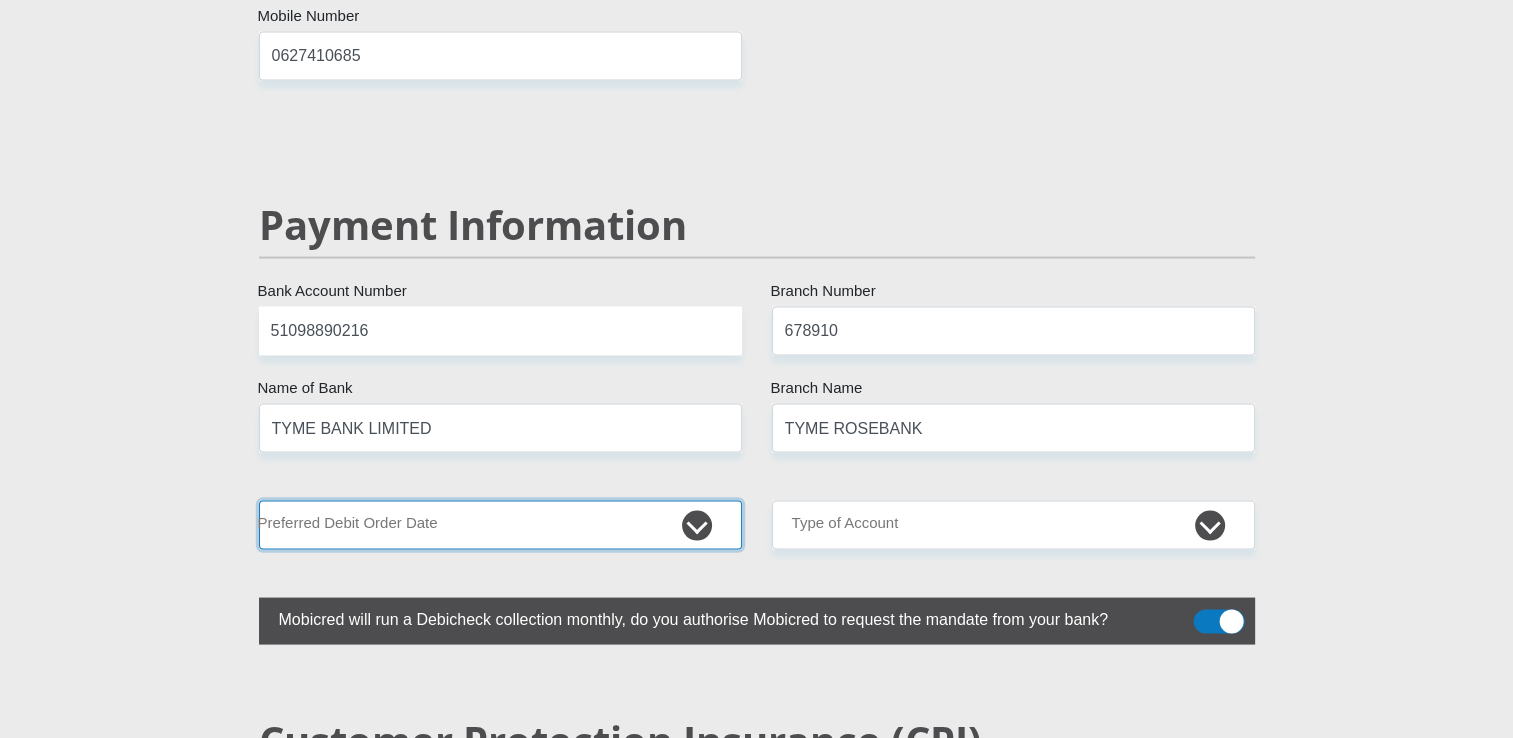 click on "1st
2nd
3rd
4th
5th
7th
18th
19th
20th
21st
22nd
23rd
24th
25th
26th
27th
28th
29th
30th" at bounding box center (500, 524) 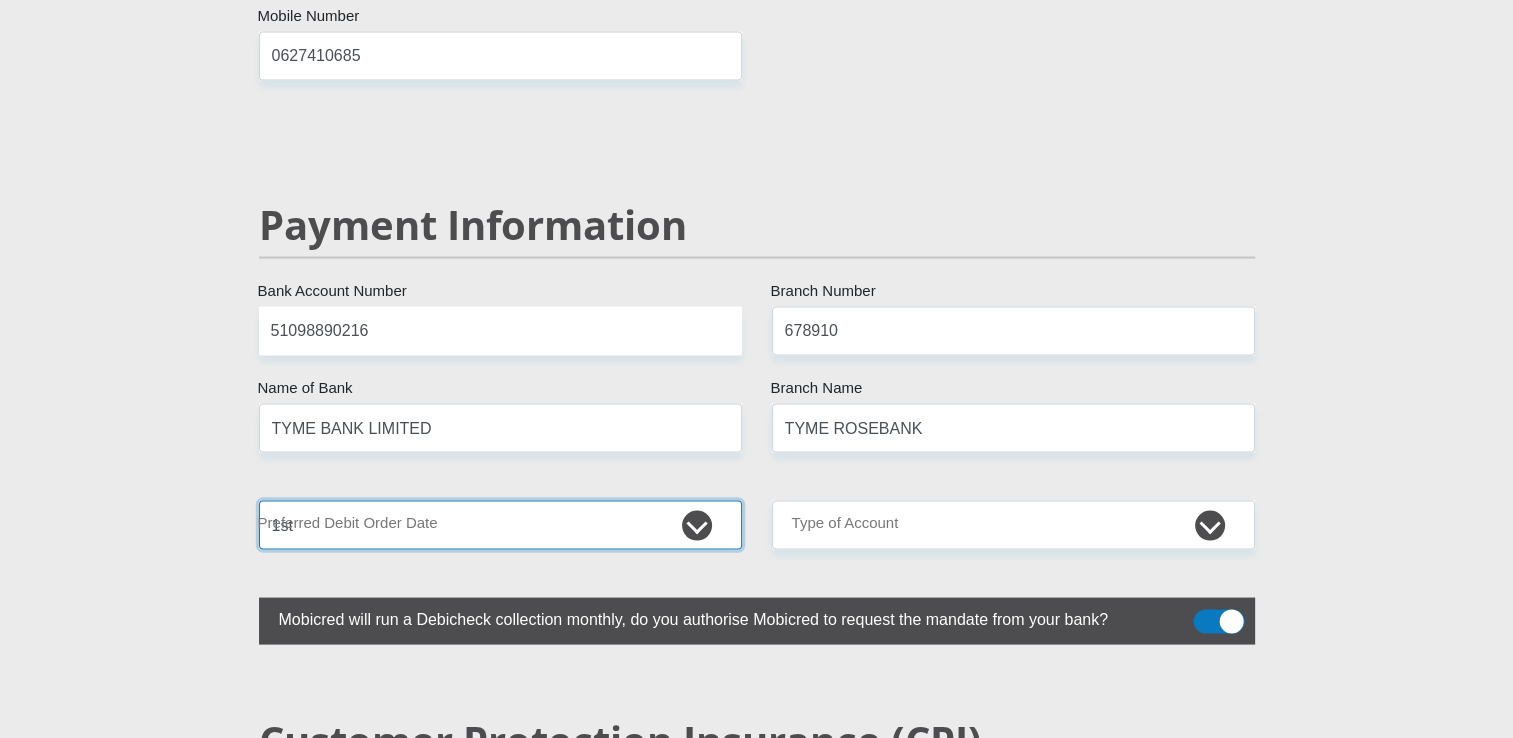 click on "1st
2nd
3rd
4th
5th
7th
18th
19th
20th
21st
22nd
23rd
24th
25th
26th
27th
28th
29th
30th" at bounding box center (500, 524) 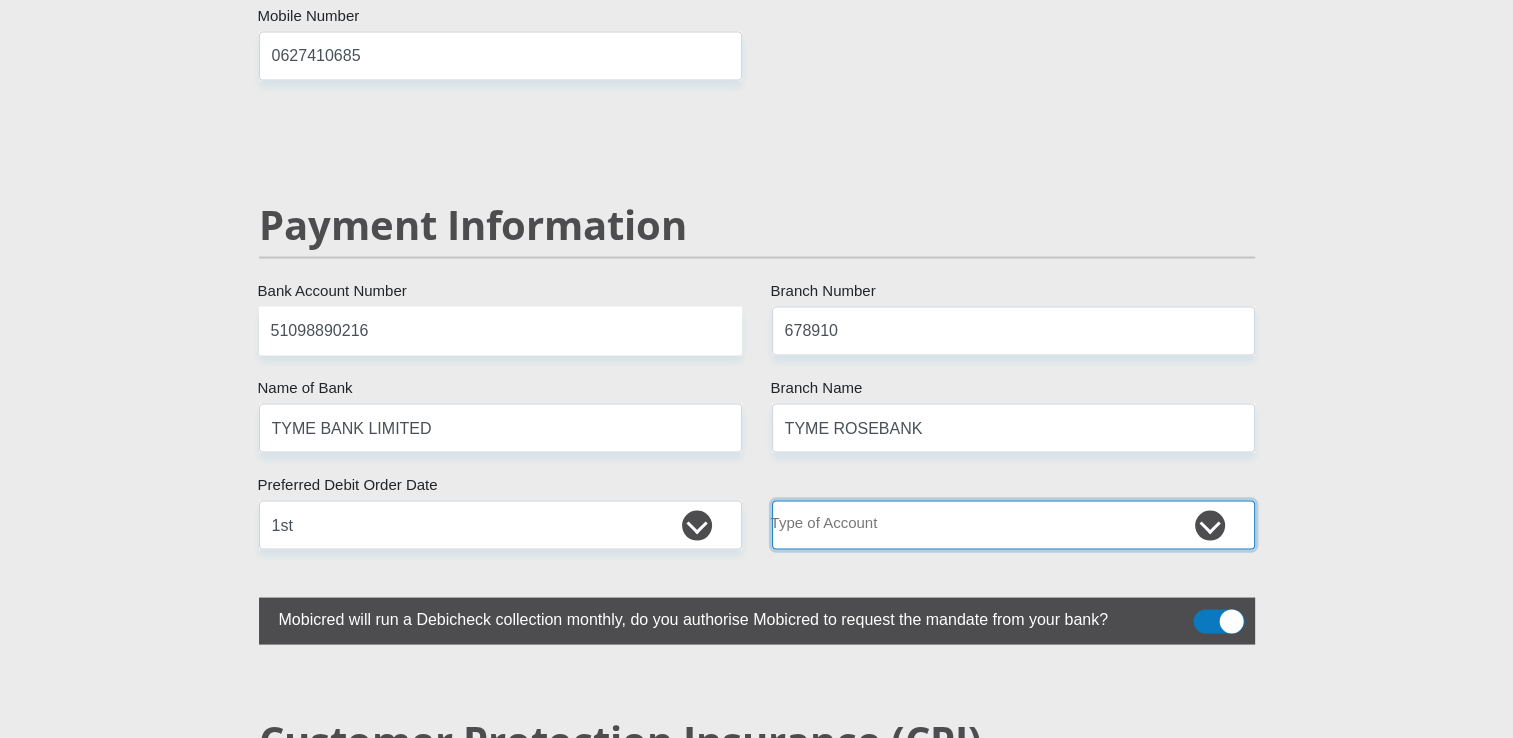 click on "Cheque
Savings" at bounding box center (1013, 524) 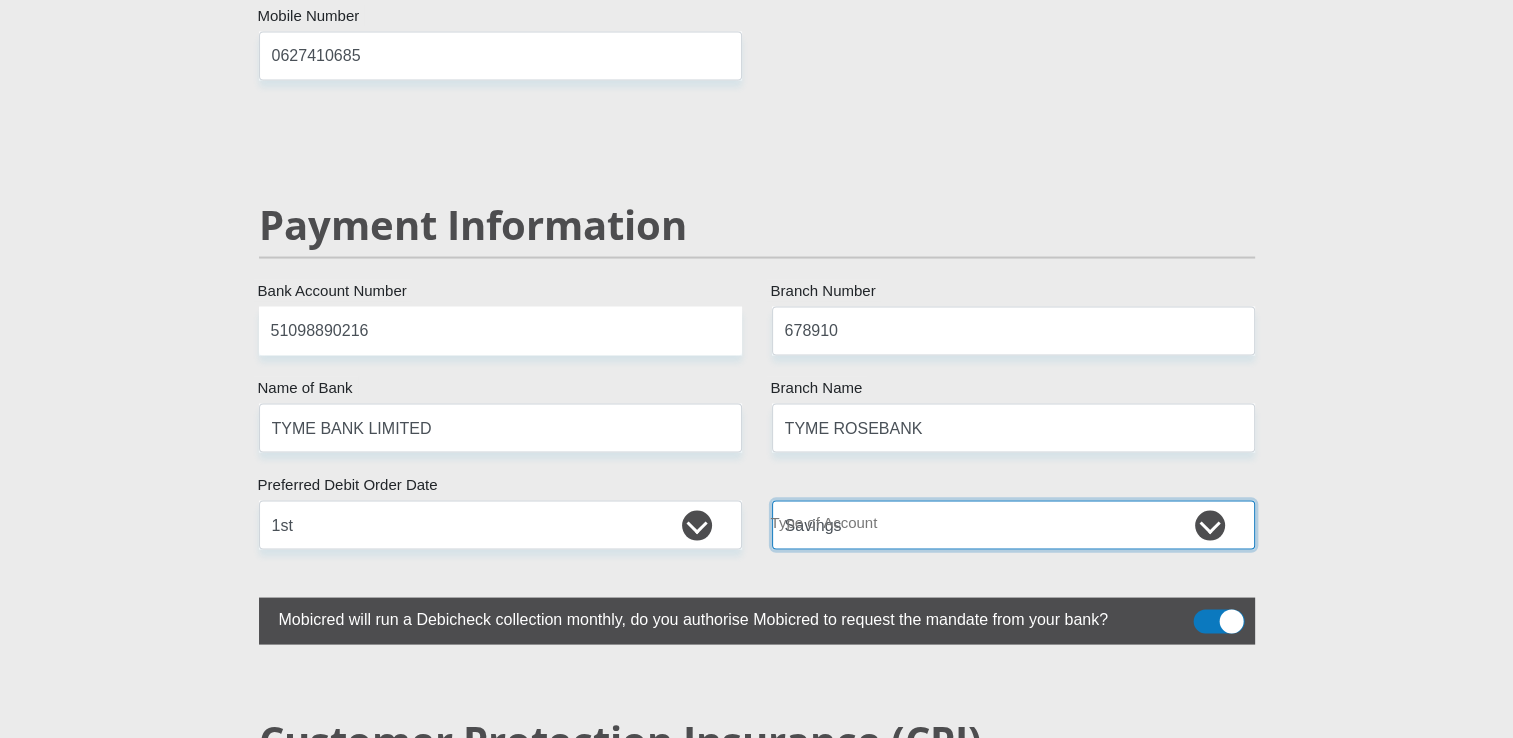 click on "Cheque
Savings" at bounding box center [1013, 524] 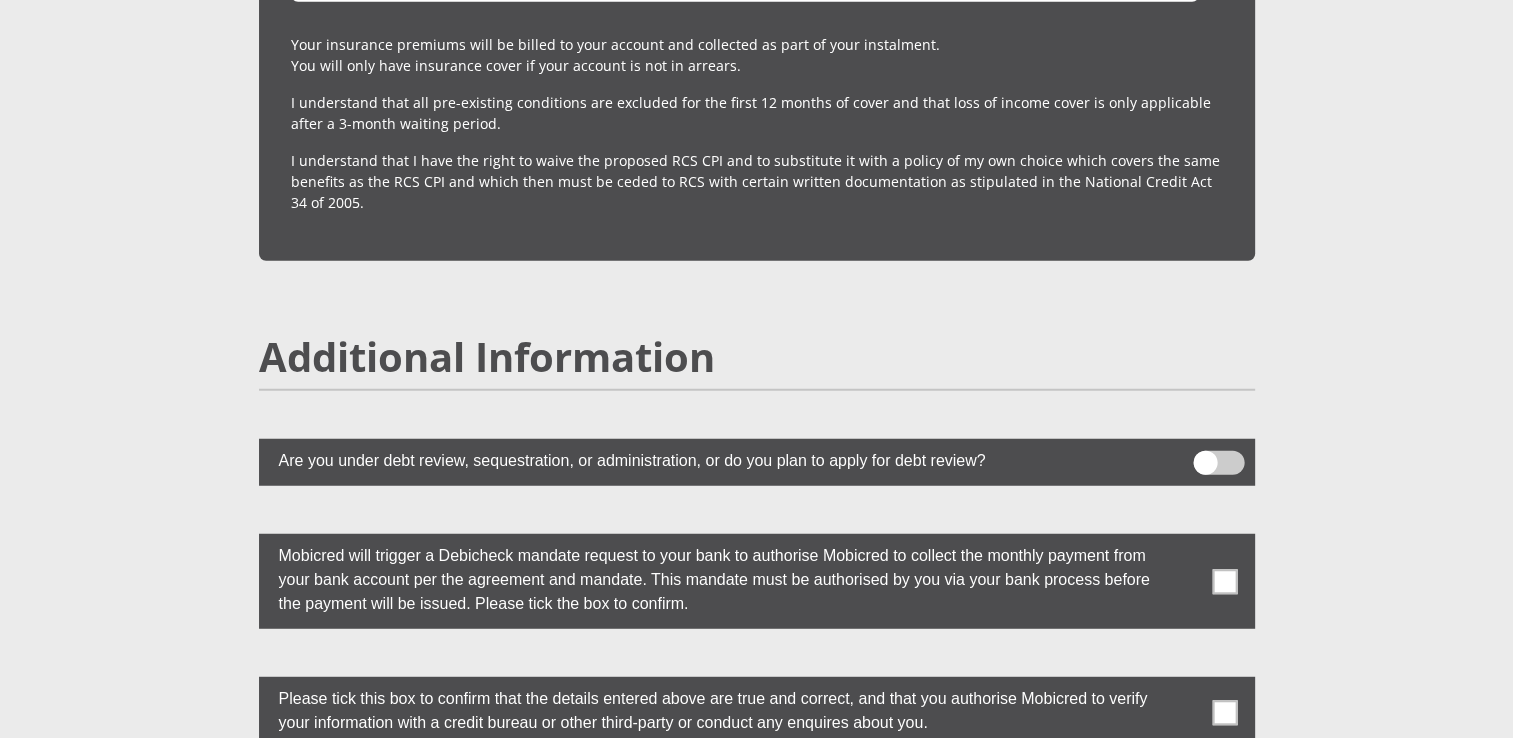 scroll, scrollTop: 5208, scrollLeft: 0, axis: vertical 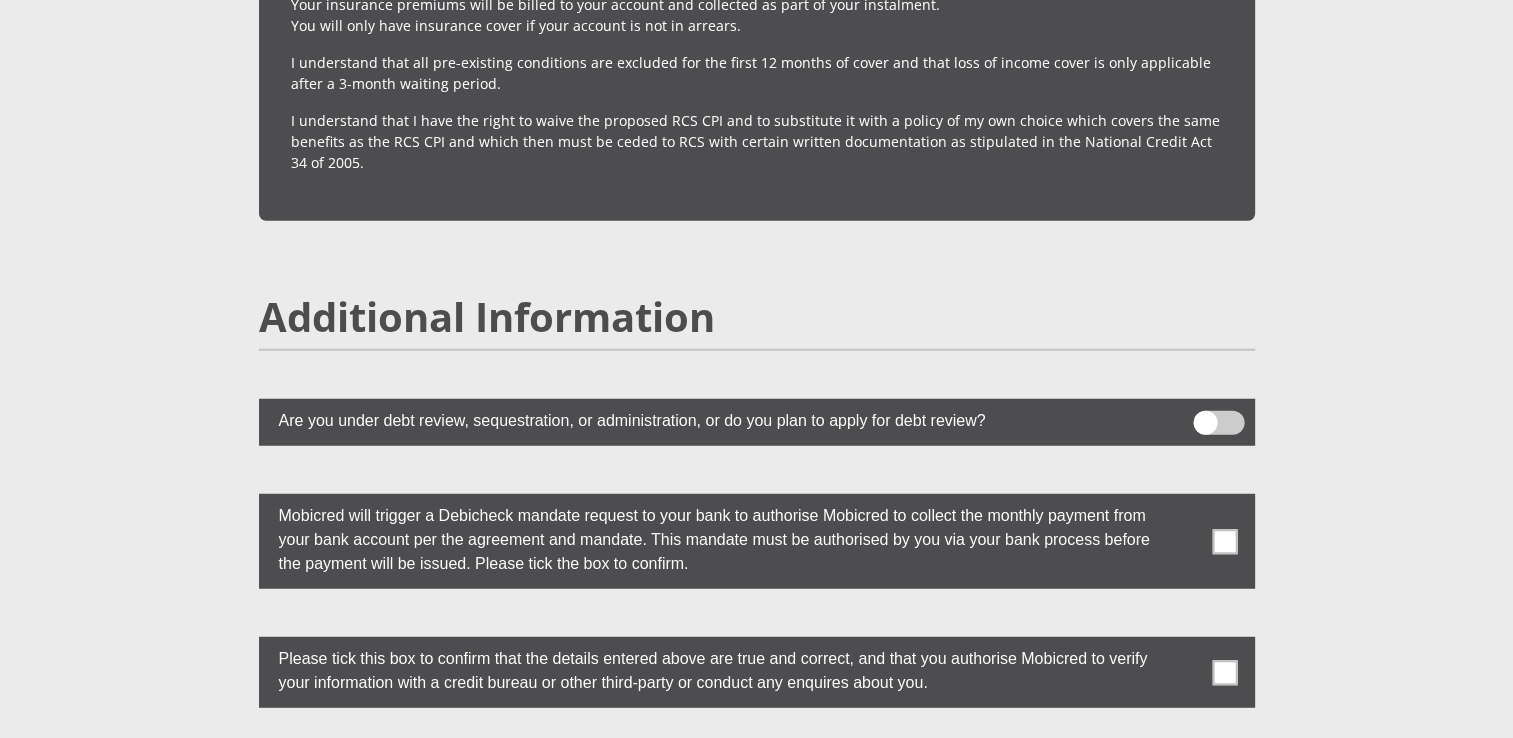 click at bounding box center (1224, 541) 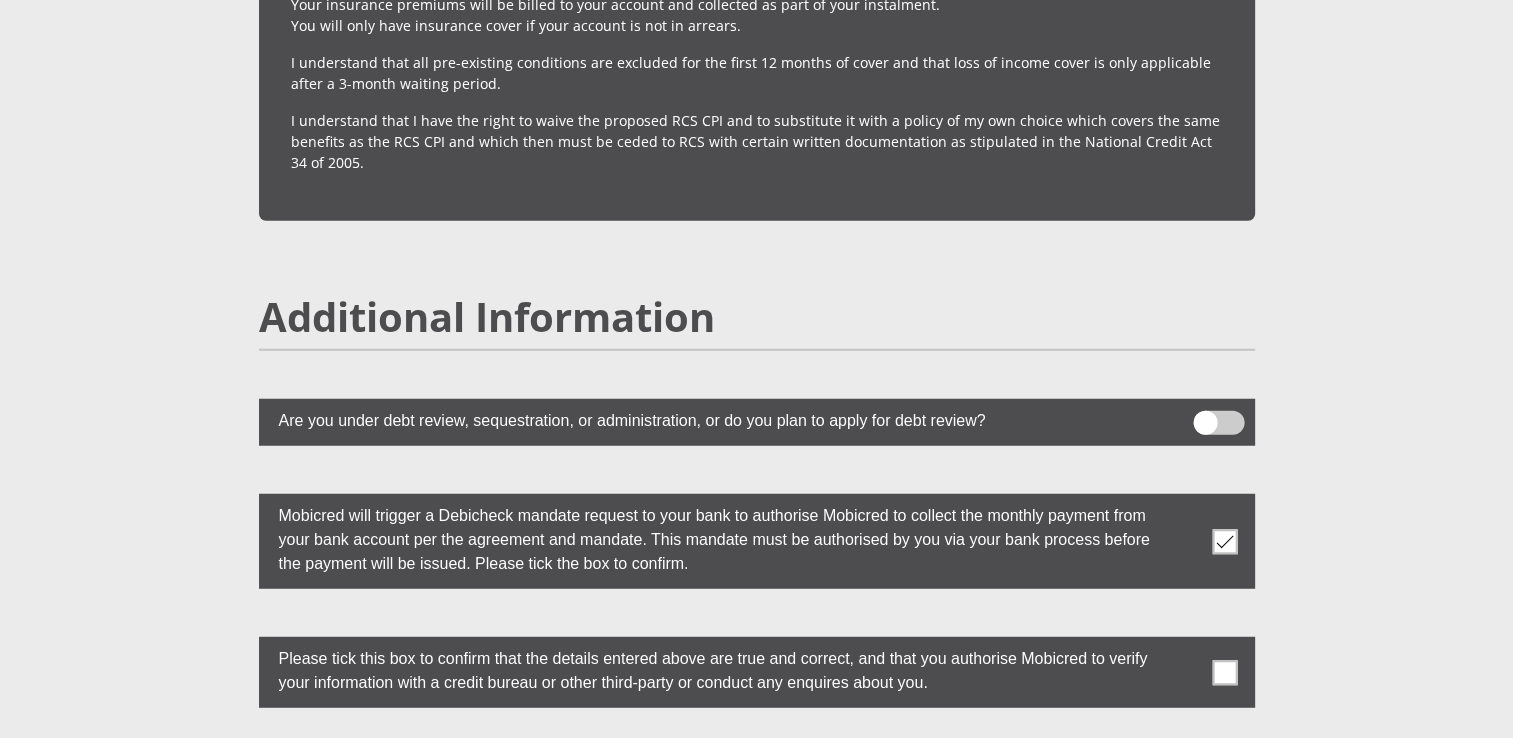 click at bounding box center (1224, 672) 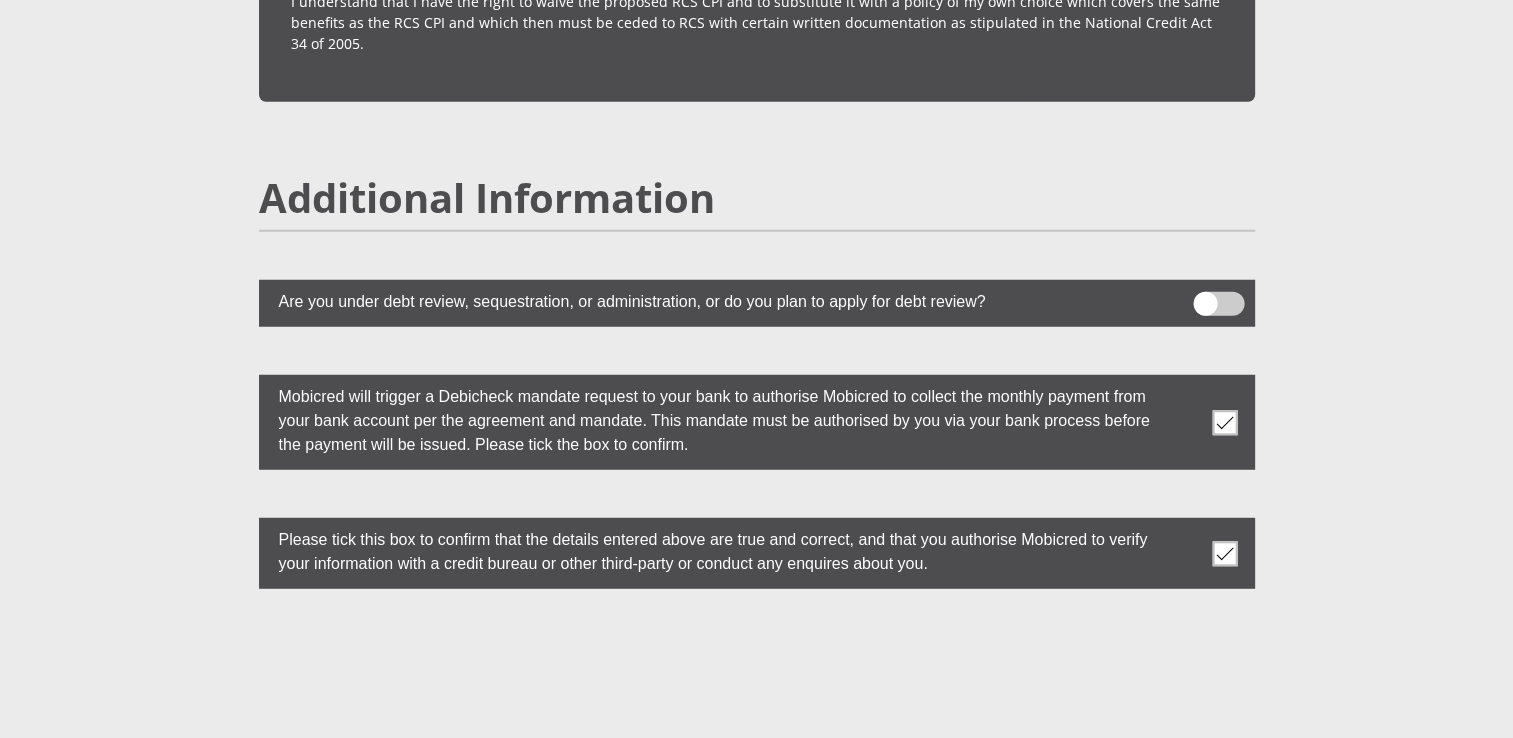 scroll, scrollTop: 5328, scrollLeft: 0, axis: vertical 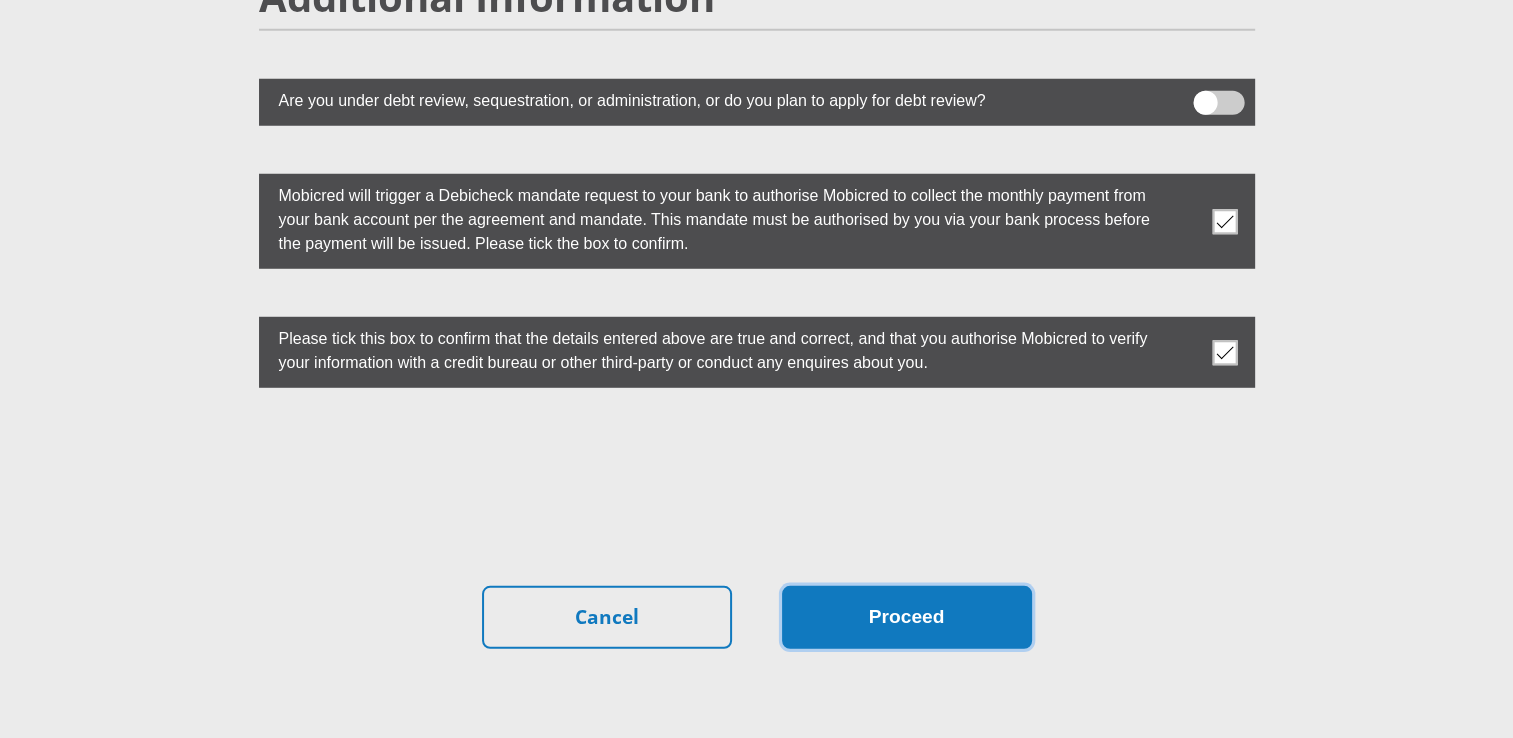 click on "Proceed" at bounding box center [907, 617] 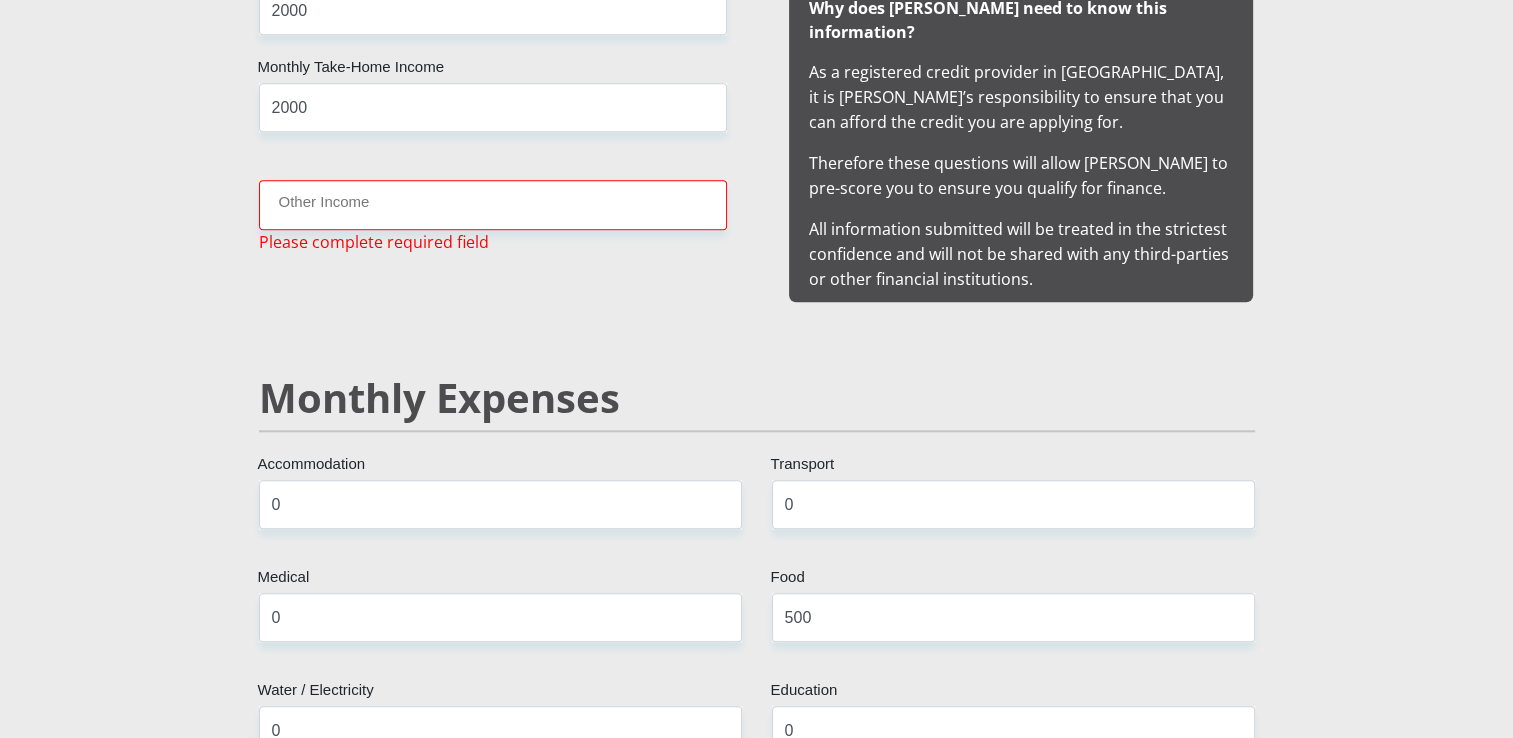 scroll, scrollTop: 1982, scrollLeft: 0, axis: vertical 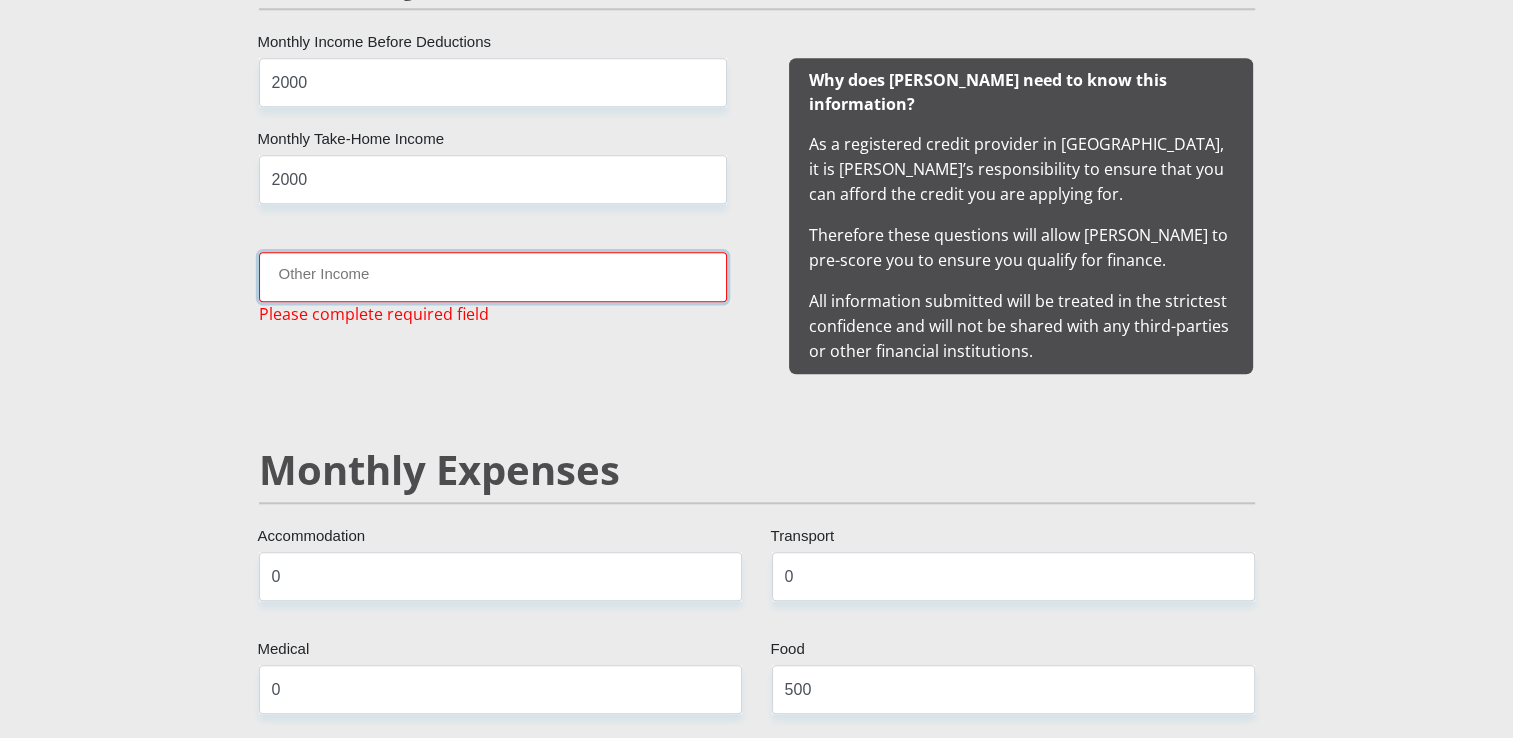 click on "Other Income" at bounding box center (493, 276) 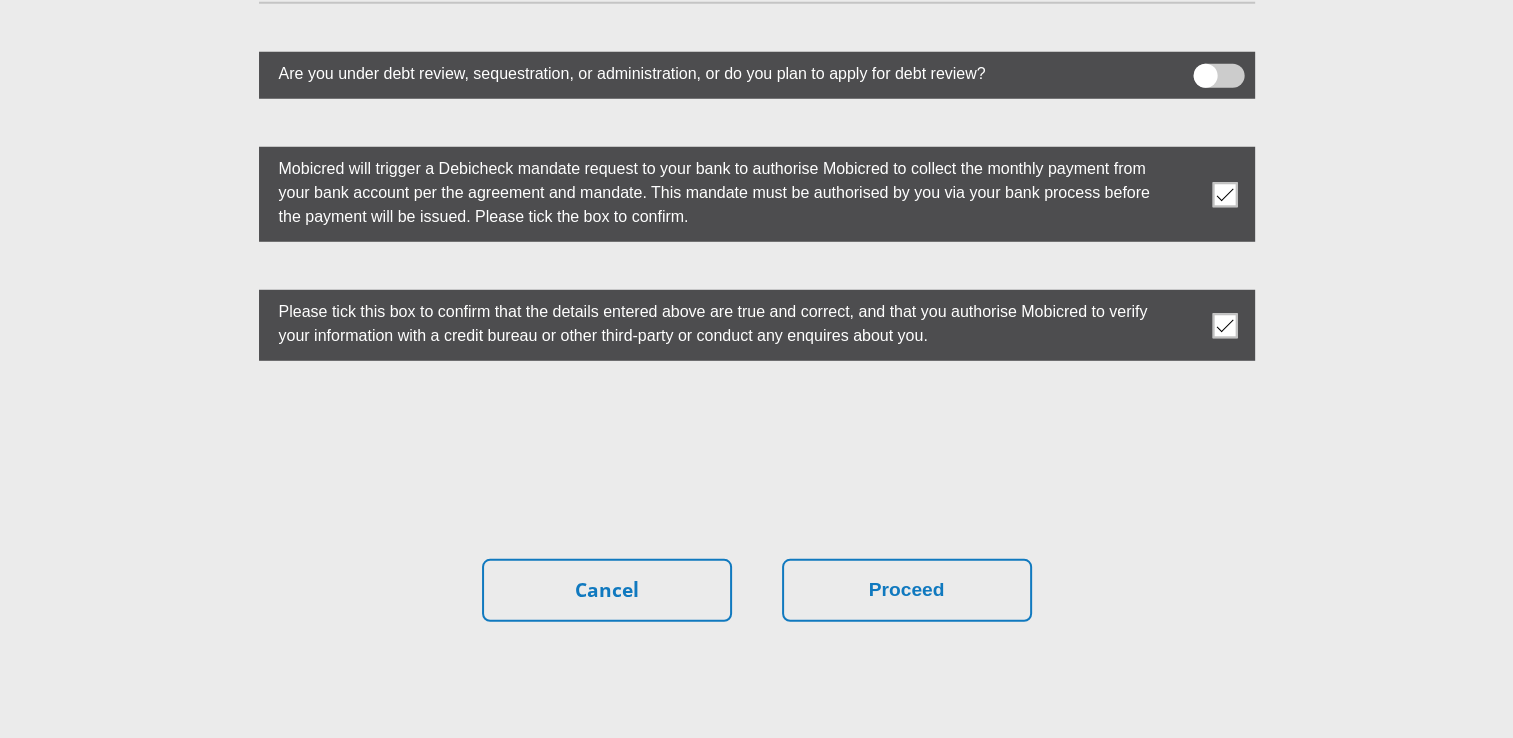 scroll, scrollTop: 5623, scrollLeft: 0, axis: vertical 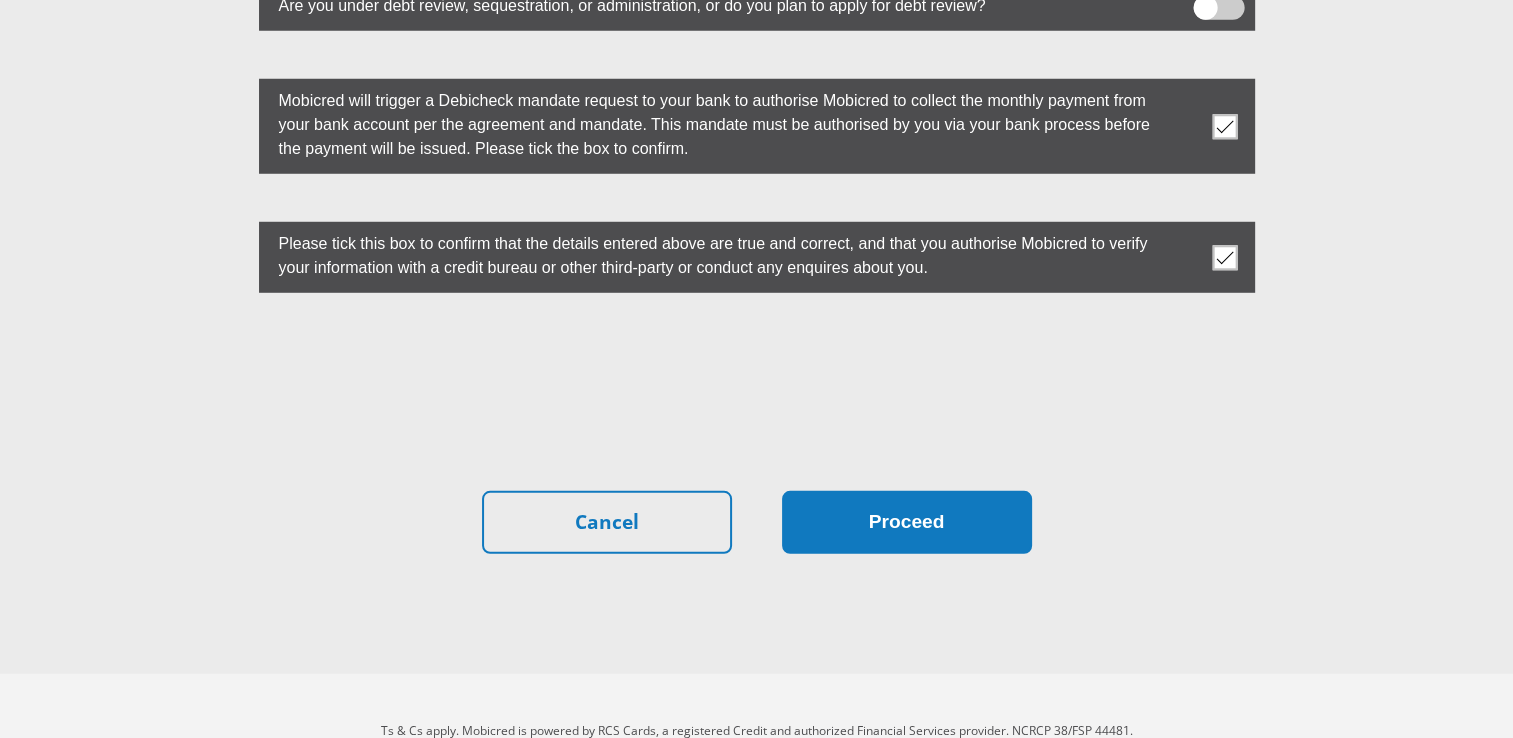 type on "350" 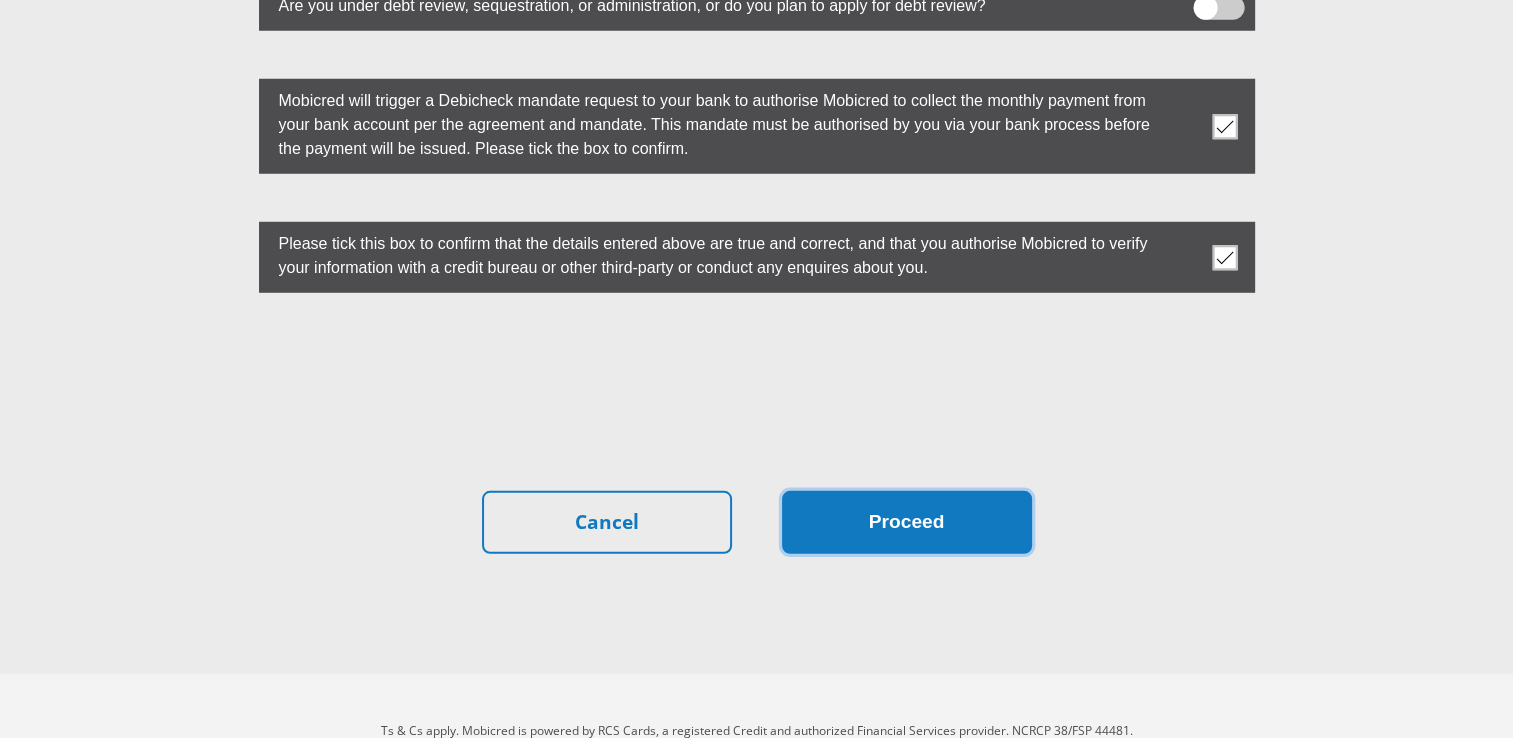 click on "Proceed" at bounding box center (907, 522) 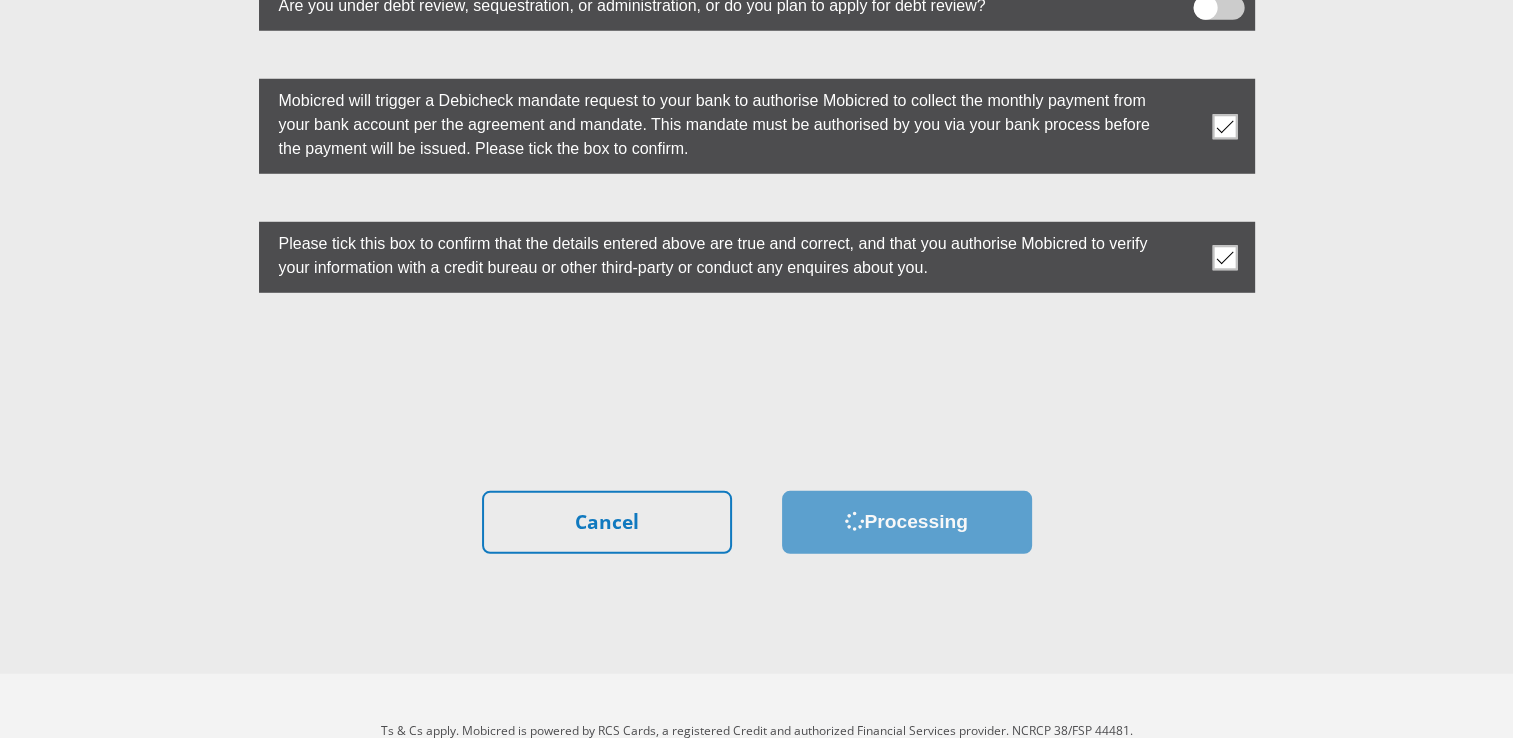 scroll, scrollTop: 0, scrollLeft: 0, axis: both 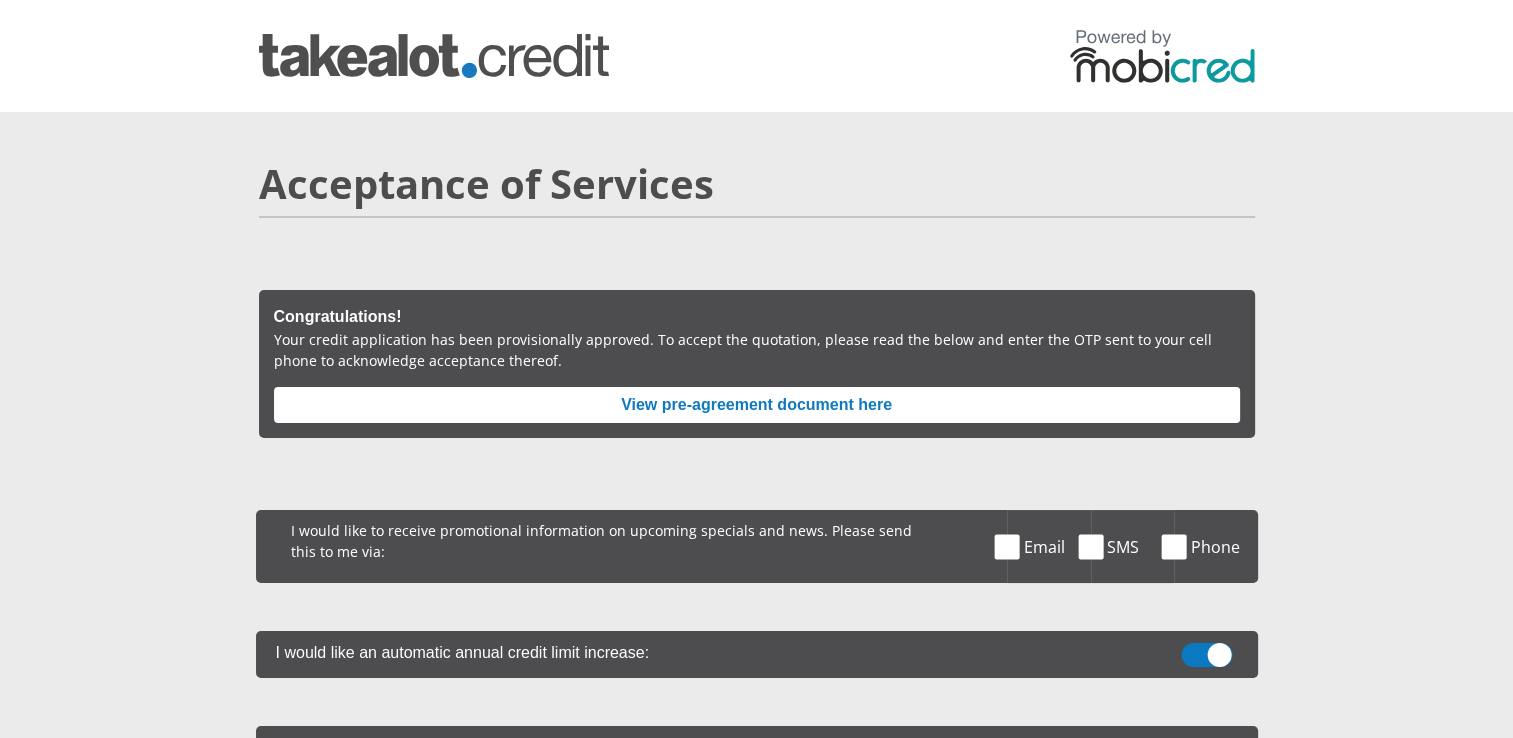 click at bounding box center (1090, 546) 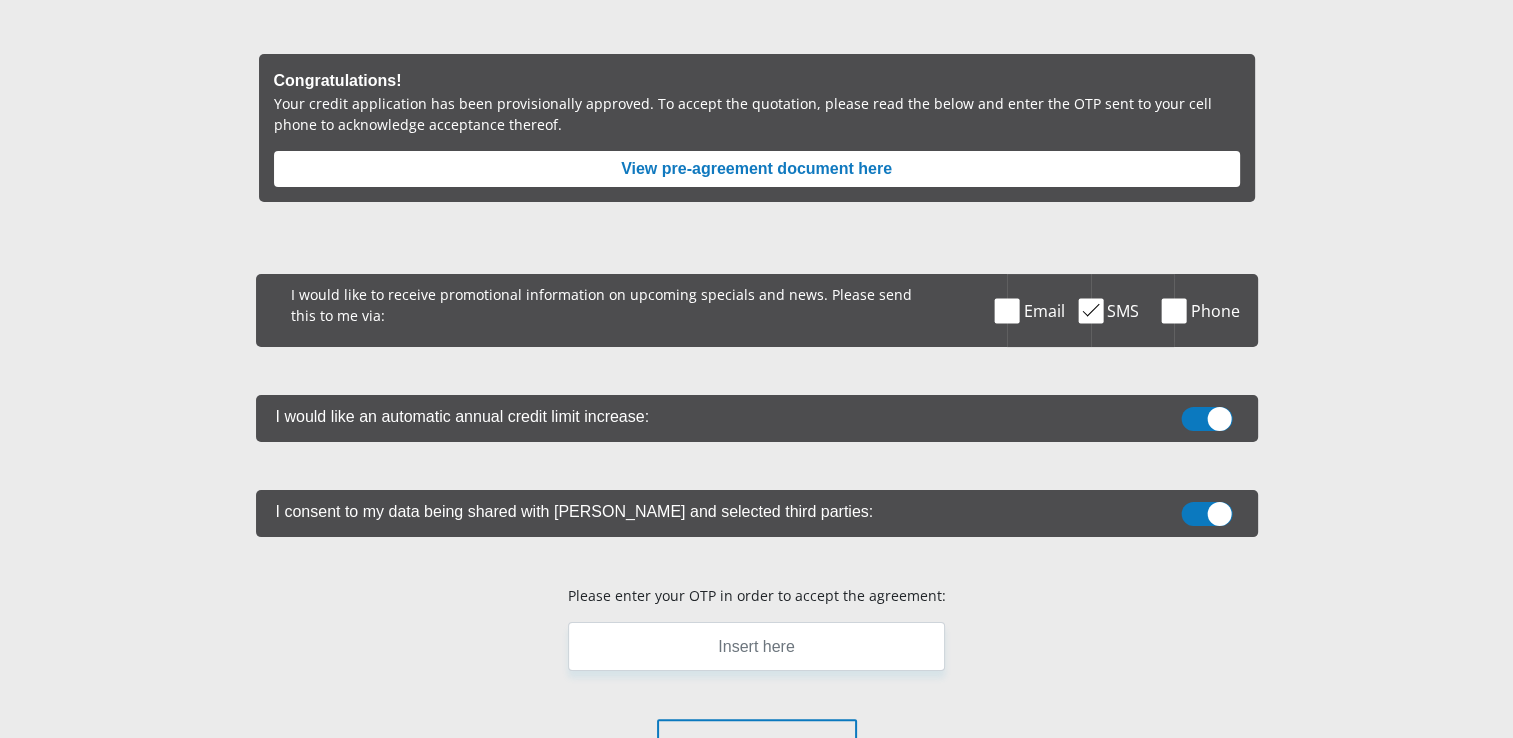scroll, scrollTop: 253, scrollLeft: 0, axis: vertical 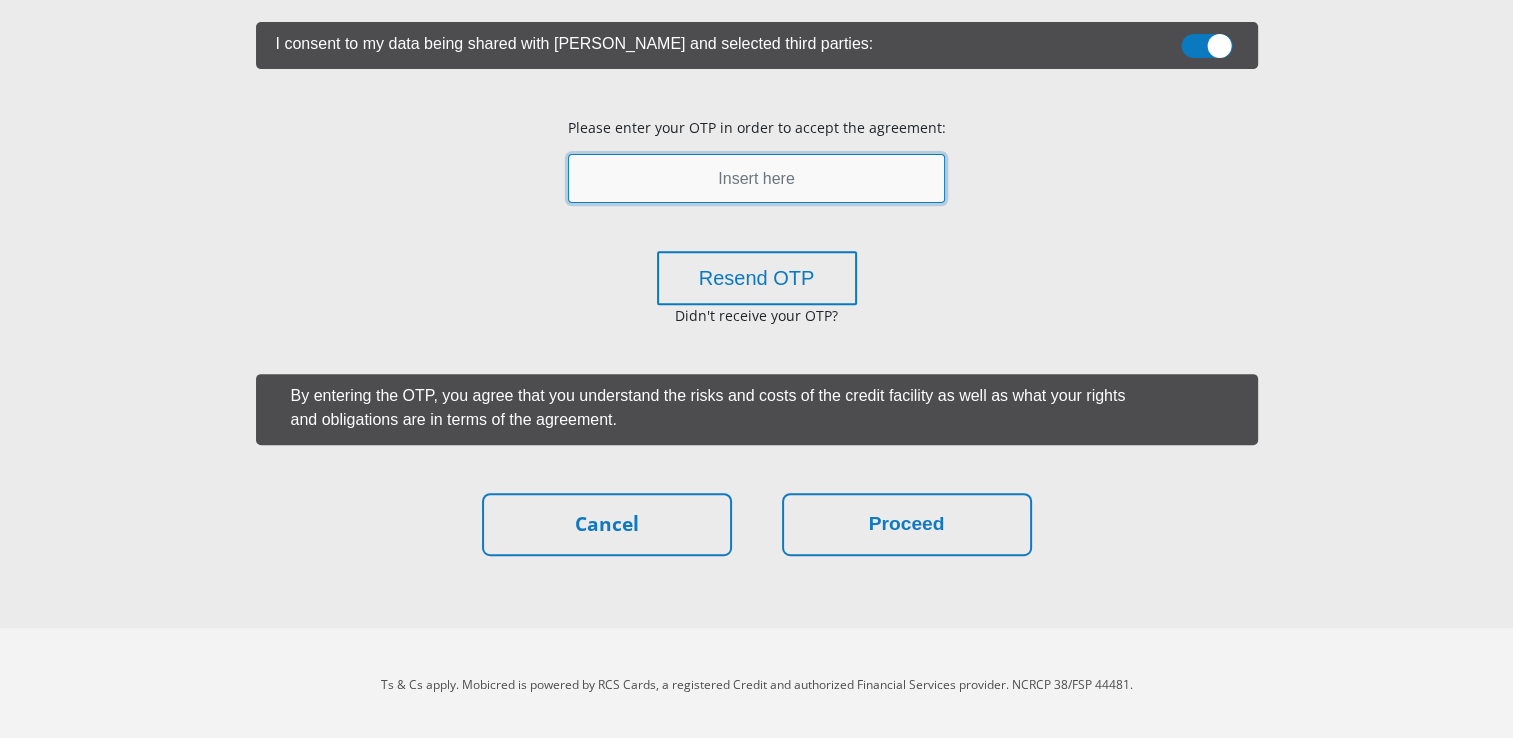 click at bounding box center (756, 178) 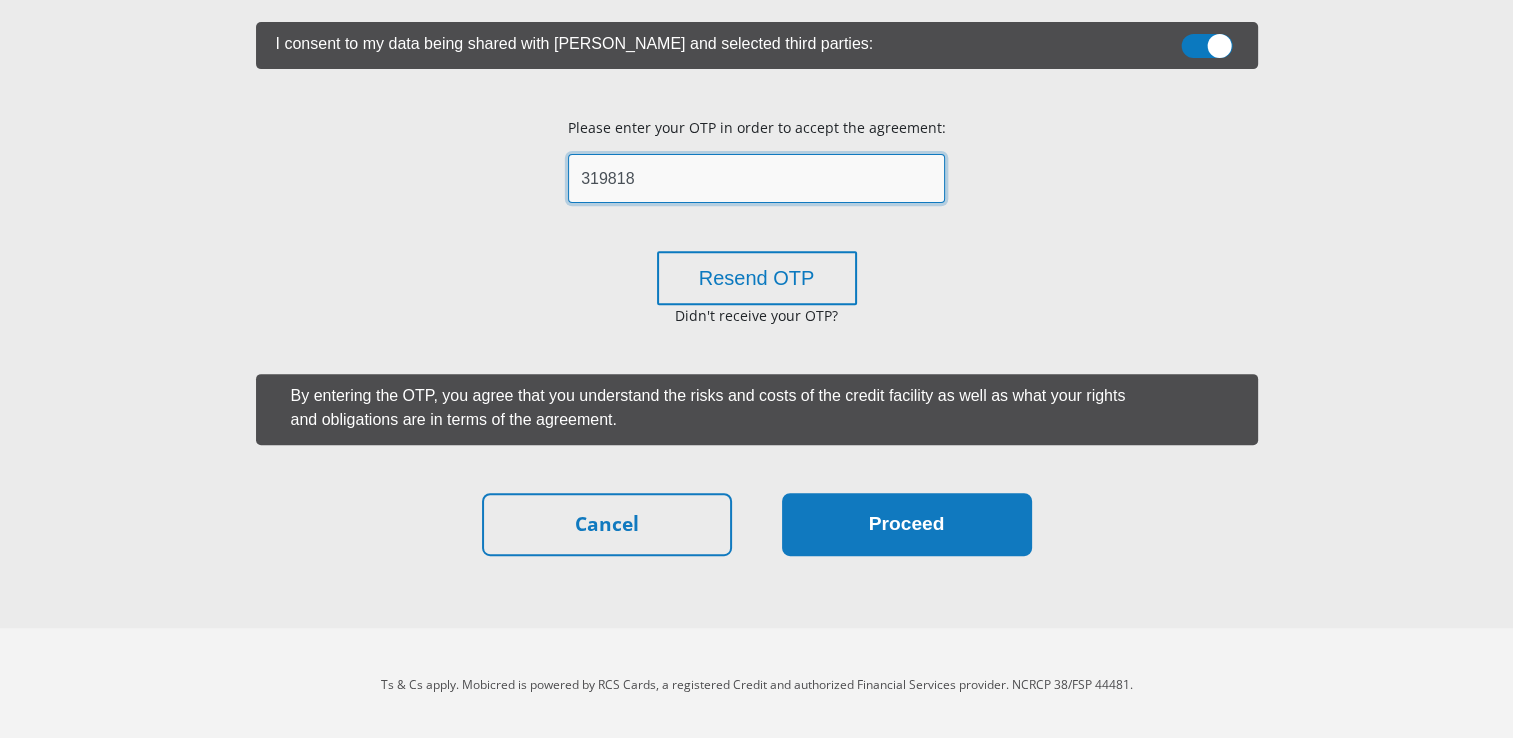 type on "319818" 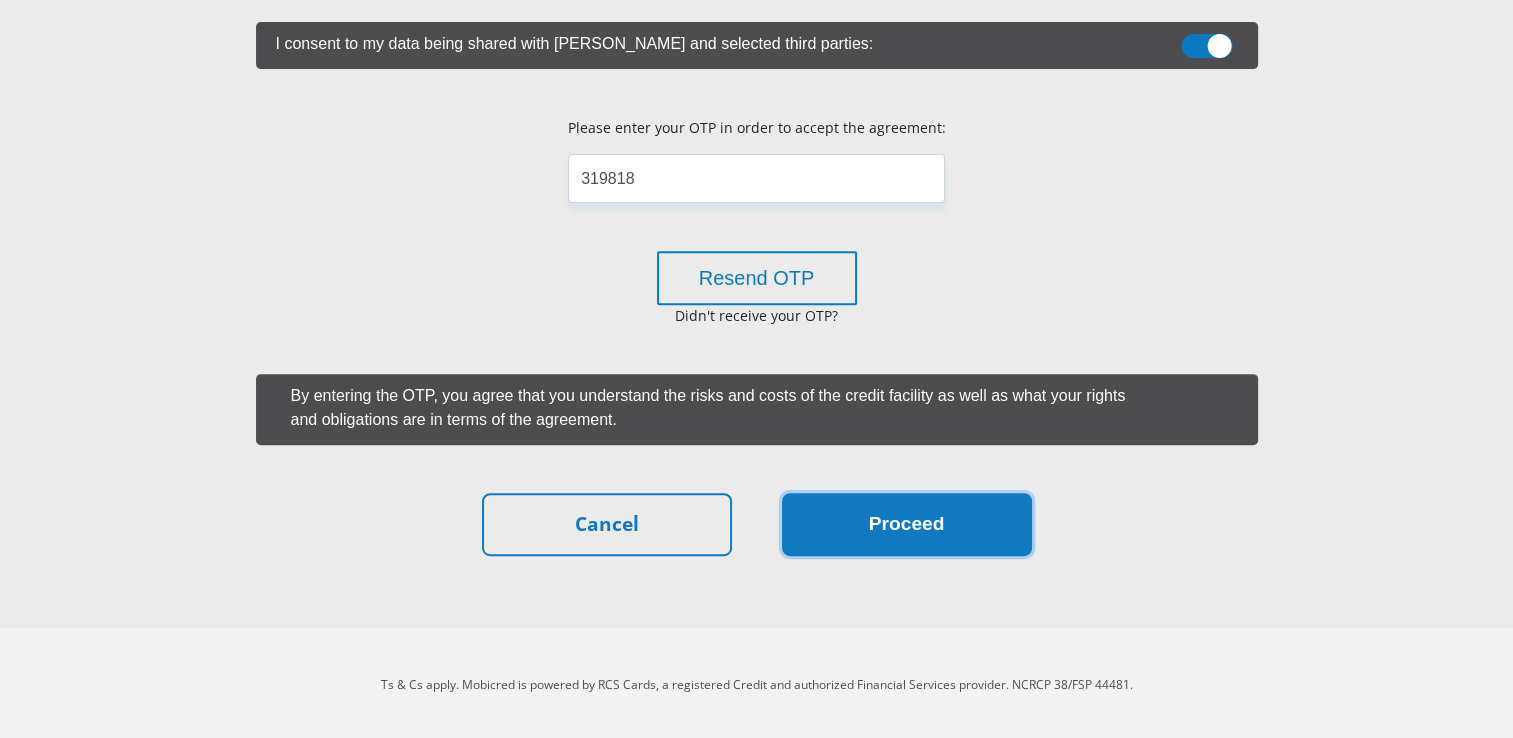 click on "Proceed" at bounding box center (907, 524) 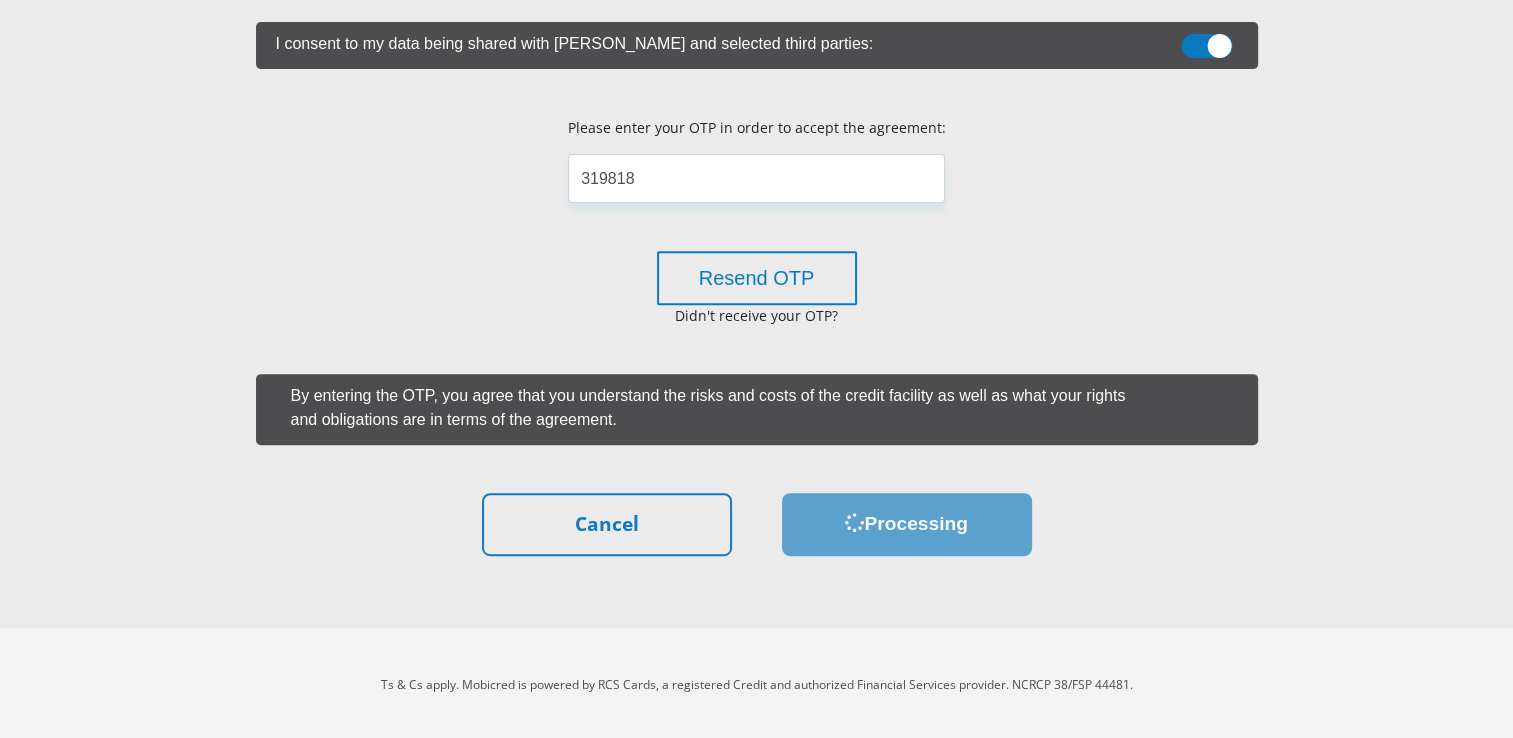 scroll, scrollTop: 0, scrollLeft: 0, axis: both 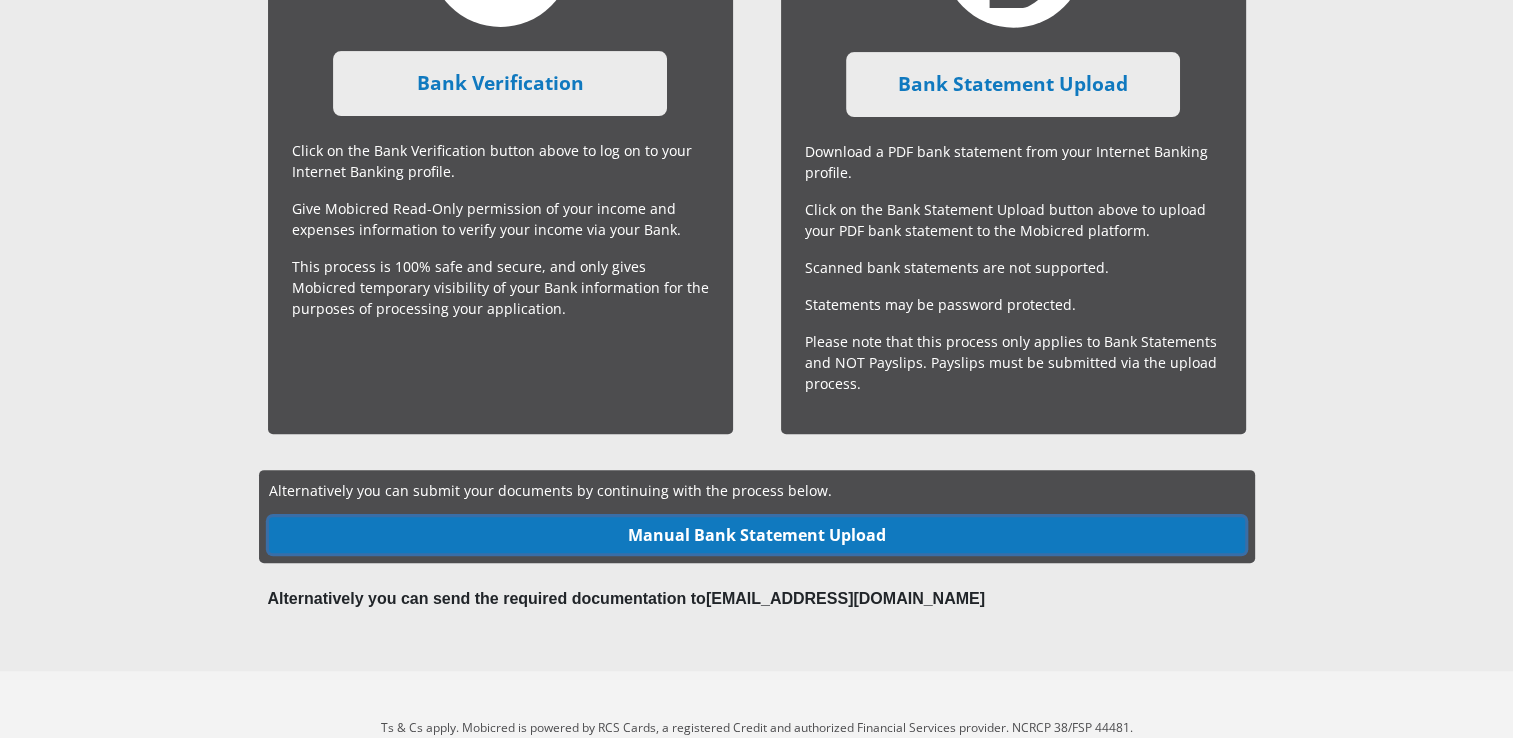 click on "Manual Bank Statement Upload" at bounding box center [757, 535] 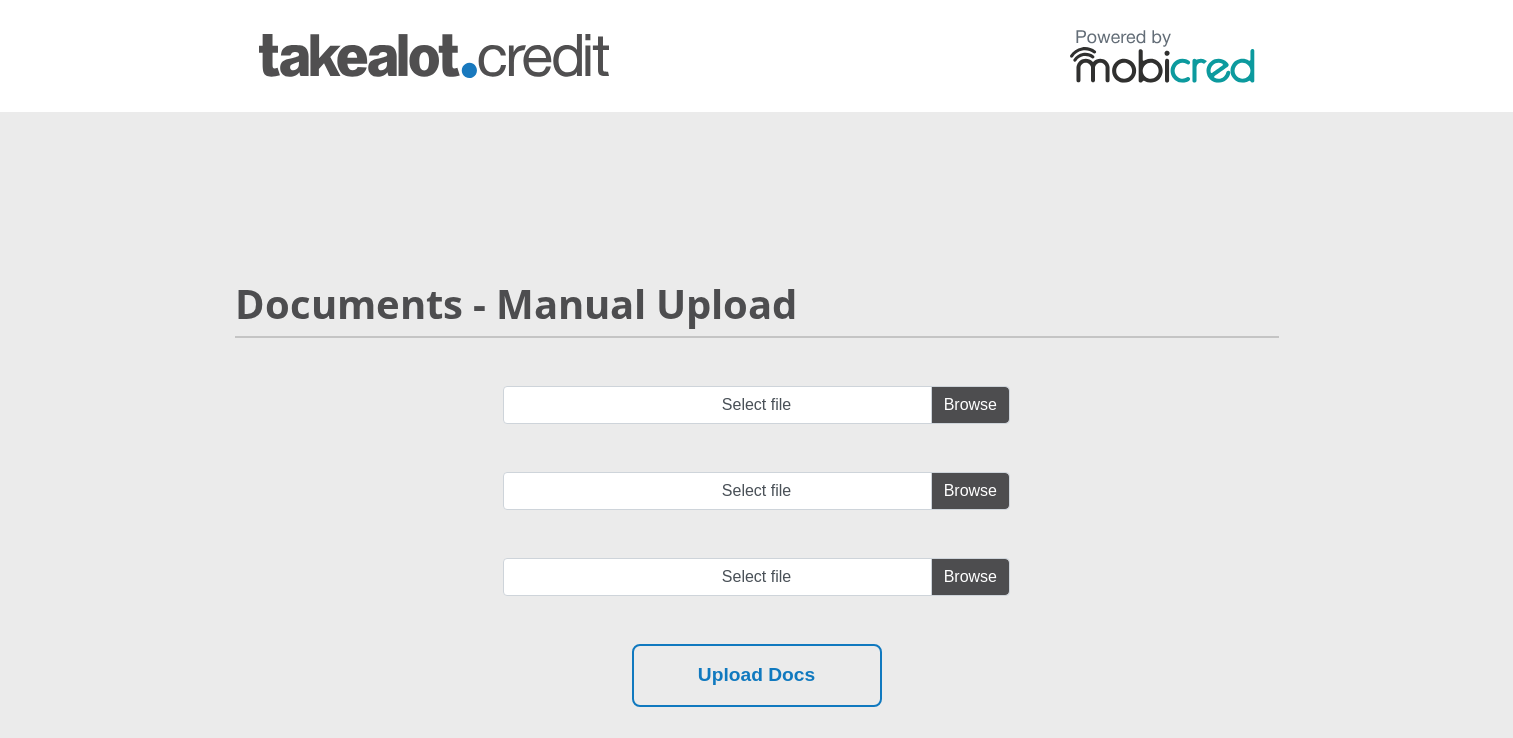 scroll, scrollTop: 0, scrollLeft: 0, axis: both 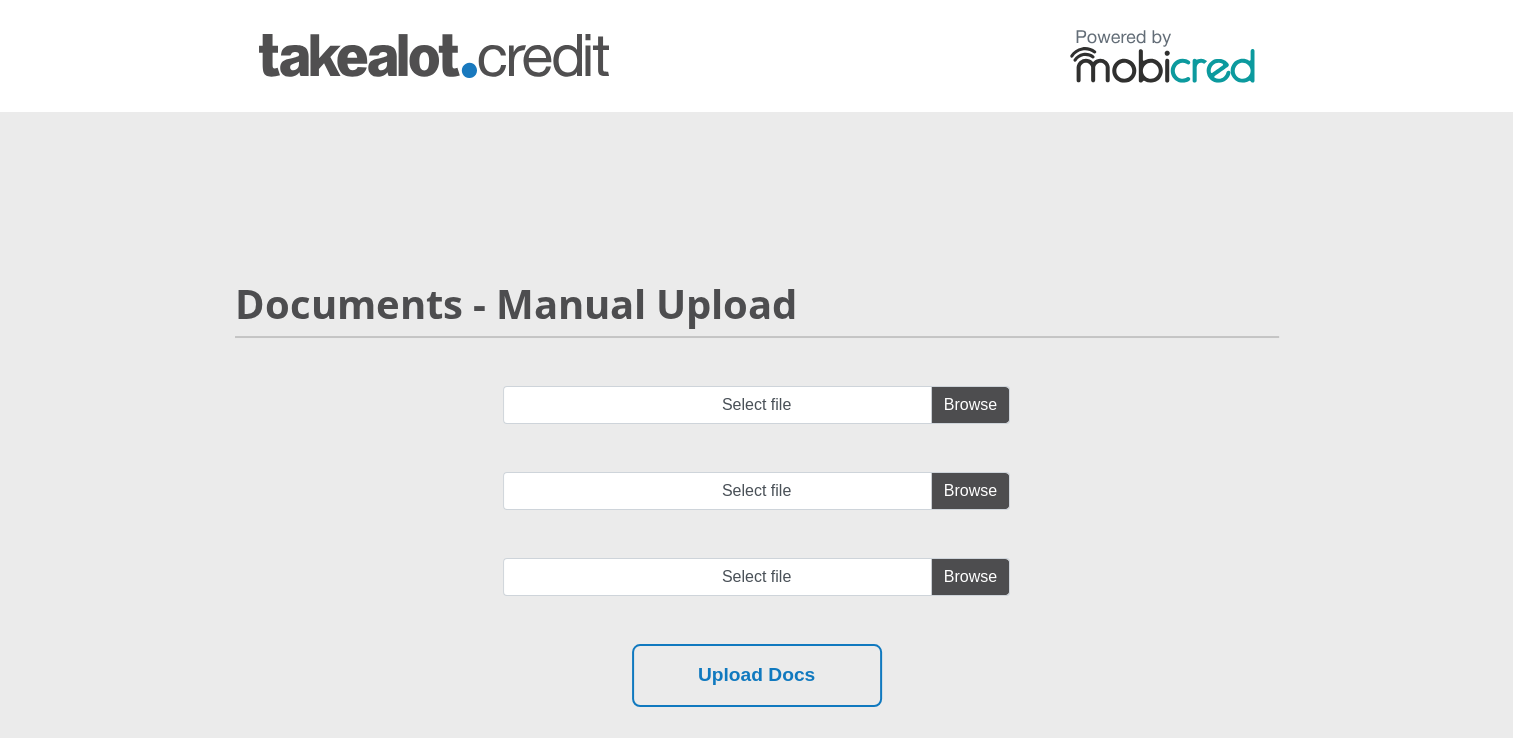 drag, startPoint x: 1208, startPoint y: 568, endPoint x: 968, endPoint y: 419, distance: 282.49072 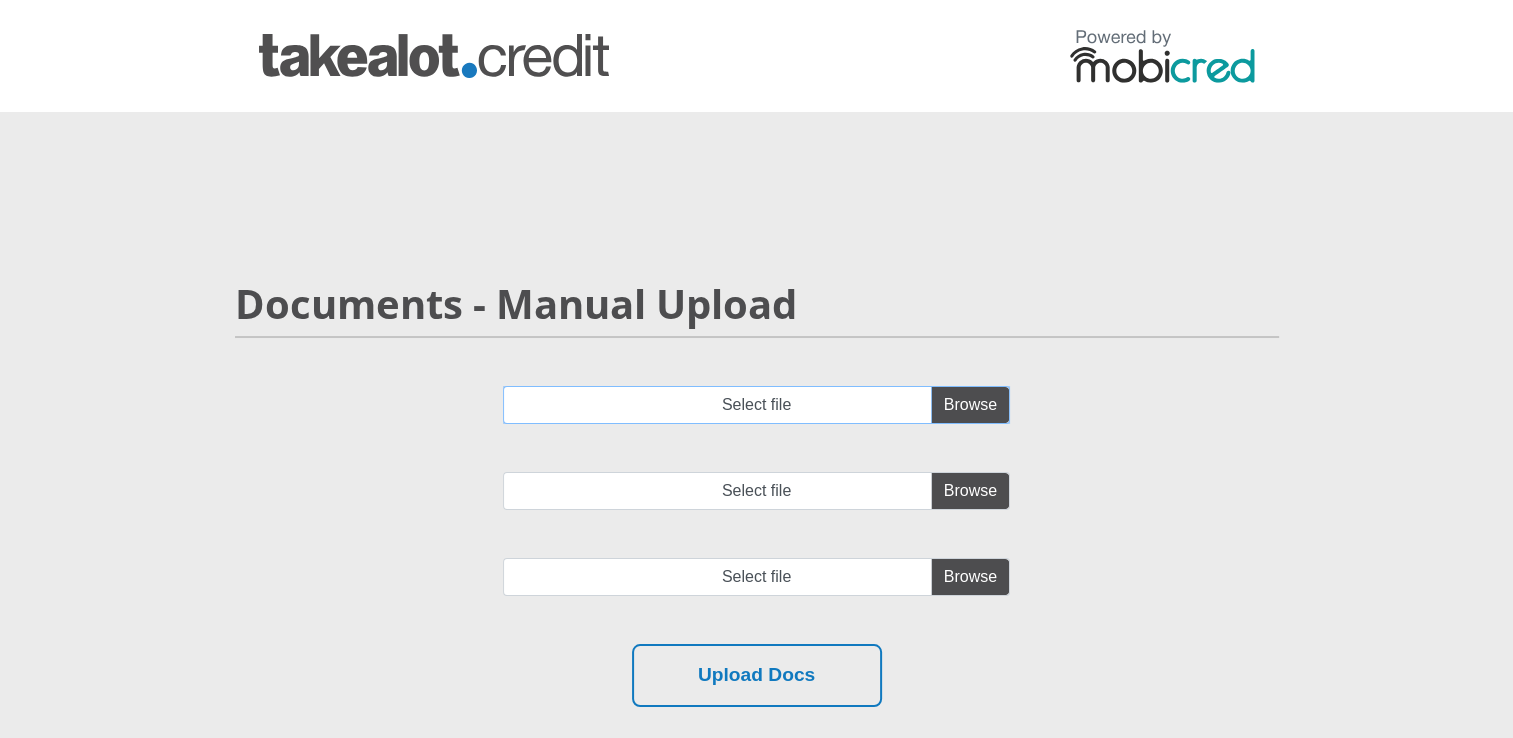 click on "Select file" at bounding box center [756, 405] 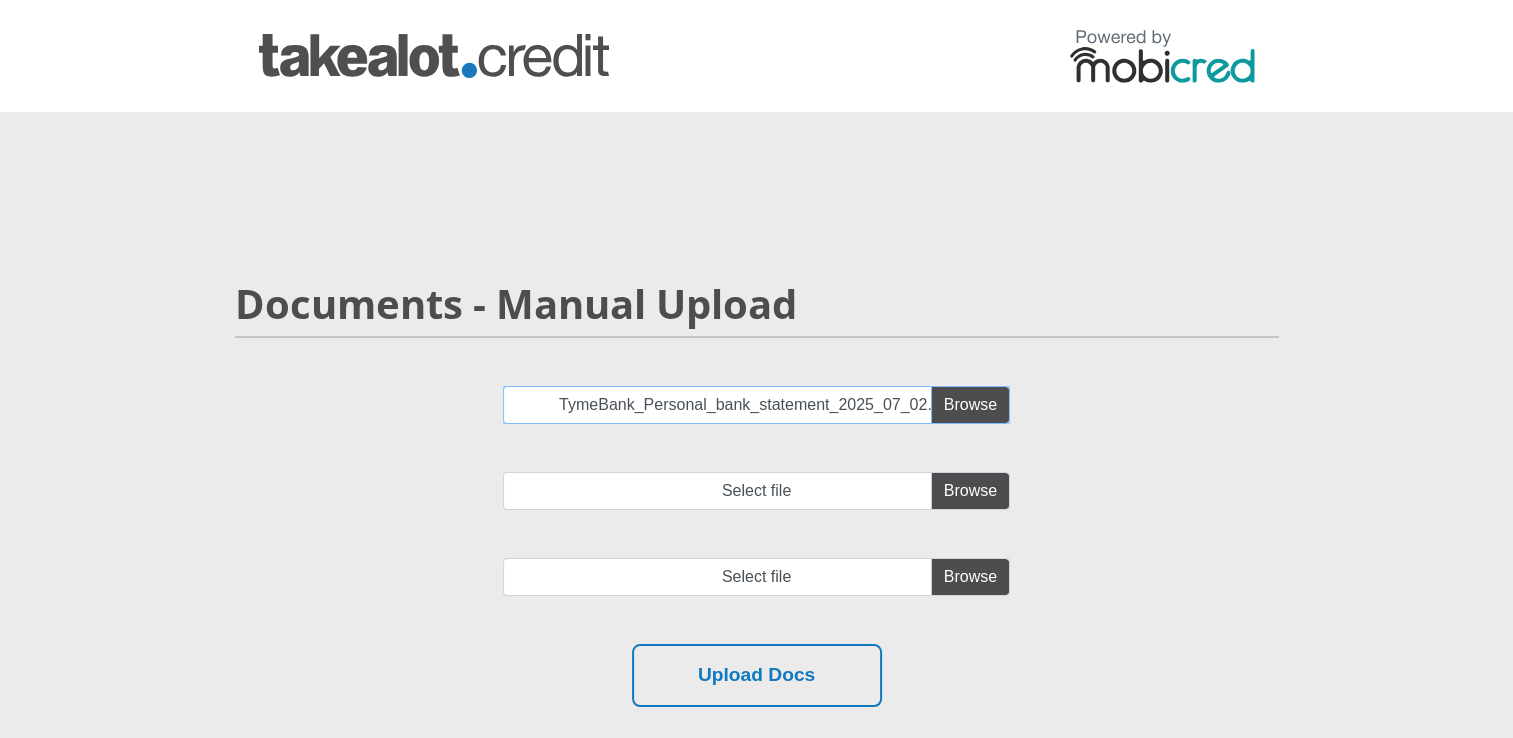 click on "TymeBank_Personal_bank_statement_2025_07_02.pdf" at bounding box center (756, 405) 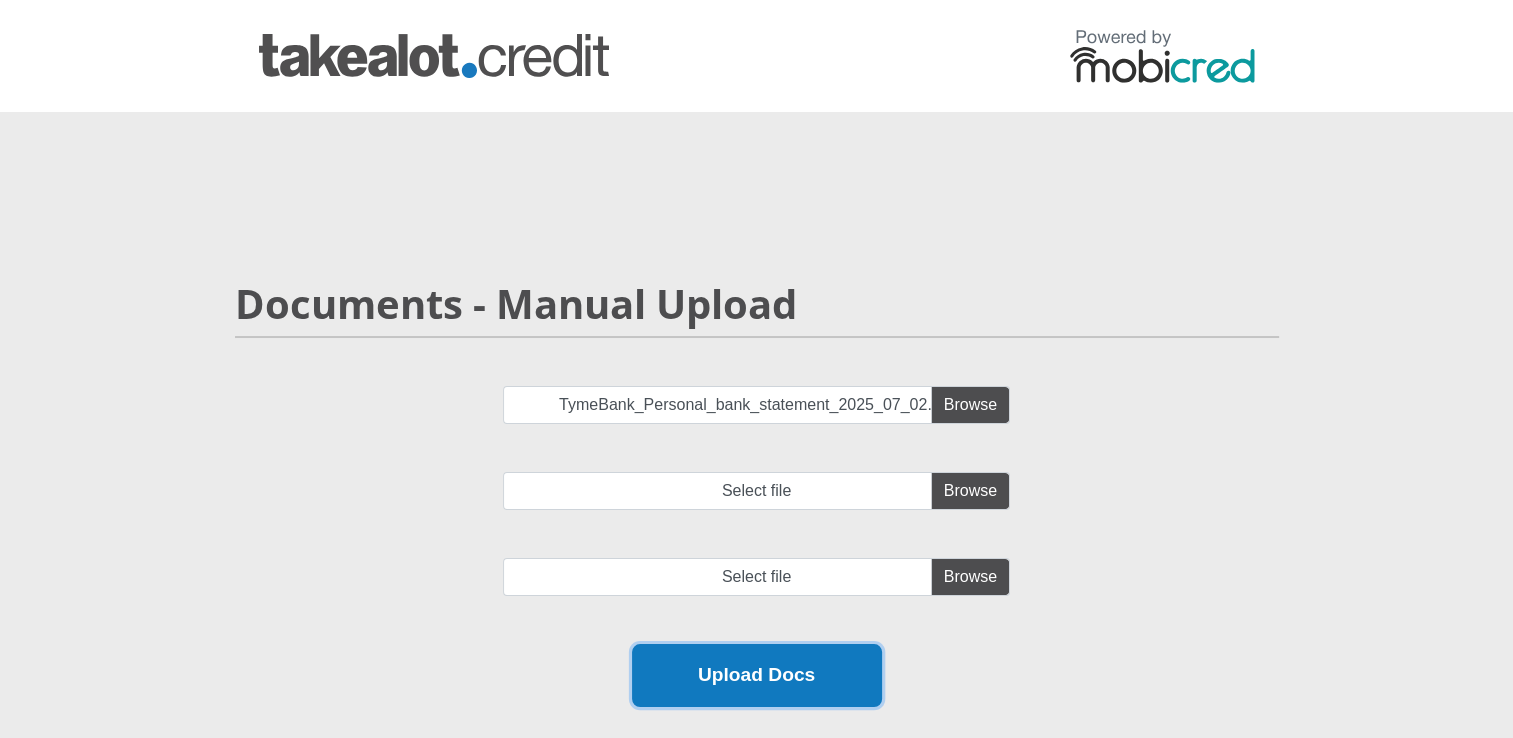 click on "Upload Docs" at bounding box center (757, 675) 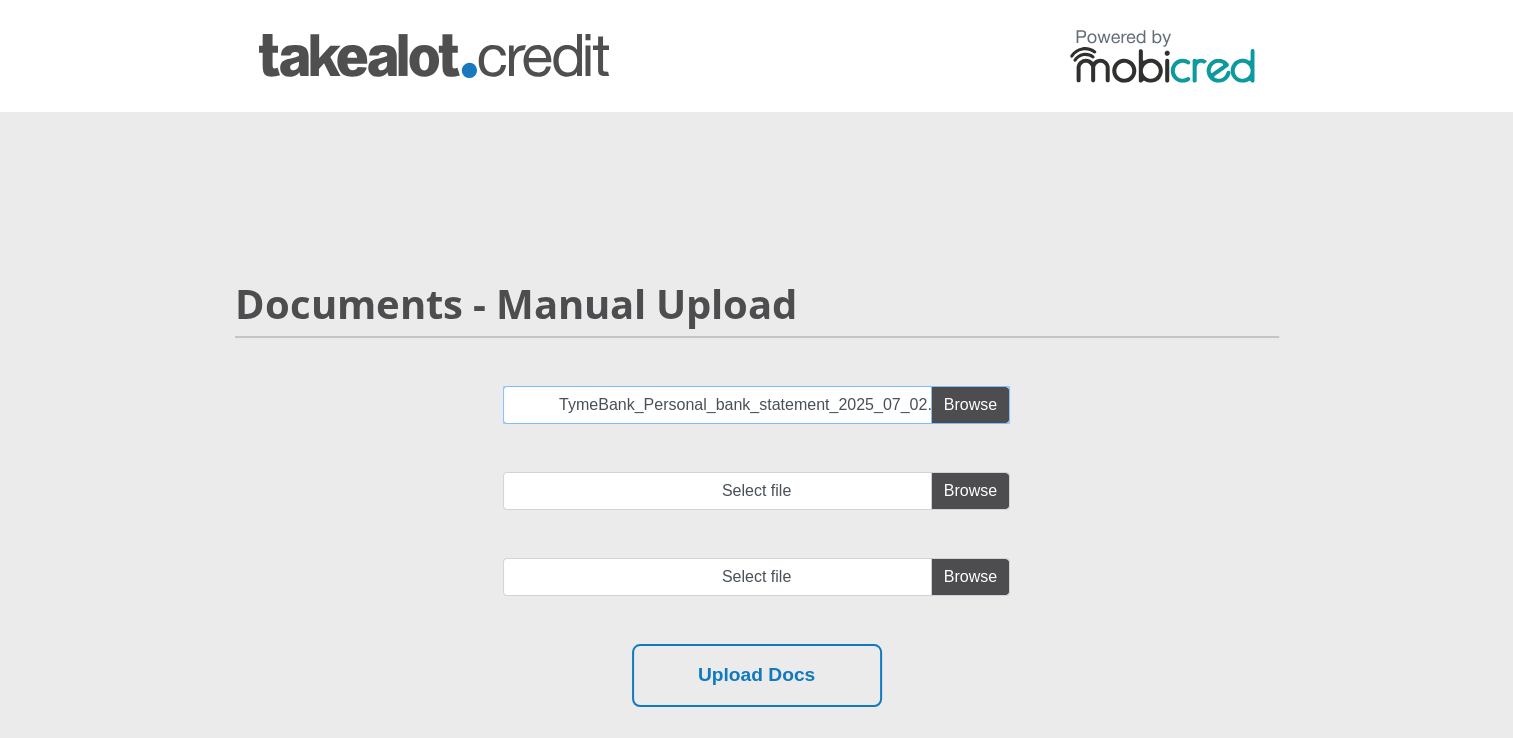 click on "TymeBank_Personal_bank_statement_2025_07_02.pdf" at bounding box center [756, 405] 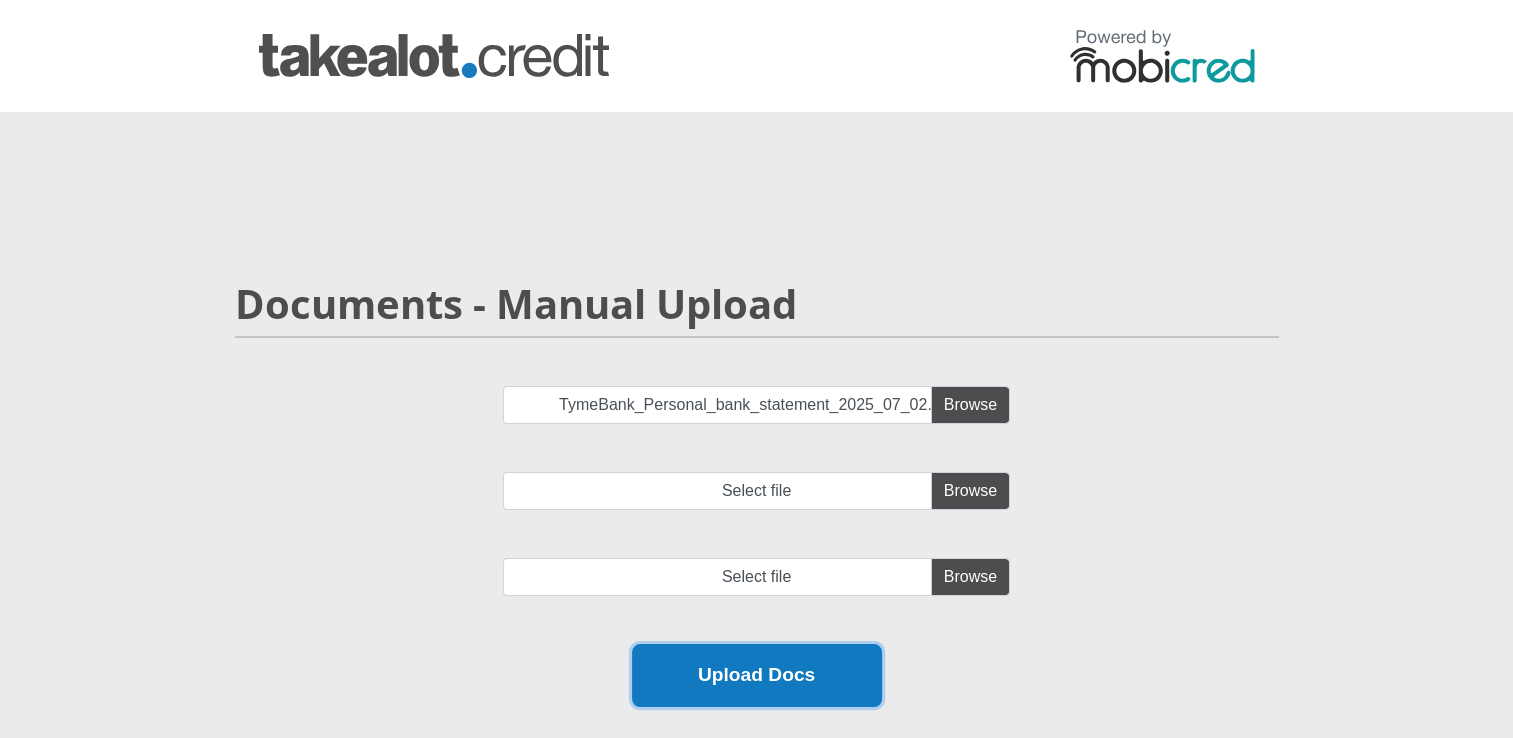 click on "Upload Docs" at bounding box center [757, 675] 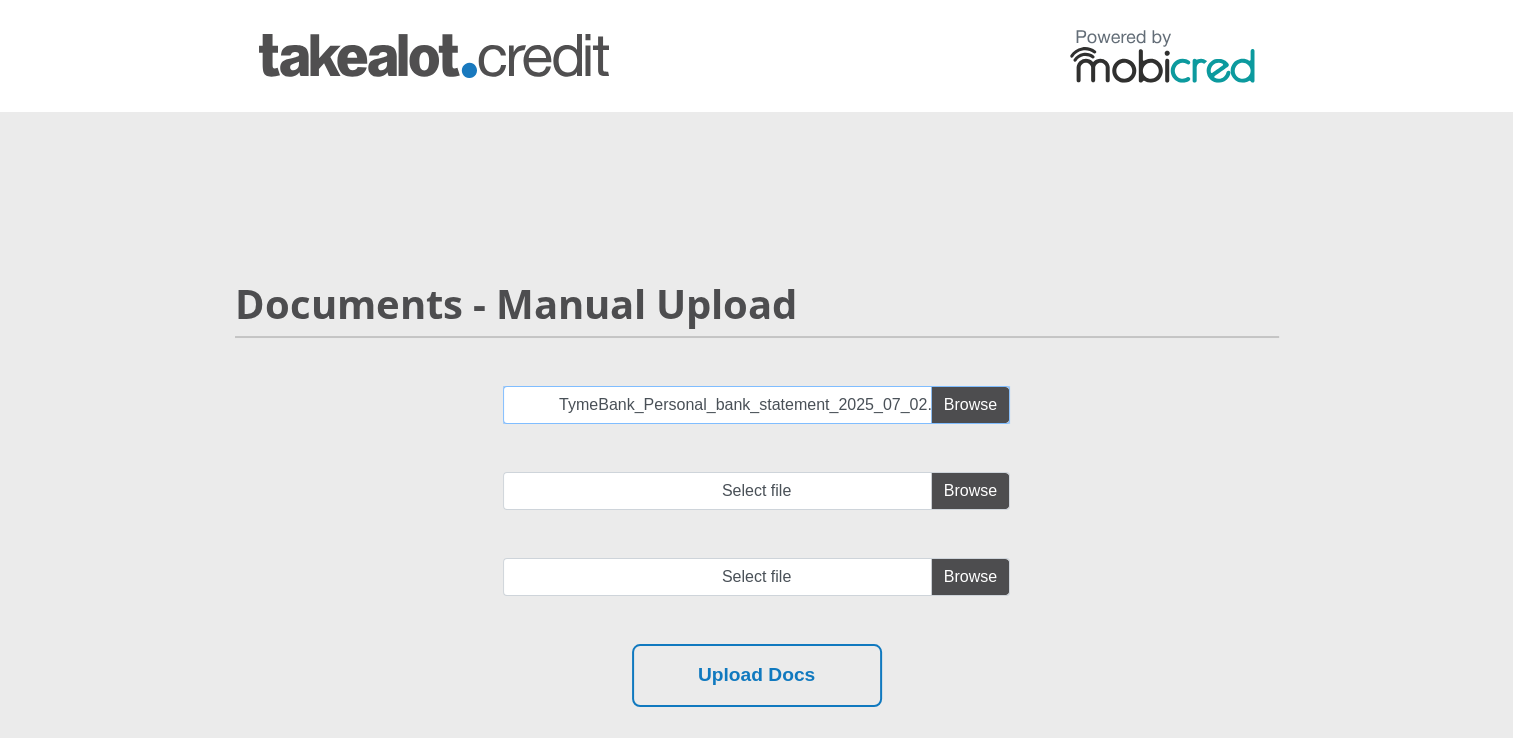 click on "TymeBank_Personal_bank_statement_2025_07_02.pdf" at bounding box center (756, 405) 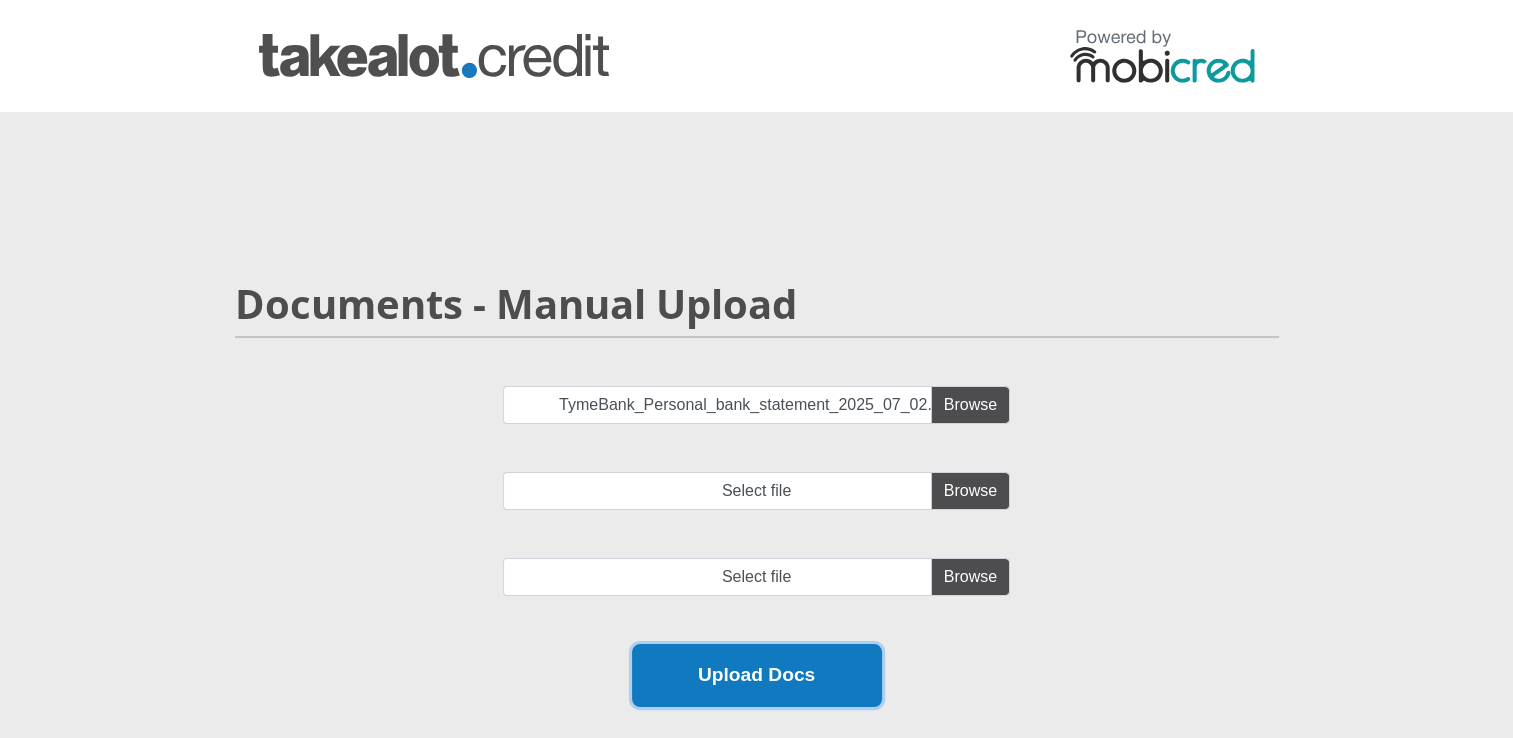 click on "Upload Docs" at bounding box center (757, 675) 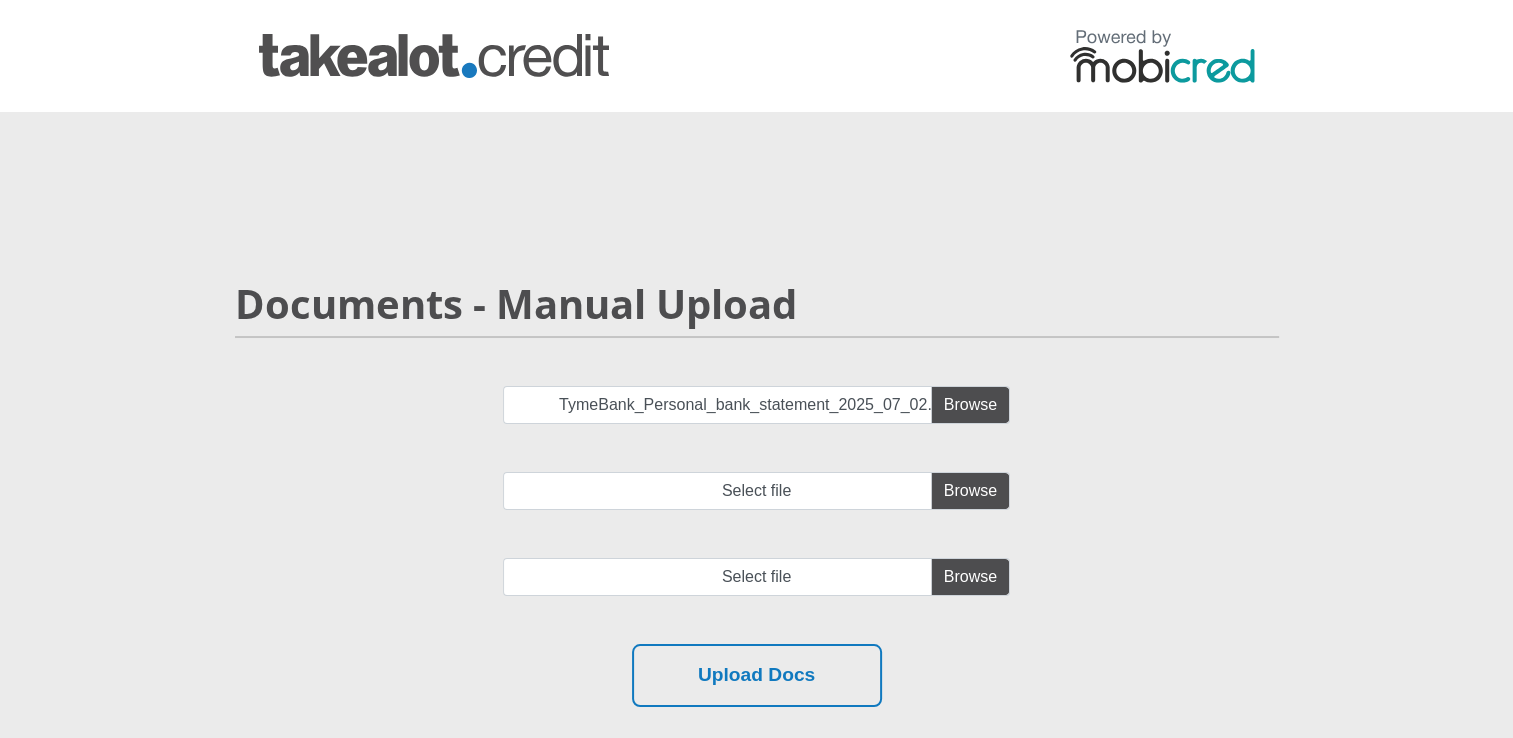 click on "TymeBank_Personal_bank_statement_2025_07_02.pdf
Select file
Select file" at bounding box center (757, 515) 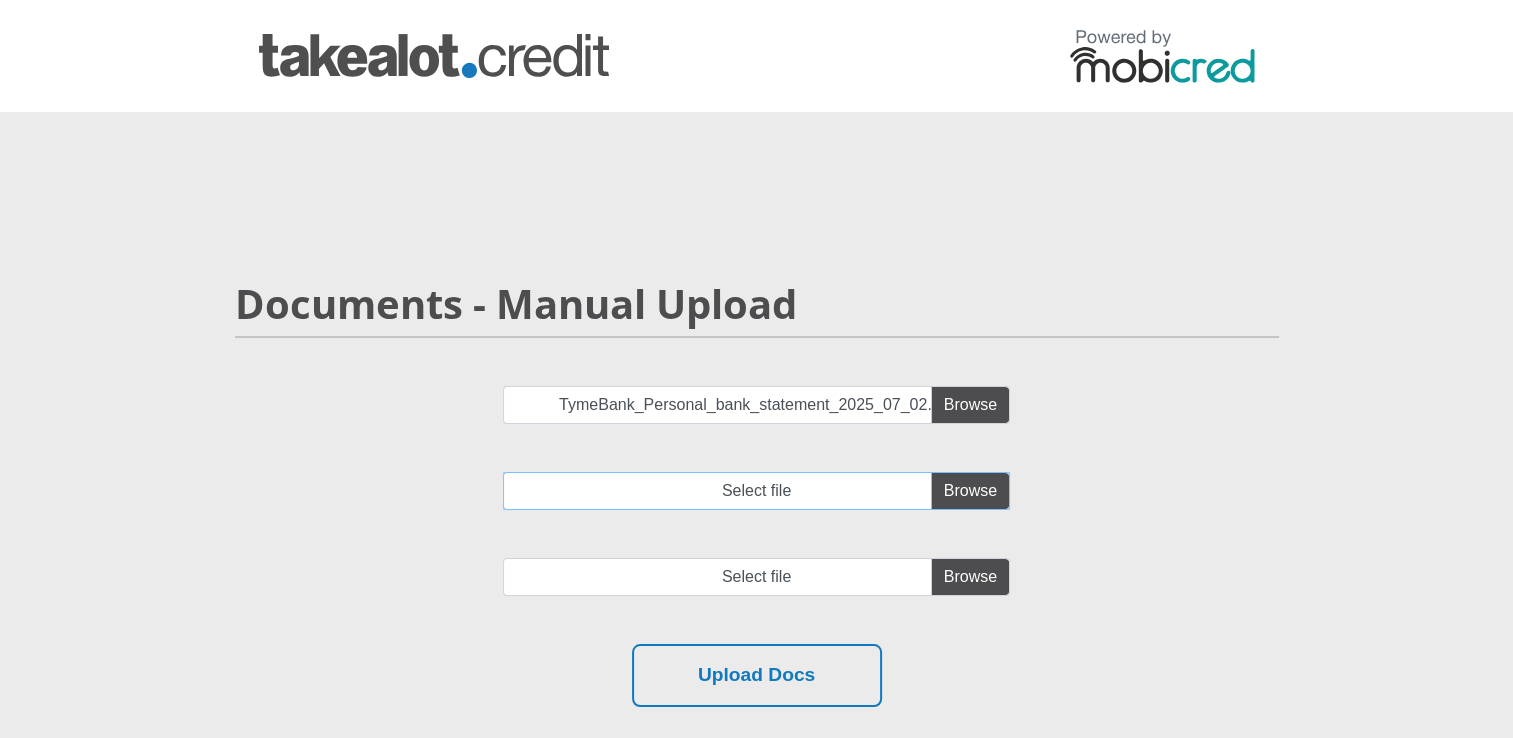 click on "Select file" at bounding box center (756, 491) 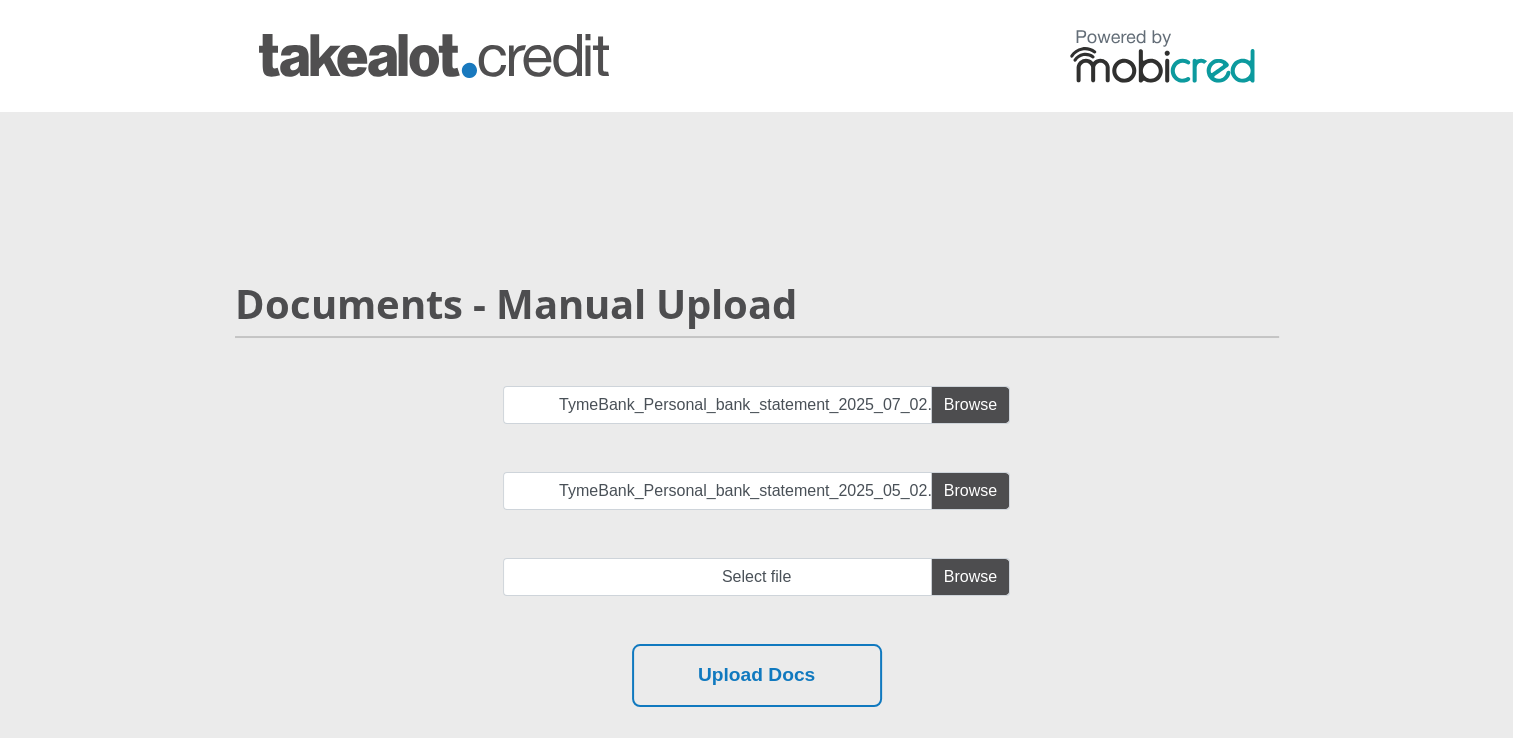 click on "TymeBank_Personal_bank_statement_2025_07_02.pdf
TymeBank_Personal_bank_statement_2025_05_02.pdf
Select file" at bounding box center (757, 515) 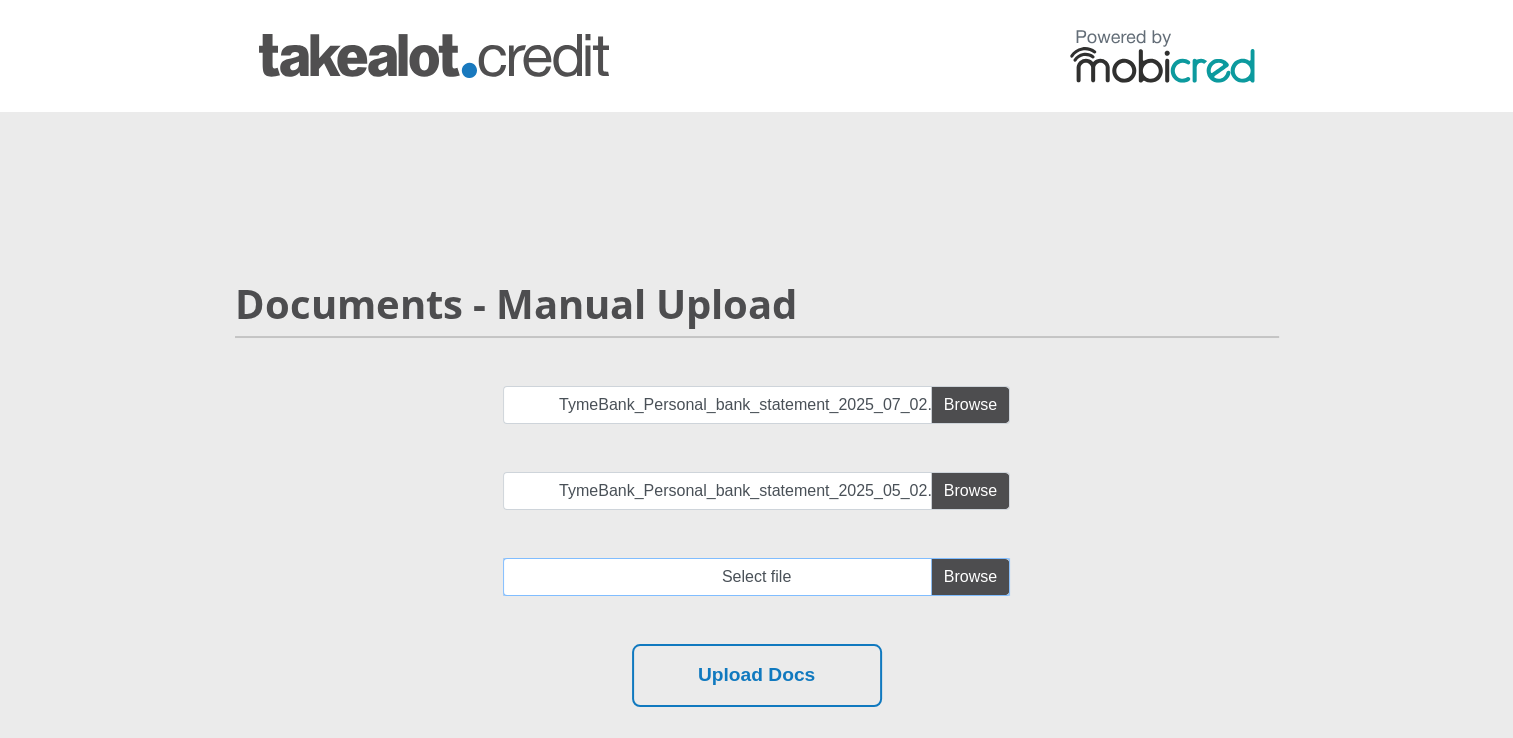 click at bounding box center (756, 577) 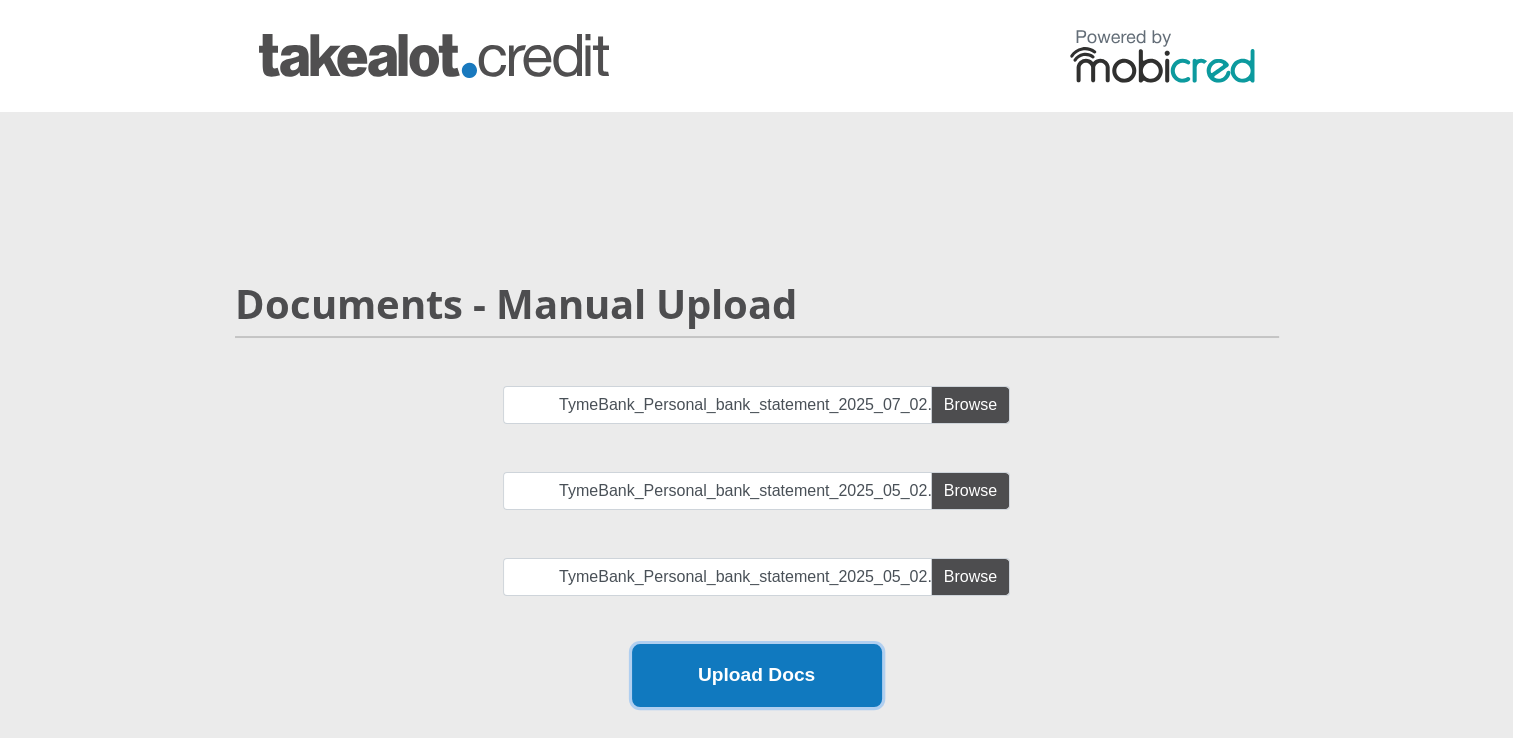 click on "Upload Docs" at bounding box center [757, 675] 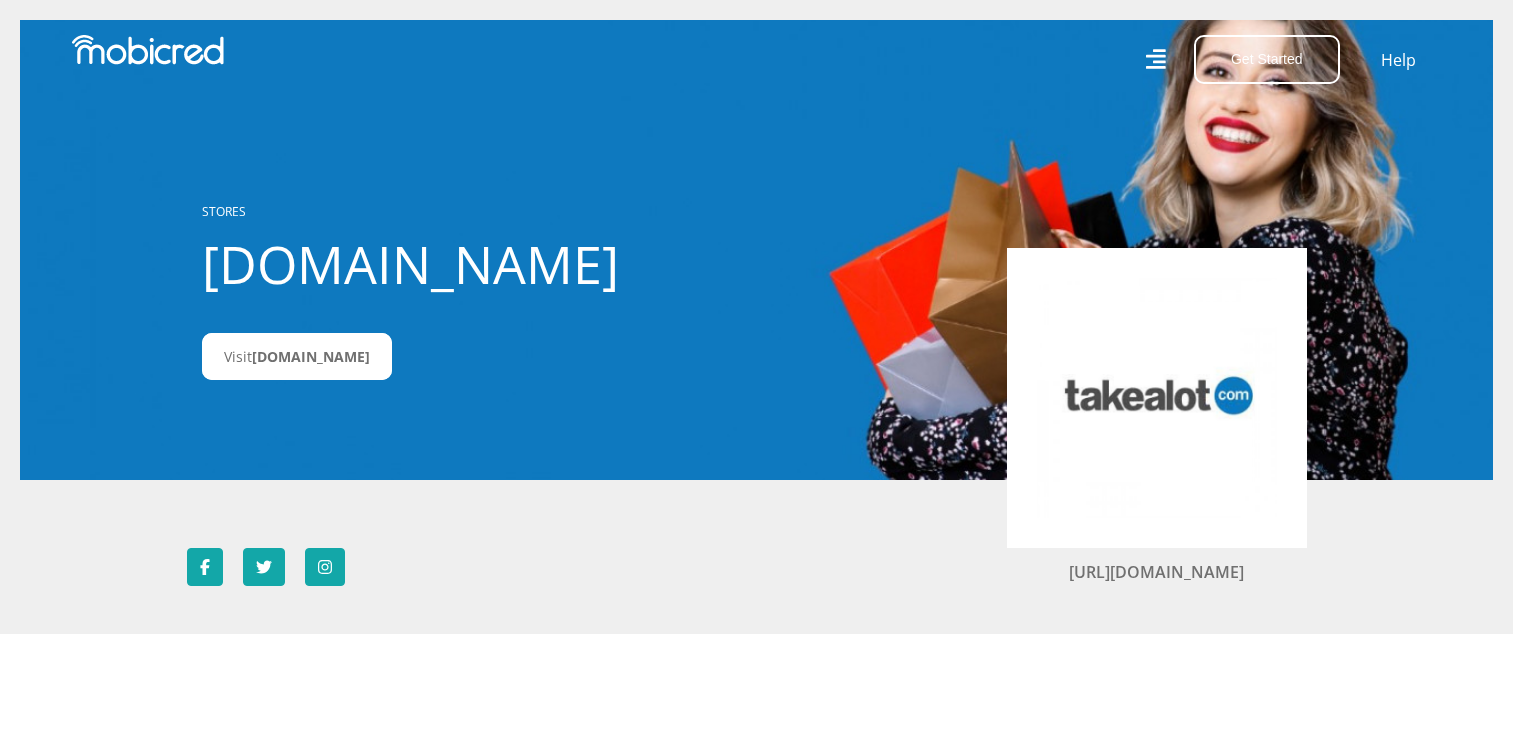 scroll, scrollTop: 0, scrollLeft: 0, axis: both 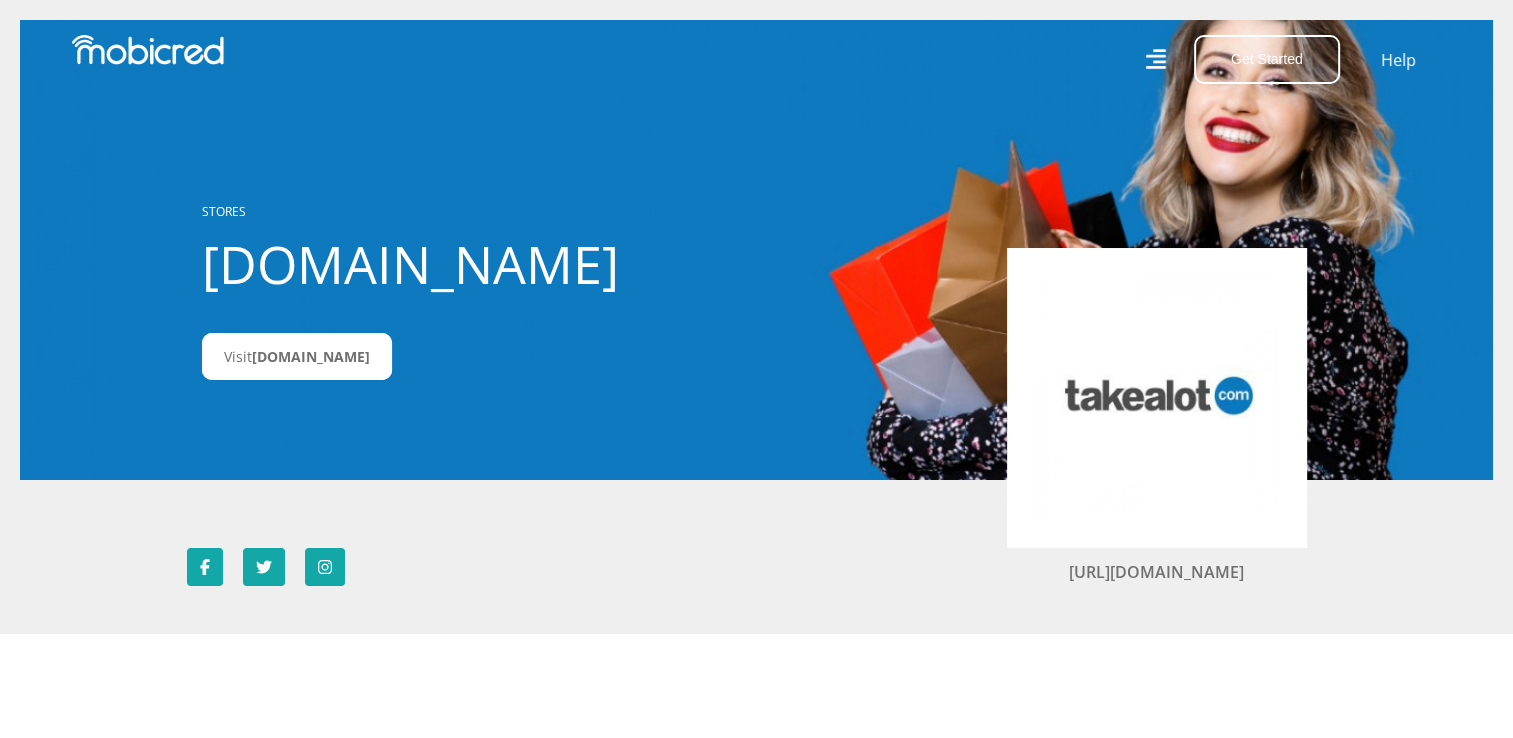 click 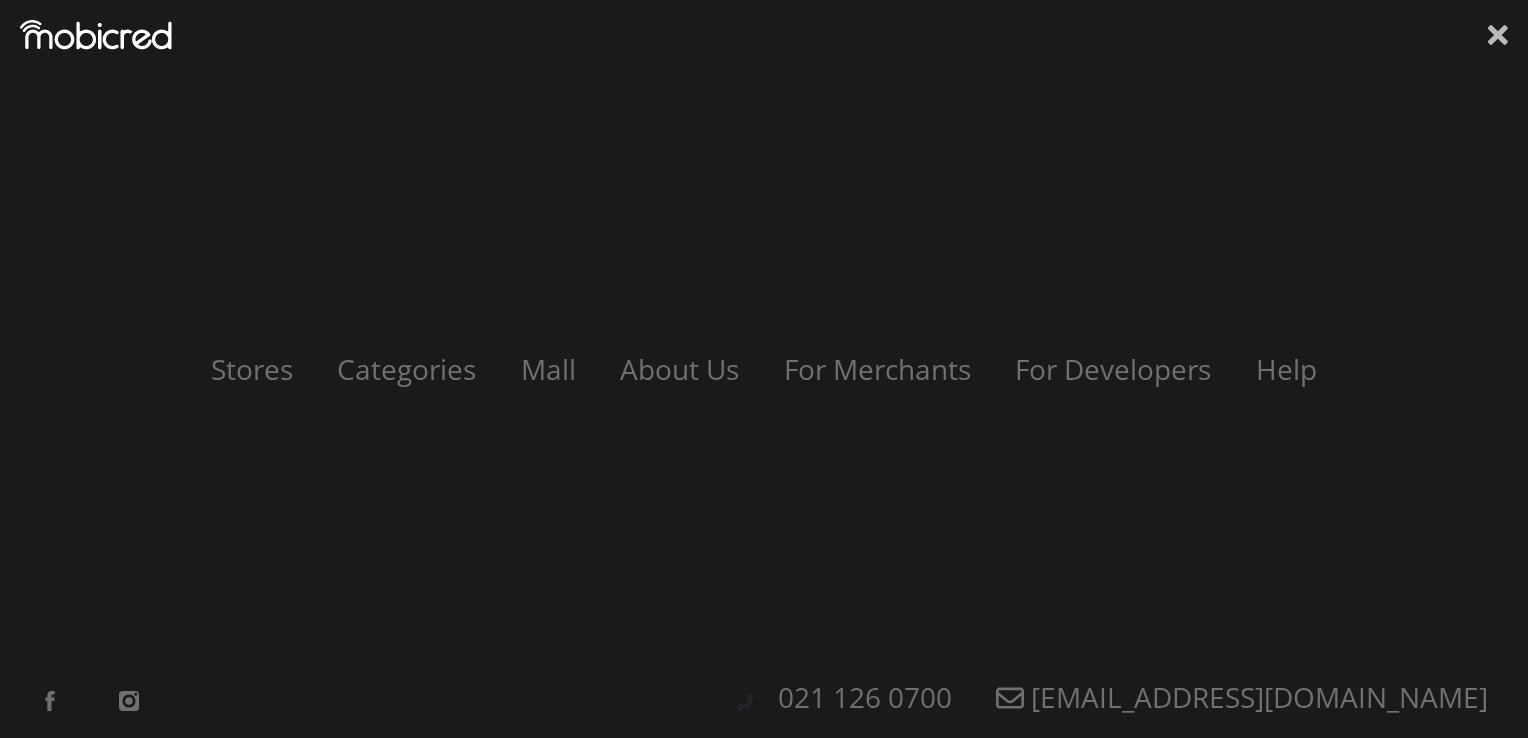 click 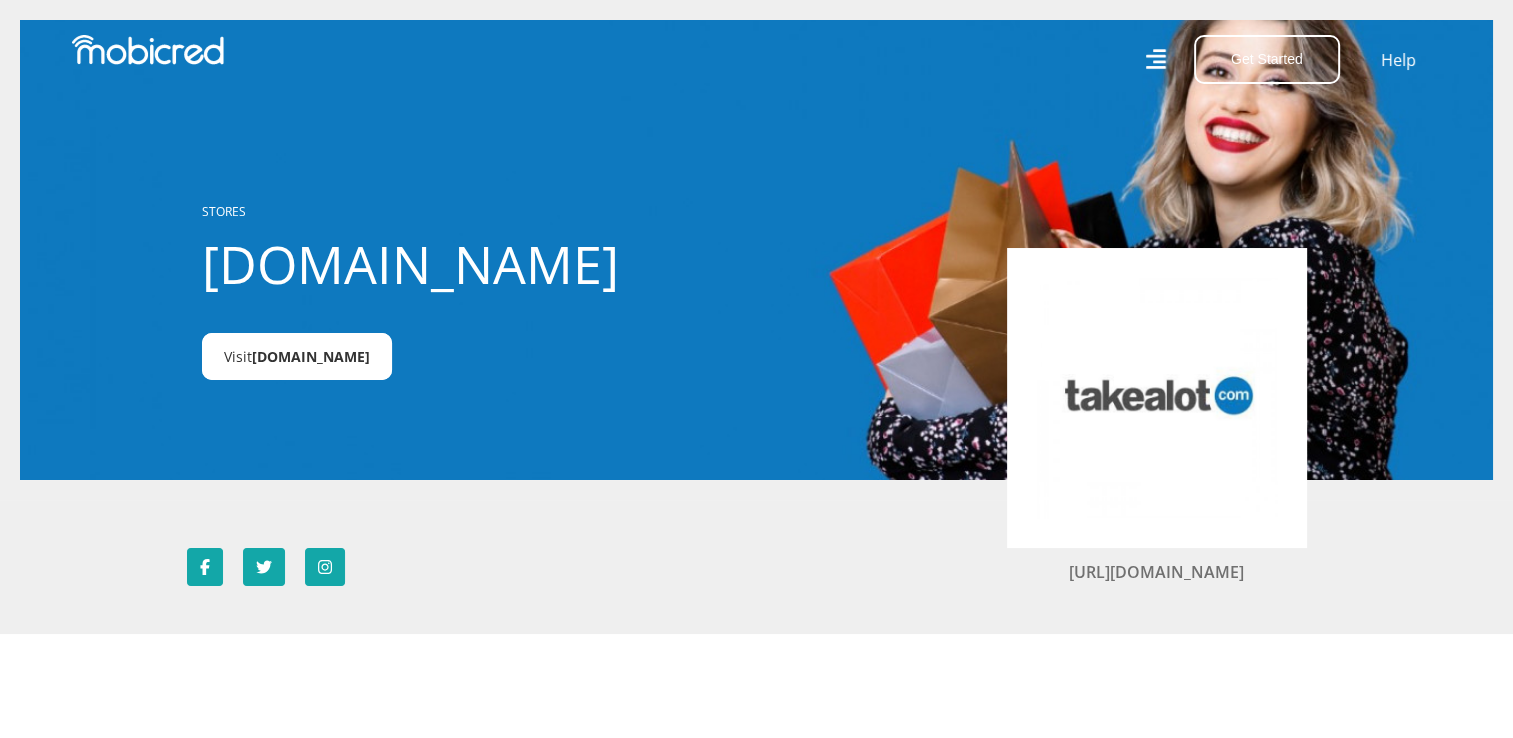 click on "Visit  [DOMAIN_NAME]" at bounding box center [297, 356] 